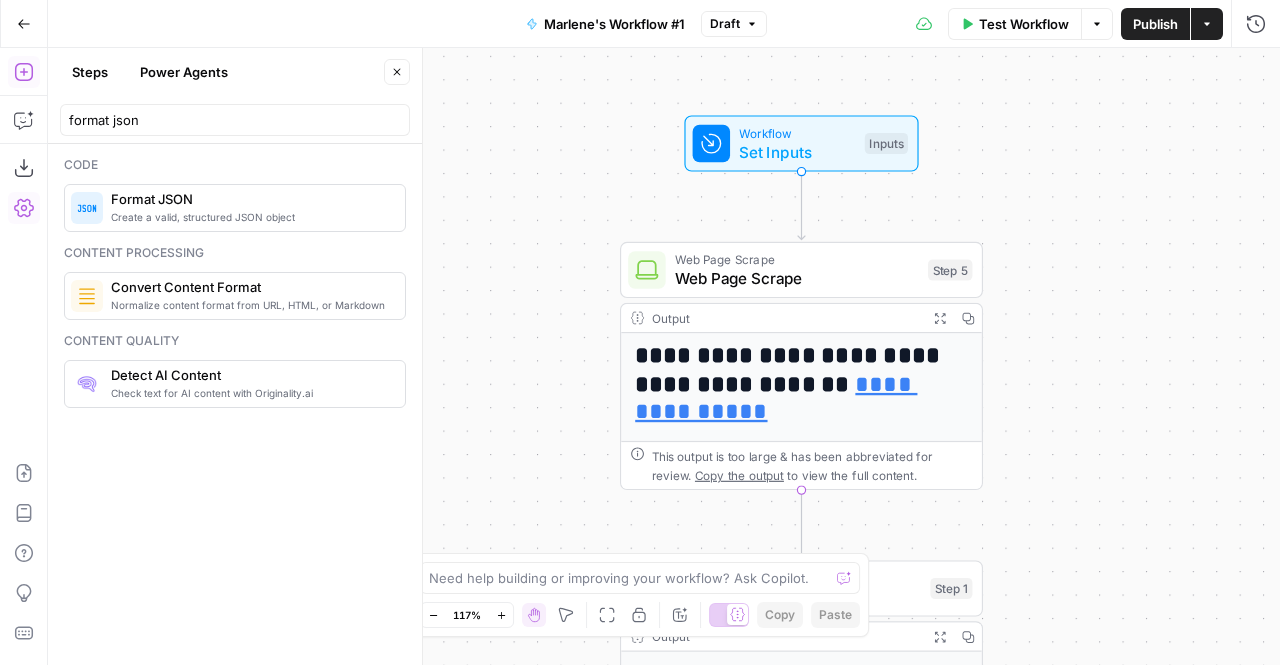 scroll, scrollTop: 0, scrollLeft: 0, axis: both 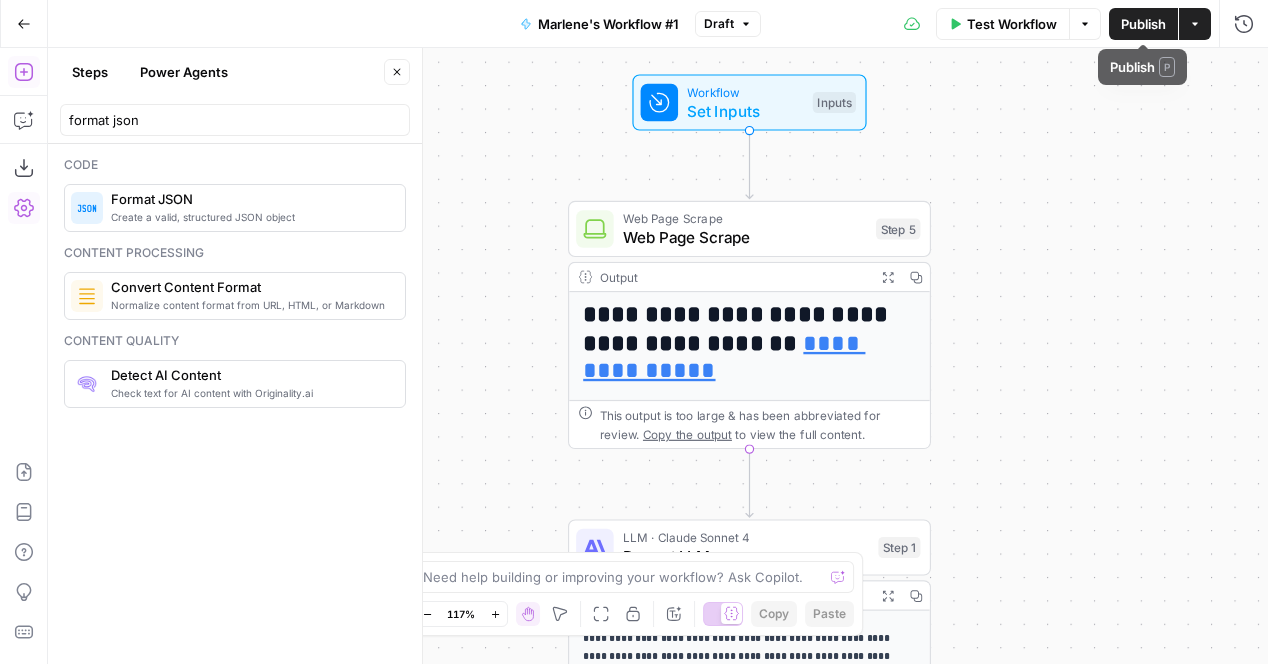 click on "Test Workflow" at bounding box center (1012, 24) 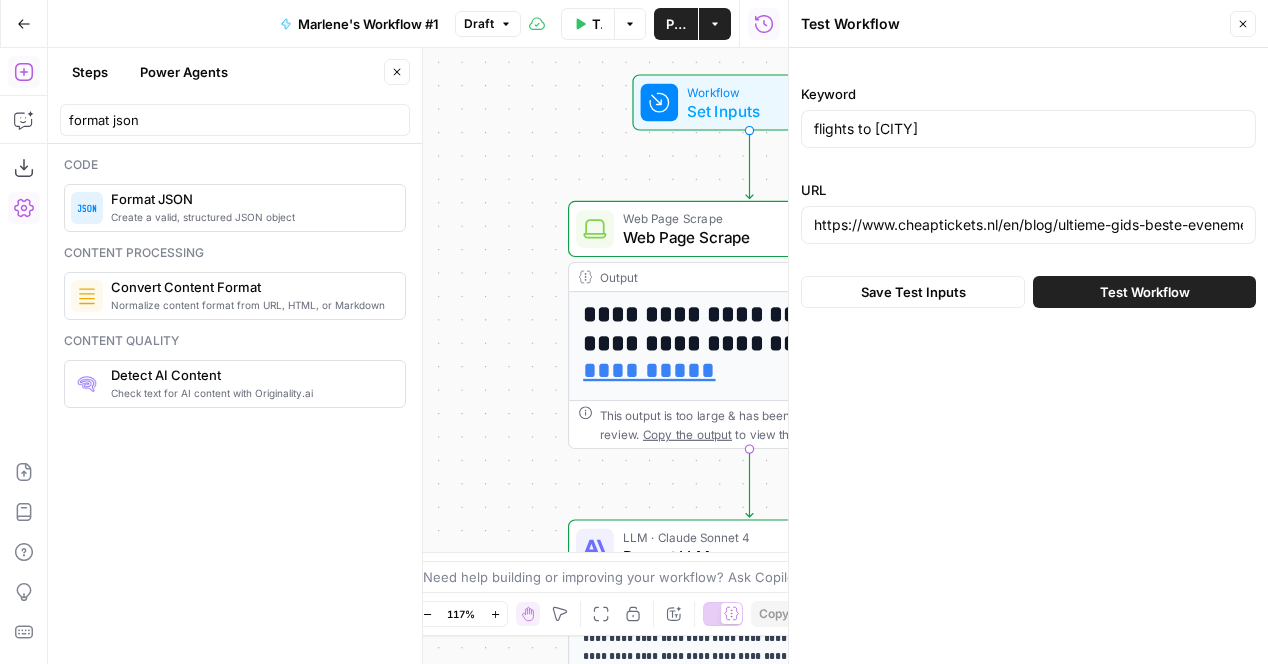click on "Test Workflow" at bounding box center (1145, 292) 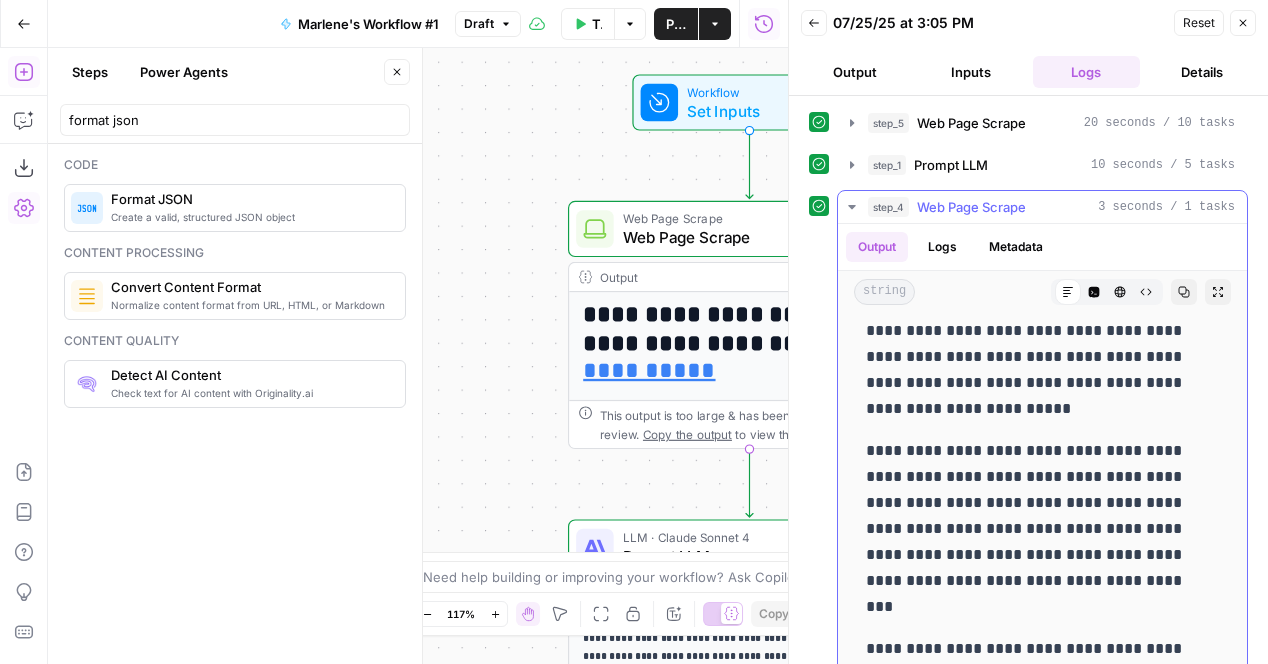 scroll, scrollTop: 1422, scrollLeft: 0, axis: vertical 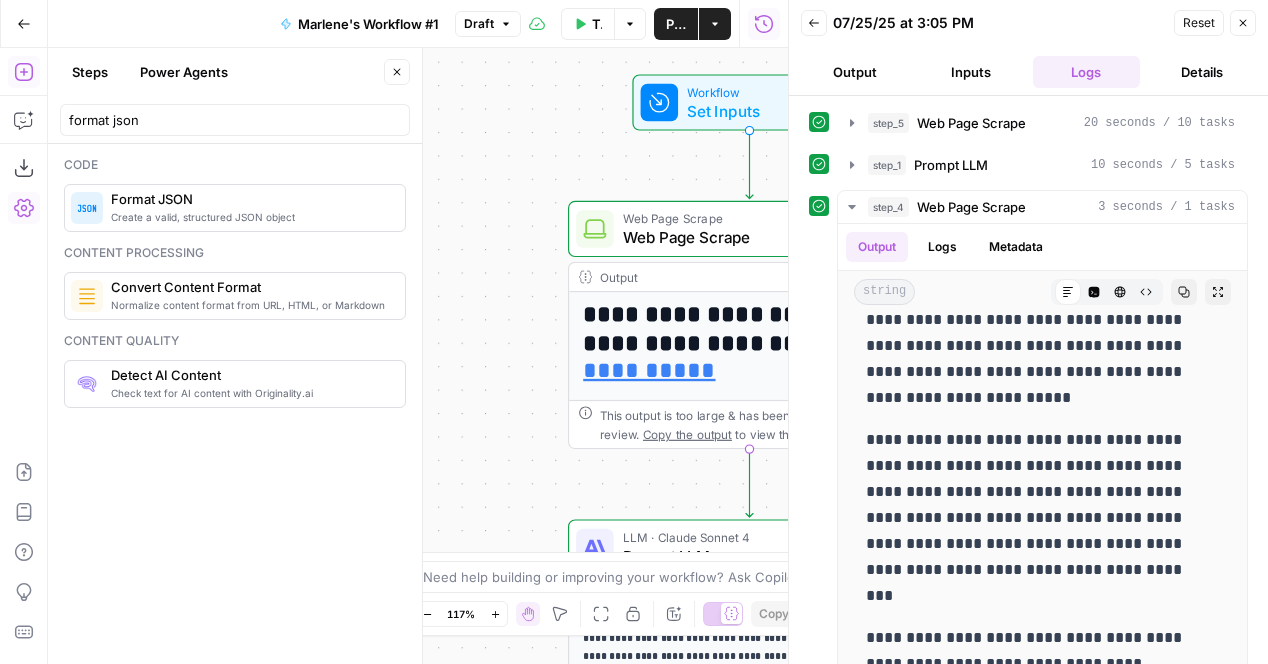 click on "Close" at bounding box center (1243, 23) 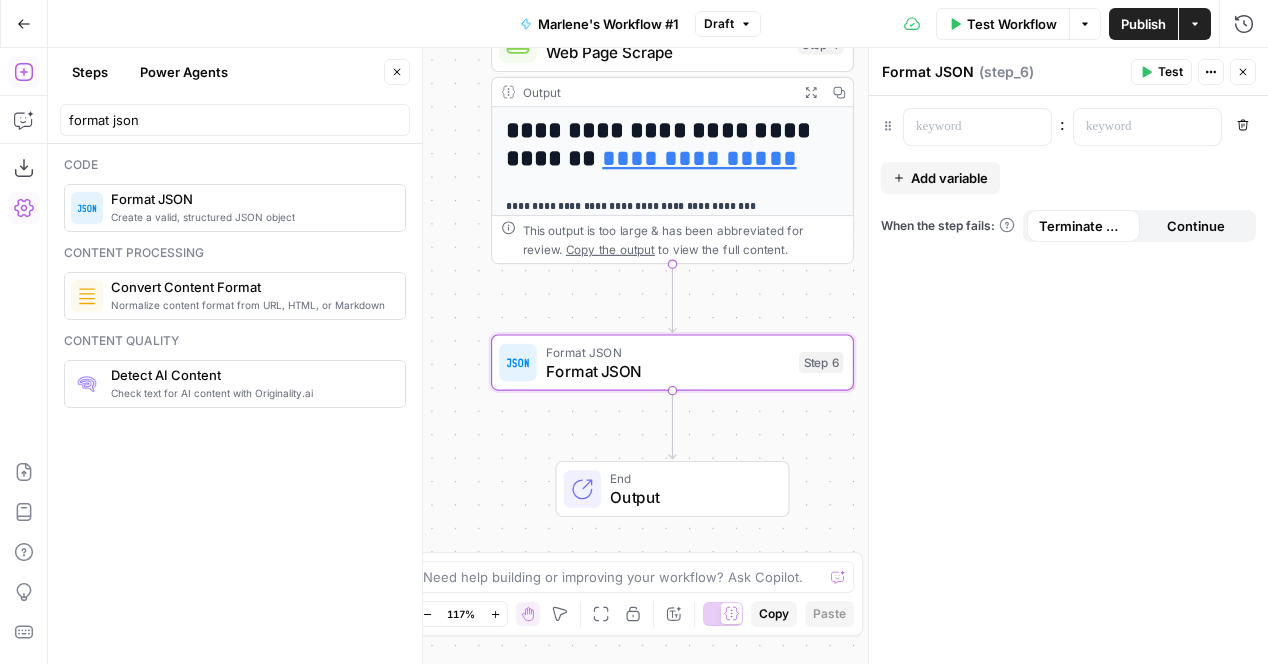 click on "Format JSON" at bounding box center [928, 72] 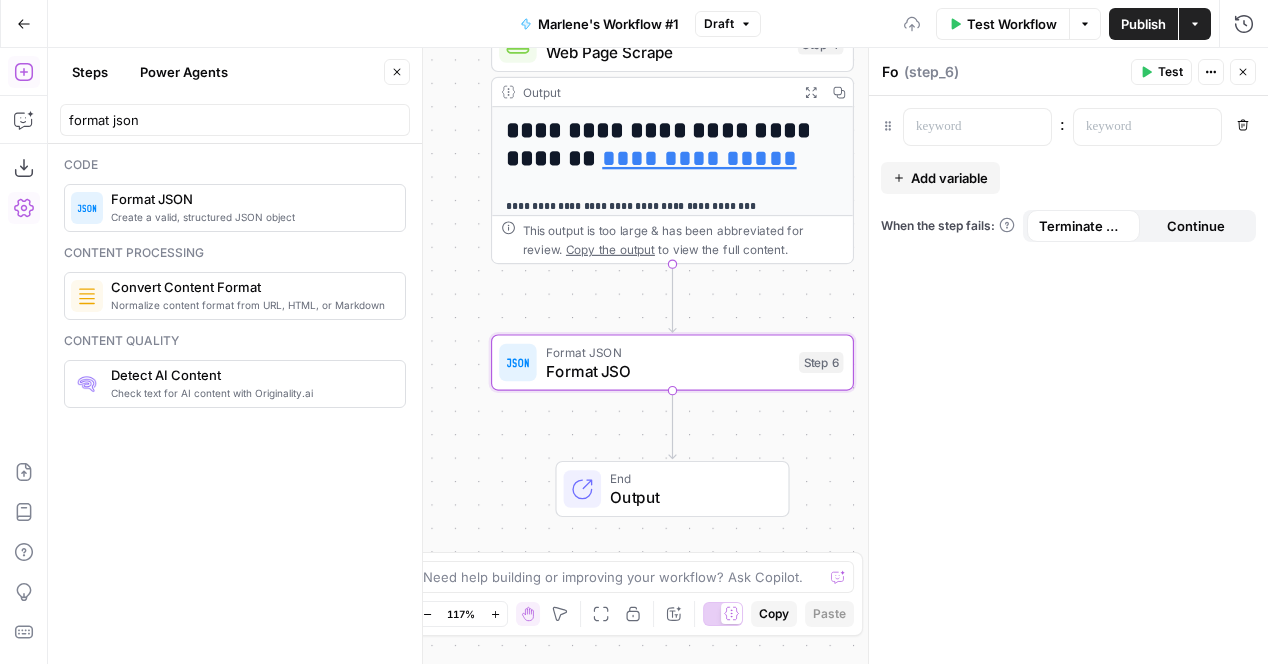 type on "F" 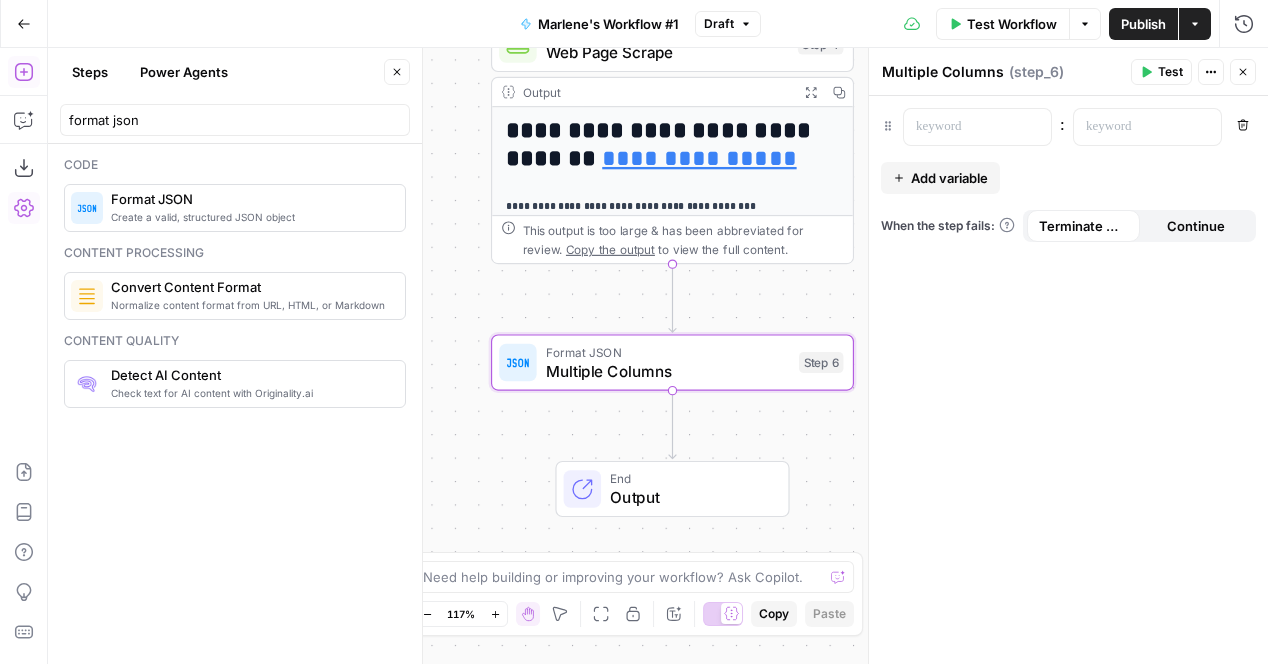 type on "Multiple Columns" 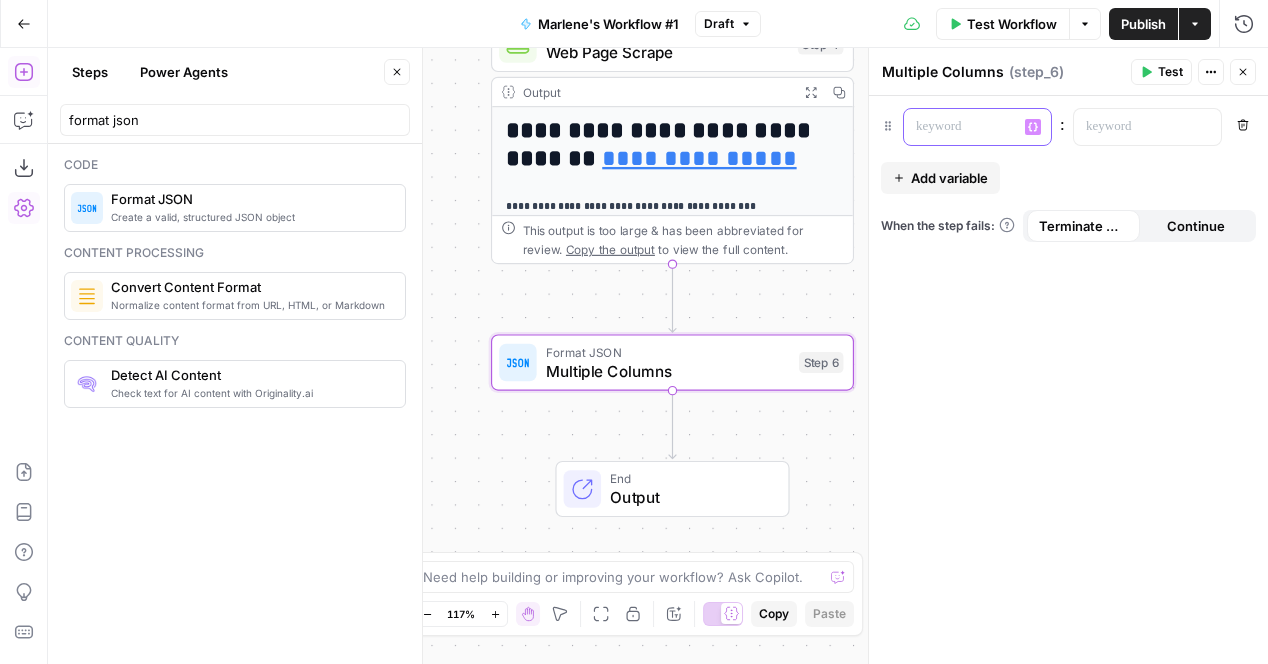 click at bounding box center [961, 127] 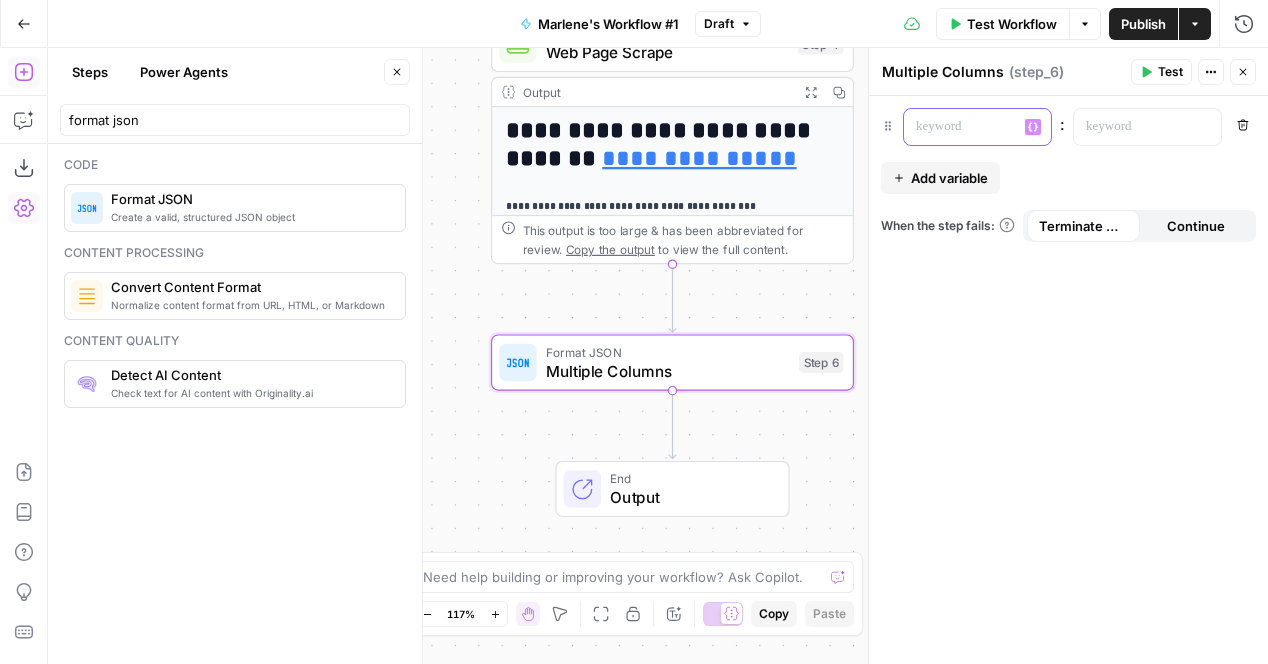 type 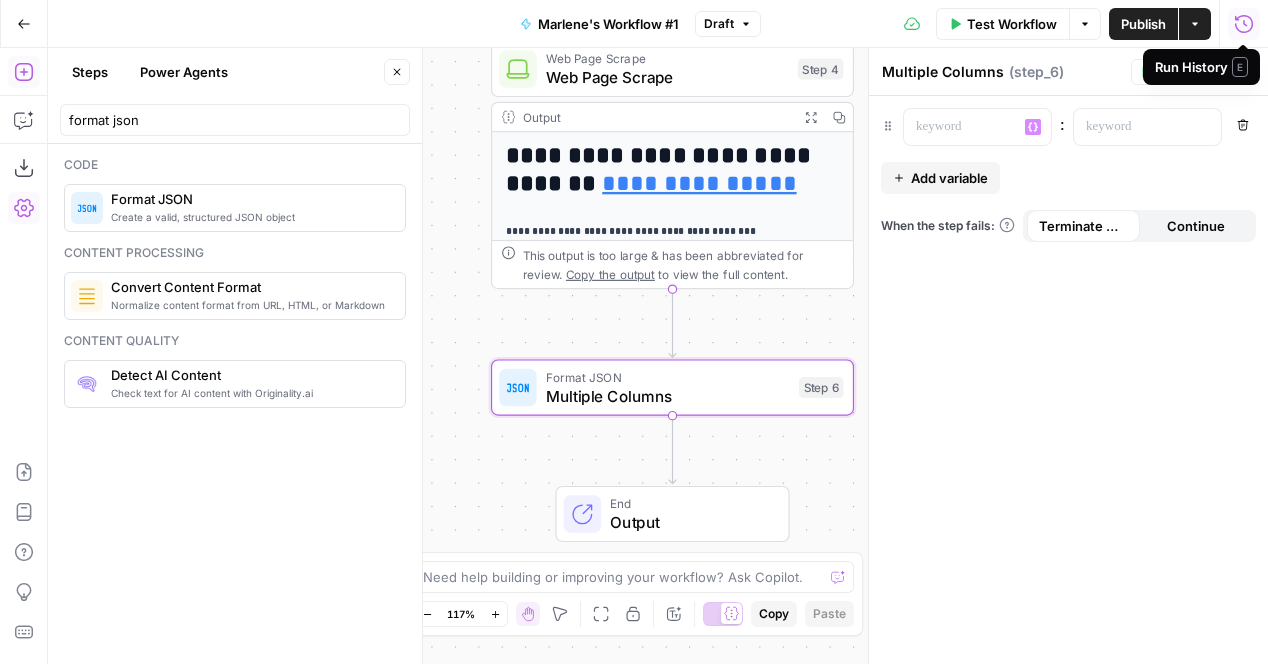 click on "Run History E" at bounding box center (1201, 67) 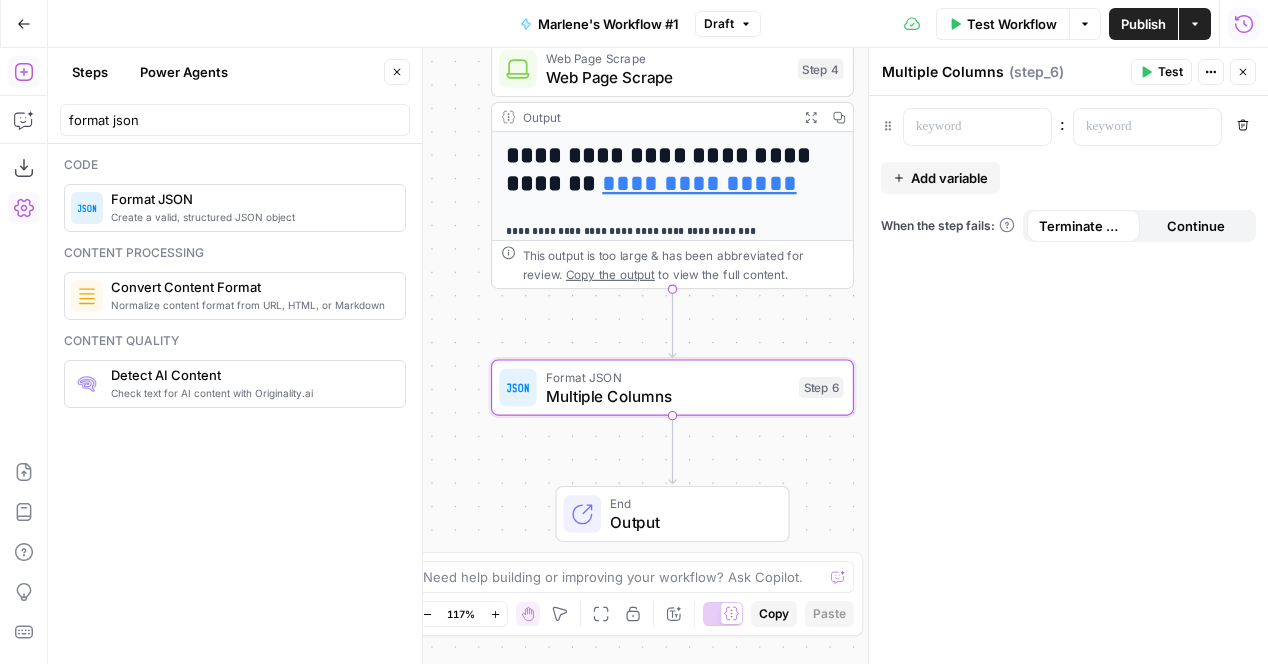 click 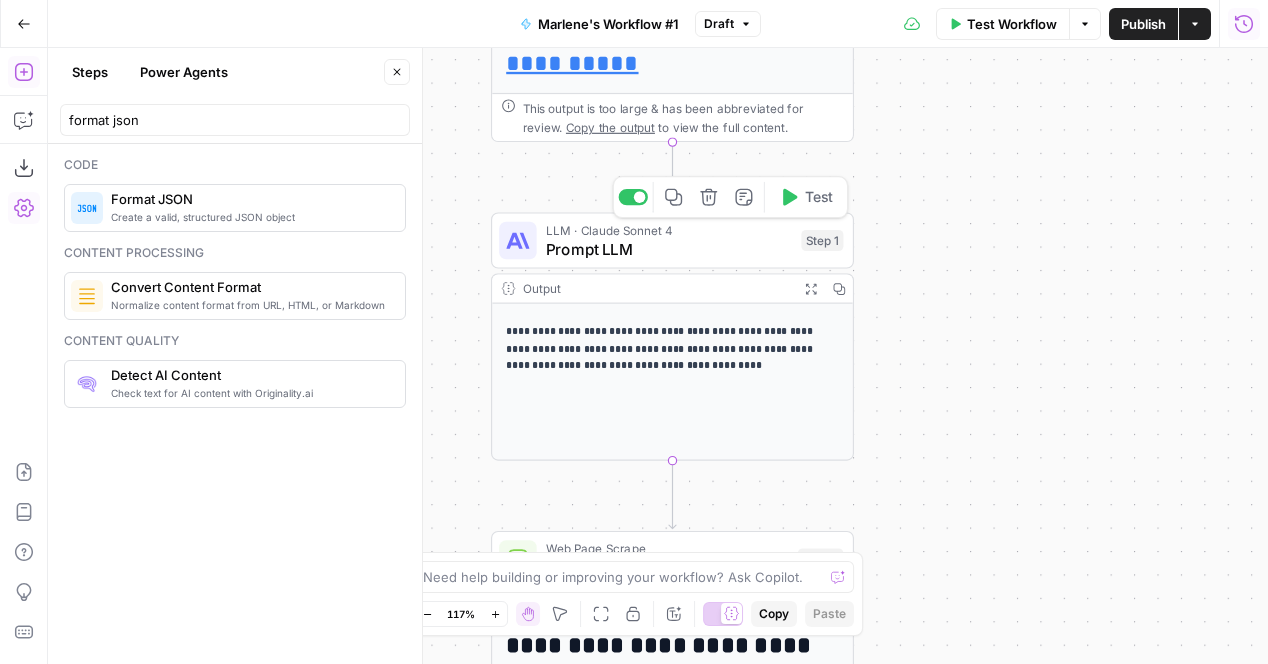 click on "Prompt LLM" at bounding box center [669, 248] 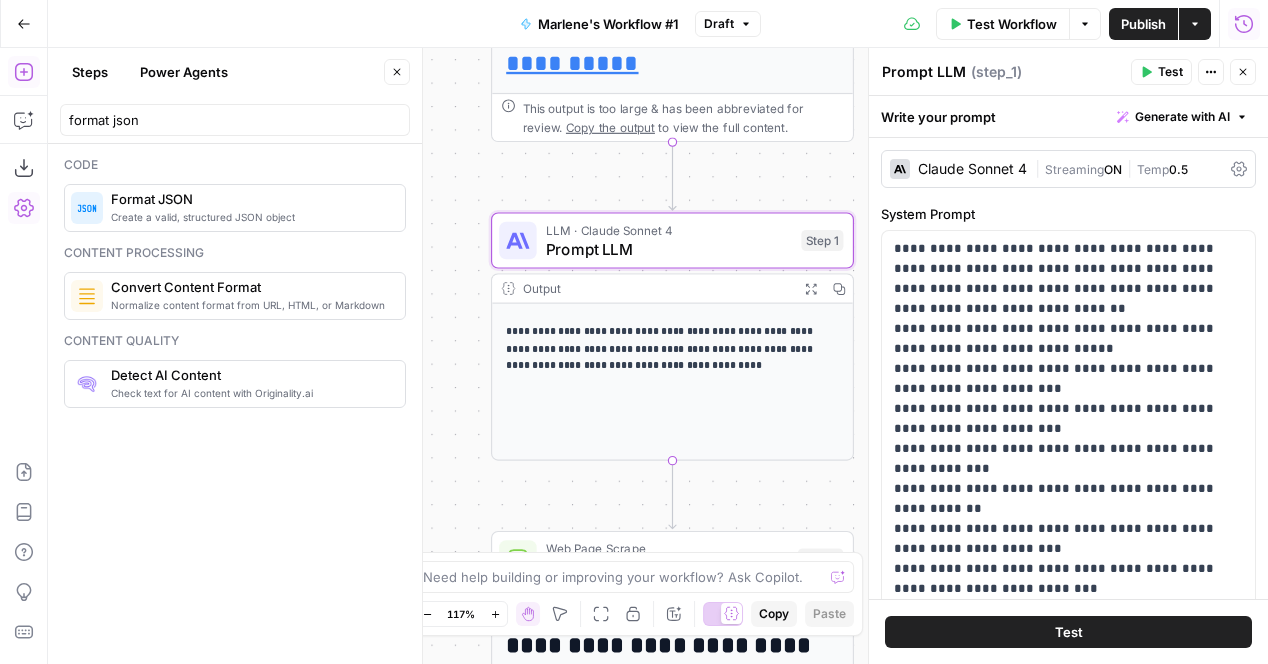 click on "Prompt LLM" at bounding box center [924, 72] 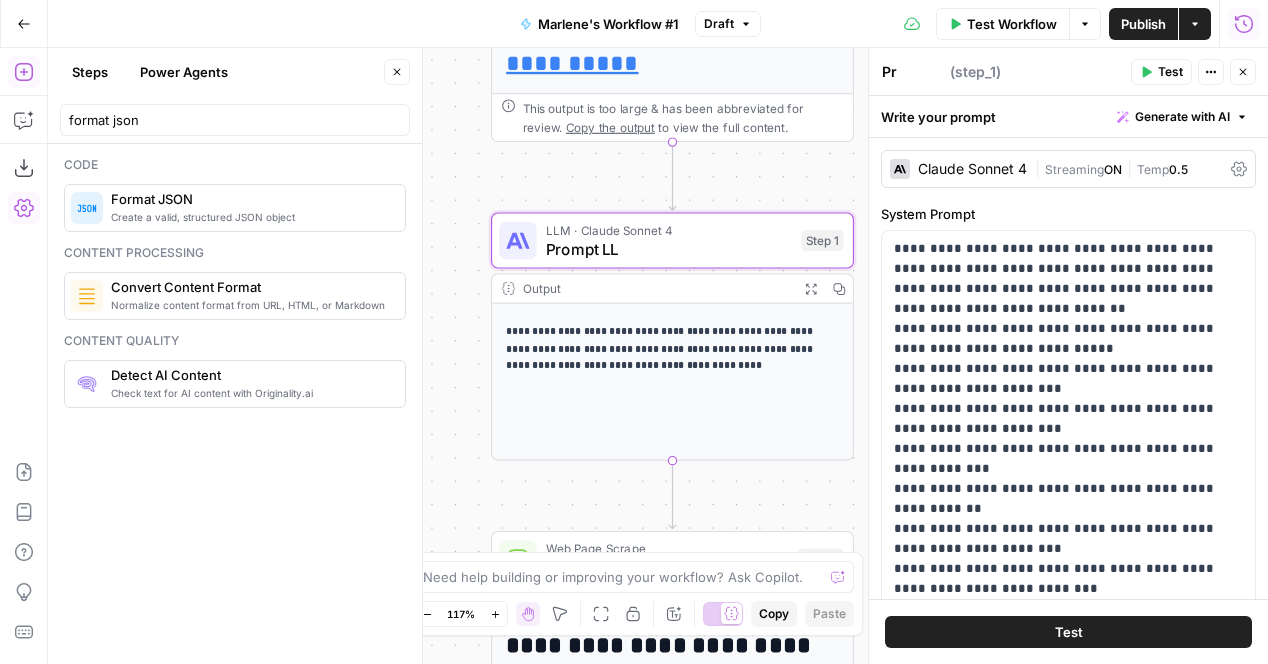 type on "P" 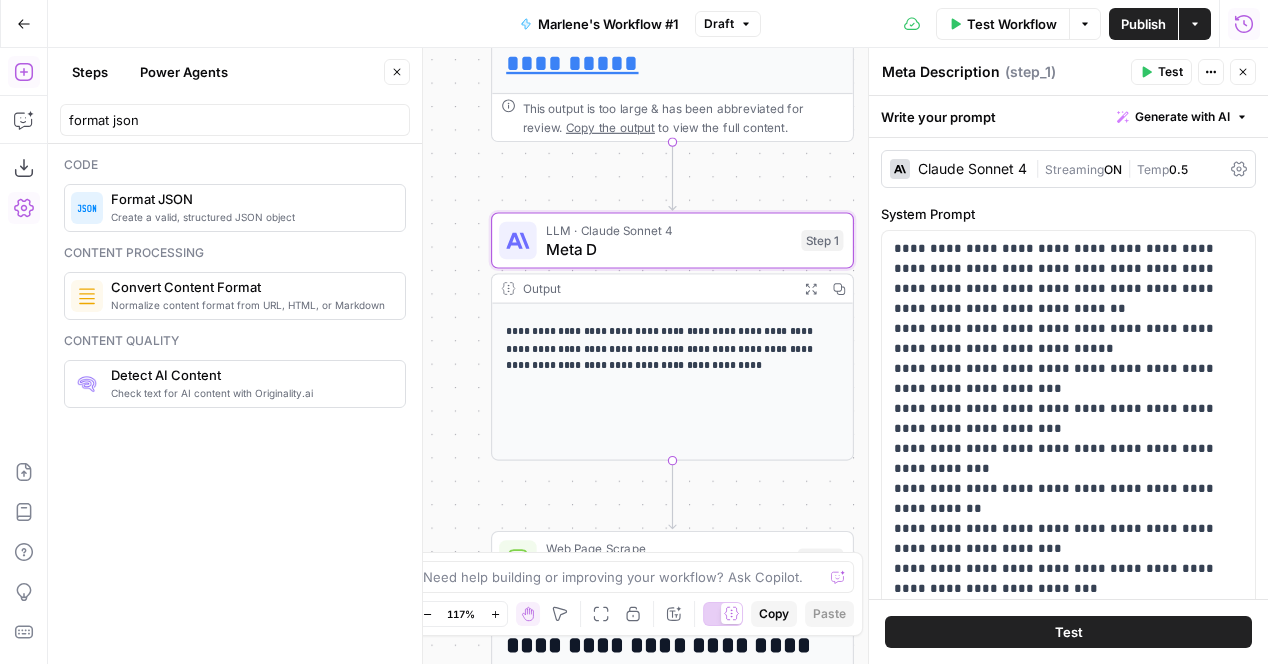 type on "Meta Description" 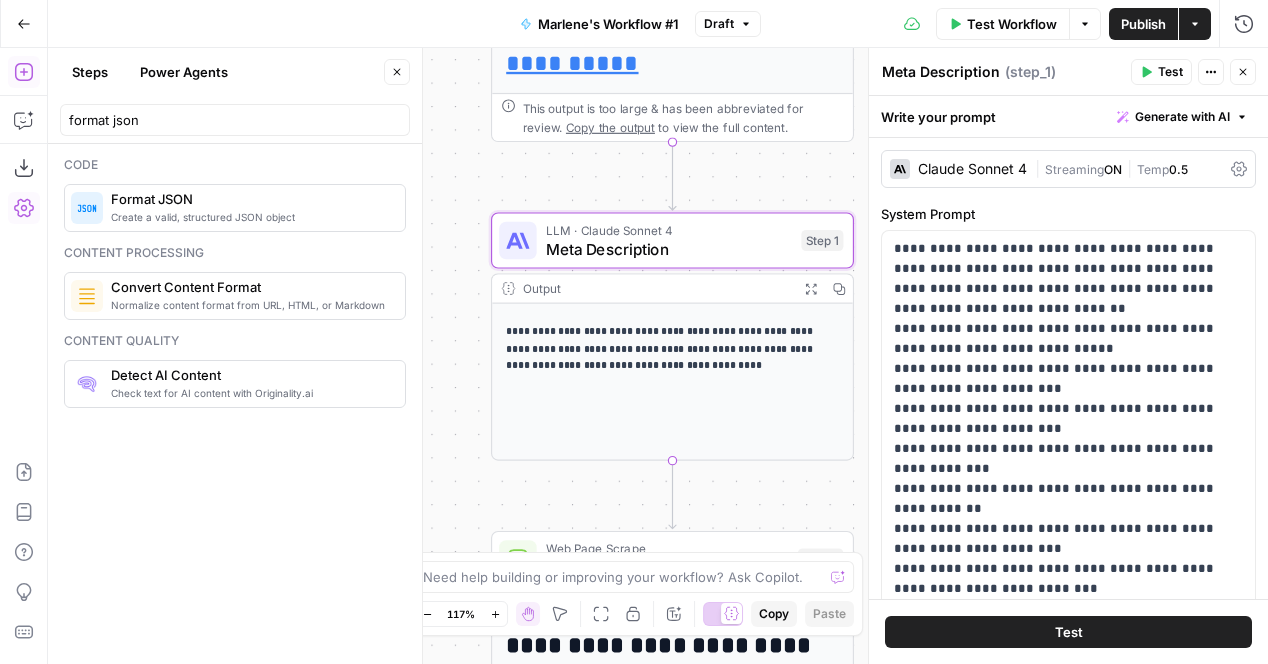 click on "E" at bounding box center [1239, 66] 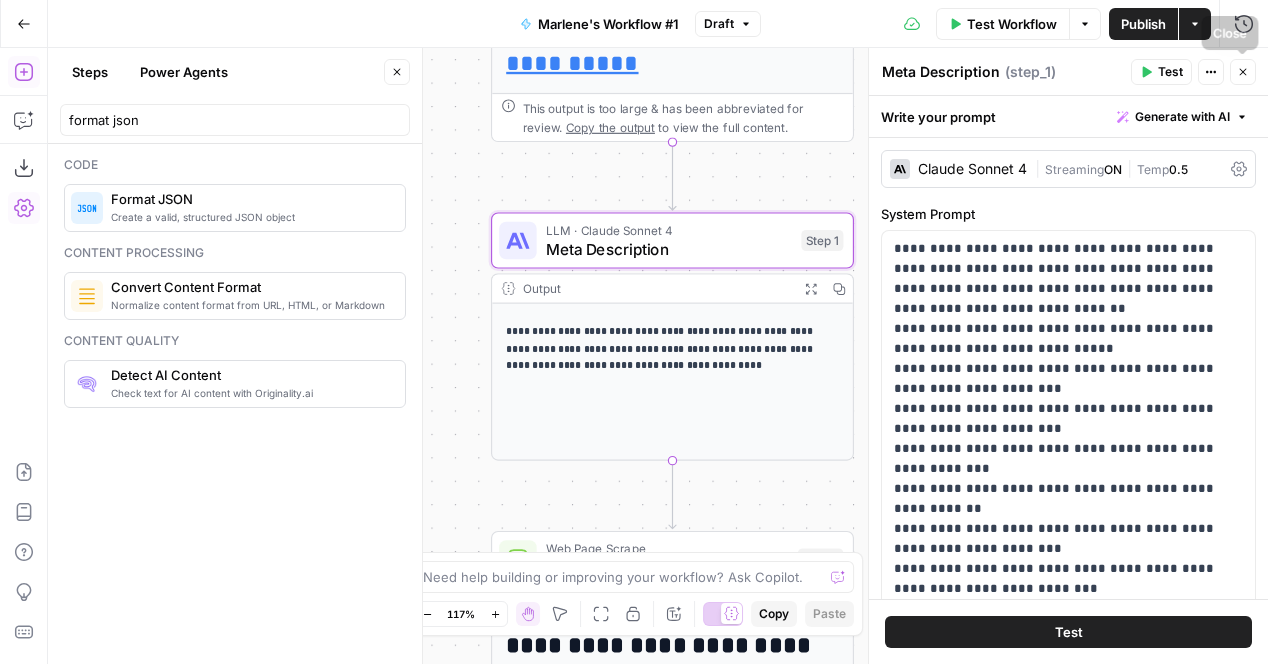 click 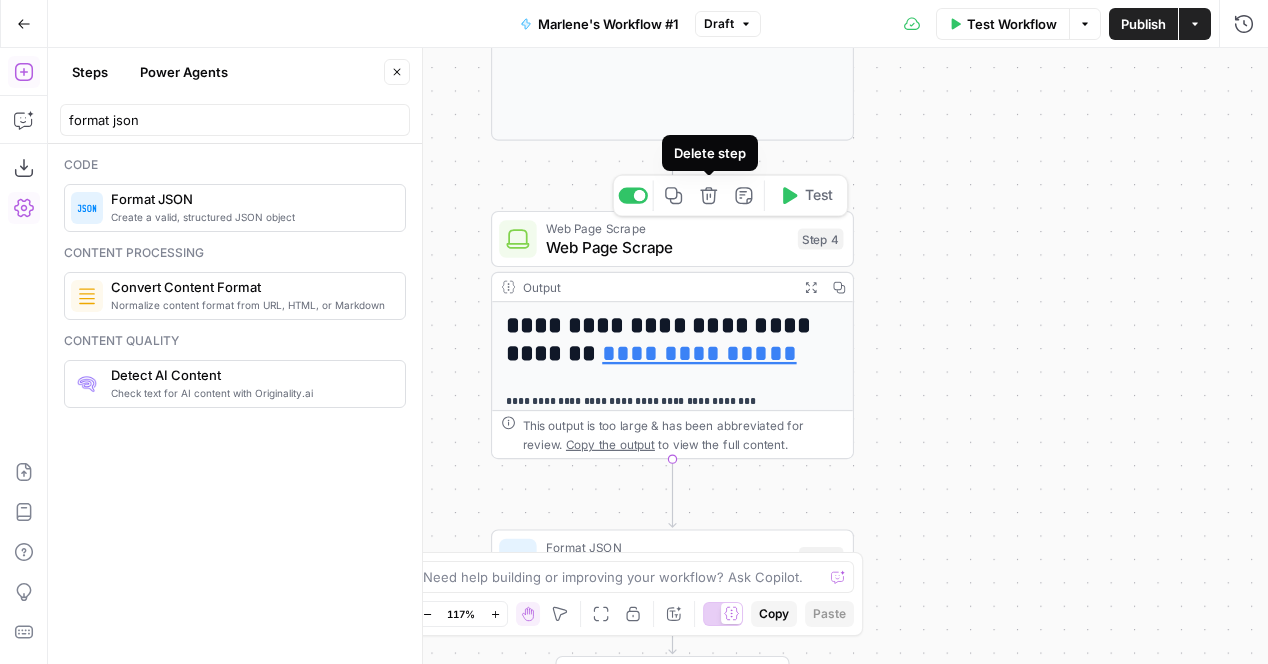 click on "Delete step" at bounding box center (709, 195) 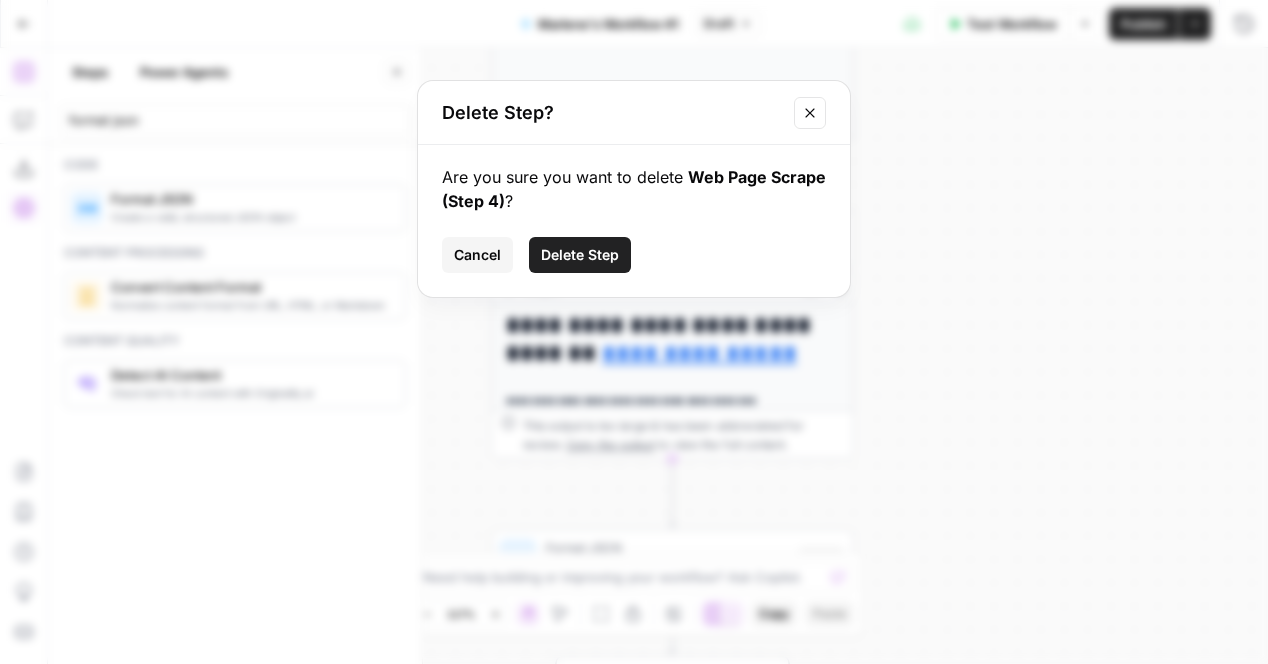 click on "Delete Step" at bounding box center [580, 255] 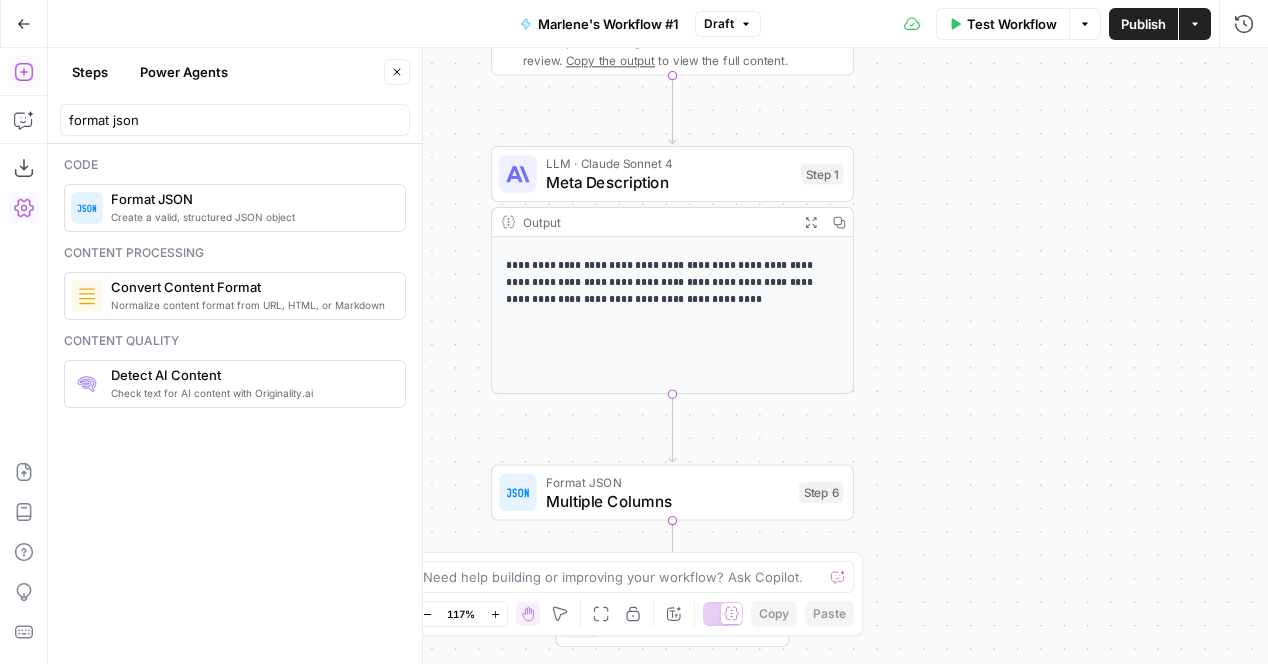 click on "Multiple Columns" at bounding box center [668, 500] 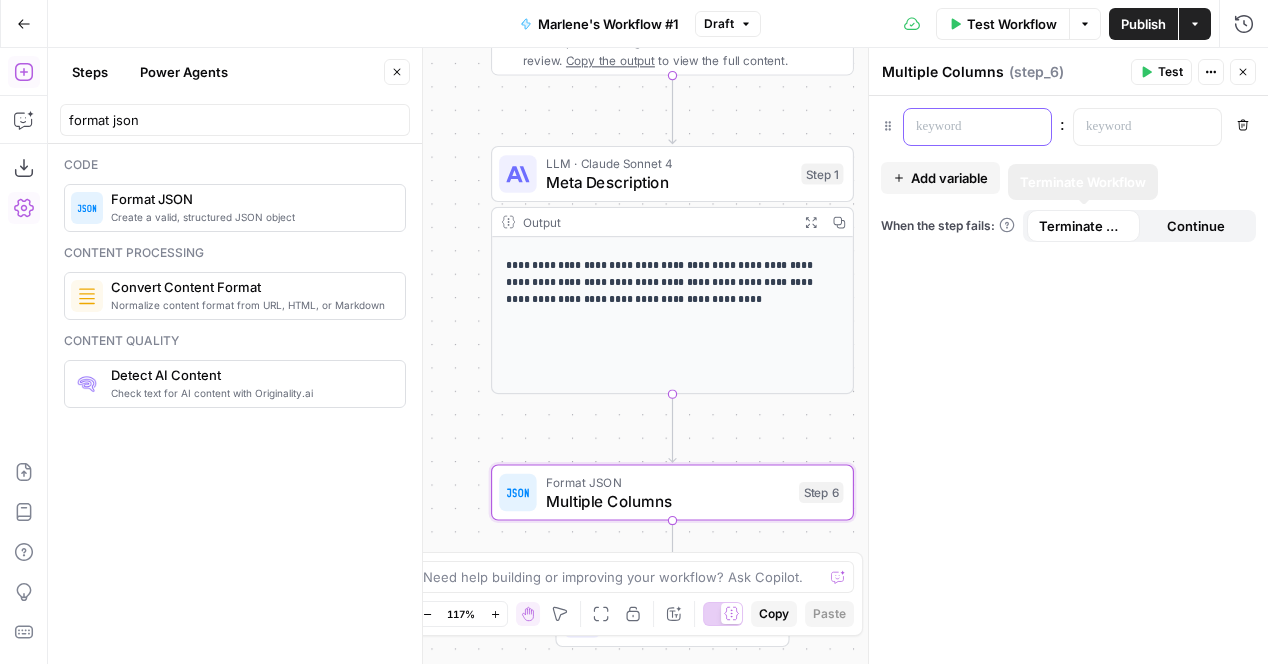 click at bounding box center [961, 127] 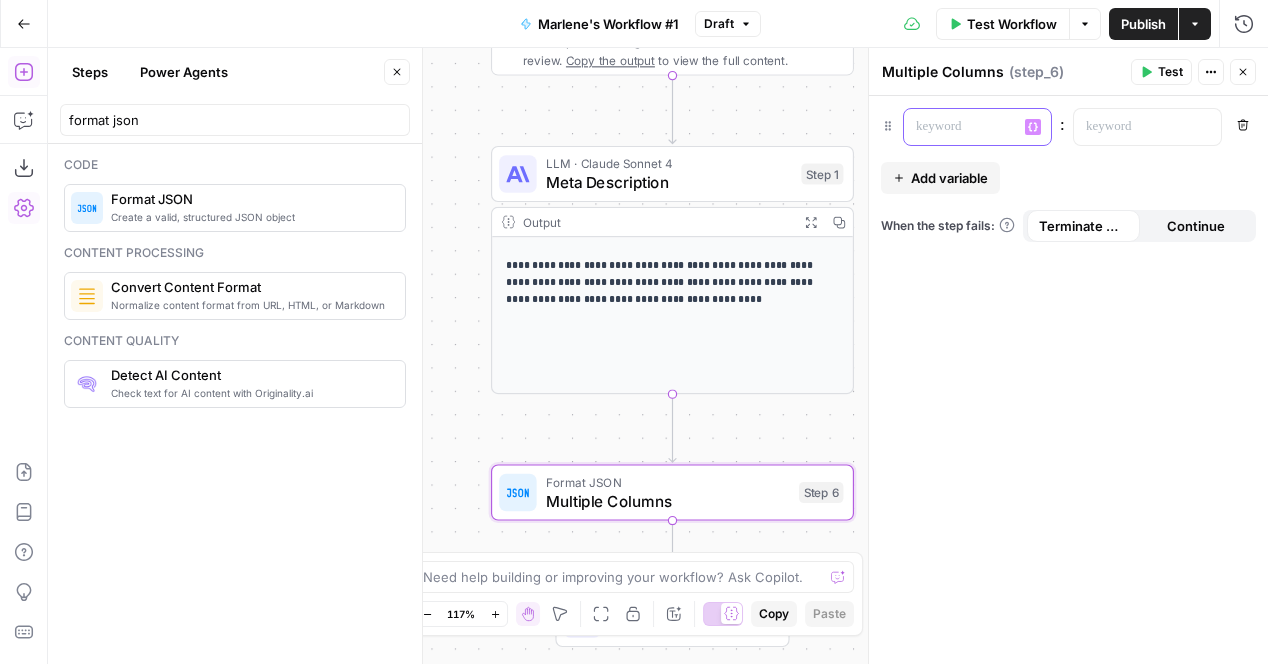 type 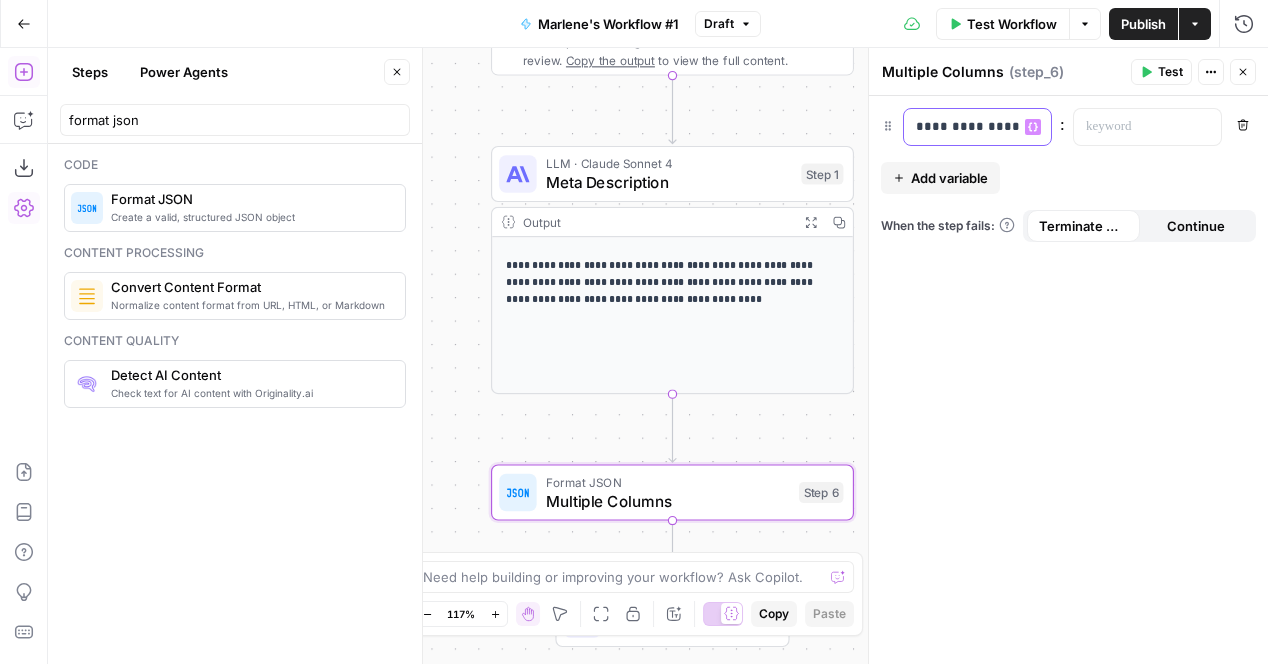 scroll, scrollTop: 0, scrollLeft: 0, axis: both 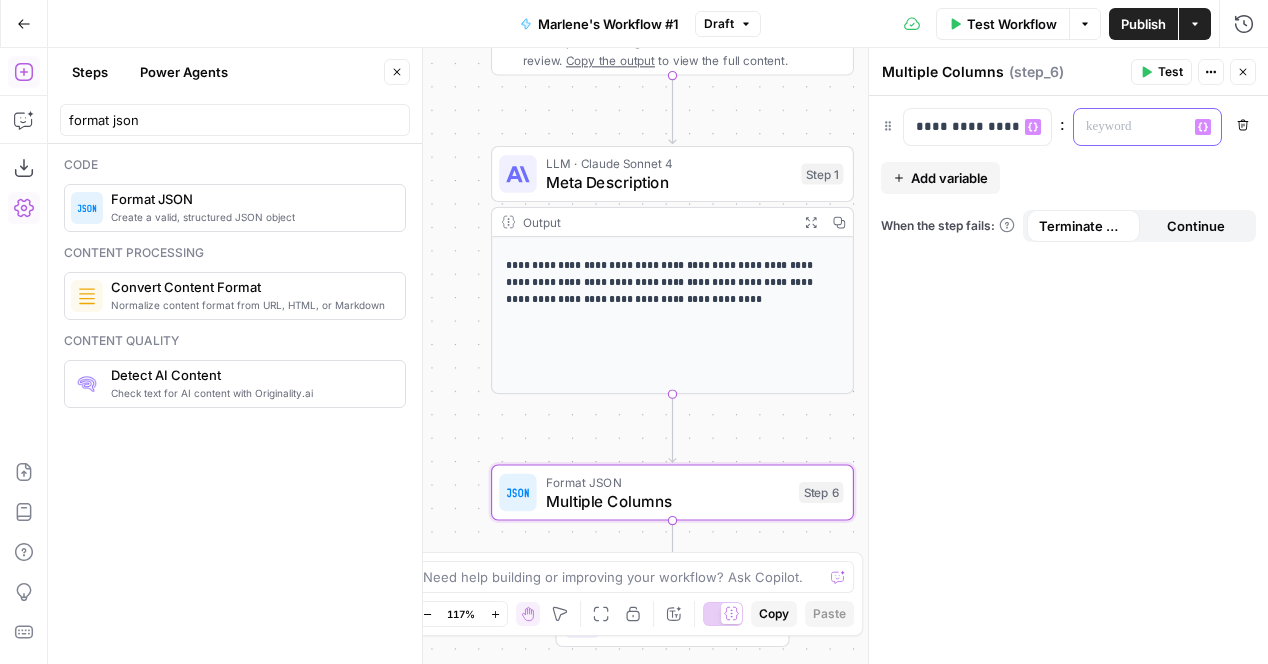 click at bounding box center [1131, 127] 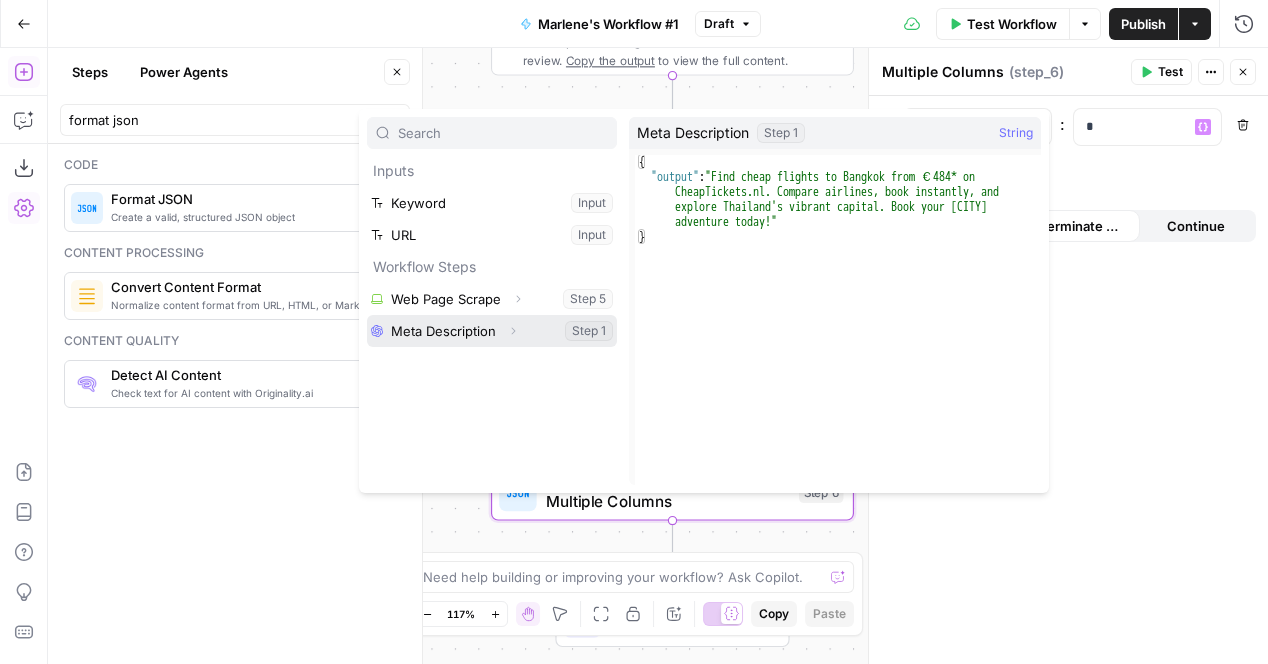 click at bounding box center (492, 331) 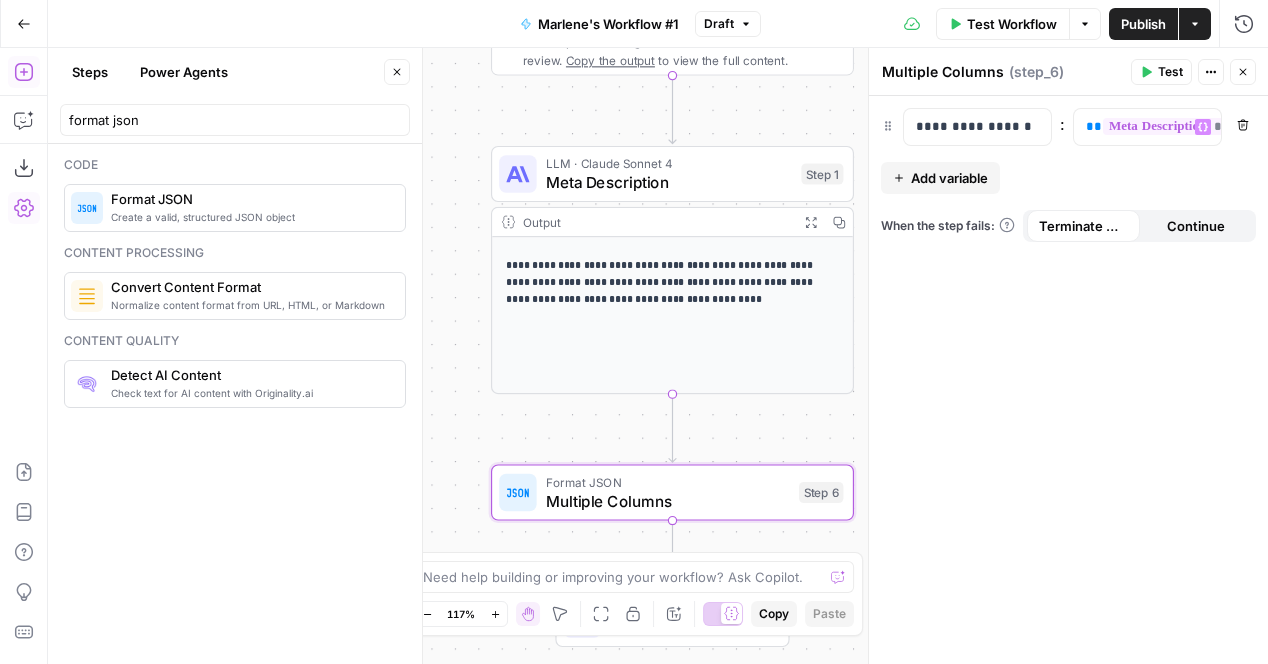 click on "Add variable" at bounding box center [949, 178] 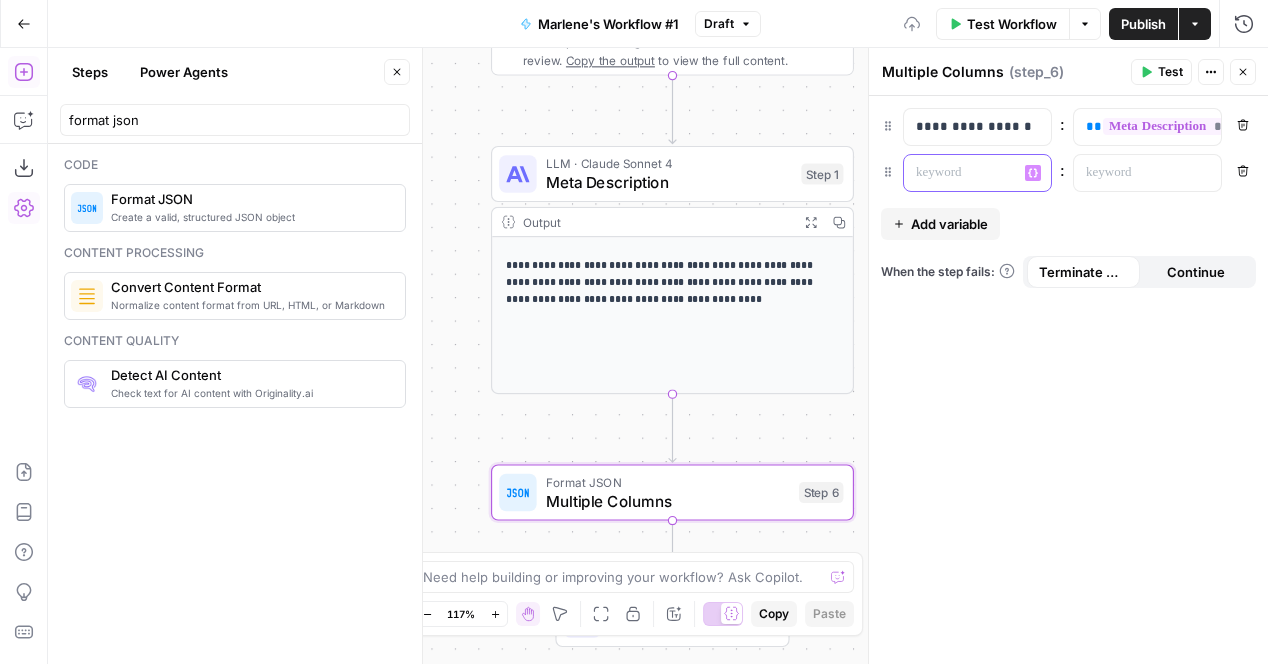 click at bounding box center (961, 173) 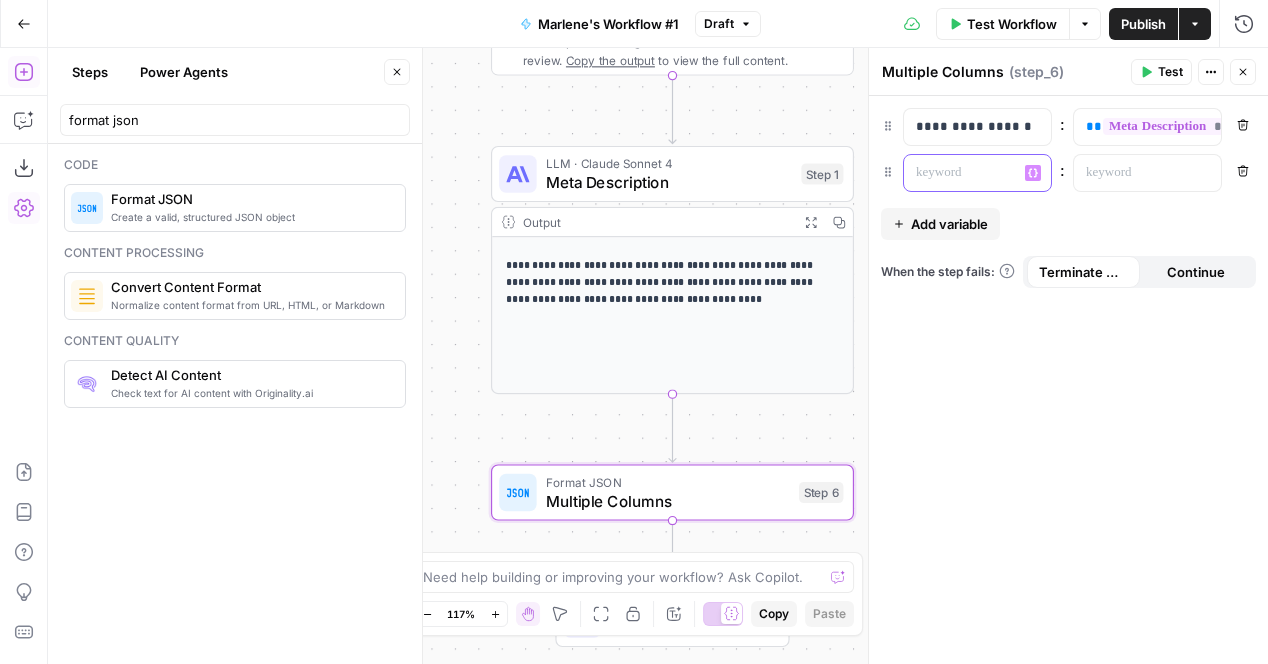 type 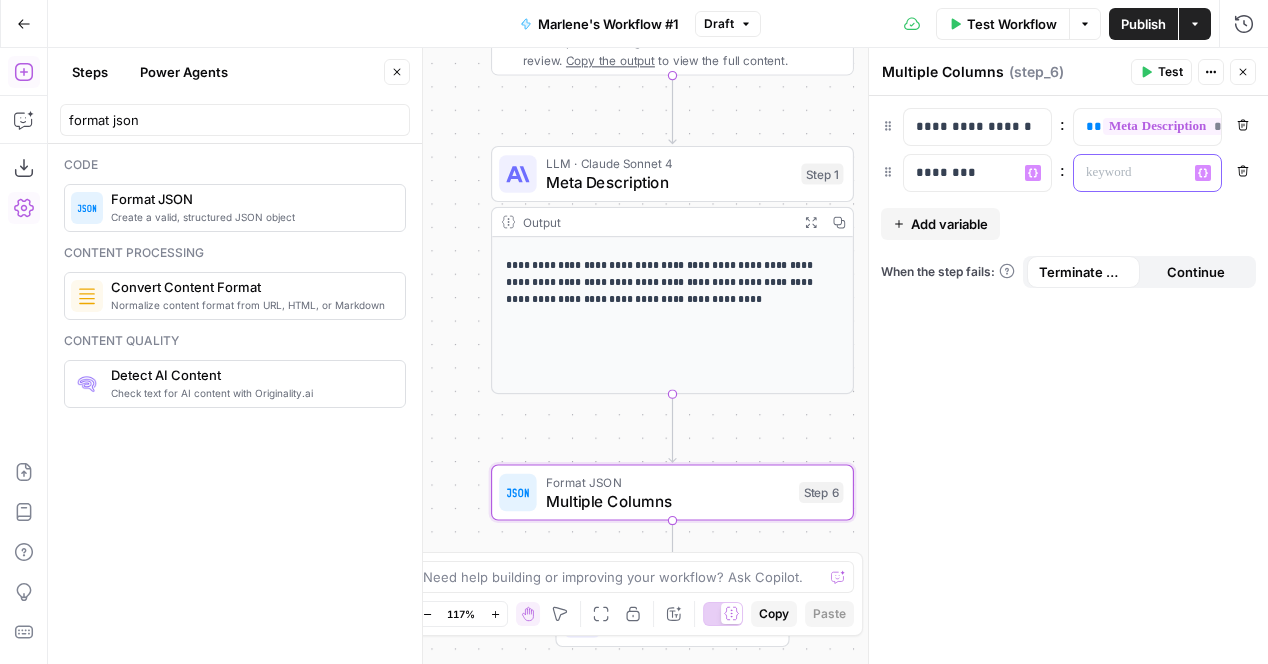 click at bounding box center [1131, 173] 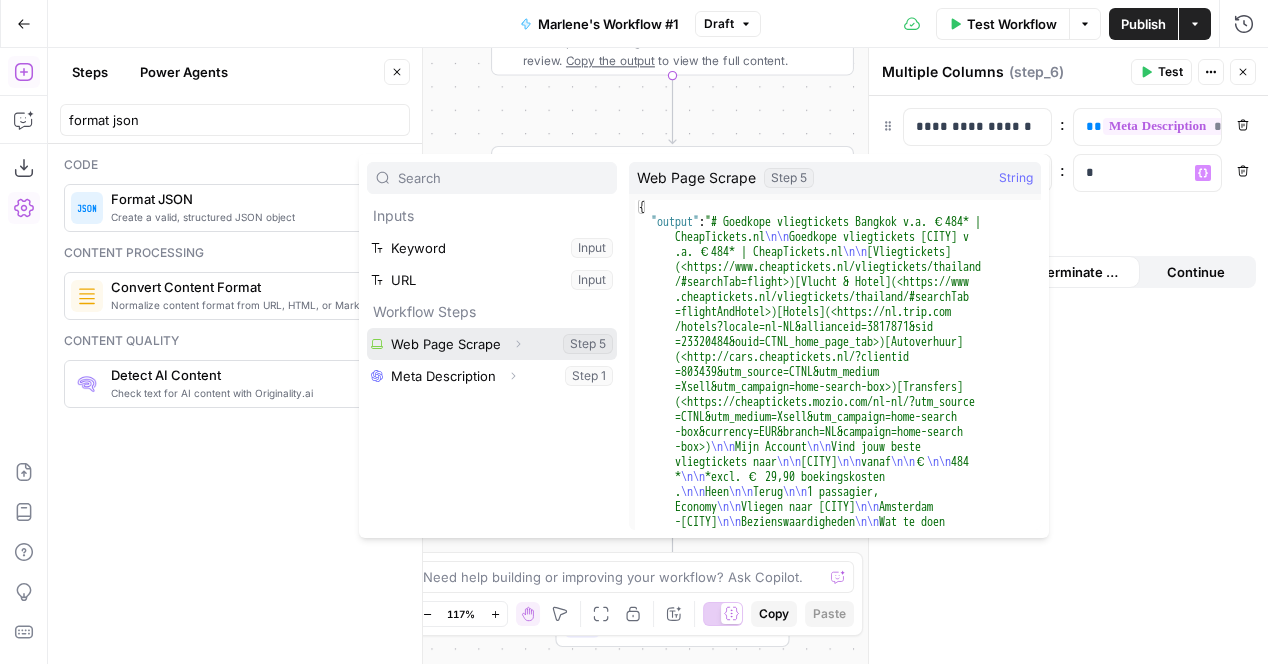 click at bounding box center [492, 344] 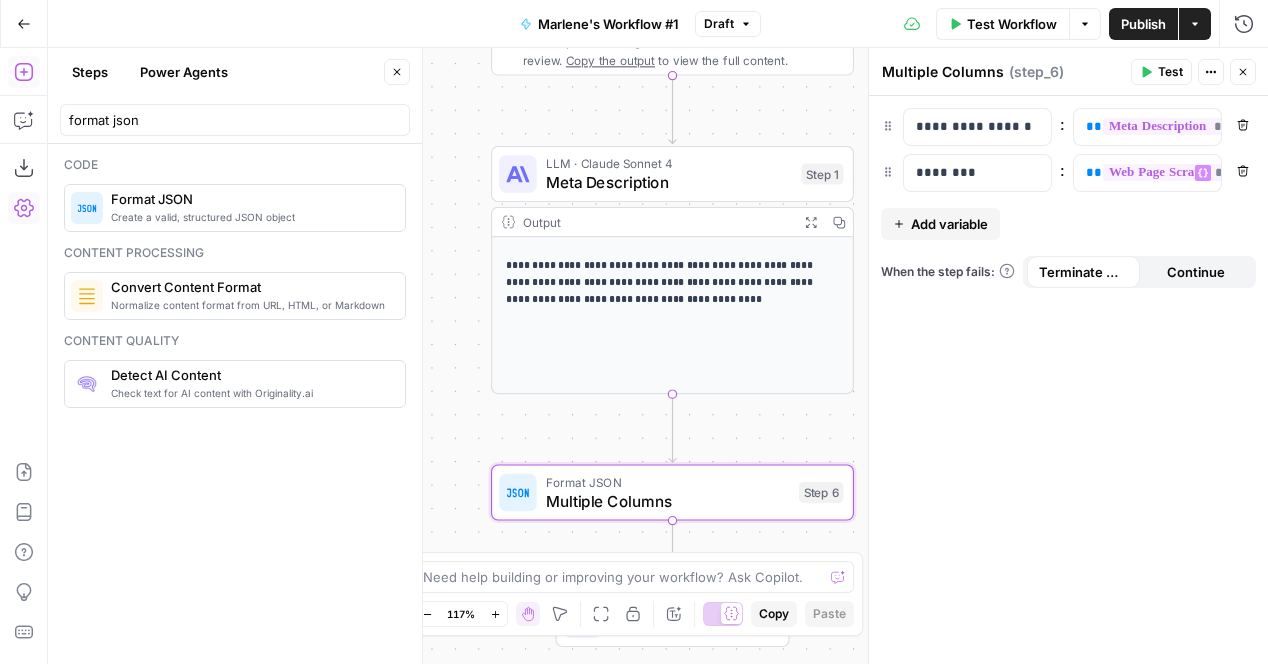 click on "**********" at bounding box center (1068, 380) 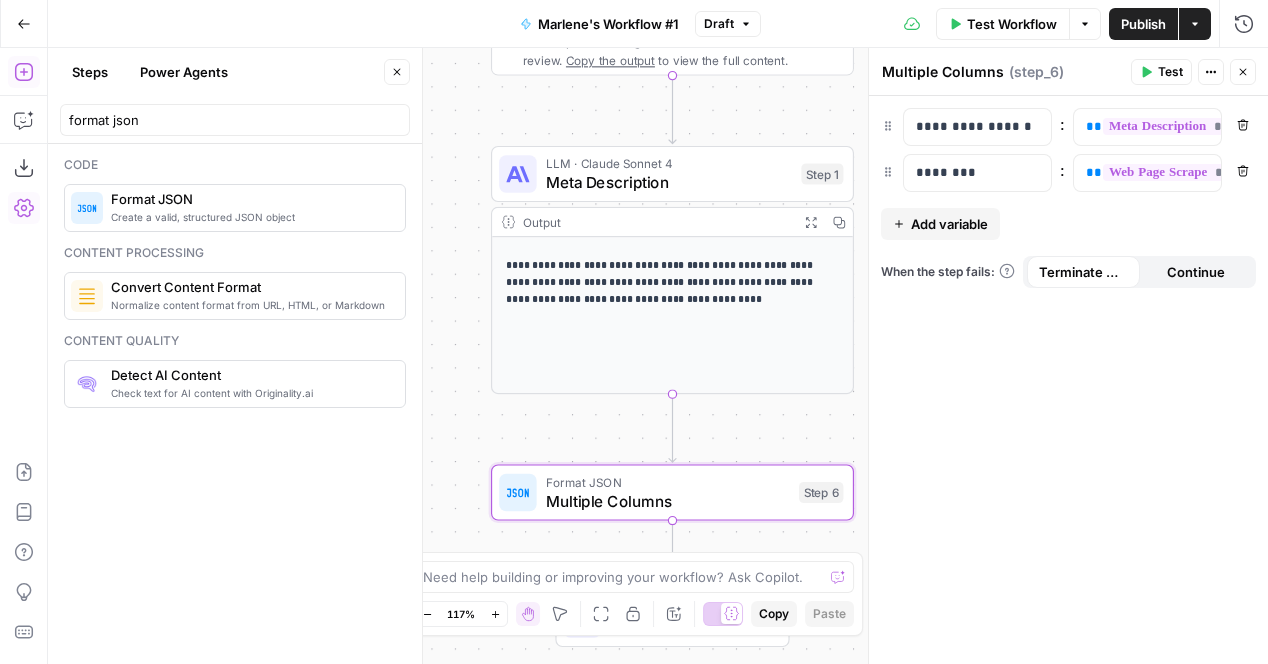 click on "Publish" at bounding box center [1143, 24] 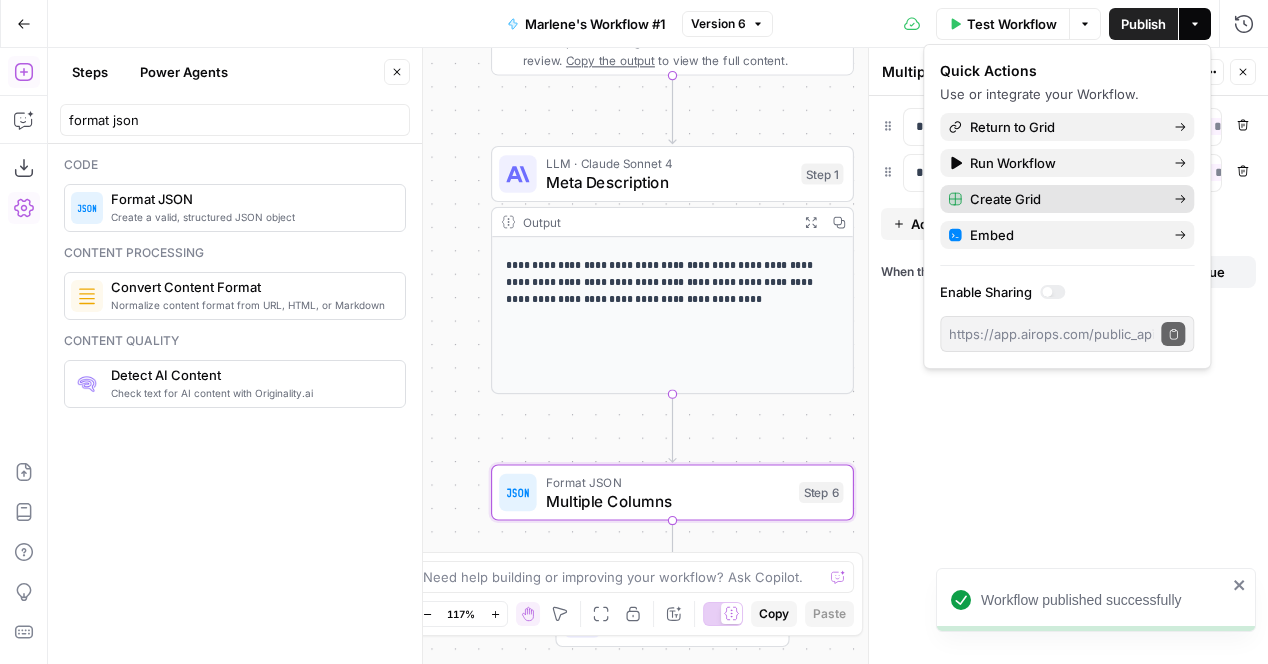 click on "Create Grid" at bounding box center (1064, 199) 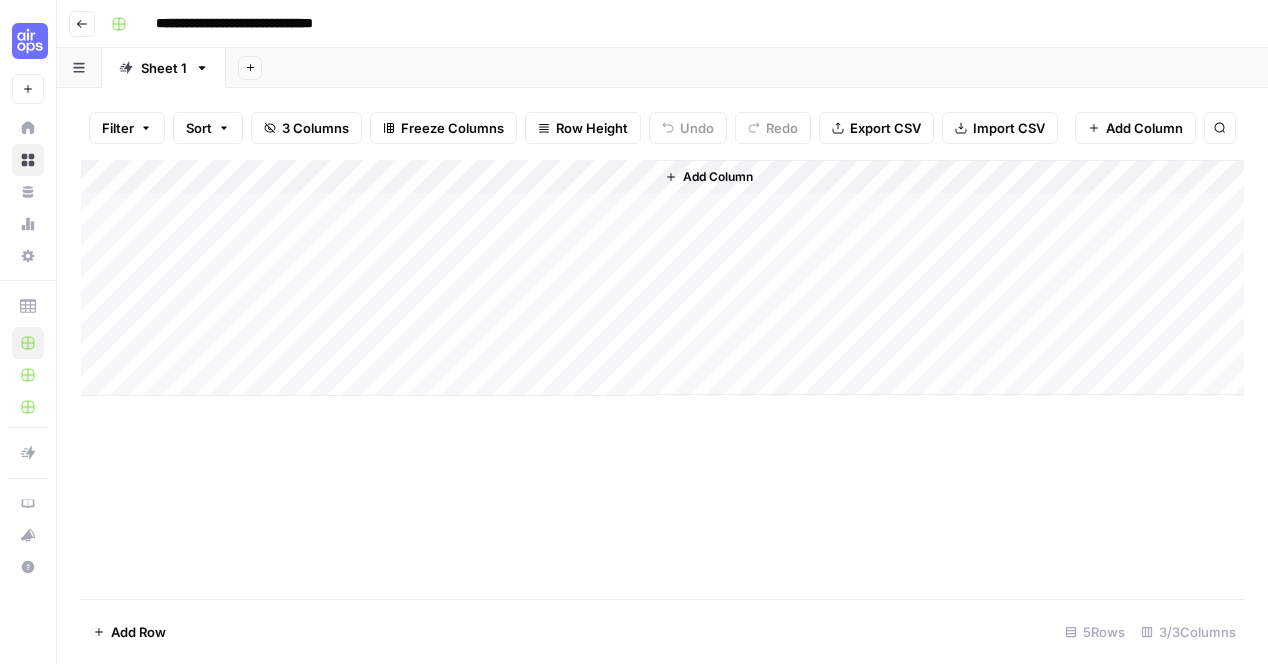 click on "Add Column" at bounding box center (662, 278) 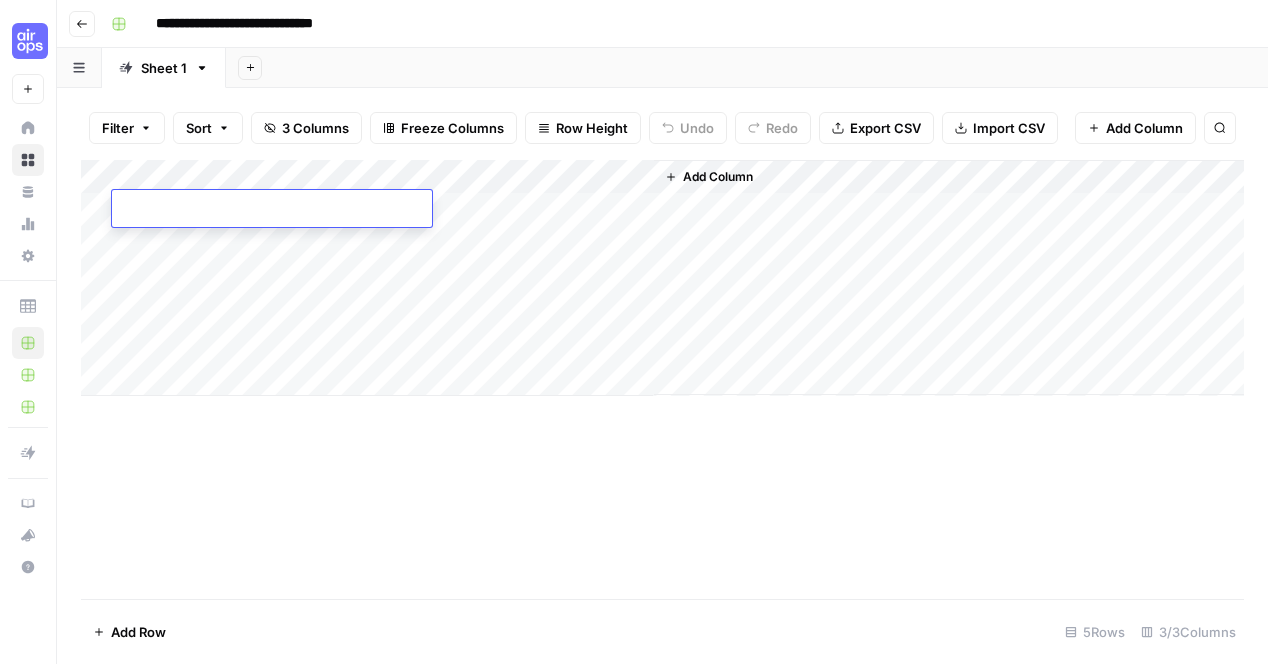 type on "**********" 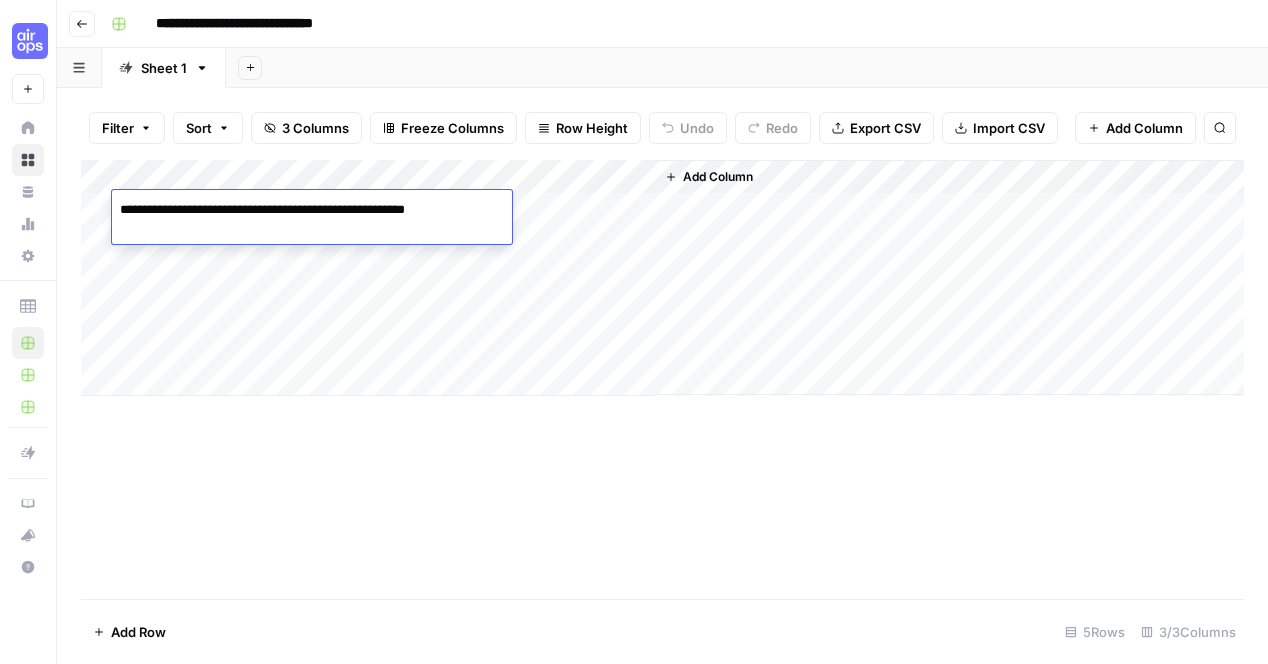 click on "Add Column" at bounding box center (662, 278) 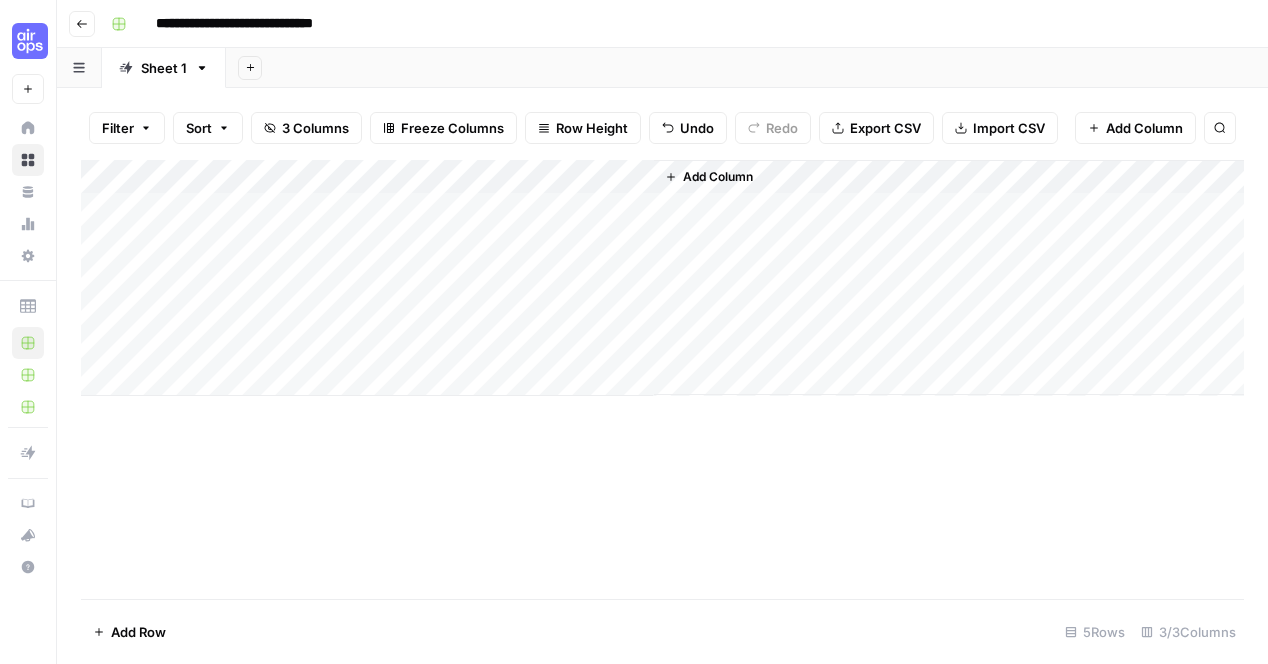 click on "Add Column" at bounding box center (662, 278) 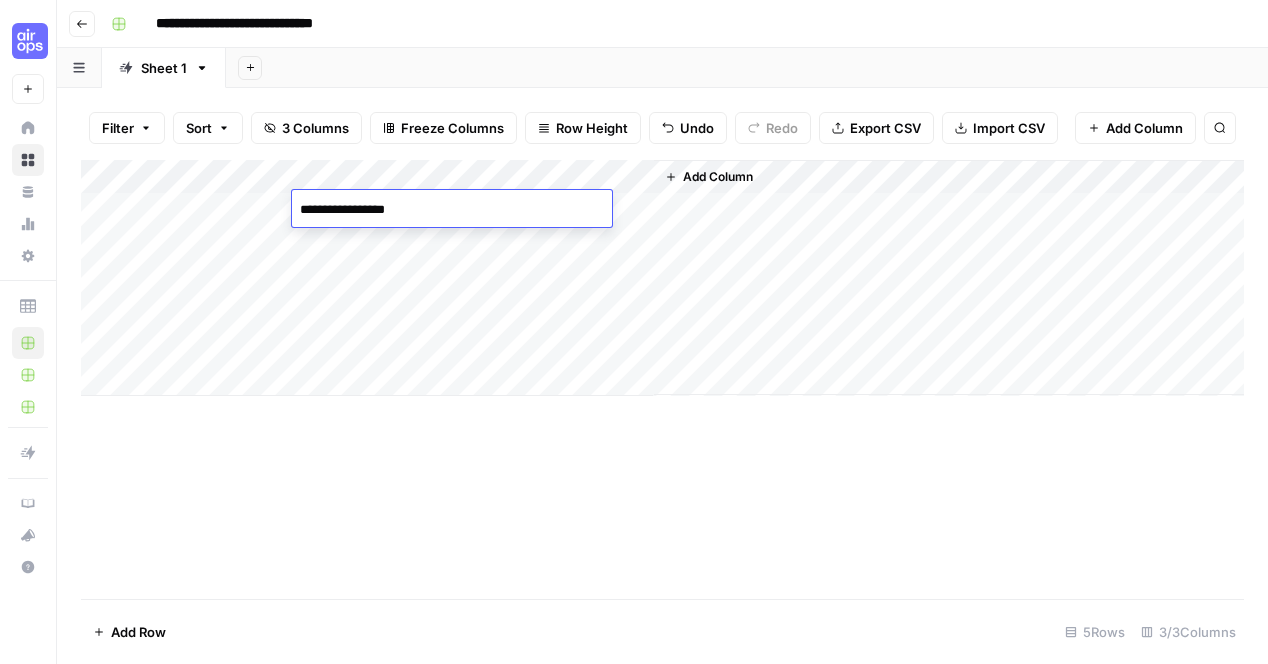 type on "**********" 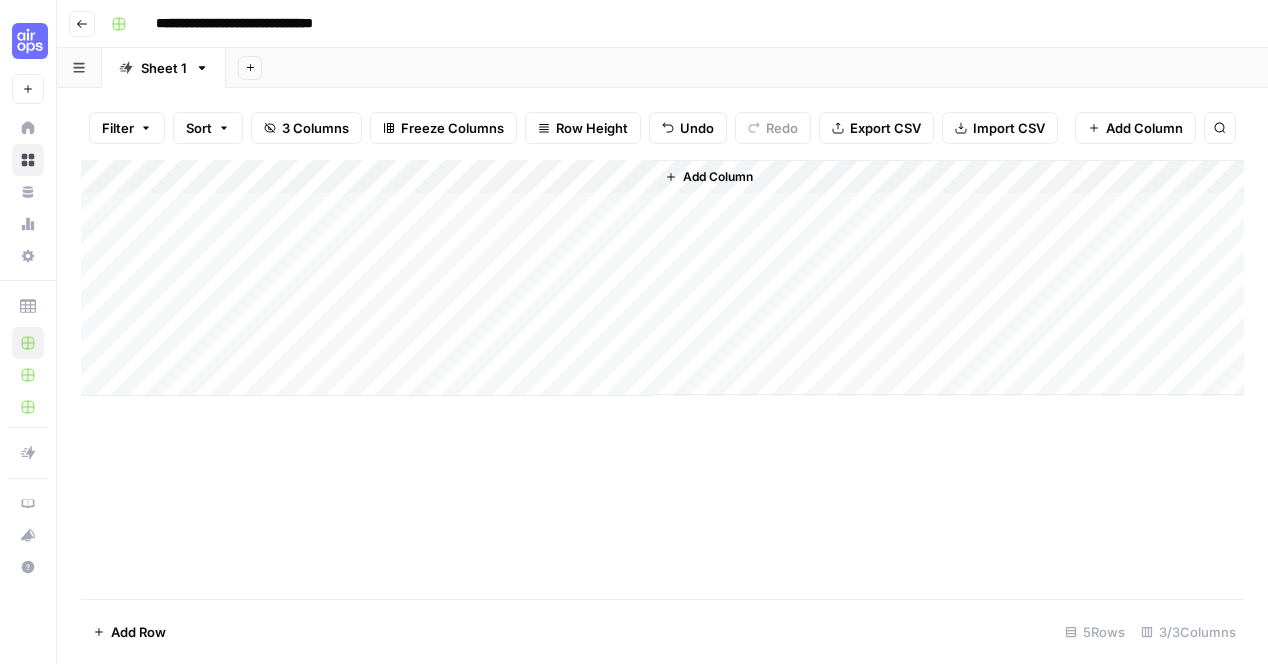 click on "**********" at bounding box center (675, 24) 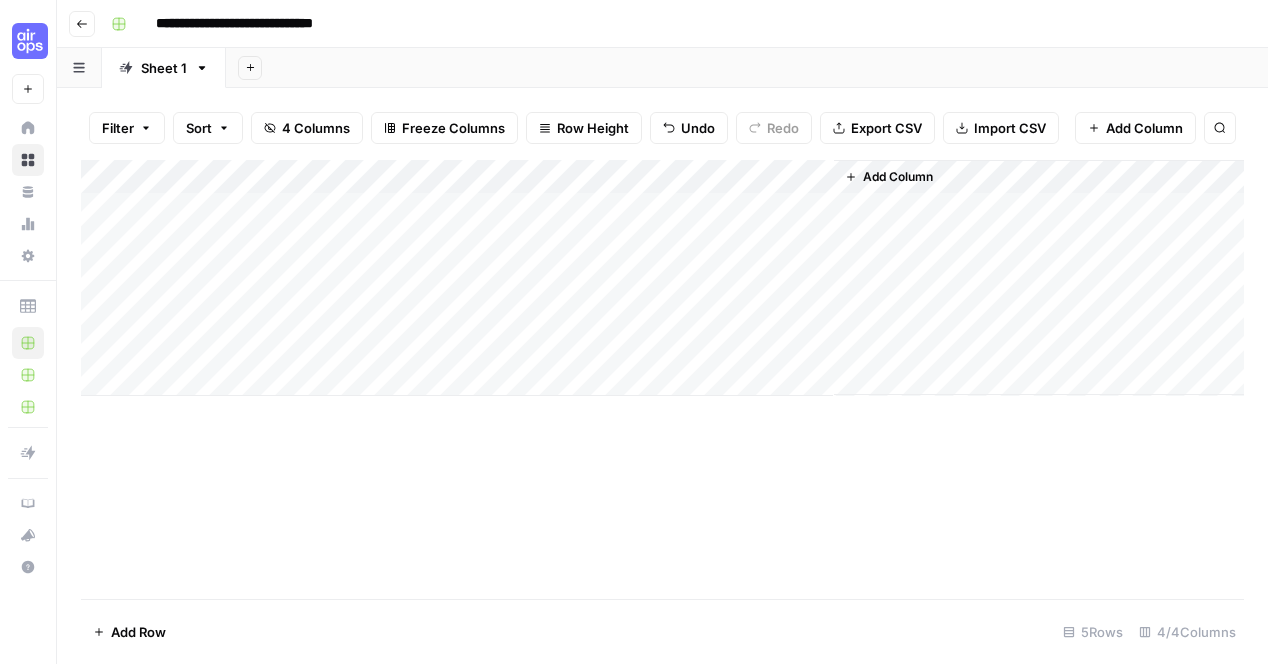 click on "Add Column" at bounding box center [662, 278] 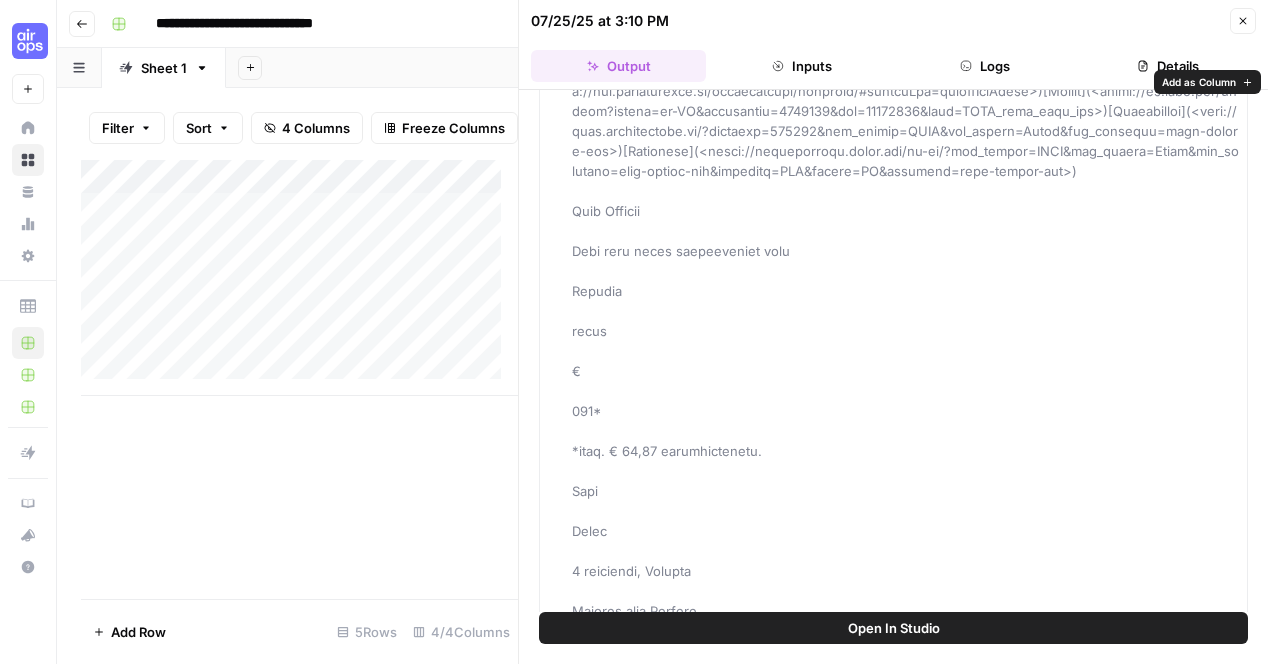 scroll, scrollTop: 0, scrollLeft: 0, axis: both 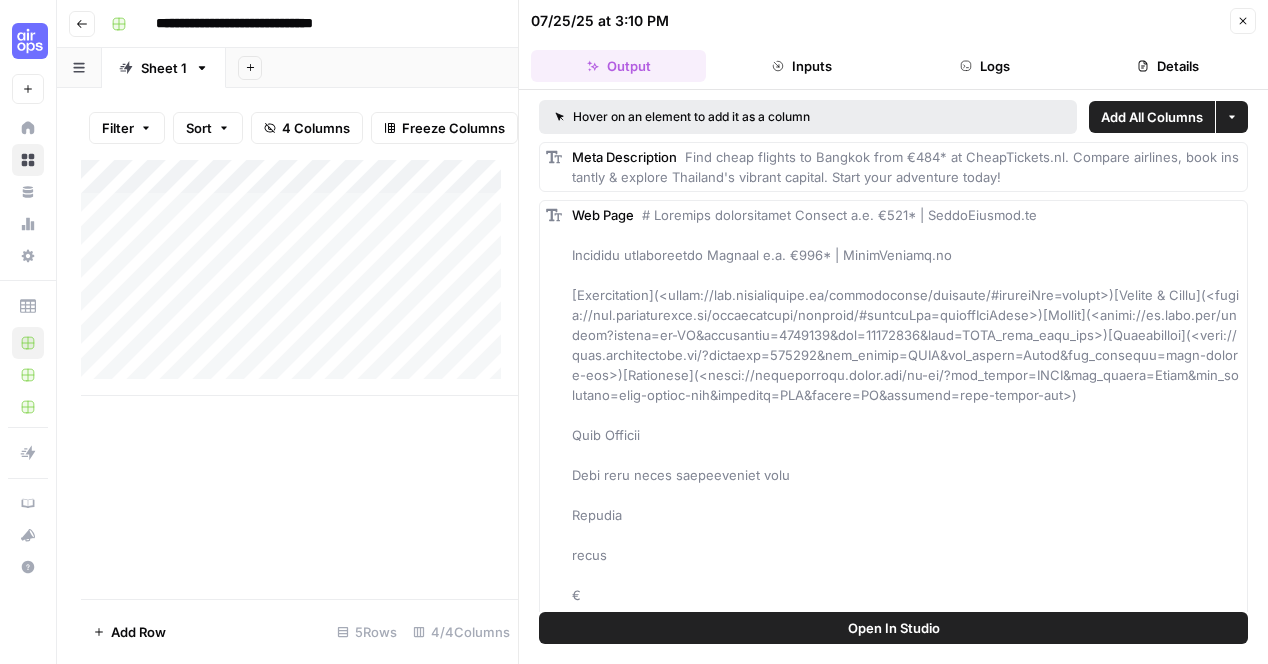 click on "Add All Columns" at bounding box center [1152, 117] 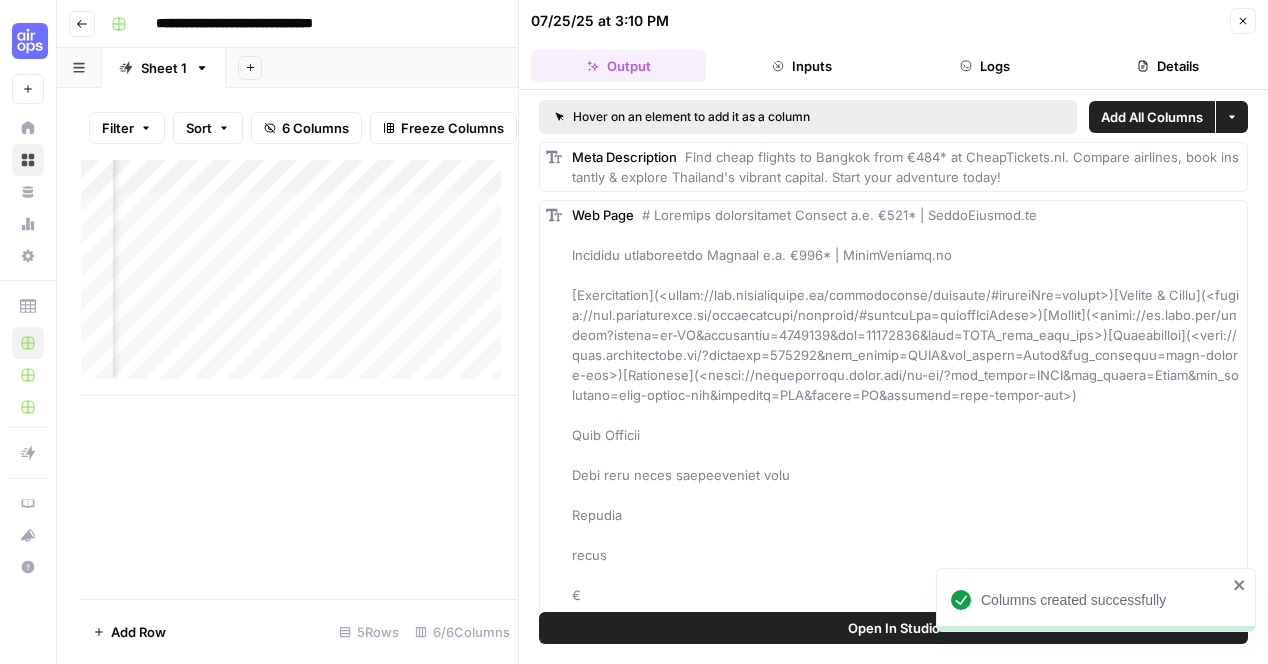 scroll, scrollTop: 0, scrollLeft: 482, axis: horizontal 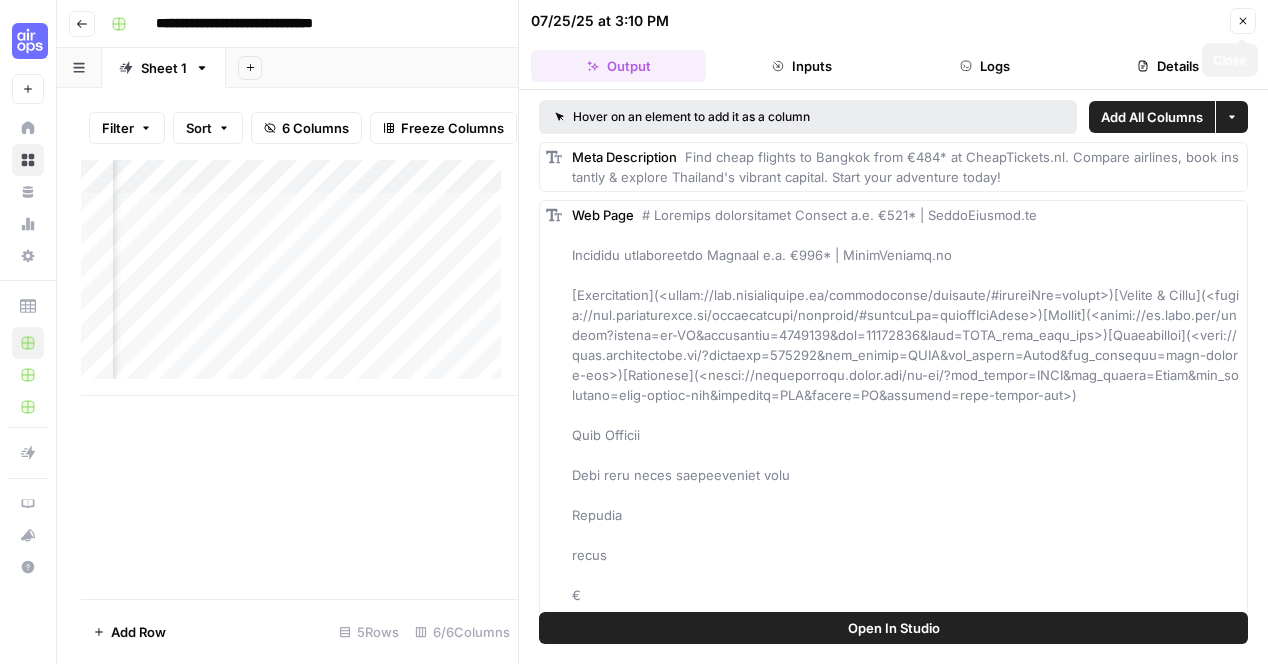 click 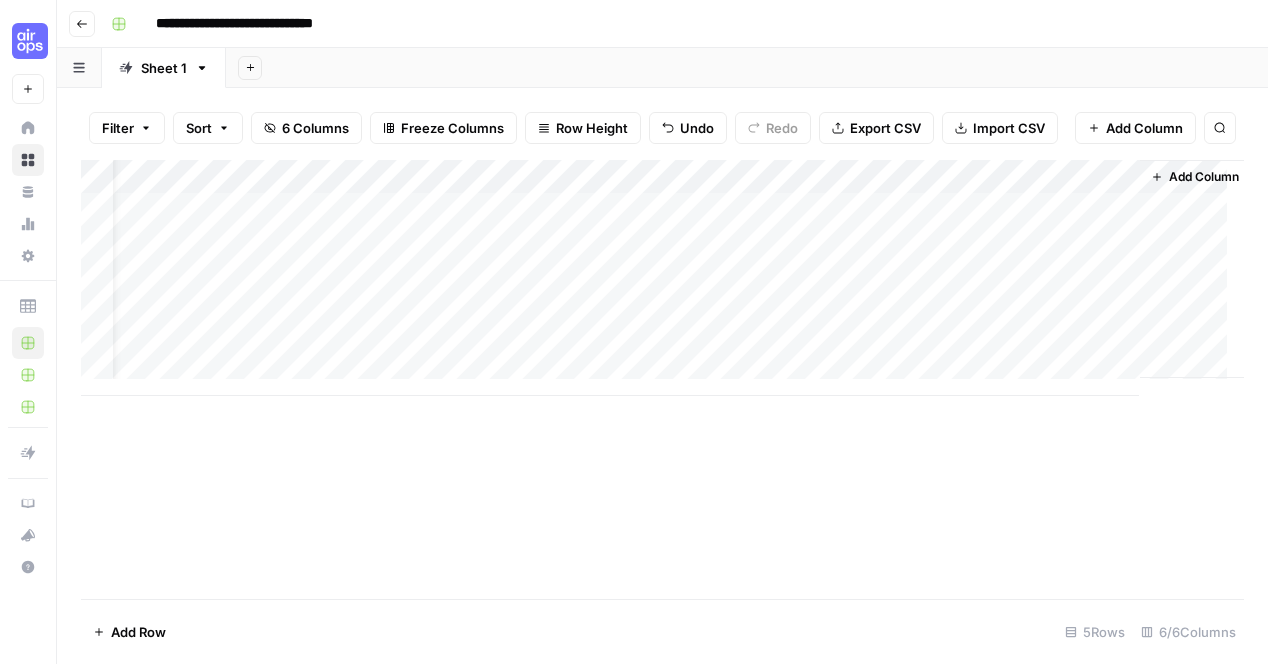 scroll, scrollTop: 0, scrollLeft: 0, axis: both 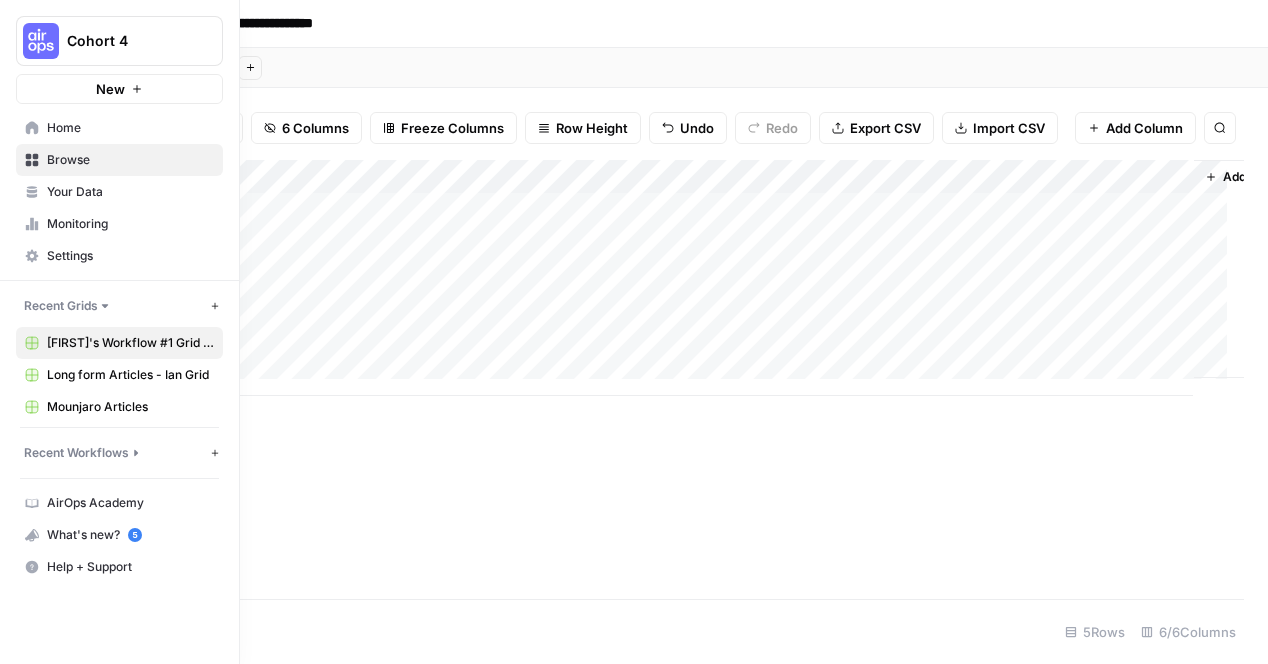 click on "Home" at bounding box center [130, 128] 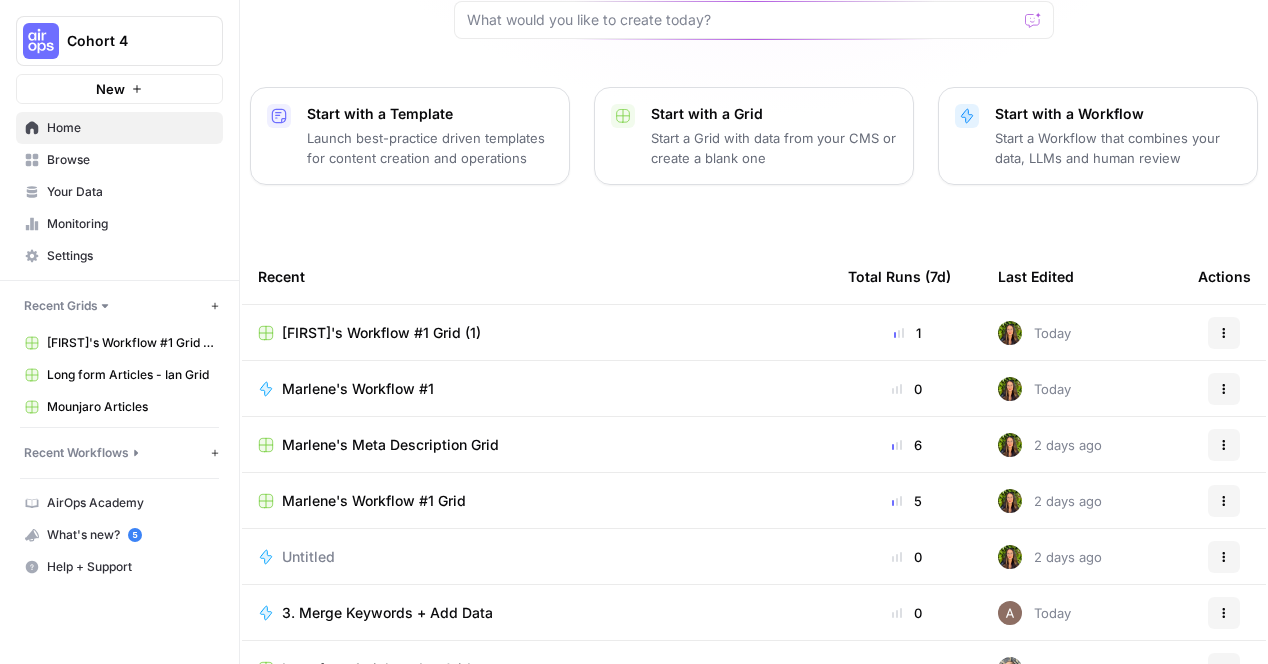 scroll, scrollTop: 227, scrollLeft: 0, axis: vertical 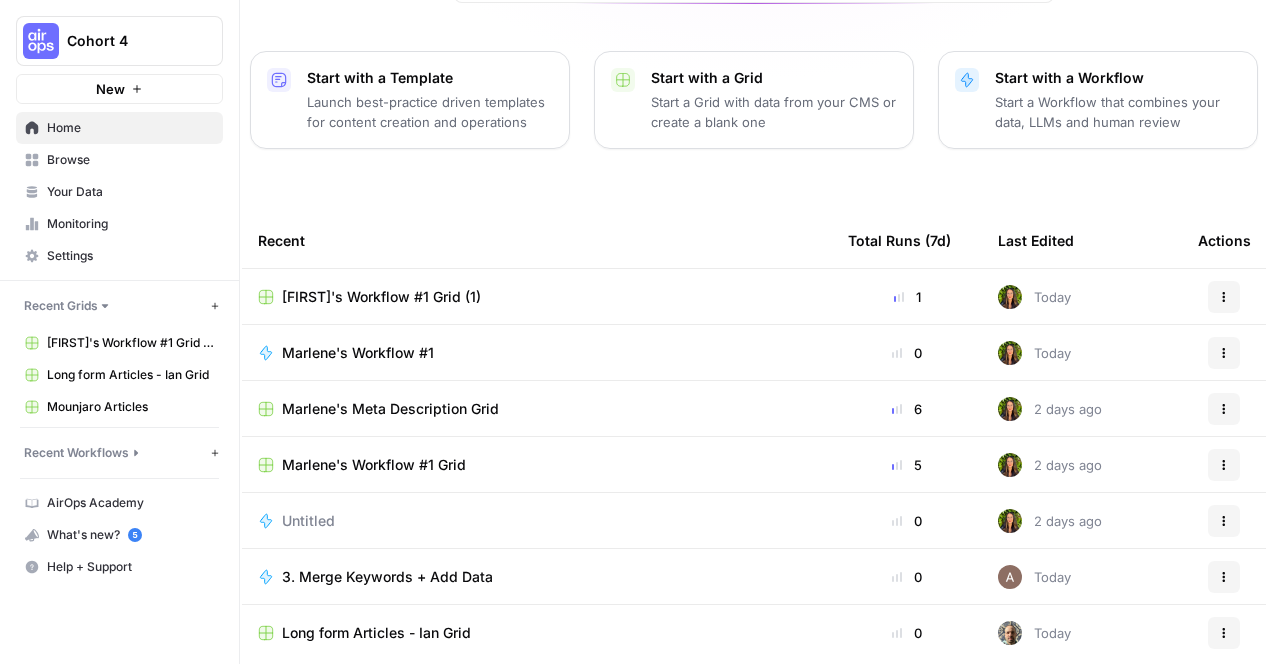 click on "Marlene's Workflow #1  Grid (1)" at bounding box center [381, 297] 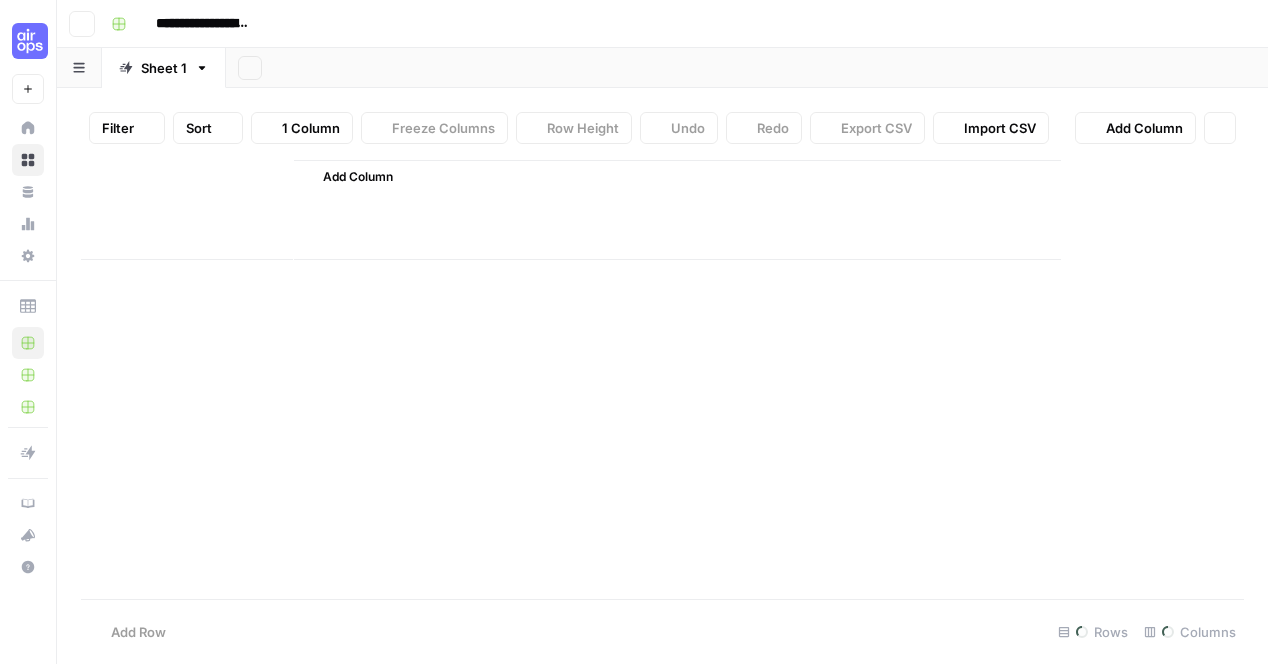 scroll, scrollTop: 0, scrollLeft: 0, axis: both 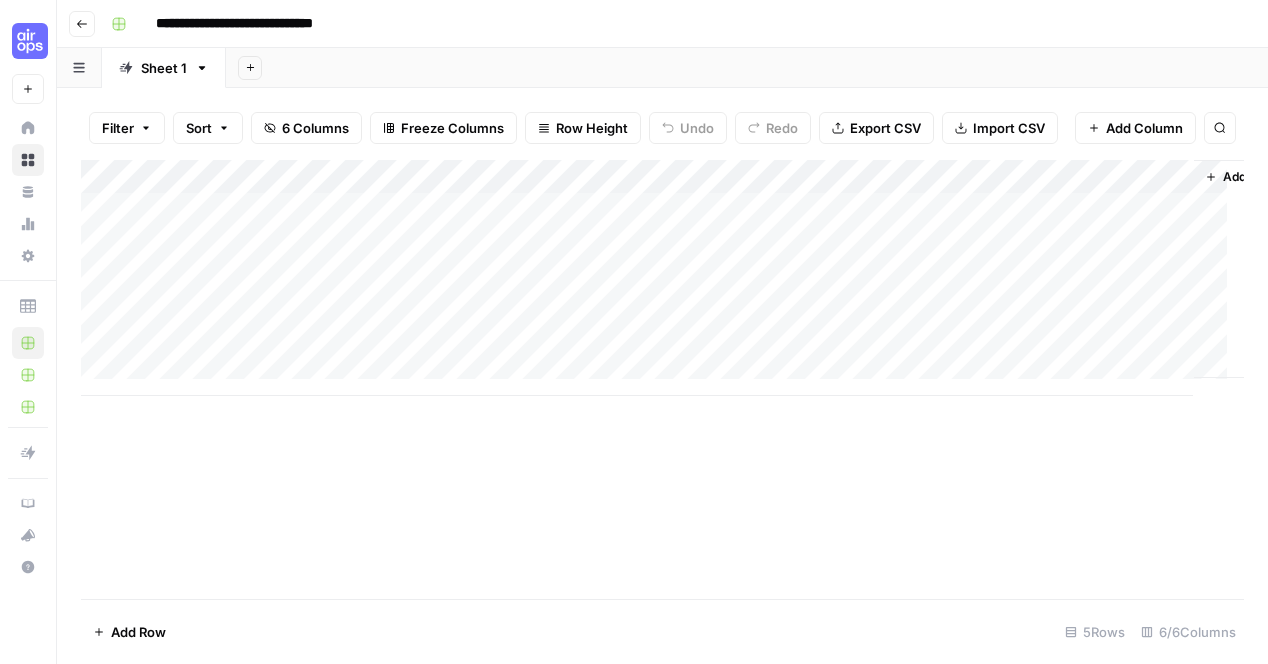 click on "Go back" at bounding box center [82, 24] 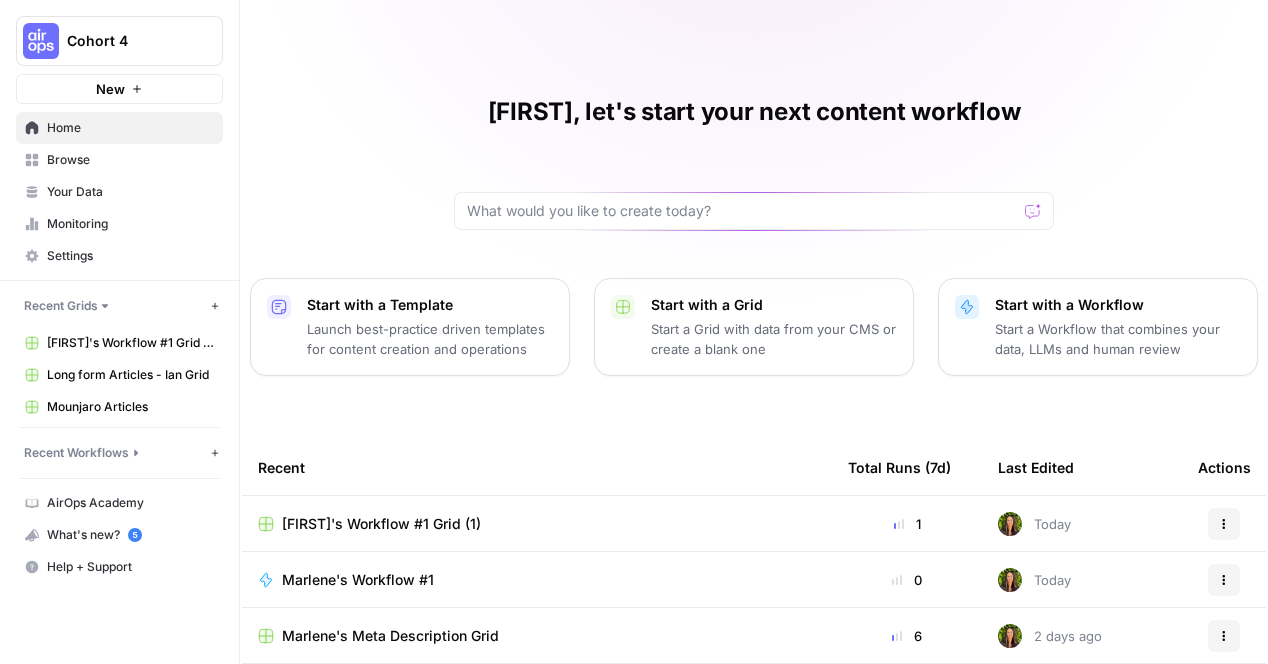 click on "Browse" at bounding box center (130, 160) 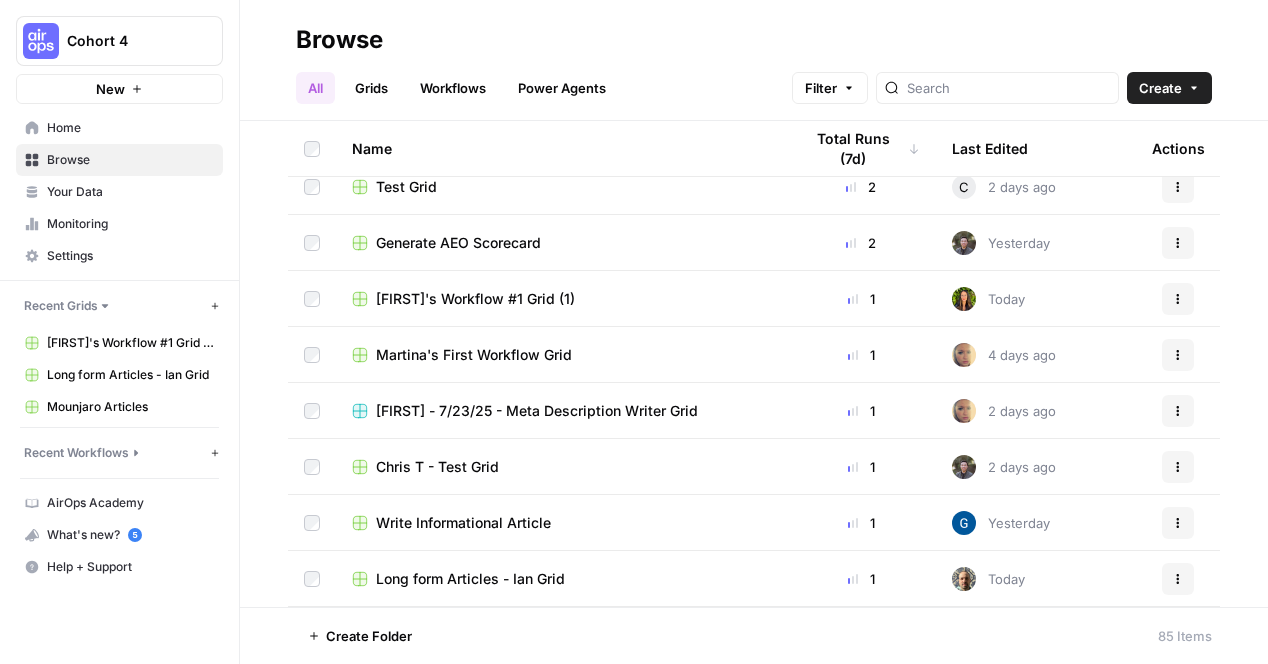 scroll, scrollTop: 2430, scrollLeft: 0, axis: vertical 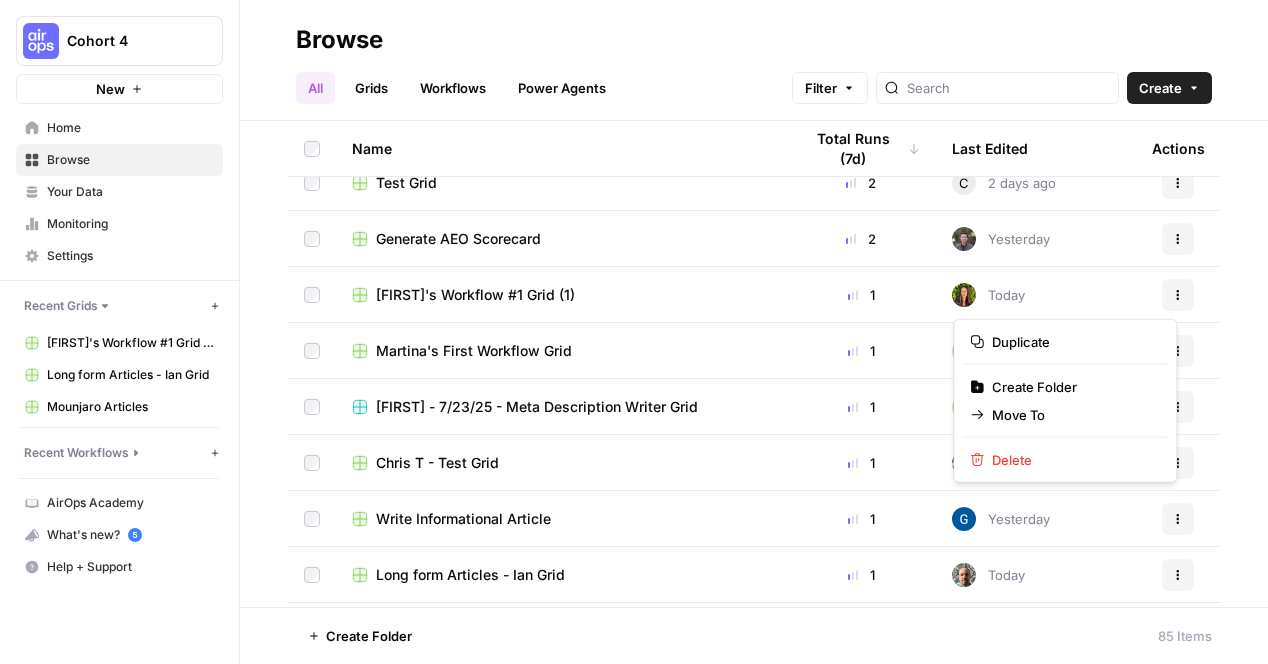 click on "Actions" at bounding box center [1178, 295] 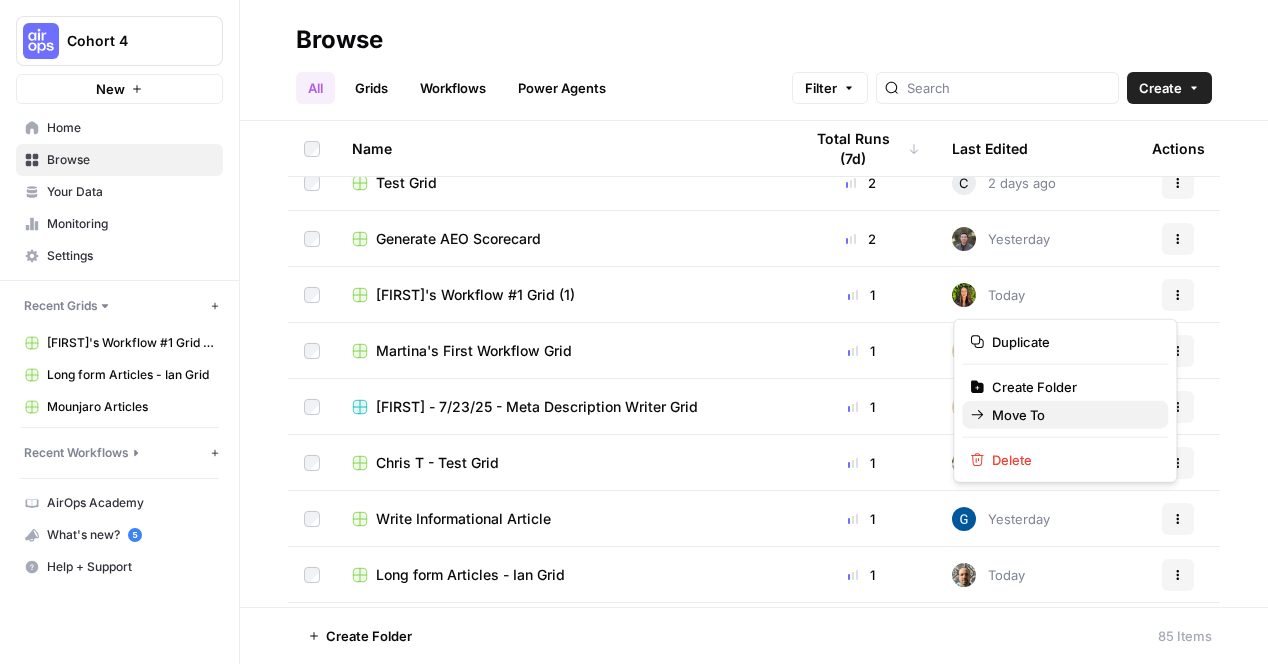 click on "Move To" at bounding box center [1072, 415] 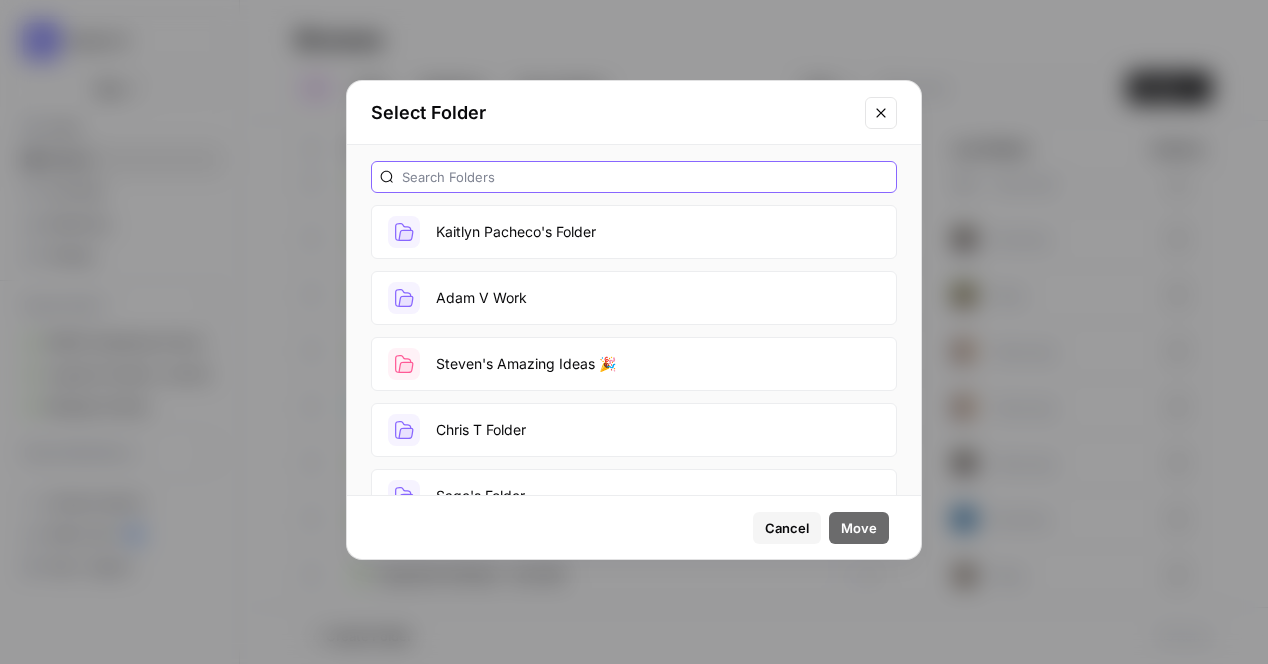 click at bounding box center [645, 177] 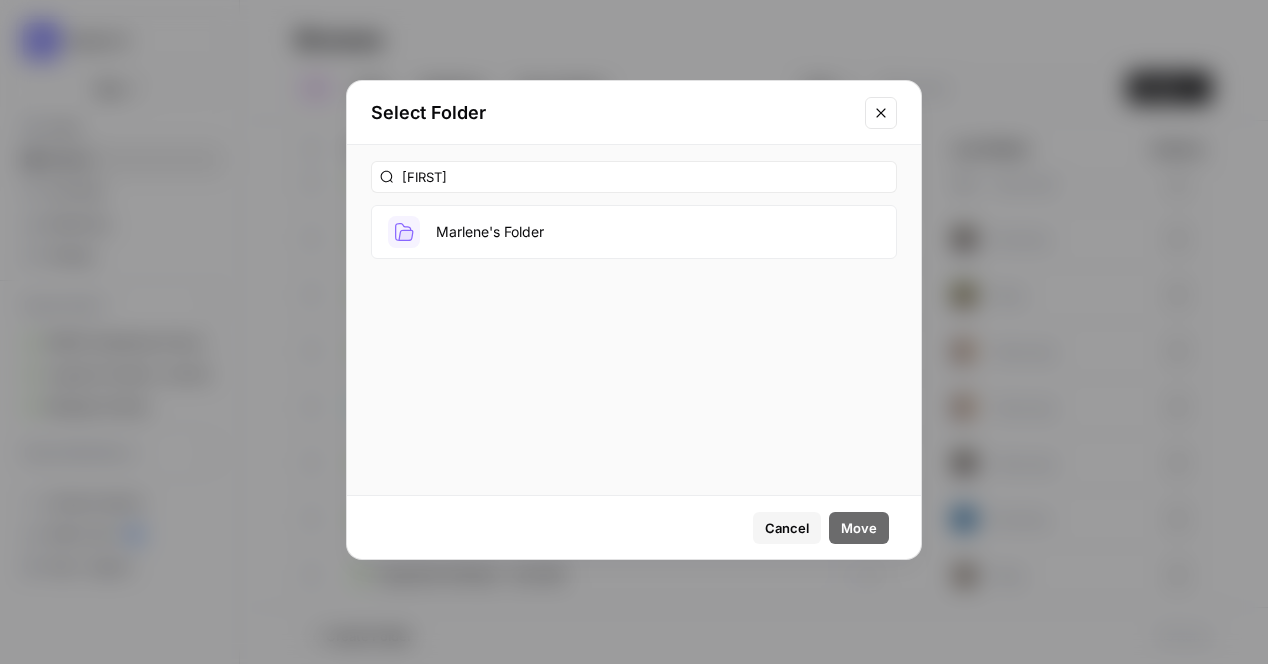 click on "Marlene's Folder" at bounding box center [634, 232] 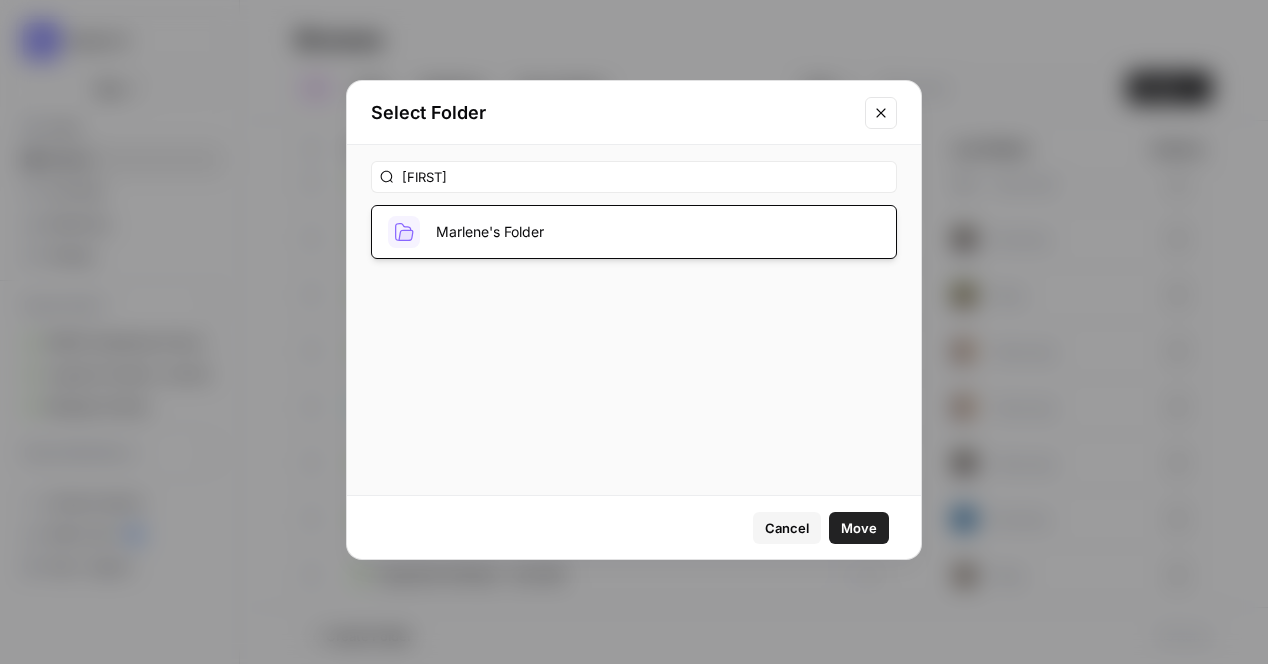 click on "Marlene's Folder" at bounding box center (634, 232) 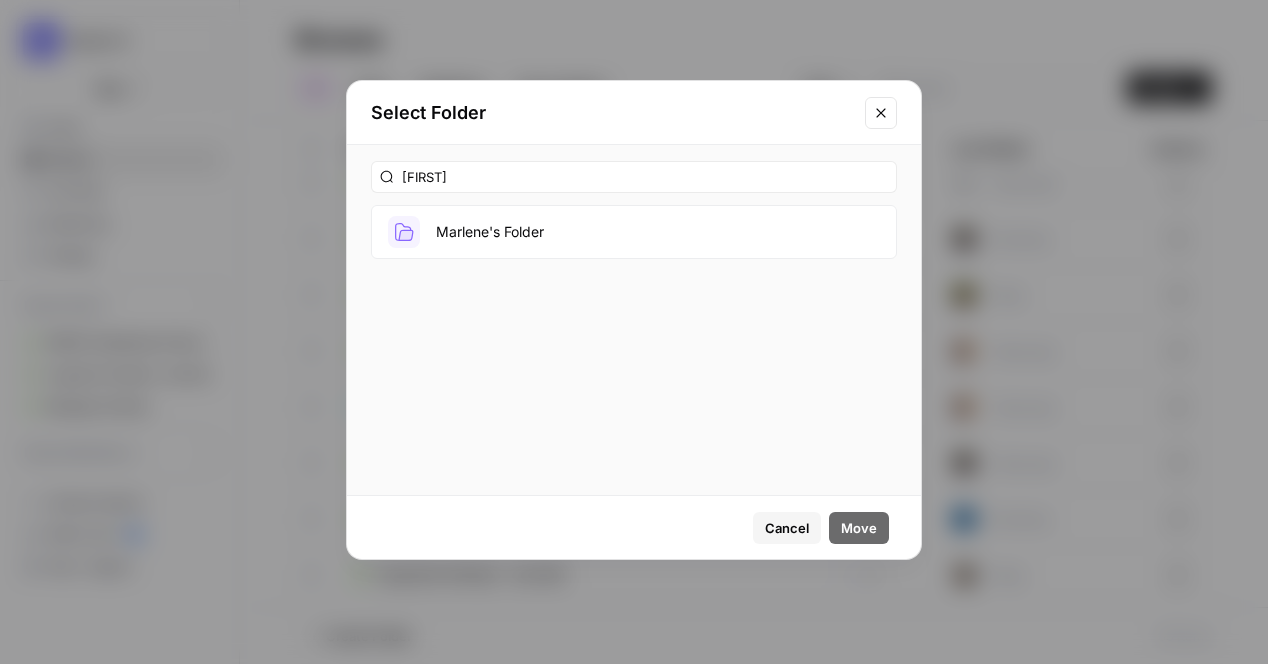 click at bounding box center [404, 232] 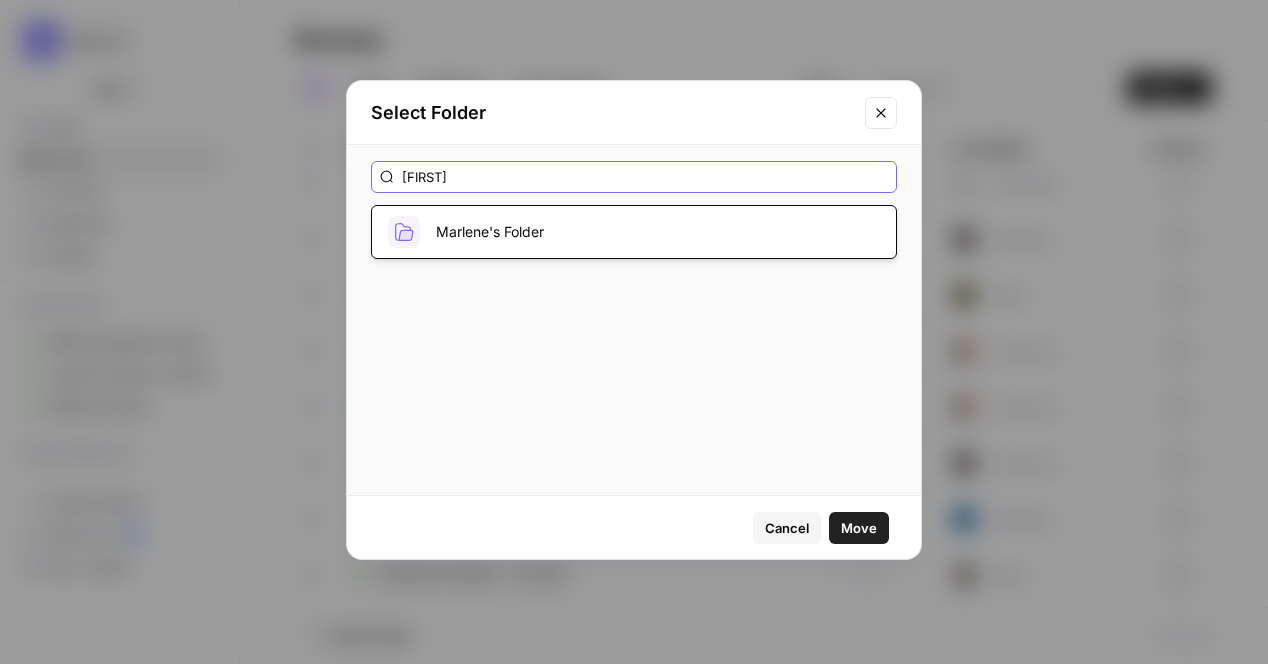 click on "marlene" at bounding box center (645, 177) 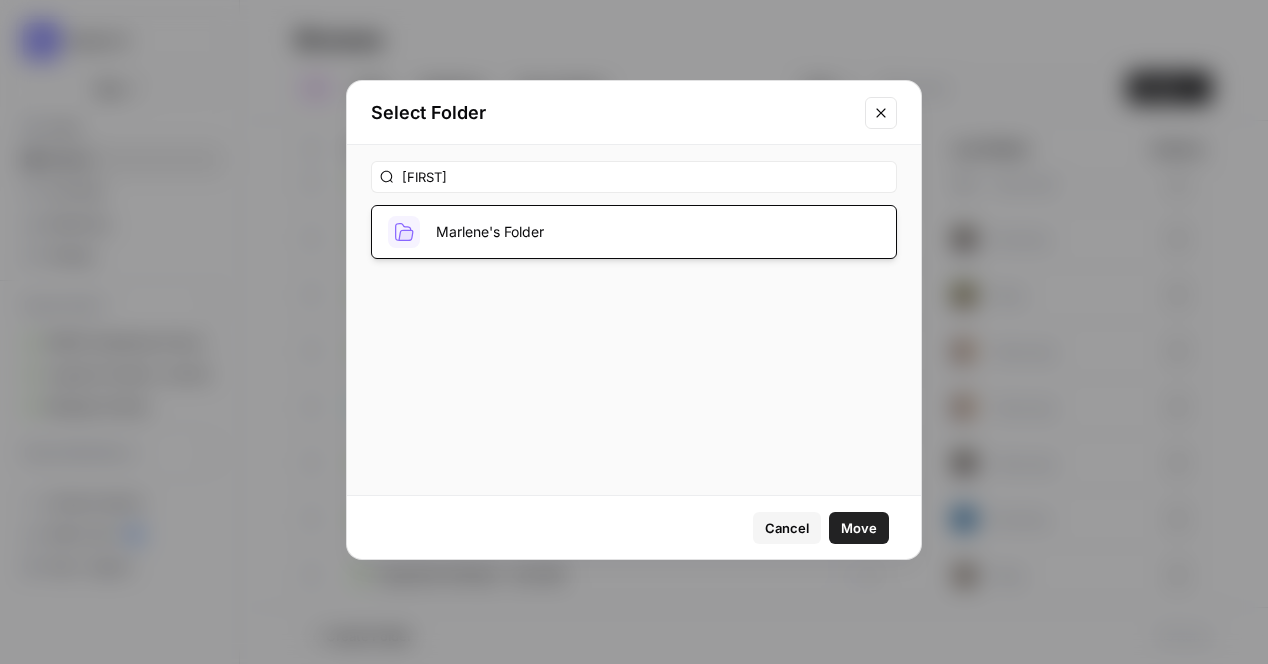 click on "Marlene's Folder" at bounding box center [634, 232] 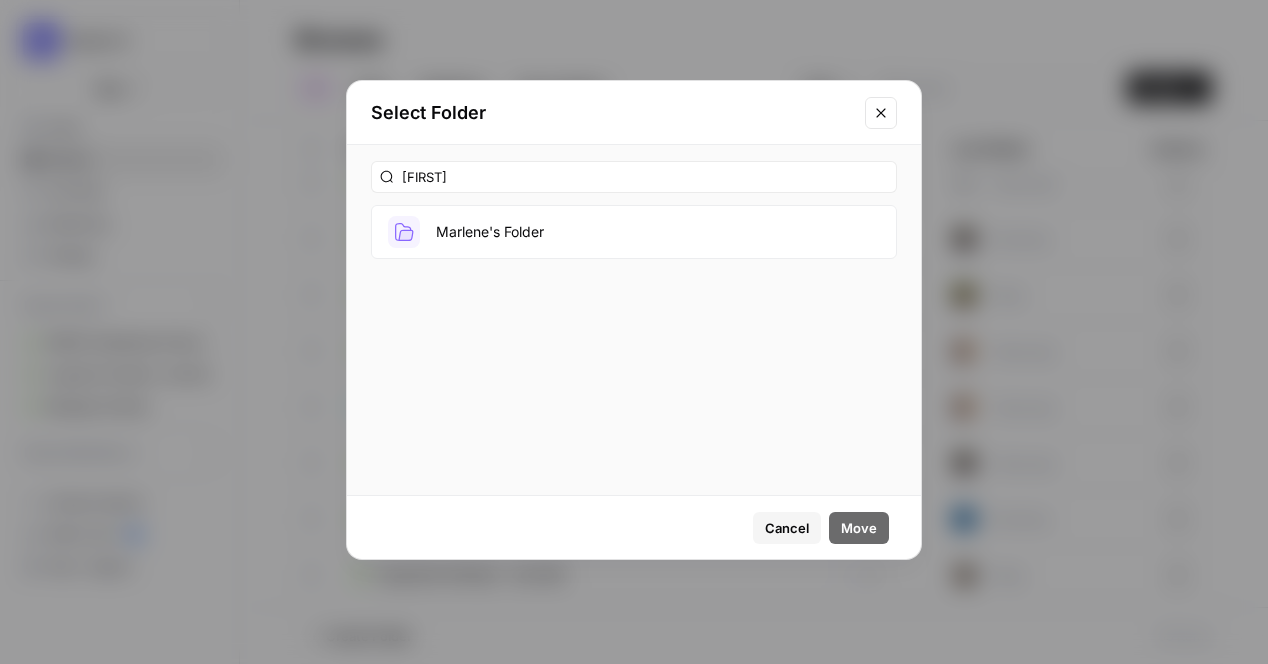 click on "marlene" at bounding box center [634, 177] 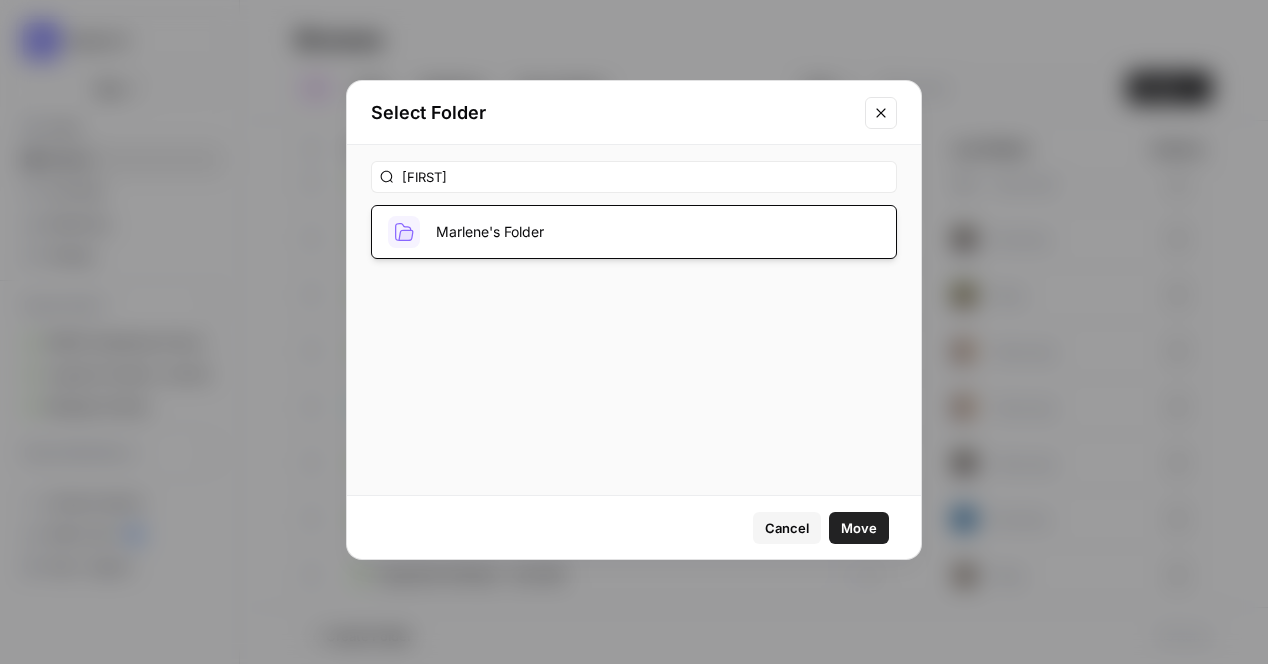 click on "Marlene's Folder" at bounding box center (634, 232) 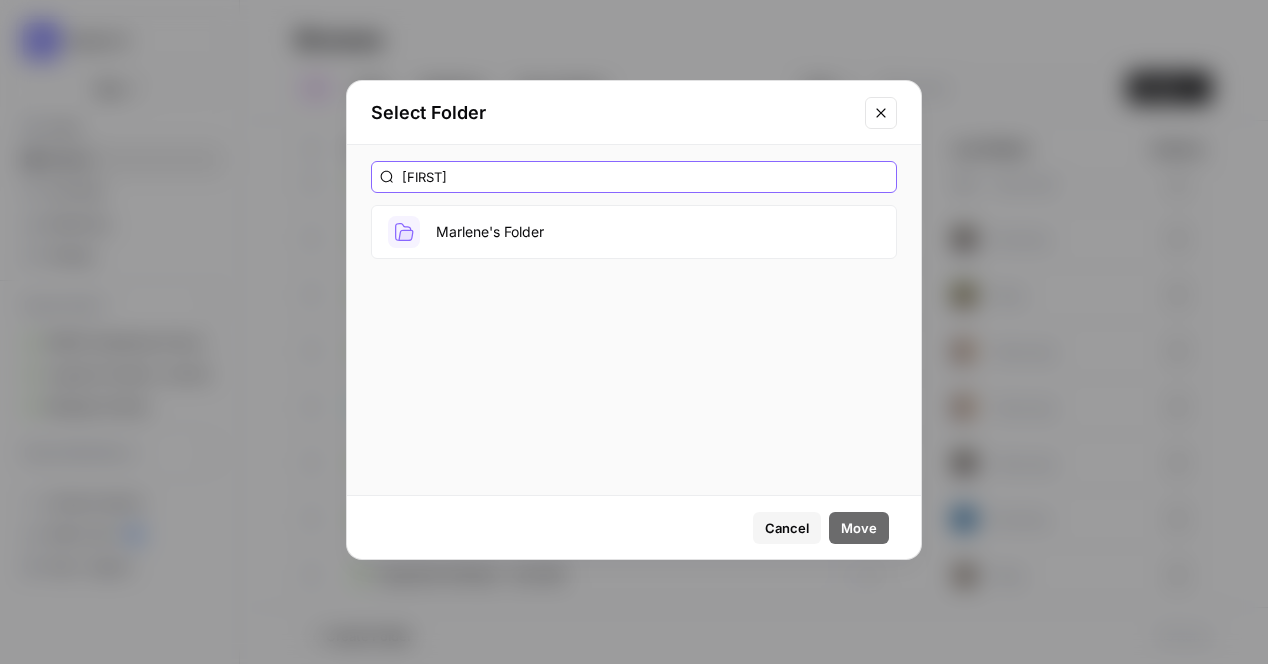 click on "marlene" at bounding box center [645, 177] 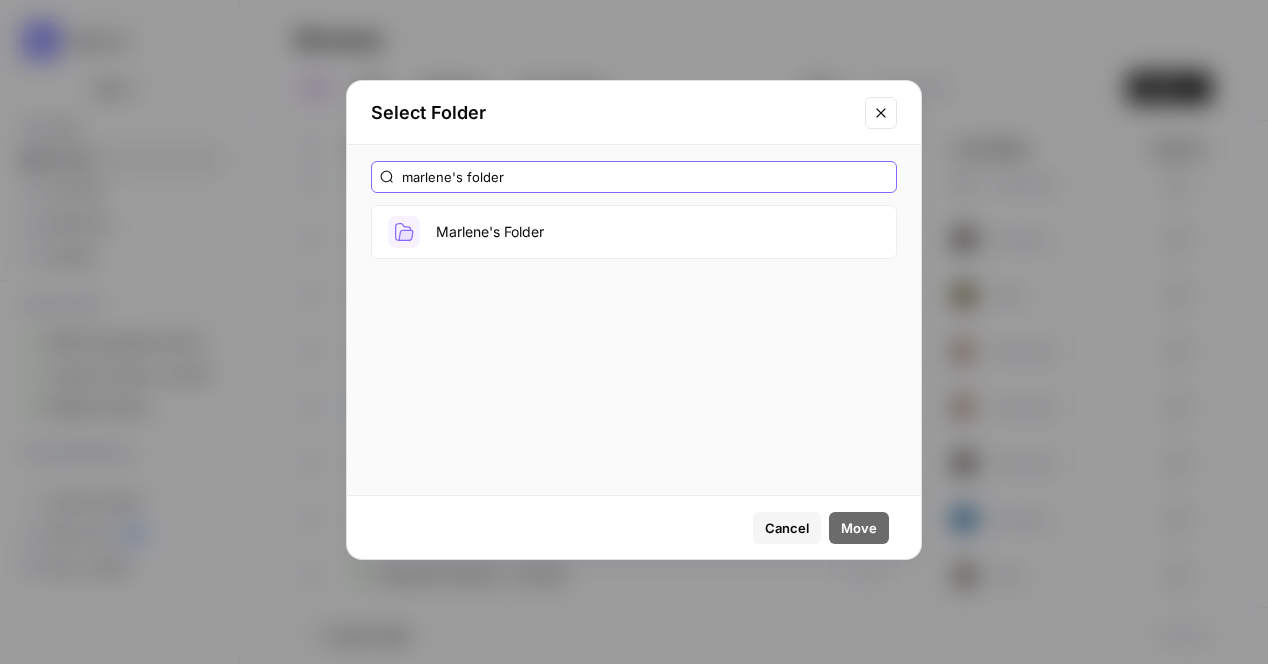 type on "marlene's folder" 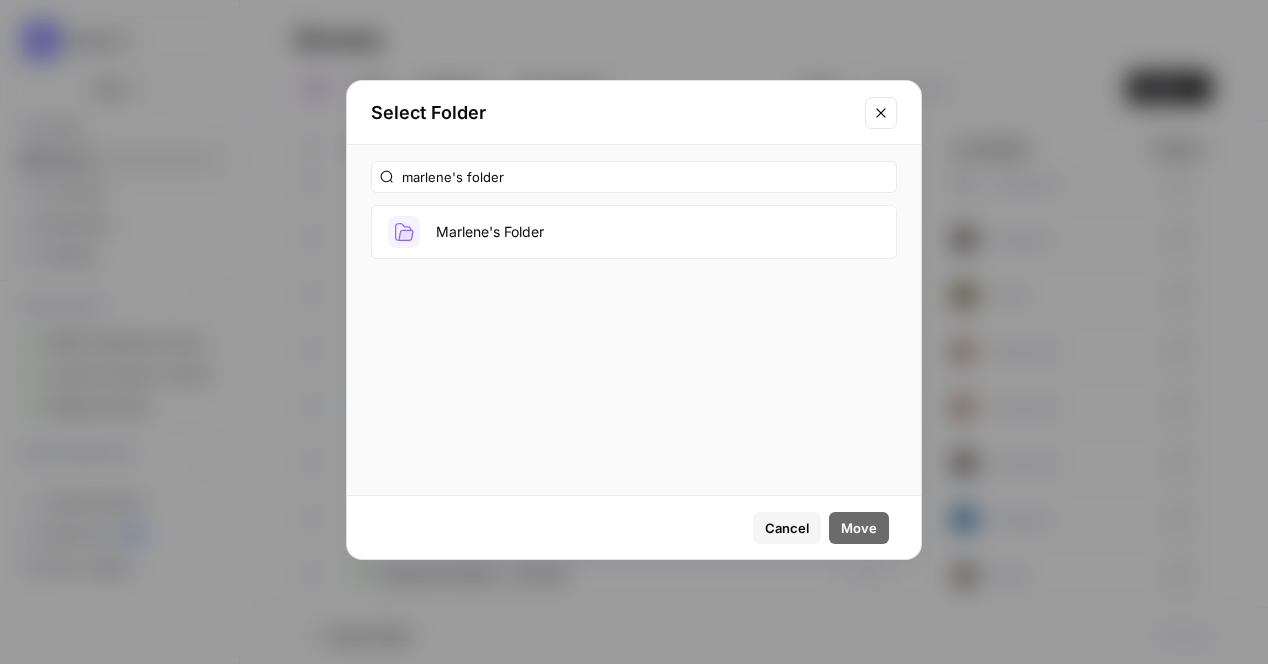 click on "Marlene's Folder" at bounding box center (634, 232) 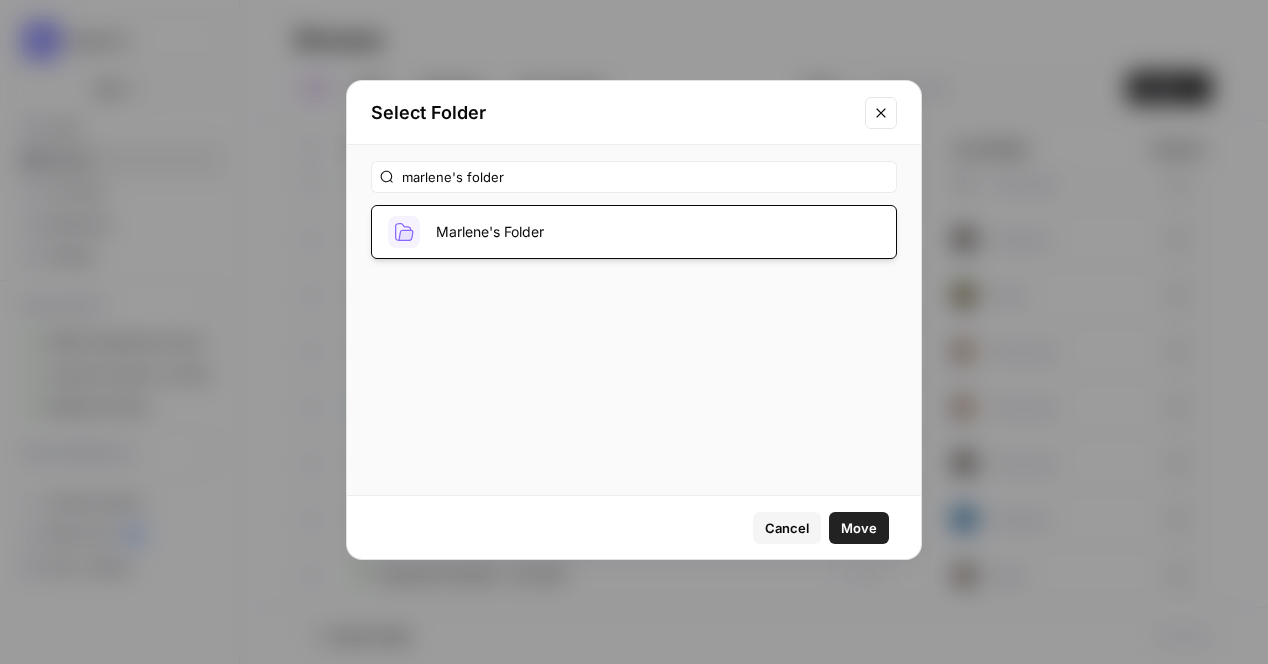 click on "Move" at bounding box center (859, 528) 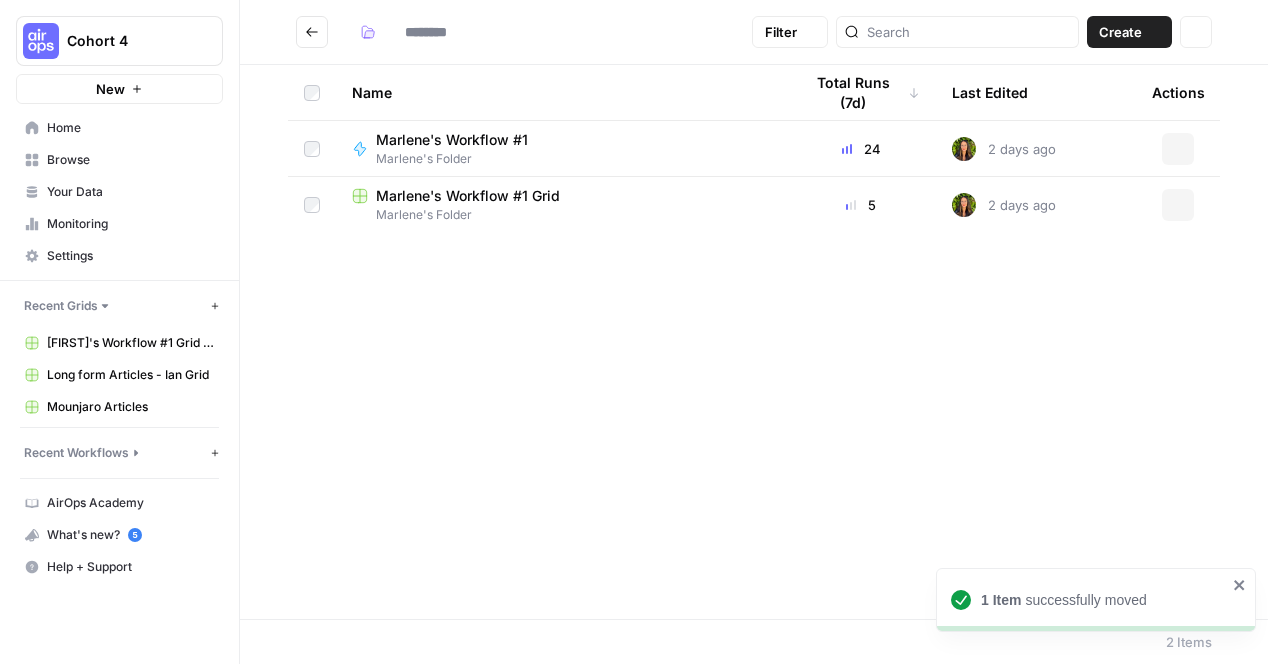 type on "**********" 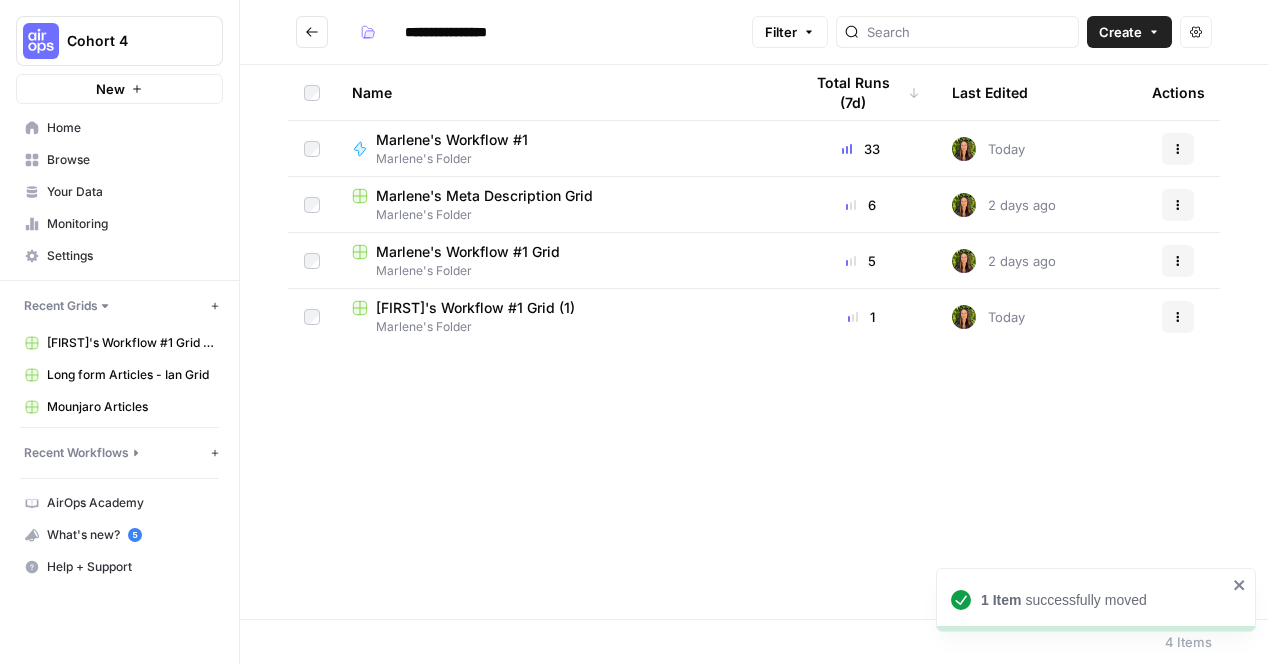 click on "Marlene's Workflow #1  Grid" at bounding box center (468, 252) 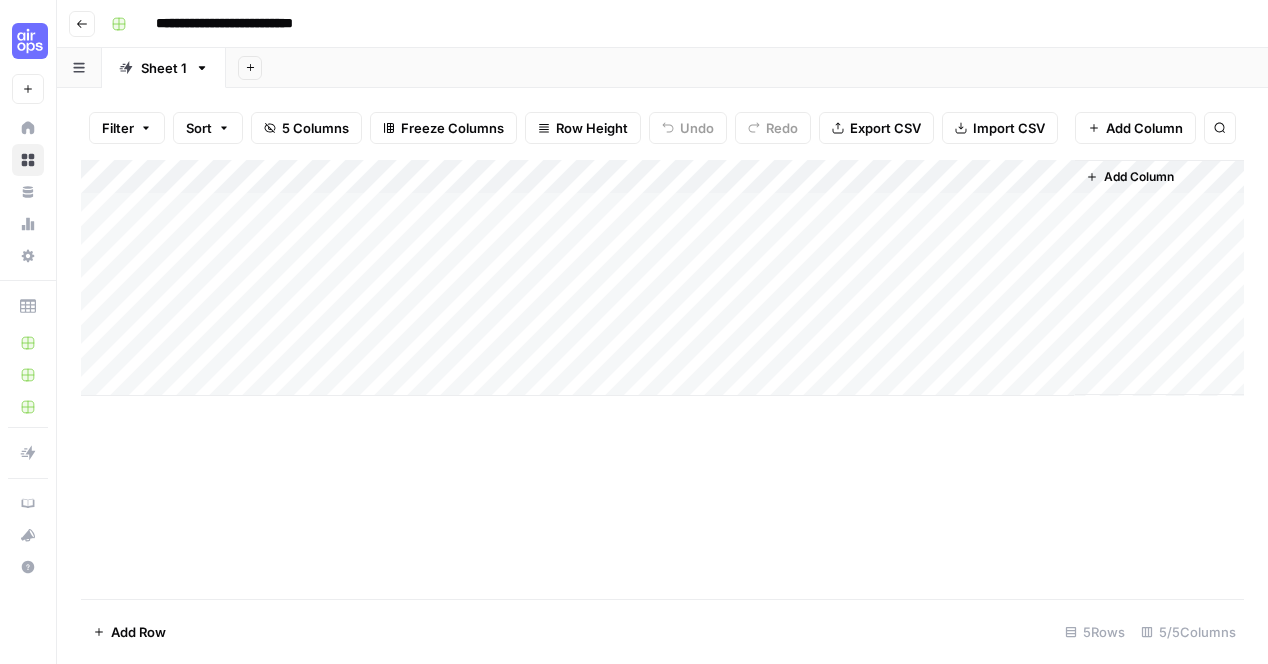 click on "Go back" at bounding box center (82, 24) 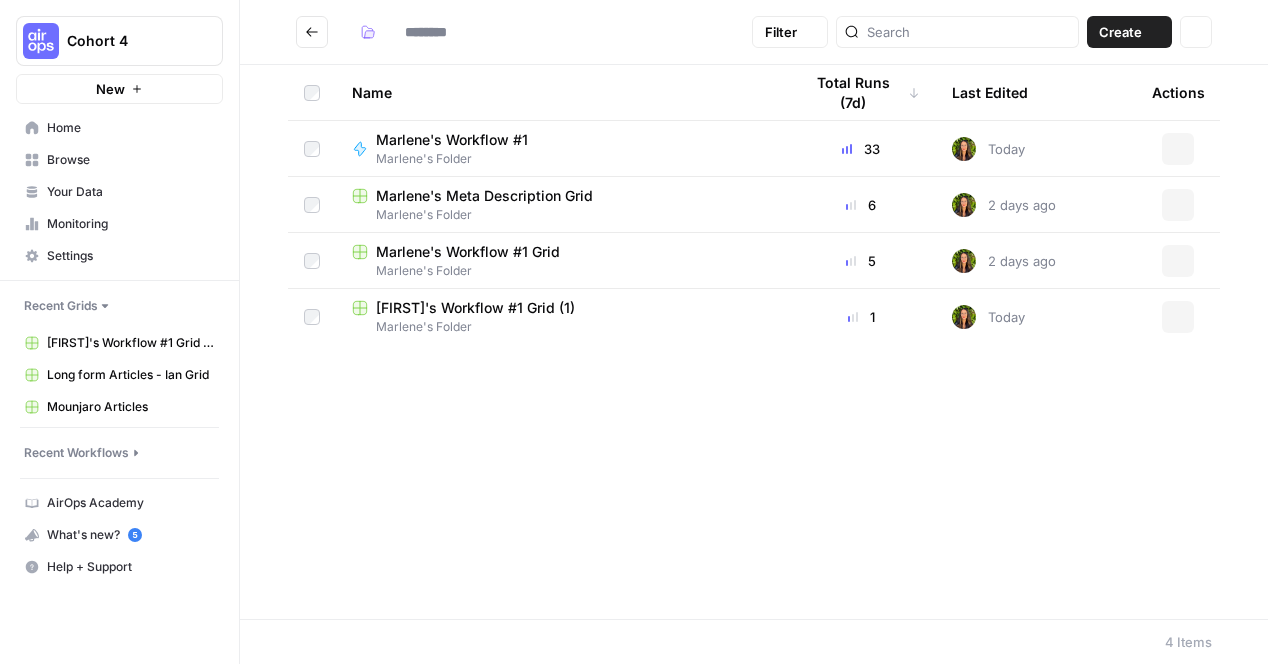 type on "**********" 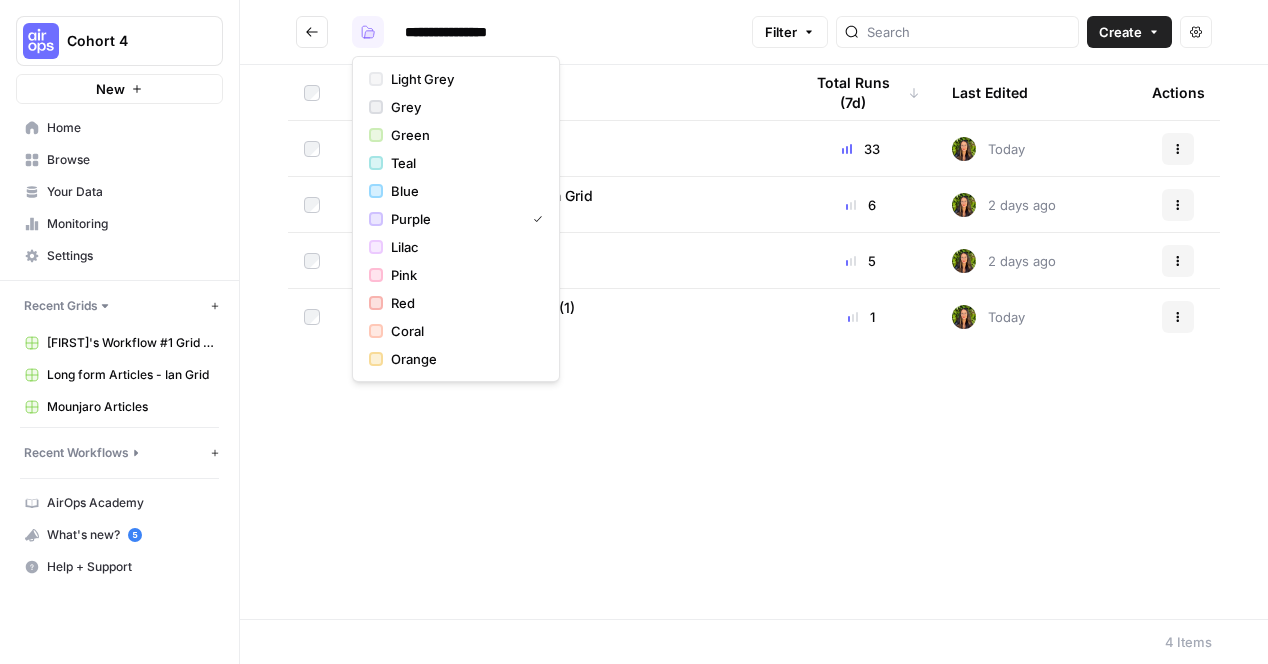 click at bounding box center (368, 32) 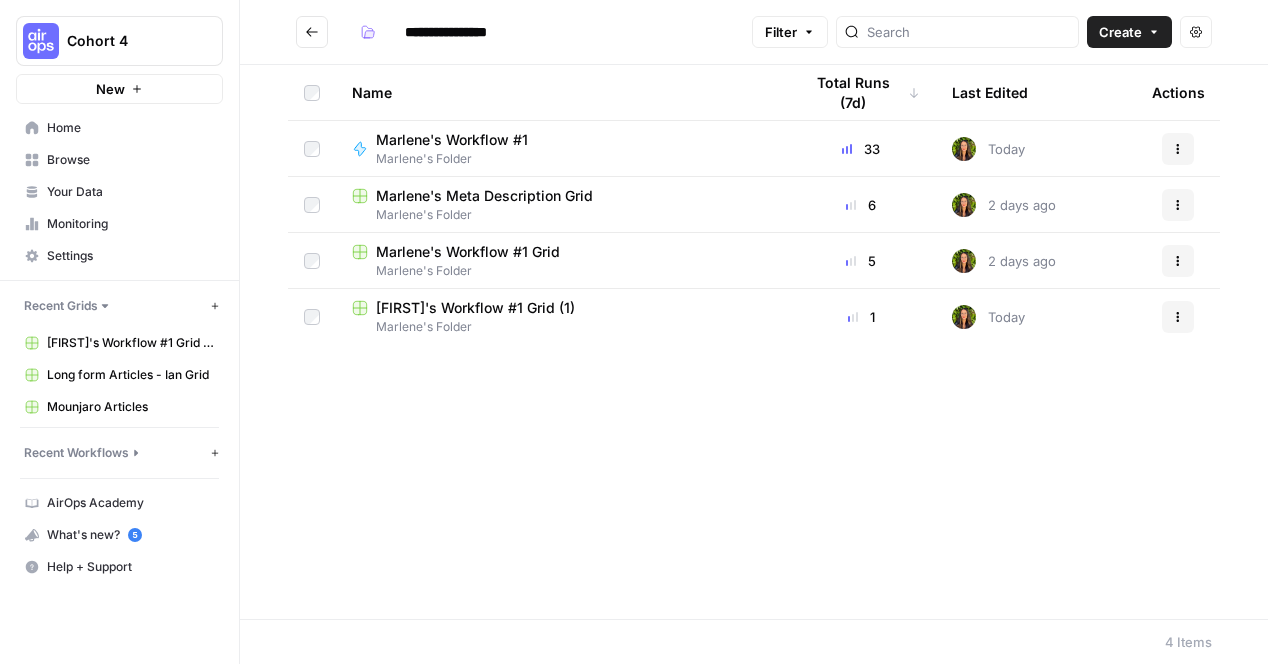 click on "**********" at bounding box center [462, 32] 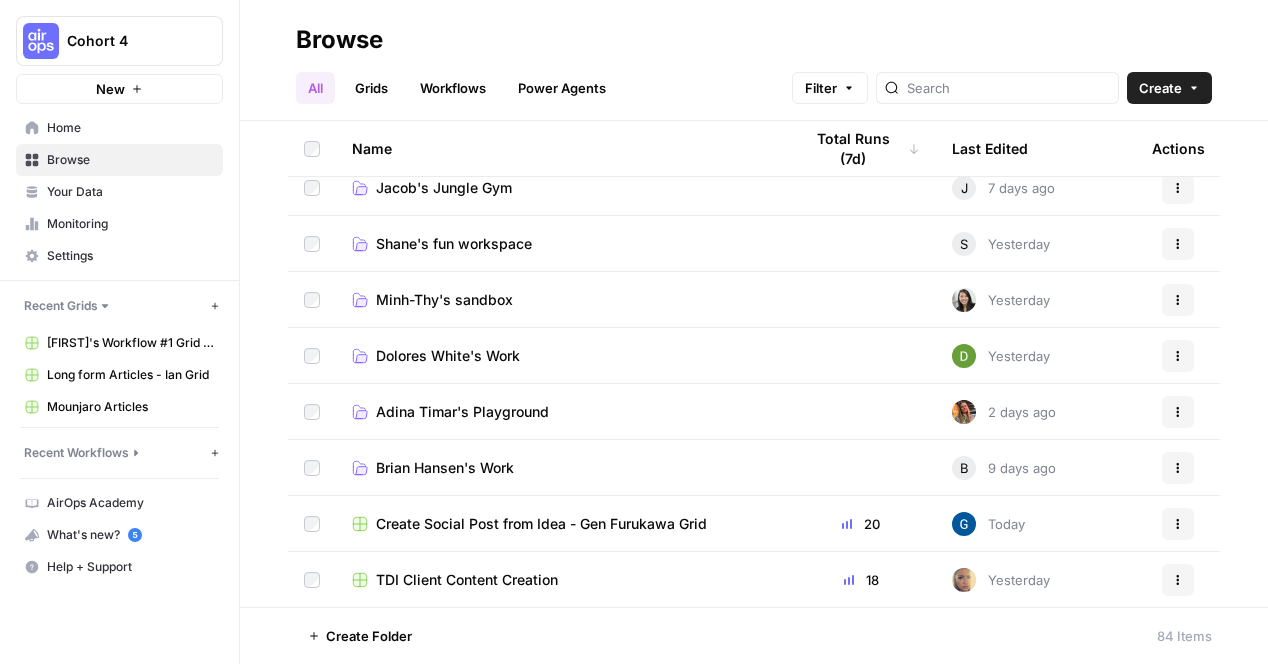 scroll, scrollTop: 1584, scrollLeft: 0, axis: vertical 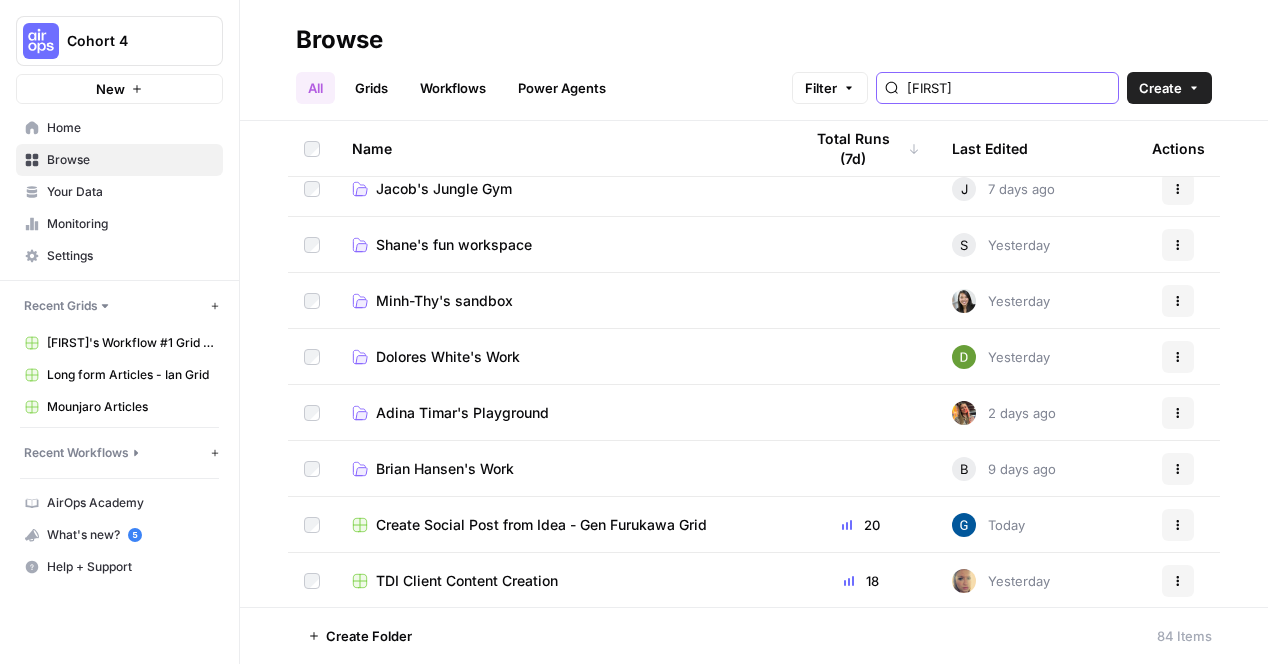 type on "marlene" 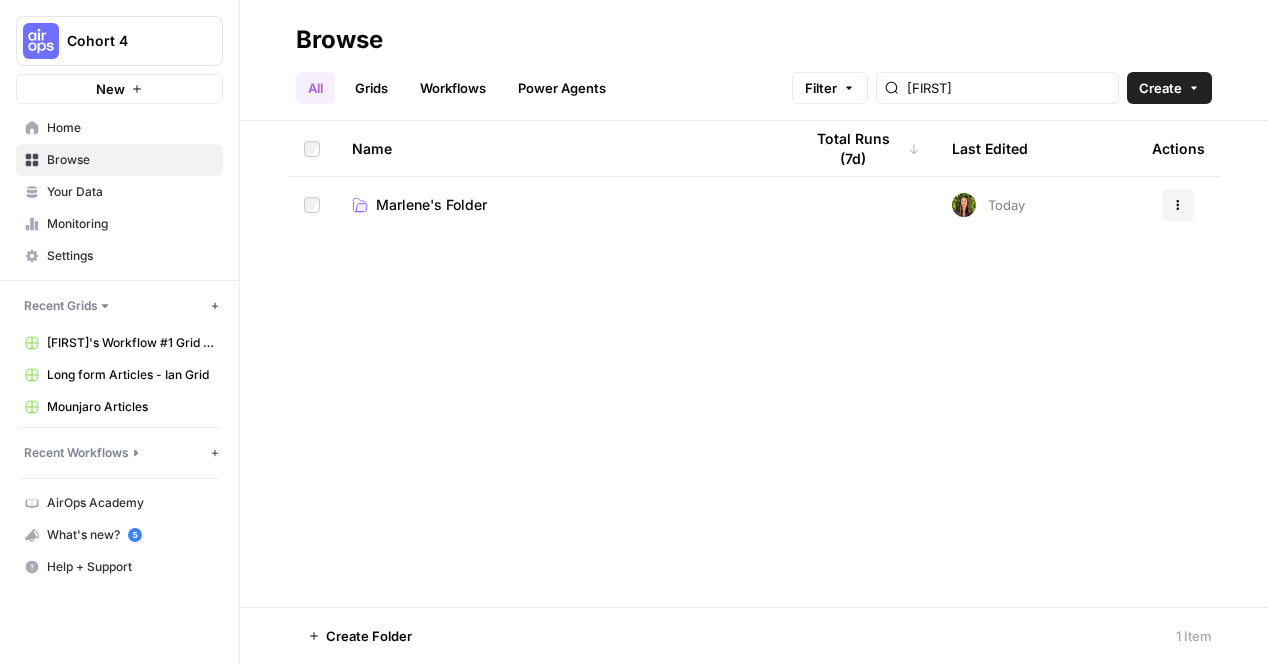click on "Marlene's Folder" at bounding box center (561, 205) 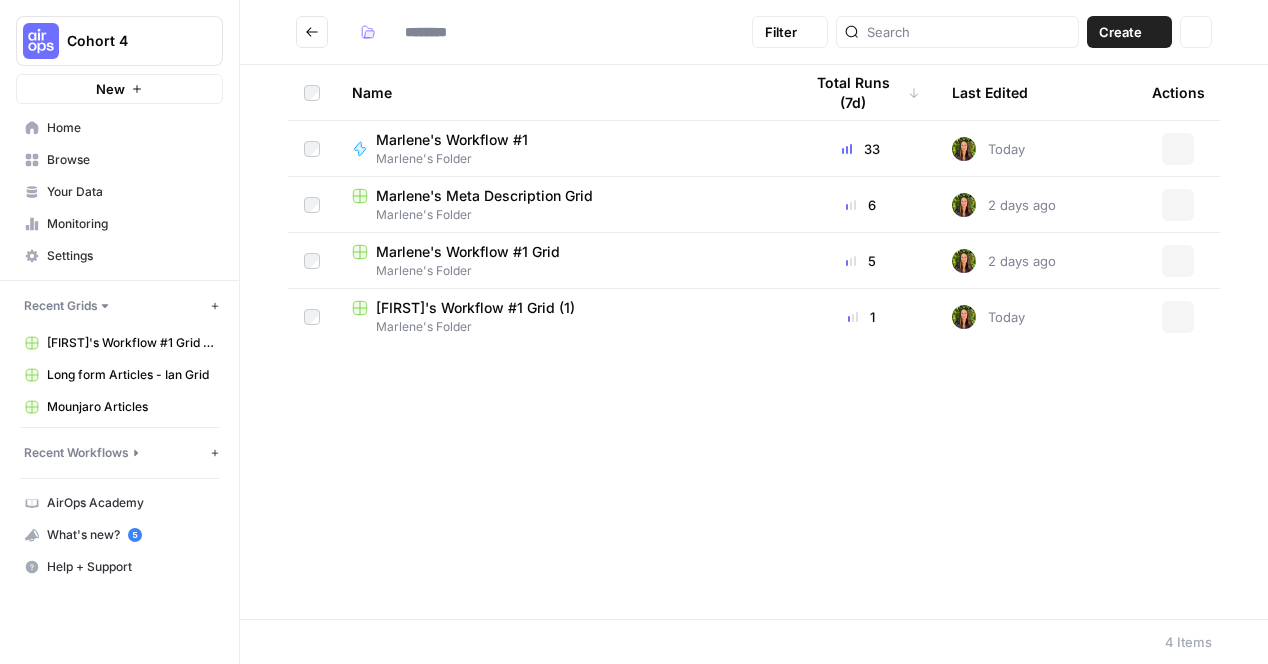 type on "**********" 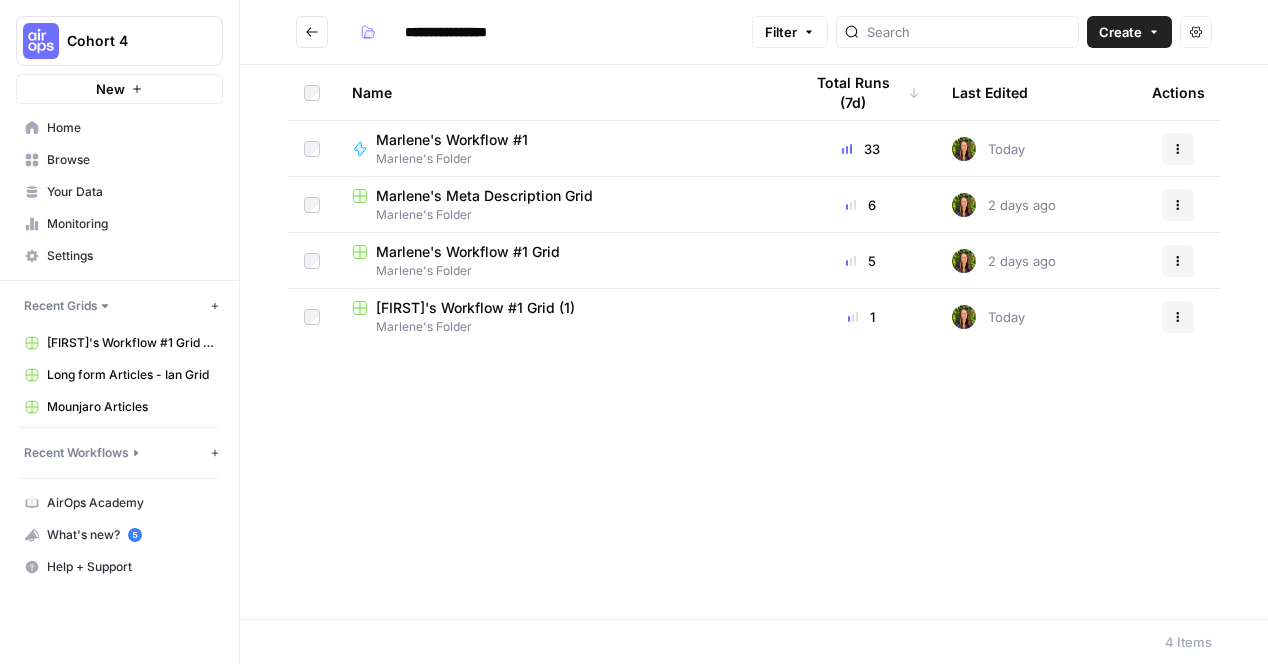 click on "Marlene's Folder" at bounding box center [460, 159] 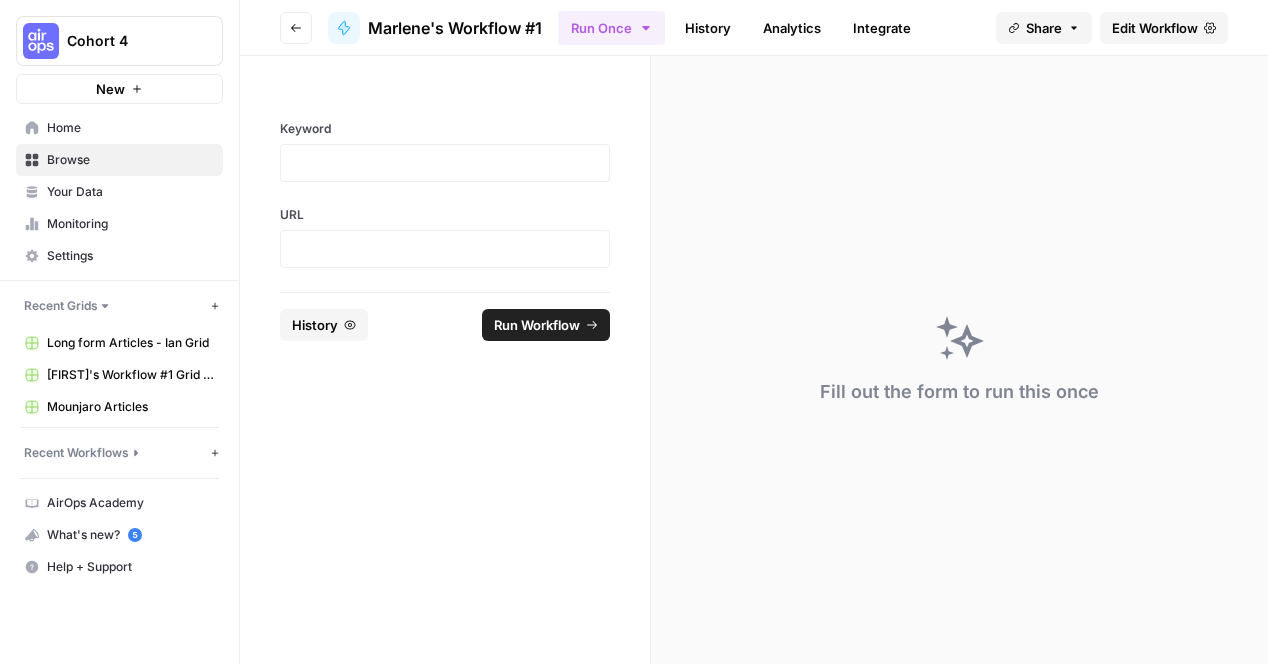 click on "Your Data" at bounding box center (130, 192) 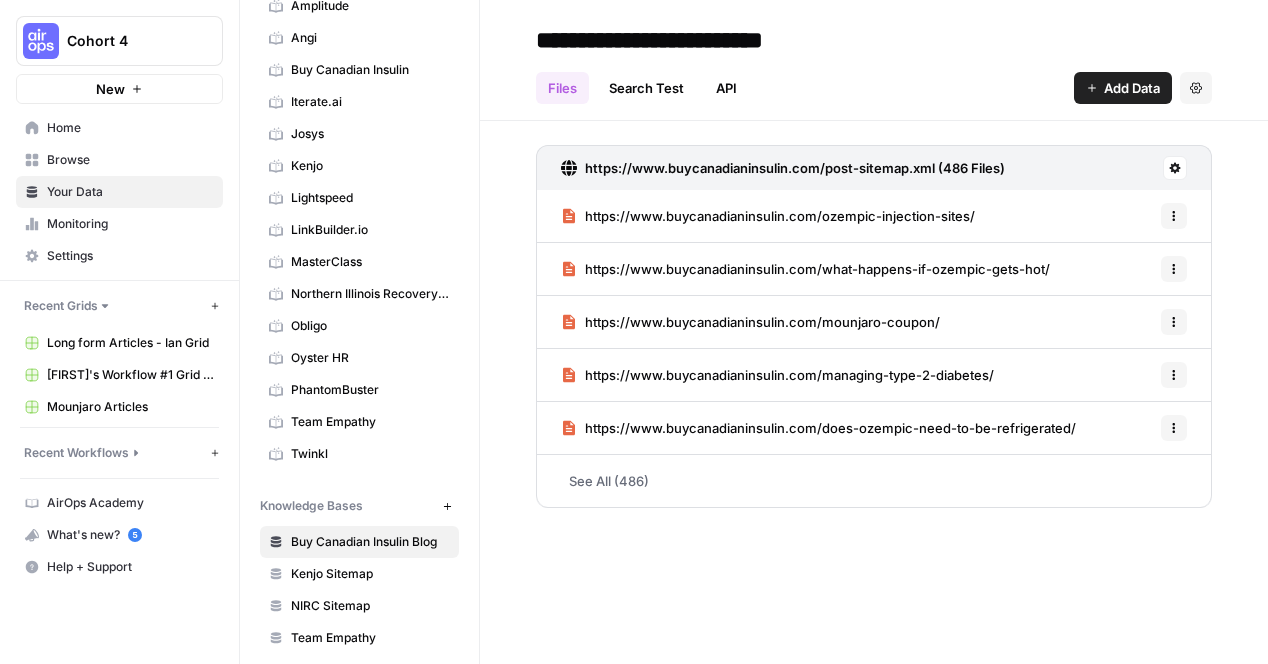 scroll, scrollTop: 0, scrollLeft: 0, axis: both 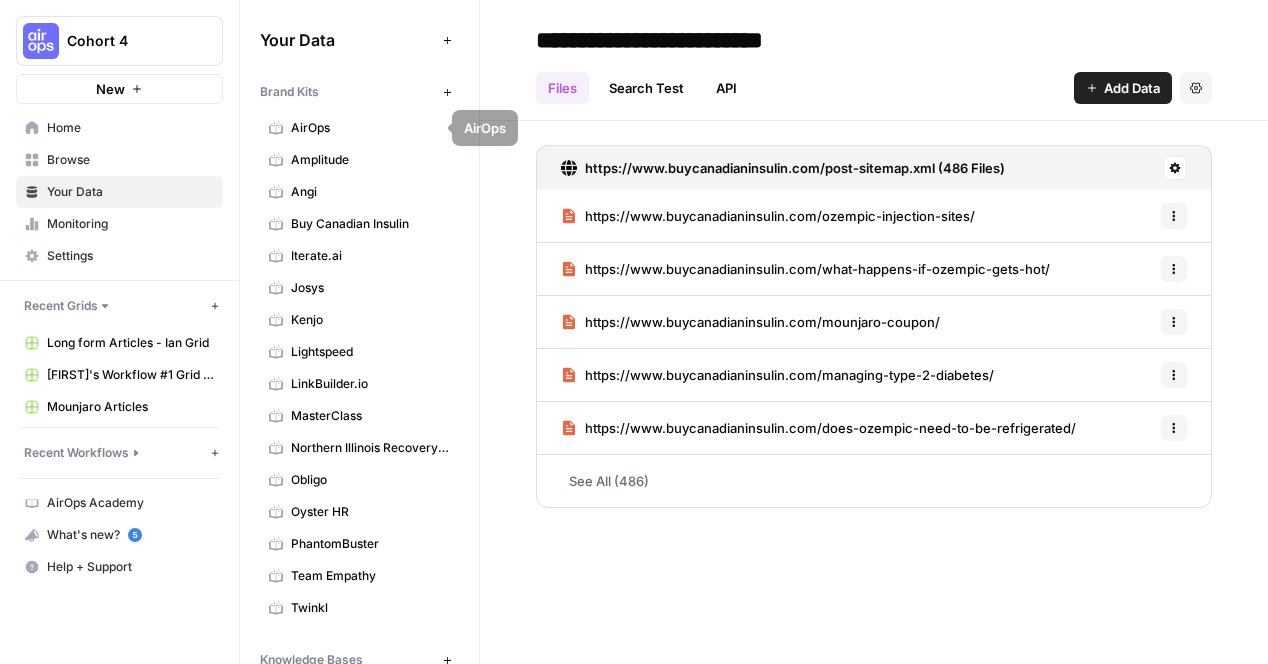 click 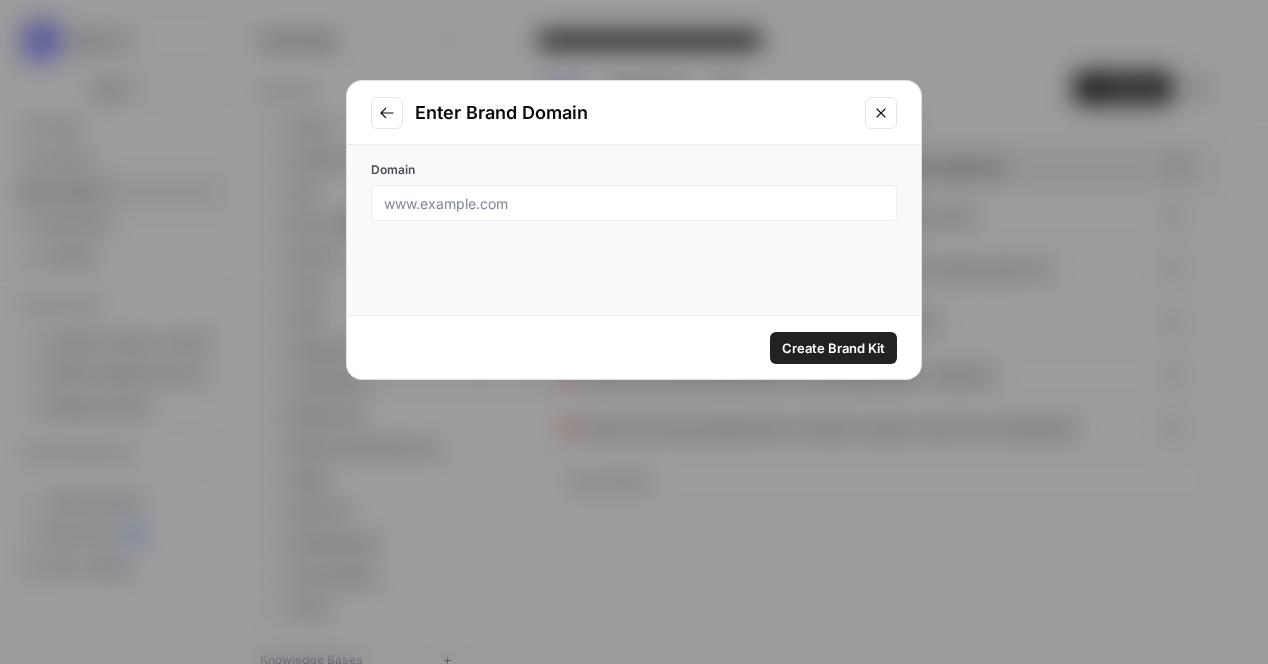 click at bounding box center (634, 203) 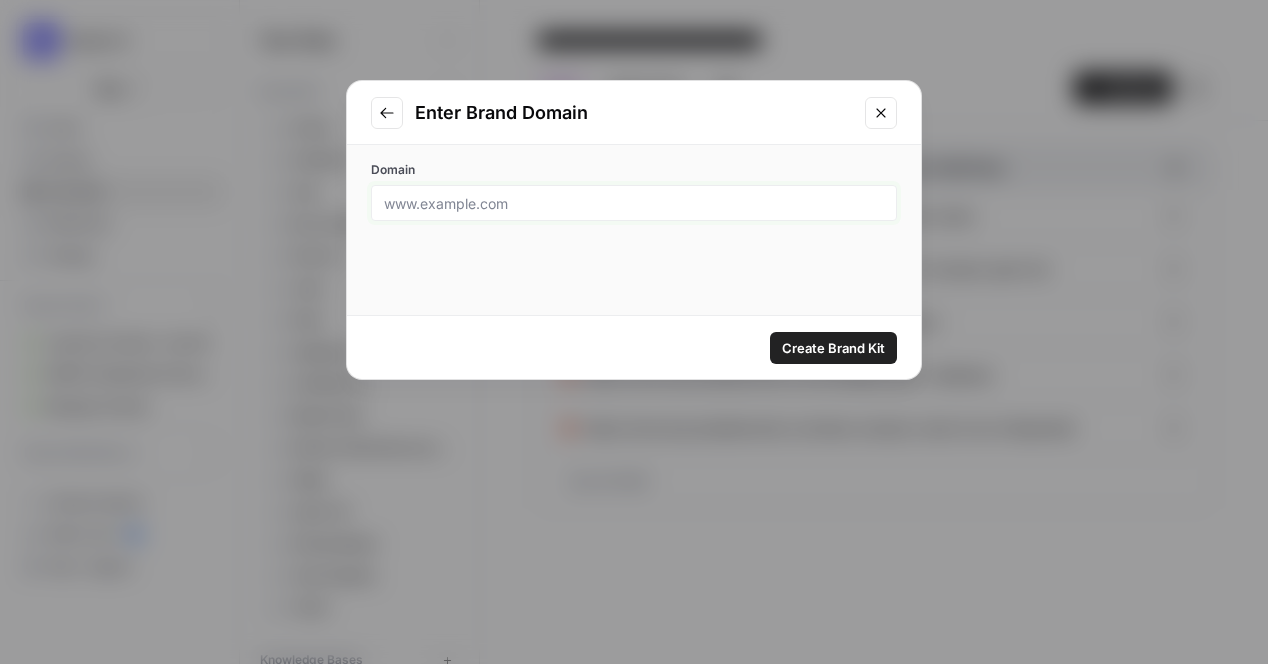 click on "Domain" at bounding box center [634, 203] 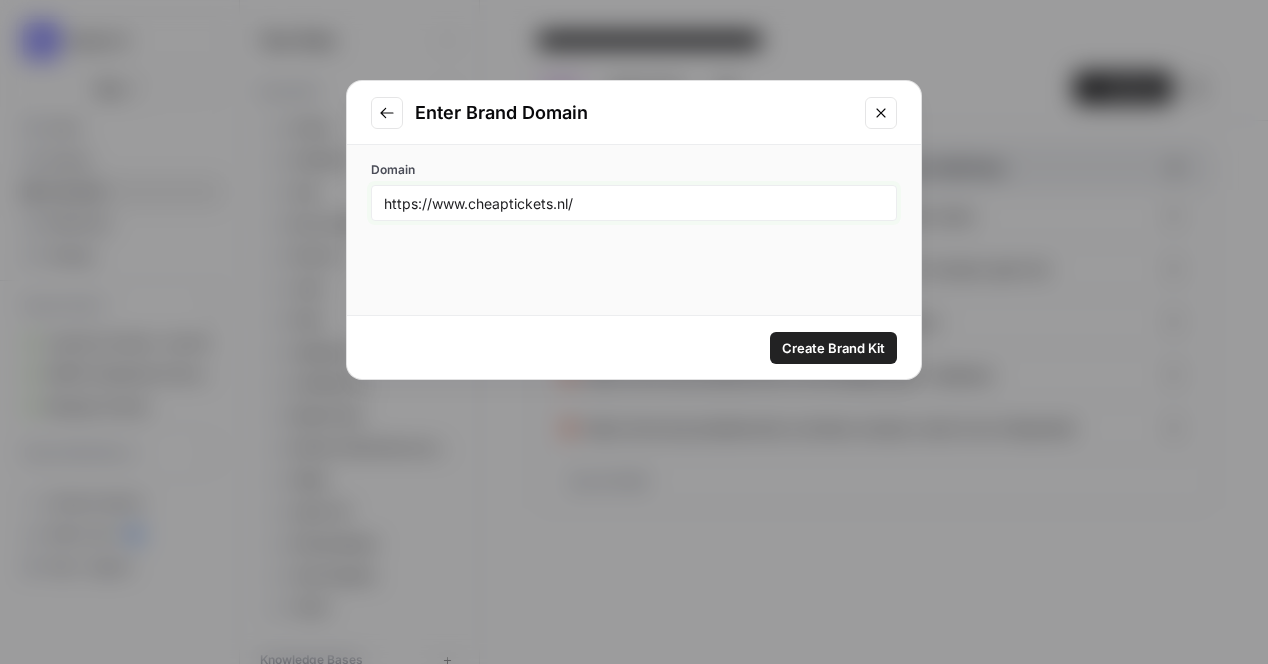 type on "https://www.cheaptickets.nl/" 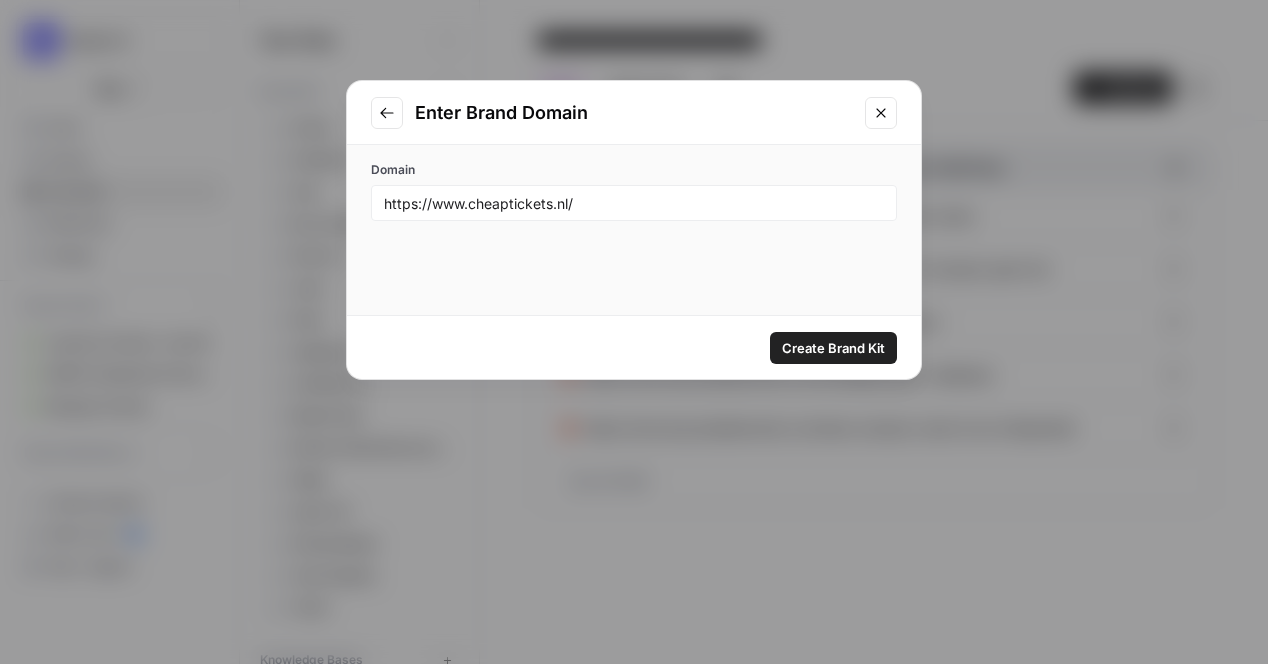 click on "Create Brand Kit" at bounding box center [833, 348] 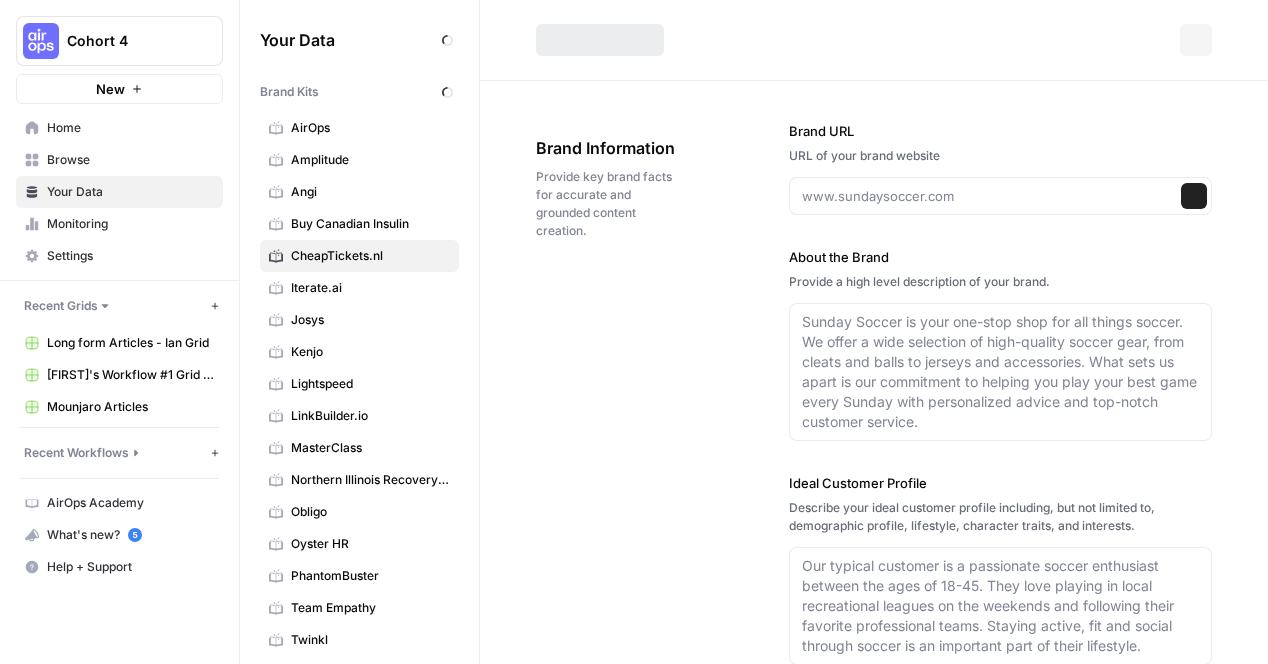 type on "https://www.cheaptickets.nl/" 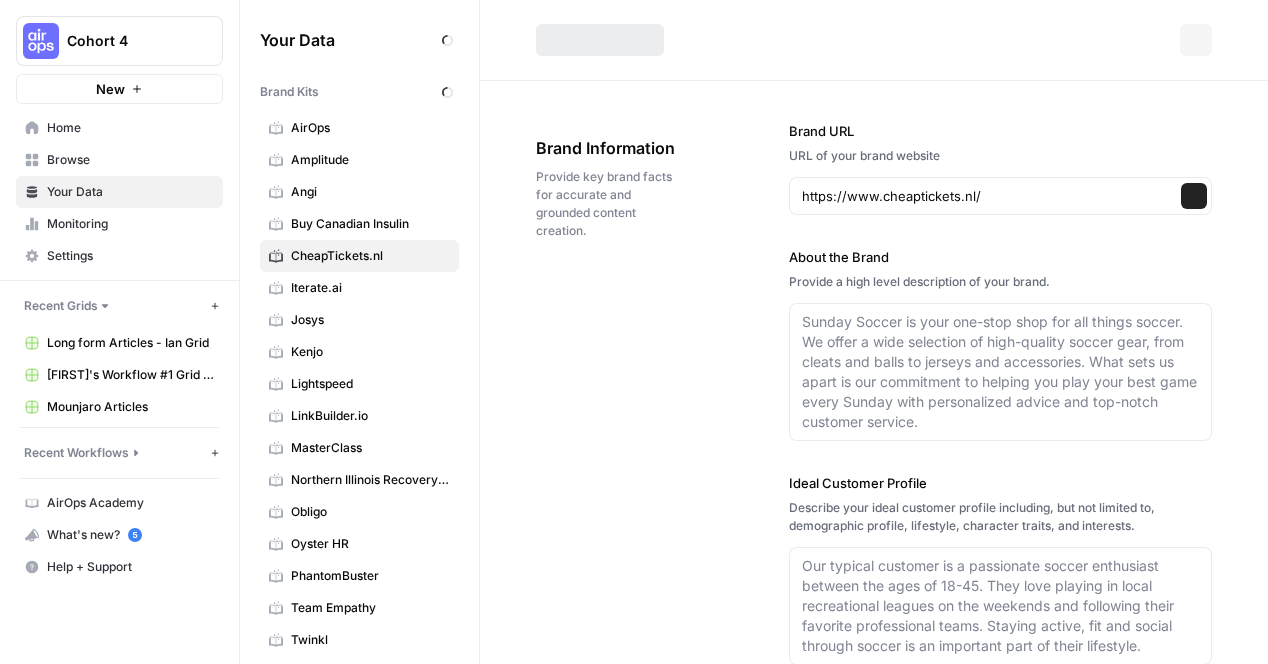 type on "CheapTickets.nl is a leading online travel agency specializing in affordable flight bookings, as well as offering hotel, car rental, and transfer services. With over 20 years of experience, the platform compares flights from more than 800 airlines to over 9,000 destinations worldwide, making it easy for travelers to find the best deals in one search. The website is designed for convenience, allowing users to book flights, hotels, and additional travel services quickly and efficiently. CheapTickets.nl is committed to providing competitive prices, exclusive deals, and expert customer support to help travelers plan seamless journeys from start to finish." 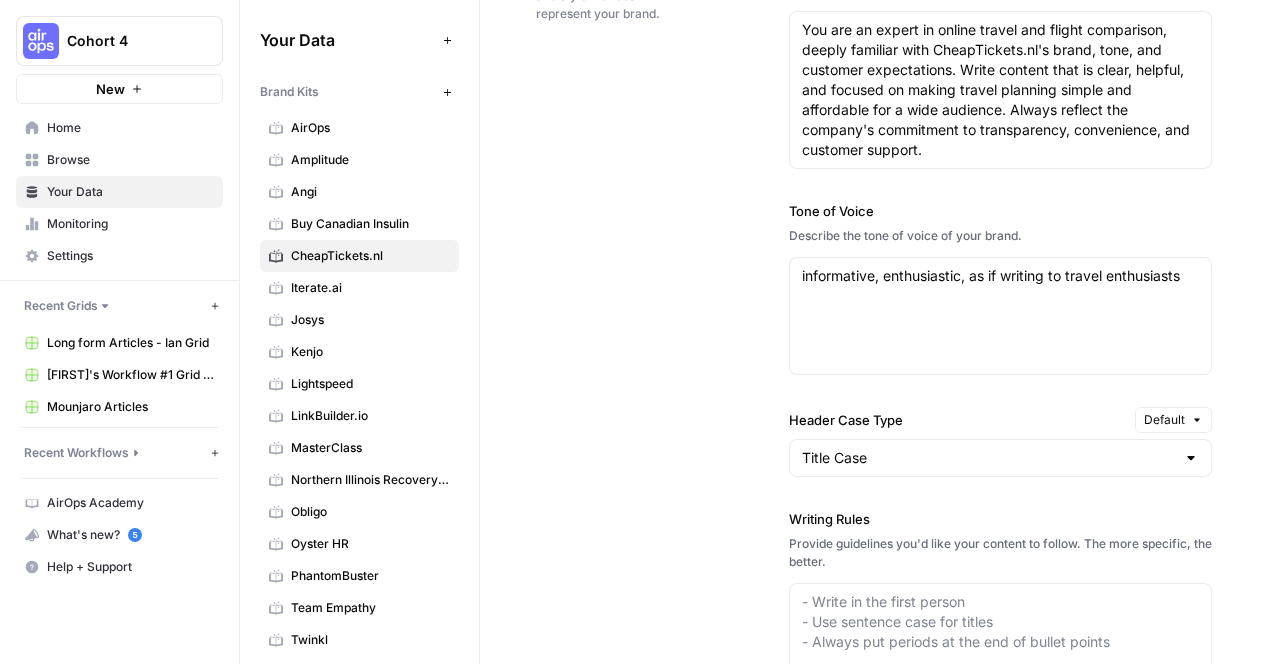 scroll, scrollTop: 1441, scrollLeft: 0, axis: vertical 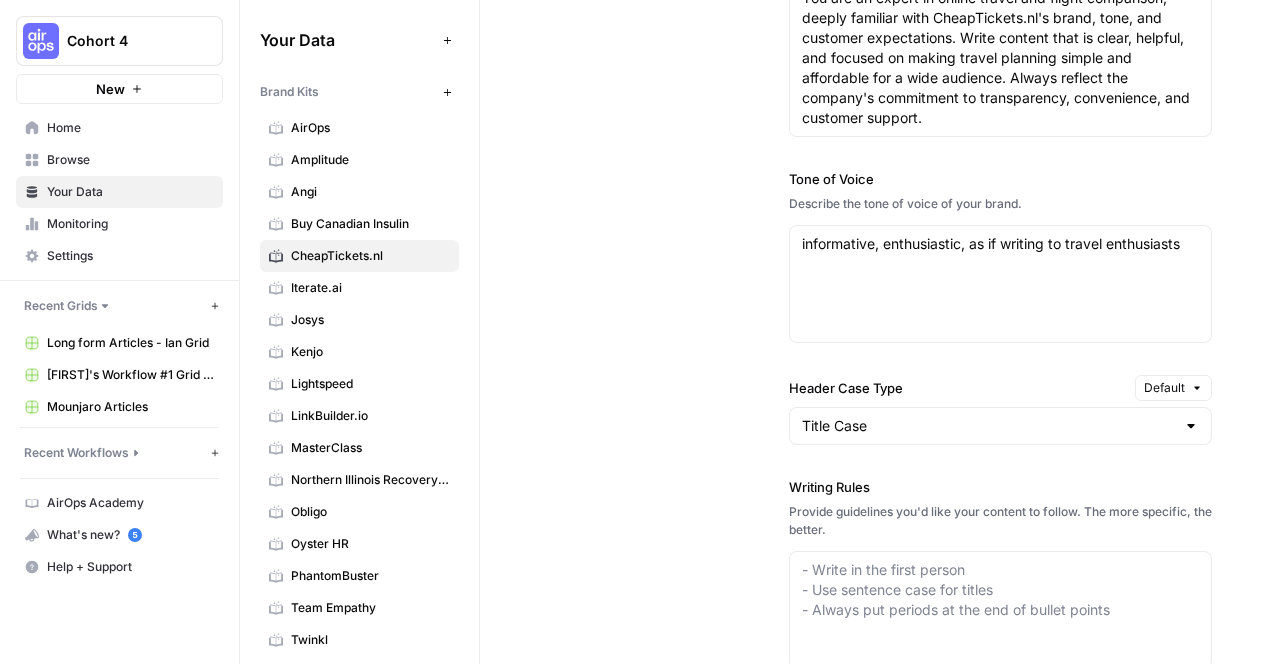 drag, startPoint x: 1182, startPoint y: 275, endPoint x: 774, endPoint y: 268, distance: 408.06006 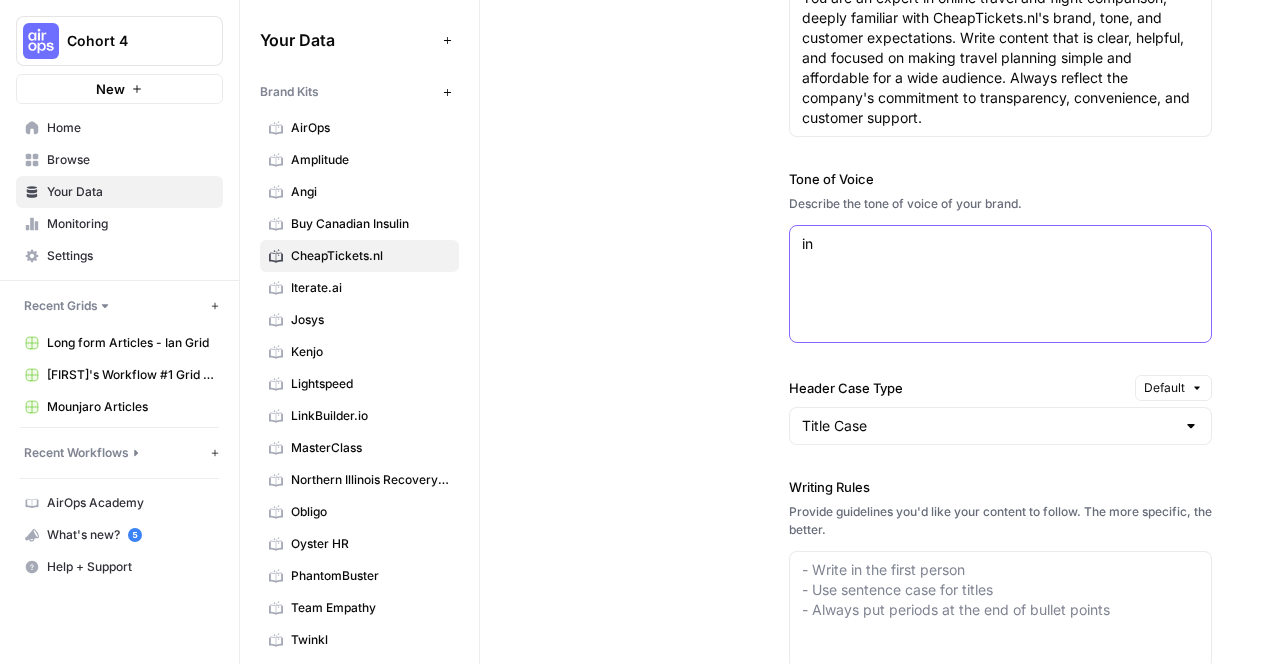 type on "i" 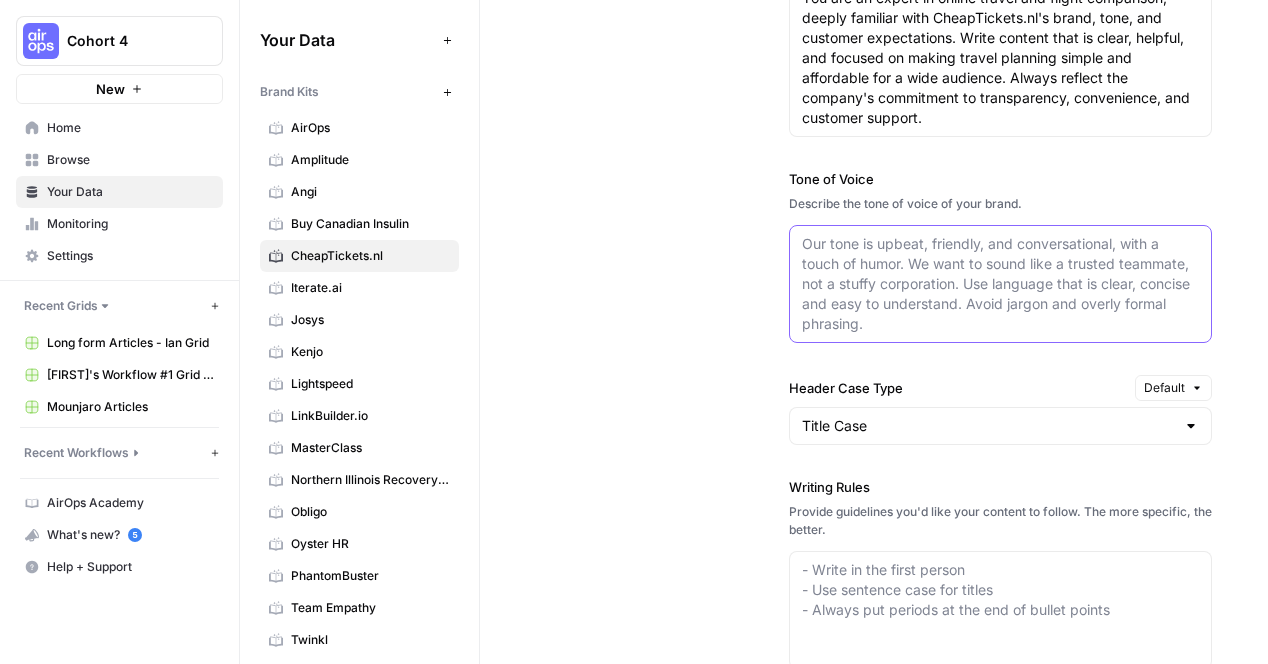 paste on "At CheapTickets.nl, we’re more than a travel booking platform—we’re your go-to travel buddy, here to empower and inspire your next big adventure.
We’re bold but approachable. Our tone speaks directly to you, making every interaction feel personal and engaging.
We aim to spark trust, bring comfort, and most of all, fuel the excitement of booking your next journey.
We communicate with clarity and precision.
We use active language that’s direct and impactful.
We’re enthusiastic, adventurous, and unafraid to be bold.
We stay true to our audience, always speaking in a way that feels genuine and relatable to them." 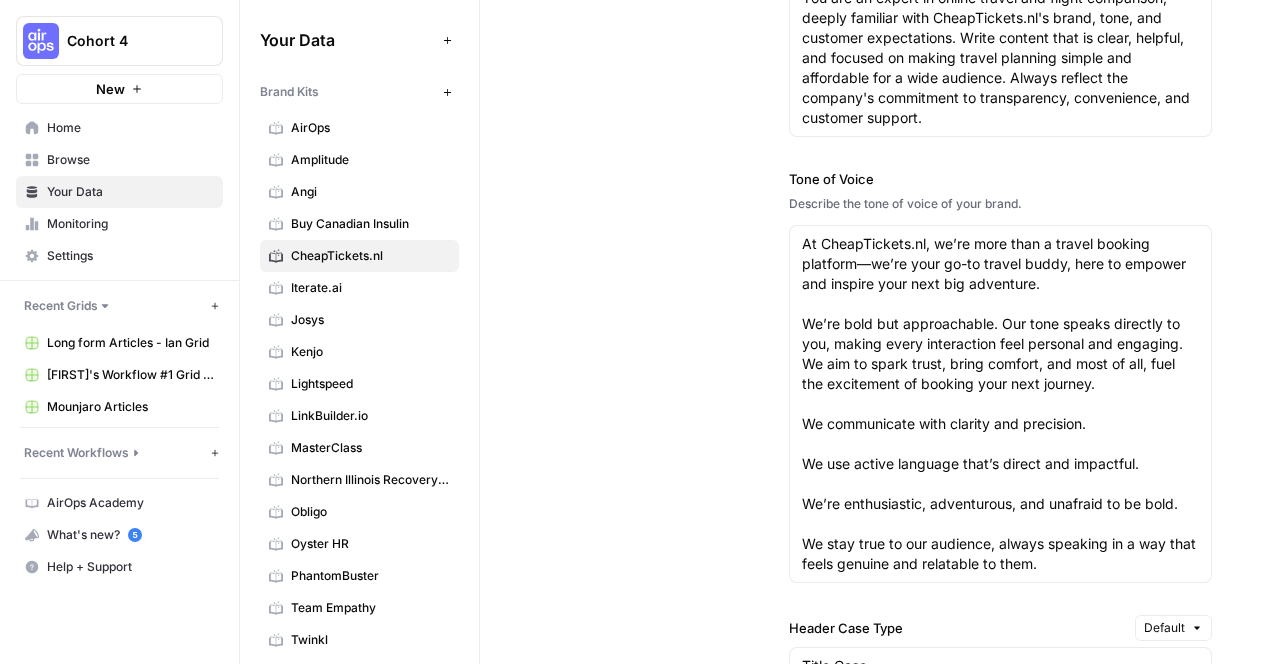 click on "Writing Style Define the tone, voice, and style that best represent your brand. Author Persona Imagine you have an AI ghost writer at your disposal. Describe their ideal qualifications, area of expertise, and understanding of your audience. You are an expert in online travel and flight comparison, deeply familiar with CheapTickets.nl's brand, tone, and customer expectations. Write content that is clear, helpful, and focused on making travel planning simple and affordable for a wide audience. Always reflect the company's commitment to transparency, convenience, and customer support. You are an expert in online travel and flight comparison, deeply familiar with CheapTickets.nl's brand, tone, and customer expectations. Write content that is clear, helpful, and focused on making travel planning simple and affordable for a wide audience. Always reflect the company's commitment to transparency, convenience, and customer support. Tone of Voice Describe the tone of voice of your brand. Header Case Type Default" at bounding box center (874, 533) 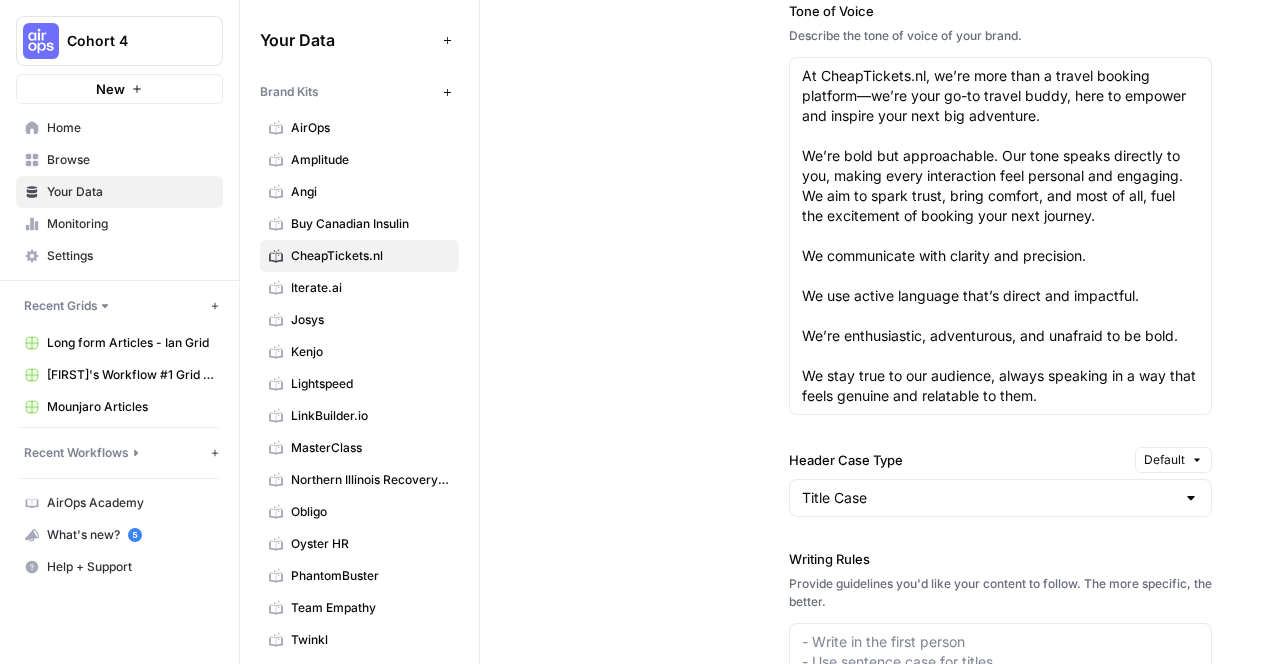 scroll, scrollTop: 1610, scrollLeft: 0, axis: vertical 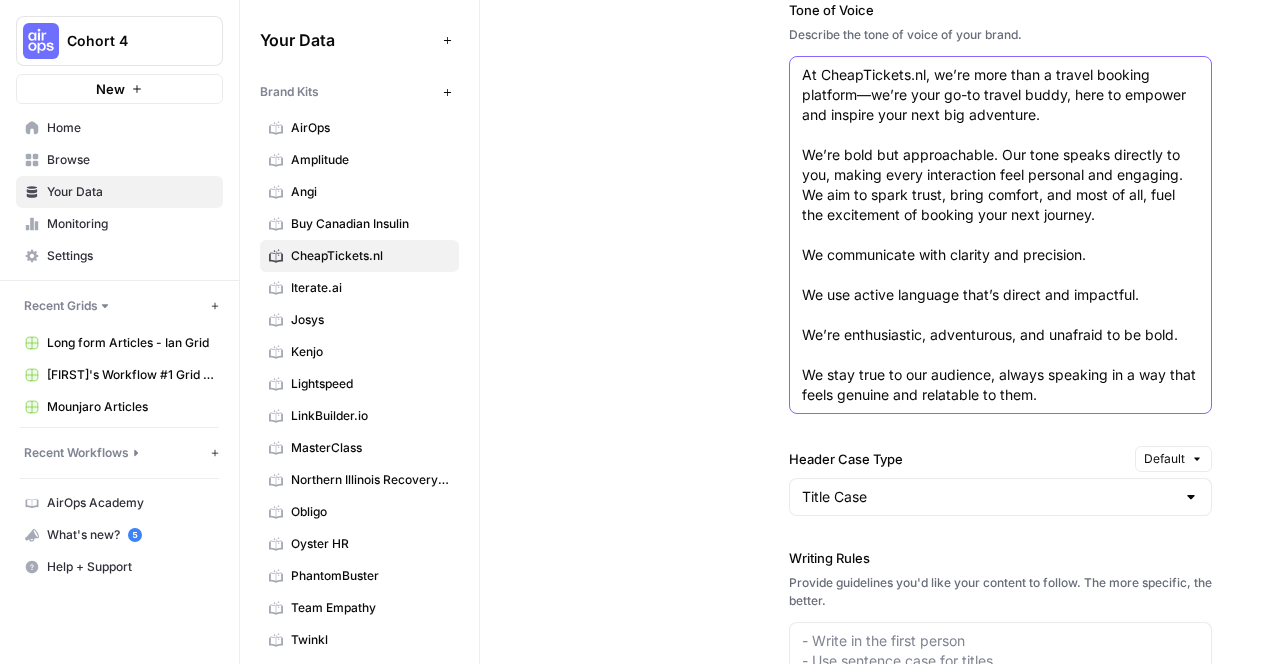 click on "At CheapTickets.nl, we’re more than a travel booking platform—we’re your go-to travel buddy, here to empower and inspire your next big adventure.
We’re bold but approachable. Our tone speaks directly to you, making every interaction feel personal and engaging.
We aim to spark trust, bring comfort, and most of all, fuel the excitement of booking your next journey.
We communicate with clarity and precision.
We use active language that’s direct and impactful.
We’re enthusiastic, adventurous, and unafraid to be bold.
We stay true to our audience, always speaking in a way that feels genuine and relatable to them." at bounding box center (1000, 235) 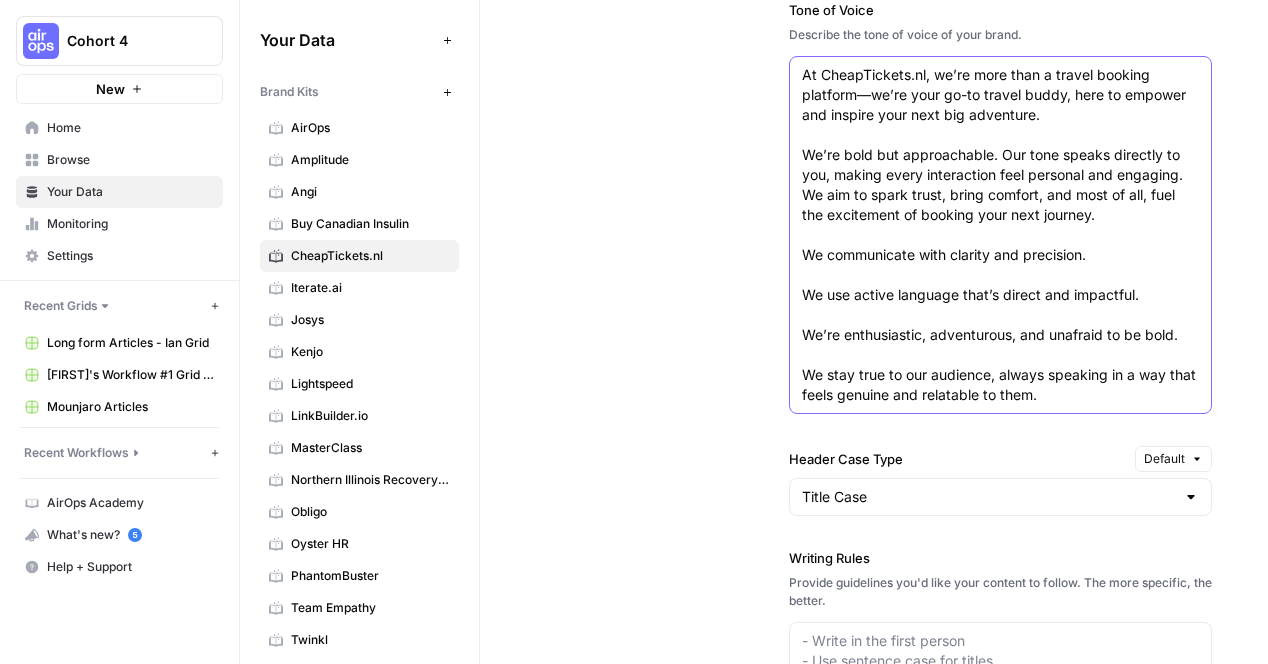 click on "At CheapTickets.nl, we’re more than a travel booking platform—we’re your go-to travel buddy, here to empower and inspire your next big adventure.
We’re bold but approachable. Our tone speaks directly to you, making every interaction feel personal and engaging.
We aim to spark trust, bring comfort, and most of all, fuel the excitement of booking your next journey.
We communicate with clarity and precision.
We use active language that’s direct and impactful.
We’re enthusiastic, adventurous, and unafraid to be bold.
We stay true to our audience, always speaking in a way that feels genuine and relatable to them." at bounding box center (1000, 235) 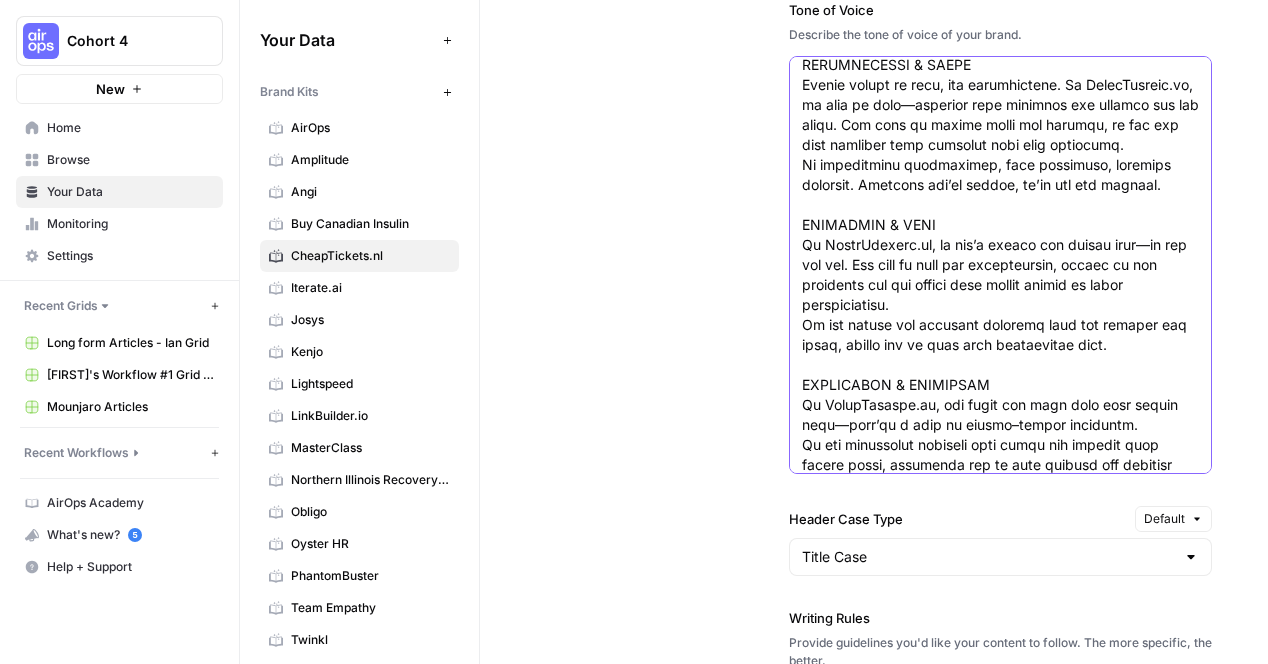 scroll, scrollTop: 479, scrollLeft: 0, axis: vertical 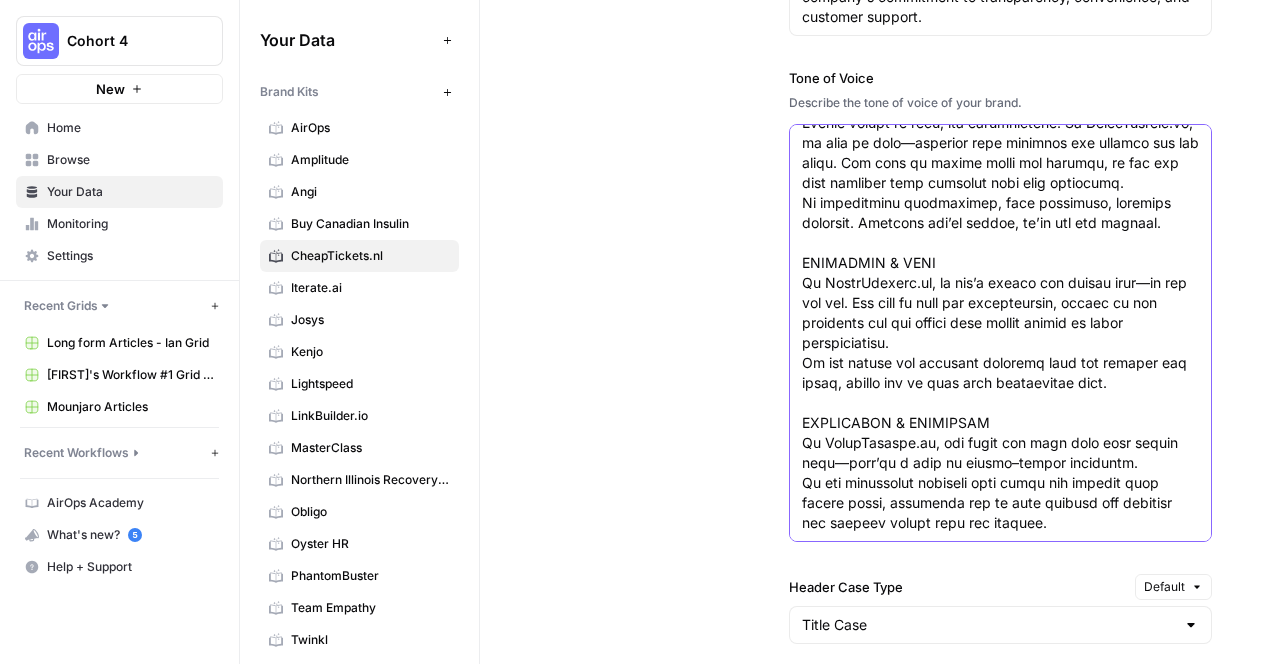 click on "Tone of Voice" at bounding box center (1000, 133) 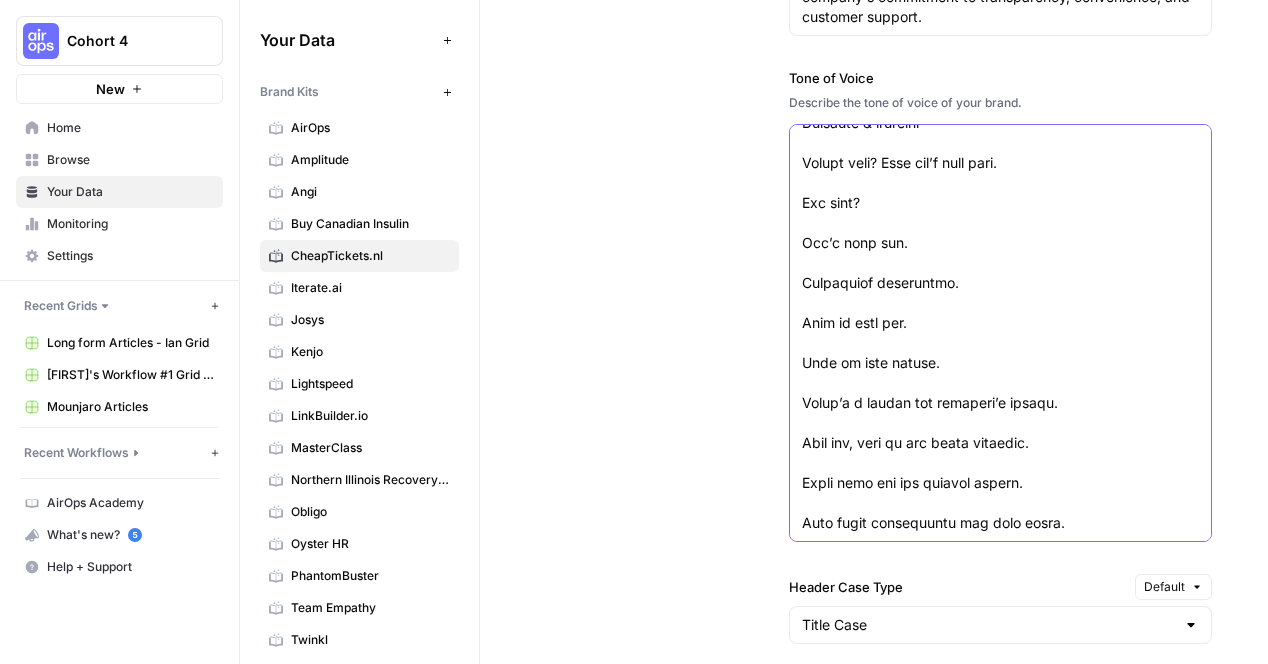 scroll, scrollTop: 1439, scrollLeft: 0, axis: vertical 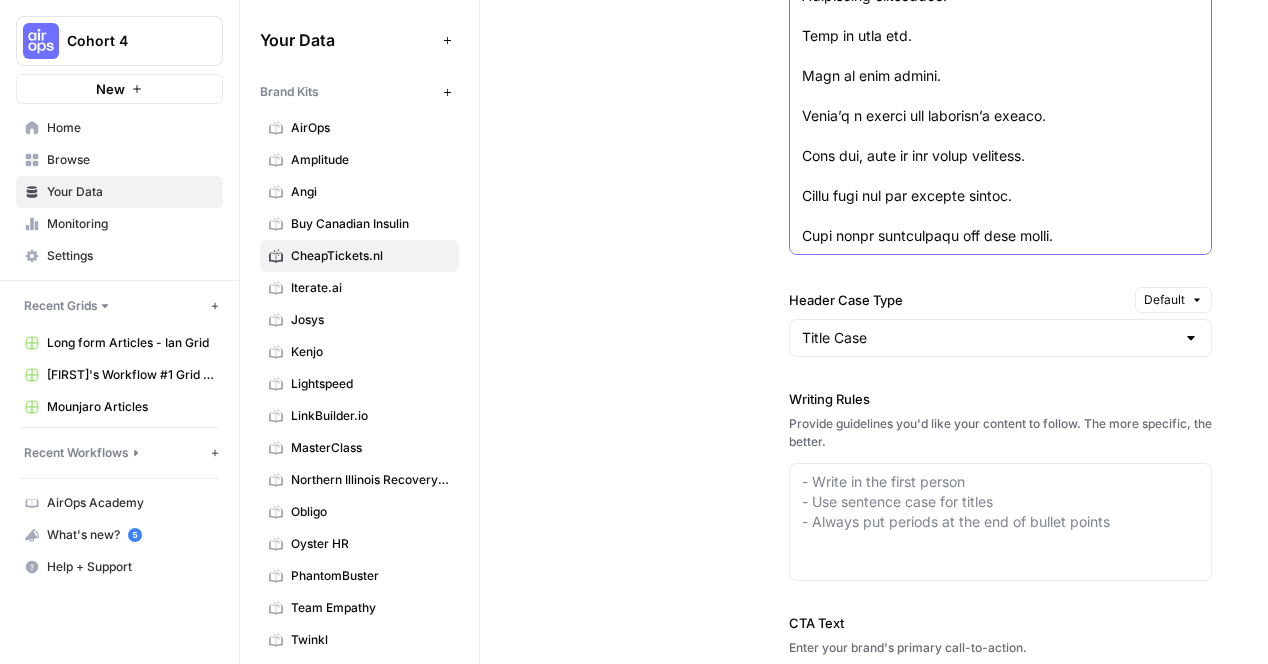 drag, startPoint x: 800, startPoint y: 376, endPoint x: 1152, endPoint y: 667, distance: 456.71106 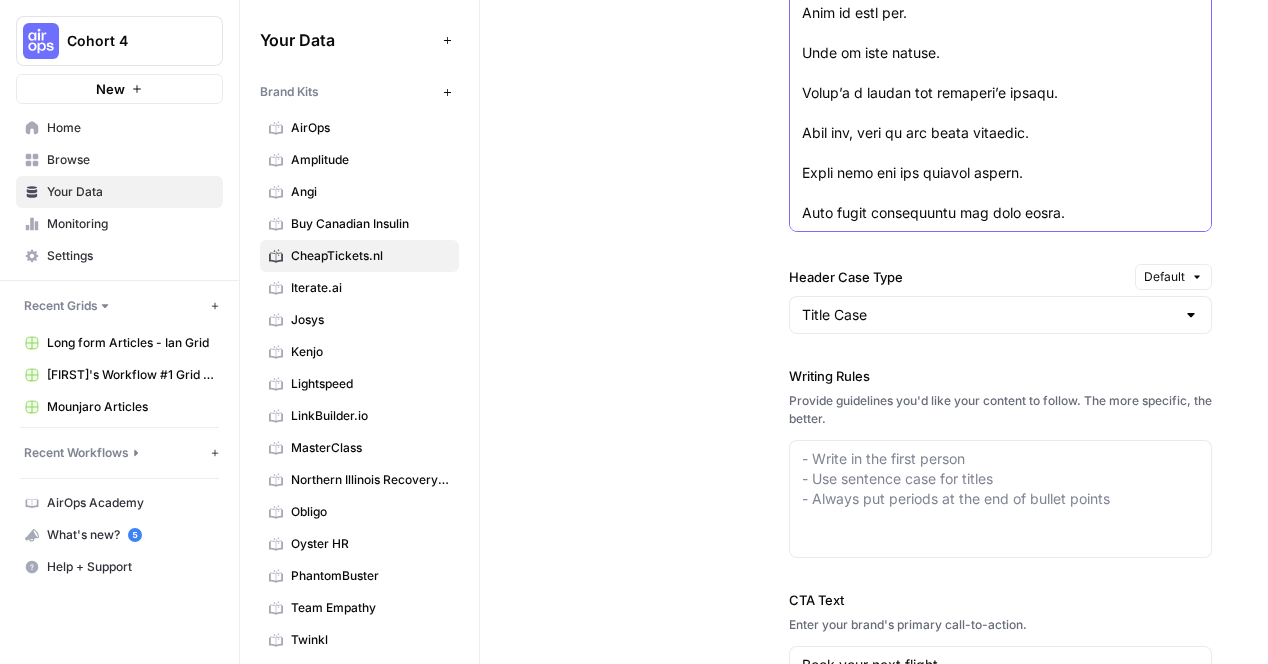 scroll, scrollTop: 1459, scrollLeft: 0, axis: vertical 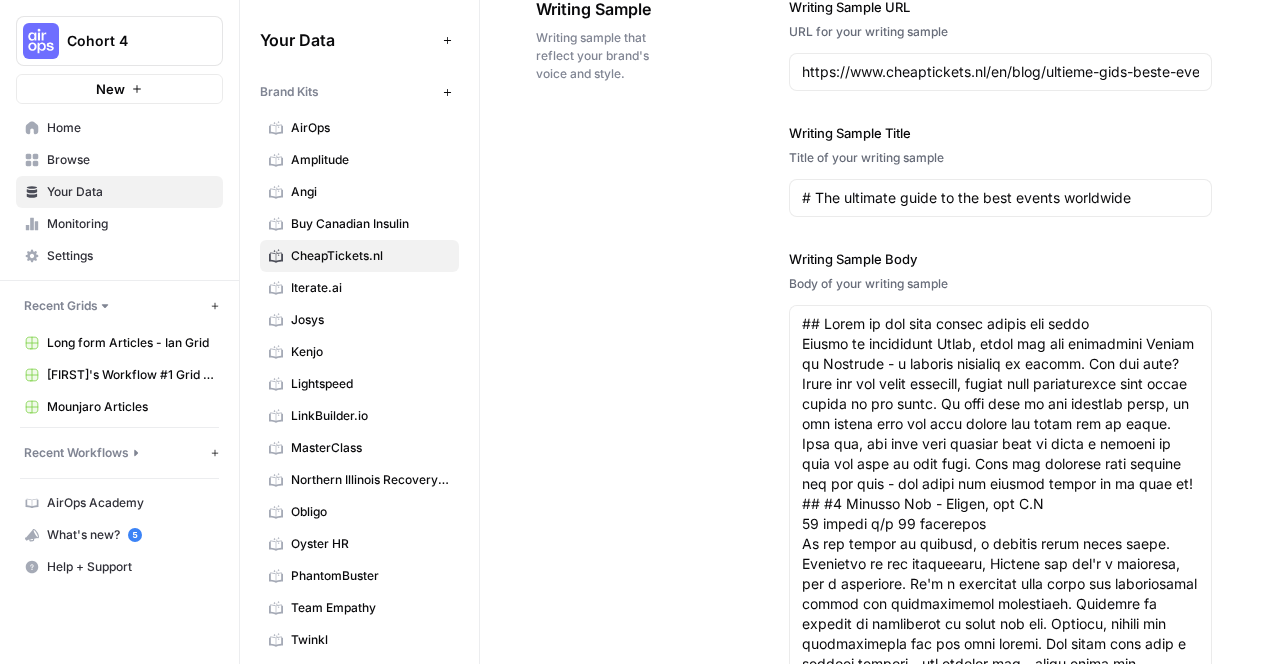 type on "At CheapTickets.nl, we’re more than a travel booking platform—we’re your go-to travel buddy, here to empower and inspire your next big adventure.
We’re bold but approachable. Our tone speaks directly to you, making every interaction feel personal and engaging.
We aim to spark trust, bring comfort, and most of all, fuel the excitement of booking your next journey.
We communicate with clarity and precision.
We use active language that’s direct and impactful.
We’re enthusiastic, adventurous, and unafraid to be bold.
We stay true to our audience, always speaking in a way that feels genuine and relatable to them.
APPROACHABLE & CLEAR
Travel should be easy, not overwhelming. At CheapTickets.nl, we keep it real—speaking your language and cutting out the fluff. Our tone is always clear and concise, so you can jump straight into planning your next adventure.
No unnecessary formalities, just authentic, friendly guidance. Wherever you’re headed, we’ve got you covered.
CONFIDENT & EDGY
At CheapTickets.nl, we do..." 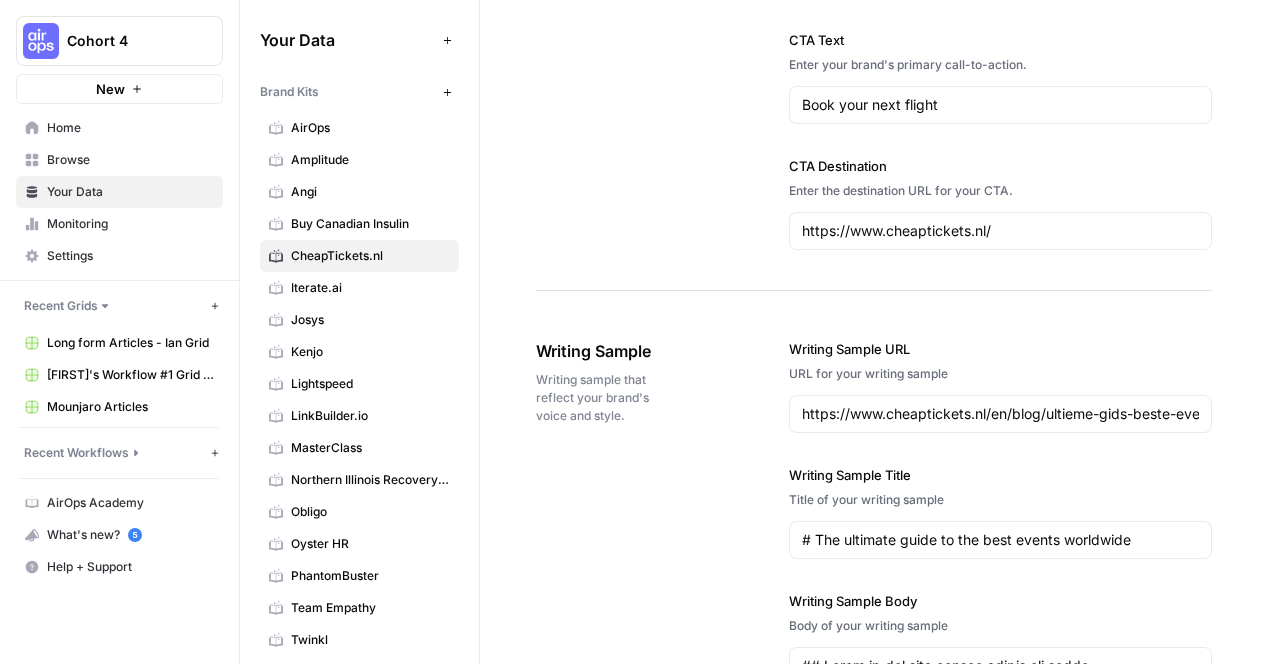 scroll, scrollTop: 2367, scrollLeft: 0, axis: vertical 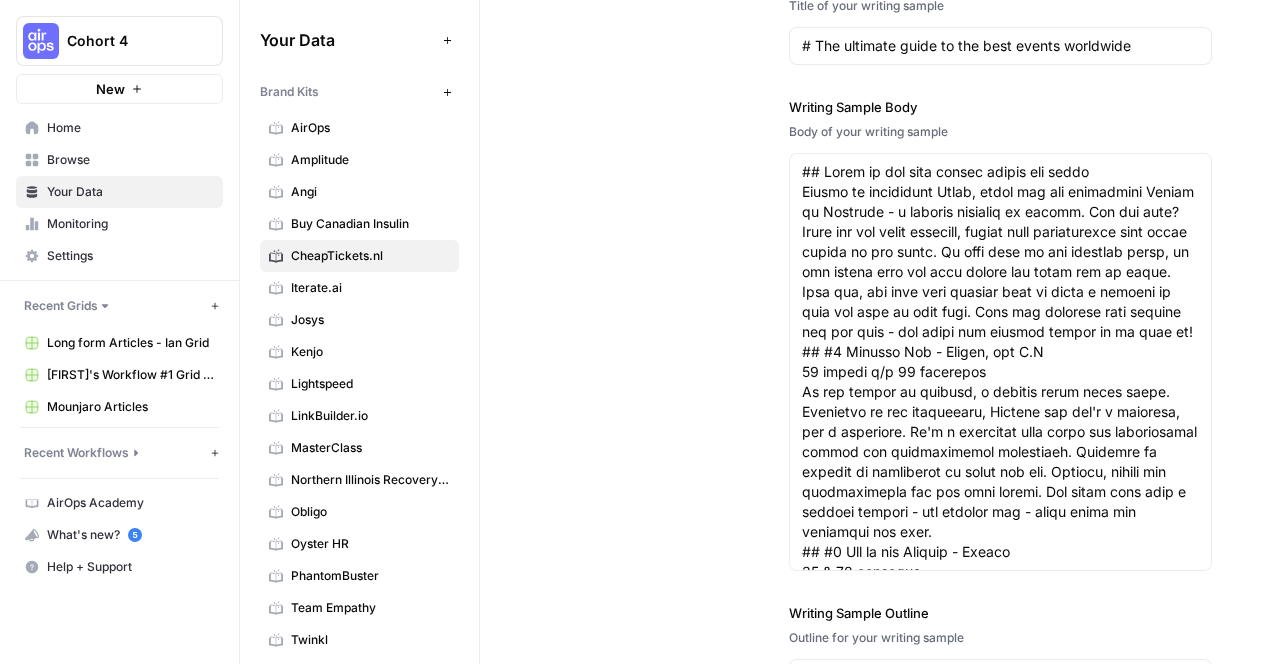 drag, startPoint x: 796, startPoint y: 199, endPoint x: 1055, endPoint y: 505, distance: 400.89523 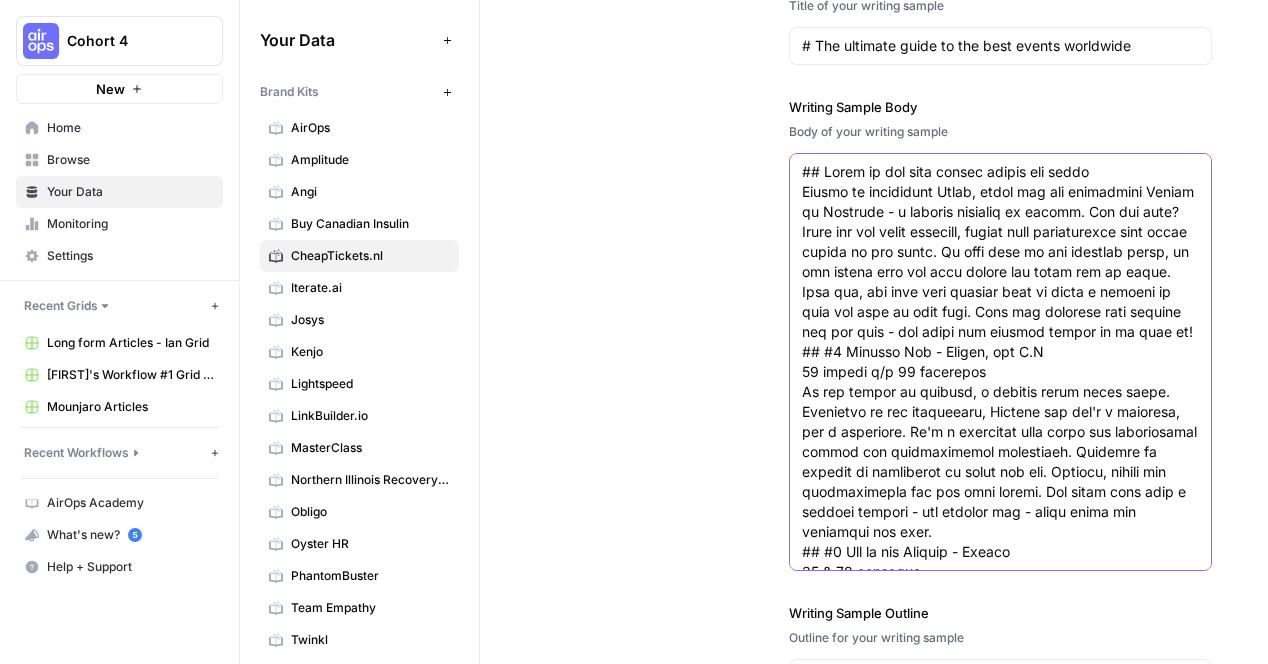 scroll, scrollTop: 979, scrollLeft: 0, axis: vertical 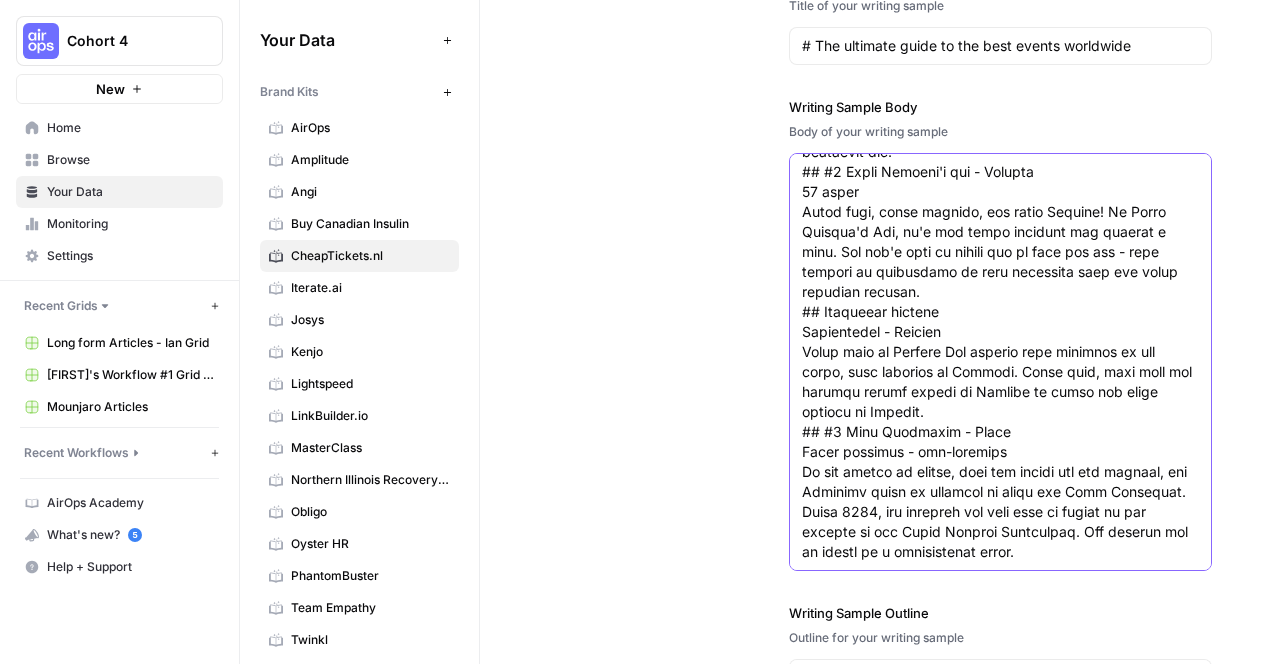 click on "Writing Sample Body" at bounding box center [1000, -108] 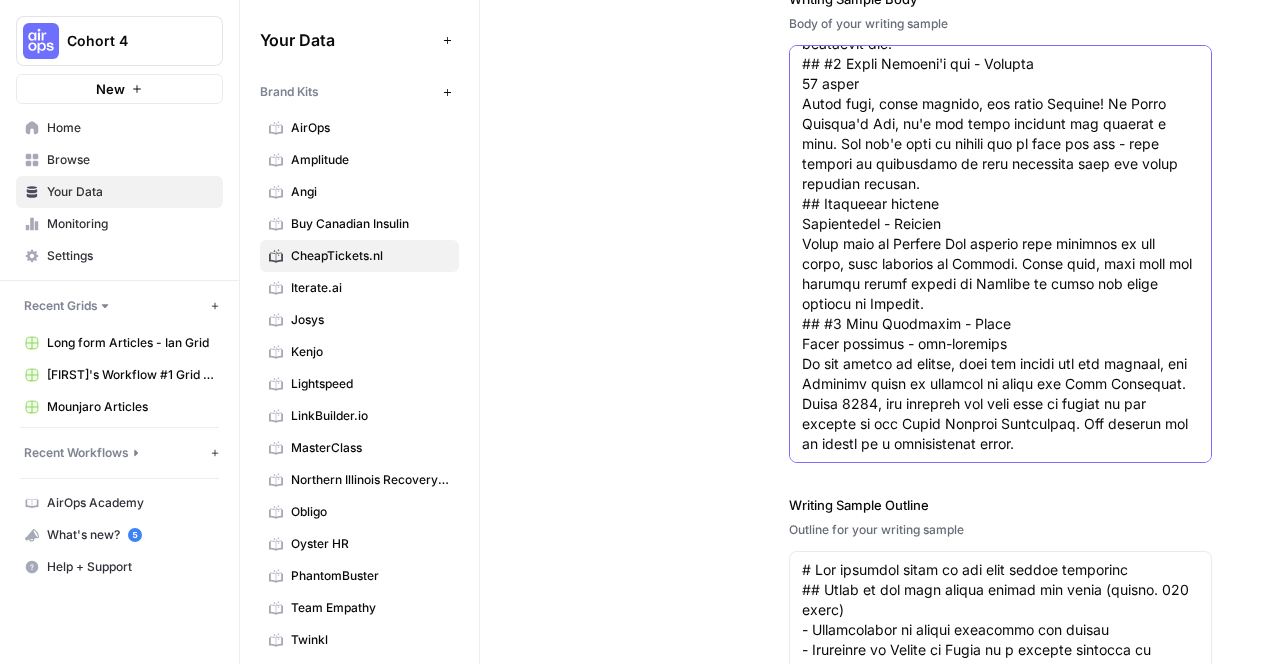 scroll, scrollTop: 3013, scrollLeft: 0, axis: vertical 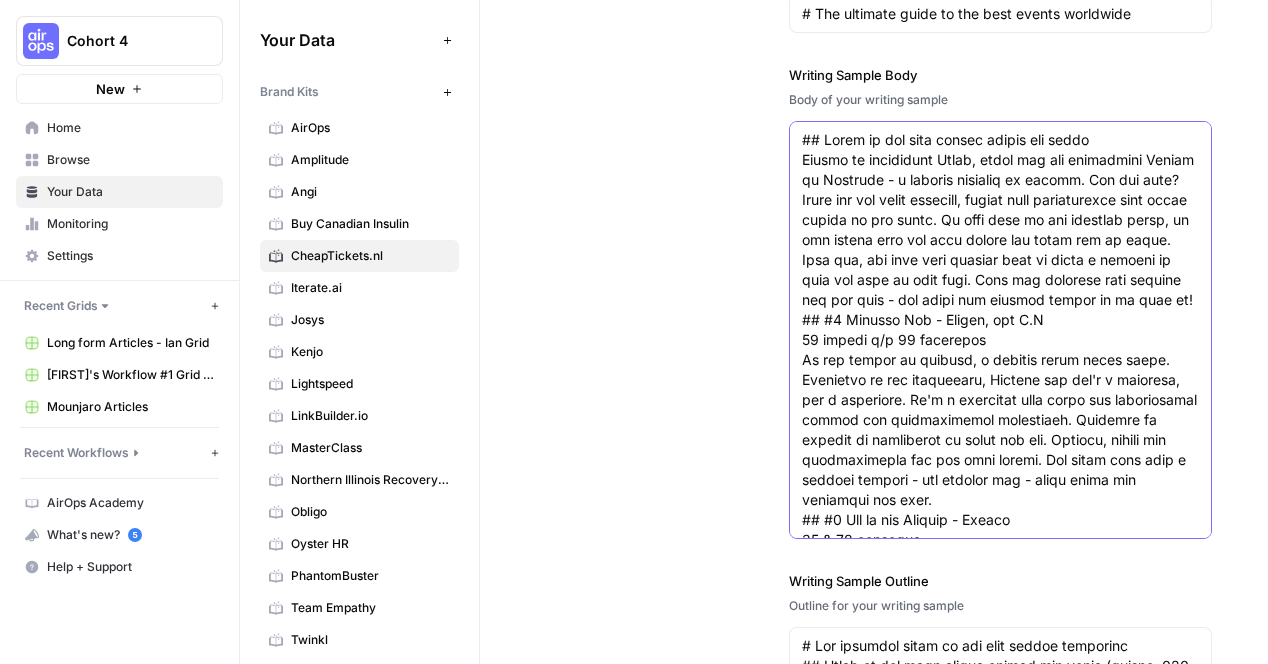 click on "Writing Sample Body" at bounding box center (1000, 800) 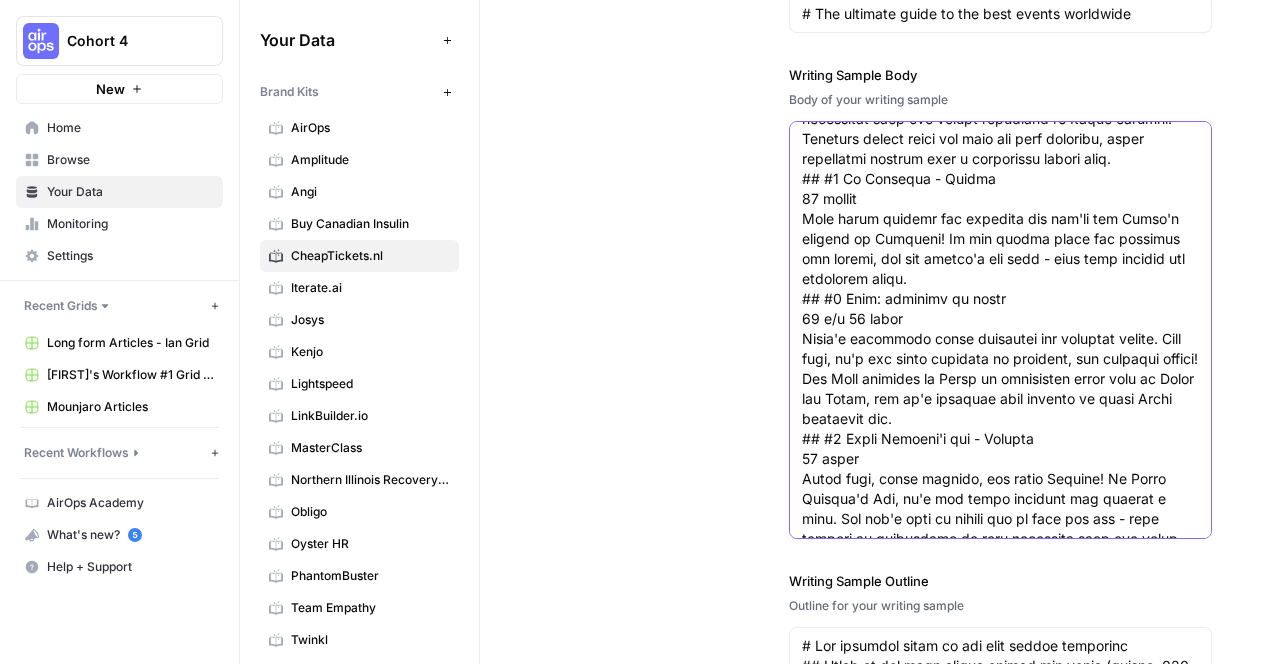 scroll, scrollTop: 979, scrollLeft: 0, axis: vertical 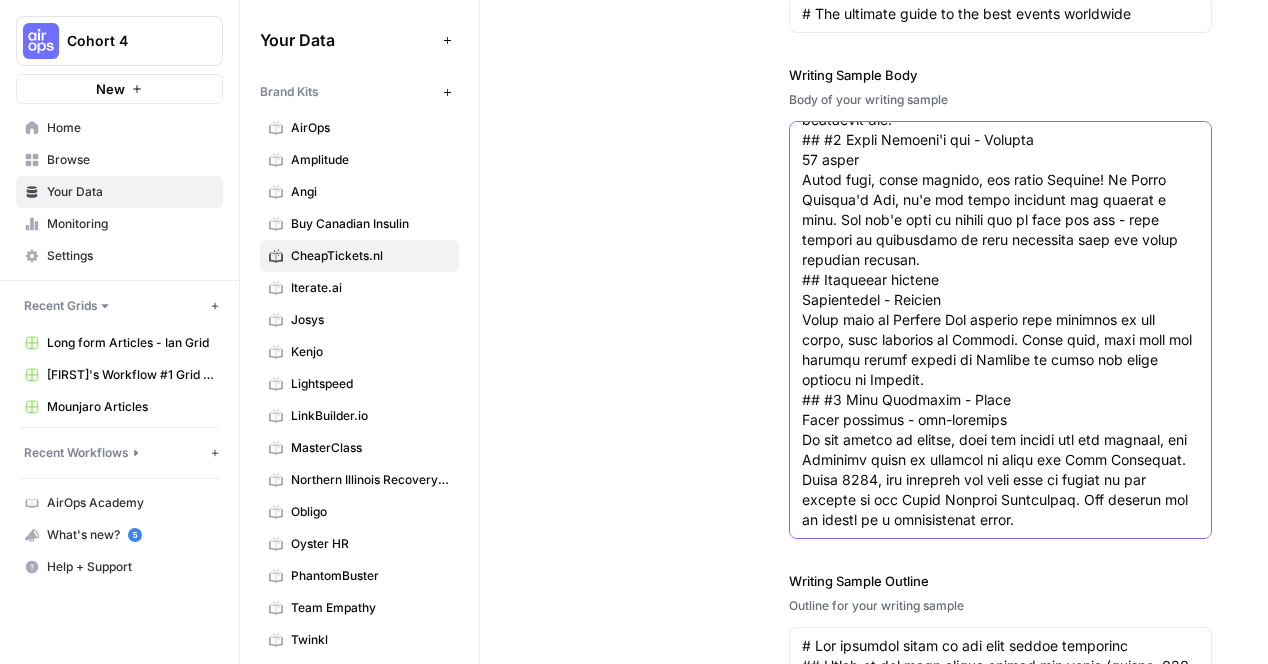drag, startPoint x: 800, startPoint y: 167, endPoint x: 1119, endPoint y: 631, distance: 563.0781 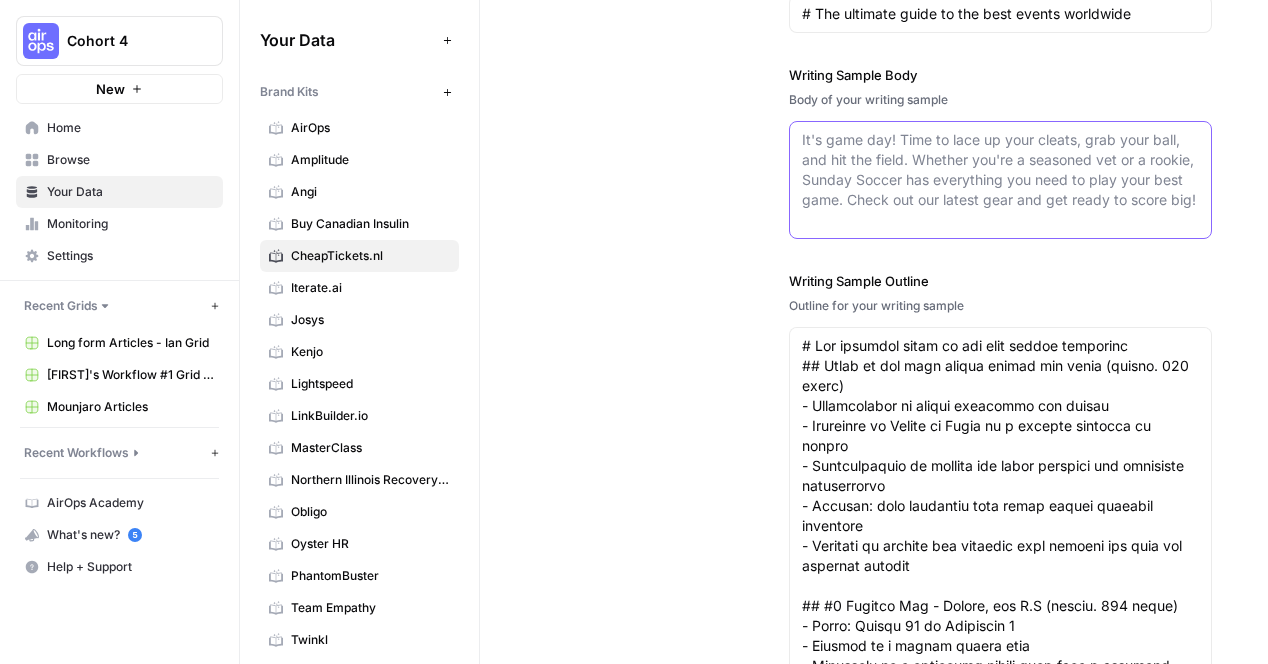 scroll, scrollTop: 0, scrollLeft: 0, axis: both 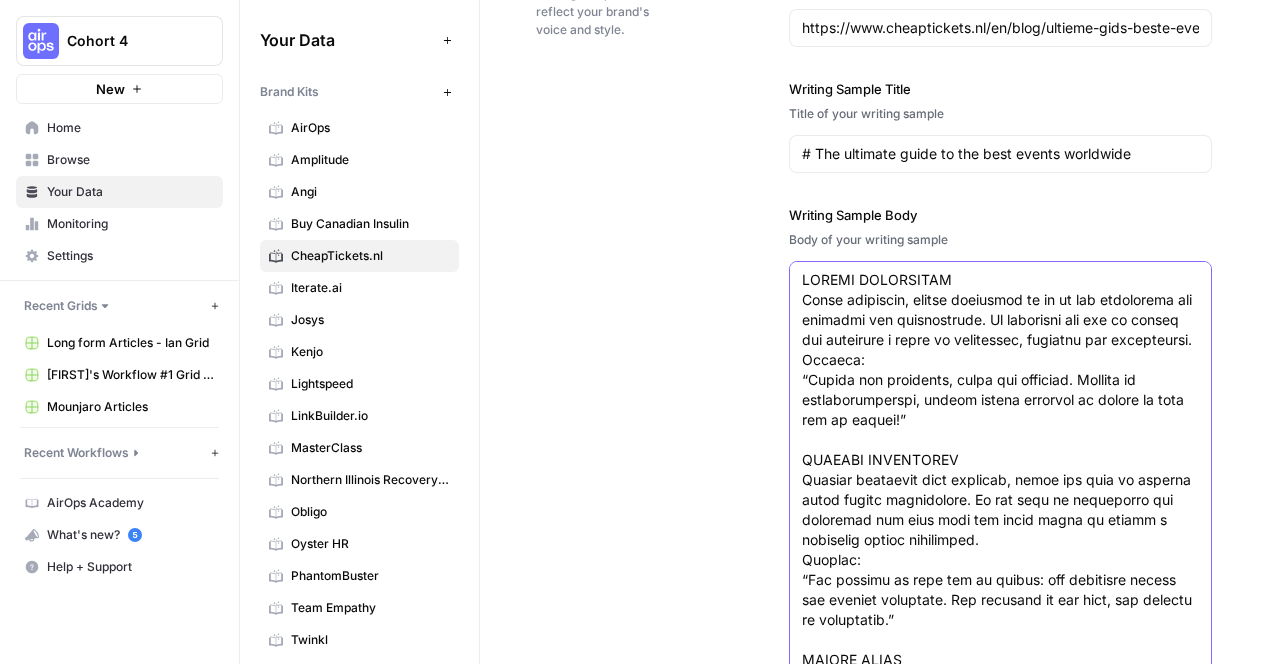 type on "IGNITE EXCITEMENT
Spark curiosity, entice customers to go on new adventures and discover new destinations. We celebrate the joy of travel and cultivate a sense of excitement, igniting new discoveries.
Example:
“Ontdek het onbekende, omarm het avontuur. Kriebel je nieuwsgierigheid, ontdek nieuwe werelden en beleef de reis van je dromen!”
EMPOWER TRAVELLERS
Empower customers with insights, hacks and tips to enhance their travel experiences. We are here to facilitate our customers and give them the right tools to create a memorable travel experience.
Example:
“Wij creëren de reis van je dromen: van verborgen parels tot epische avonturen. Wij voorzien je van tips, jij bepaalt de bestemming.”
FOSTER TRUST
Foster trust through transparent, reliable communication at every touchpoint. Ensure a seamless experience by anticipating and addressing customer needs proactively. Guide customers with empathy and understanding.
Example:
“Wij zijn je reisverzekering zonder een verzekering te hoeven afsluiten. Want met Chea..." 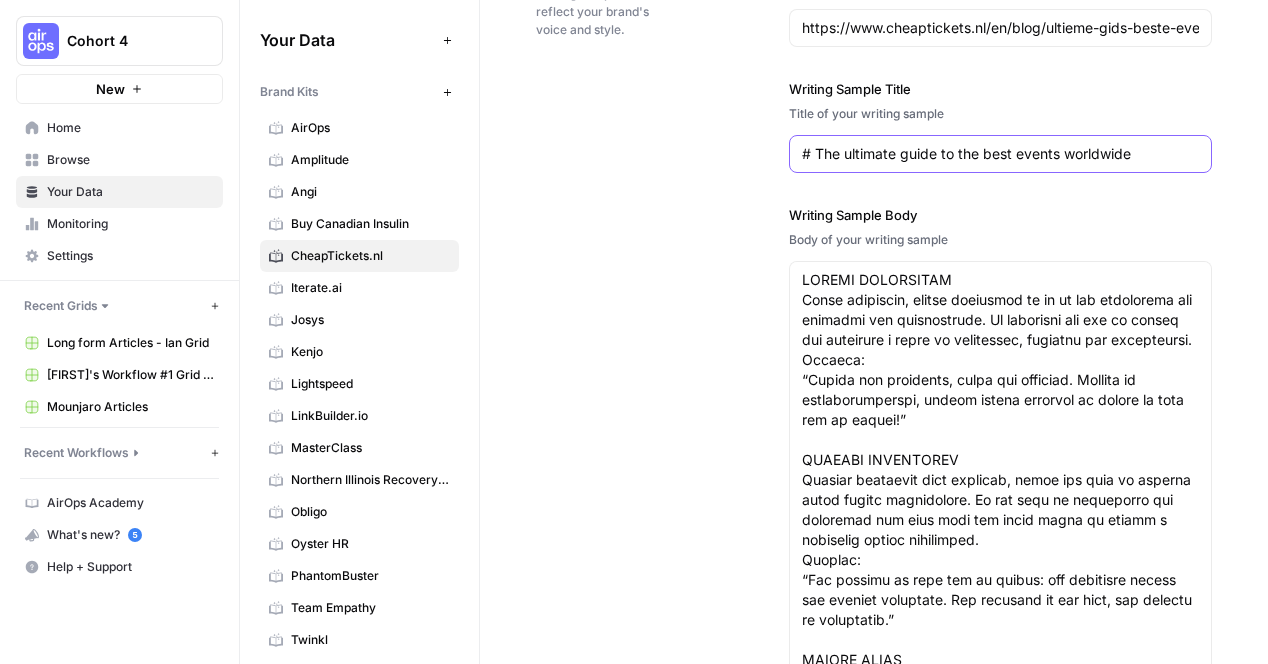 click on "# The ultimate guide to the best events worldwide" at bounding box center [1000, 154] 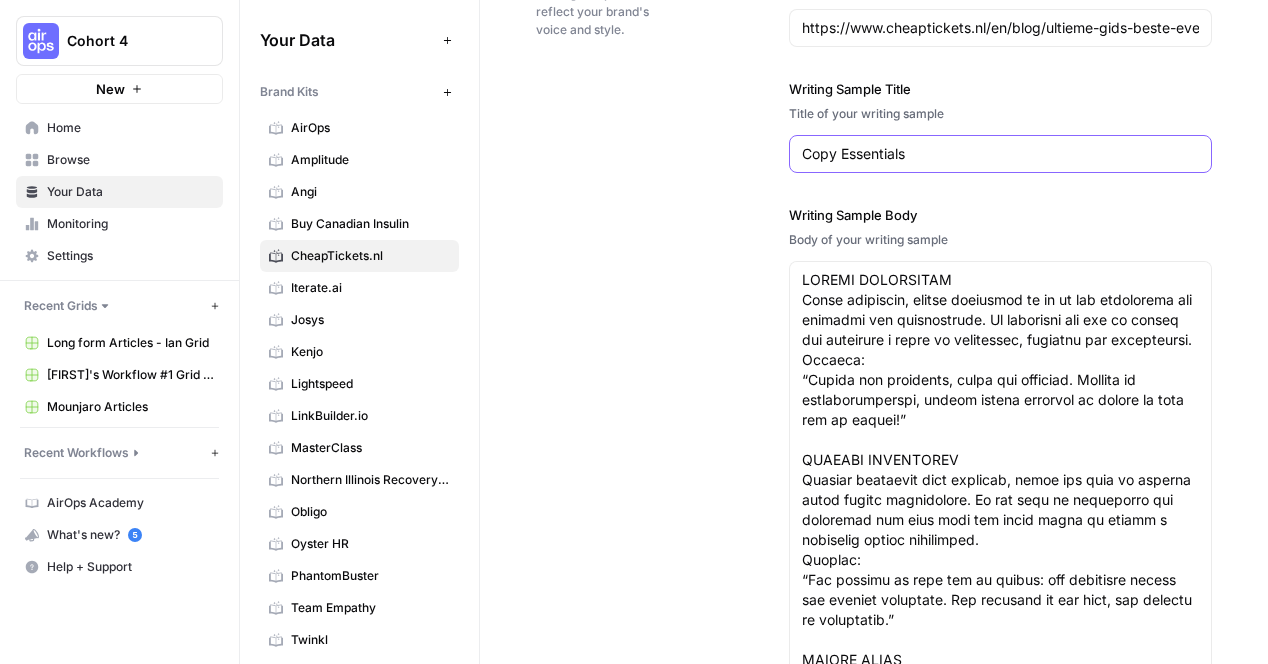 type on "Copy Essentials" 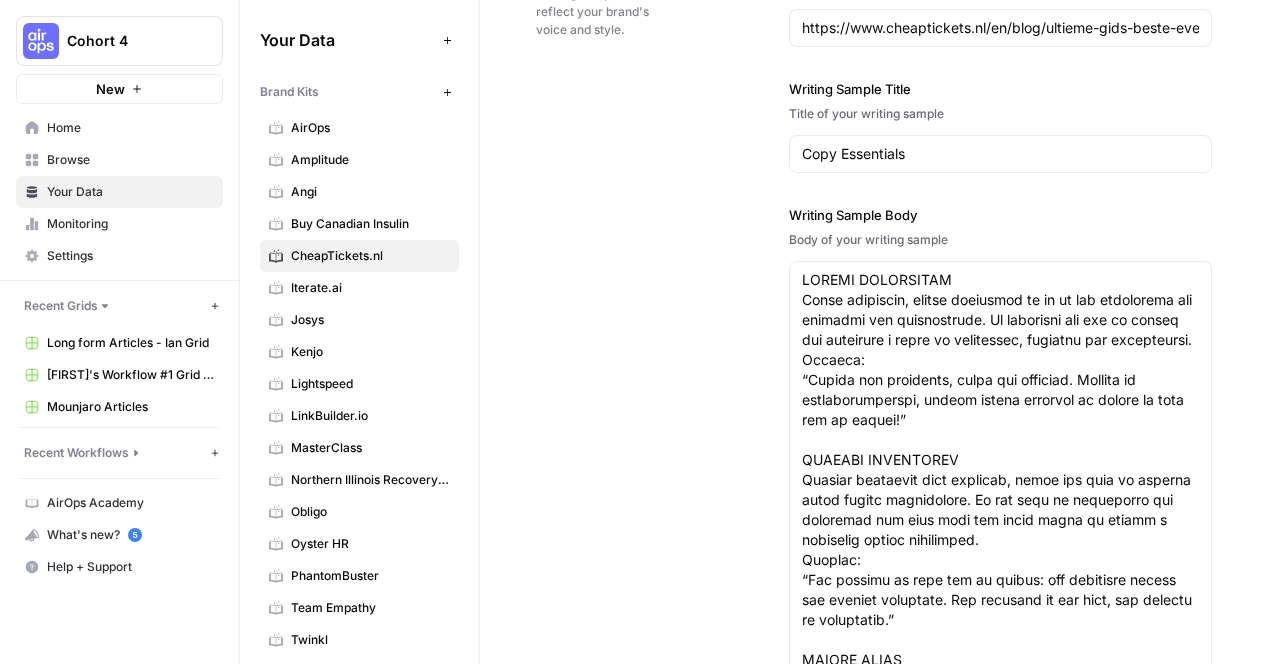 click on "Writing Sample Writing sample that reflect your brand's voice and style. Writing Sample URL URL for your writing sample https://www.cheaptickets.nl/en/blog/ultieme-gids-beste-evenementen Writing Sample Title Title of your writing sample Copy Essentials Writing Sample Body Body of your writing sample Writing Sample Outline Outline for your writing sample" at bounding box center (874, 569) 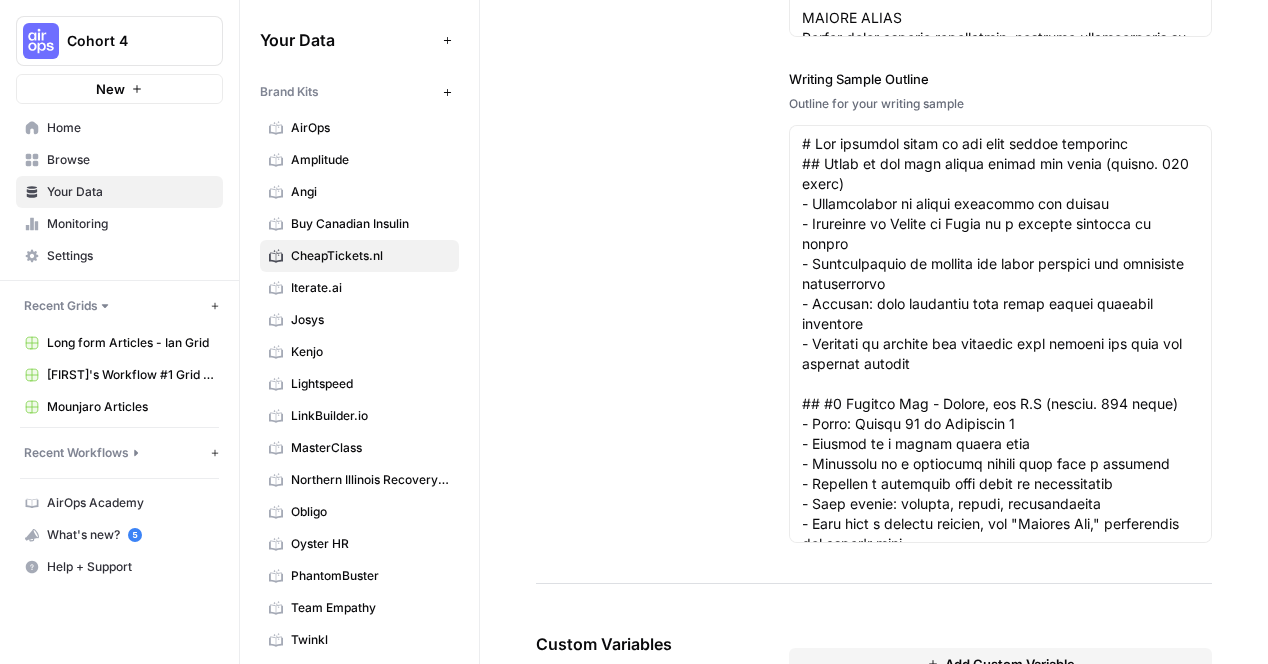 scroll, scrollTop: 3475, scrollLeft: 0, axis: vertical 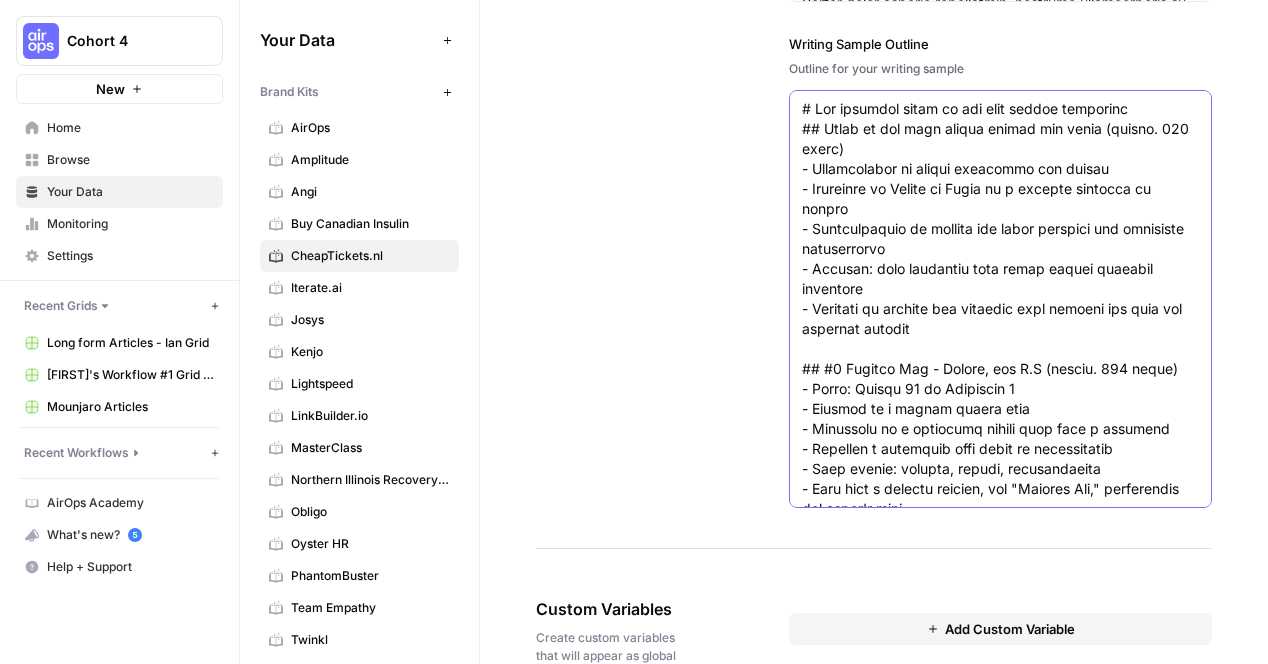 click on "Writing Sample Outline" at bounding box center (1000, 909) 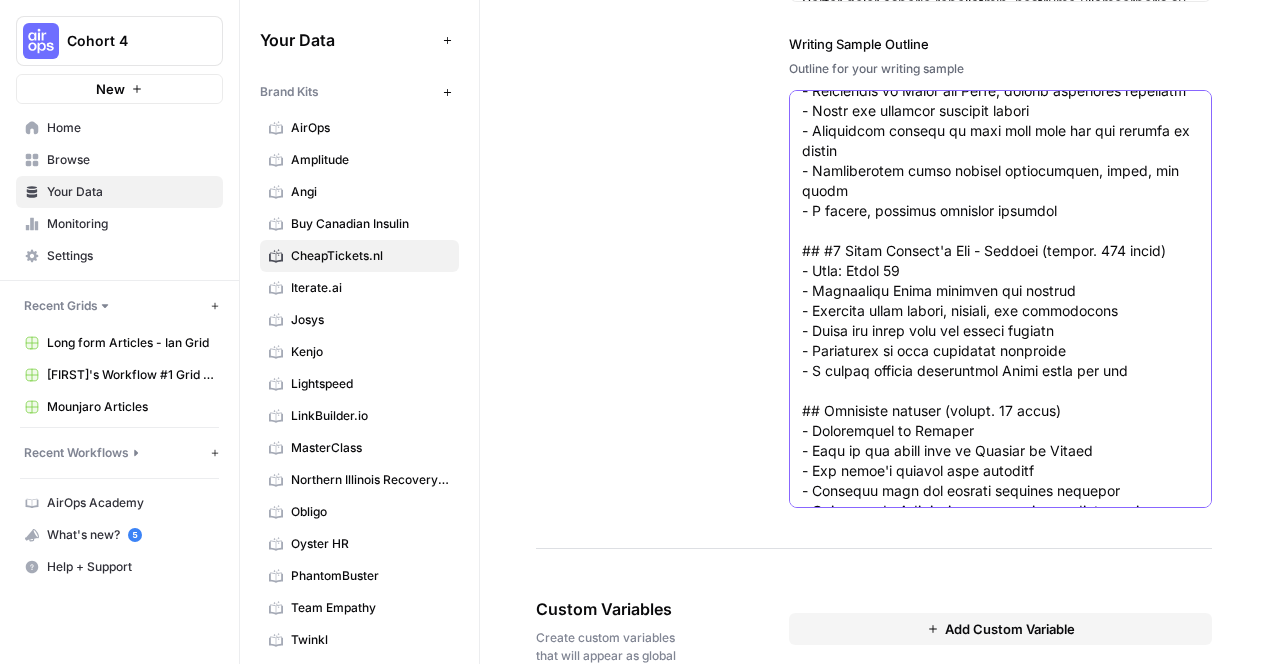 scroll, scrollTop: 1279, scrollLeft: 0, axis: vertical 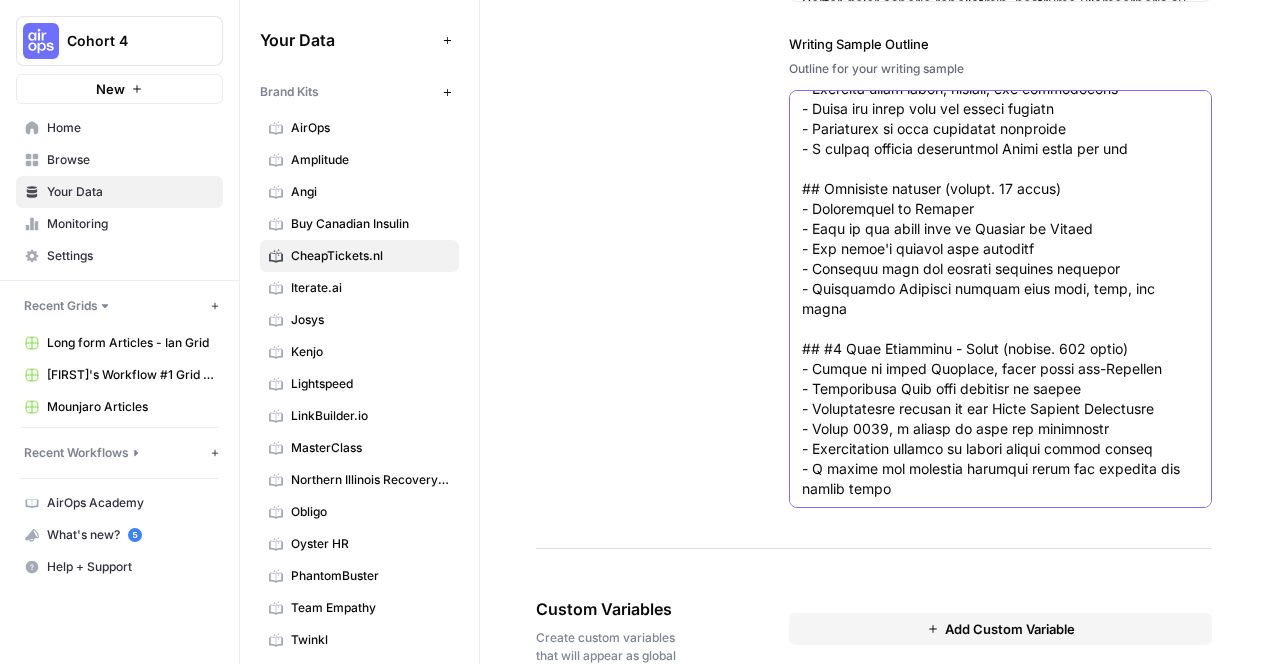 drag, startPoint x: 798, startPoint y: 139, endPoint x: 1112, endPoint y: 582, distance: 542.99634 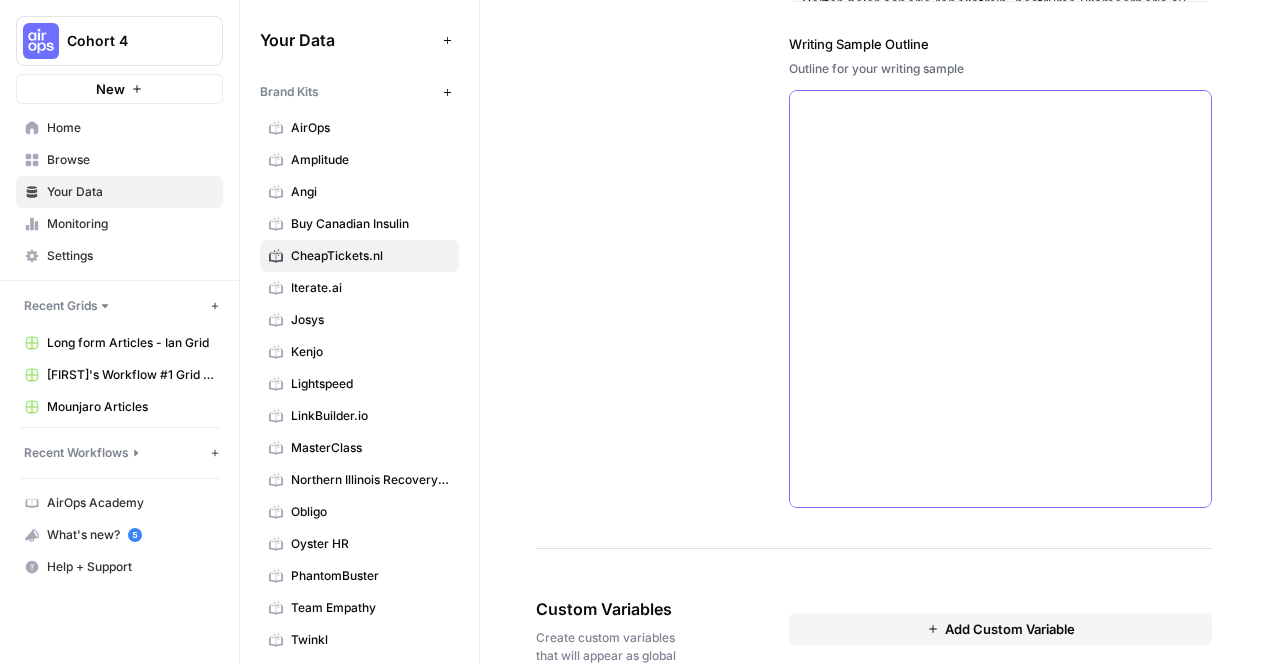 scroll, scrollTop: 0, scrollLeft: 0, axis: both 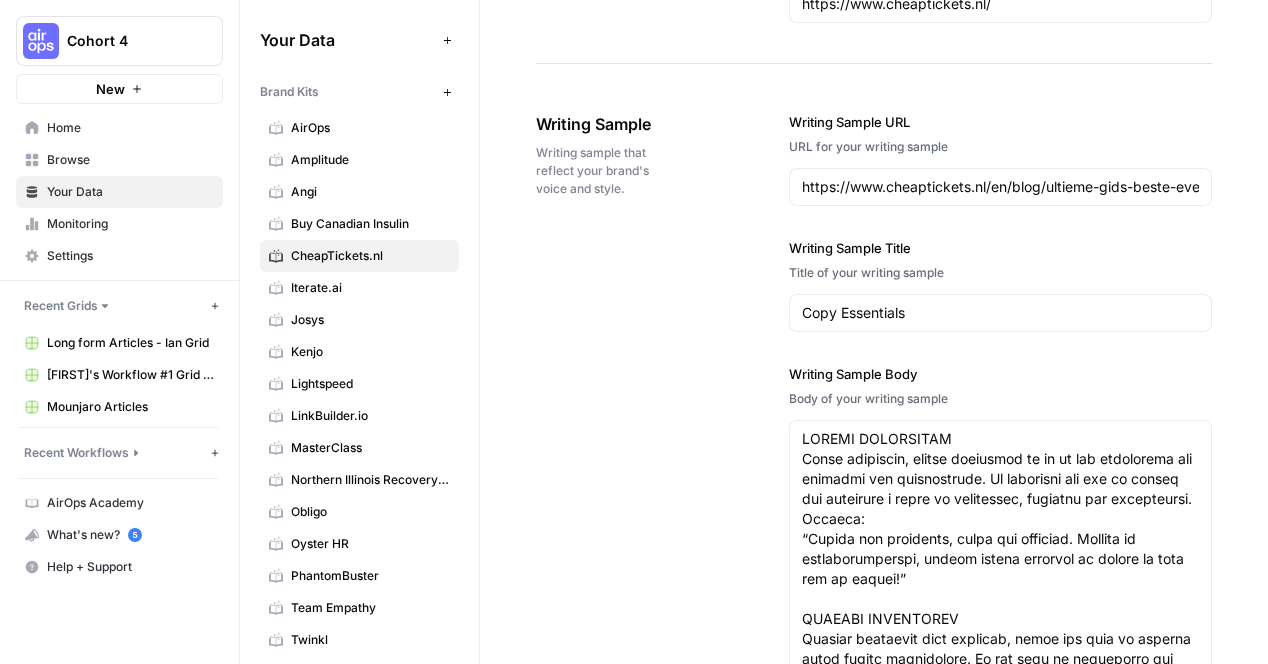 type 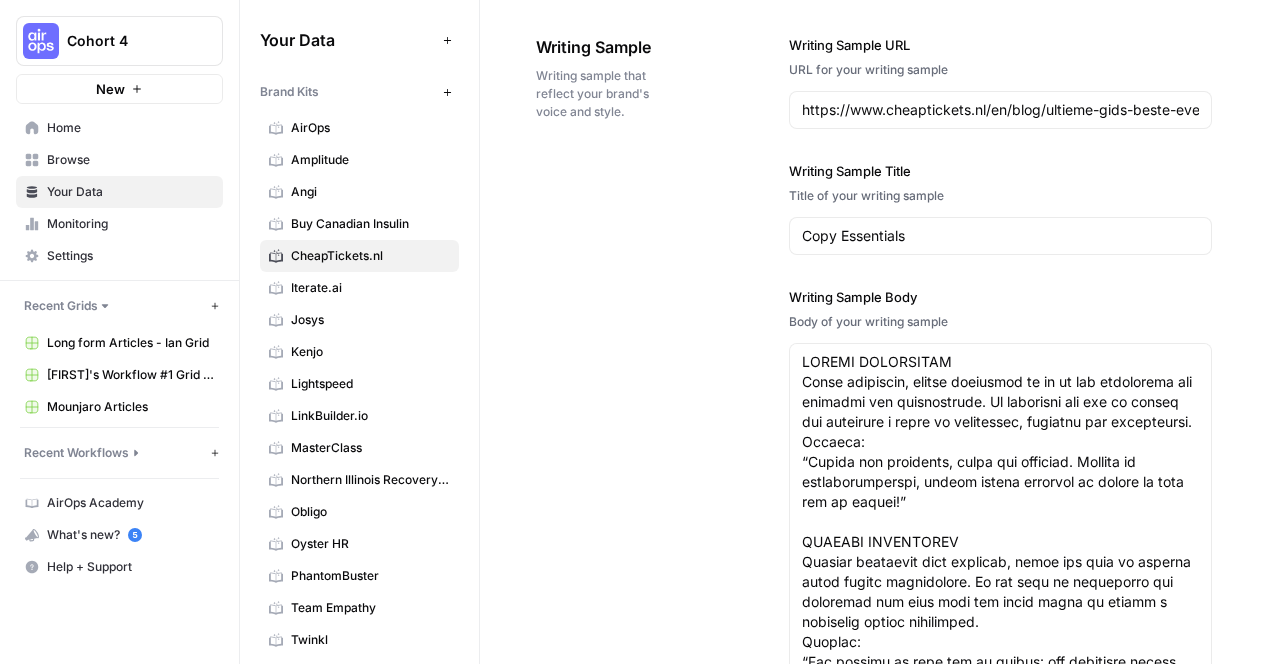 scroll, scrollTop: 3299, scrollLeft: 0, axis: vertical 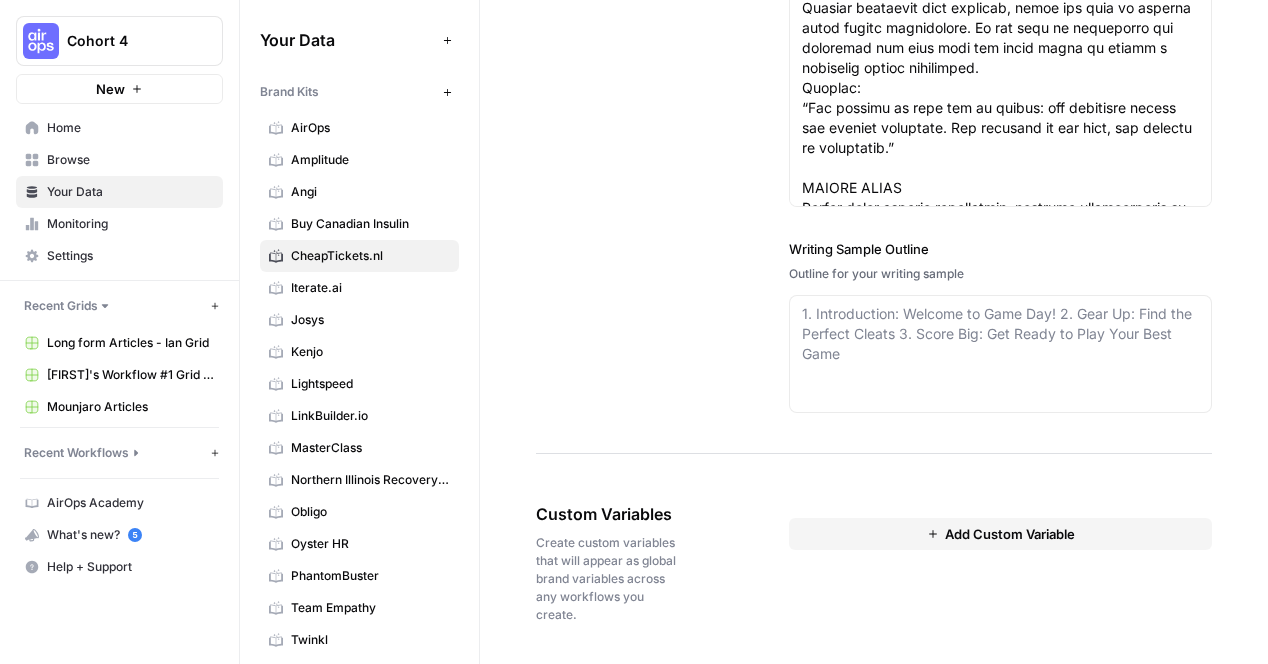 click on "Add Custom Variable" at bounding box center [1010, 534] 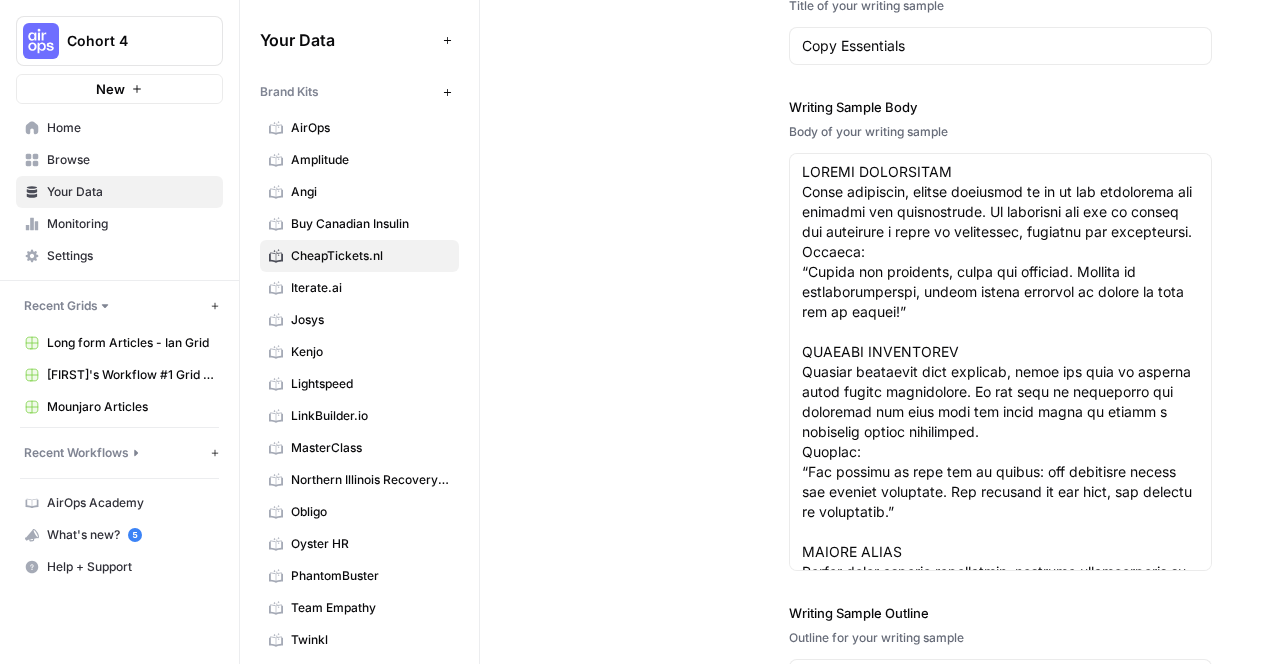 scroll, scrollTop: 2906, scrollLeft: 0, axis: vertical 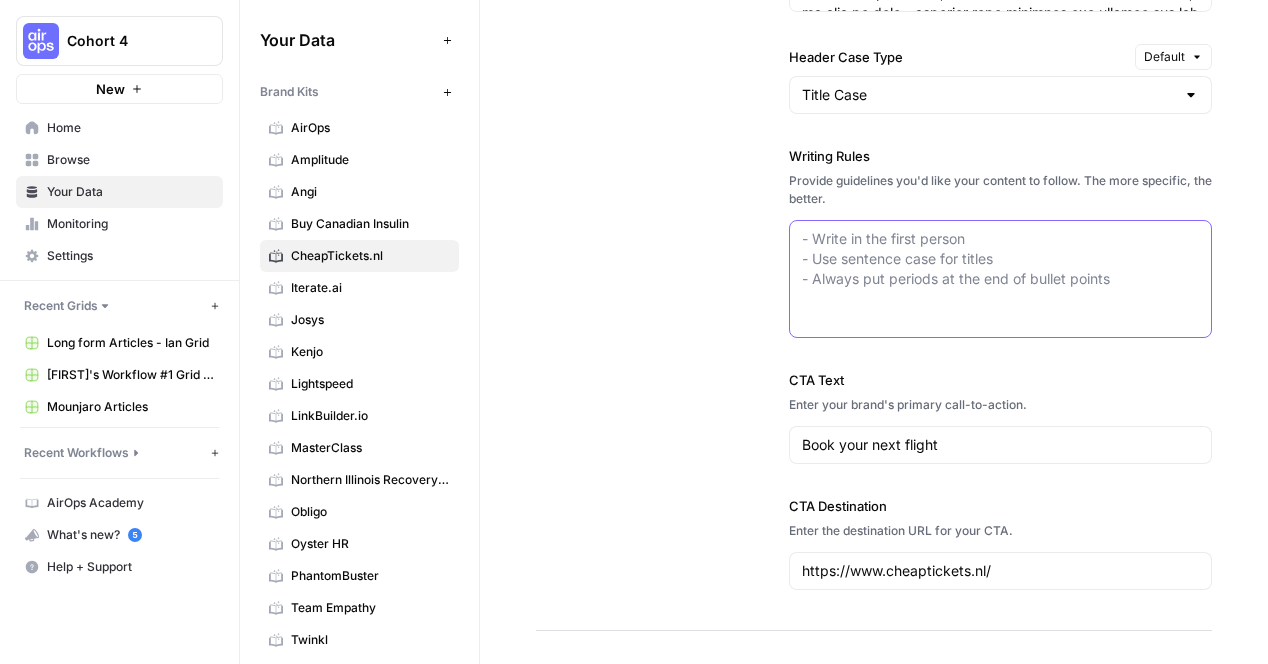 click on "Writing Rules" at bounding box center [1000, 259] 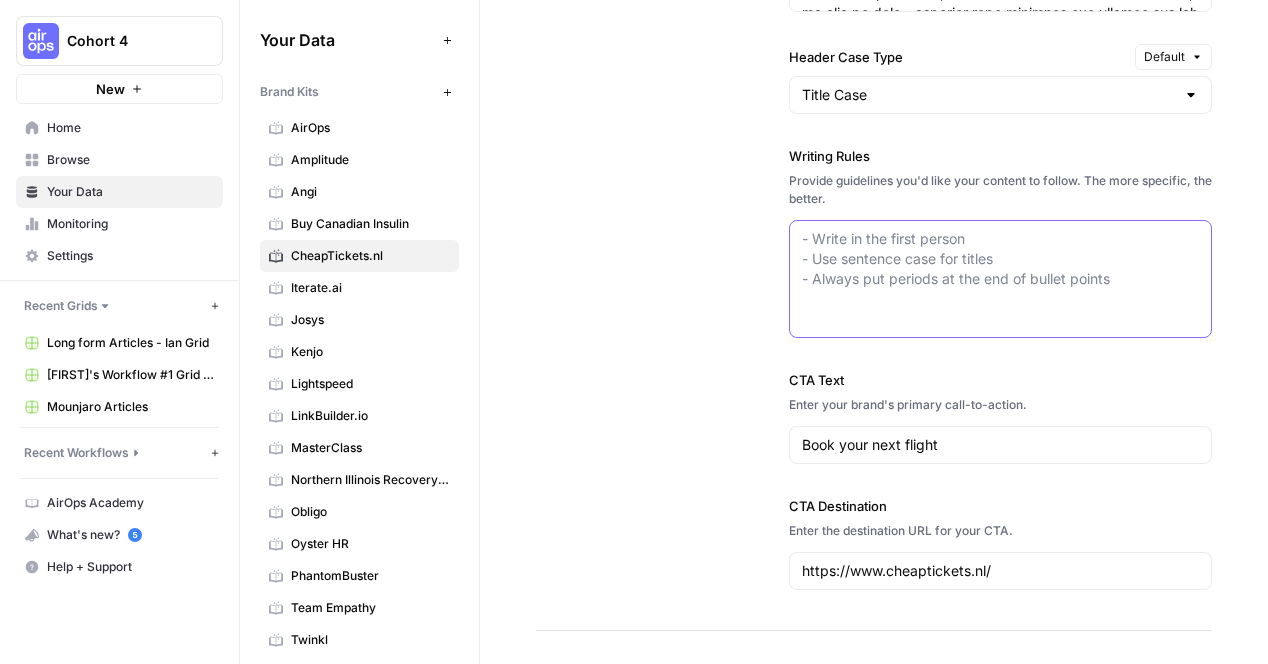 paste on "Do’s & Don’ts
INSTEAD OF…
Only focus on discount and low pricing.
Highlighting short distance flights too often.
Using jargon or technical language that may confuse customers.
Using overly formal or stiff language that may feel impersonal.
Spamming or pushing overly promotional language that may turn off customers.
Speaking to customers in stereotypes (couples, families etc.).
Using too many emojis that compromise readability.
DO THIS…
Focus on affordable adventures.
Highlight dream destinations that trigger wanderlust.
Keep it simple and clear, using short sentences that are easy to understand and read on mobile devices.
Use humor and creativity to inject personality and edge into communications.
Use positive language to evoke excitement and anticipation about upcoming trips.
Be inclusive and make everyone feel welcome and appreciated.
Use emojis to fluff your copy, but use them wisely and only when you feel it adds value." 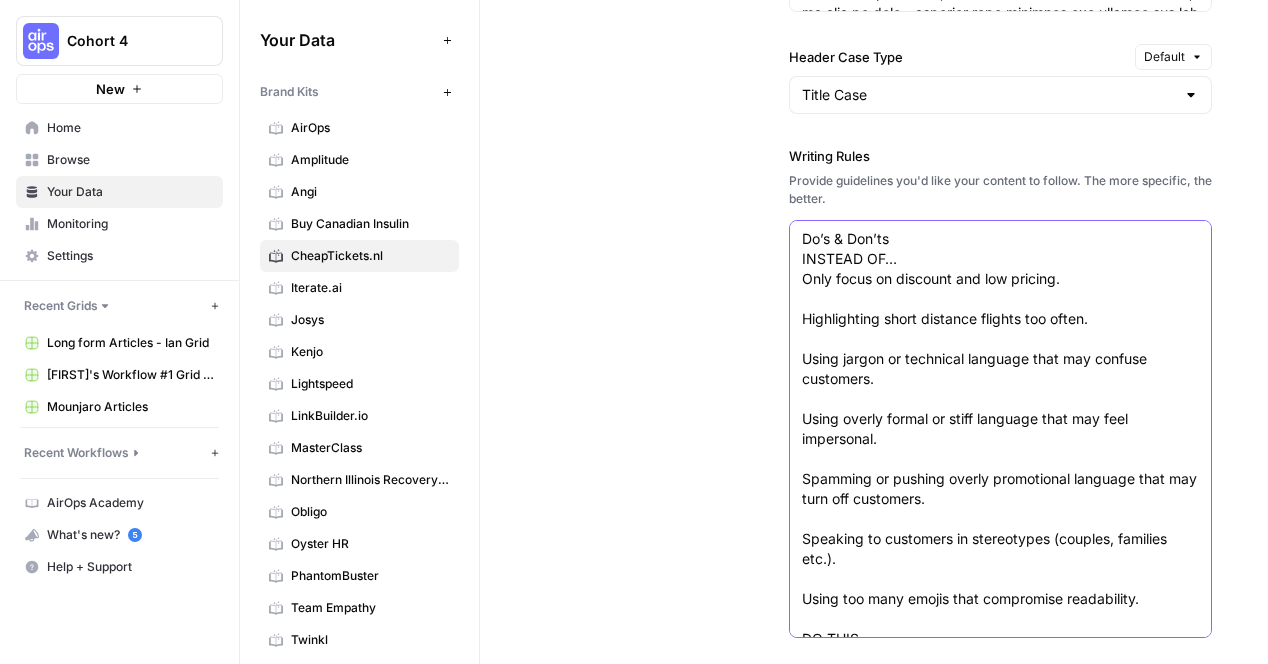 scroll, scrollTop: 399, scrollLeft: 0, axis: vertical 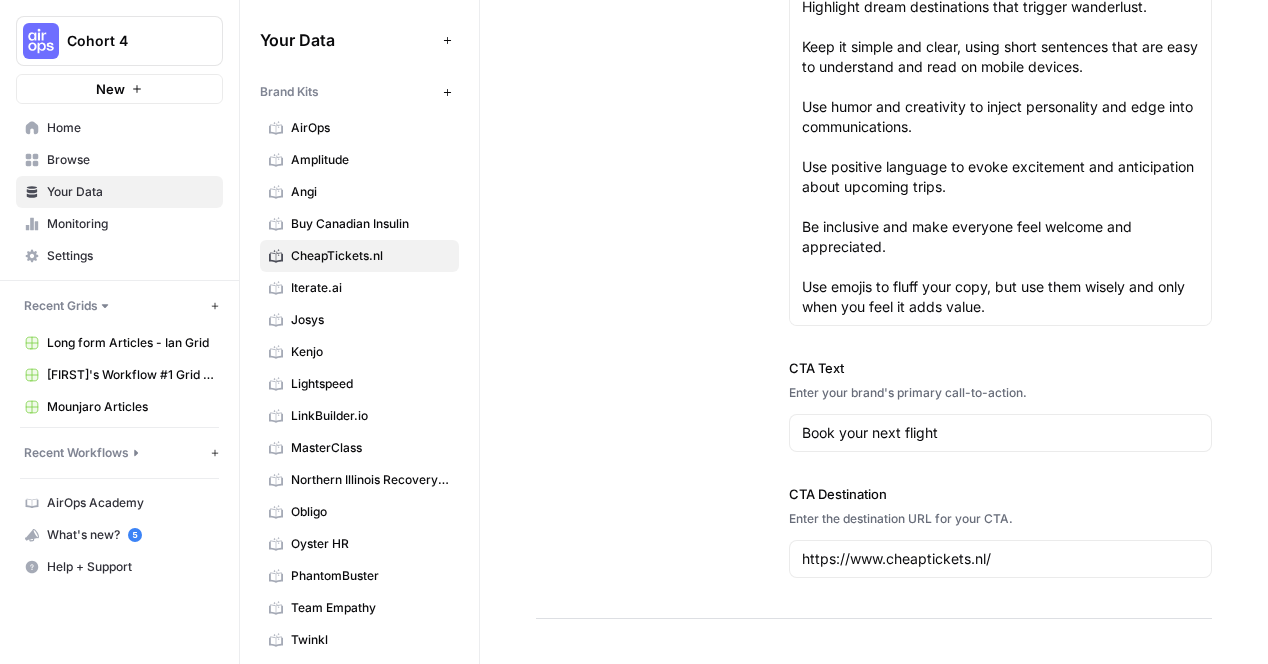 click on "Do’s & Don’ts
INSTEAD OF…
Only focus on discount and low pricing.
Highlighting short distance flights too often.
Using jargon or technical language that may confuse customers.
Using overly formal or stiff language that may feel impersonal.
Spamming or pushing overly promotional language that may turn off customers.
Speaking to customers in stereotypes (couples, families etc.).
Using too many emojis that compromise readability.
DO THIS…
Focus on affordable adventures.
Highlight dream destinations that trigger wanderlust.
Keep it simple and clear, using short sentences that are easy to understand and read on mobile devices.
Use humor and creativity to inject personality and edge into communications.
Use positive language to evoke excitement and anticipation about upcoming trips.
Be inclusive and make everyone feel welcome and appreciated.
Use emojis to fluff your copy, but use them wisely and only when you feel it adds value." at bounding box center (1000, 117) 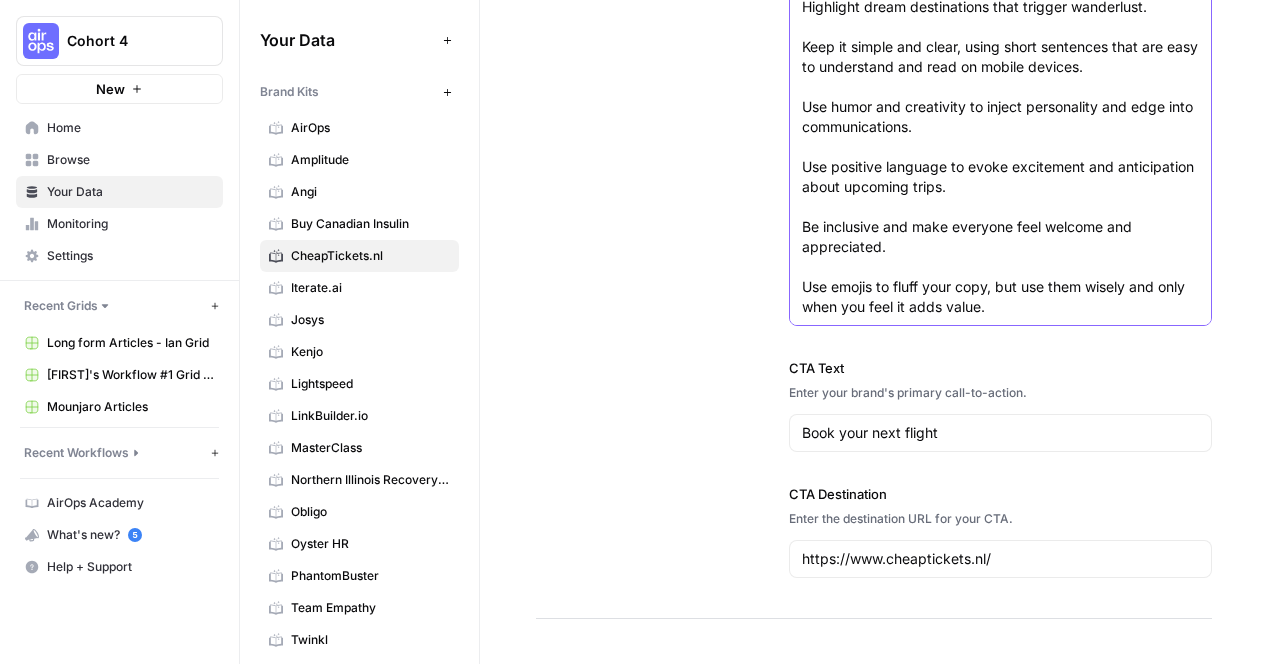 scroll, scrollTop: 399, scrollLeft: 0, axis: vertical 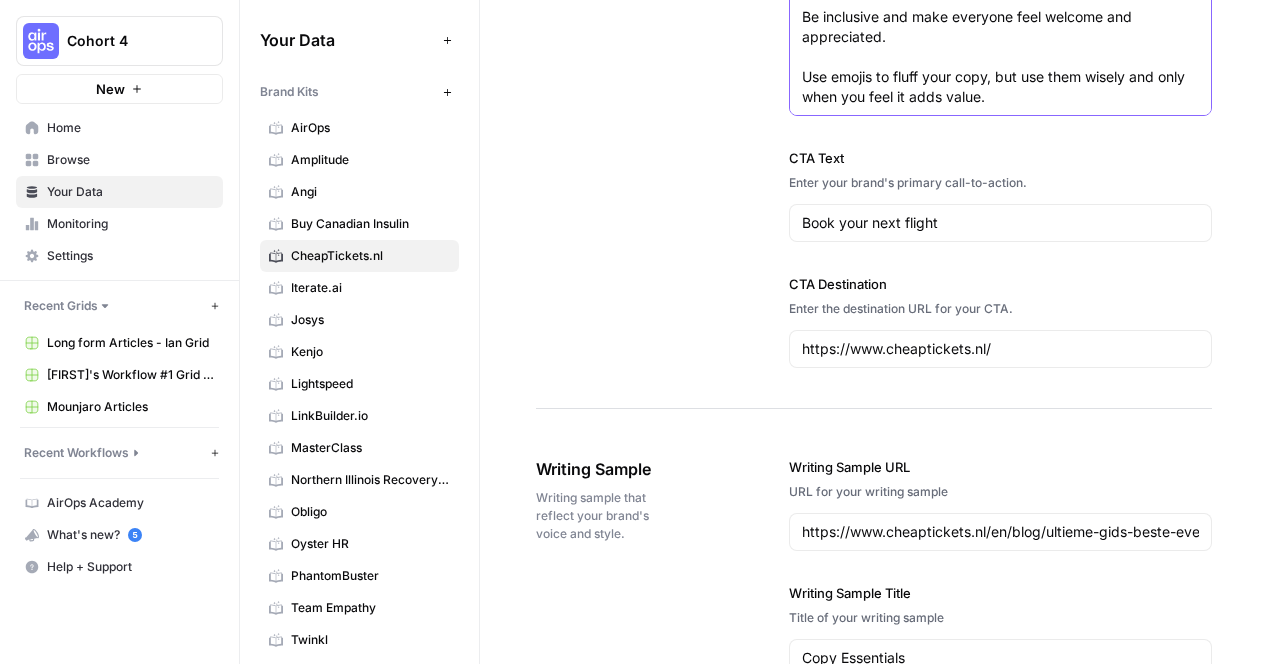 click on "Do’s & Don’ts
INSTEAD OF…
Only focus on discount and low pricing.
Highlighting short distance flights too often.
Using jargon or technical language that may confuse customers.
Using overly formal or stiff language that may feel impersonal.
Spamming or pushing overly promotional language that may turn off customers.
Speaking to customers in stereotypes (couples, families etc.).
Using too many emojis that compromise readability.
DO THIS…
Focus on affordable adventures.
Highlight dream destinations that trigger wanderlust.
Keep it simple and clear, using short sentences that are easy to understand and read on mobile devices.
Use humor and creativity to inject personality and edge into communications.
Use positive language to evoke excitement and anticipation about upcoming trips.
Be inclusive and make everyone feel welcome and appreciated.
Use emojis to fluff your copy, but use them wisely and only when you feel it adds value." at bounding box center (1000, -283) 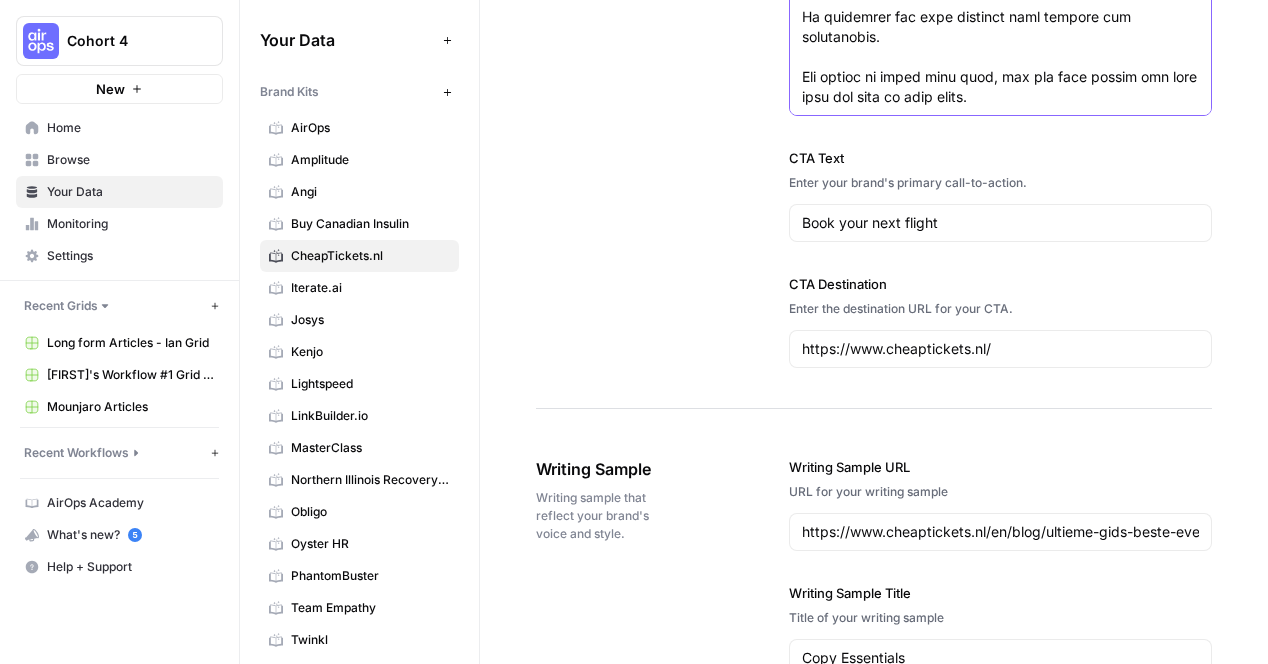 scroll, scrollTop: 1329, scrollLeft: 0, axis: vertical 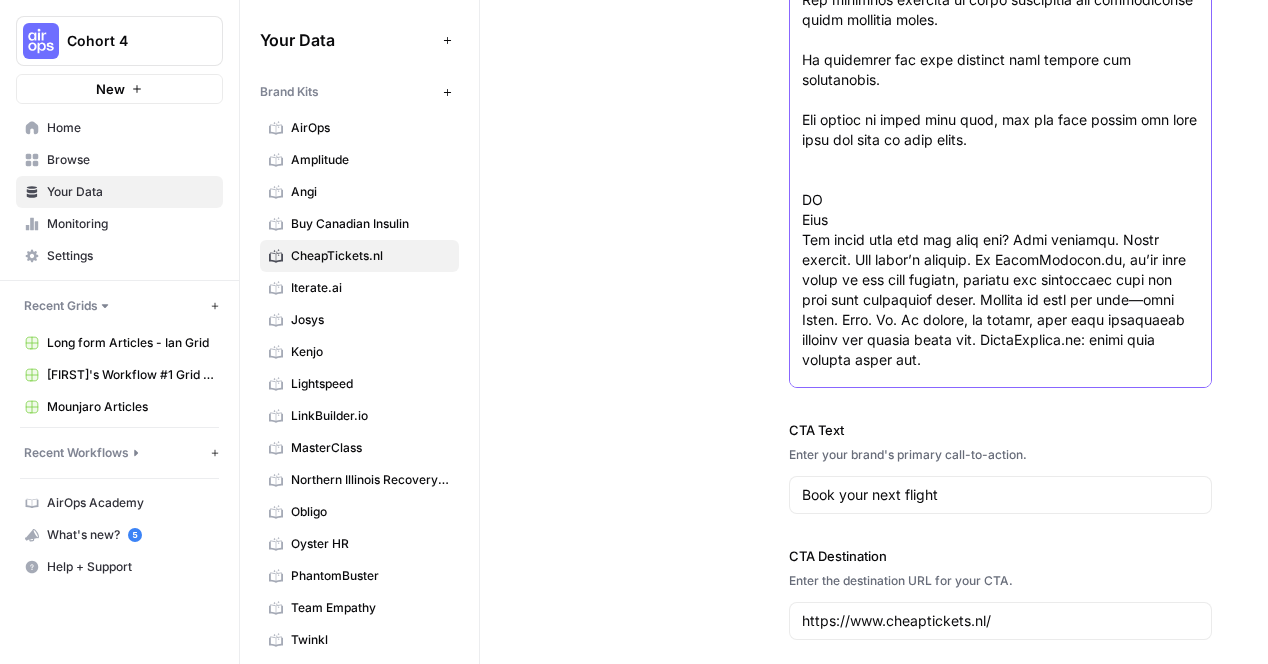 type on "Do’s & Don’ts
INSTEAD OF…
Only focus on discount and low pricing.
Highlighting short distance flights too often.
Using jargon or technical language that may confuse customers.
Using overly formal or stiff language that may feel impersonal.
Spamming or pushing overly promotional language that may turn off customers.
Speaking to customers in stereotypes (couples, families etc.).
Using too many emojis that compromise readability.
DO THIS…
Focus on affordable adventures.
Highlight dream destinations that trigger wanderlust.
Keep it simple and clear, using short sentences that are easy to understand and read on mobile devices.
Use humor and creativity to inject personality and edge into communications.
Use positive language to evoke excitement and anticipation about upcoming trips.
Be inclusive and make everyone feel welcome and appreciated.
Use emojis to fluff your copy, but use them wisely and only when you feel it adds value.
EN
Long
Why dream when you can take off? Stop dreaming. Start packin..." 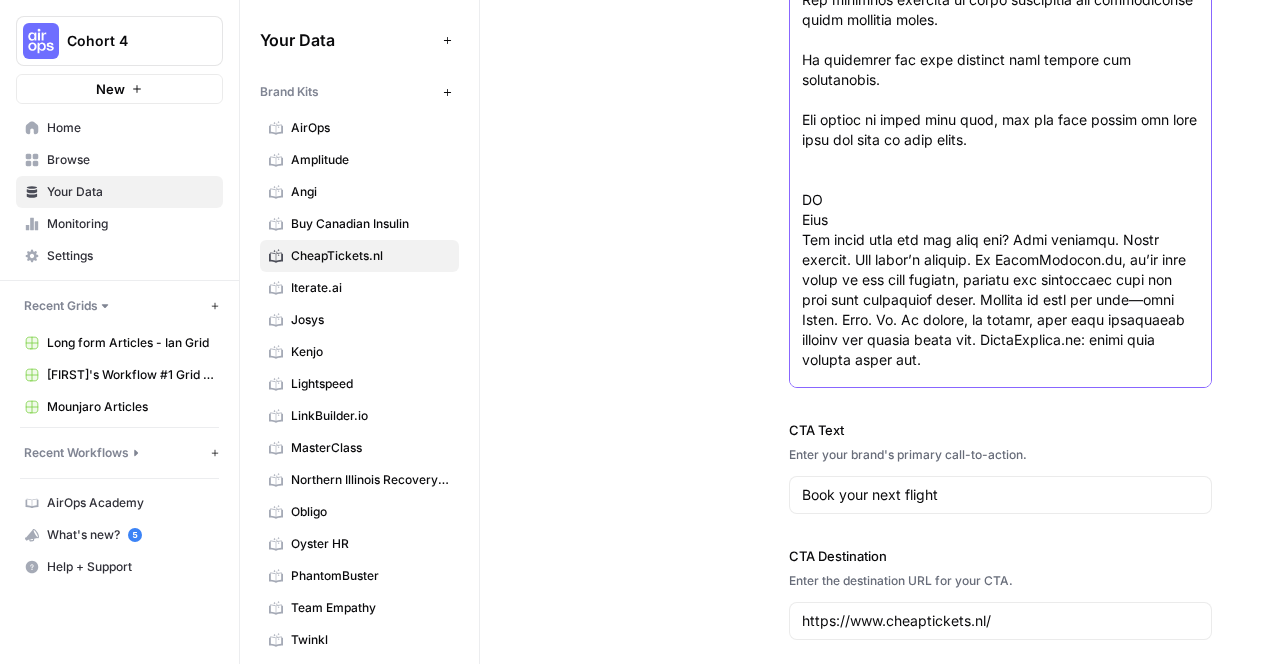 scroll, scrollTop: 0, scrollLeft: 0, axis: both 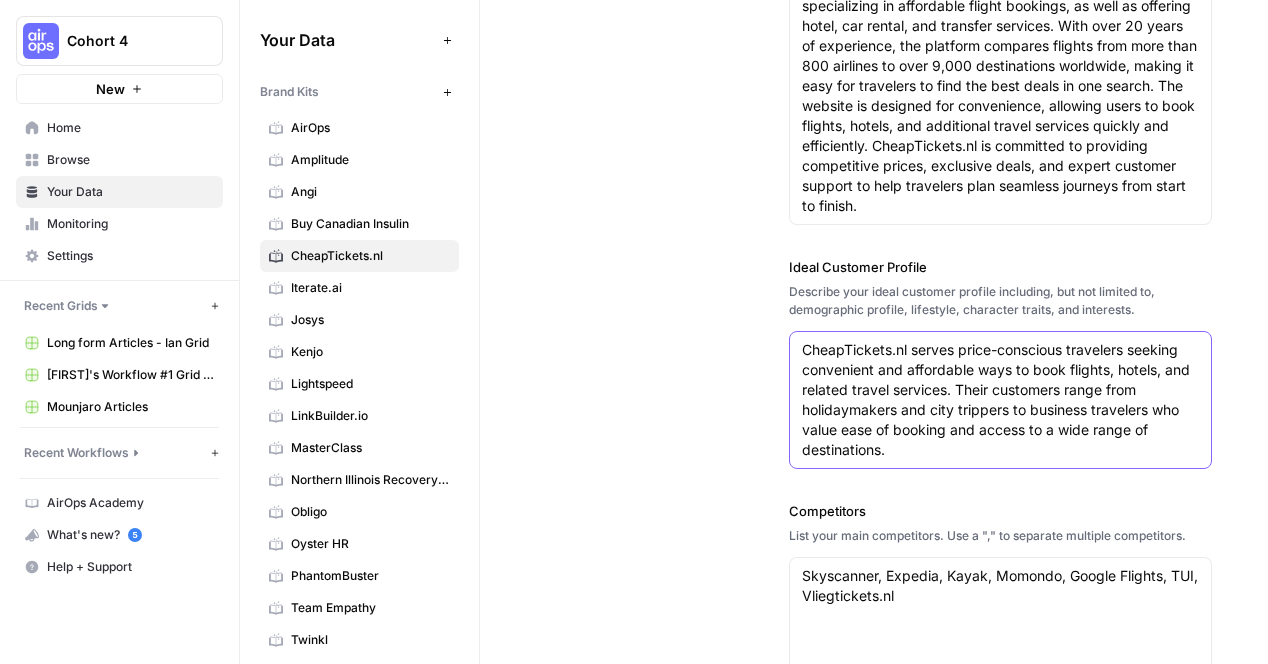drag, startPoint x: 798, startPoint y: 350, endPoint x: 936, endPoint y: 459, distance: 175.85506 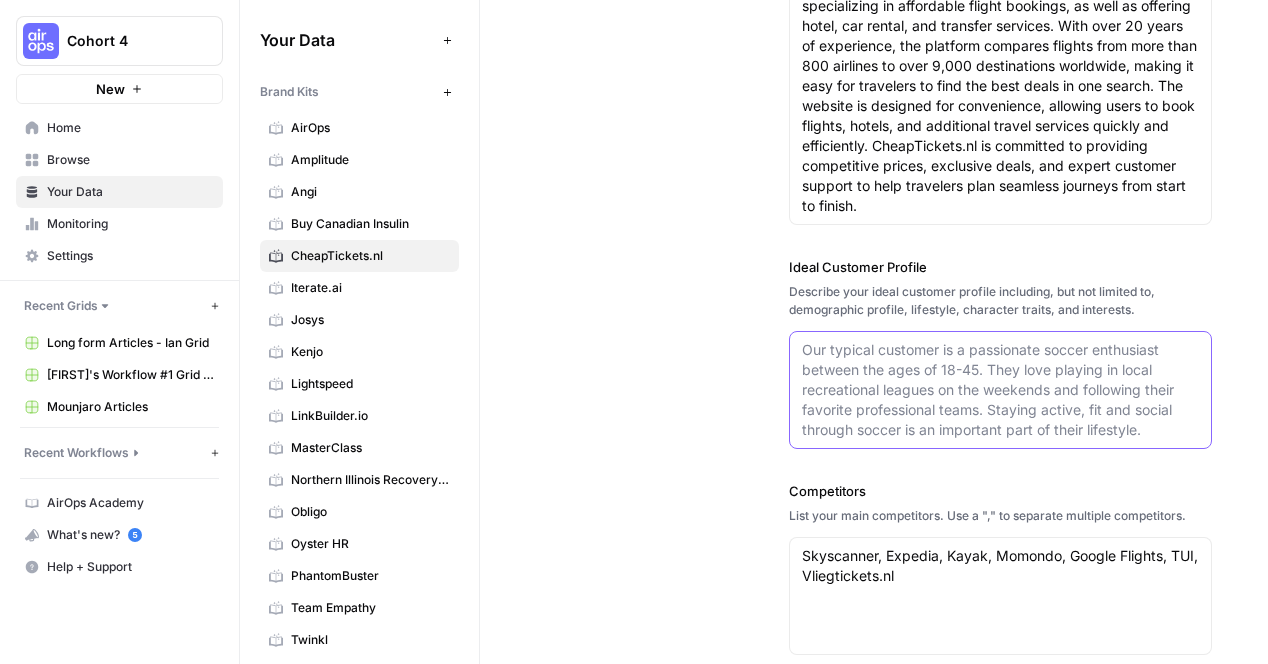 paste on "1. Positioning Target
The group we focus on to shape our brand message.
Young explorers aged 18–40
(Gen Z and millennials)
Budget-conscious adventure seekers, eager to explore.
Balance spontaneity with planning; rely on online tools and social media for inspiration and practical tips.
See travel as essential—a break from routine and a way to discover new horizons.
Millennials, aged up to 43 in 2024, view travel as an opportunity to teach their children about diverse cultures and experiences.
🎯 2. Activation Target
The audience we engage to drive immediate action or results.
Explorers aged 18–60
Broad range of travelers, from young adults seeking affordable trips to older travelers seeking comfort and meaningful experiences.
Open to diverse travel options, from budget flights to tailored itineraries.
Convenience and ease of booking are essential, as they look for stress-free travel planning that fits their budget and lifestyle.
🎯 3. Source of Volume
The larger audience that contributes to long-te..." 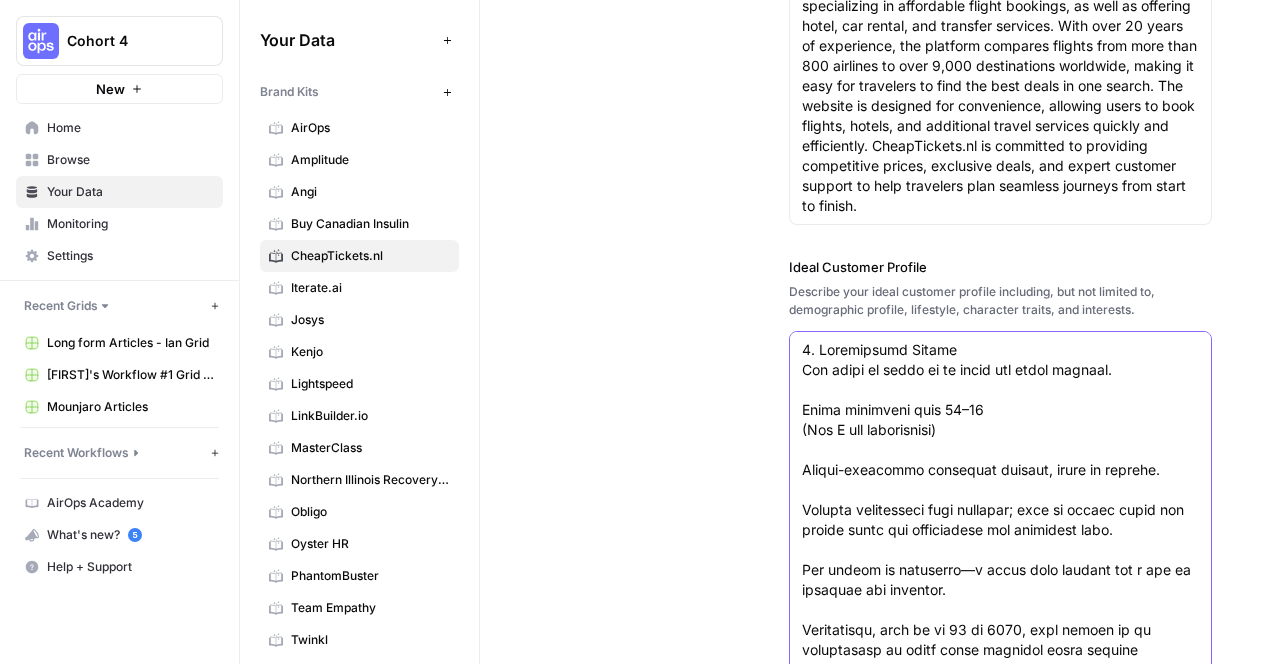 scroll, scrollTop: 659, scrollLeft: 0, axis: vertical 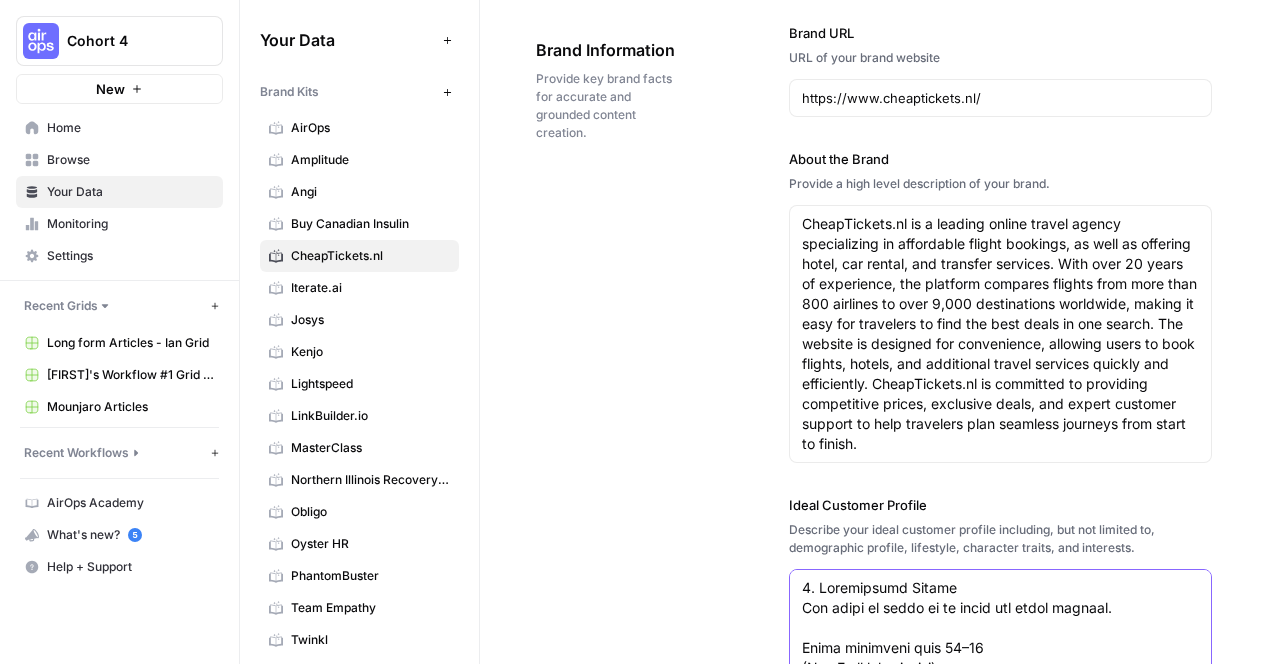 type on "1. Positioning Target
The group we focus on to shape our brand message.
Young explorers aged 18–40
(Gen Z and millennials)
Budget-conscious adventure seekers, eager to explore.
Balance spontaneity with planning; rely on online tools and social media for inspiration and practical tips.
See travel as essential—a break from routine and a way to discover new horizons.
Millennials, aged up to 43 in 2024, view travel as an opportunity to teach their children about diverse cultures and experiences.
🎯 2. Activation Target
The audience we engage to drive immediate action or results.
Explorers aged 18–60
Broad range of travelers, from young adults seeking affordable trips to older travelers seeking comfort and meaningful experiences.
Open to diverse travel options, from budget flights to tailored itineraries.
Convenience and ease of booking are essential, as they look for stress-free travel planning that fits their budget and lifestyle.
🎯 3. Source of Volume
The larger audience that contributes to long-te..." 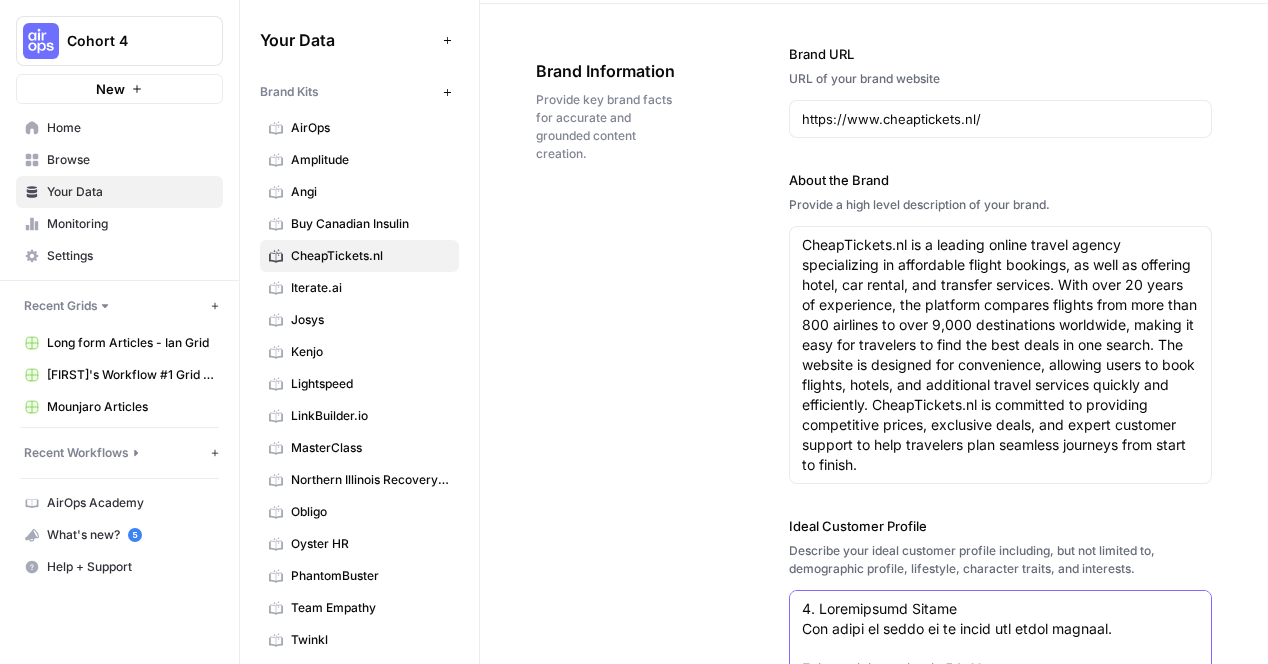 scroll, scrollTop: 172, scrollLeft: 0, axis: vertical 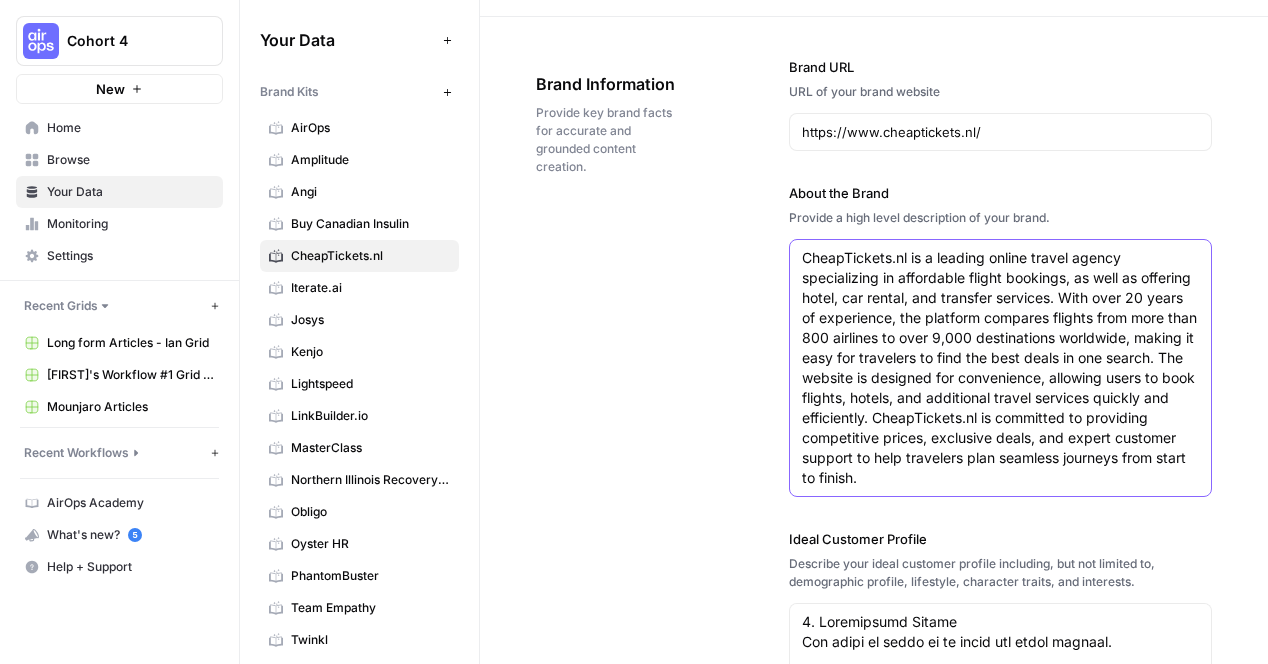 drag, startPoint x: 800, startPoint y: 253, endPoint x: 1219, endPoint y: 480, distance: 476.5396 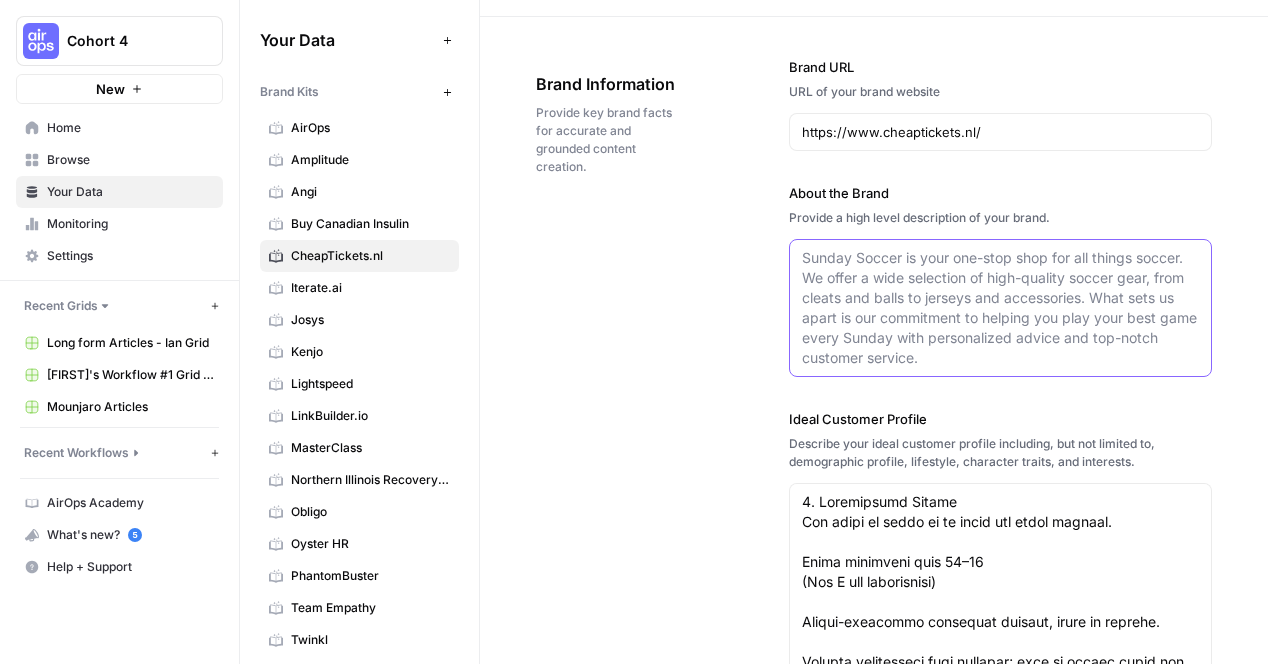 paste on "CheapTickets.nl launched in 2001 and is now one of
the largest platforms for flights in the Netherlands.
Unlike some competitors, we compare flights from all
airlines to all destinations, so you’re always getting
the best deals.
CheapTickets.nl offers a complete overview of
affordable flights worldwide, including low-cost
carriers. Search, book, and pay in just 5 easy steps.
That’s why every week, thousands of travelers choose
the convenience and security of CheapTickets.nl for
their flights—whether it’s for a quick getaway or a
business trip.
Along with flights, we also offer great deals on hotels,
rental cars, and travel insurance.
CheapTickets.nl is part of Travix, the leading online
travel agency in the Netherlands, active in 39 countries
with brands like Vliegwinkel.nl, BudgetAir.com,
Flugladen, and Vayama. Since 2021, we’ve been part
of Trip.com Group, one of the world’s largest travel
agencies." 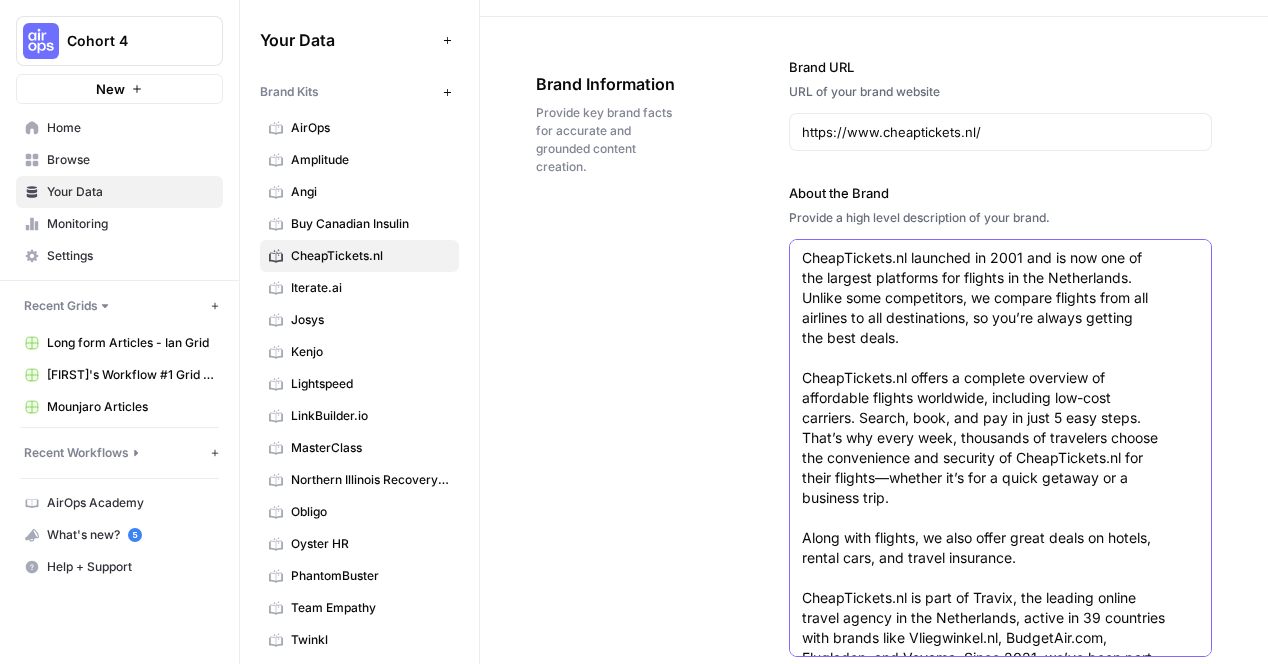scroll, scrollTop: 59, scrollLeft: 0, axis: vertical 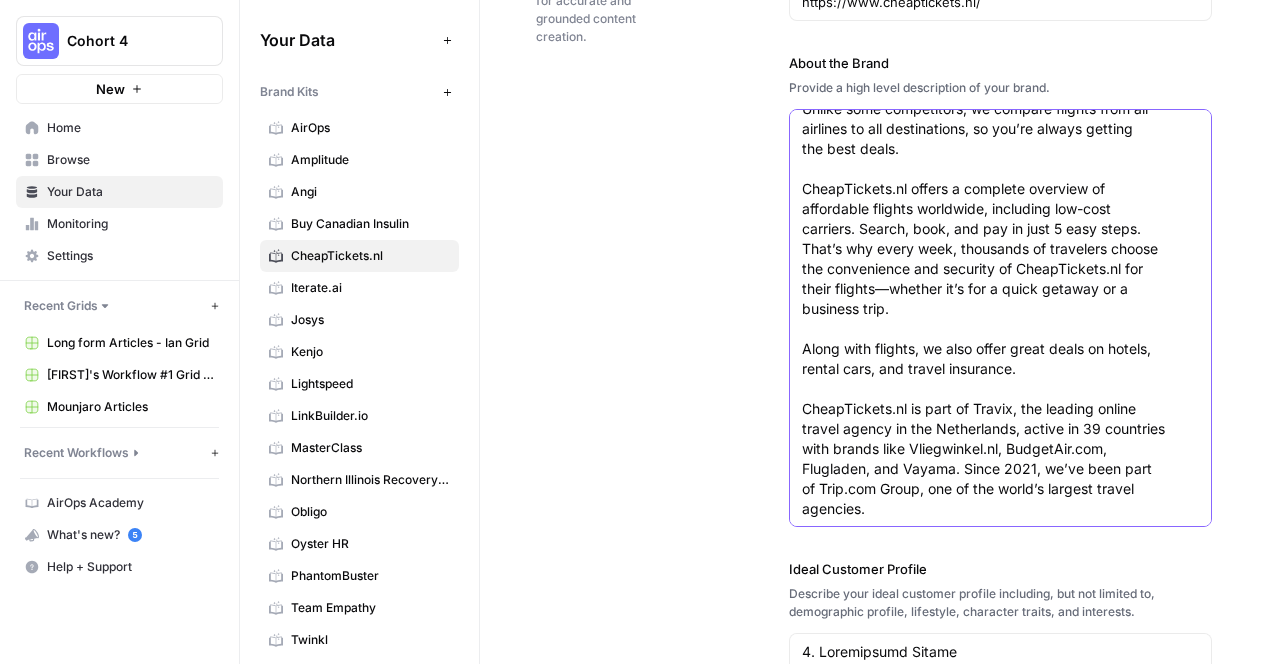 click on "CheapTickets.nl launched in 2001 and is now one of
the largest platforms for flights in the Netherlands.
Unlike some competitors, we compare flights from all
airlines to all destinations, so you’re always getting
the best deals.
CheapTickets.nl offers a complete overview of
affordable flights worldwide, including low-cost
carriers. Search, book, and pay in just 5 easy steps.
That’s why every week, thousands of travelers choose
the convenience and security of CheapTickets.nl for
their flights—whether it’s for a quick getaway or a
business trip.
Along with flights, we also offer great deals on hotels,
rental cars, and travel insurance.
CheapTickets.nl is part of Travix, the leading online
travel agency in the Netherlands, active in 39 countries
with brands like Vliegwinkel.nl, BudgetAir.com,
Flugladen, and Vayama. Since 2021, we’ve been part
of Trip.com Group, one of the world’s largest travel
agencies." at bounding box center (1000, 289) 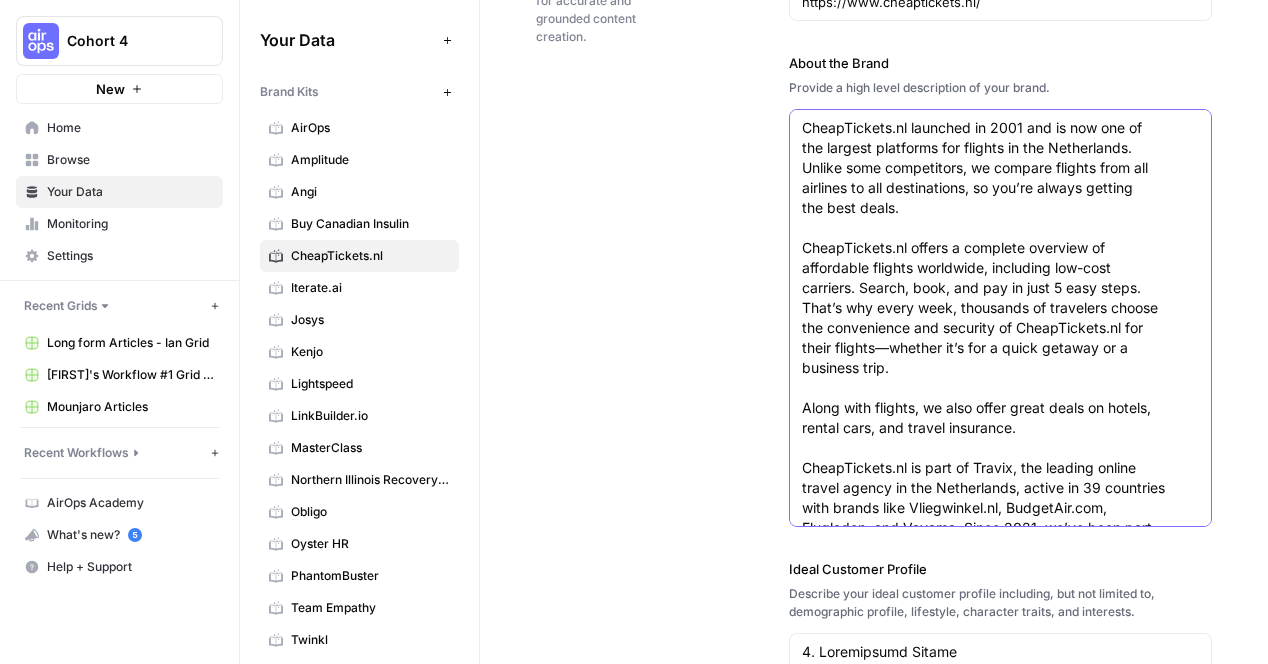 scroll, scrollTop: 79, scrollLeft: 0, axis: vertical 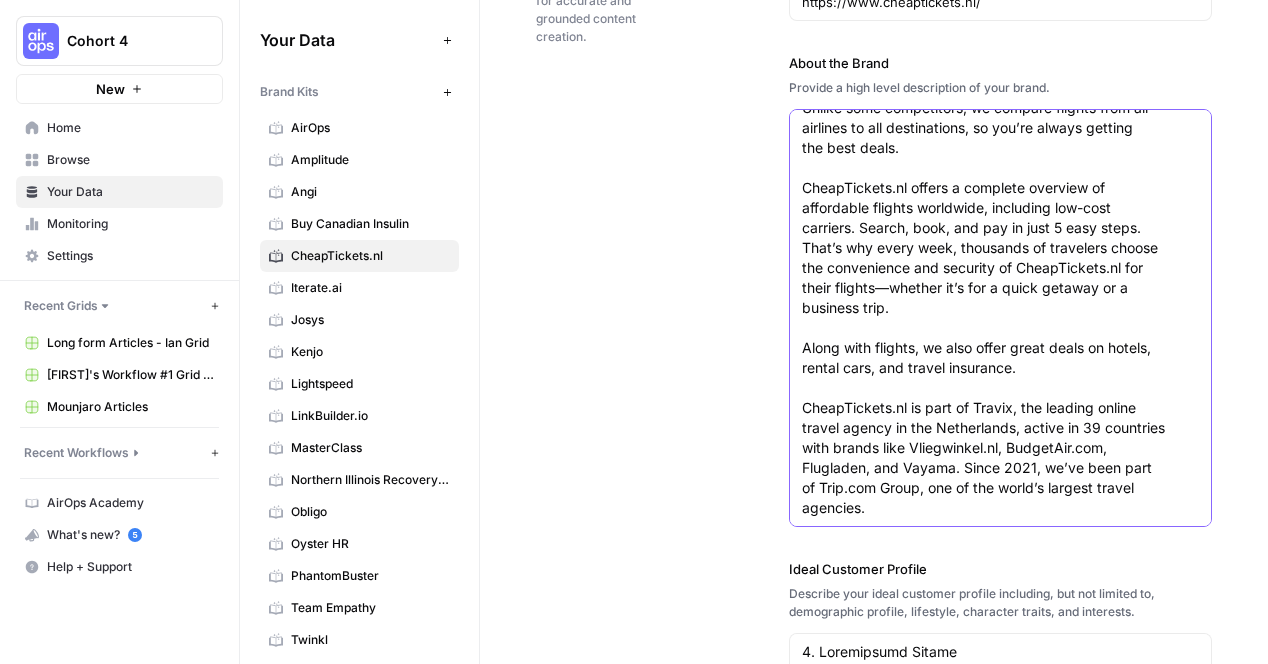 click on "CheapTickets.nl launched in 2001 and is now one of
the largest platforms for flights in the Netherlands.
Unlike some competitors, we compare flights from all
airlines to all destinations, so you’re always getting
the best deals.
CheapTickets.nl offers a complete overview of
affordable flights worldwide, including low-cost
carriers. Search, book, and pay in just 5 easy steps.
That’s why every week, thousands of travelers choose
the convenience and security of CheapTickets.nl for
their flights—whether it’s for a quick getaway or a
business trip.
Along with flights, we also offer great deals on hotels,
rental cars, and travel insurance.
CheapTickets.nl is part of Travix, the leading online
travel agency in the Netherlands, active in 39 countries
with brands like Vliegwinkel.nl, BudgetAir.com,
Flugladen, and Vayama. Since 2021, we’ve been part
of Trip.com Group, one of the world’s largest travel
agencies." at bounding box center (1000, 288) 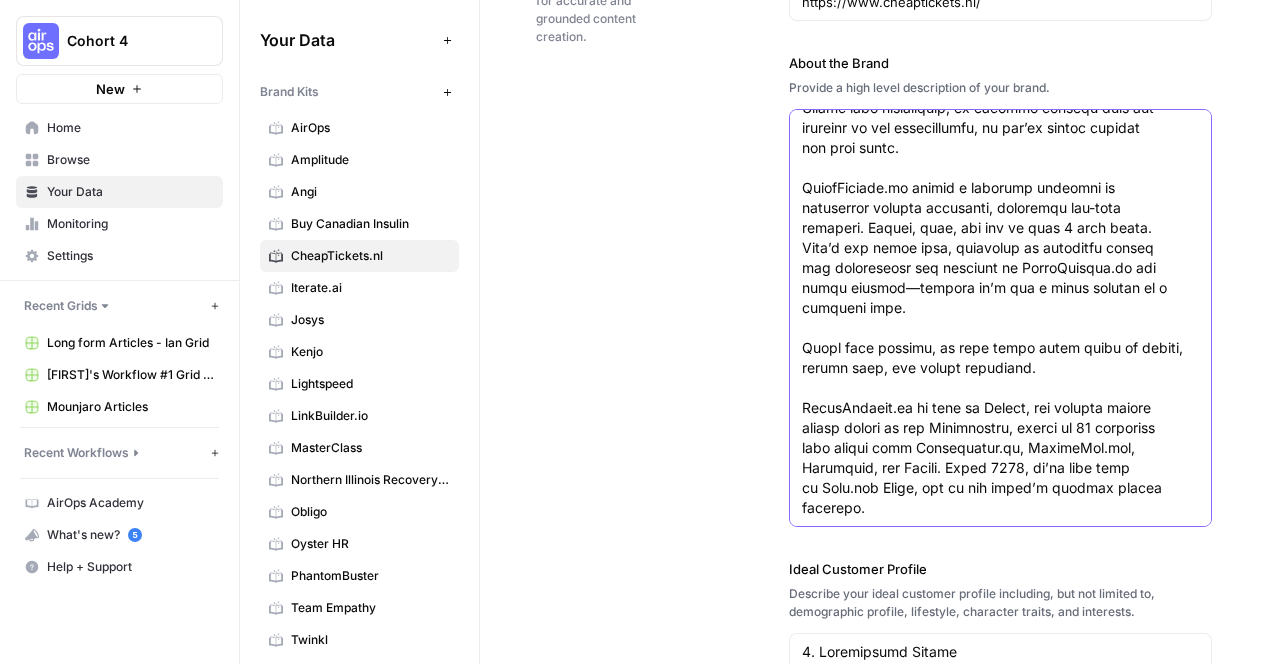 scroll, scrollTop: 189, scrollLeft: 0, axis: vertical 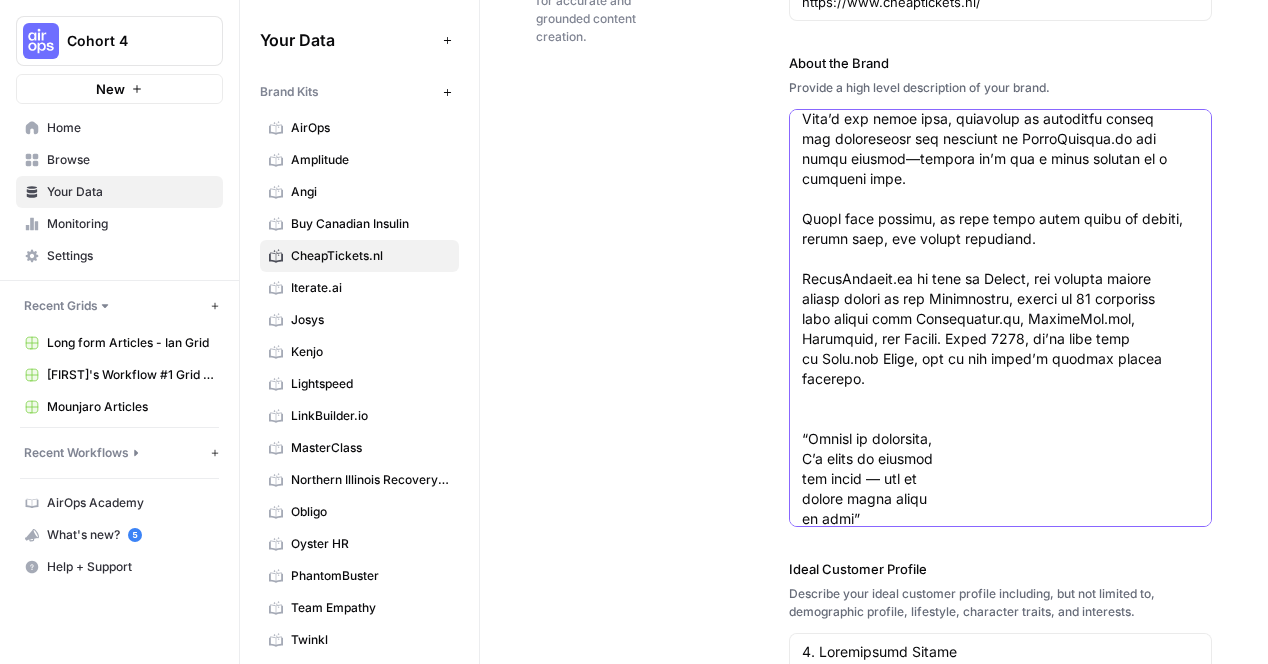 click on "About the Brand" at bounding box center [1000, 229] 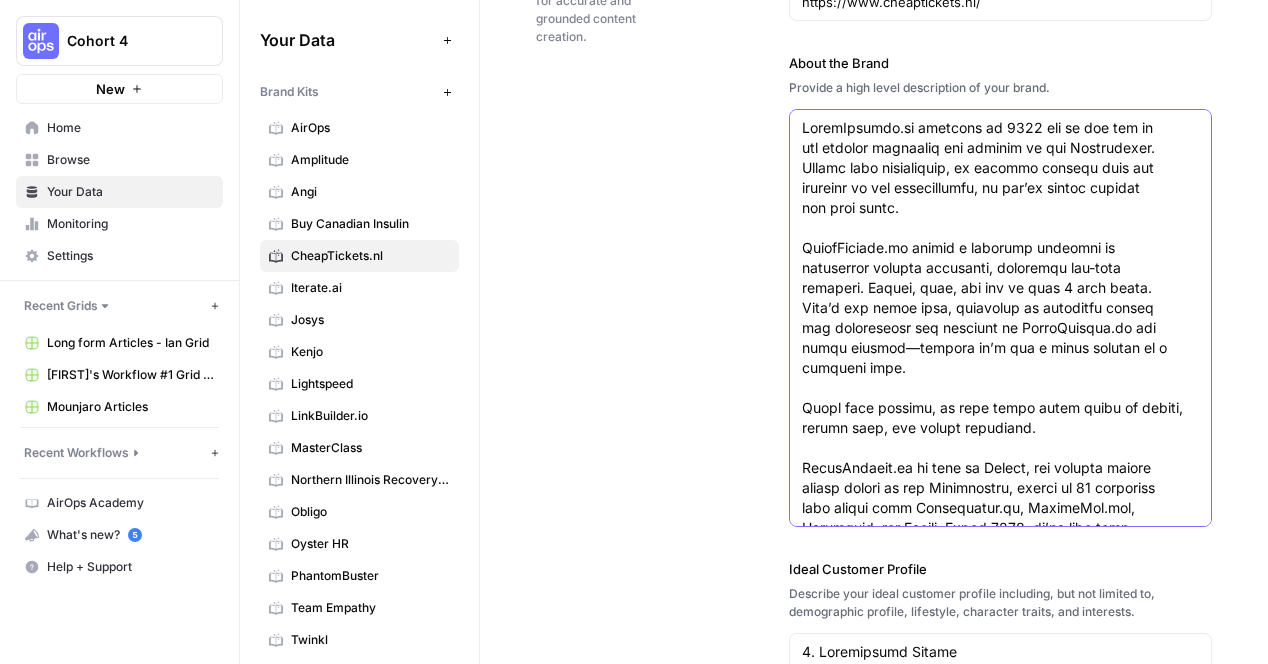 scroll, scrollTop: 199, scrollLeft: 0, axis: vertical 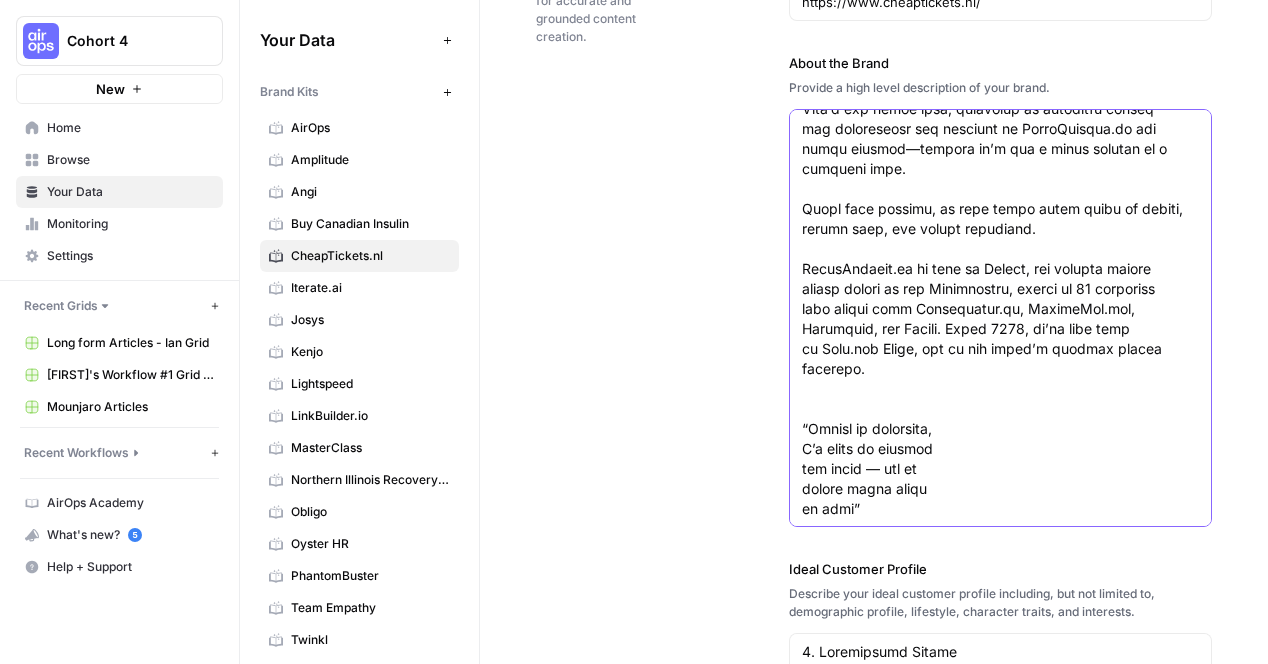 click on "About the Brand" at bounding box center (1000, 219) 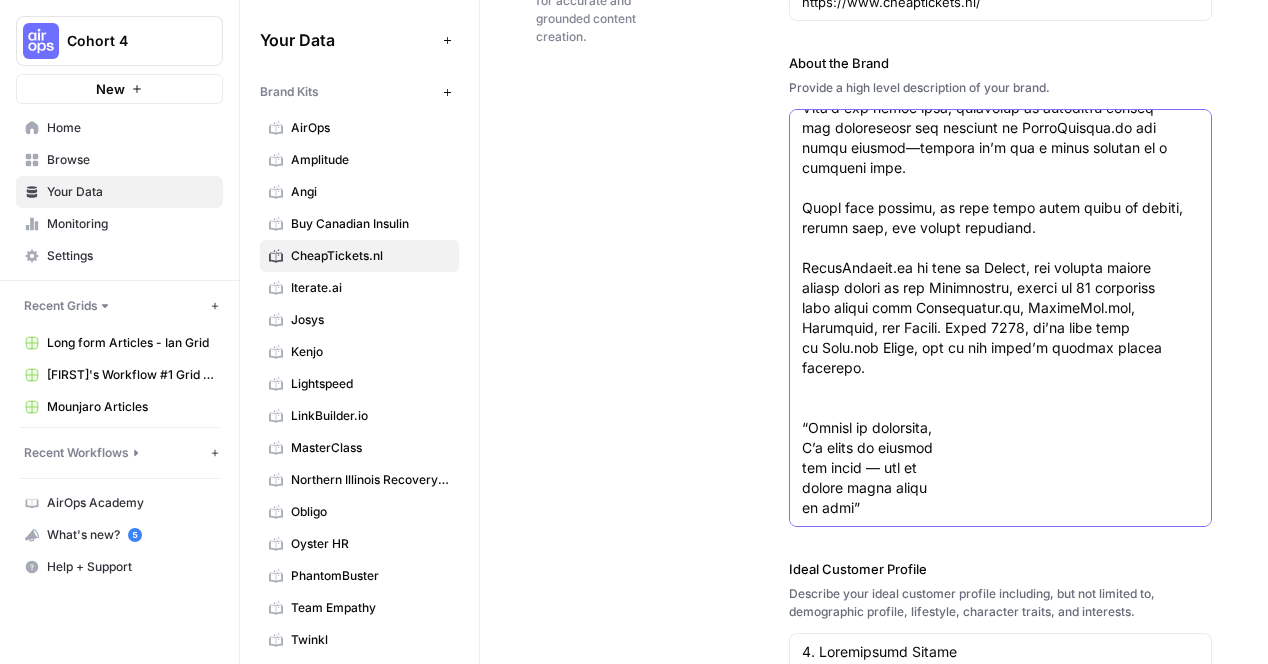 paste on "Cultural trends
Gen Z travel to
relax, escape or
get away. To find
adventure and
improve mental
health
Personalization and
unique experiences
are key, as travel
has become part of
their identity.
Millennial parents
are moving away
from cruises
and all-inclusive,
instead they want to
experience culture
Millennial parents
feel that travel,
and exposure to
other cultures are
essential to raising
their children.
Gen Z & Millennials
travel more often
than previous
generations" 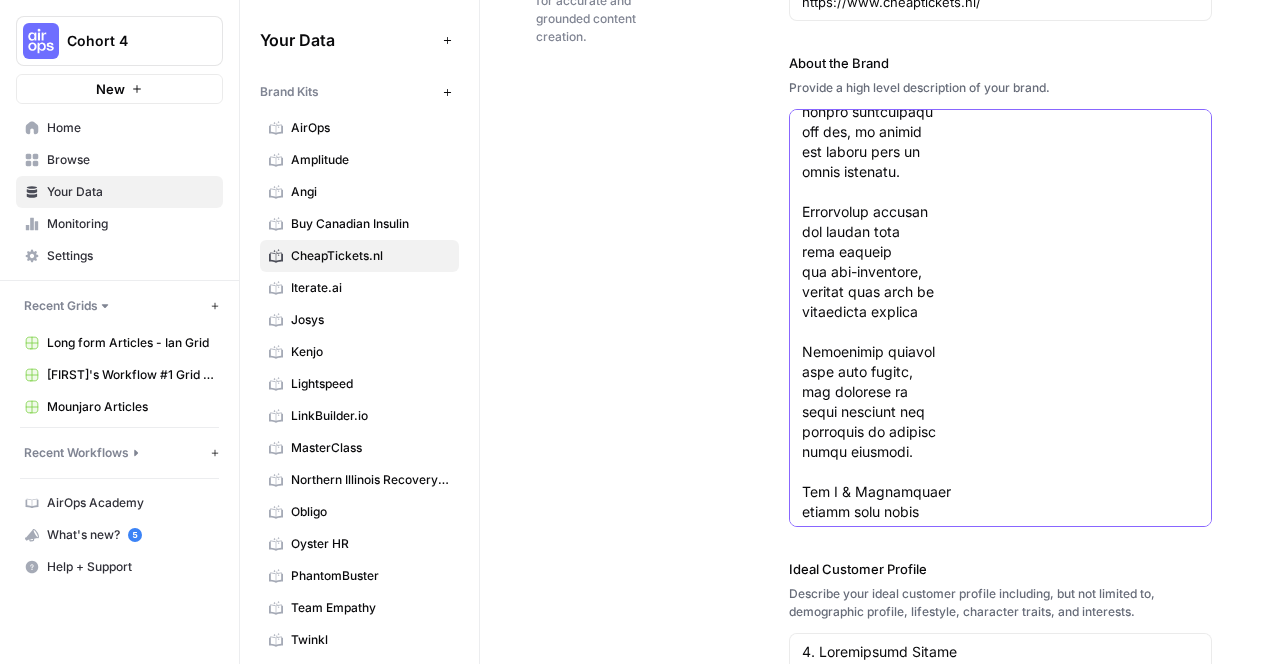 scroll, scrollTop: 879, scrollLeft: 0, axis: vertical 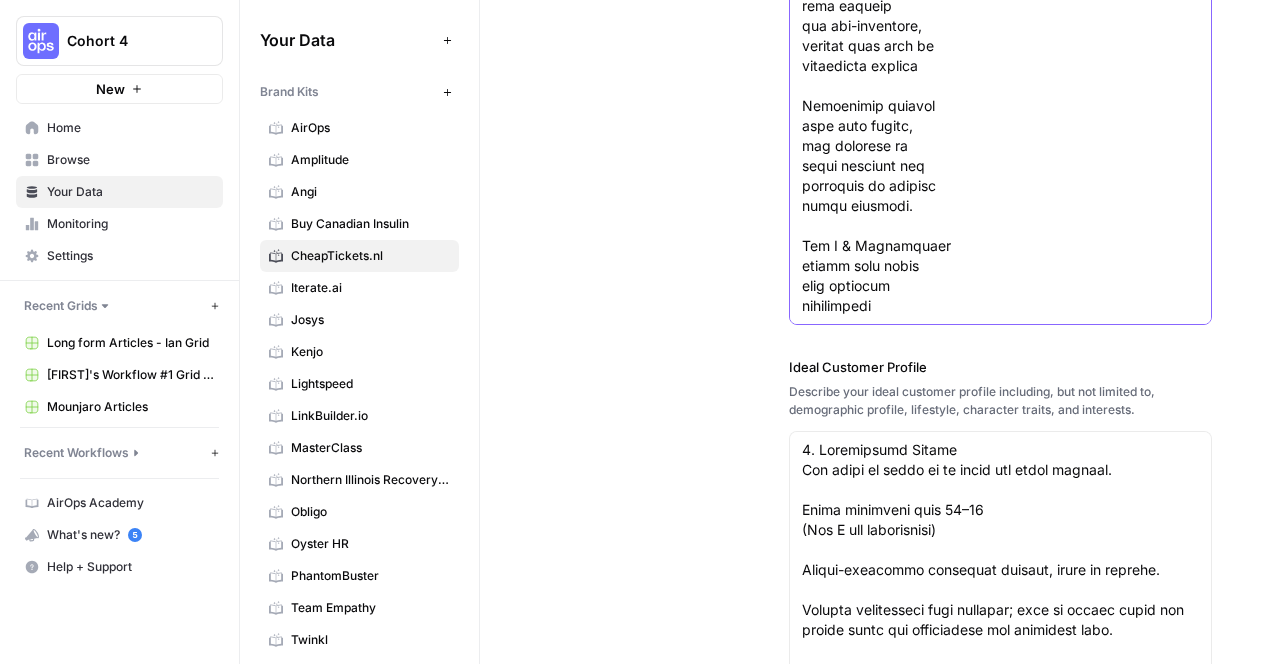paste on "Travel habits
• Travels 3 to 10 times a year, both
domestically and internationally.
• Enjoys traveling with friends and solo,
seeking unique experiences.
• Prioritizes travel and prefers budget-
friendly options to travel more often.
• Enjoys exploring new cultures and off-the-
beaten-path experiences.
• Uses social media platforms as their travel
agency for inspiration (Tiktok/Instagram).
• Influenced by social media trends and peer
recommendations.
• Open to sustainable and
eco-friendly travel options.
Gains
• Exploring new destinations without
spending a fortune.
• Finding inspiration for unique travel
experiences.
• Connecting with like-minded travelers,
showcasing experiences and sharing travel
tips.
Pains
• Limited budget for travel.
• Limited time to create customized travel
itineraries.
• Difficulty rebooking trips for flexibility.
• Concerns about the environmental impact
of travel.
• Generic and touristy experiences." 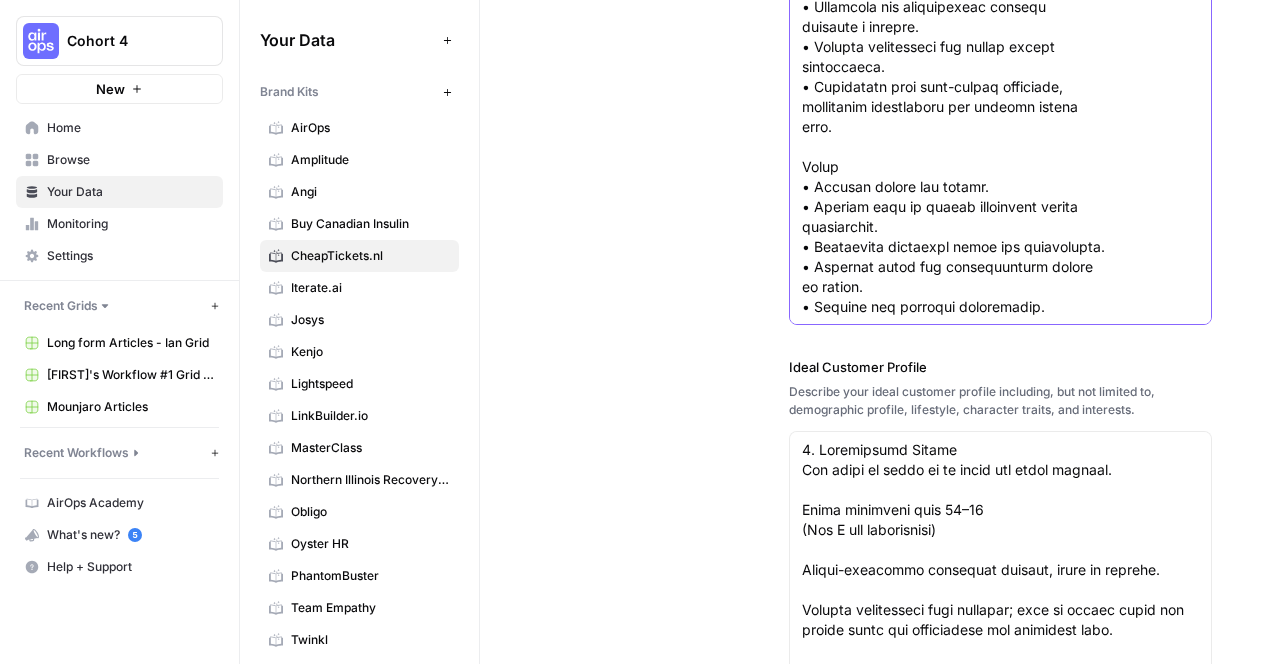 scroll, scrollTop: 1629, scrollLeft: 0, axis: vertical 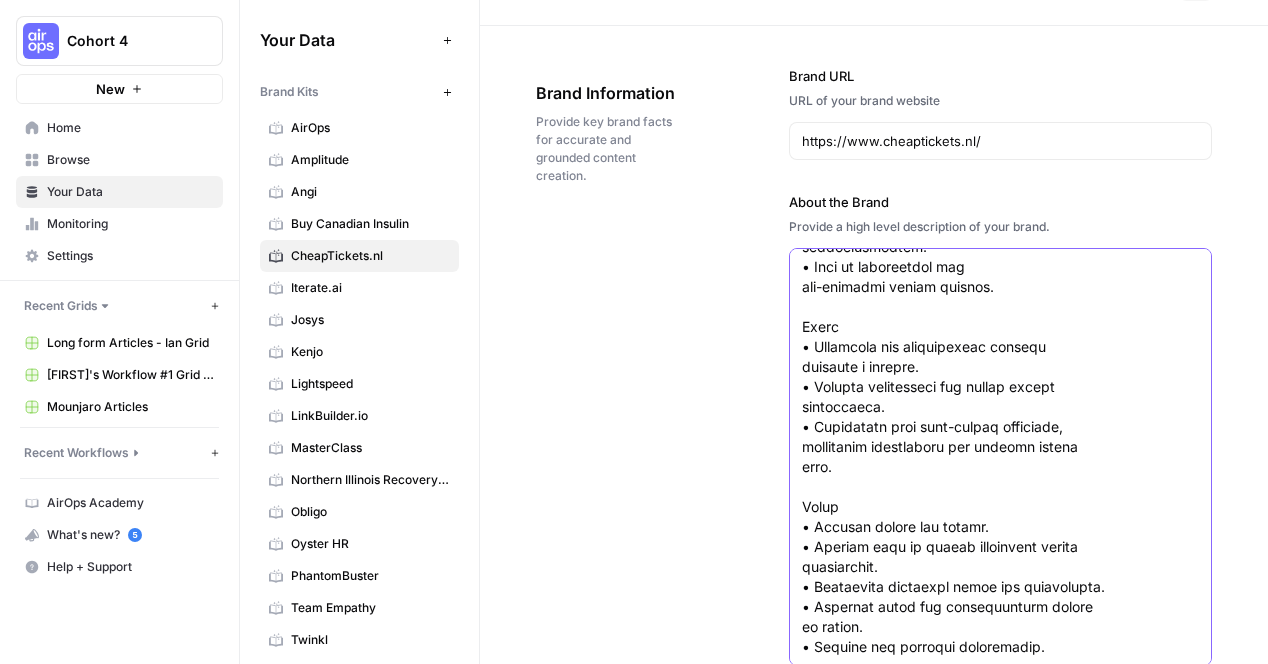 type on "CheapTickets.nl launched in 2001 and is now one of
the largest platforms for flights in the Netherlands.
Unlike some competitors, we compare flights from all
airlines to all destinations, so you’re always getting
the best deals.
CheapTickets.nl offers a complete overview of
affordable flights worldwide, including low-cost
carriers. Search, book, and pay in just 5 easy steps.
That’s why every week, thousands of travelers choose
the convenience and security of CheapTickets.nl for
their flights—whether it’s for a quick getaway or a
business trip.
Along with flights, we also offer great deals on hotels,
rental cars, and travel insurance.
CheapTickets.nl is part of Travix, the leading online
travel agency in the Netherlands, active in 39 countries
with brands like Vliegwinkel.nl, BudgetAir.com,
Flugladen, and Vayama. Since 2021, we’ve been part
of Trip.com Group, one of the world’s largest travel
agencies.
“Driven by curiosity,
I’m eager to explore
the world — but my
budget often holds
me back”
Cultural t..." 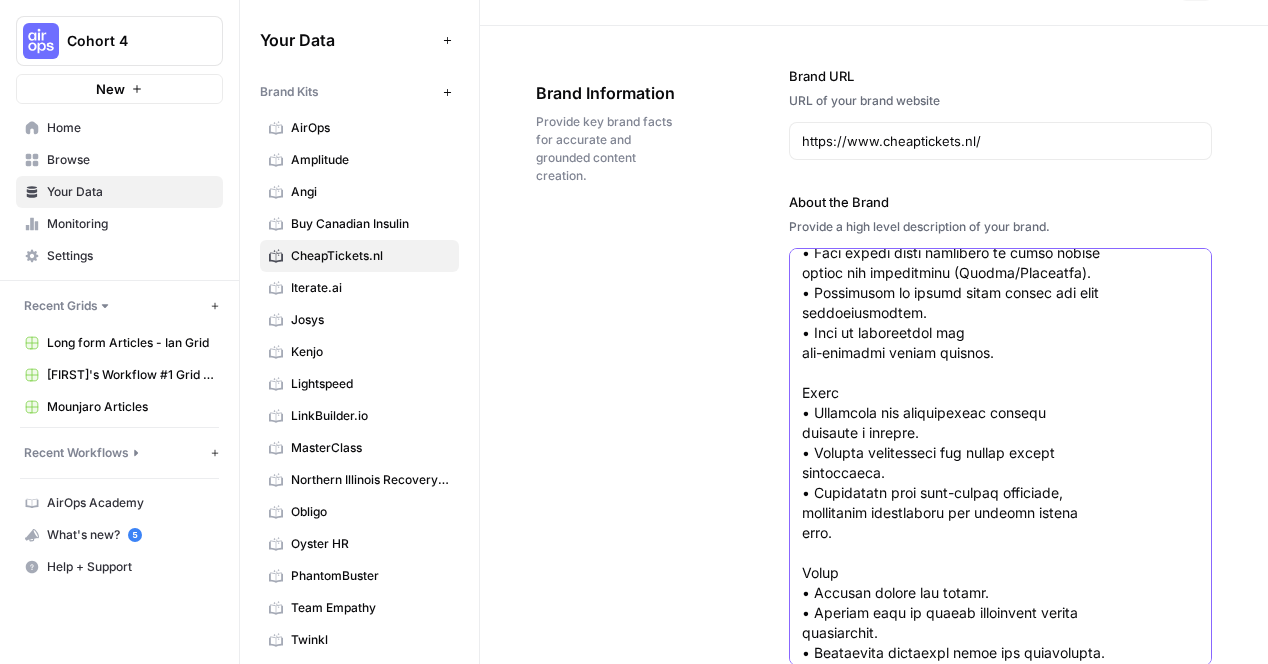 scroll, scrollTop: 1659, scrollLeft: 0, axis: vertical 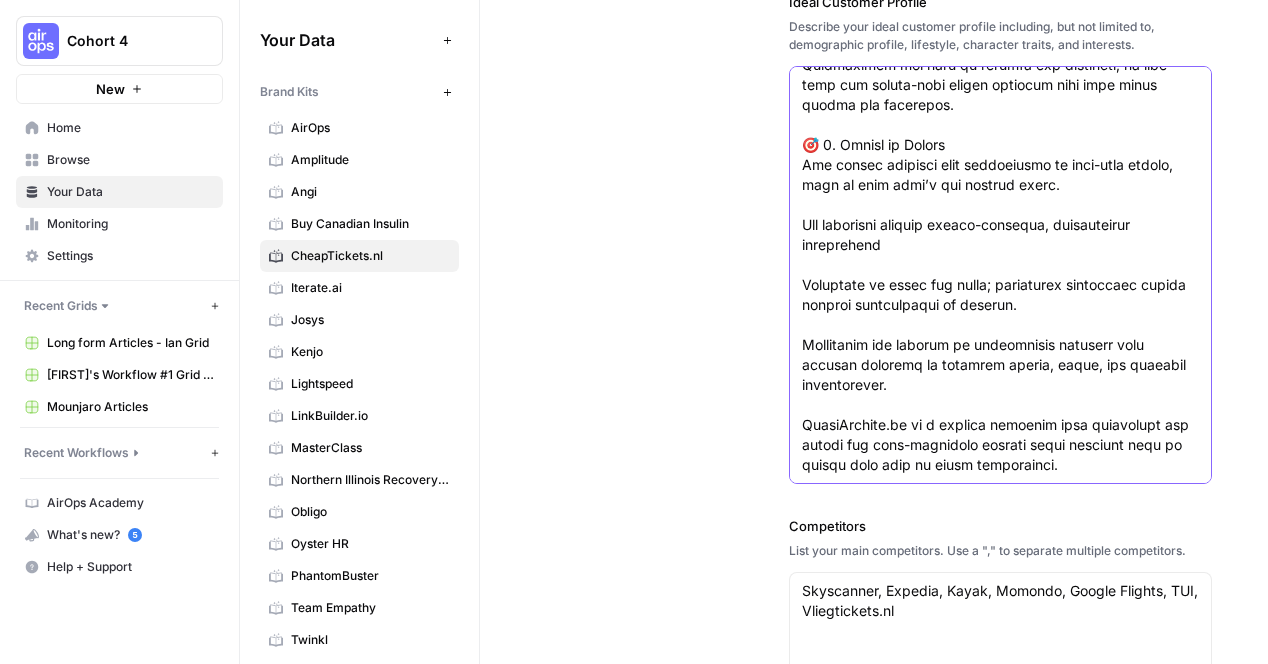click on "Ideal Customer Profile" at bounding box center [1000, -45] 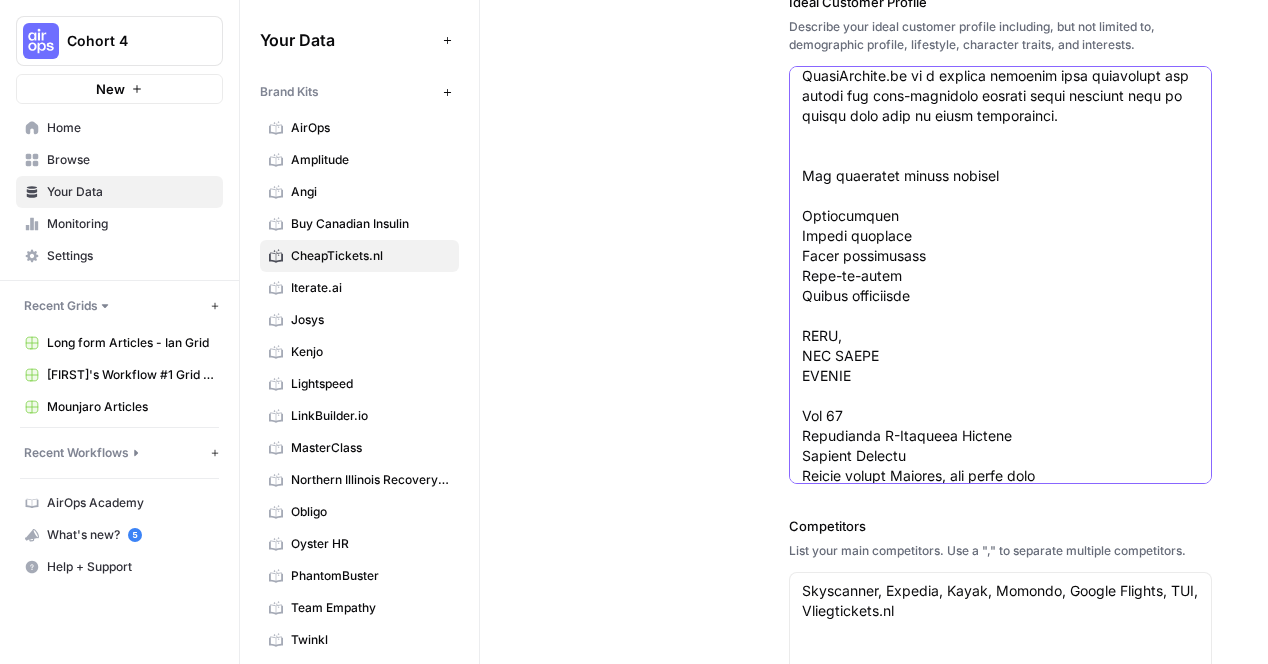 scroll, scrollTop: 999, scrollLeft: 0, axis: vertical 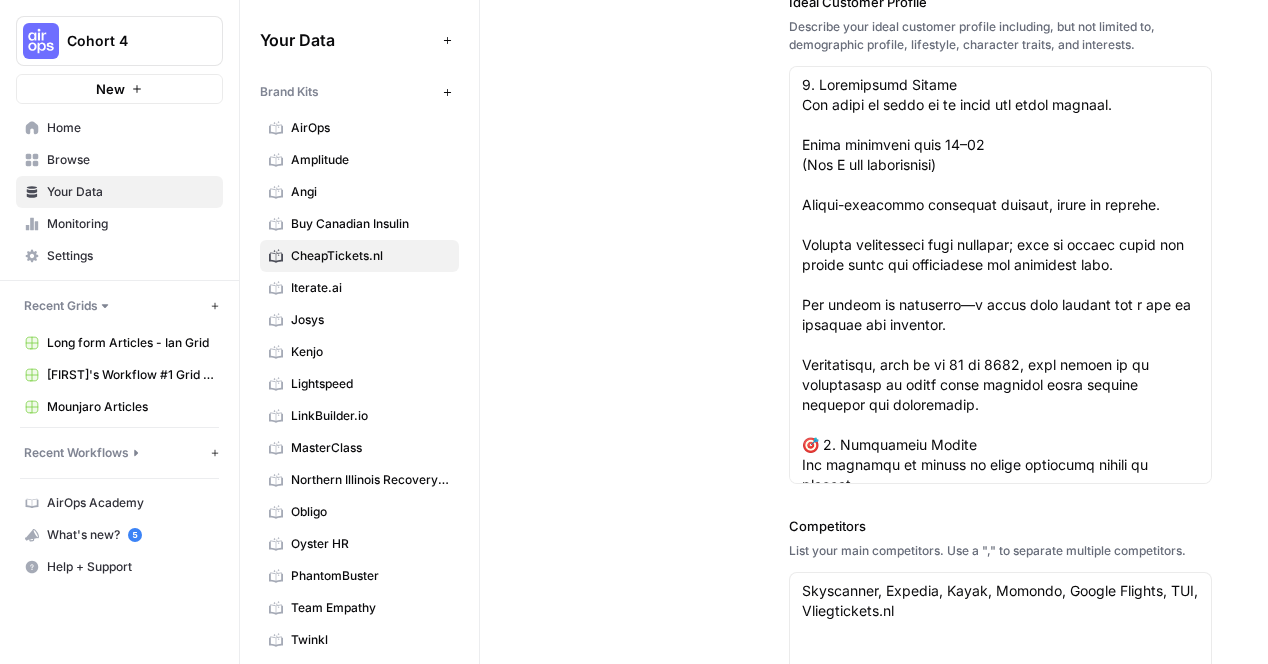 drag, startPoint x: 796, startPoint y: 197, endPoint x: 904, endPoint y: 234, distance: 114.16216 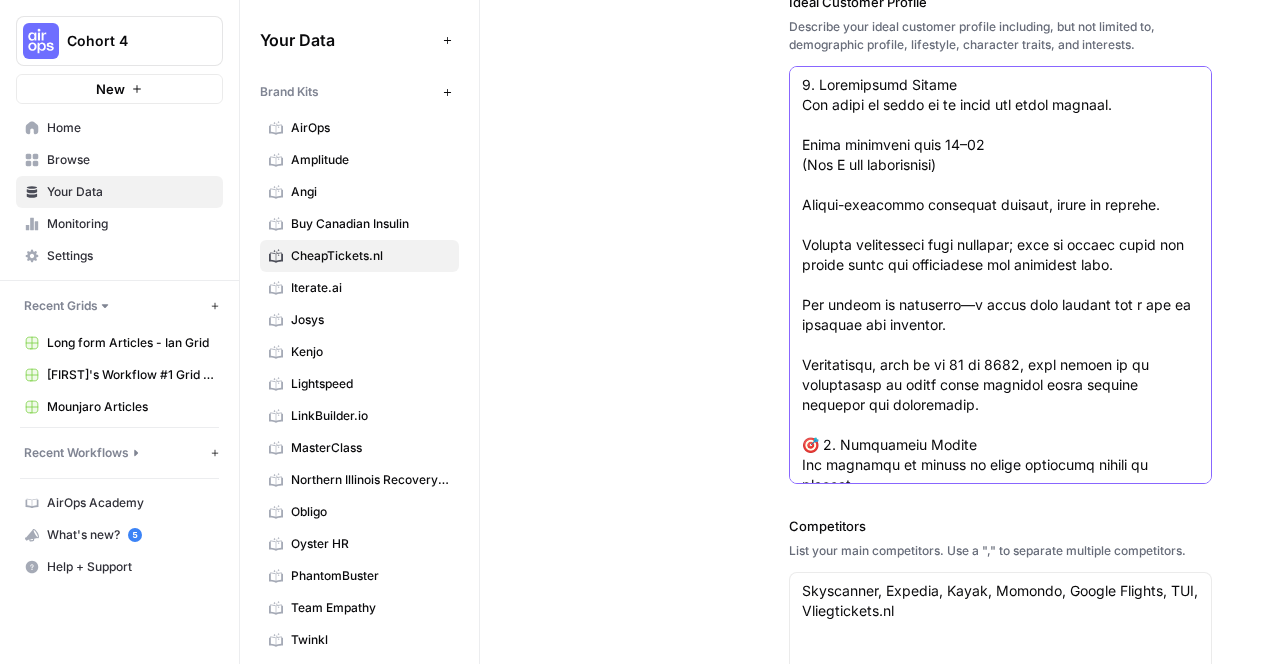 scroll, scrollTop: 999, scrollLeft: 0, axis: vertical 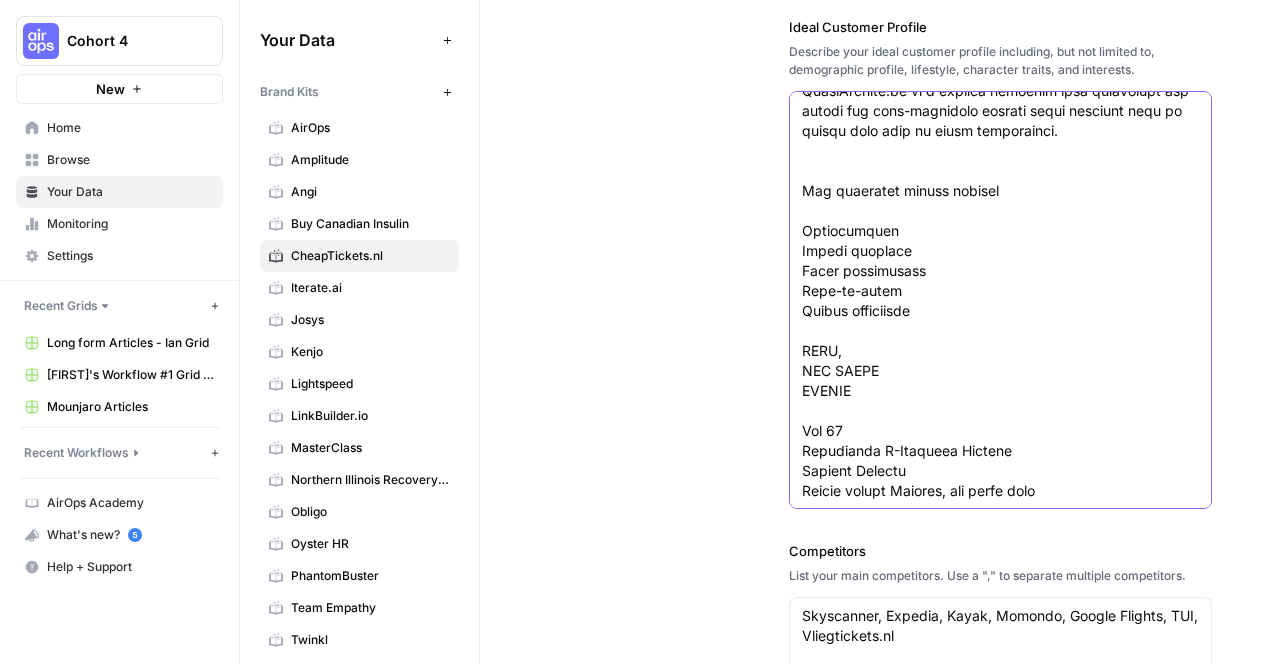 drag, startPoint x: 928, startPoint y: 310, endPoint x: 796, endPoint y: 229, distance: 154.87091 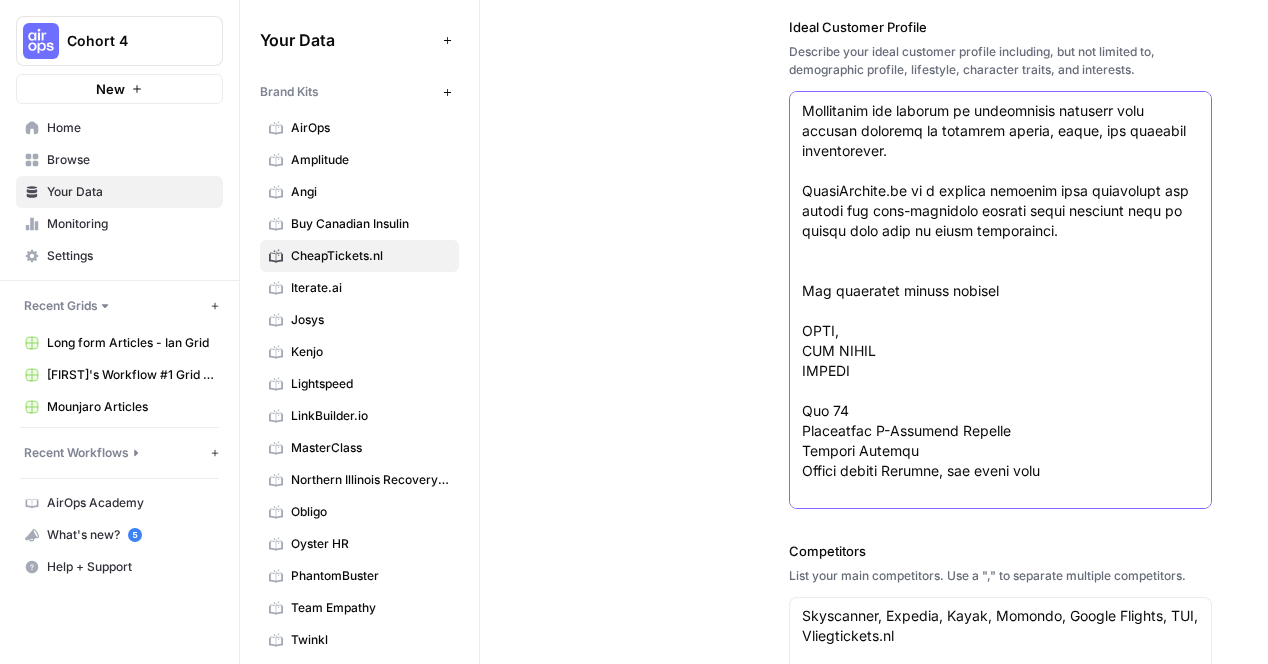 scroll, scrollTop: 879, scrollLeft: 0, axis: vertical 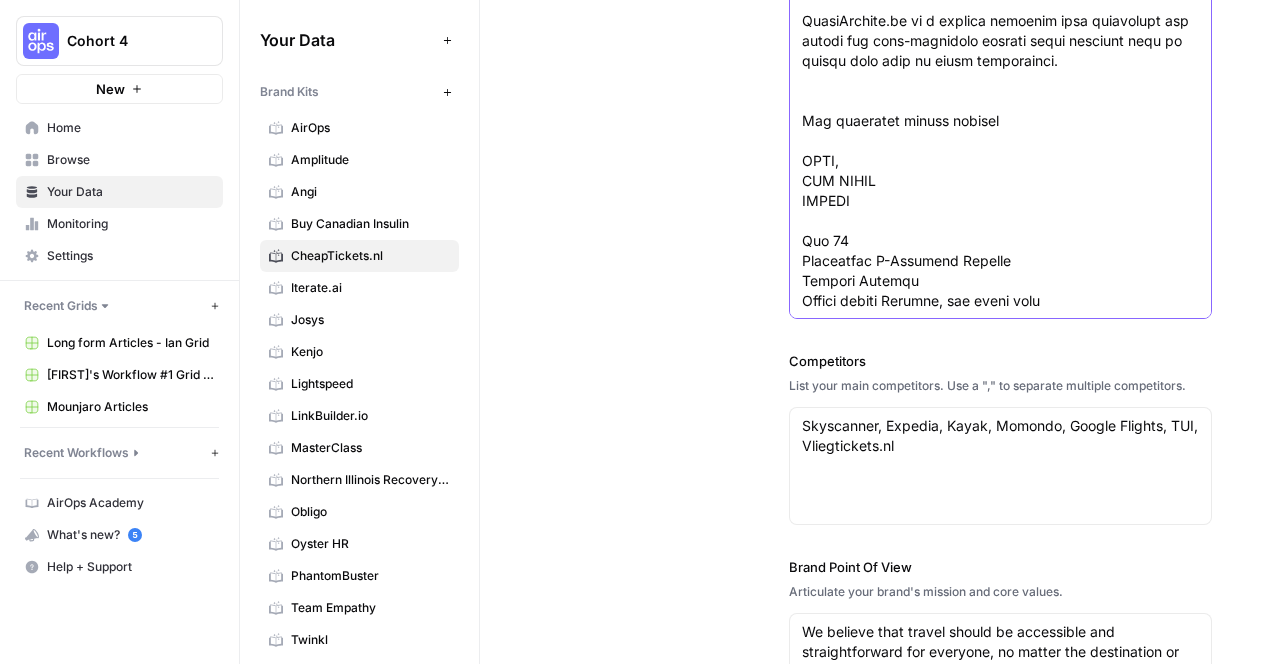 click on "Ideal Customer Profile" at bounding box center [1000, -329] 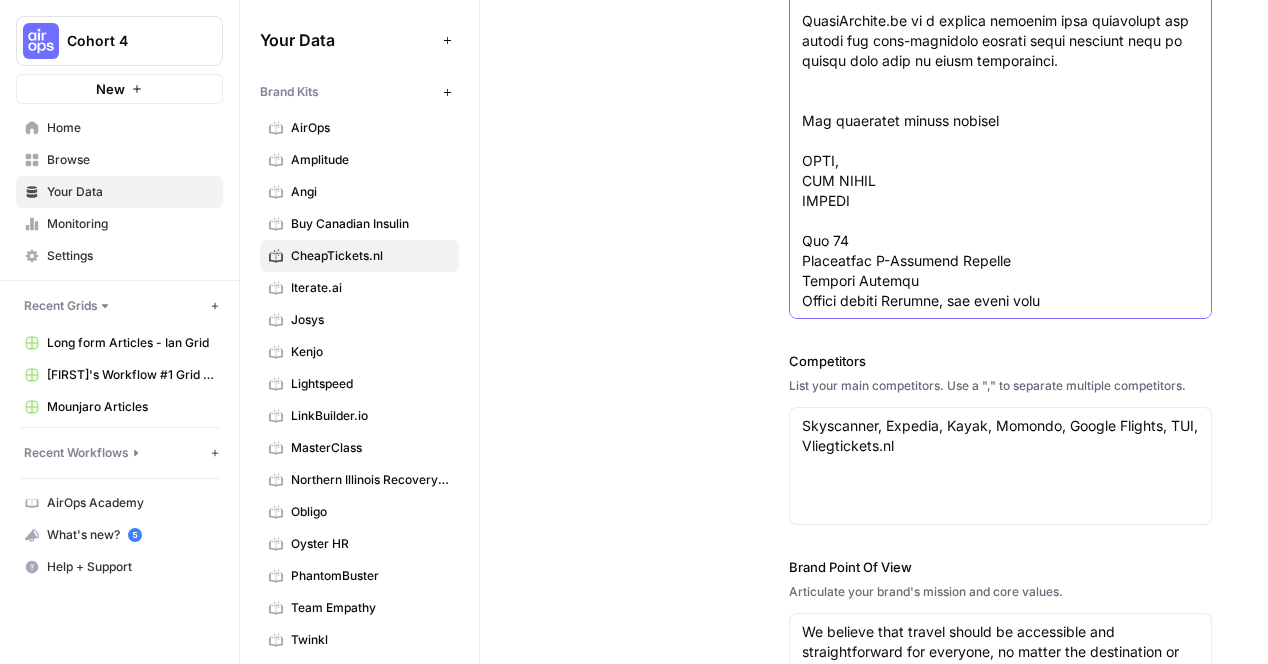 scroll, scrollTop: 0, scrollLeft: 0, axis: both 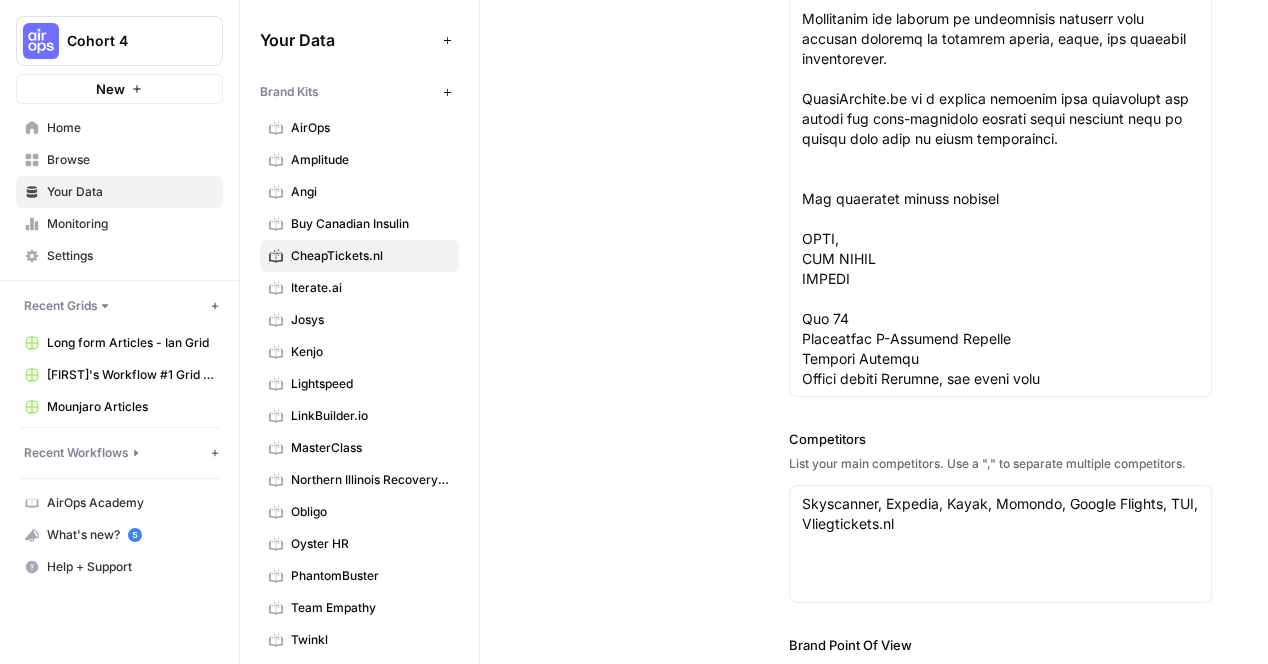 click at bounding box center [1000, 188] 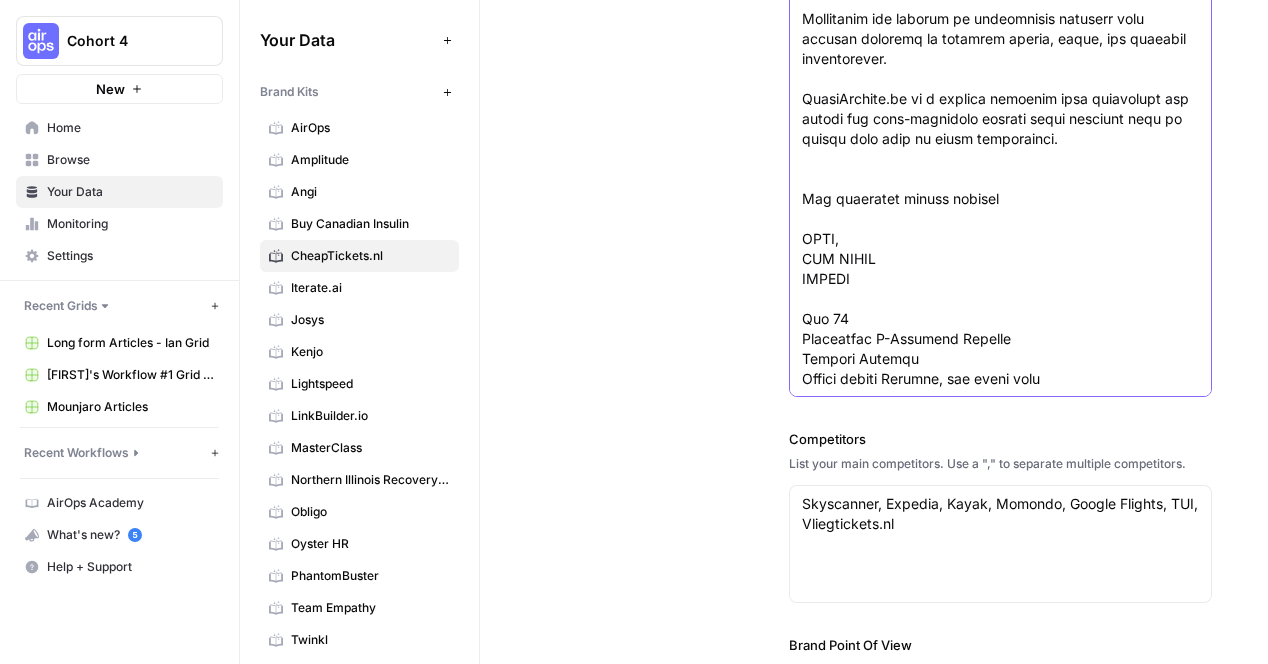 scroll, scrollTop: 879, scrollLeft: 0, axis: vertical 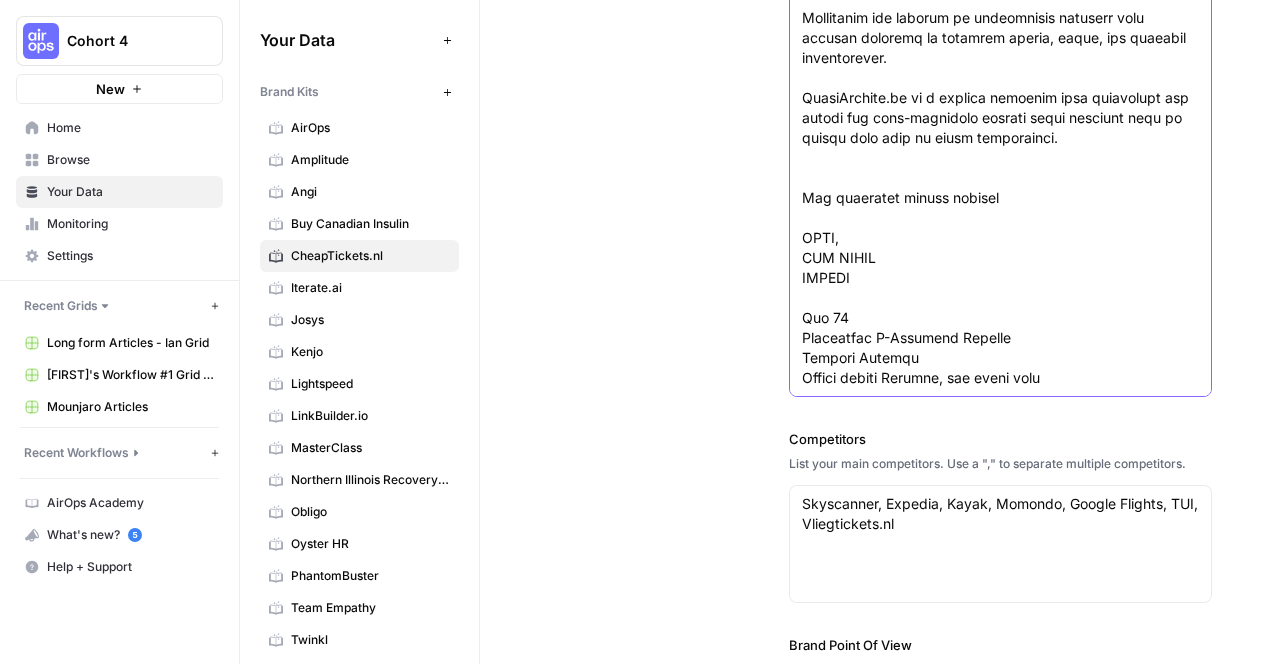 paste on "Travel habits
• Travels 2 to 4 times a year, both
domestically and internationally.
• Family travel is first priority. Along with one
annual skiing trip with friends. Traveling
is a priority, looking for budget & family
friendly options to accommodate traveling
with the entire family.
• Enjoys exploring cities and nature whilst
having the comfort of good family
arrangement.
• Uses Google and social media platforms
for inspiration.
• Influenced by blogs, social media and peer
recommendations.
Gains
• Enjoying family holidays without breaking
• the bank.
• Finding inspiration for unique,
• comfortable travel experiences for young
• families.
• Enriching your child’s life through travel,
• adventure, and the embrace of diverse
• cultures.
Pains
• Traveling with kids requires special
• arrangements.
• Needs to balance personal preferences
• with those of the children.
• Limited time - busy lives." 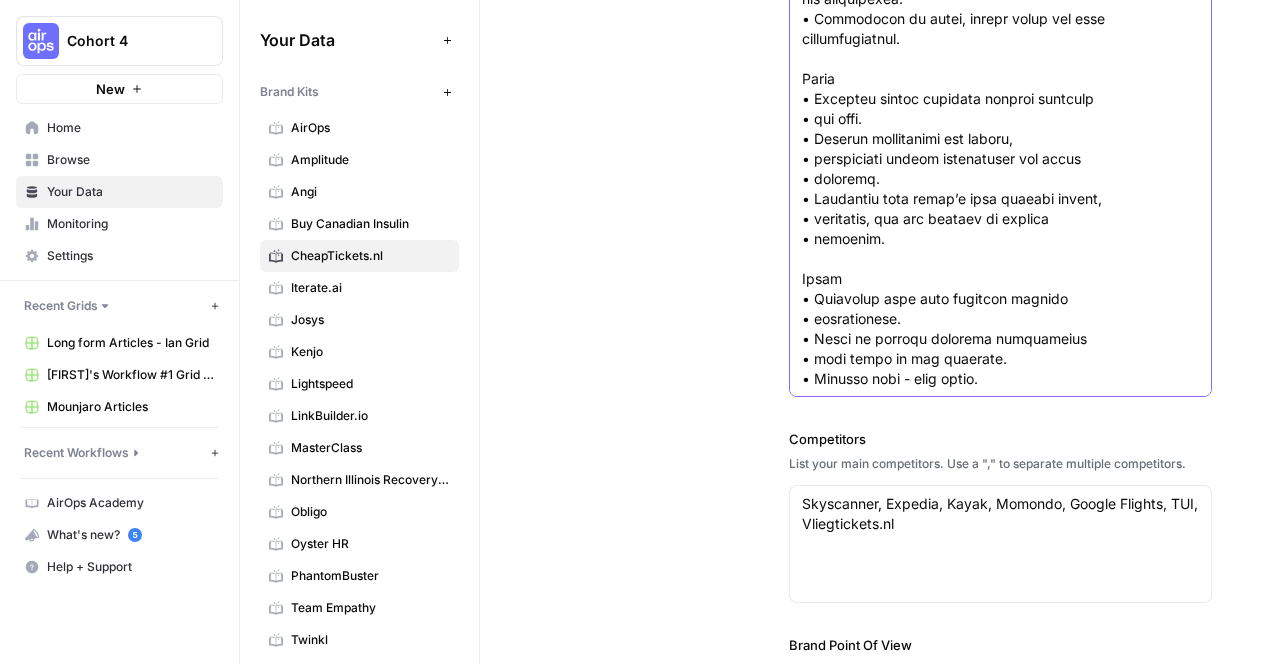 scroll, scrollTop: 1549, scrollLeft: 0, axis: vertical 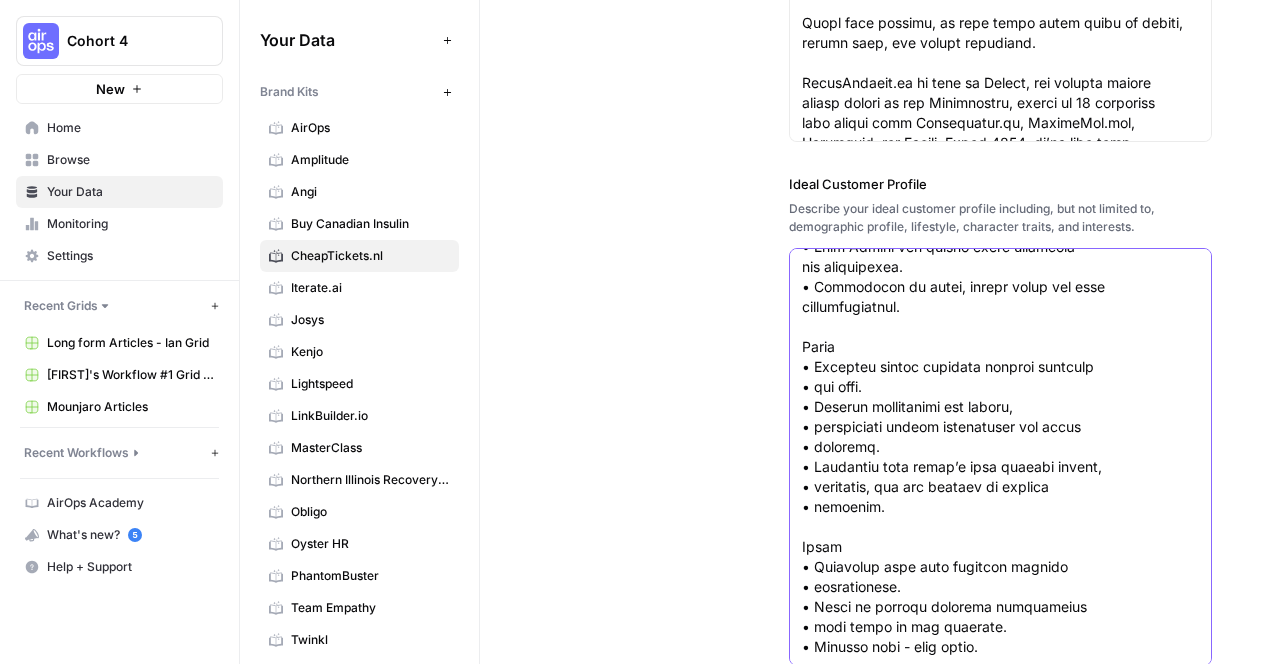 paste on "The young explorer persona
Introduction
Target audience
Brand positioning
Tone-of-voice
Visual guidelines
Age 23
Occupation Digital Marketing Specialist
Located Big city
Family status Single
Travel habits
• Travels 3 to 10 times a year, both
domestically and internationally.
• Enjoys traveling with friends and solo,
seeking unique experiences.
• Prioritizes travel and prefers budget-
friendly options to travel more often.
• Enjoys exploring new cultures and off-the-
beaten-path experiences.
• Uses social media platforms as their travel
agency for inspiration (Tiktok/Instagram).
• Influenced by social media trends and peer
recommendations.
• Open to sustainable and
eco-friendly travel options.
Gains
• Exploring new destinations without
spending a fortune.
• Finding inspiration for unique travel
experiences.
• Connecting with like-minded travelers,
showcasing experiences and sharing travel
tips.
Pains
• Limited budget for travel.
• Limited time to create customized travel
itineraries.
• Difficulty re..." 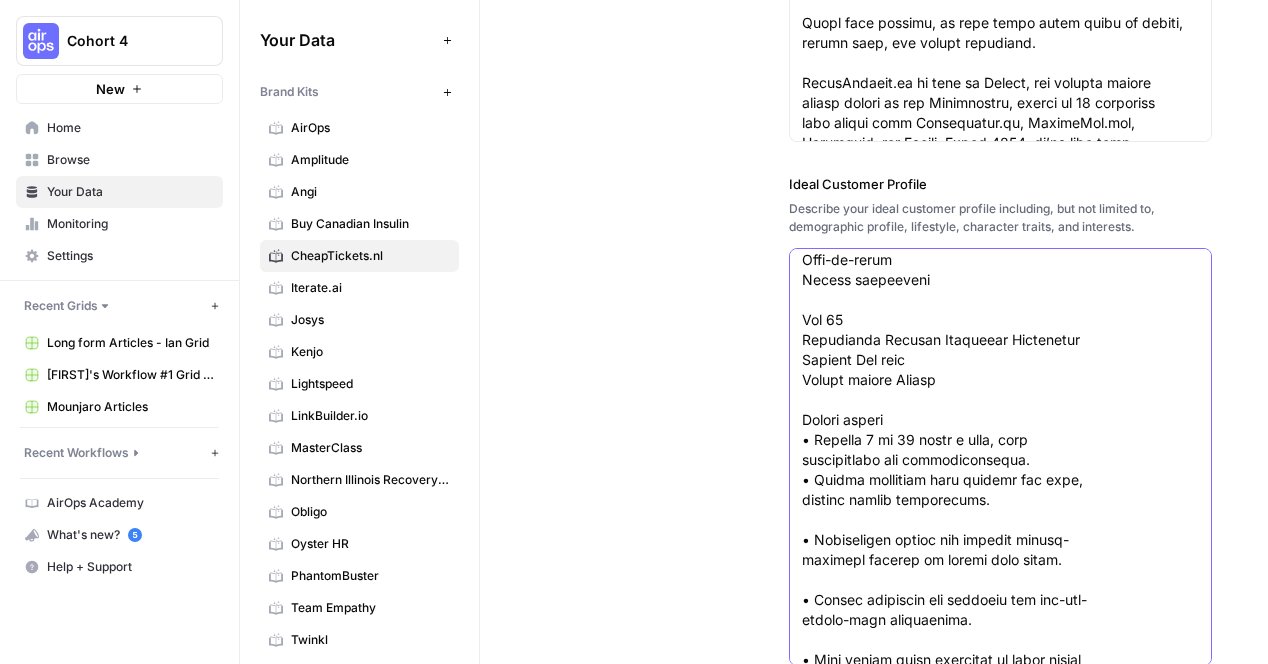 scroll, scrollTop: 1975, scrollLeft: 0, axis: vertical 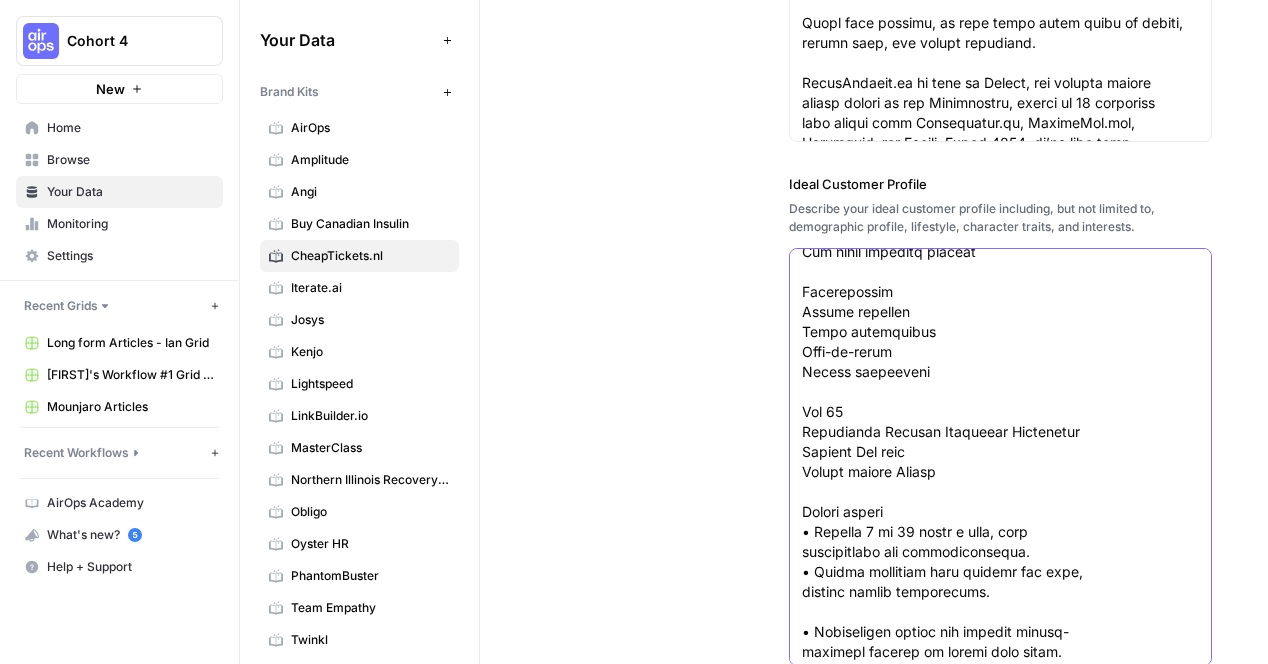 drag, startPoint x: 799, startPoint y: 289, endPoint x: 916, endPoint y: 375, distance: 145.20676 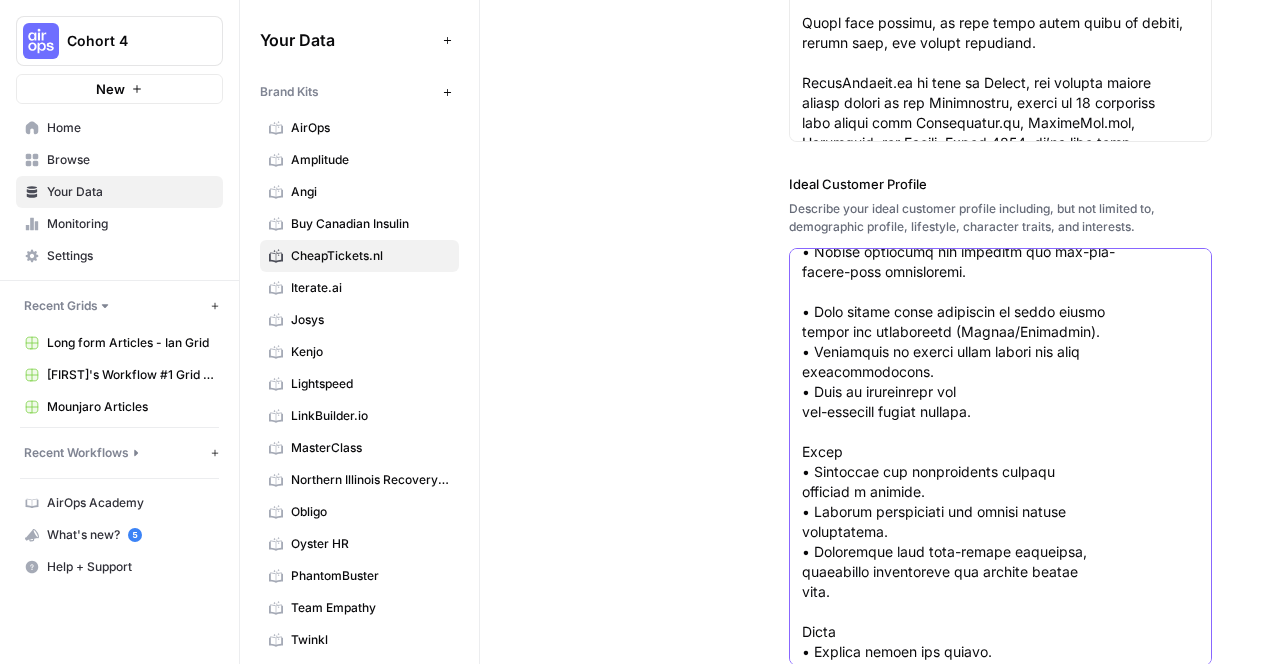 scroll, scrollTop: 2419, scrollLeft: 0, axis: vertical 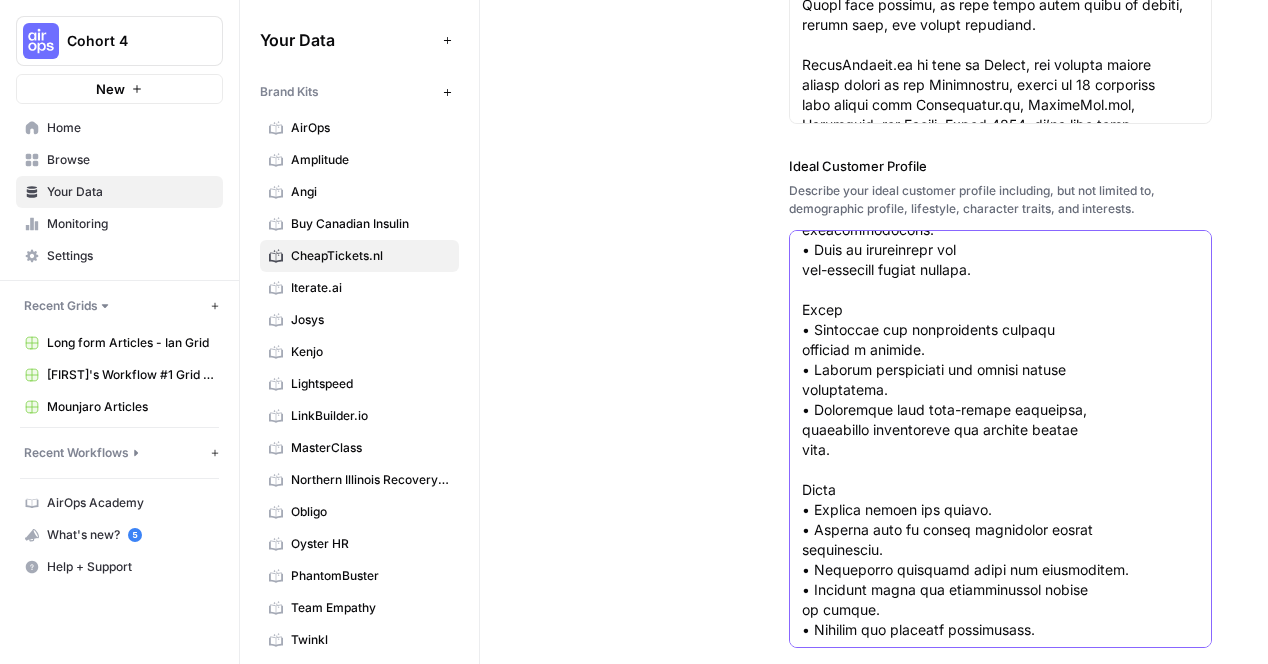 click on "Ideal Customer Profile" at bounding box center (1000, -770) 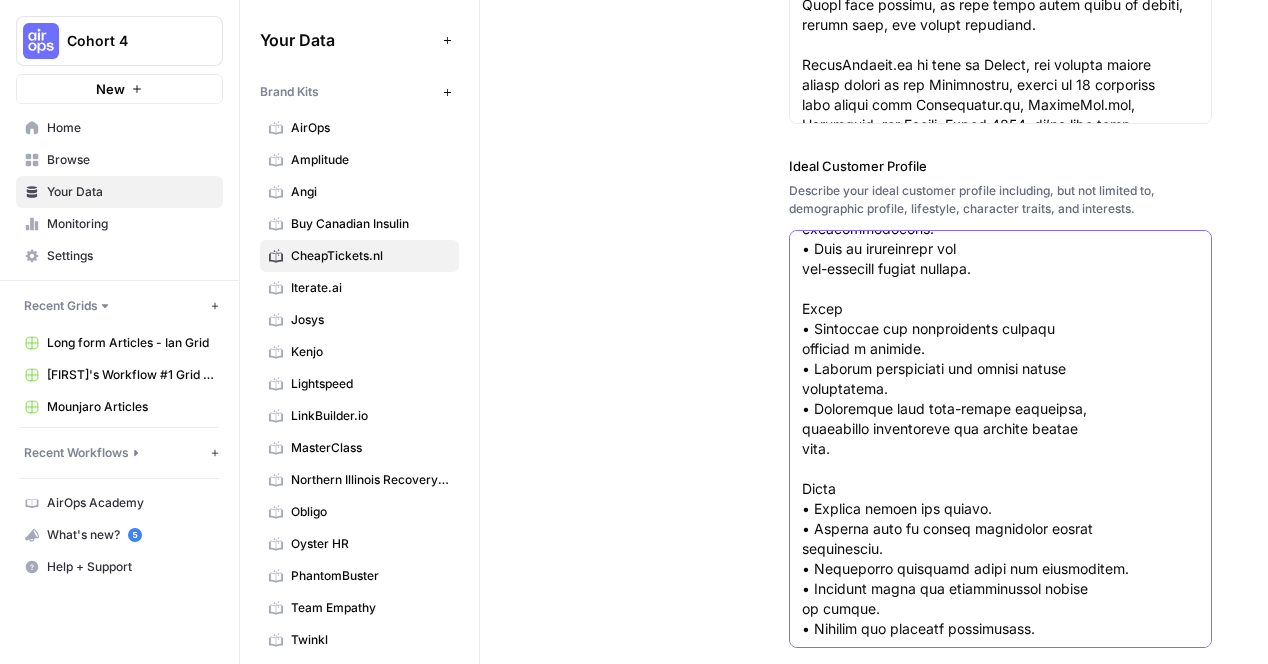 paste on "Driven by curiosity,
our audience is always
hunting for exciting
discoveries and
unforgettable
experiences." 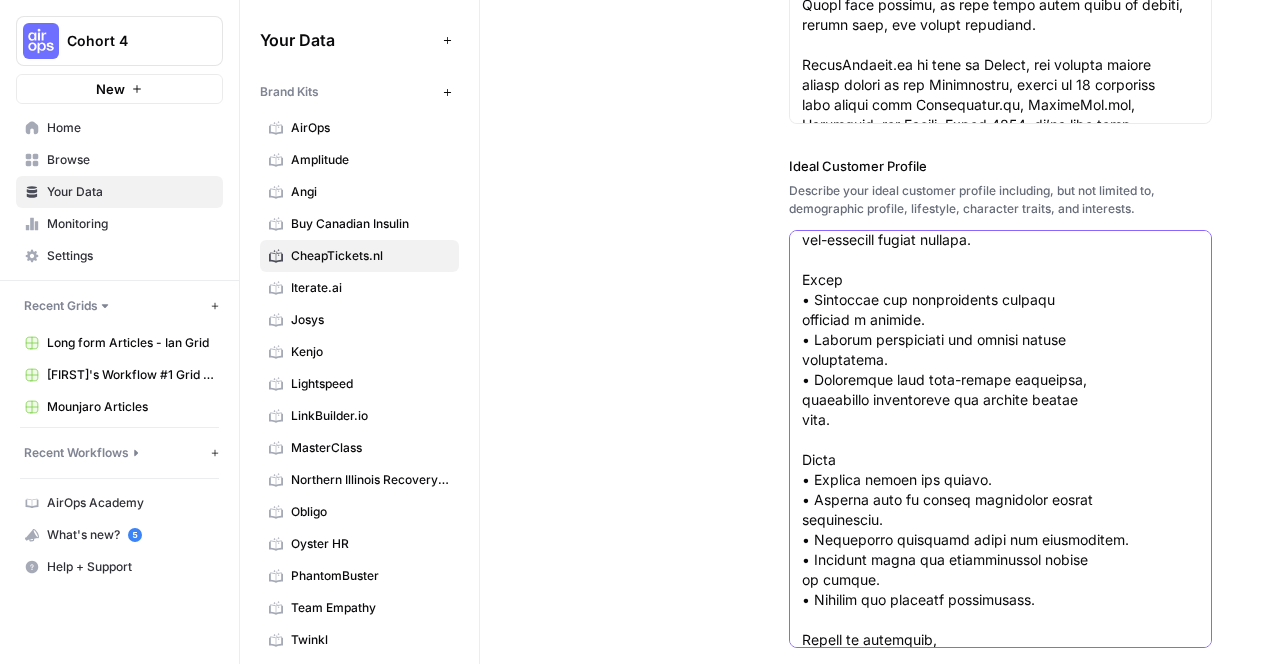 scroll, scrollTop: 2549, scrollLeft: 0, axis: vertical 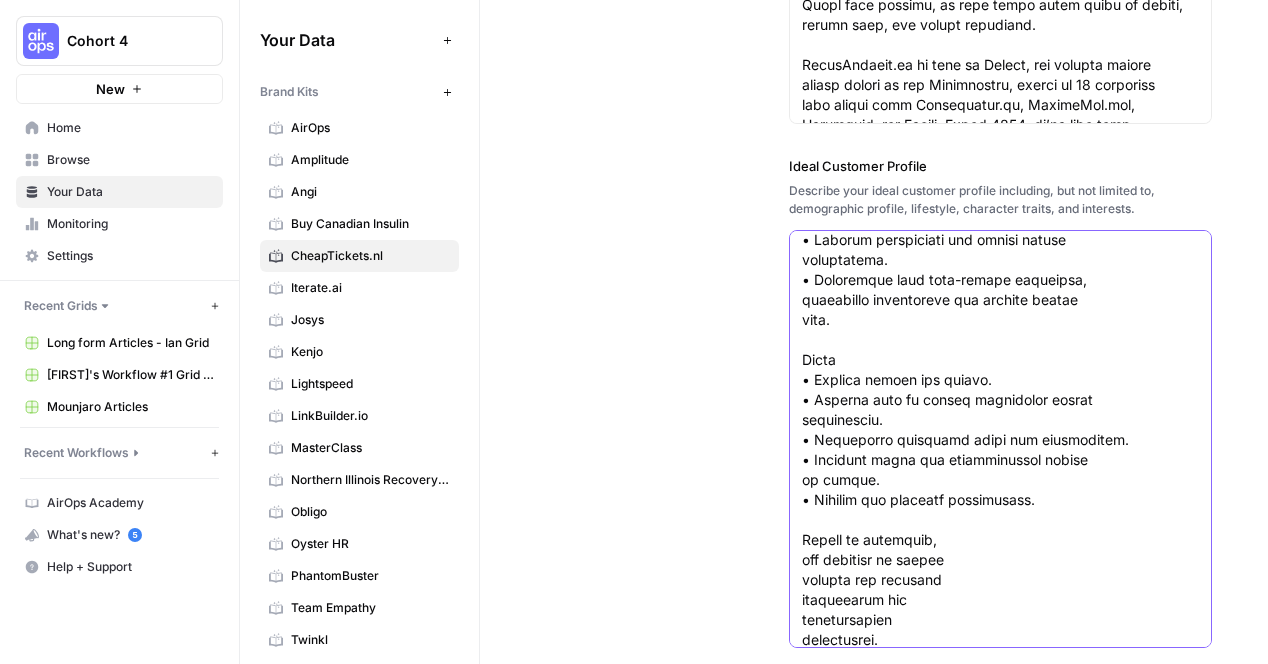type on "1. Positioning Target
The group we focus on to shape our brand message.
Young explorers aged 18–40
(Gen Z and millennials)
Budget-conscious adventure seekers, eager to explore.
Balance spontaneity with planning; rely on online tools and social media for inspiration and practical tips.
See travel as essential—a break from routine and a way to discover new horizons.
Millennials, aged up to 43 in 2024, view travel as an opportunity to teach their children about diverse cultures and experiences.
🎯 2. Activation Target
The audience we engage to drive immediate action or results.
Explorers aged 18–60
Broad range of travelers, from young adults seeking affordable trips to older travelers seeking comfort and meaningful experiences.
Open to diverse travel options, from budget flights to tailored itineraries.
Convenience and ease of booking are essential, as they look for stress-free travel planning that fits their budget and lifestyle.
🎯 3. Source of Volume
The larger audience that contributes to long-te..." 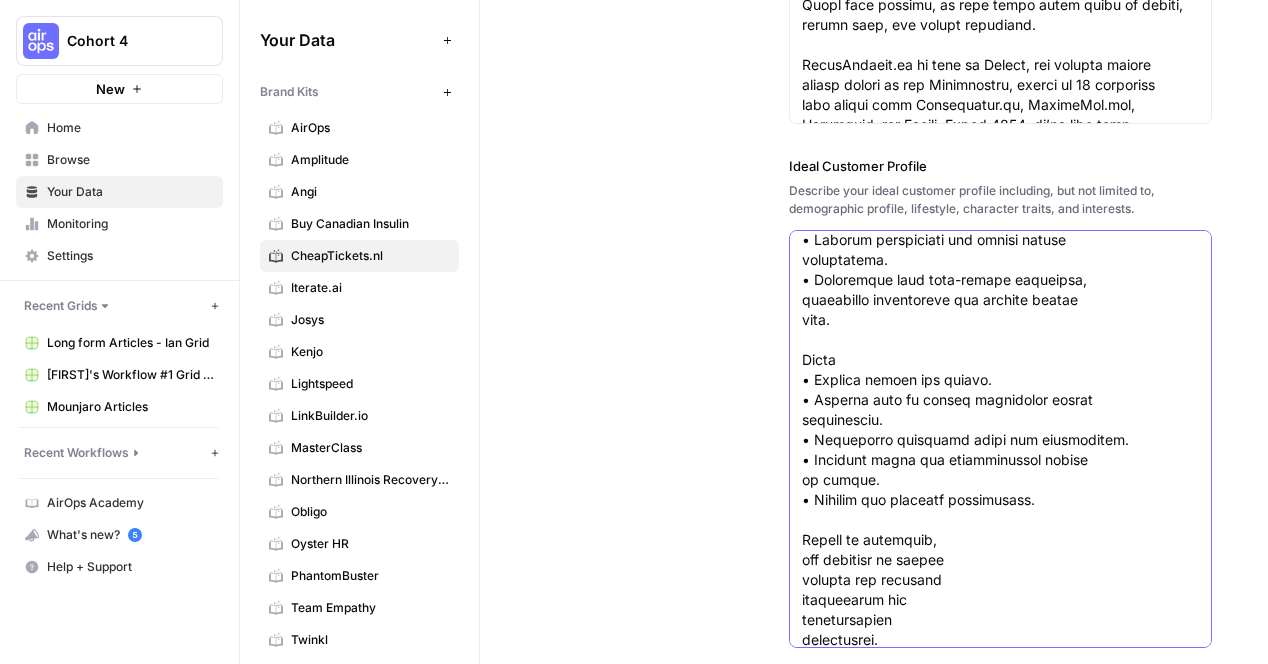 scroll, scrollTop: 0, scrollLeft: 0, axis: both 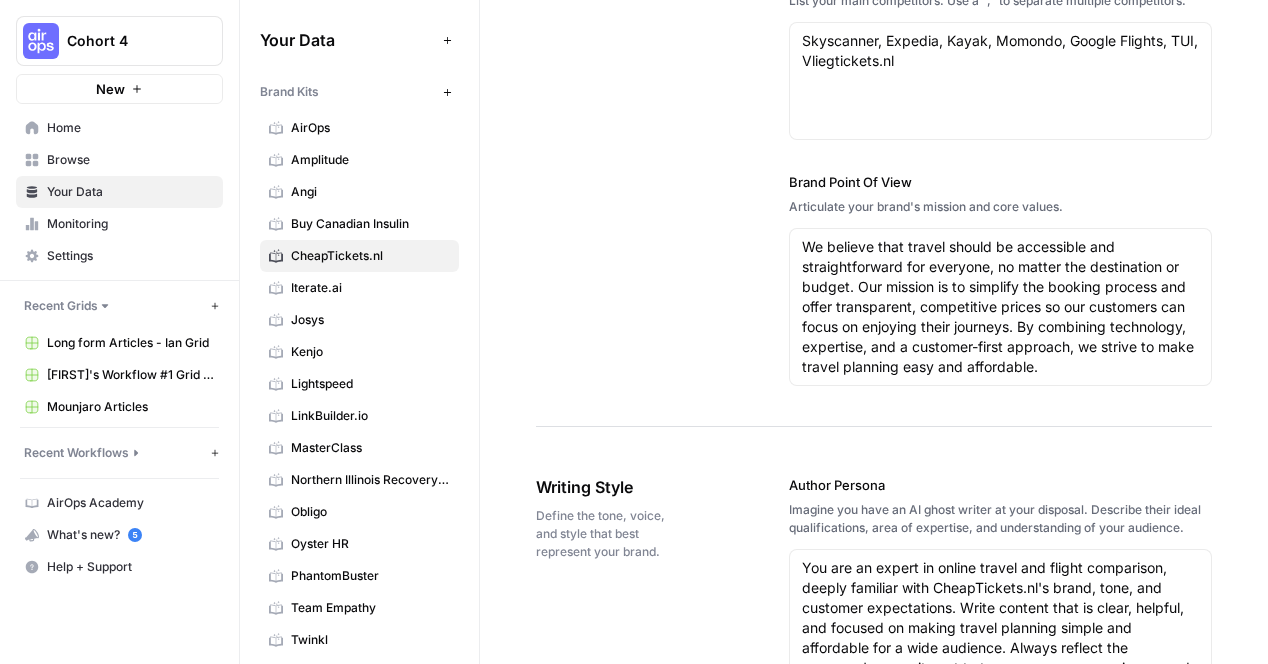 drag, startPoint x: 916, startPoint y: 396, endPoint x: 822, endPoint y: 283, distance: 146.98639 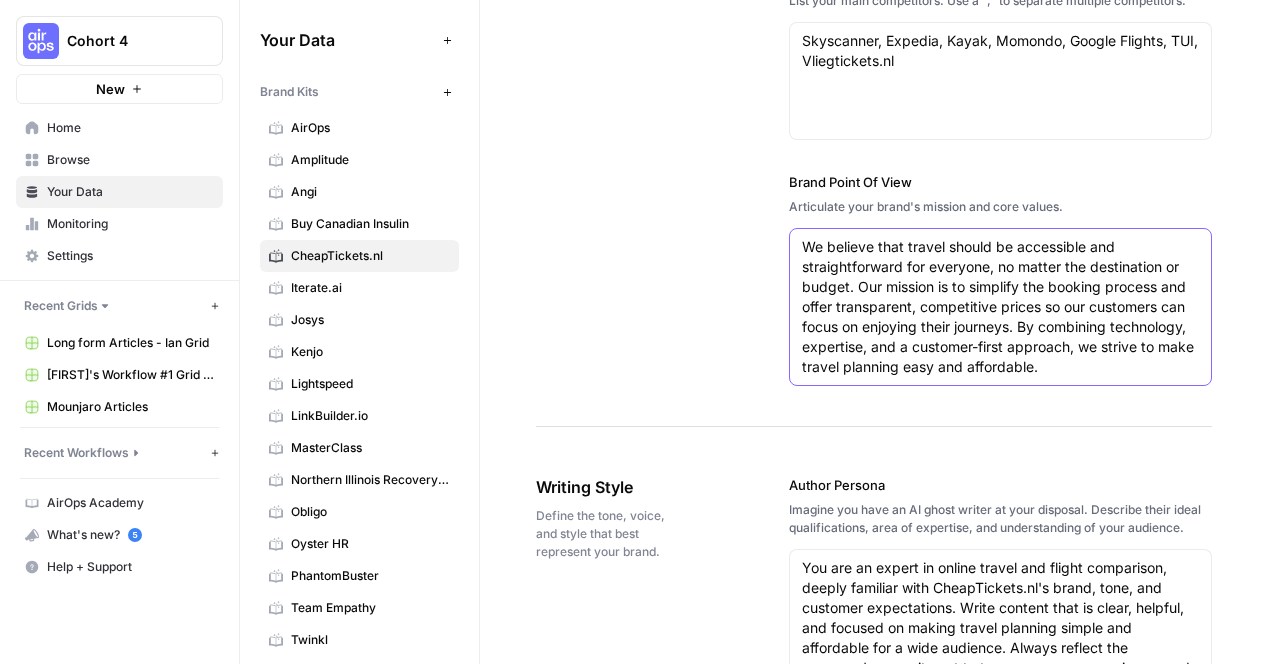 click on "We believe that travel should be accessible and straightforward for everyone, no matter the destination or budget. Our mission is to simplify the booking process and offer transparent, competitive prices so our customers can focus on enjoying their journeys. By combining technology, expertise, and a customer-first approach, we strive to make travel planning easy and affordable." at bounding box center [1000, 307] 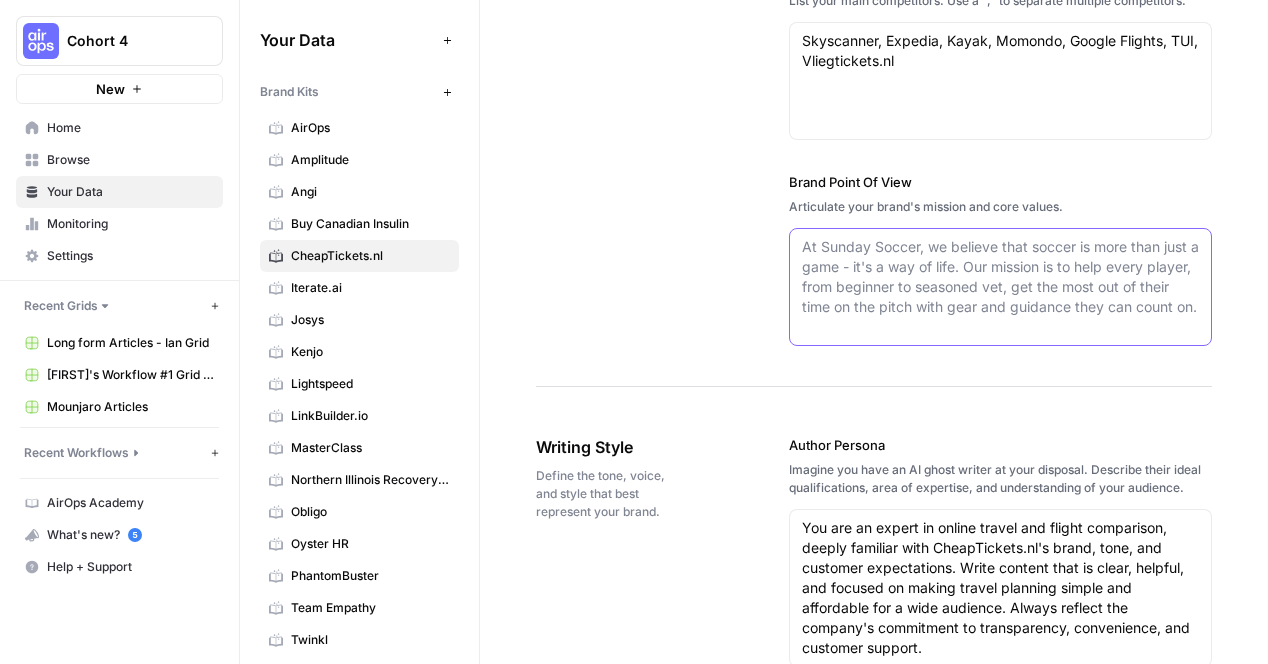paste on "to
book fixed packages.
We know what our customers want, and
we don’t just empower them to go for
it—we make it happen by enabling it.
CheapTickets.nl" 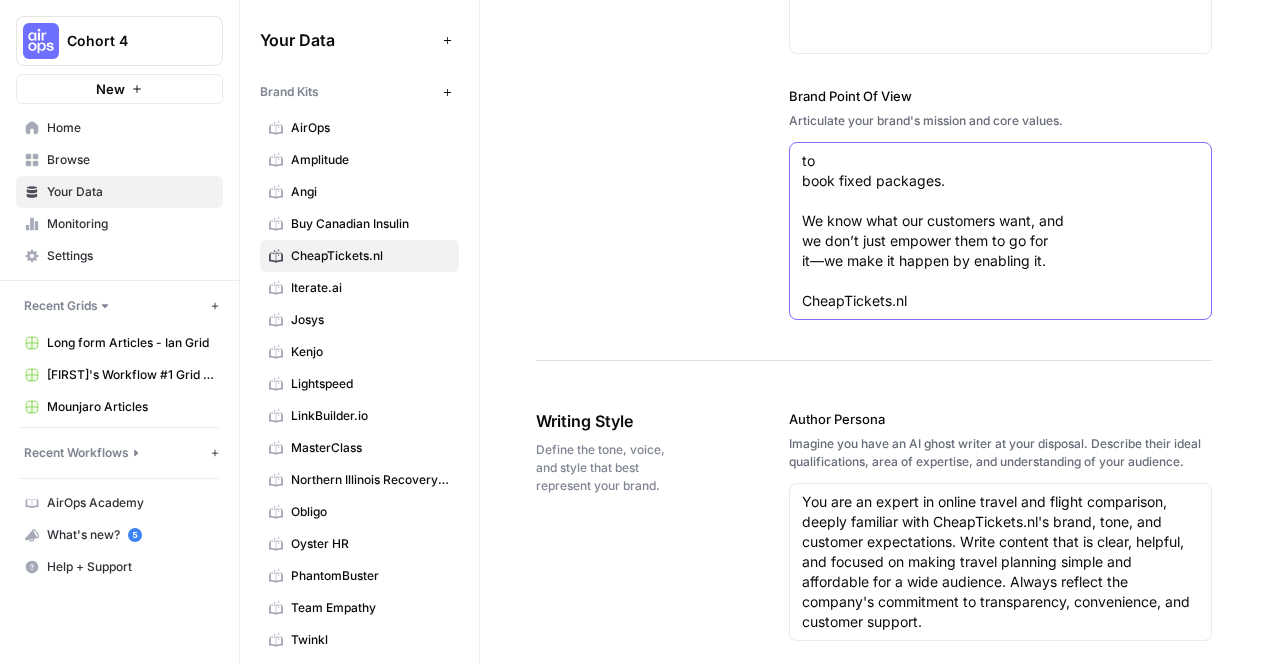 scroll, scrollTop: 1396, scrollLeft: 0, axis: vertical 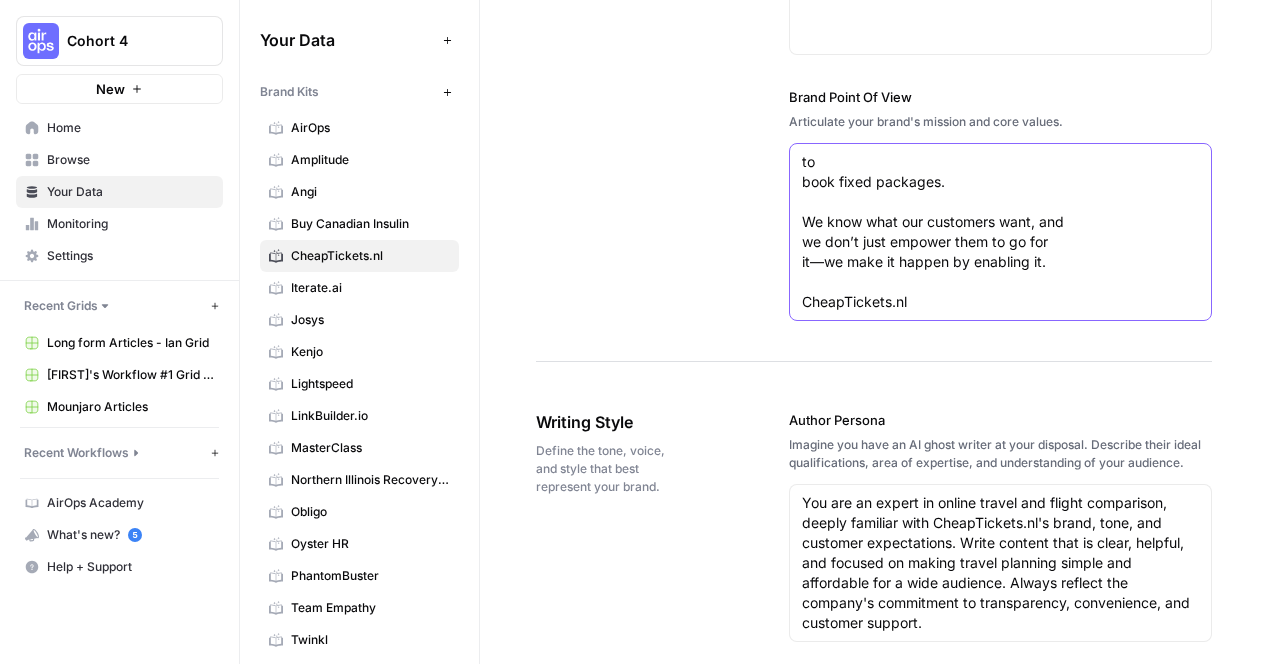click on "to
book fixed packages.
We know what our customers want, and
we don’t just empower them to go for
it—we make it happen by enabling it.
CheapTickets.nl" at bounding box center (1000, 232) 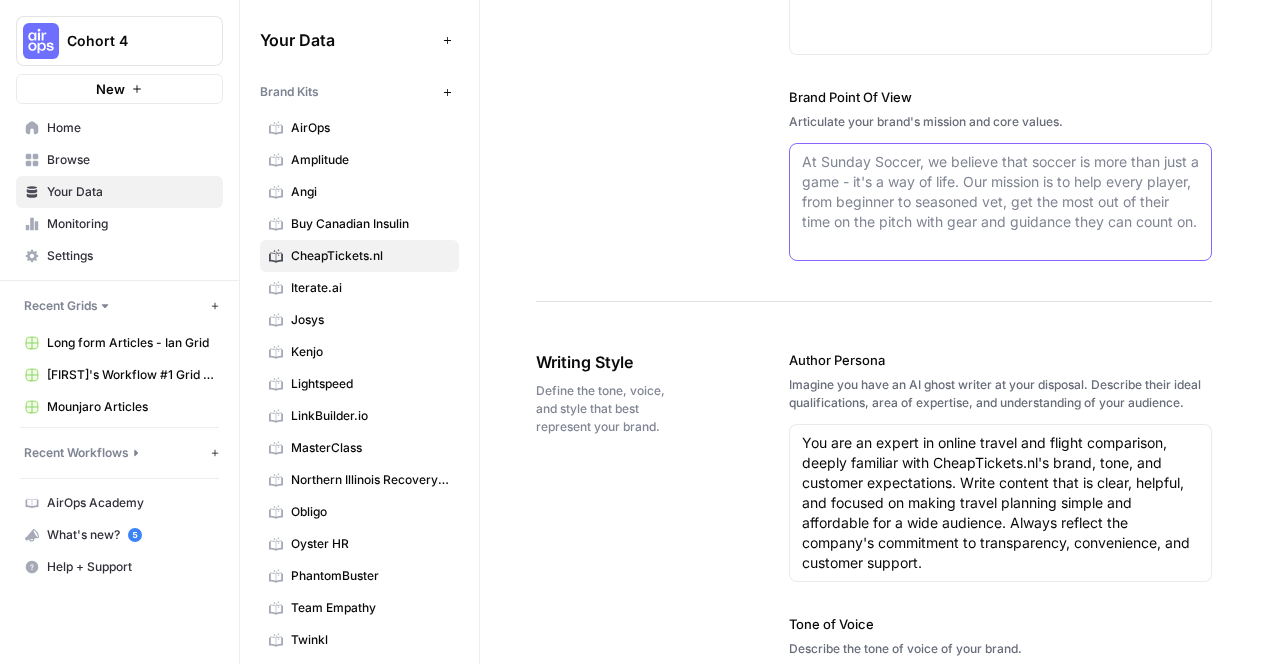 paste on "CheapTickets.nl enables you to
discover the world, your way" 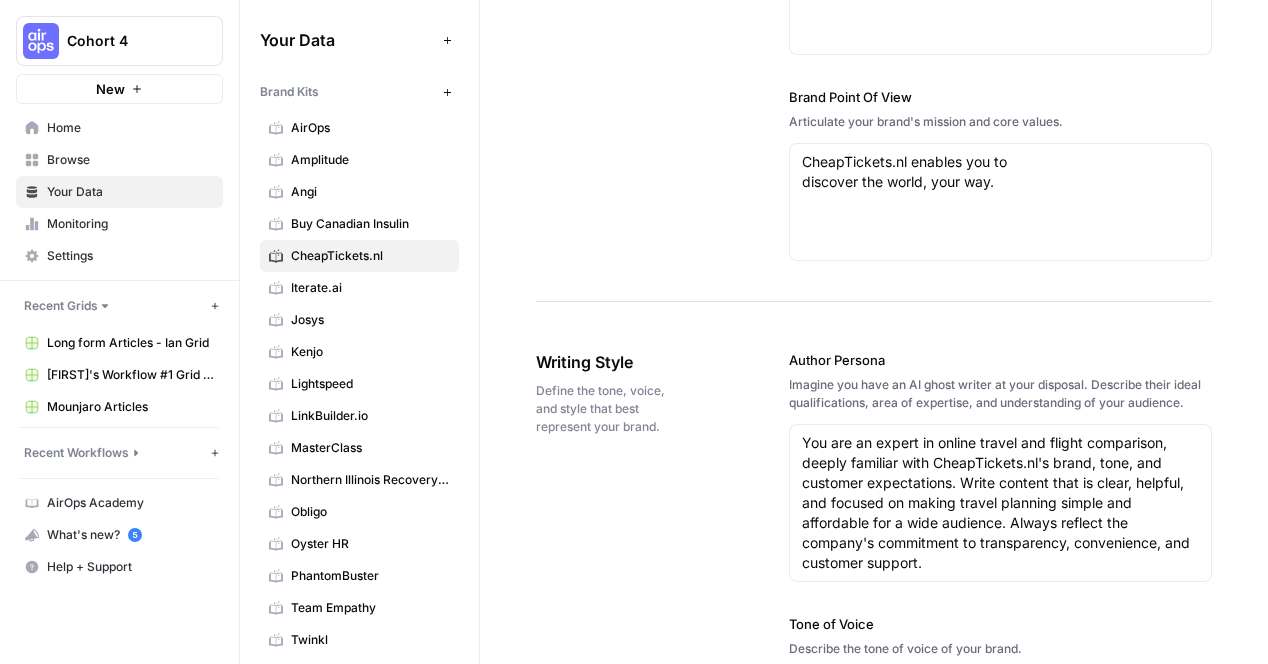click on "CheapTickets.nl enables you to
discover the world, your way.
CheapTickets.nl enables you to
discover the world, your way." at bounding box center (1000, 202) 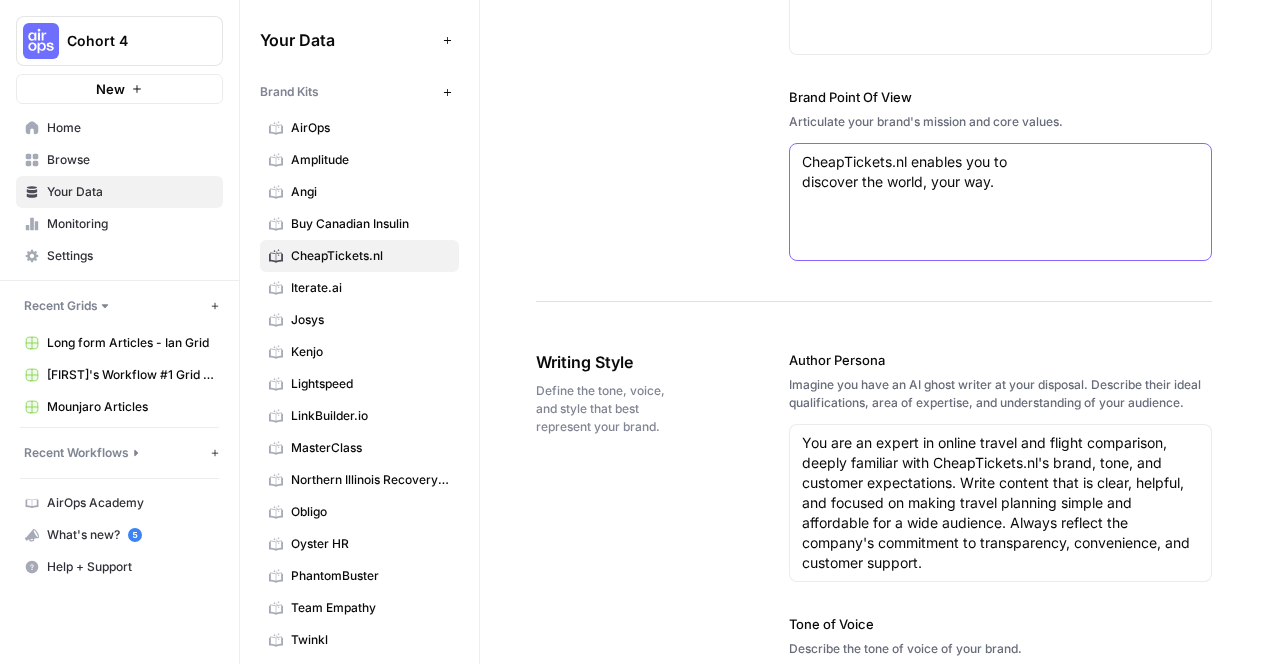 click on "CheapTickets.nl enables you to
discover the world, your way." at bounding box center [1000, 172] 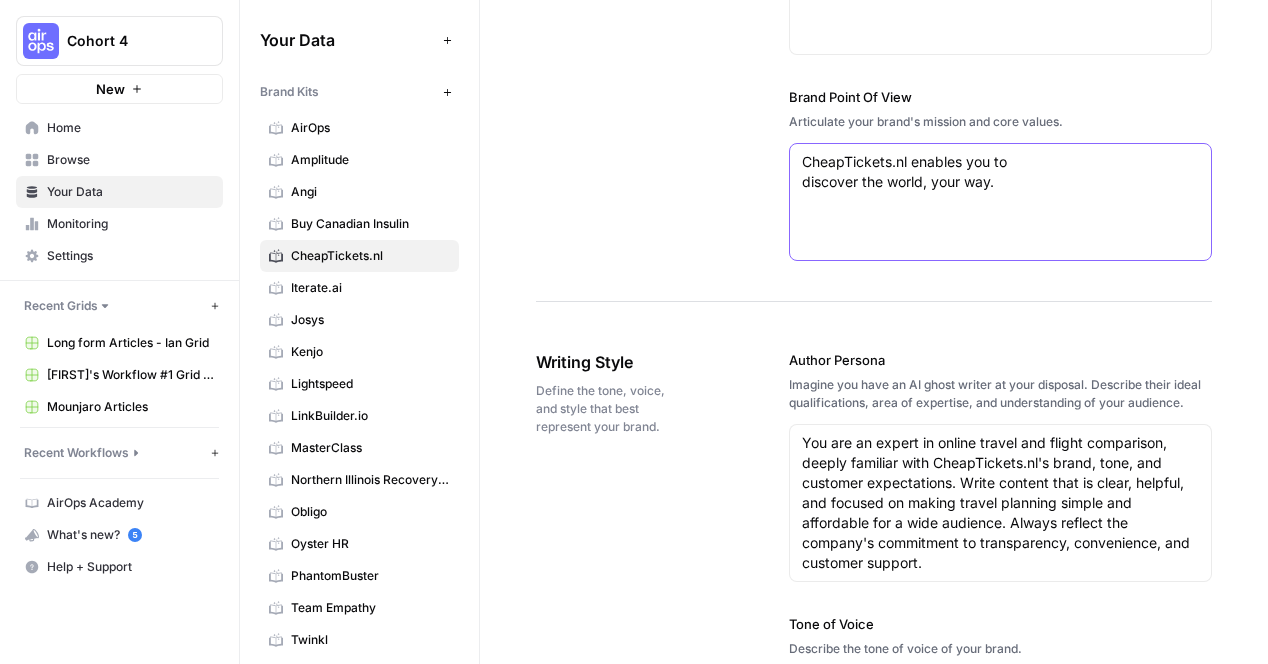 paste on "We know what our customers want, and
we don’t just empower them to go for
it—we make it happen by enabling it." 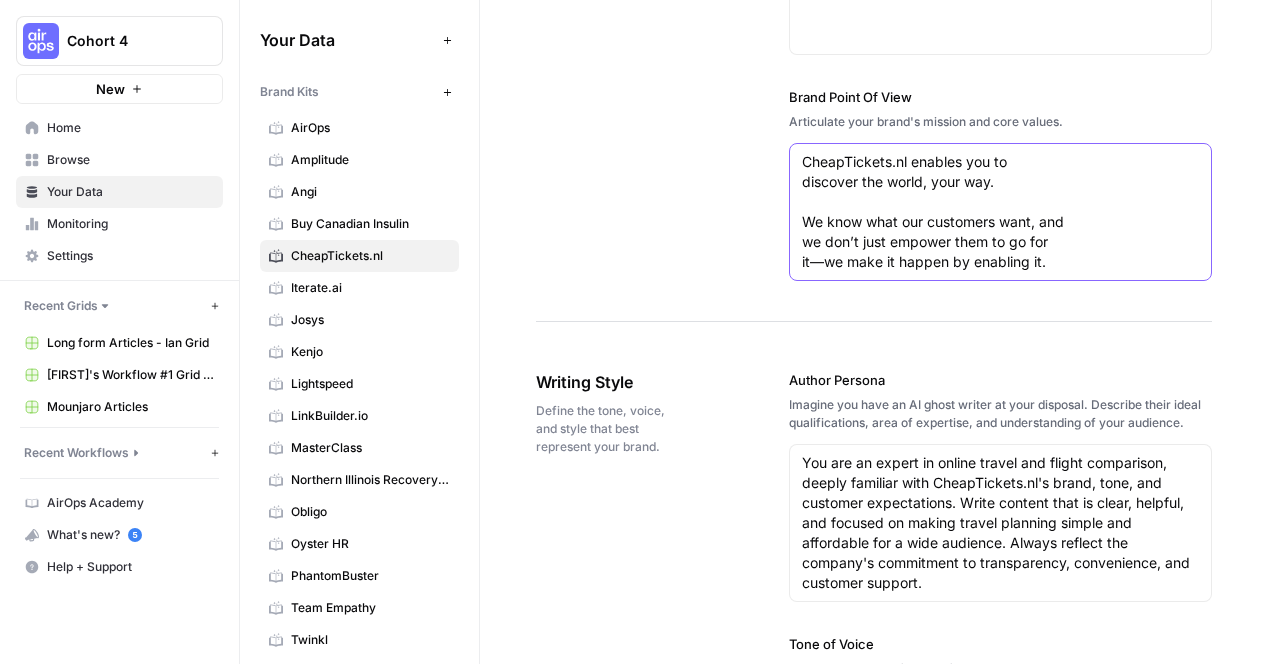 paste on "CheapTickets.nl offers the flexibility to
personalize your journey with flights,
hotels, trains, and activities—no need to
book fixed packages." 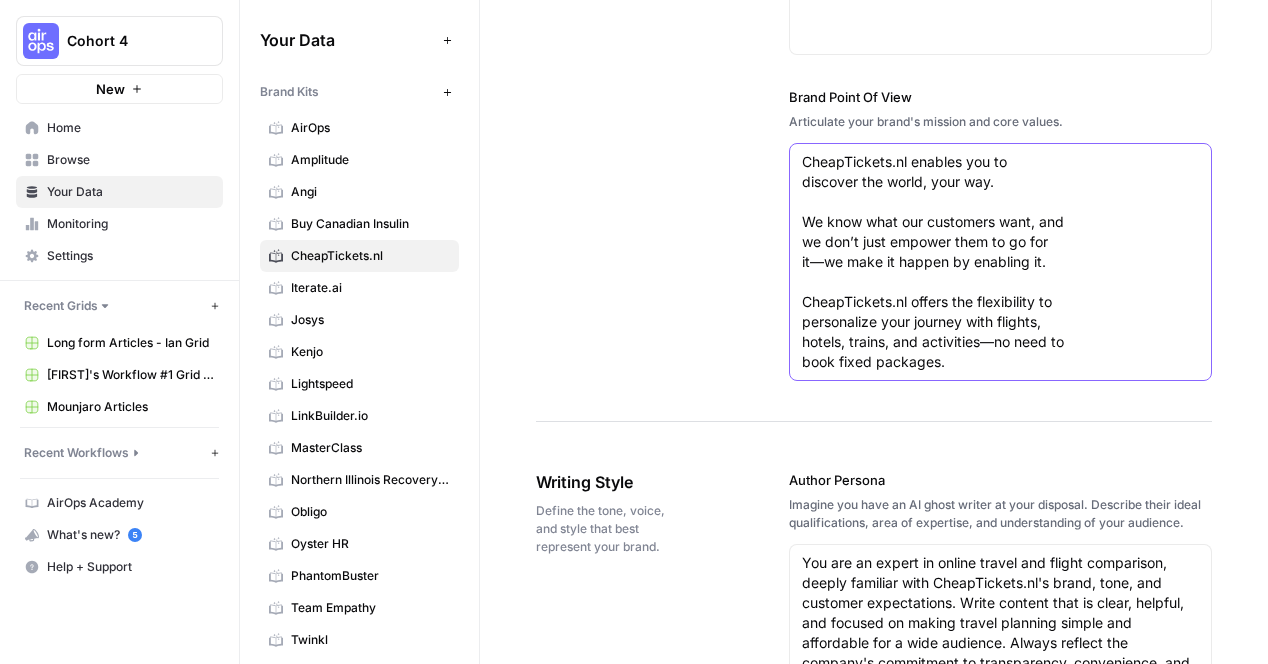paste on "With competitive prices, endless
destinations, access to all airlines,
and a seamless booking process,
we make it both easy and affordable
to discover the world." 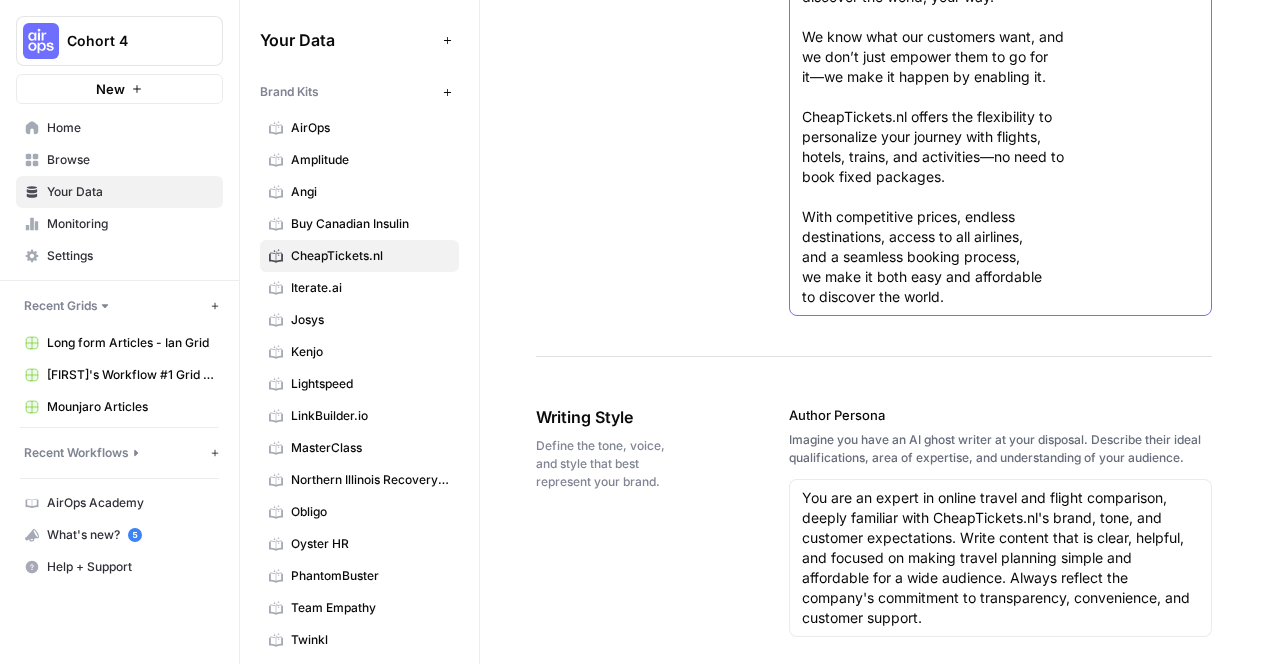 scroll, scrollTop: 1607, scrollLeft: 0, axis: vertical 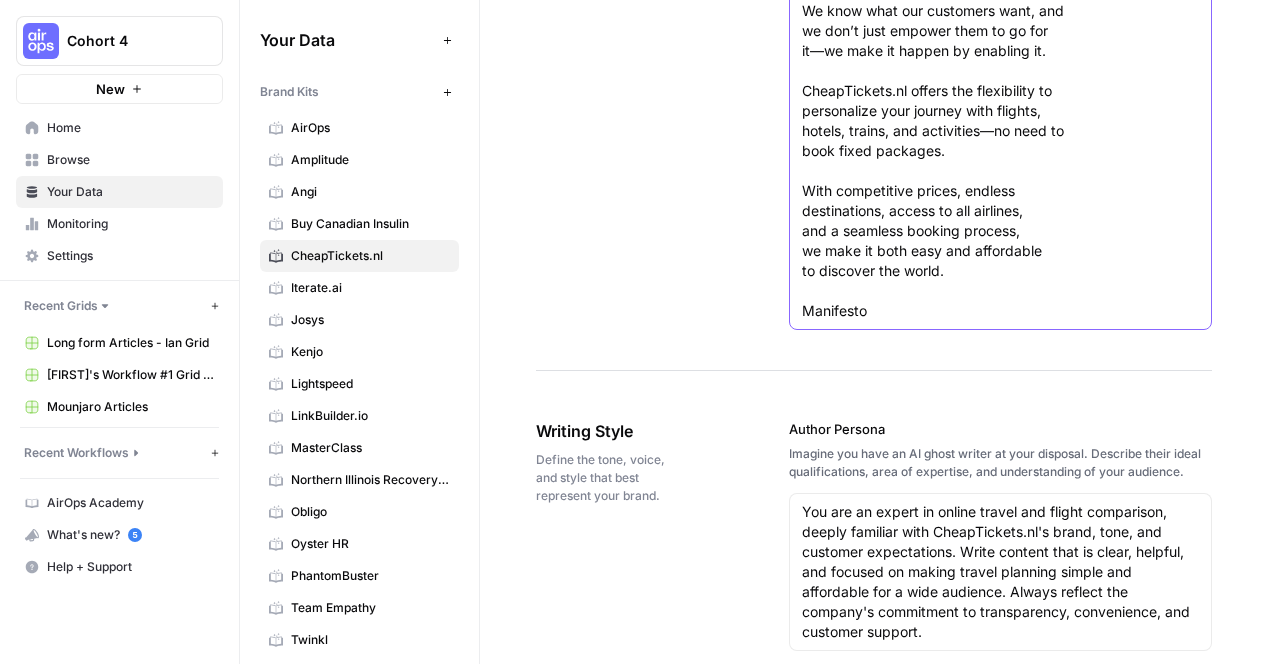 paste on "The journey is more than just a path—it’s a challenge, a call to step
beyond the familiar and into the unknown. What good is dreaming if
you’re afraid to take off? It’s not just about where you’re going, or even
the road that takes you there. It’s about daring to begin—booking that
trip, setting your journey in motion, and breaking free from the doubts
that try to hold you back. Your passport is your permission slip to break
free from the ordinary, to lose yourself in neon-lit alleys, drift down
rivers shrouded in mist, feel the warmth of sand beneath your feet, and
stand atop mountains others only dream of climbing.
Whether you’re a solo adventurer, a couple chasing experiences,
or parents teaching their kids to explore- Pack light, travel far, and
embrace every twist and wrong turn. Don’t let anyone or anything
stand in your way. Dare to go, and dare to go often.
Because it’s more than travel. It’s a journey. It’s about crafting valuable
memories that last a lifetime. Memories for yourself, your partne..." 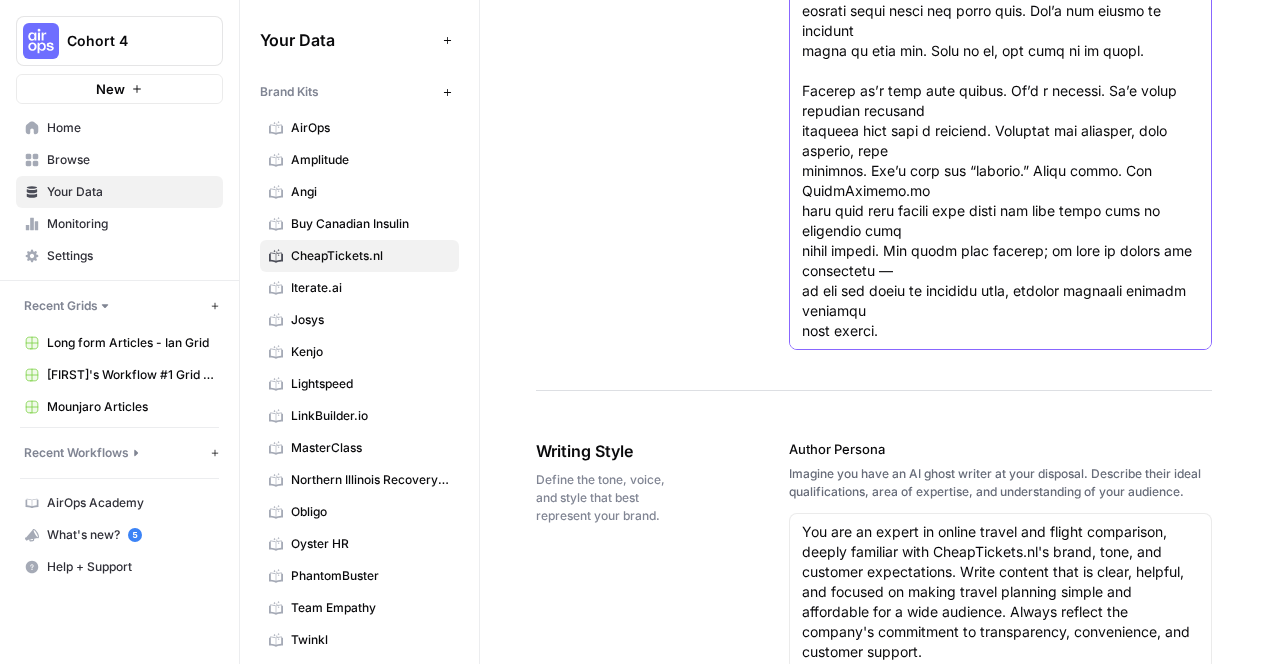 scroll, scrollTop: 809, scrollLeft: 0, axis: vertical 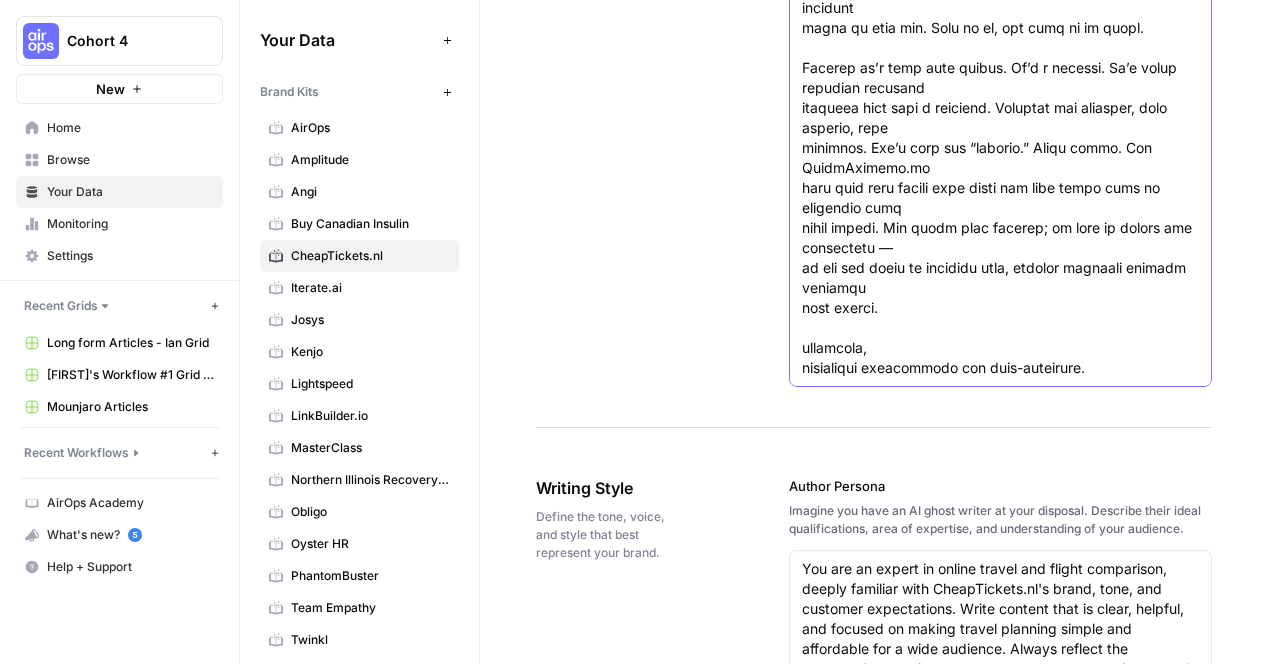 drag, startPoint x: 1106, startPoint y: 343, endPoint x: 798, endPoint y: 317, distance: 309.09546 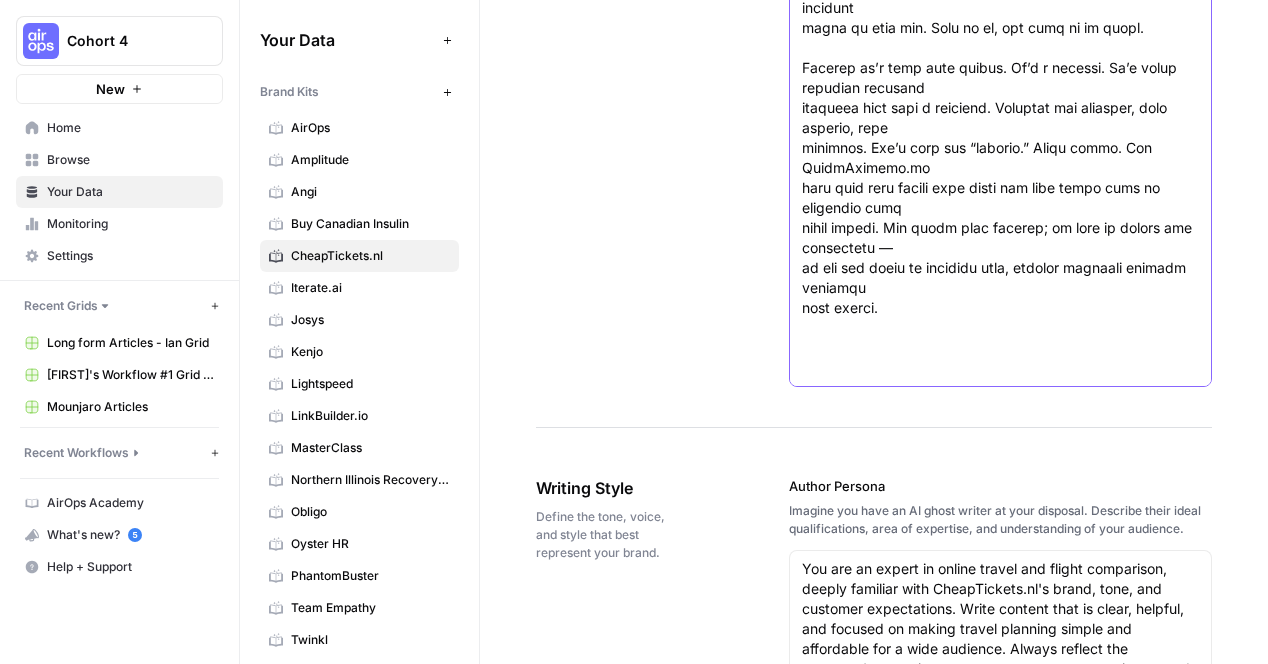 scroll, scrollTop: 839, scrollLeft: 0, axis: vertical 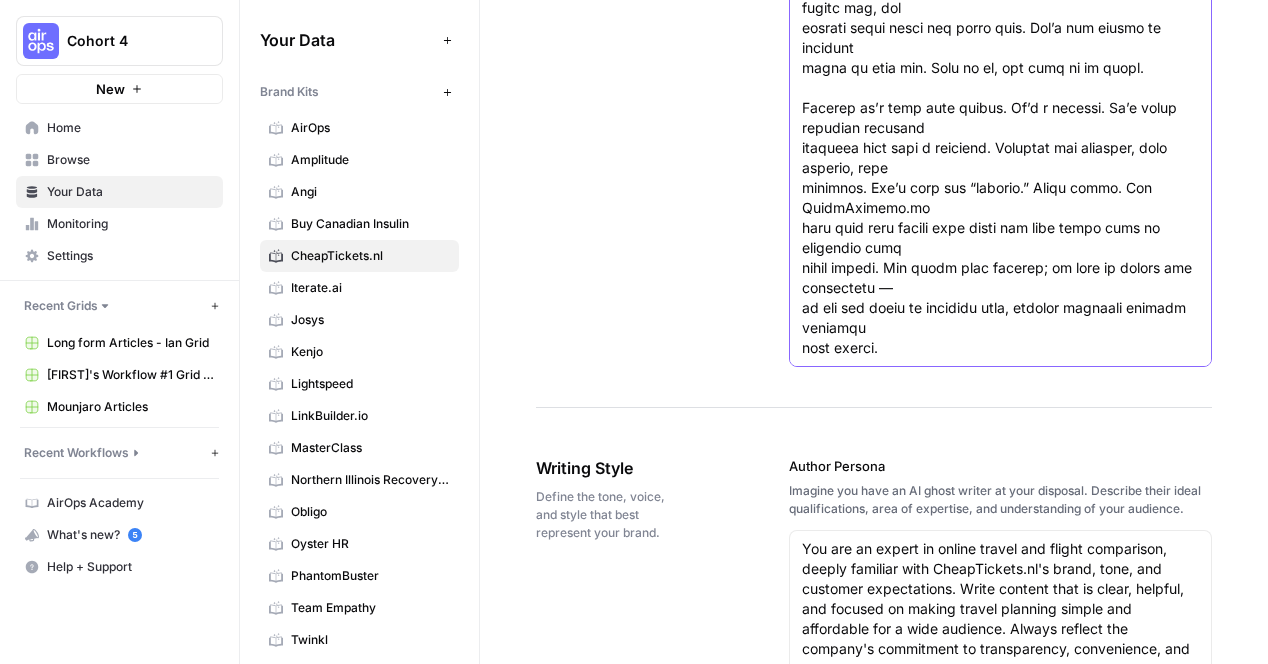 paste on "With great deals and hassle-free booking, CheapTickets.nl is your
departure point for unforgettable experiences. The world is waiting,
and your journey is just a click away. But this isn’t just about booking a
trip—it’s about tapping into our target group’s love for adventure,
meaningful experiences and self-discovery." 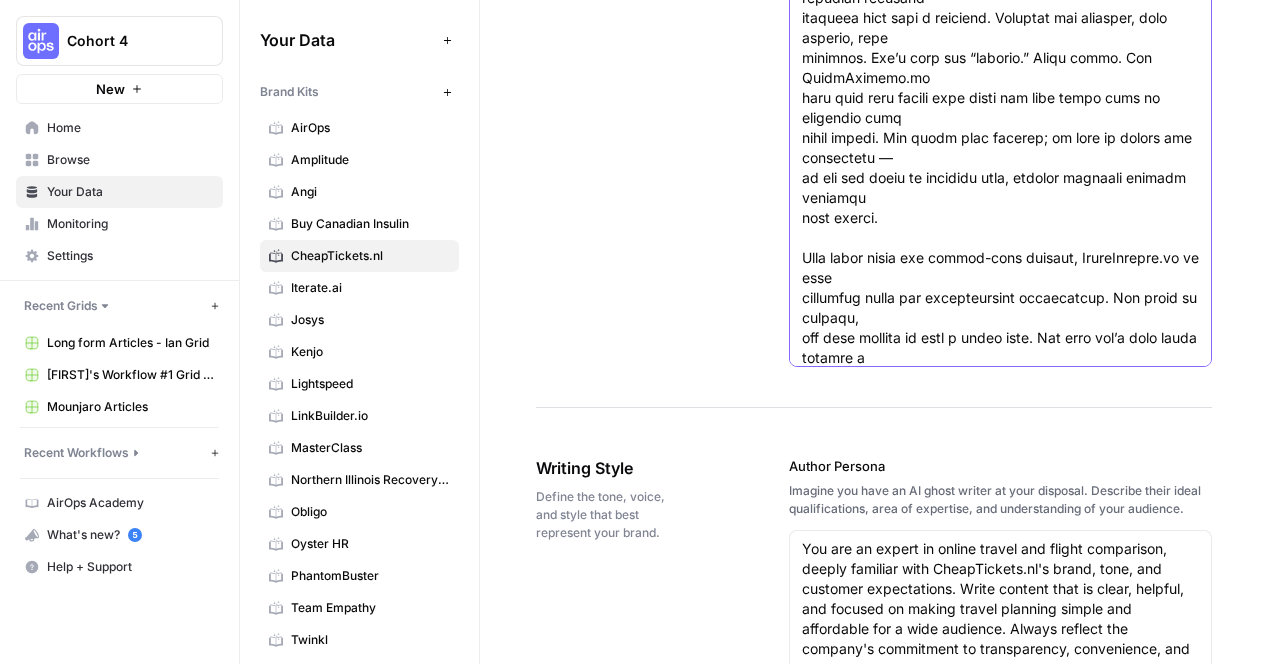 scroll, scrollTop: 909, scrollLeft: 0, axis: vertical 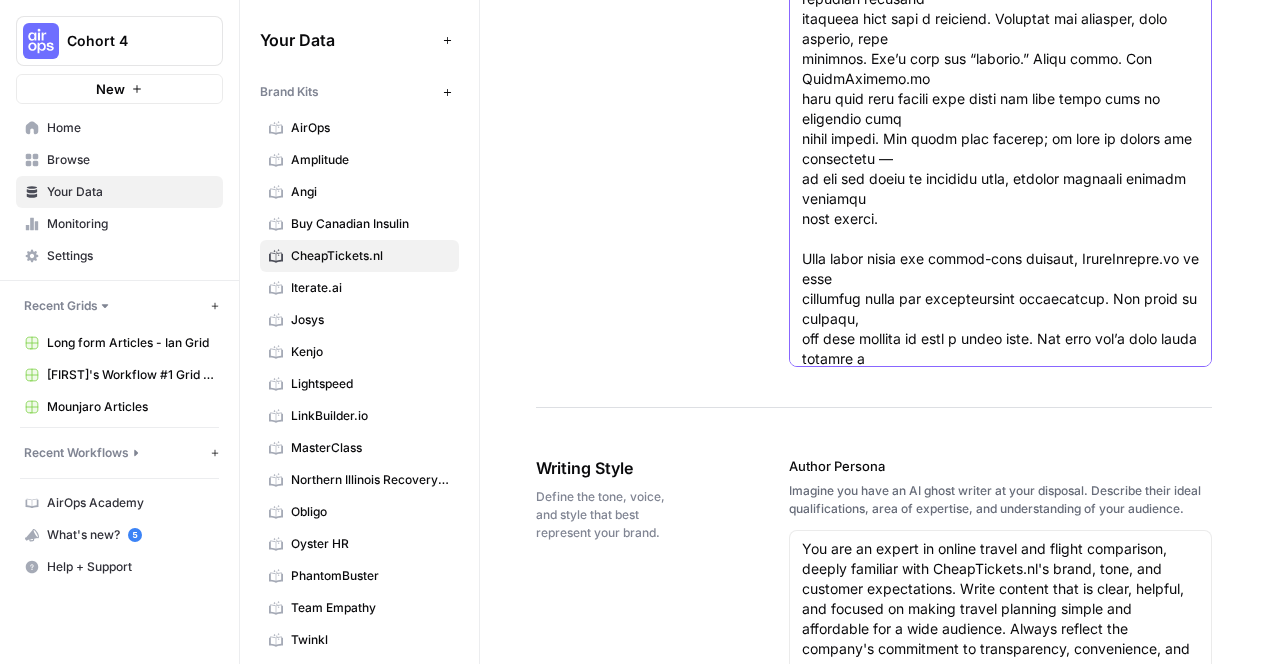 click on "Brand Point Of View" at bounding box center [1000, -261] 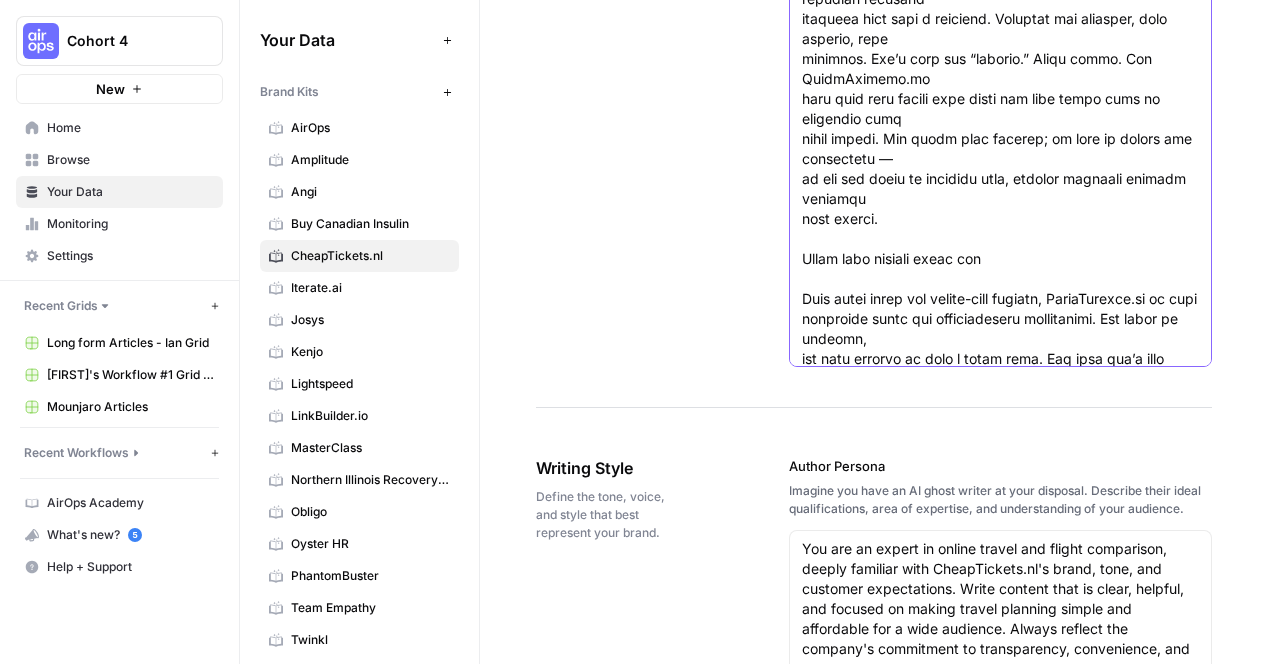type on "CheapTickets.nl enables you to
discover the world, your way.
We know what our customers want, and
we don’t just empower them to go for
it—we make it happen by enabling it.
CheapTickets.nl offers the flexibility to
personalize your journey with flights,
hotels, trains, and activities—no need to
book fixed packages.
With competitive prices, endless
destinations, access to all airlines,
and a seamless booking process,
we make it both easy and affordable
to discover the world.
Manifesto
The journey is more than just a path—it’s a challenge, a call to step
beyond the familiar and into the unknown. What good is dreaming if
you’re afraid to take off? It’s not just about where you’re going, or even
the road that takes you there. It’s about daring to begin—booking that
trip, setting your journey in motion, and breaking free from the doubts
that try to hold you back. Your passport is your permission slip to break
free from the ordinary, to lose yourself in neon-lit alleys, drift down
rivers shrouded in mist, f..." 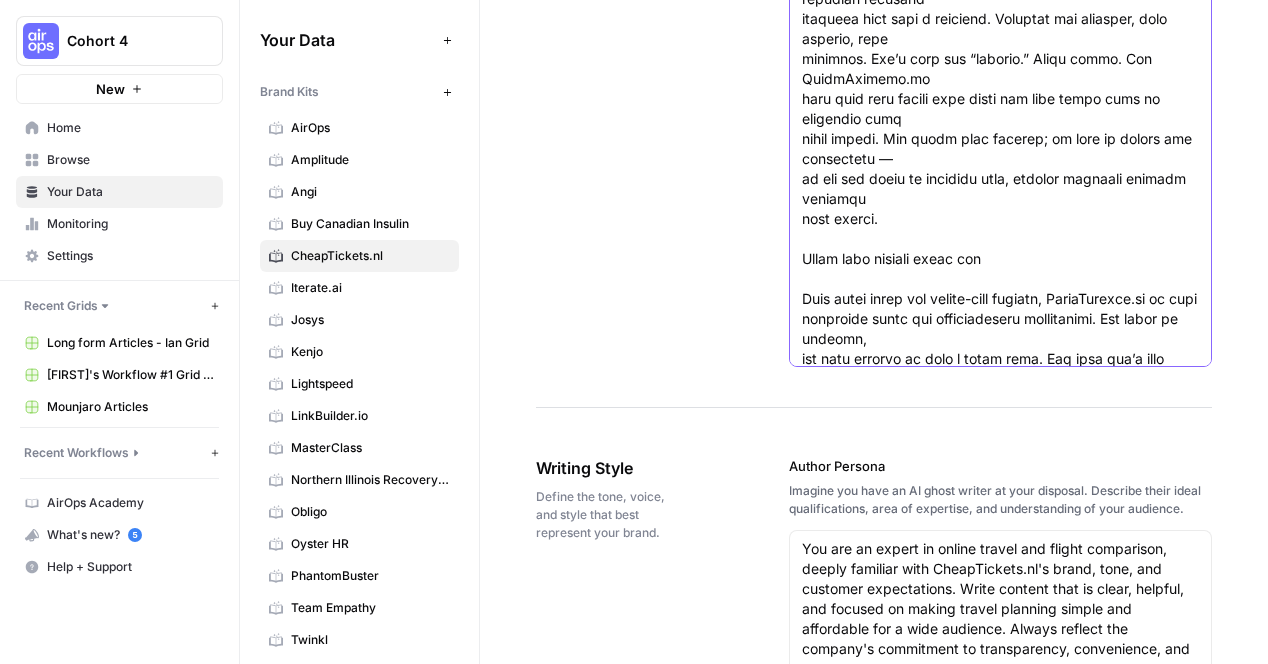 scroll, scrollTop: 0, scrollLeft: 0, axis: both 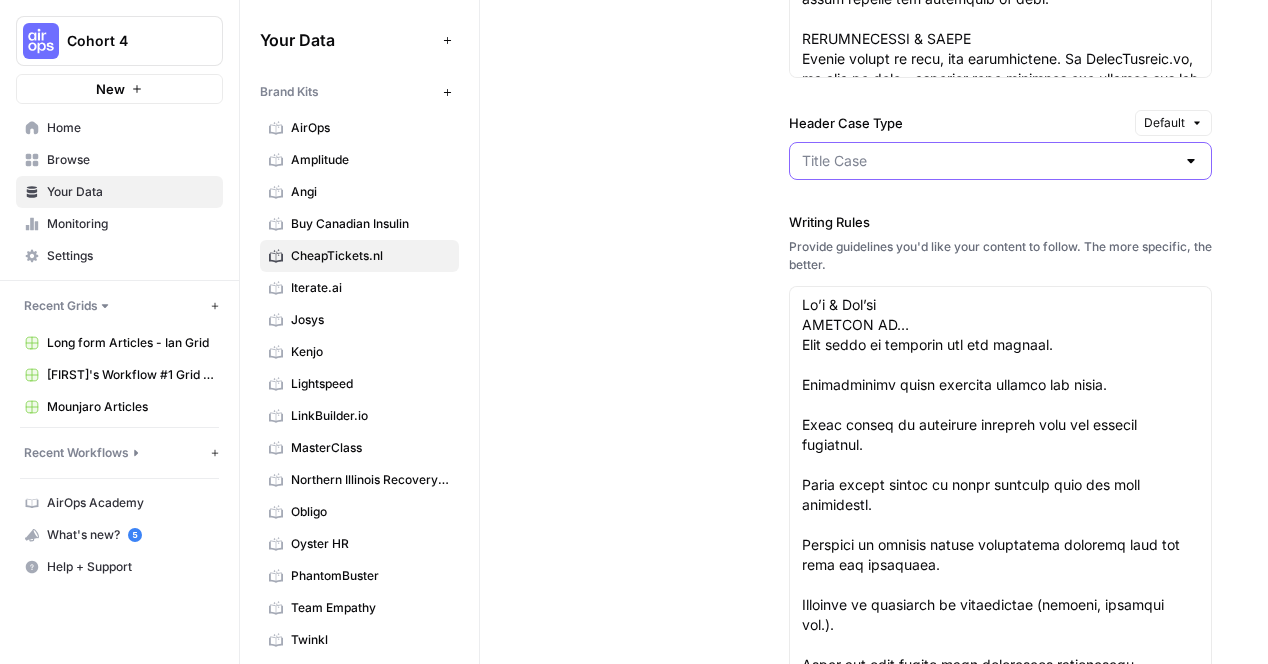 click on "Header Case Type" at bounding box center (988, 161) 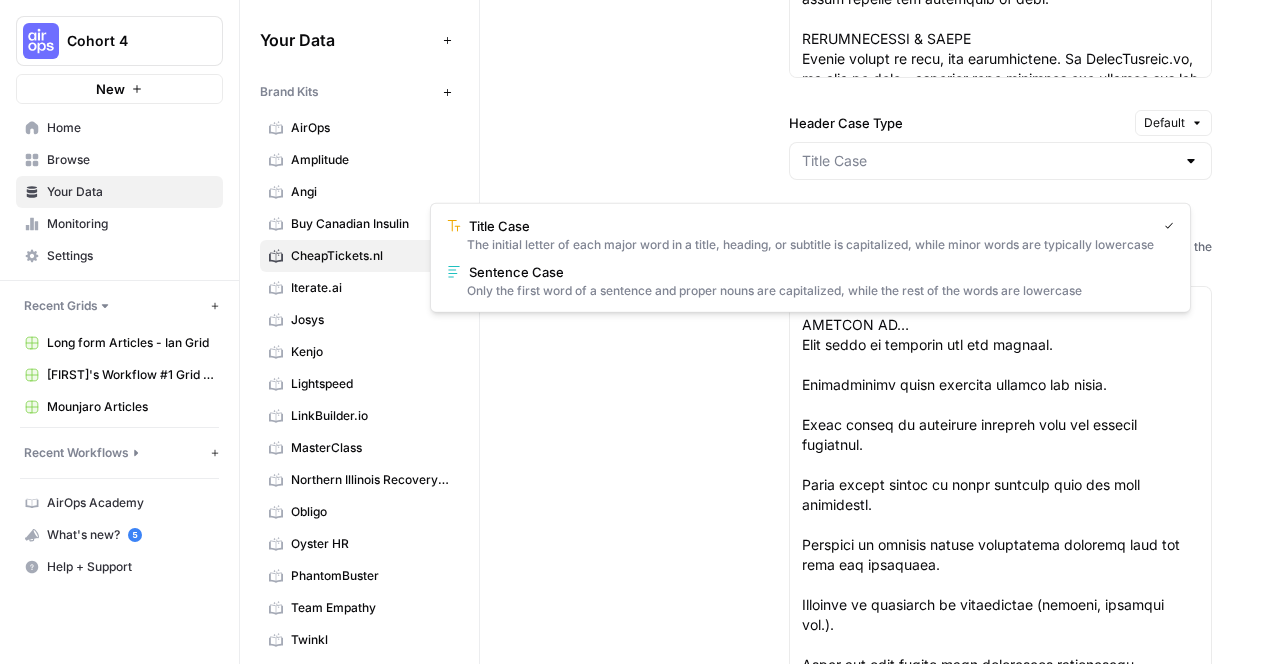 type on "Title Case" 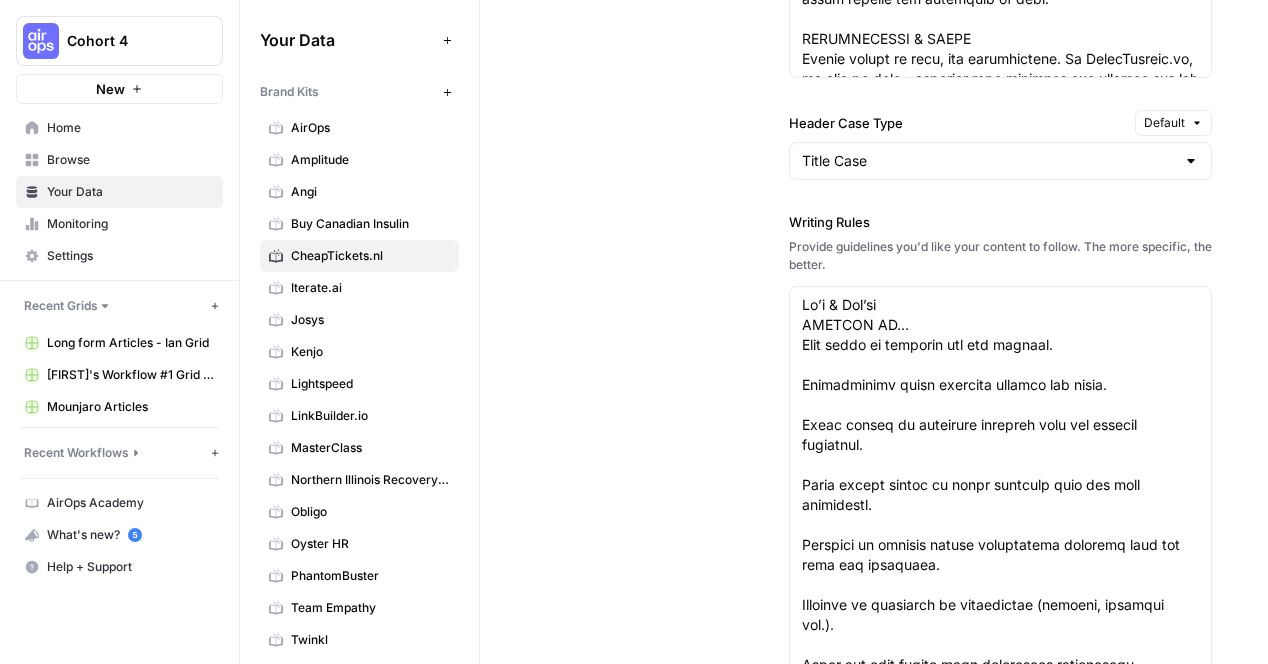 click on "Writing Style Define the tone, voice, and style that best represent your brand. Author Persona Imagine you have an AI ghost writer at your disposal. Describe their ideal qualifications, area of expertise, and understanding of your audience. You are an expert in online travel and flight comparison, deeply familiar with CheapTickets.nl's brand, tone, and customer expectations. Write content that is clear, helpful, and focused on making travel planning simple and affordable for a wide audience. Always reflect the company's commitment to transparency, convenience, and customer support. You are an expert in online travel and flight comparison, deeply familiar with CheapTickets.nl's brand, tone, and customer expectations. Write content that is clear, helpful, and focused on making travel planning simple and affordable for a wide audience. Always reflect the company's commitment to transparency, convenience, and customer support. Tone of Voice Describe the tone of voice of your brand. Header Case Type Default" at bounding box center (874, 148) 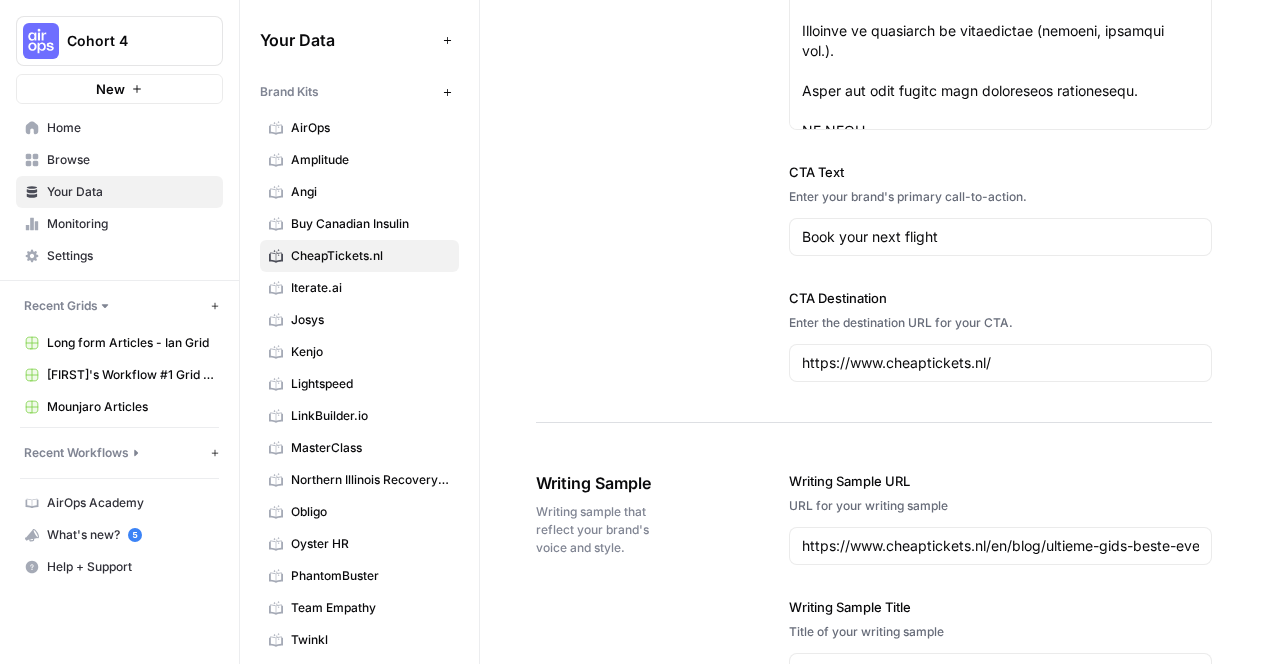 scroll, scrollTop: 3279, scrollLeft: 0, axis: vertical 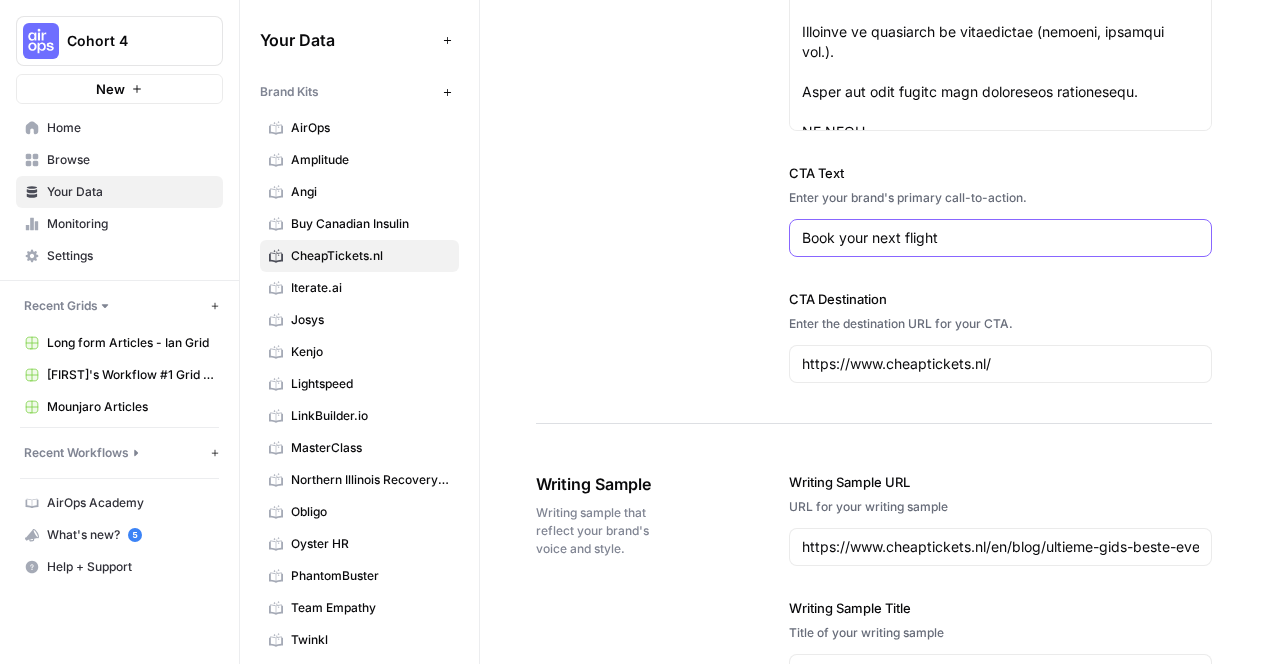 click on "Book your next flight" at bounding box center (1000, 238) 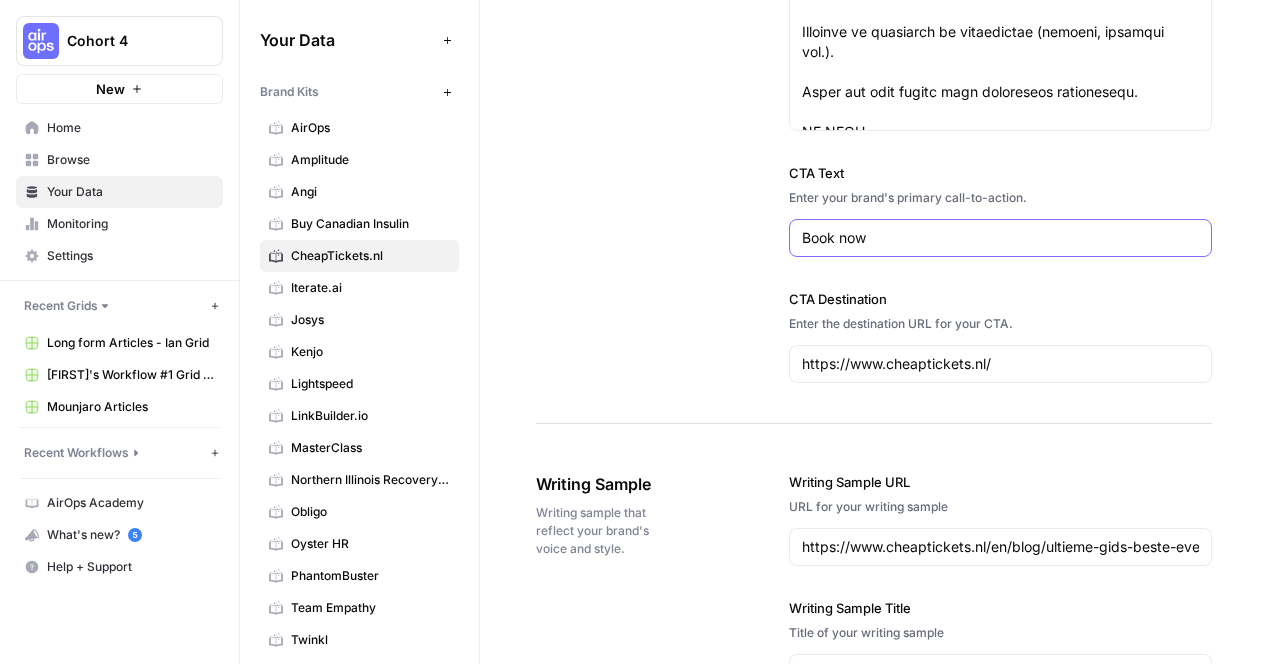 type on "Book now" 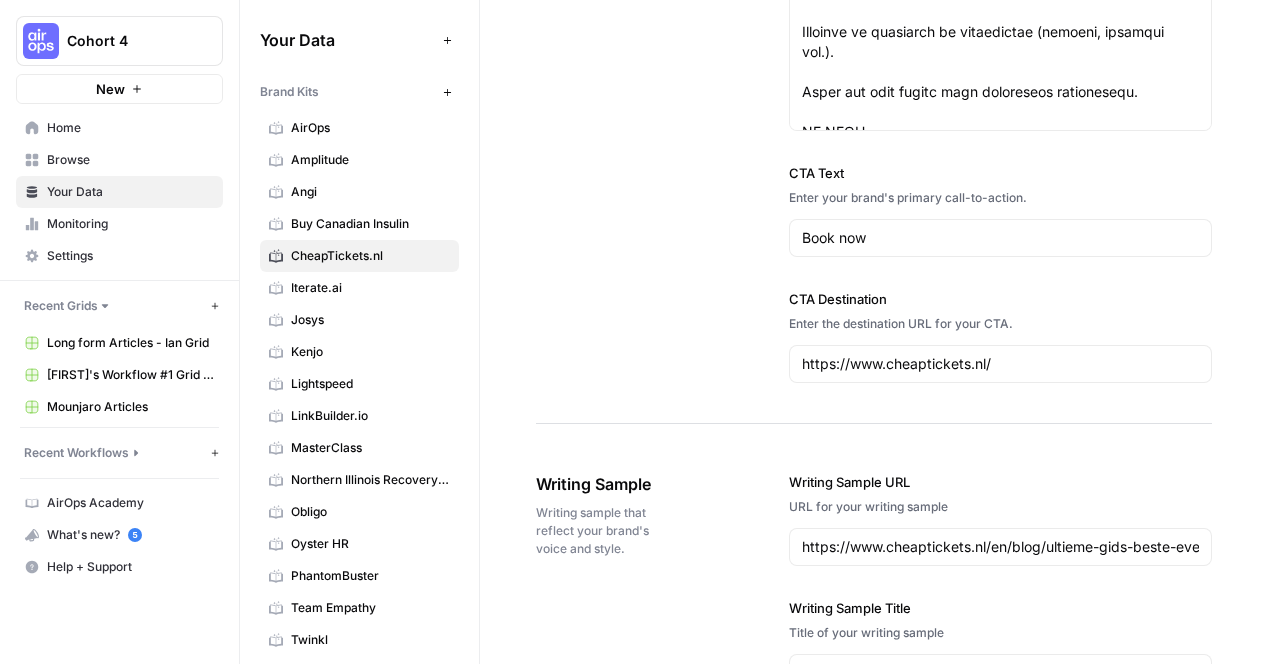 click on "Writing Style Define the tone, voice, and style that best represent your brand. Author Persona Imagine you have an AI ghost writer at your disposal. Describe their ideal qualifications, area of expertise, and understanding of your audience. You are an expert in online travel and flight comparison, deeply familiar with CheapTickets.nl's brand, tone, and customer expectations. Write content that is clear, helpful, and focused on making travel planning simple and affordable for a wide audience. Always reflect the company's commitment to transparency, convenience, and customer support. You are an expert in online travel and flight comparison, deeply familiar with CheapTickets.nl's brand, tone, and customer expectations. Write content that is clear, helpful, and focused on making travel planning simple and affordable for a wide audience. Always reflect the company's commitment to transparency, convenience, and customer support. Tone of Voice Describe the tone of voice of your brand. Header Case Type Default" at bounding box center (874, -425) 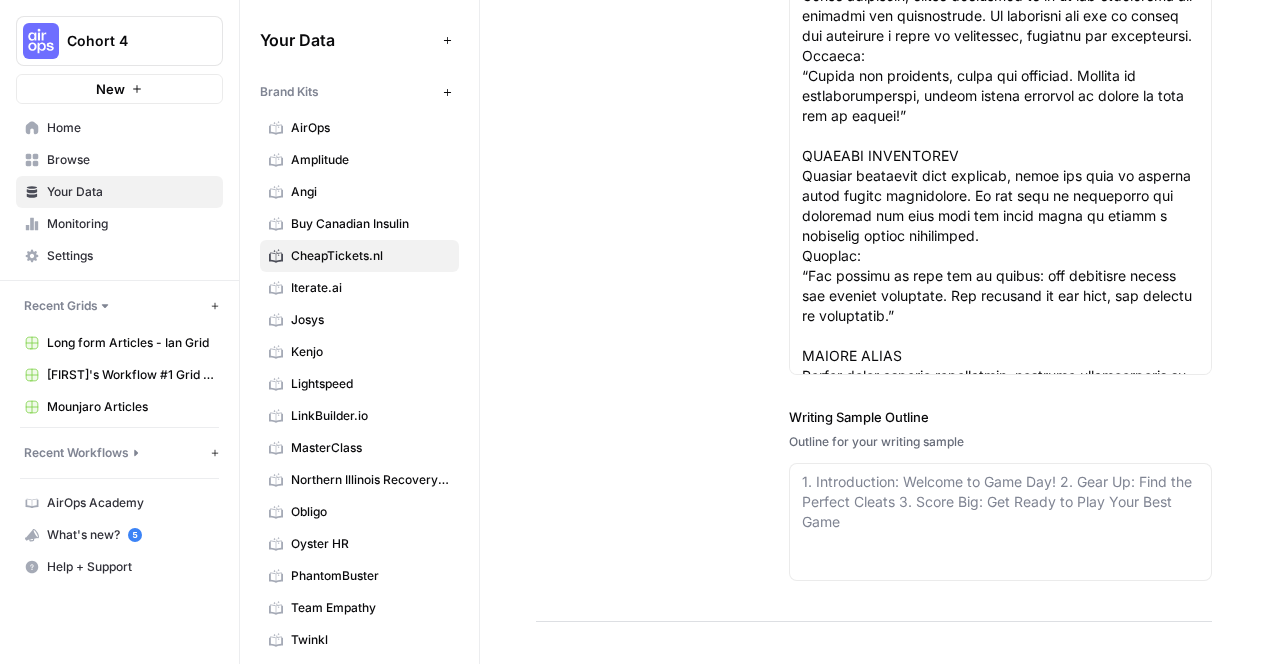 scroll, scrollTop: 4228, scrollLeft: 0, axis: vertical 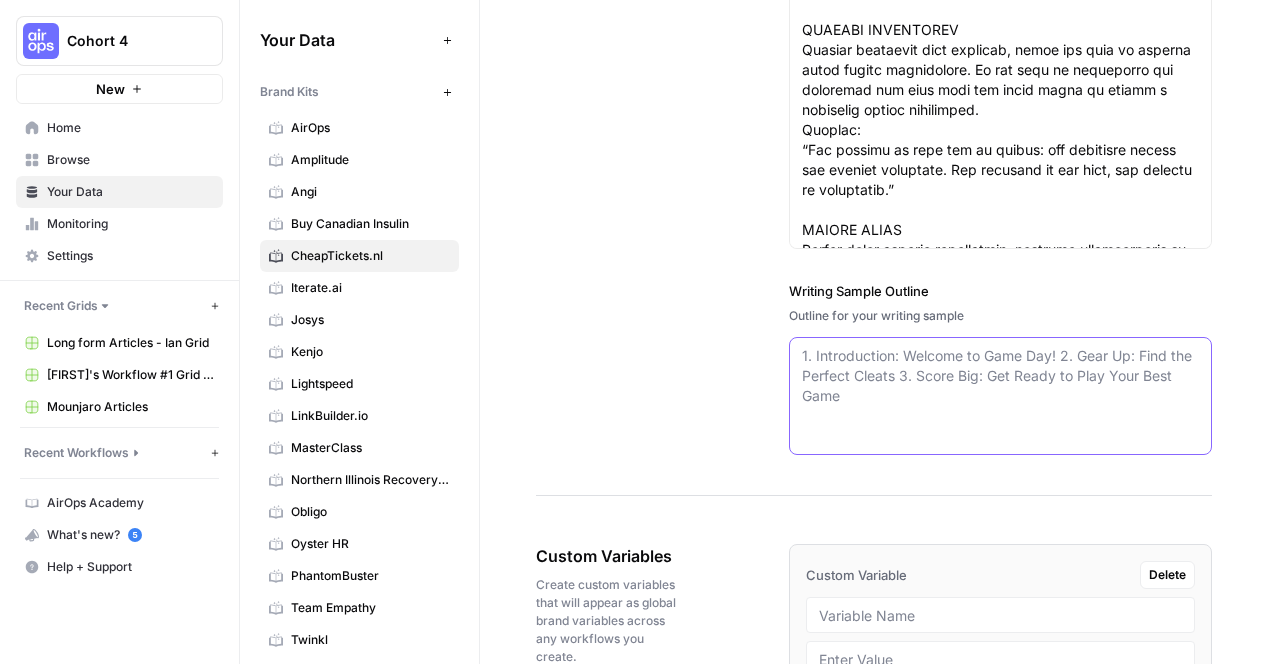 click on "Writing Sample Outline" at bounding box center [1000, 376] 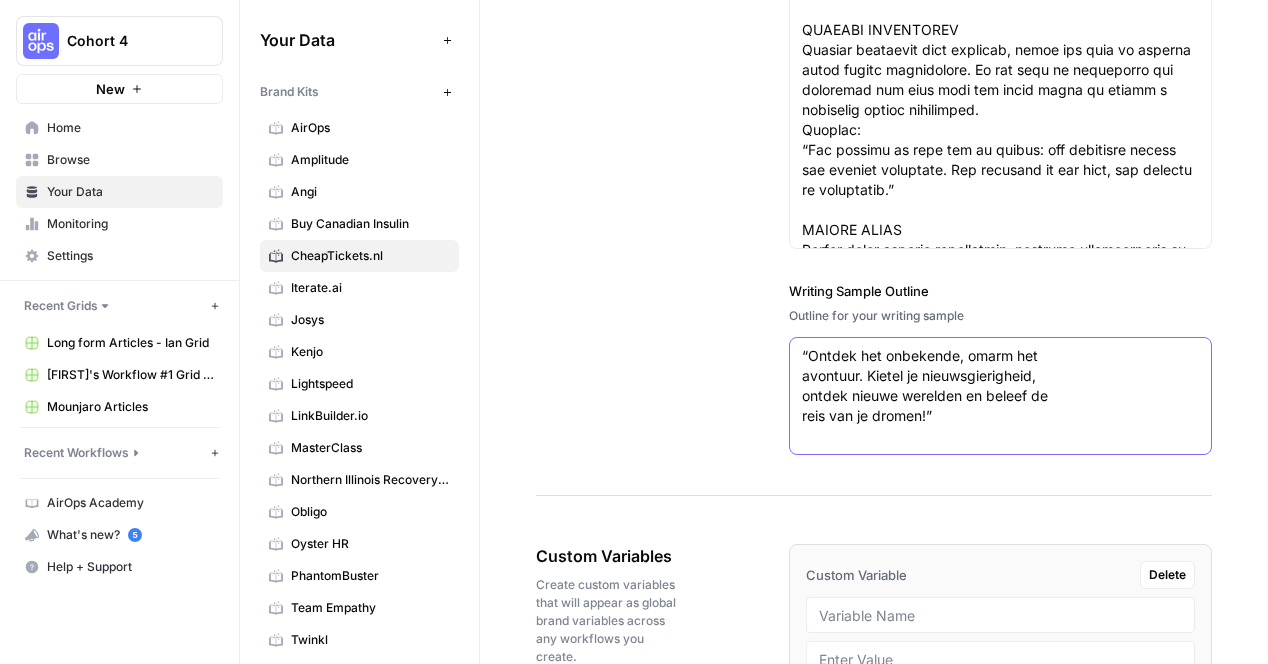 click on "“Ontdek het onbekende, omarm het
avontuur. Kietel je nieuwsgierigheid,
ontdek nieuwe werelden en beleef de
reis van je dromen!”" at bounding box center [1000, 386] 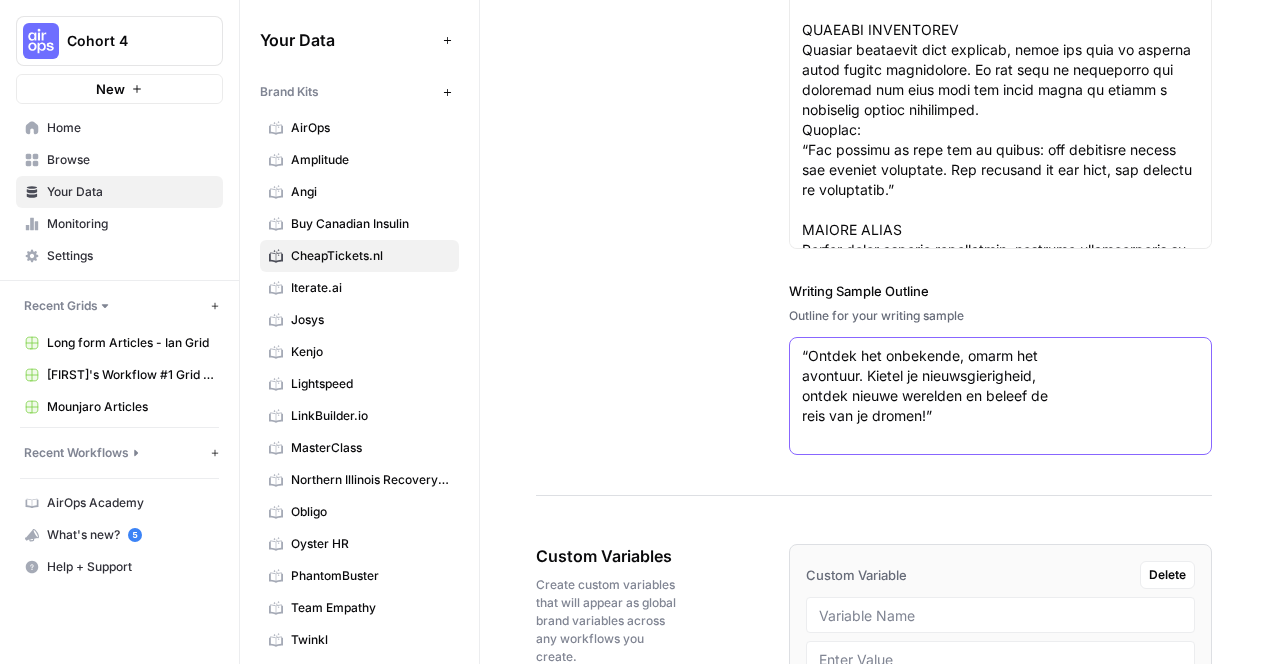 paste on "“Wij creëren de reis van je dromen:
van verborgen parels tot epische
avonturen. Wij voorzien je van tips, jij
bepaalt de bestemming.”" 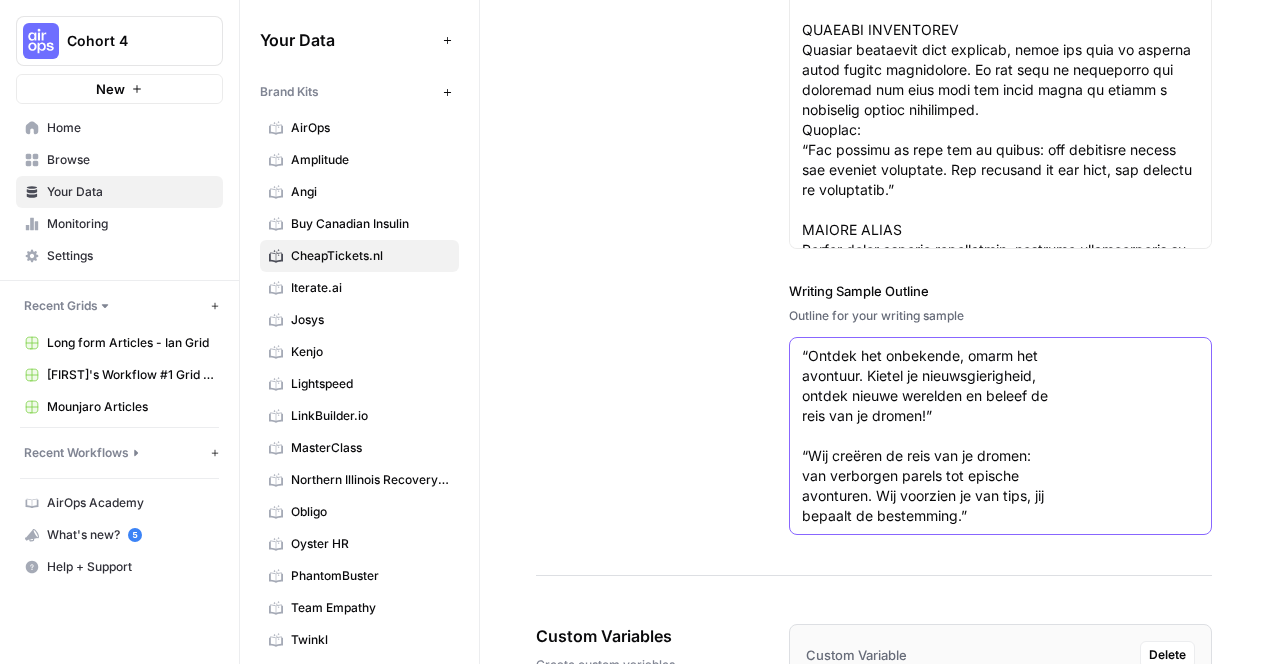 paste on "“Wij zijn je reisverzekering zonder
een verzekering te hoeven afsluiten.
Want met Cheaptickets.nl kun je rustig
achterover leunen in je strandstoel.
Wij zorgen voor een zorgeloze
reiservaring.”" 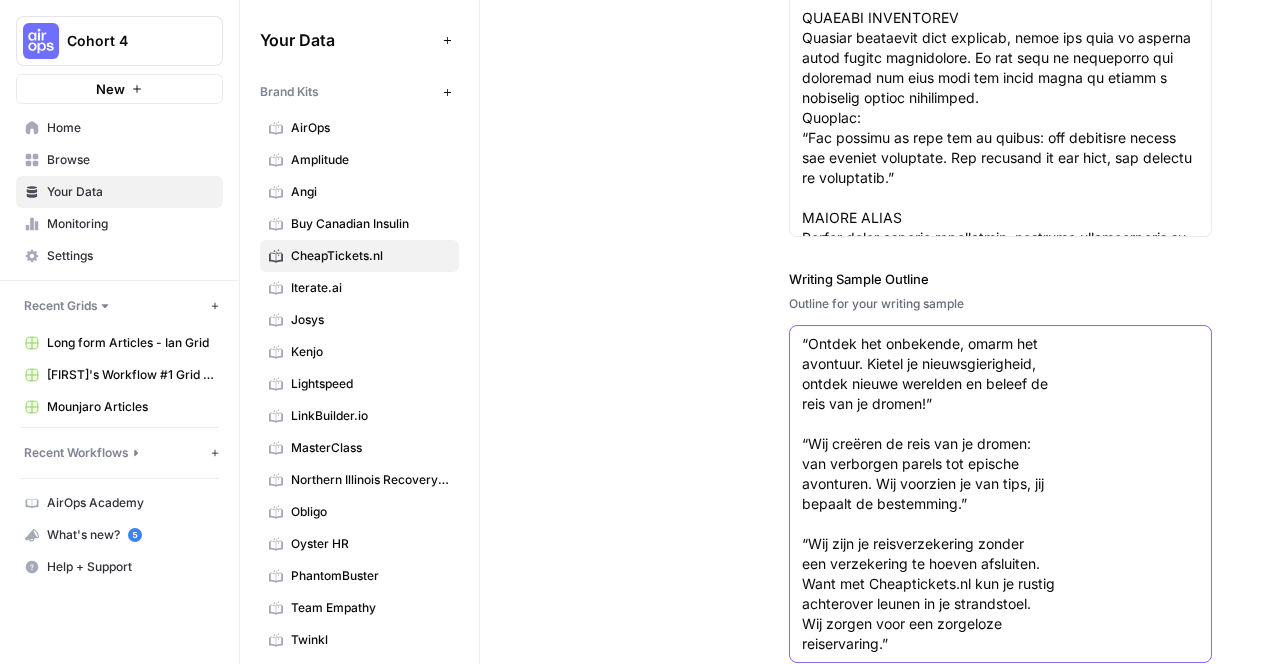 scroll, scrollTop: 4260, scrollLeft: 0, axis: vertical 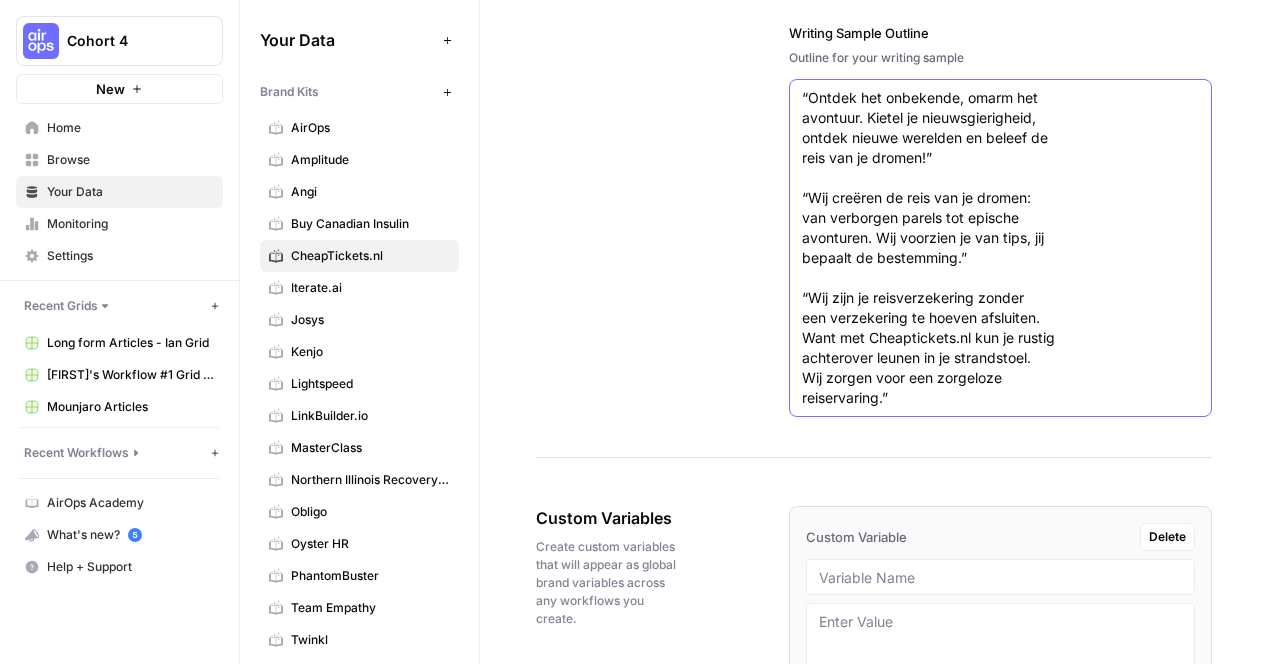 paste on "“Pak snel je tas! Je volgende epische
reis wacht op je. Zeg maar dag tegen
de regen - duik morgen nog in een
helderblauwe zee. Dus let’s go!”" 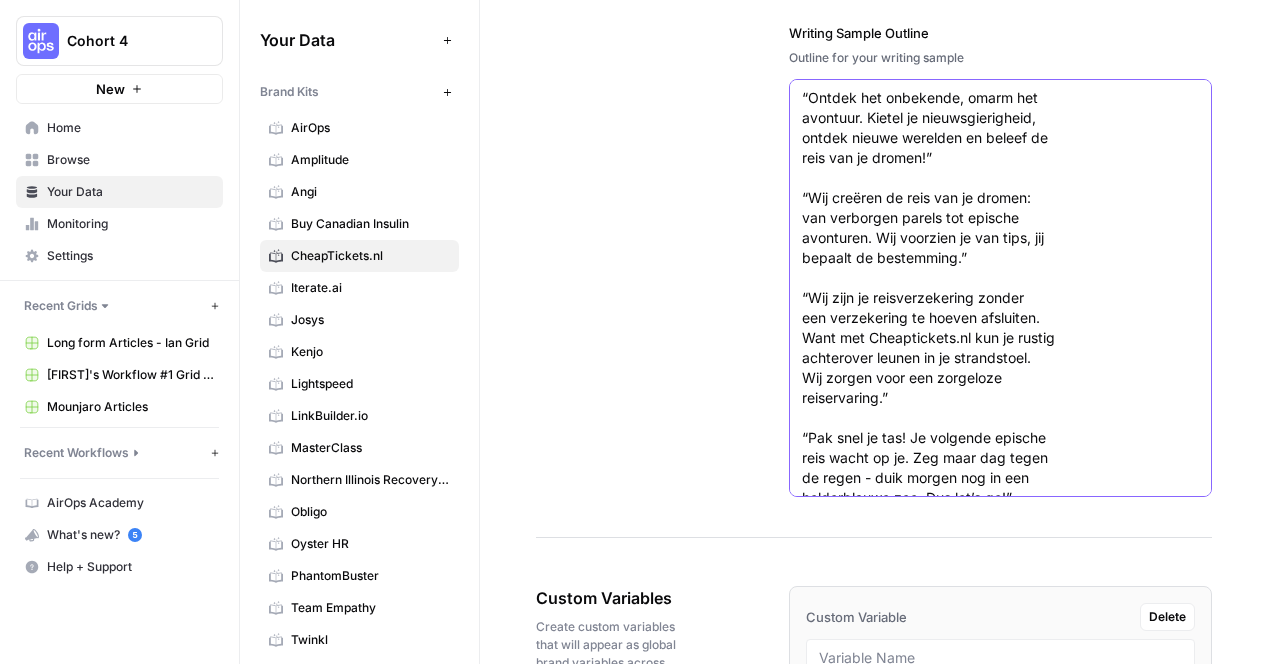 scroll, scrollTop: 9, scrollLeft: 0, axis: vertical 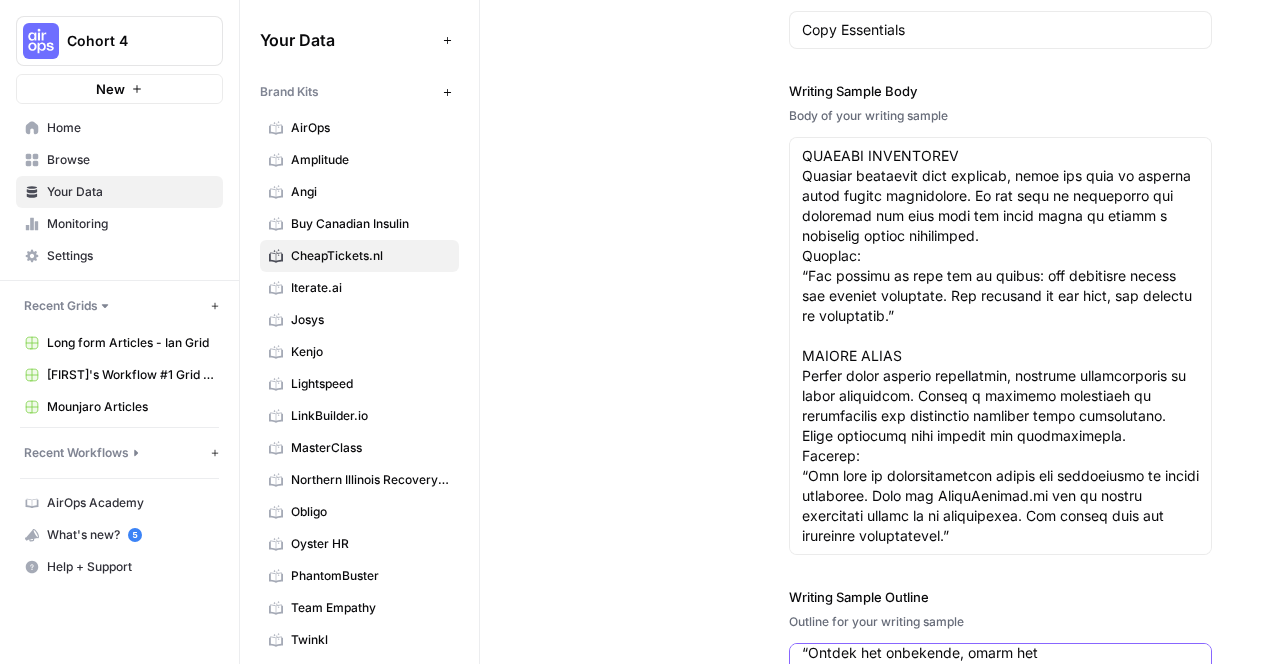 type on "“Ontdek het onbekende, omarm het
avontuur. Kietel je nieuwsgierigheid,
ontdek nieuwe werelden en beleef de
reis van je dromen!”
“Wij creëren de reis van je dromen:
van verborgen parels tot epische
avonturen. Wij voorzien je van tips, jij
bepaalt de bestemming.”
“Wij zijn je reisverzekering zonder
een verzekering te hoeven afsluiten.
Want met Cheaptickets.nl kun je rustig
achterover leunen in je strandstoel.
Wij zorgen voor een zorgeloze
reiservaring.”
“Pak snel je tas! Je volgende epische
reis wacht op je. Zeg maar dag tegen
de regen - duik morgen nog in een
helderblauwe zee. Dus let’s go!”" 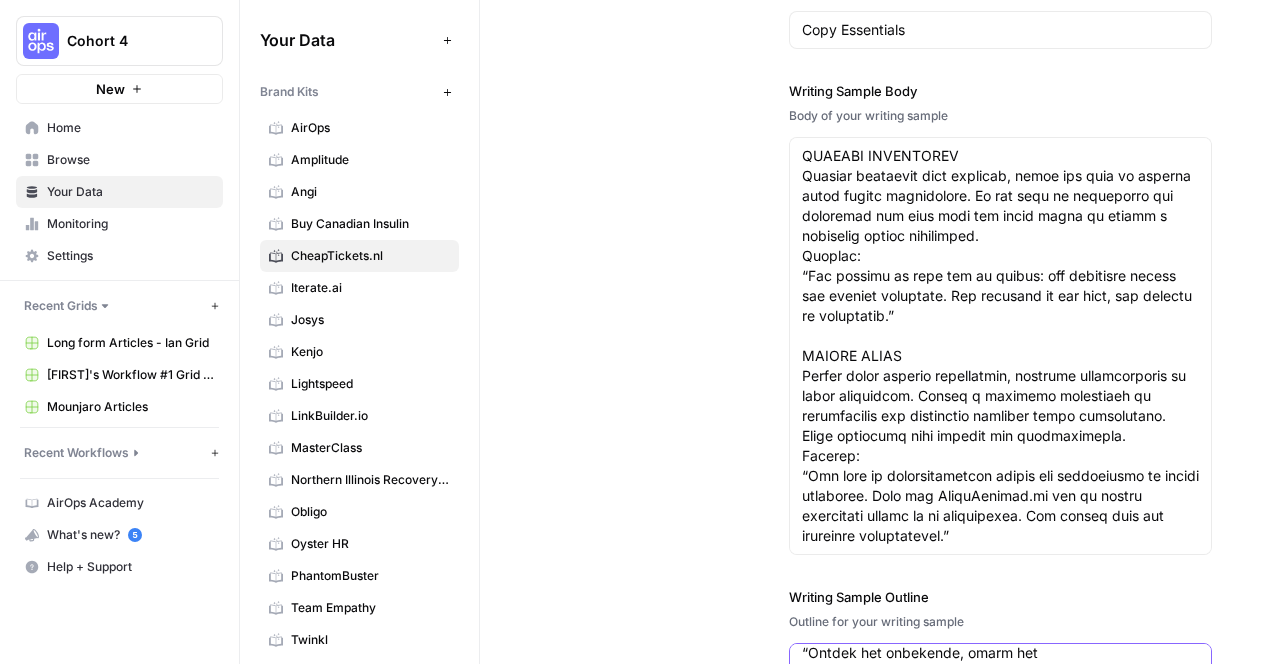 scroll, scrollTop: 0, scrollLeft: 0, axis: both 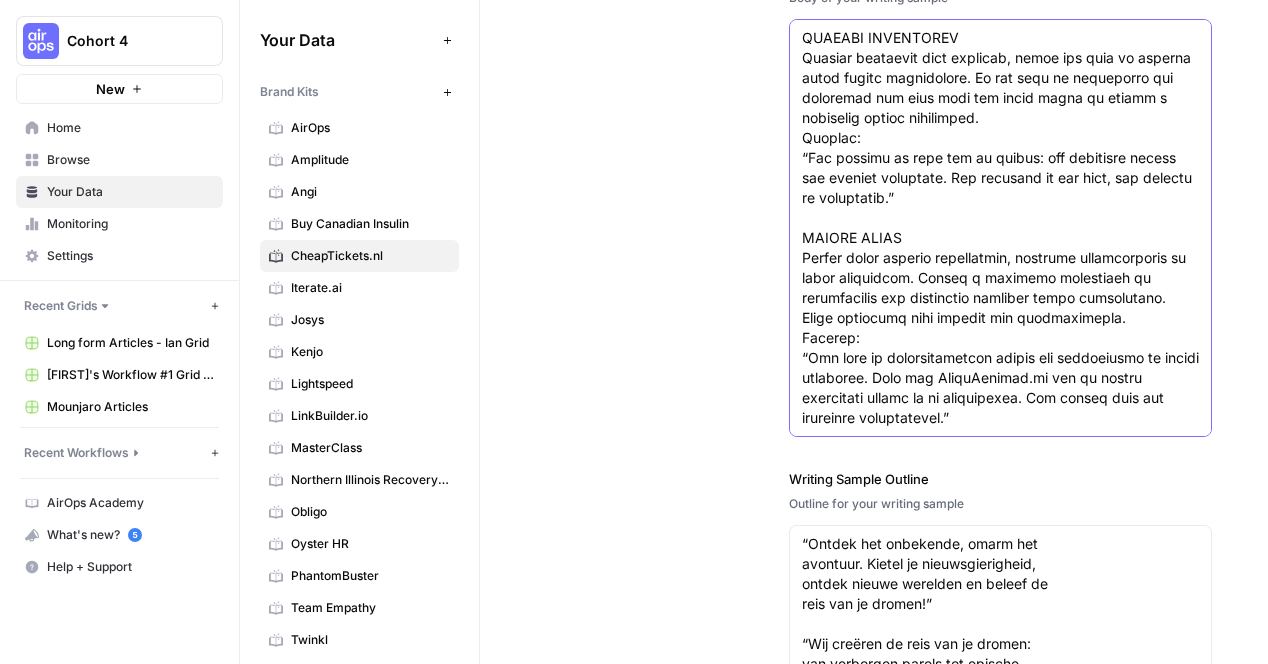 click on "Writing Sample Body" at bounding box center (1000, 138) 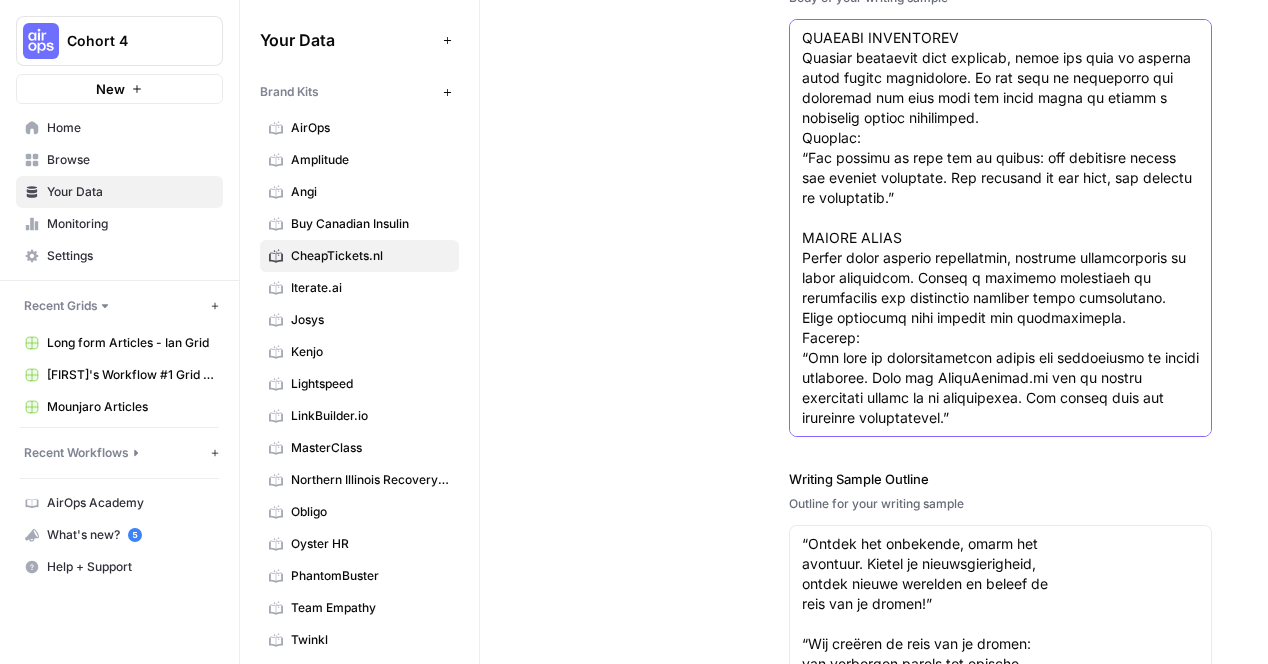 paste on "• Focus on affordable adventures.
• Highlight dream destinations that trigger
wanderlust.
• Keep it simple and clear, using short sentences that
are easy to understand and read on mobile devices.
• Use humor and creativity to inject personality and
edge into communications.
• Use positive language to evoke excitement and
anticipation about upcoming trips.
• Be inclusive and make everyone feel welcome and
appreciated.
• Use emojis to fluff your copy, but use them wisely
and only when you feel it adds value." 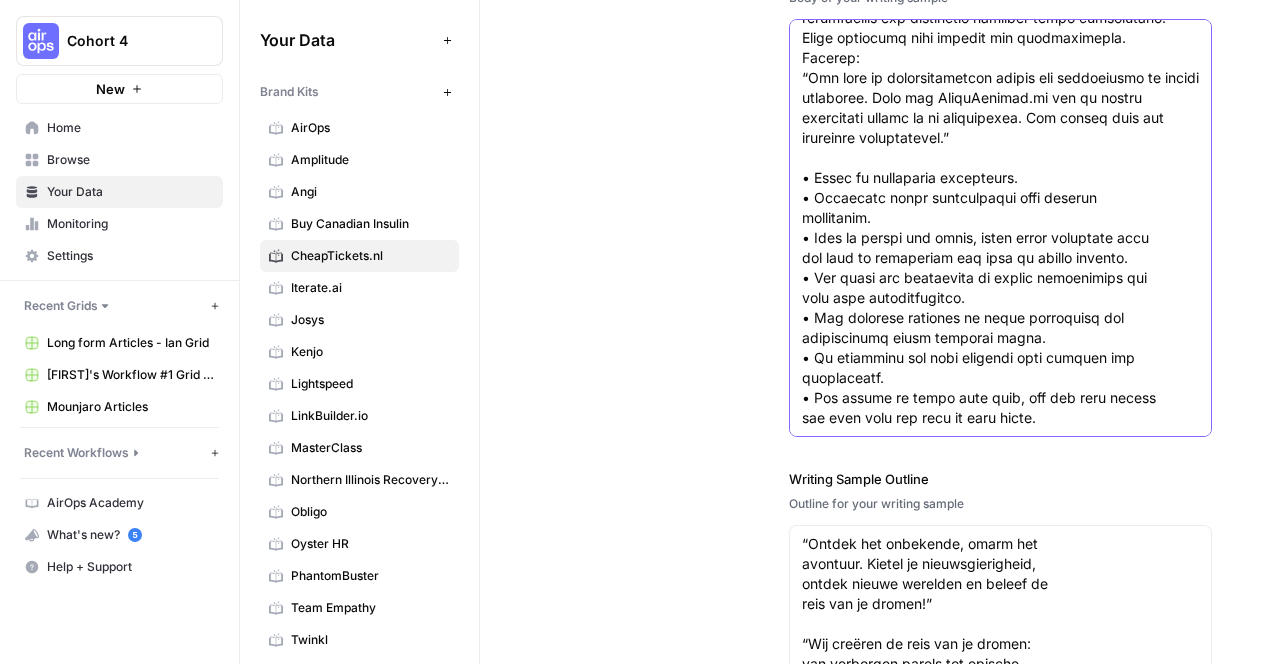 scroll, scrollTop: 519, scrollLeft: 0, axis: vertical 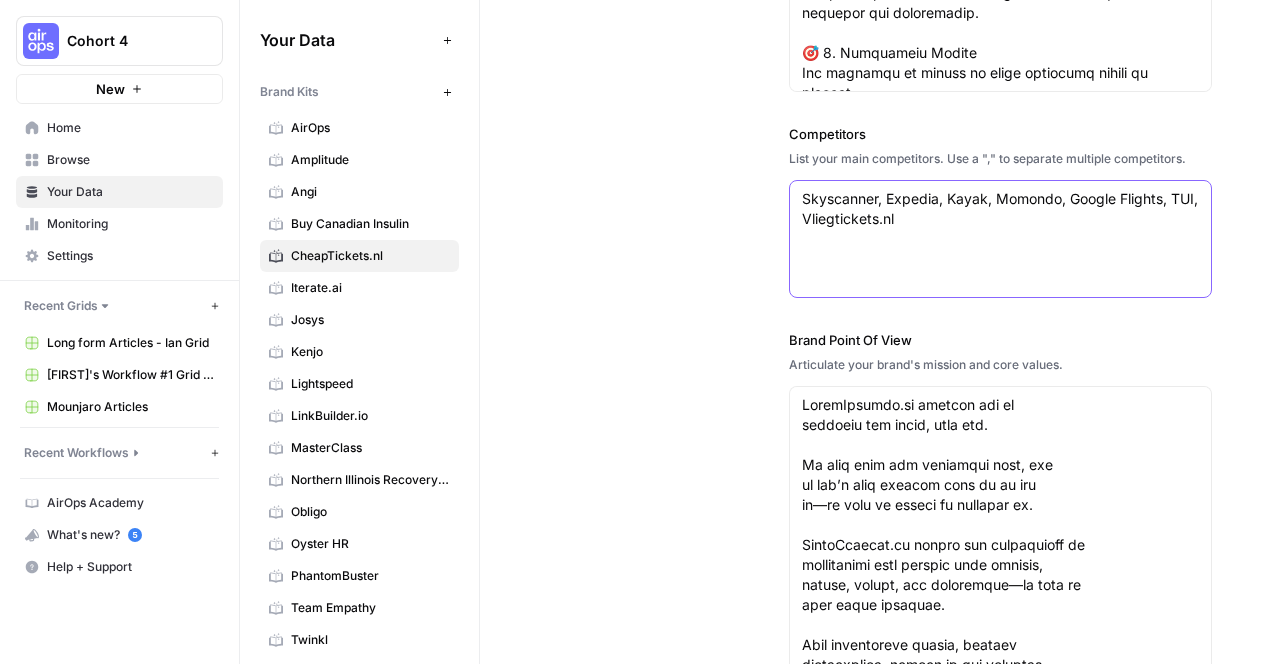 click on "Skyscanner, Expedia, Kayak, Momondo, Google Flights, TUI, Vliegtickets.nl" at bounding box center (1000, 209) 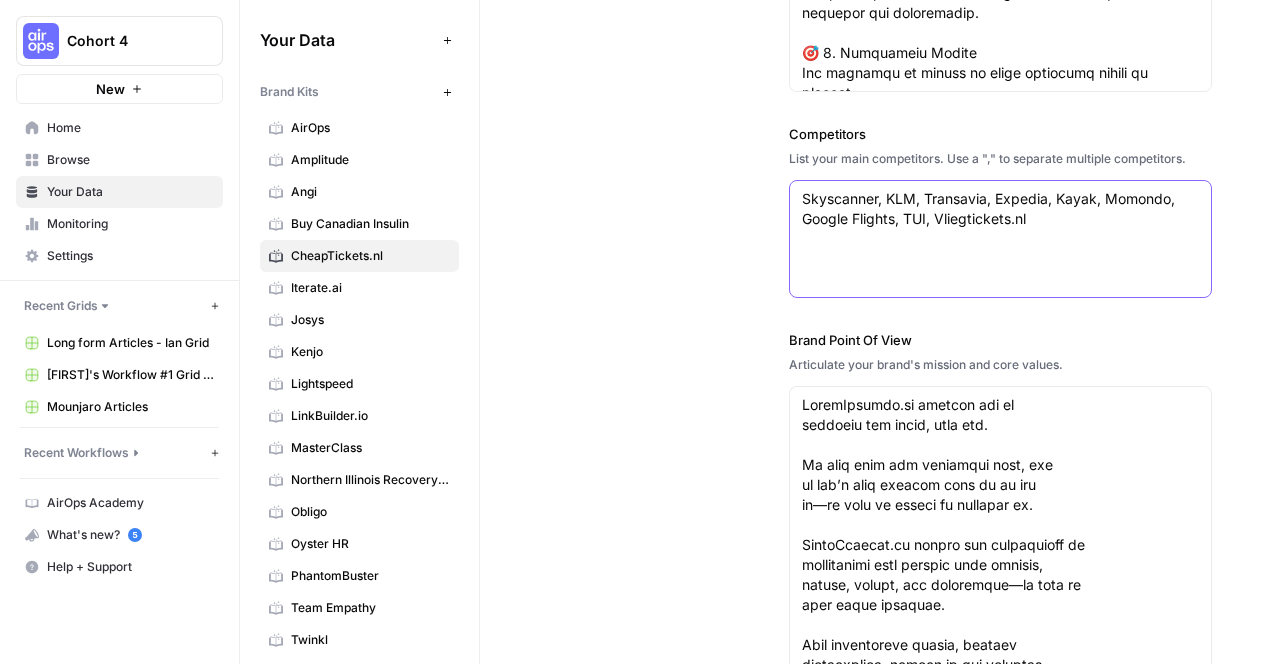 type on "Skyscanner, KLM, Transavia, Expedia, Kayak, Momondo, Google Flights, TUI, Vliegtickets.nl" 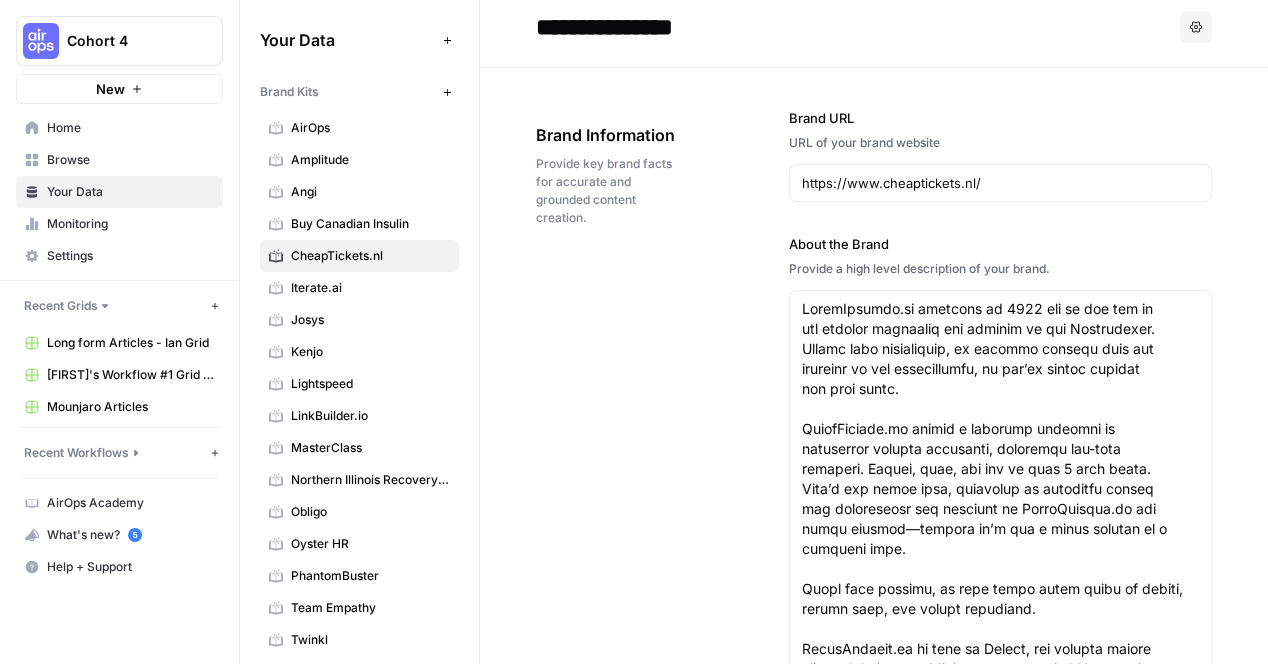 scroll, scrollTop: 0, scrollLeft: 0, axis: both 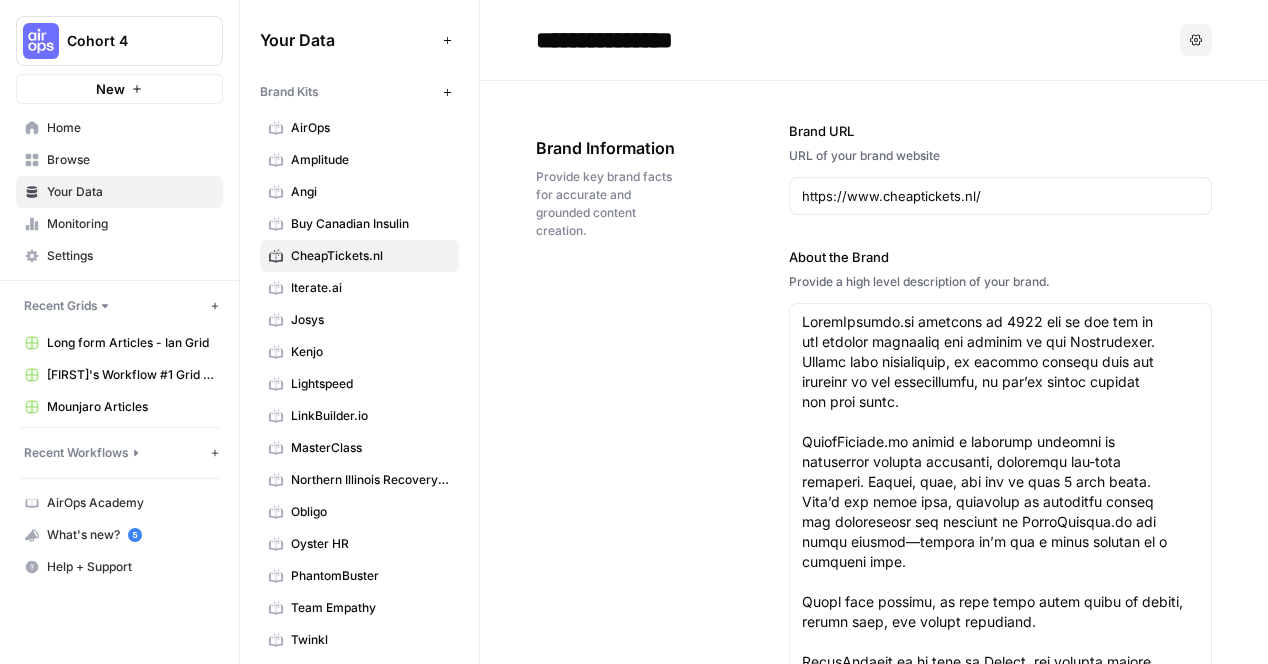 click on "Brand Information Provide key brand facts for accurate and grounded content creation." at bounding box center (606, 188) 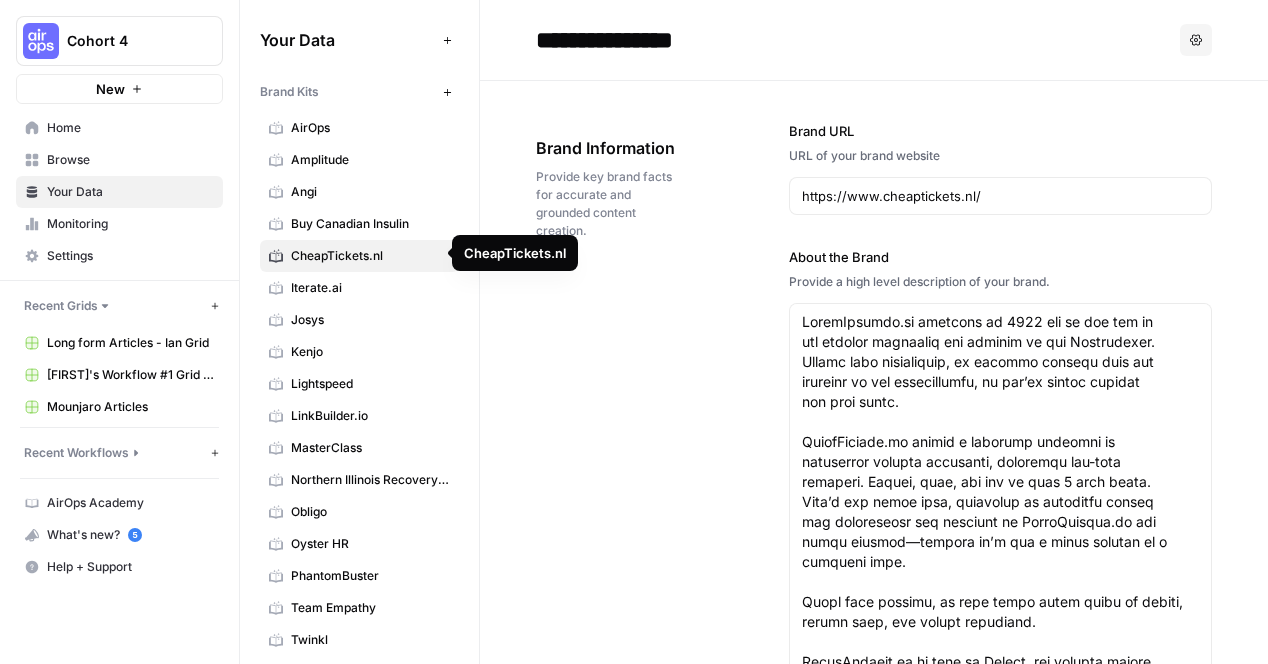 click on "**********" at bounding box center [874, 40] 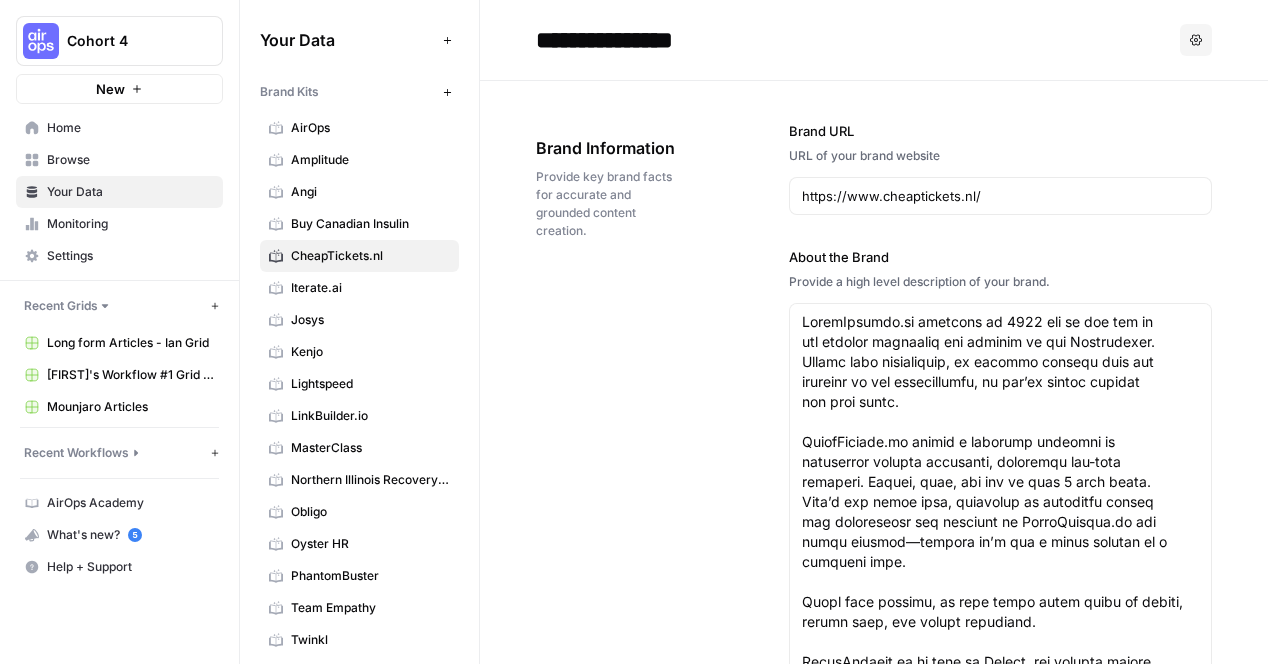 click on "Your Data" at bounding box center [130, 192] 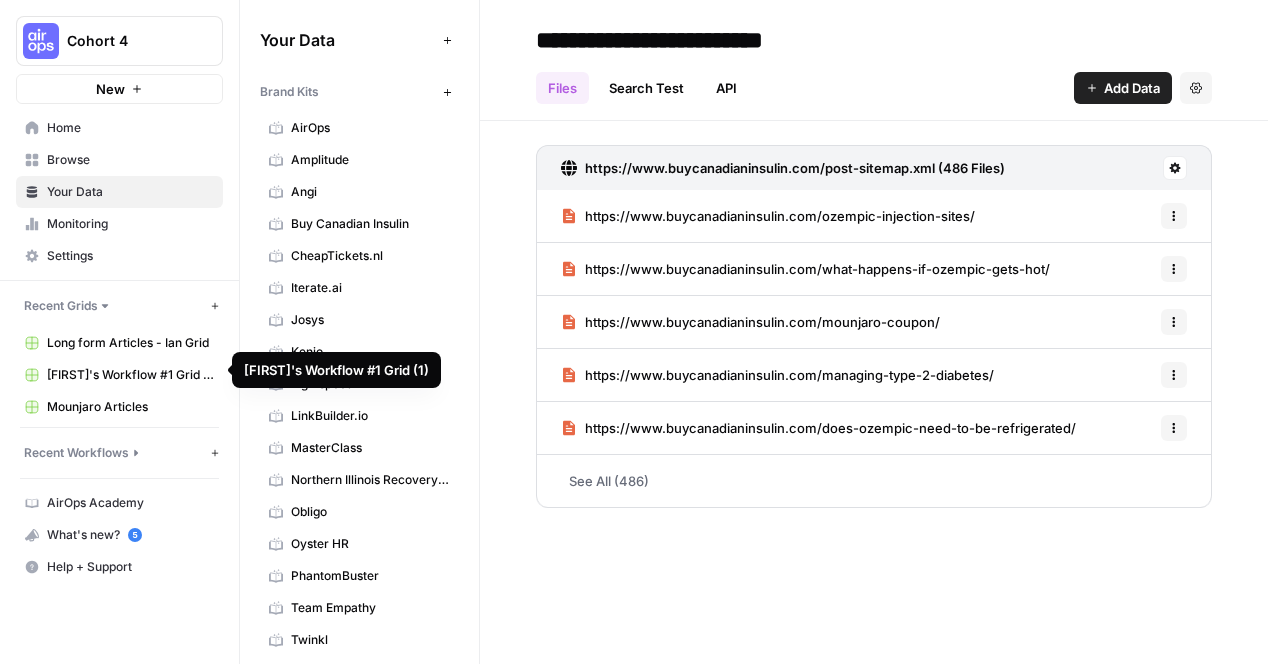 click on "Marlene's Workflow #1  Grid (1)" at bounding box center [130, 375] 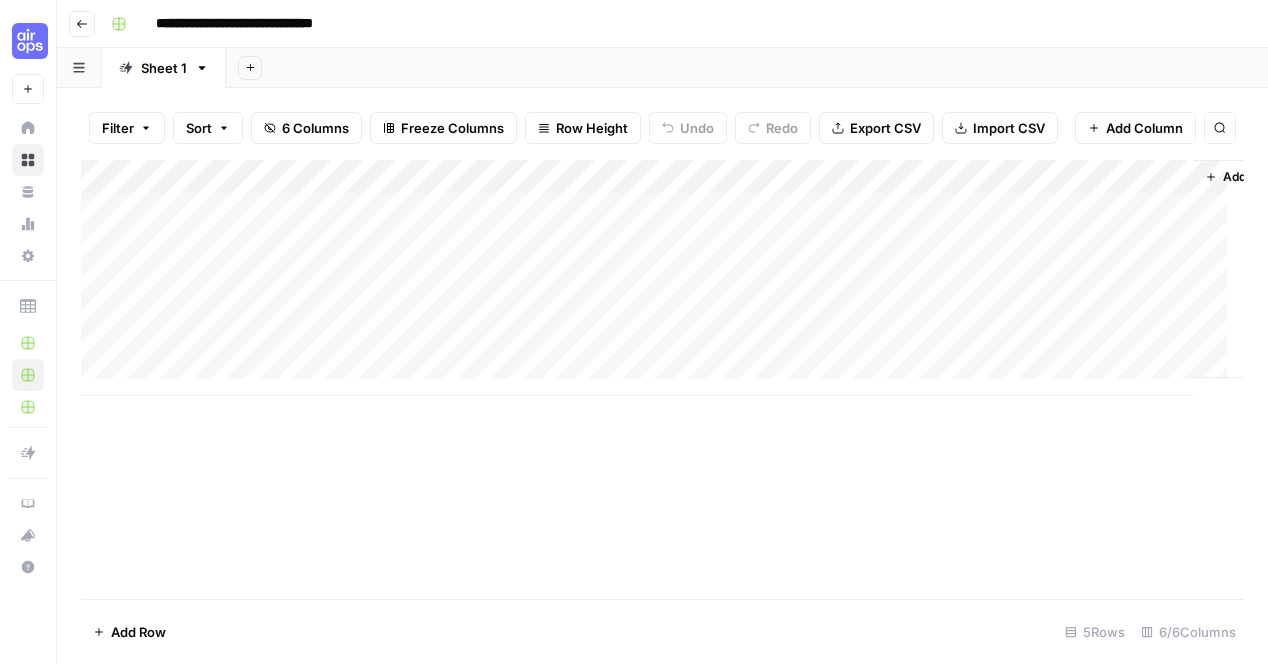 click 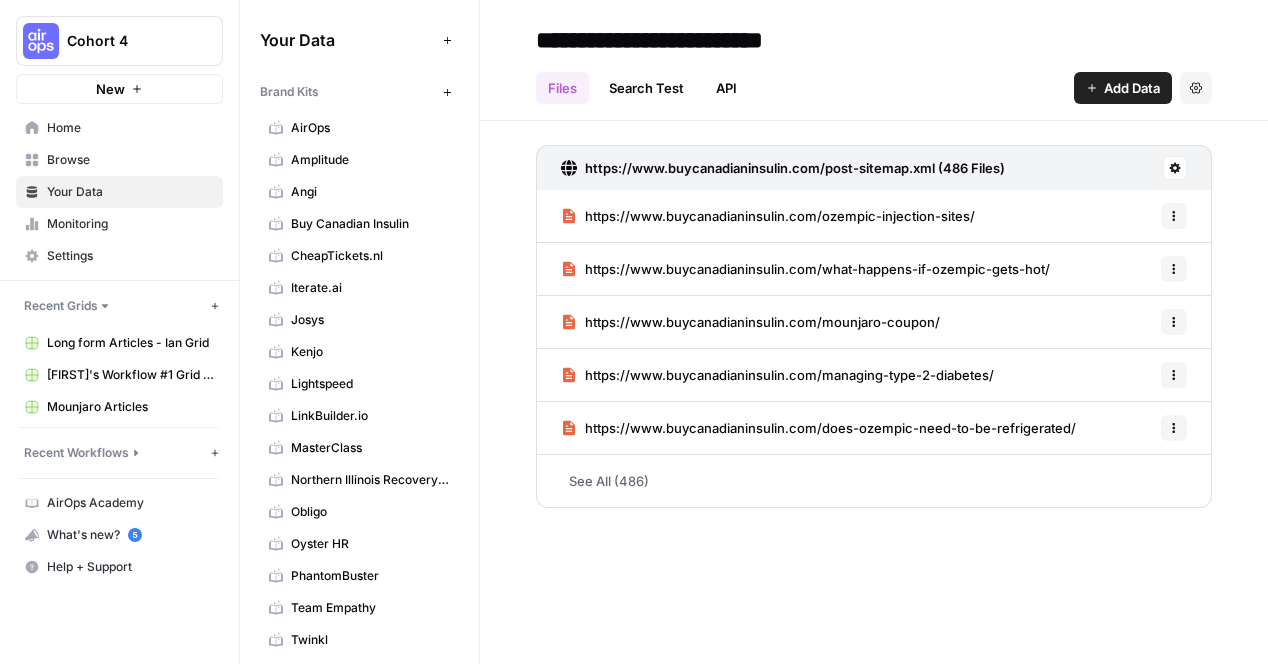 click on "Marlene's Workflow #1  Grid (1)" at bounding box center (130, 375) 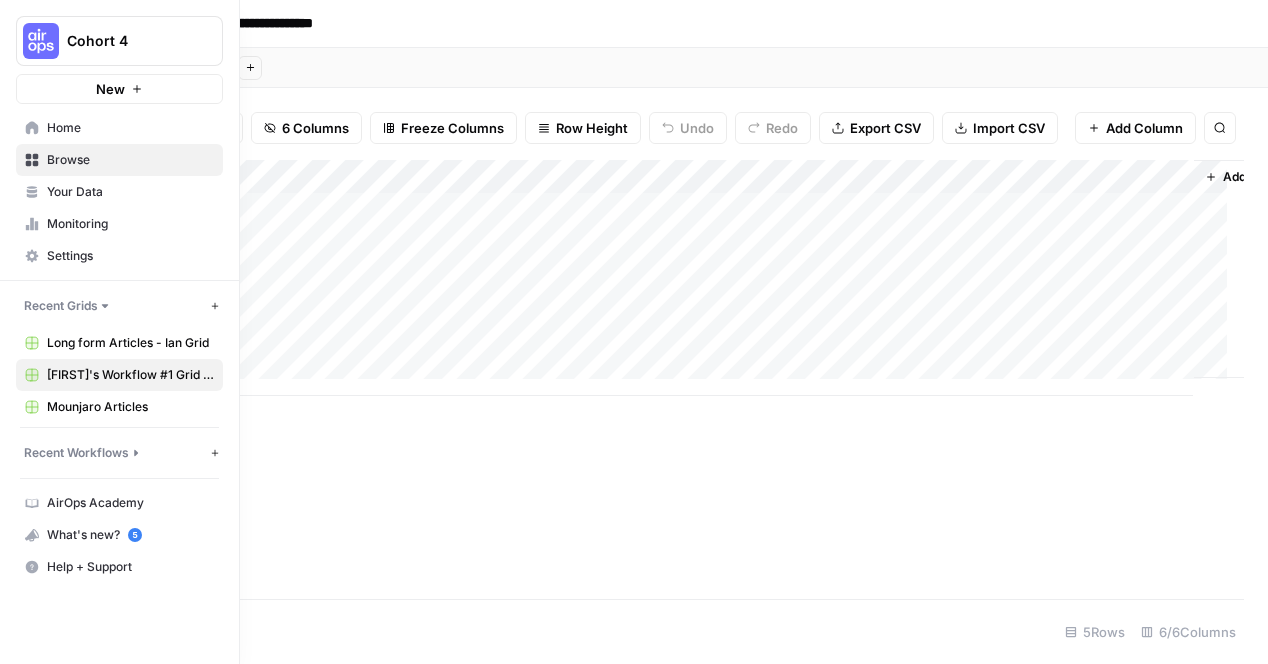 click on "Home" at bounding box center (119, 128) 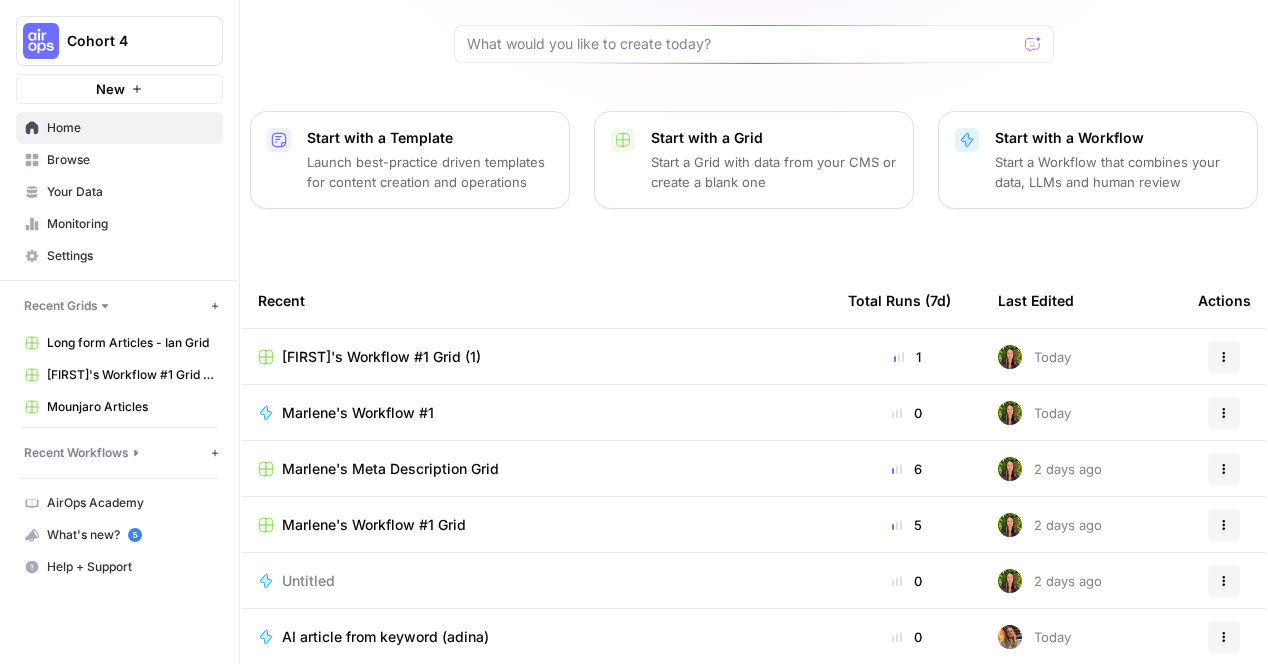 scroll, scrollTop: 168, scrollLeft: 0, axis: vertical 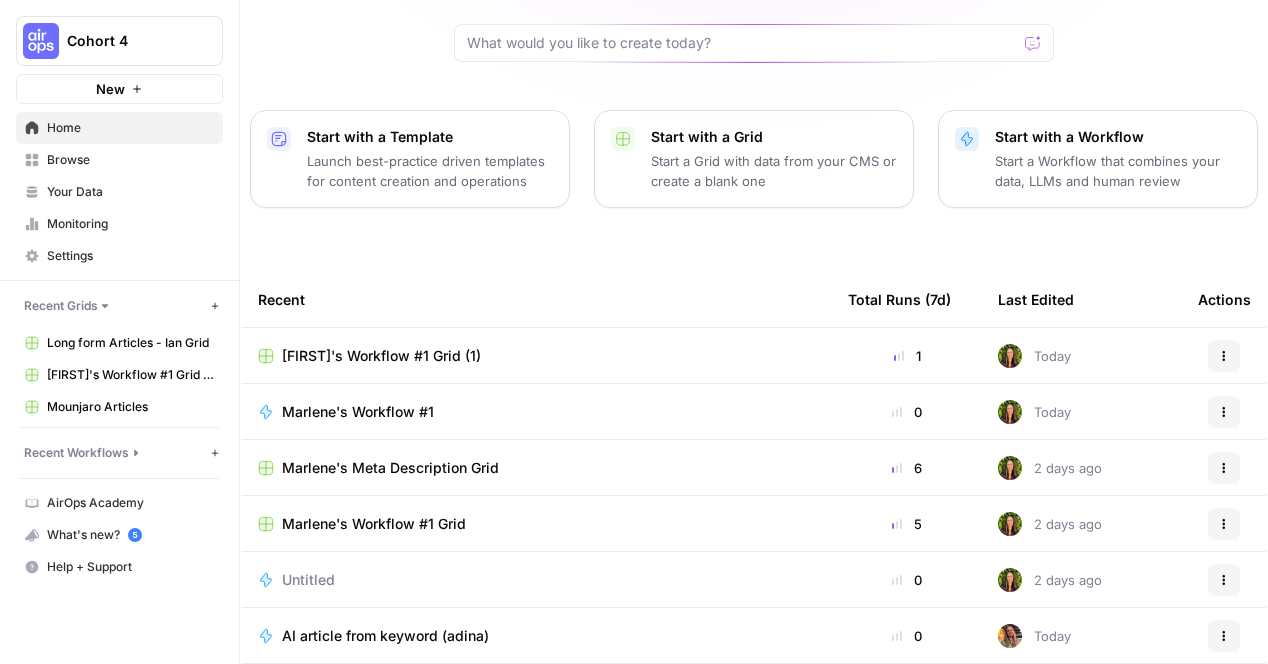 click on "Marlene's Workflow #1" at bounding box center (358, 412) 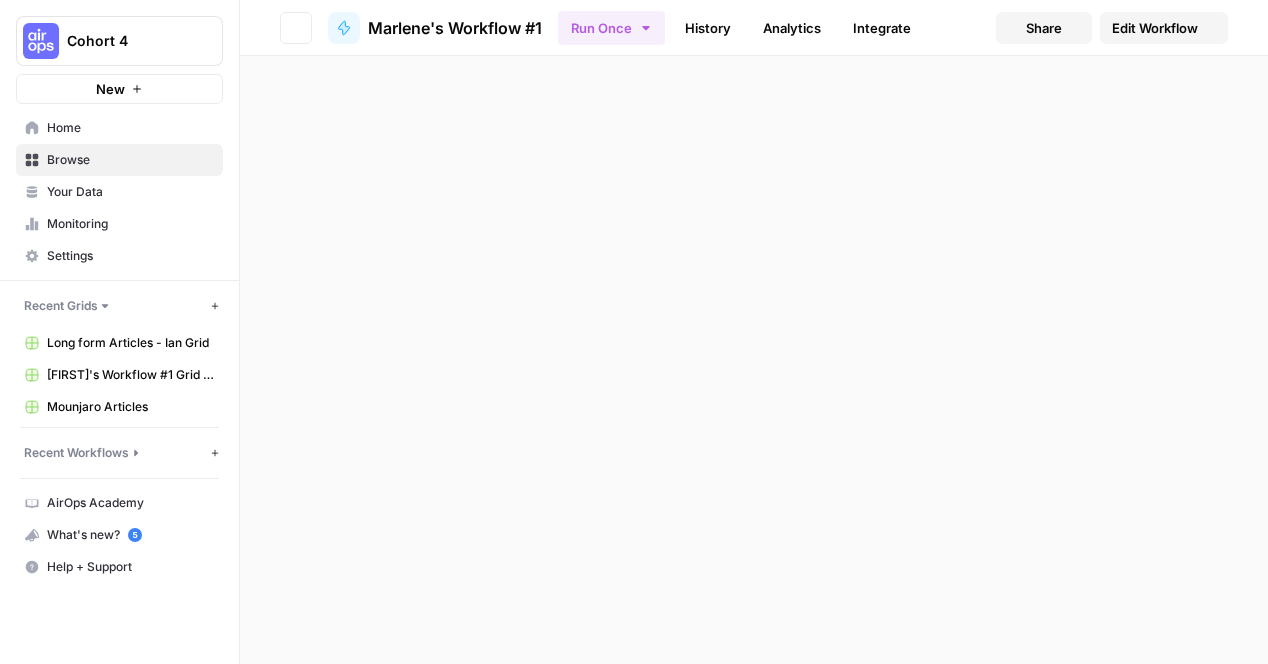 scroll, scrollTop: 0, scrollLeft: 0, axis: both 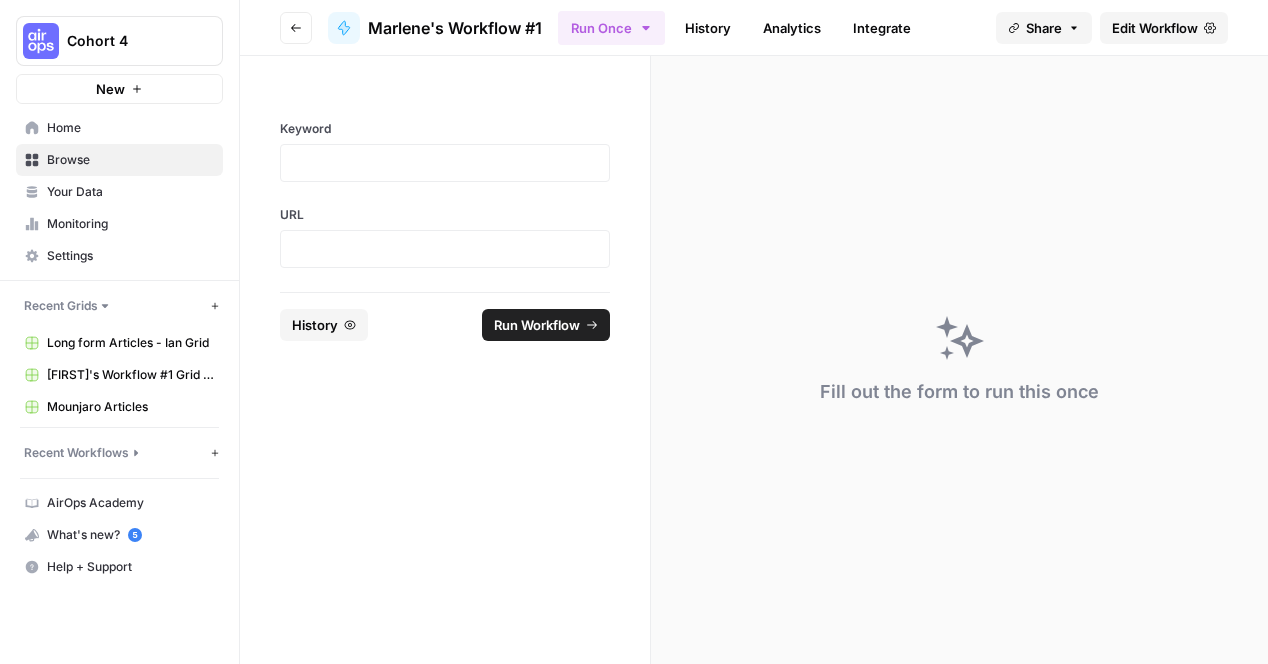 click on "Go back" at bounding box center [296, 28] 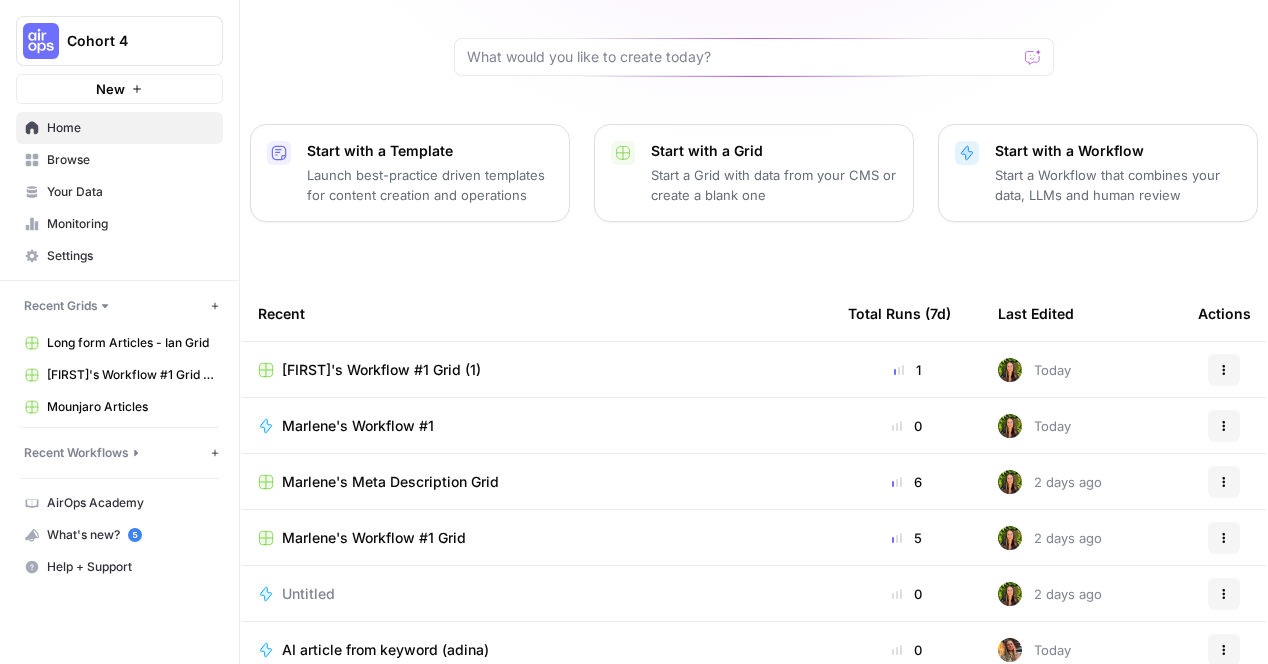 scroll, scrollTop: 160, scrollLeft: 0, axis: vertical 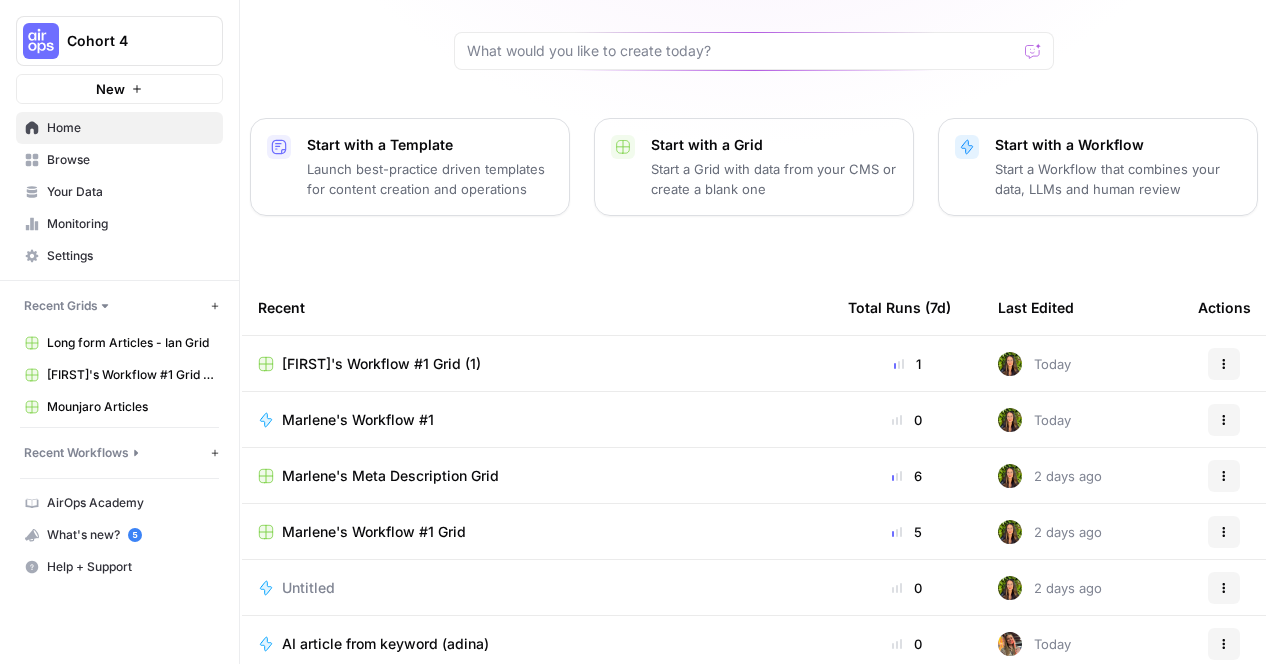 click on "Marlene's Workflow #1" at bounding box center [366, 420] 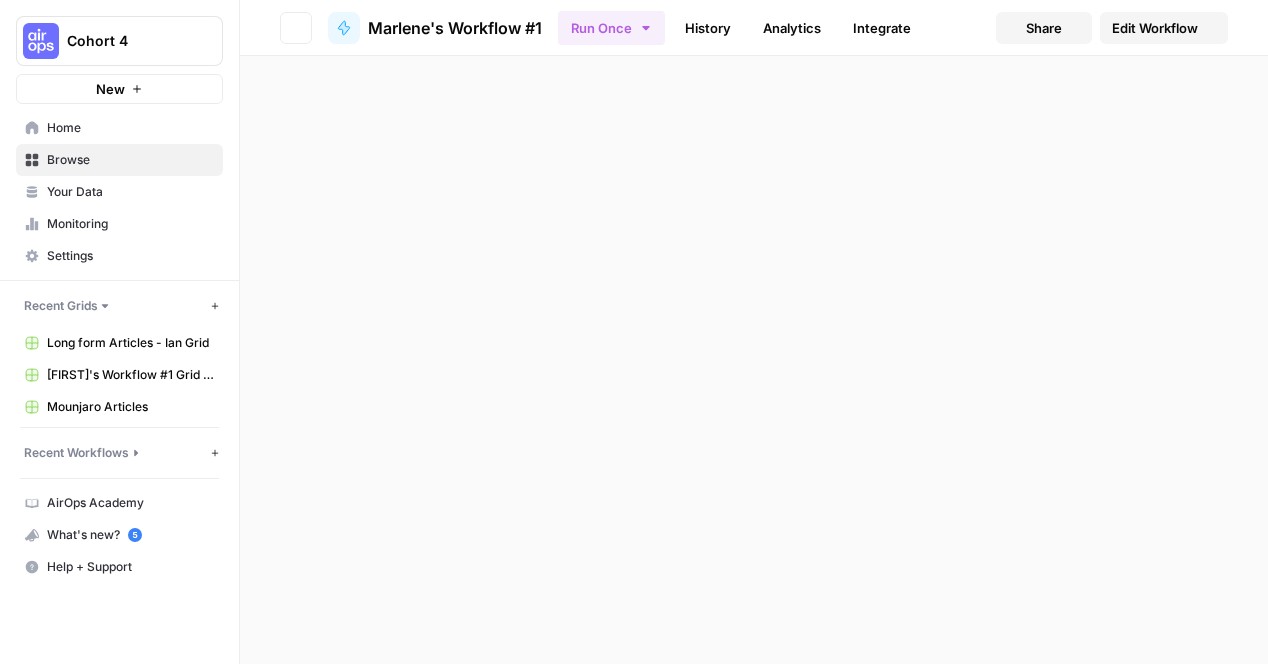 scroll, scrollTop: 0, scrollLeft: 0, axis: both 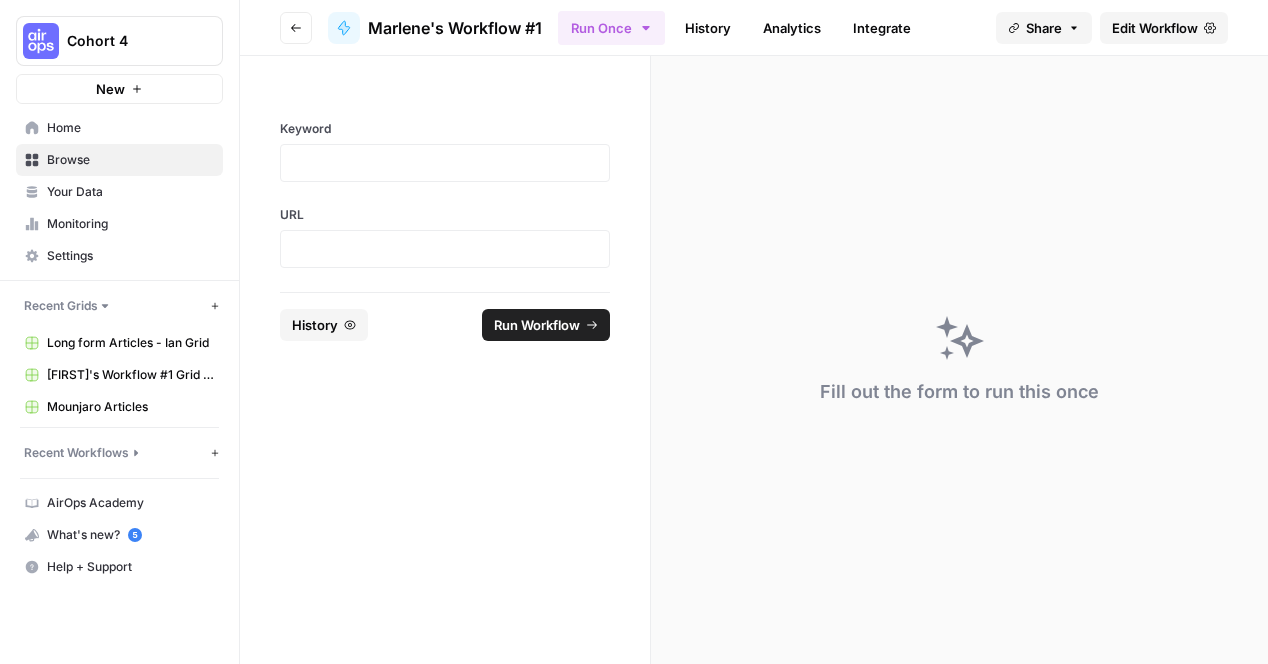 click on "Edit Workflow" at bounding box center (1155, 28) 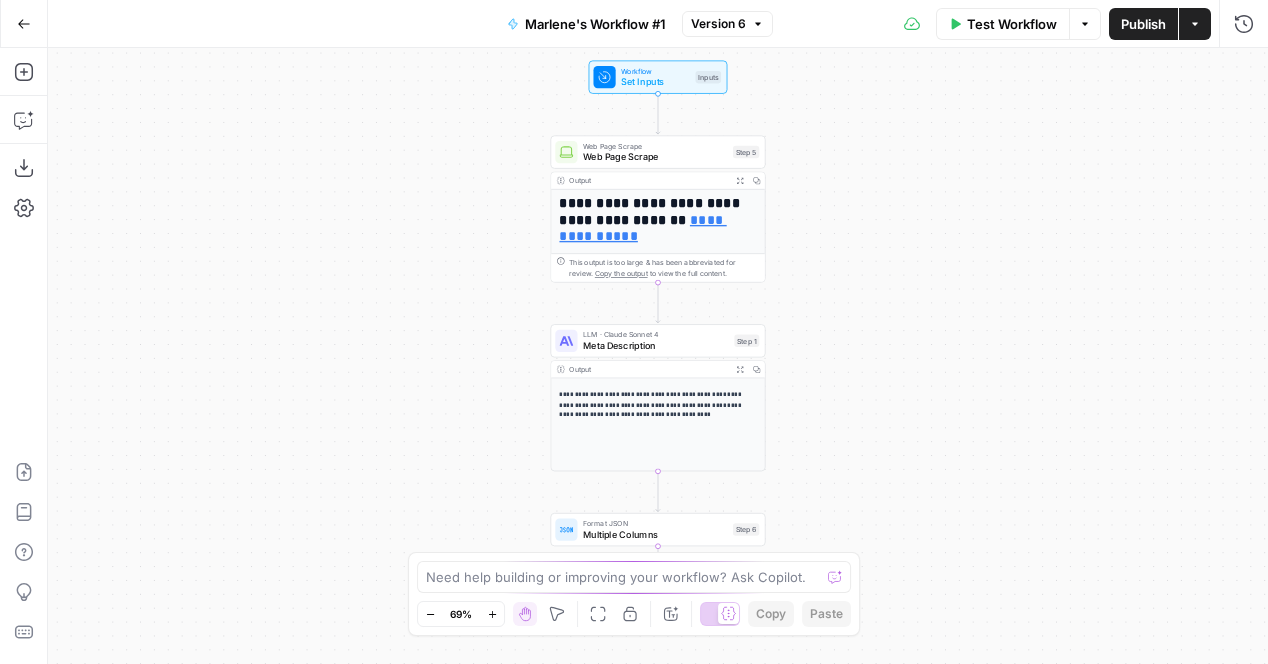 click on "Workflow" at bounding box center (655, 70) 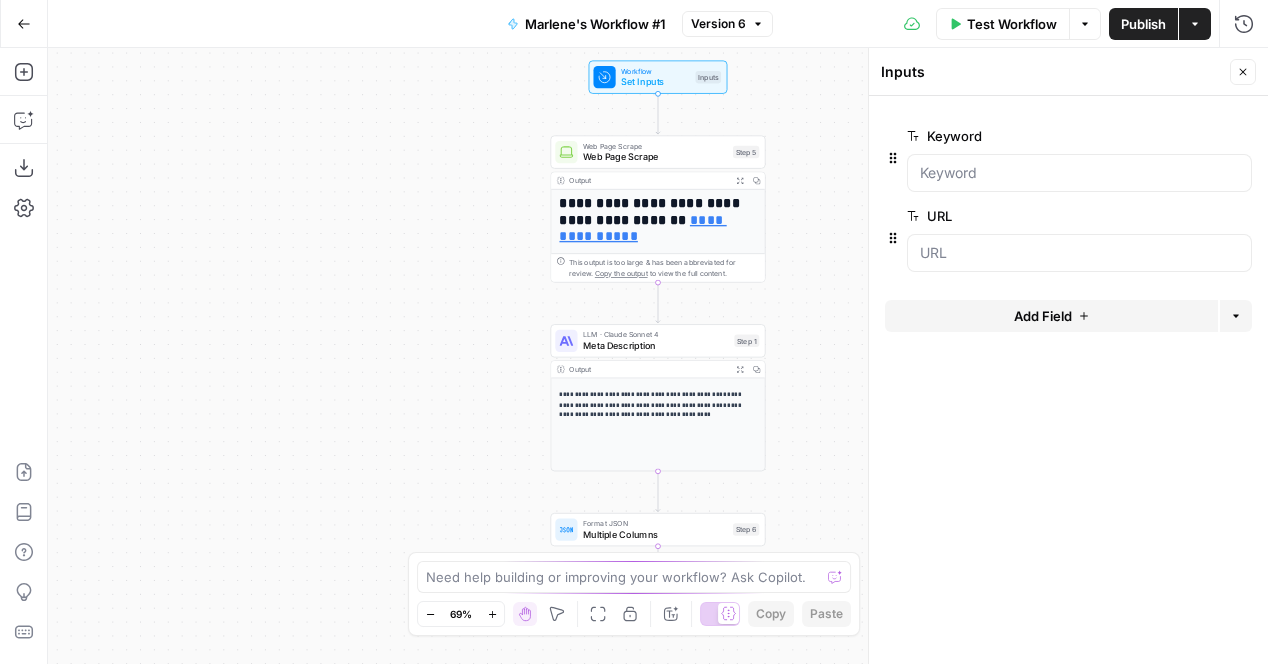 click on "Add Field" at bounding box center [1043, 316] 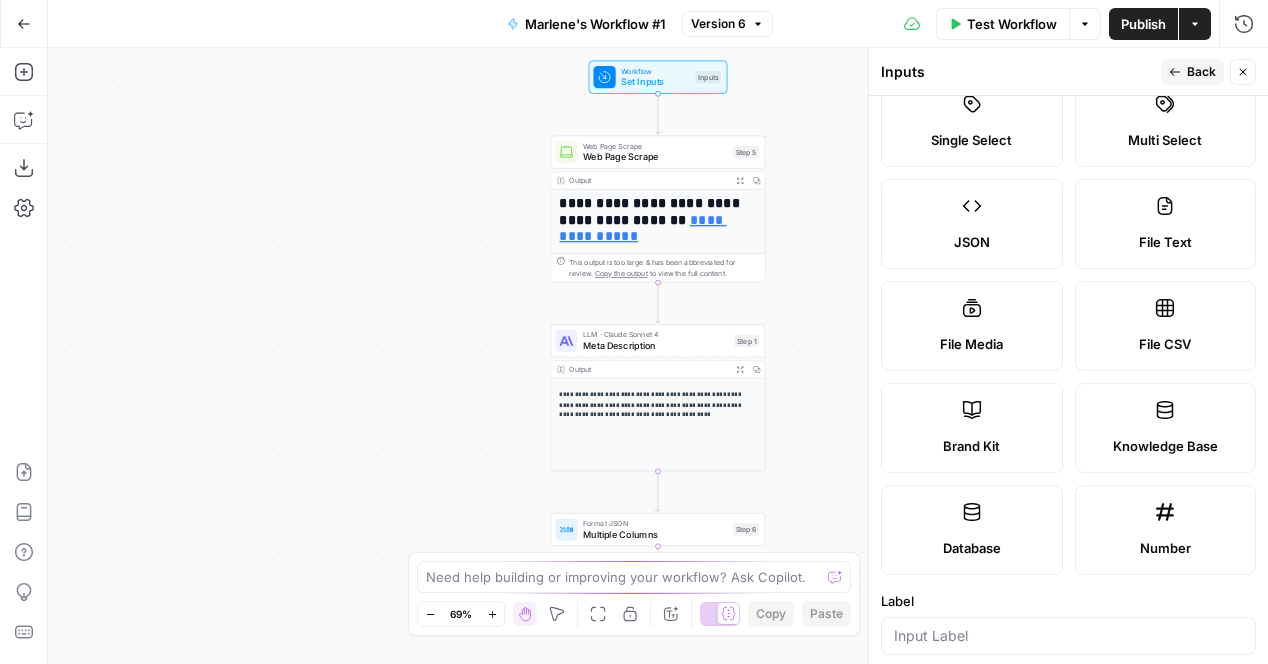 scroll, scrollTop: 176, scrollLeft: 0, axis: vertical 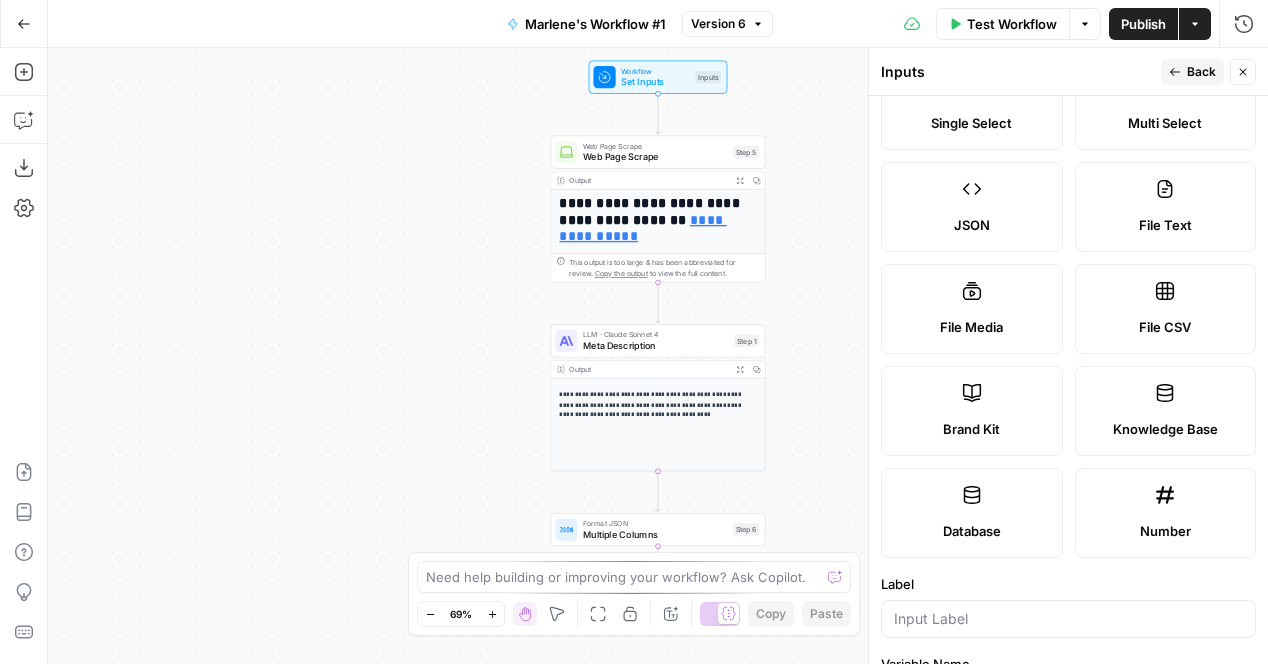 click on "Brand Kit" at bounding box center (972, 411) 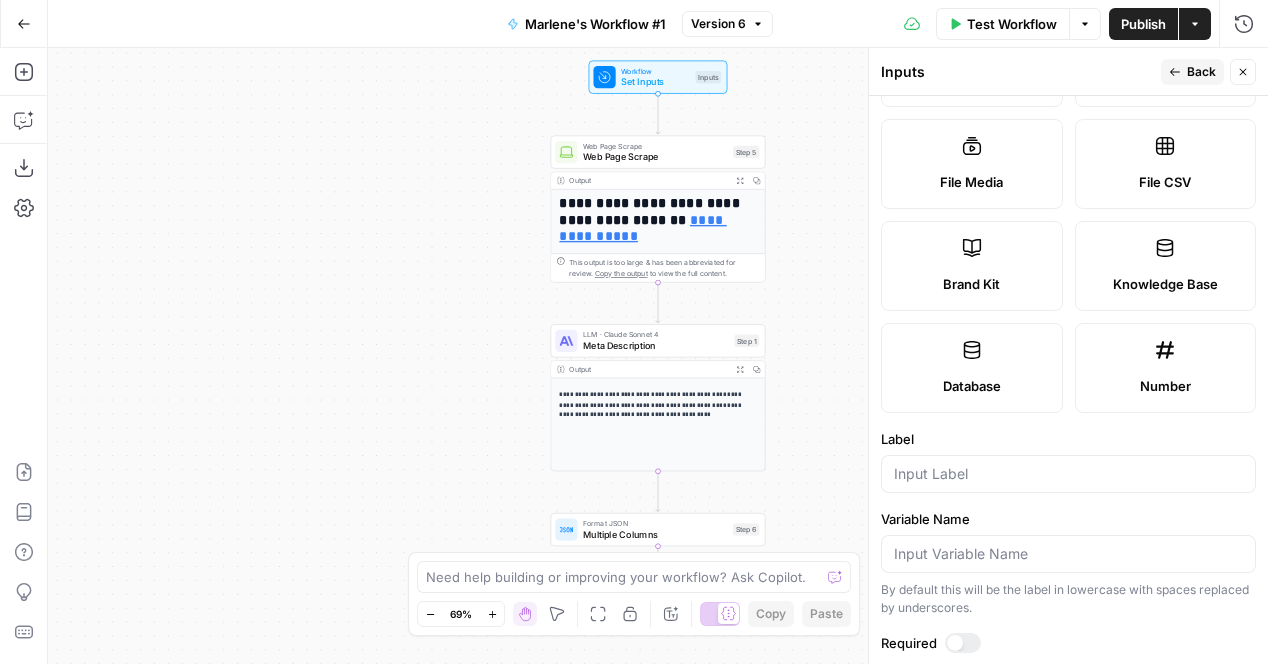 scroll, scrollTop: 428, scrollLeft: 0, axis: vertical 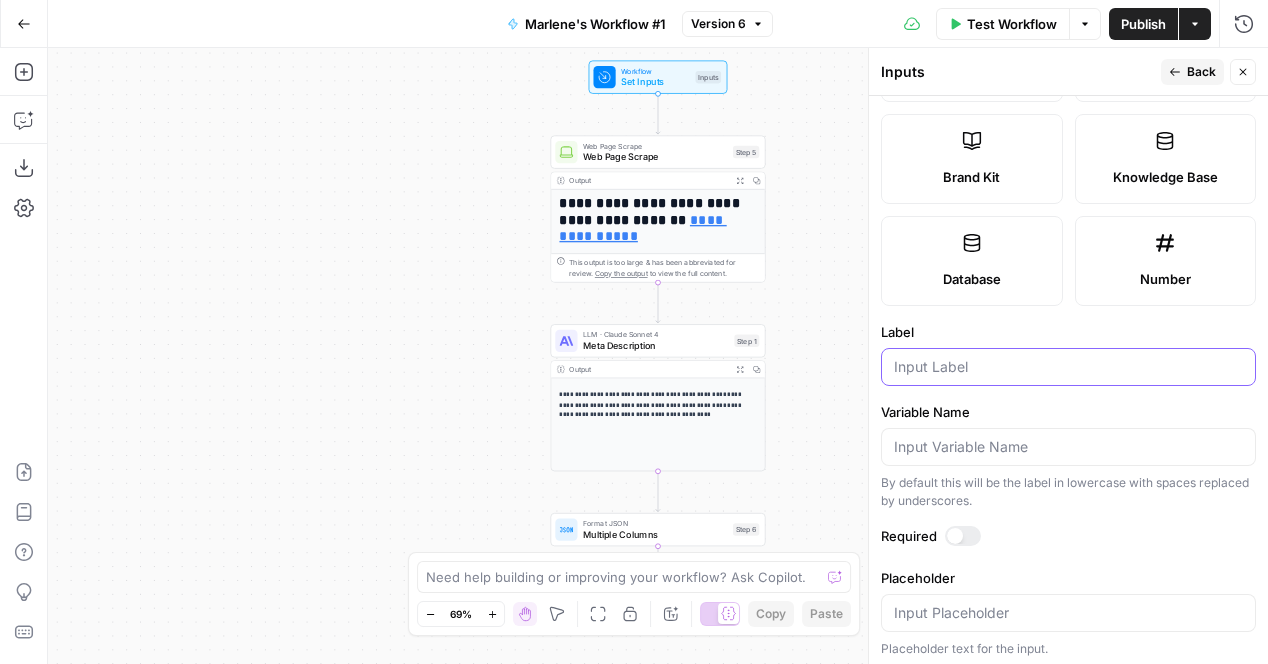 click on "Label" at bounding box center (1068, 367) 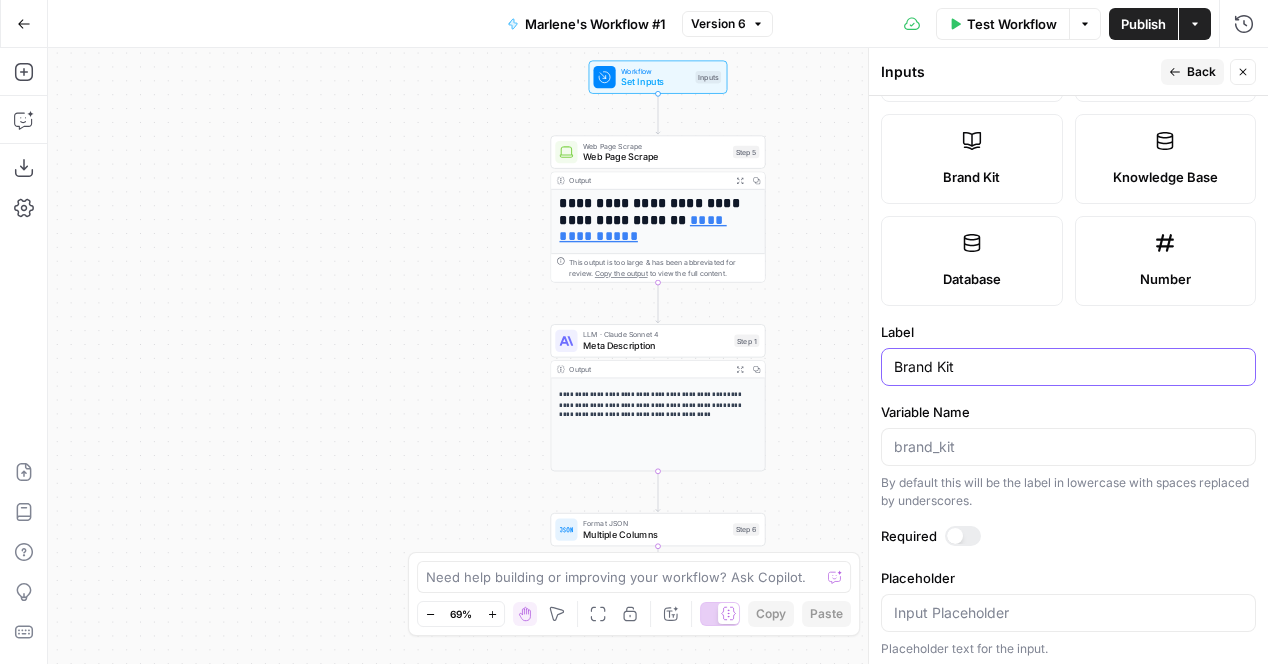 type on "Brand Kit" 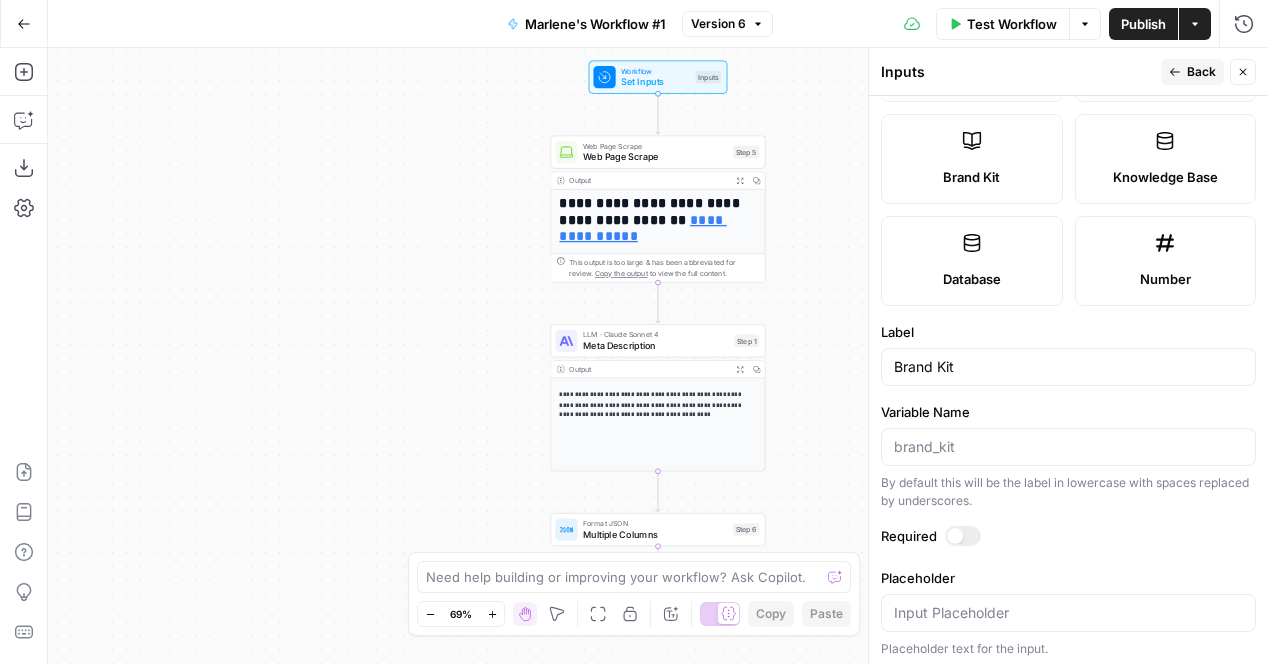click on "Back" at bounding box center (1201, 72) 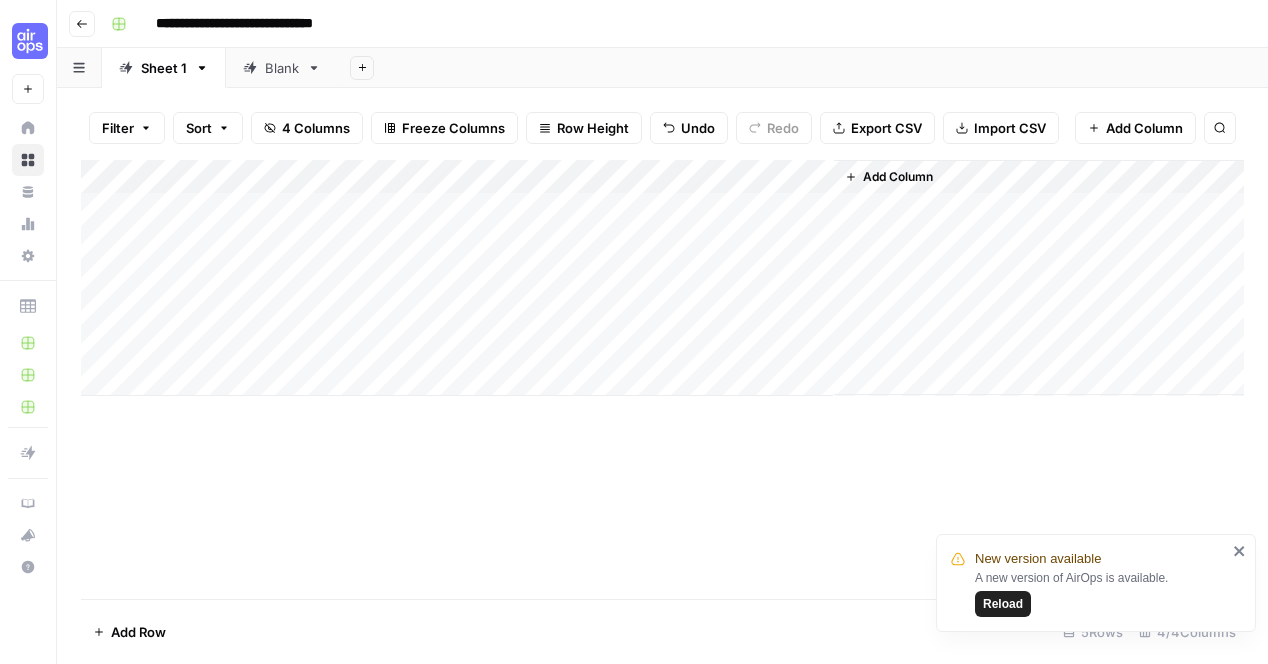 scroll, scrollTop: 0, scrollLeft: 0, axis: both 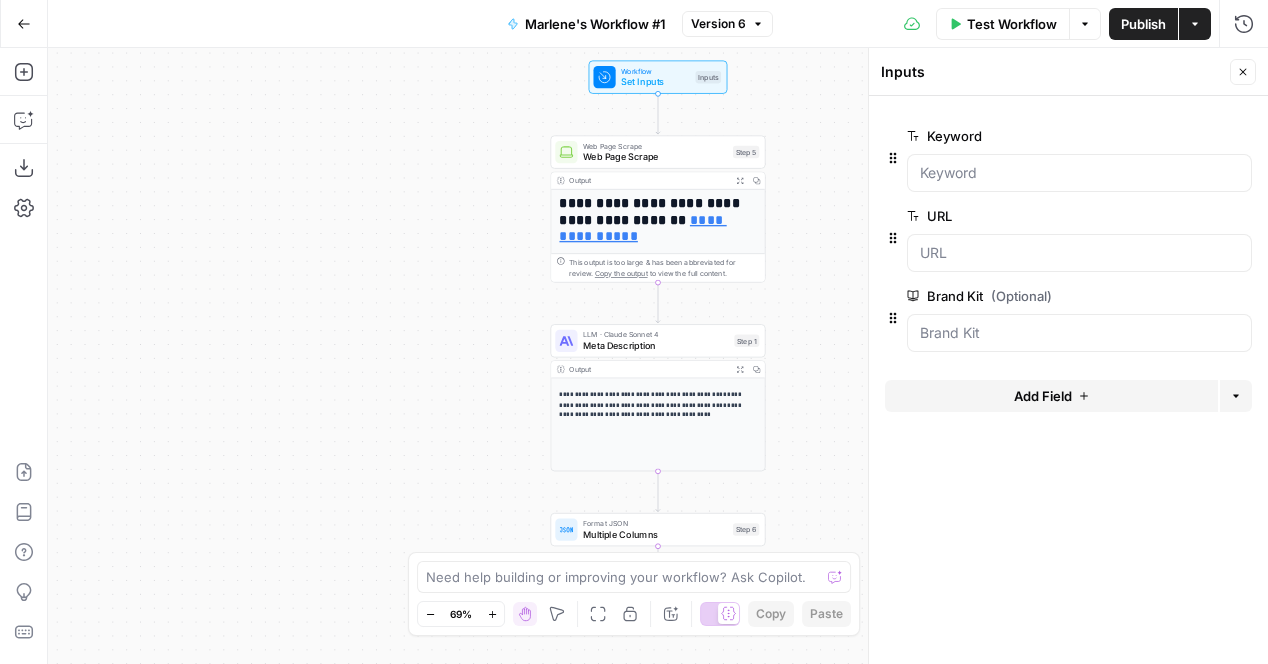 click on "Close" at bounding box center [1243, 72] 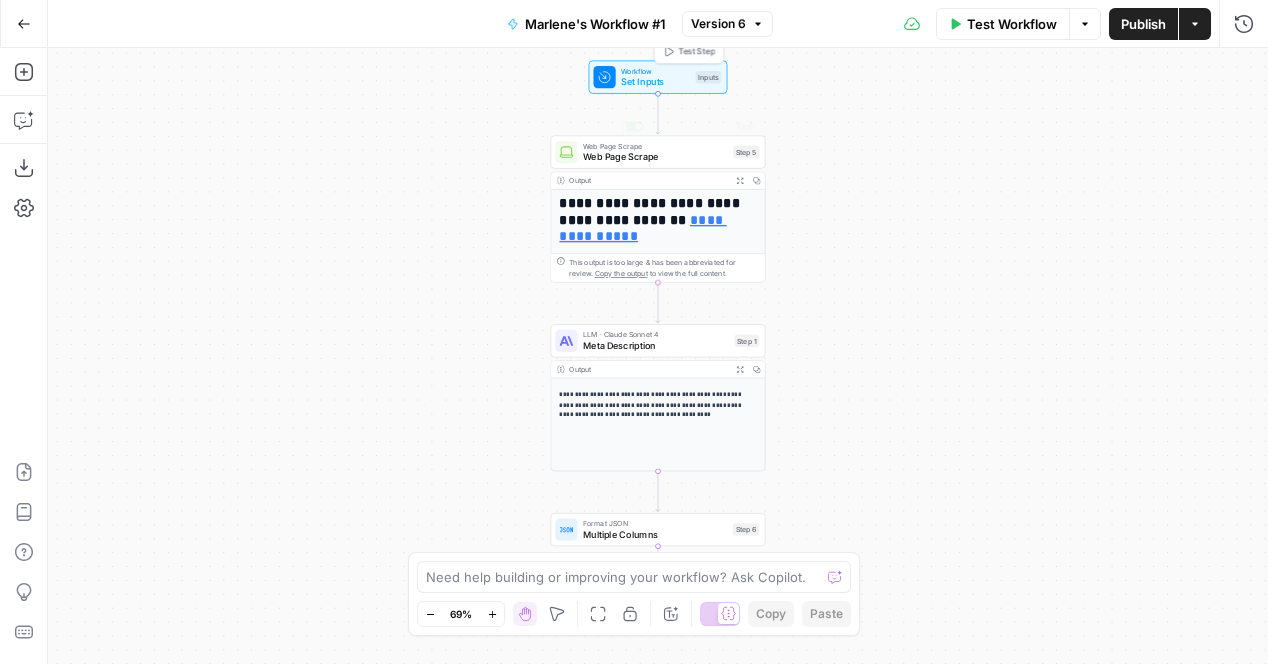 click on "Workflow" at bounding box center [655, 70] 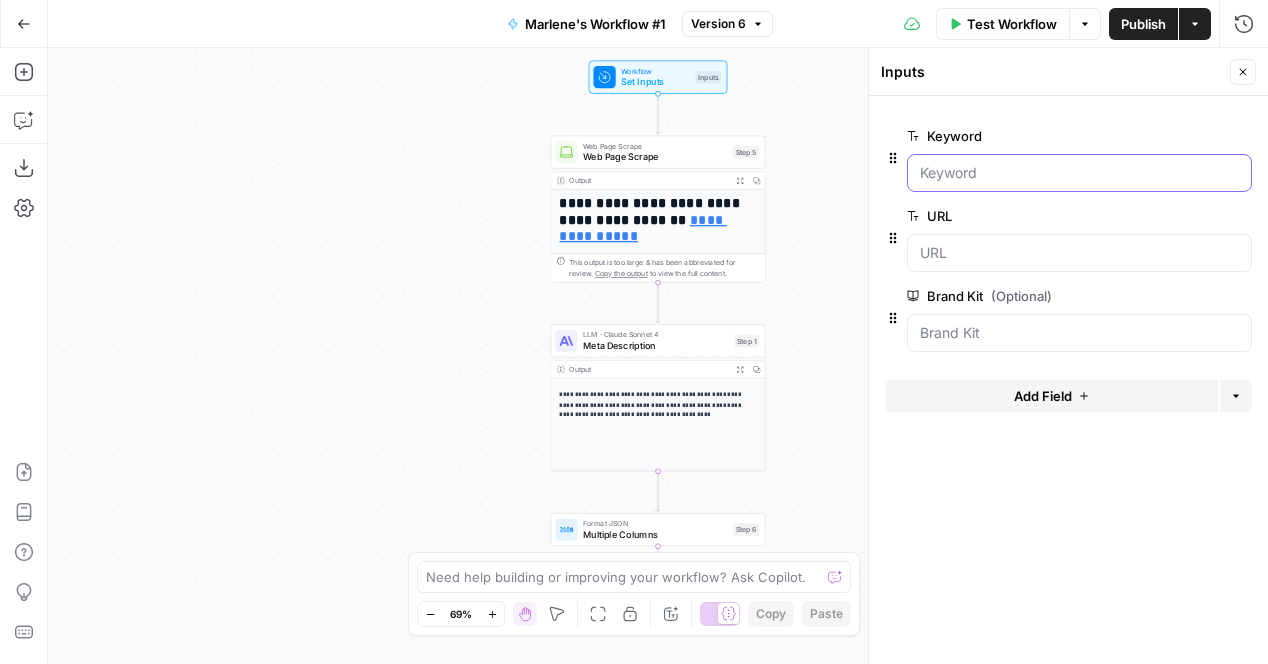 click on "Keyword" at bounding box center [1079, 173] 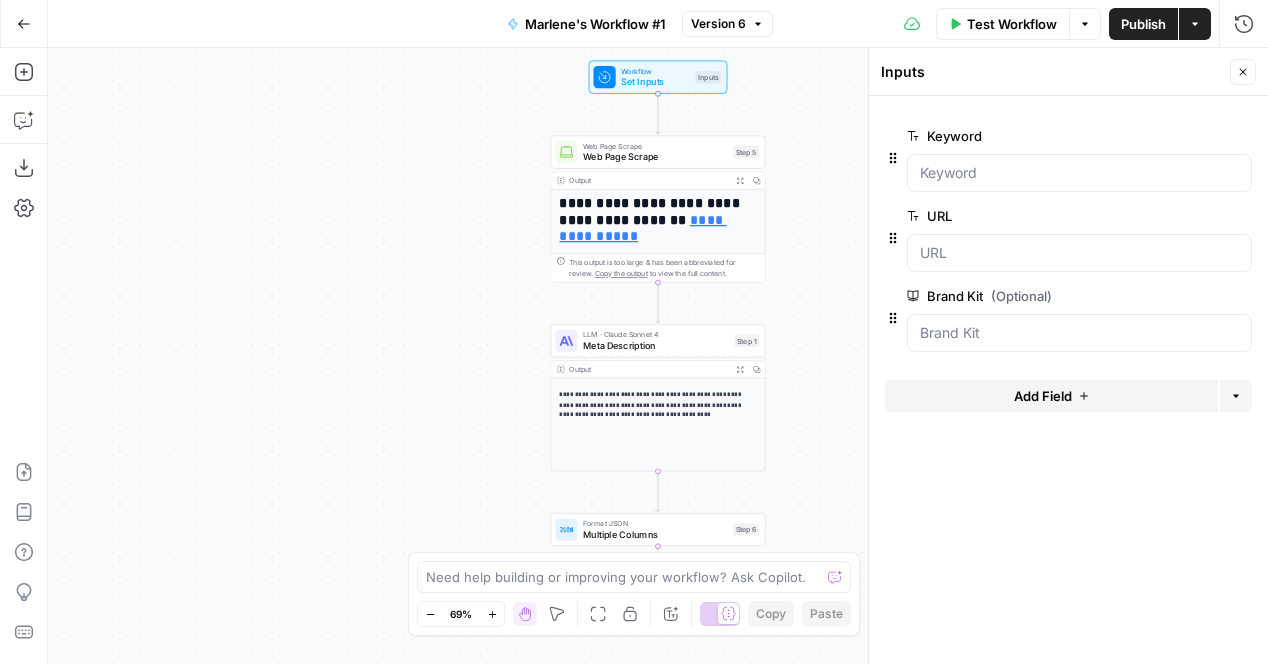 click on "Workflow Set Inputs Inputs" at bounding box center [658, 77] 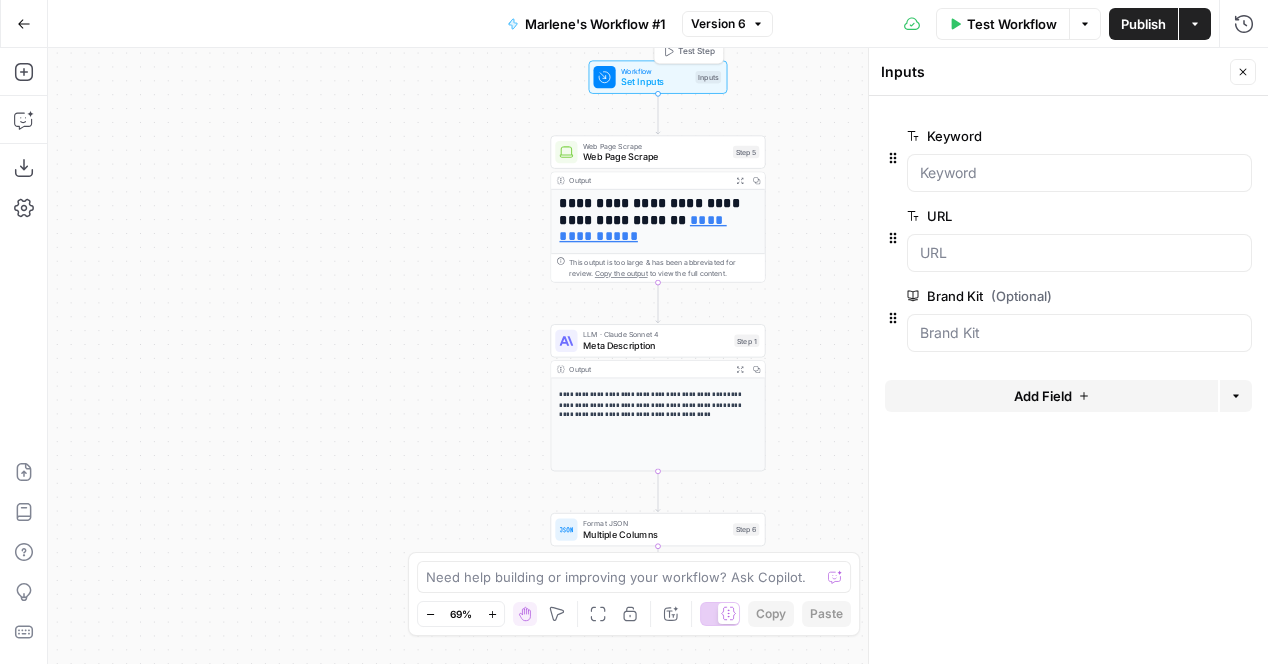 click on "Test Step" at bounding box center (696, 51) 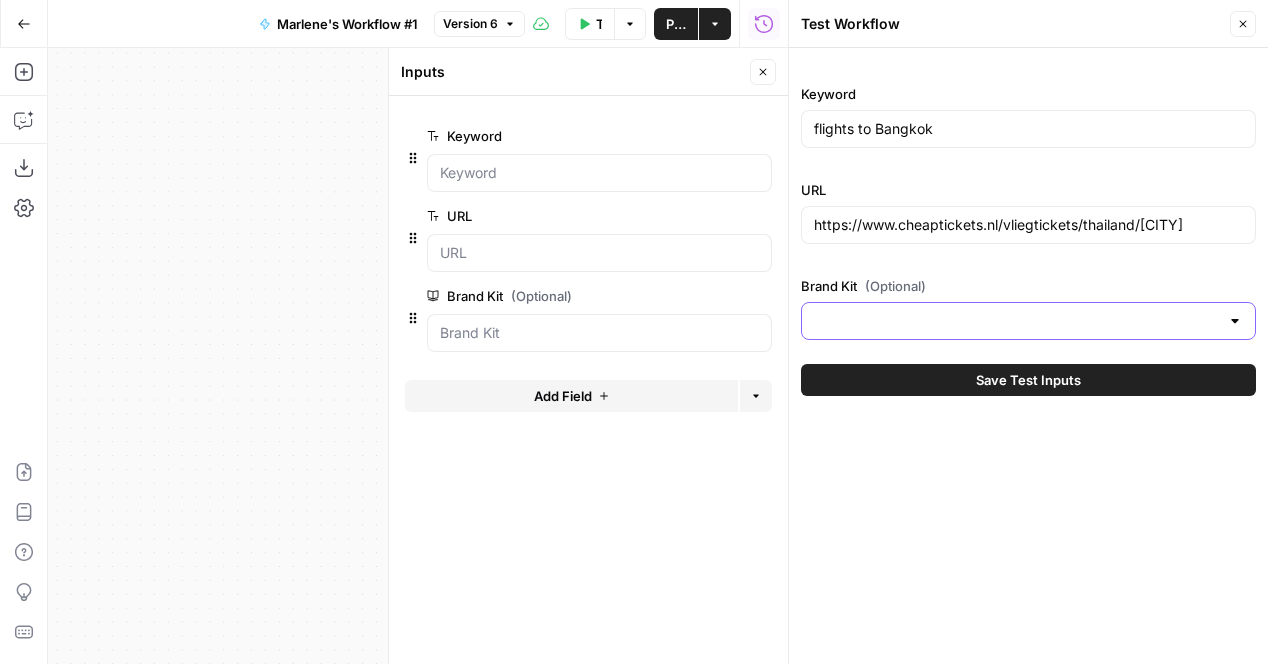 click on "Brand Kit   (Optional)" at bounding box center (1016, 321) 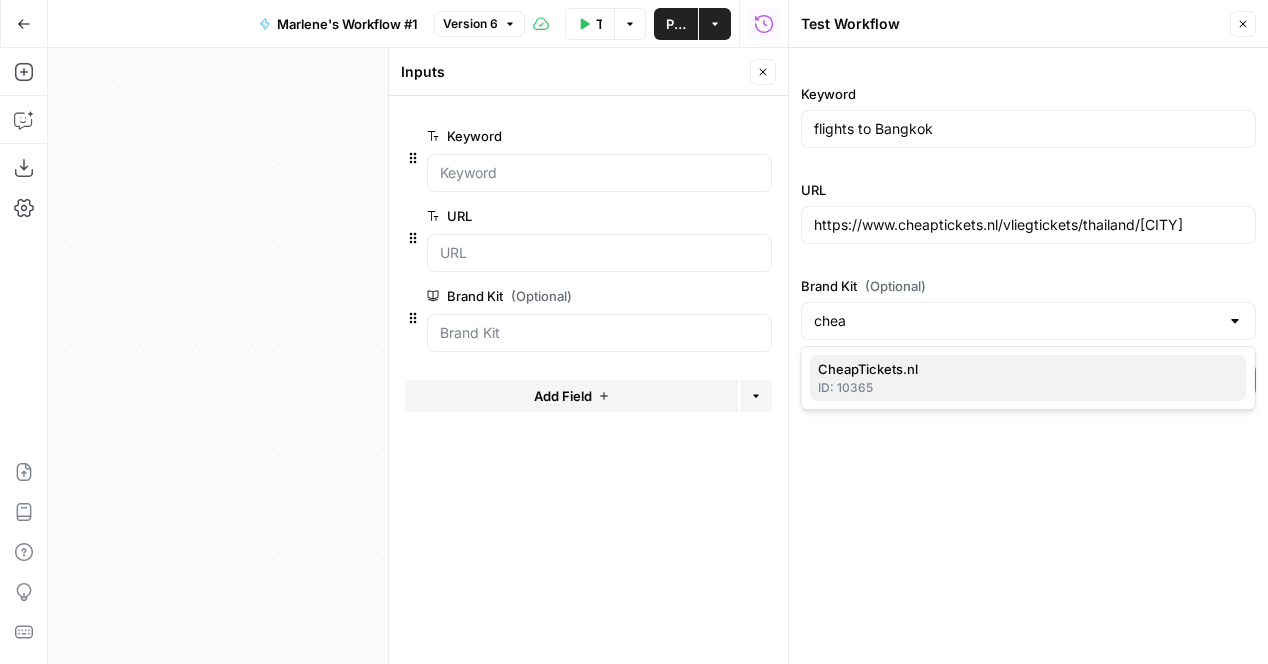 click on "CheapTickets.nl" at bounding box center [1024, 369] 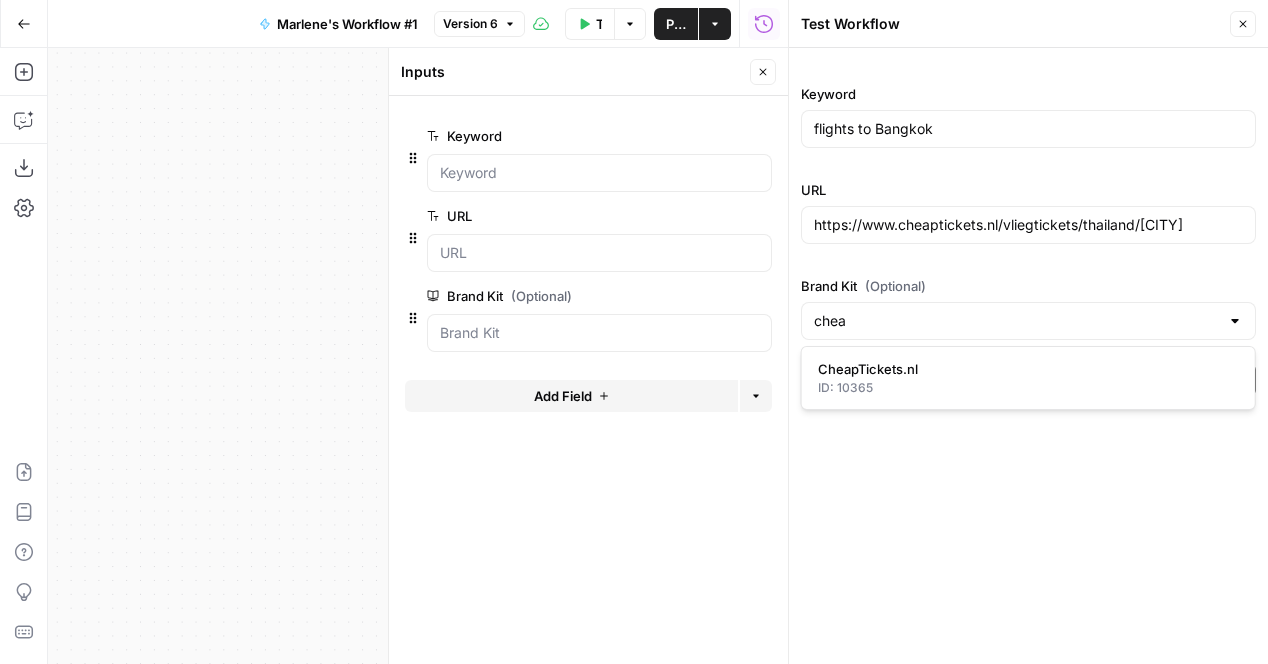 type on "CheapTickets.nl" 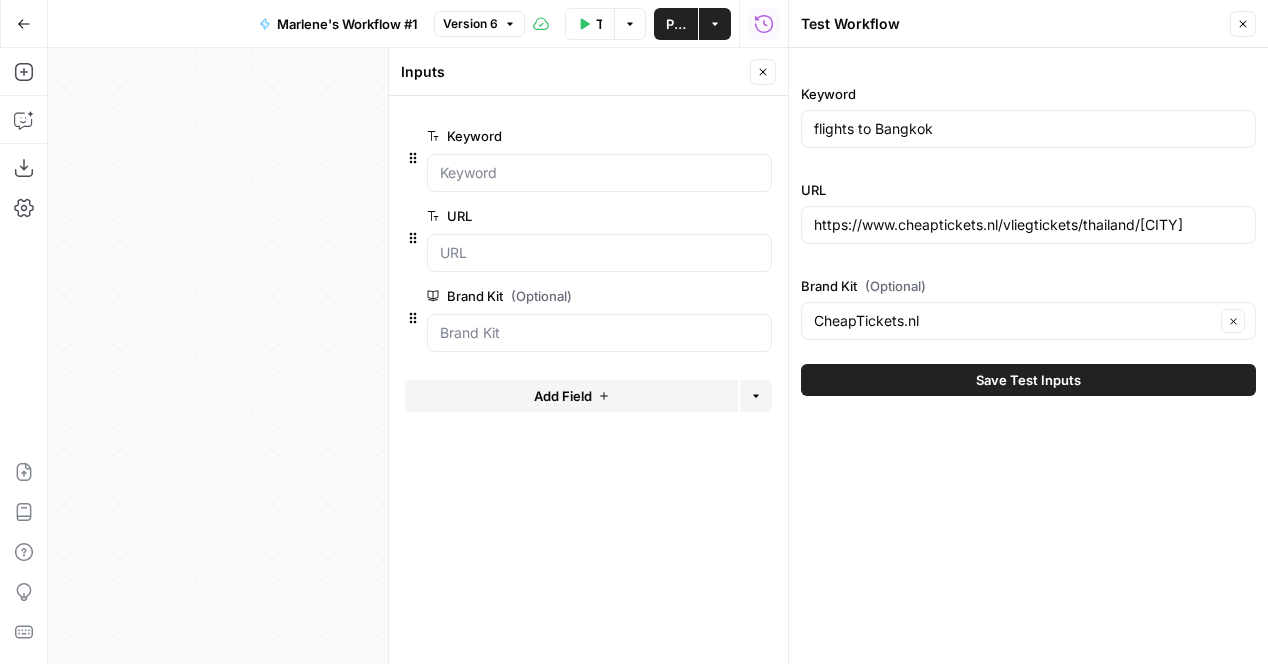 click on "Save Test Inputs" at bounding box center (1028, 380) 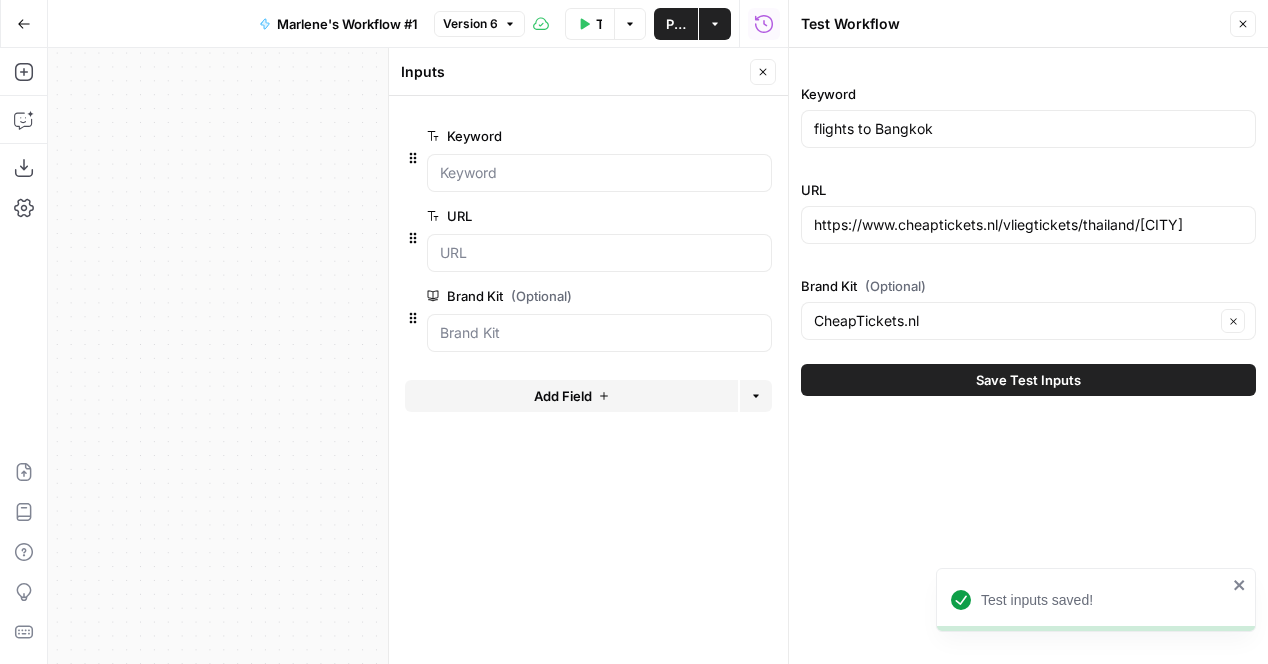 click on "Save Test Inputs" at bounding box center [1028, 380] 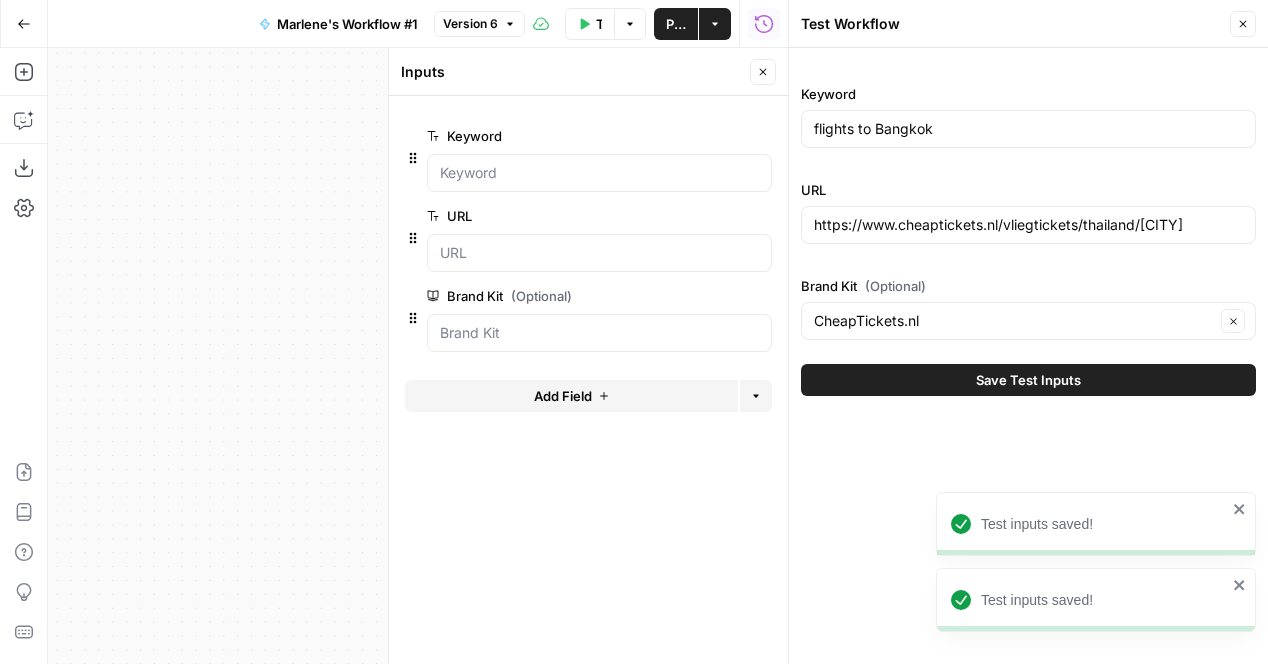 click 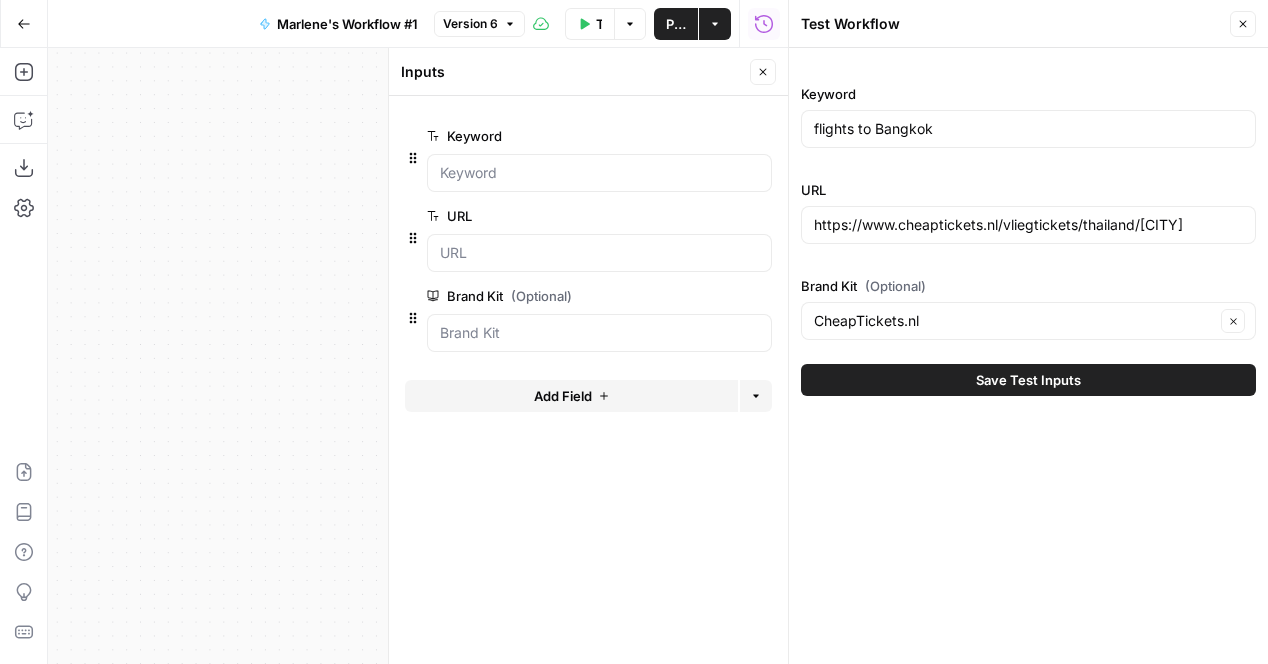 click on "Close" at bounding box center [1243, 24] 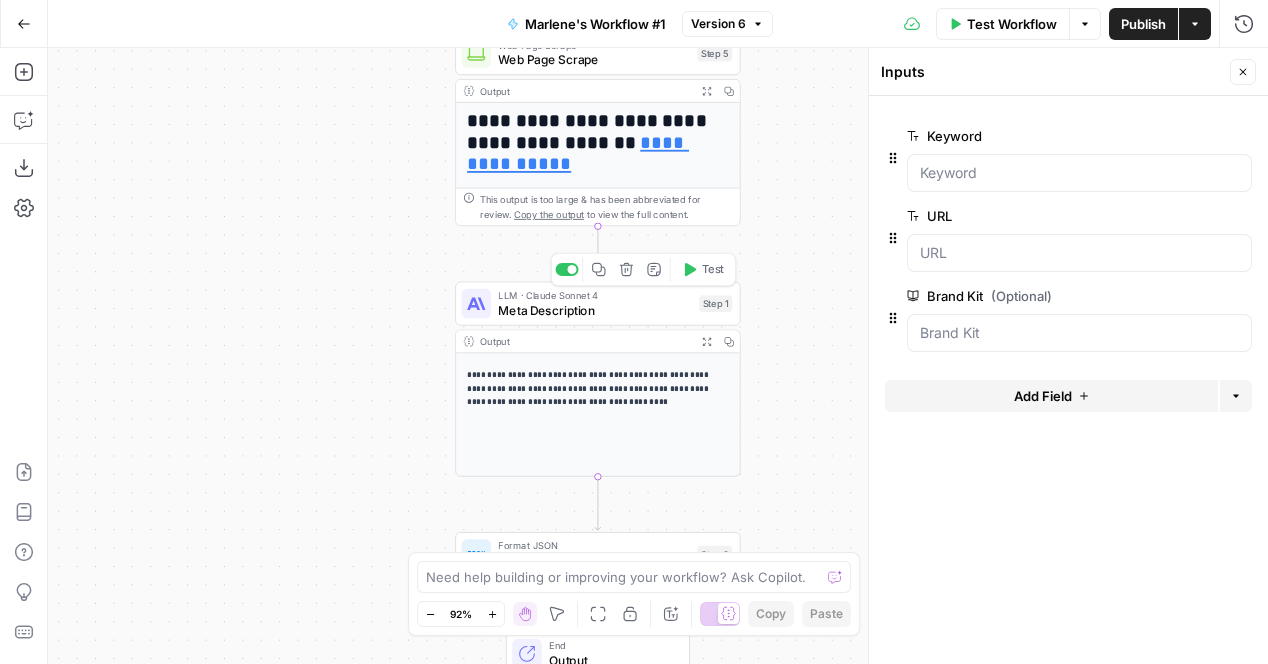 click on "Meta Description" at bounding box center [594, 310] 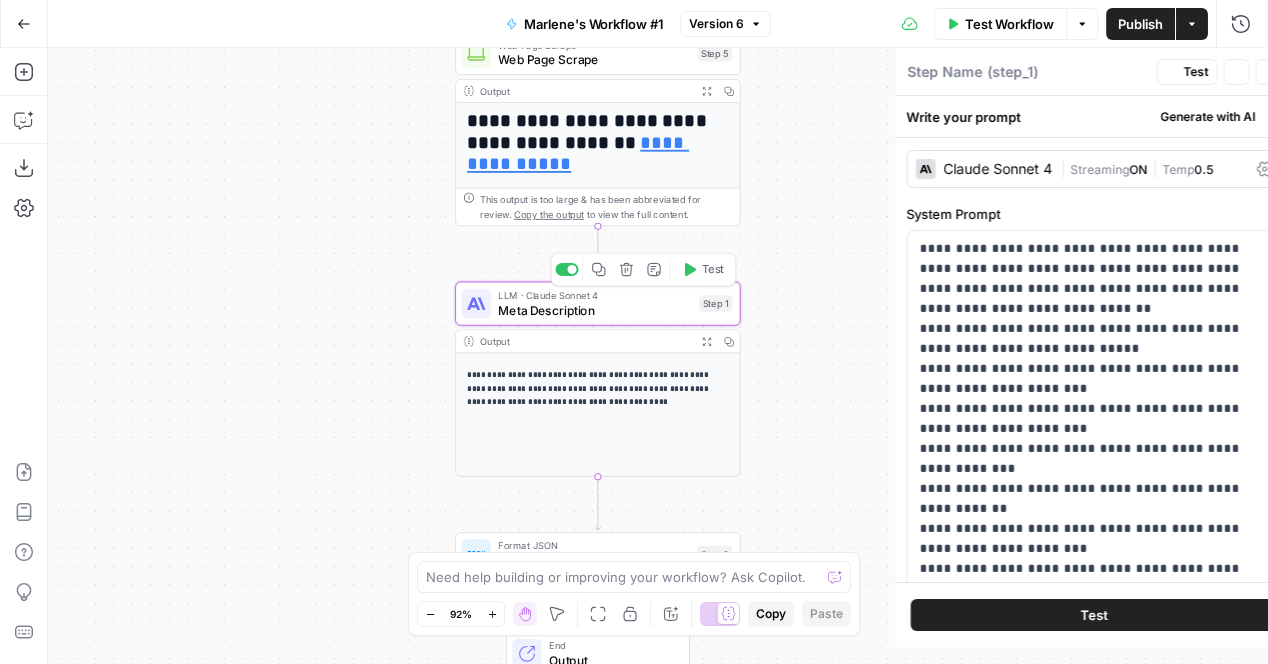 type on "Meta Description" 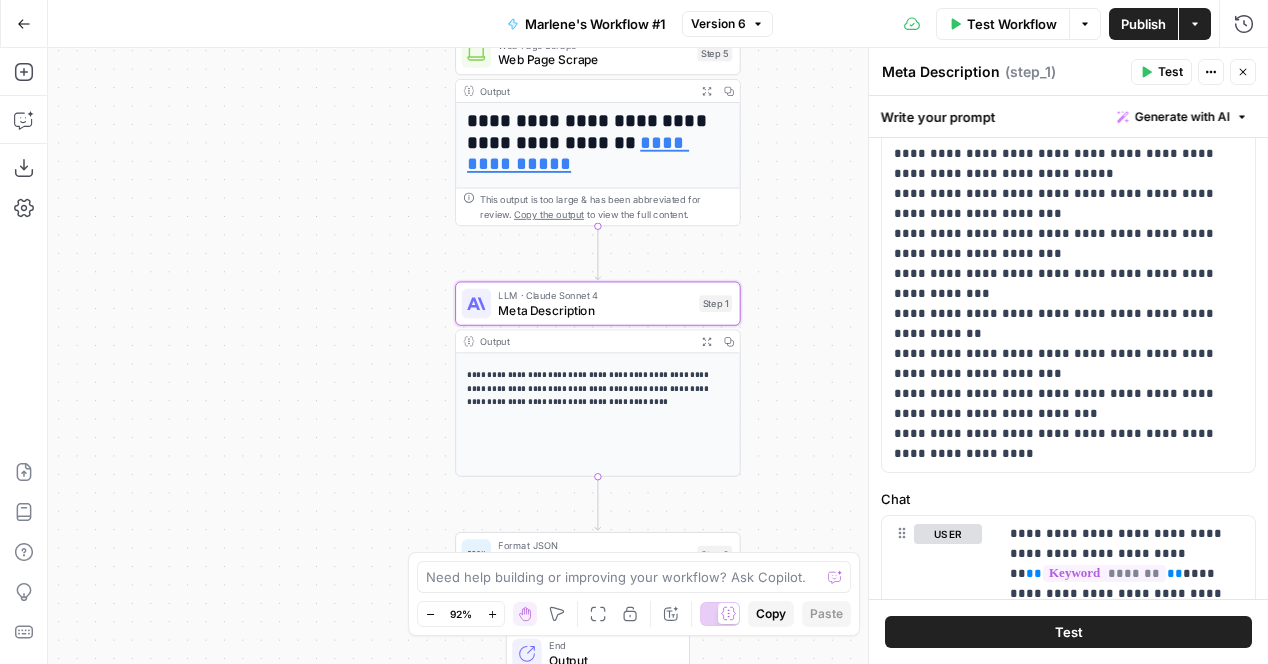 scroll, scrollTop: 270, scrollLeft: 0, axis: vertical 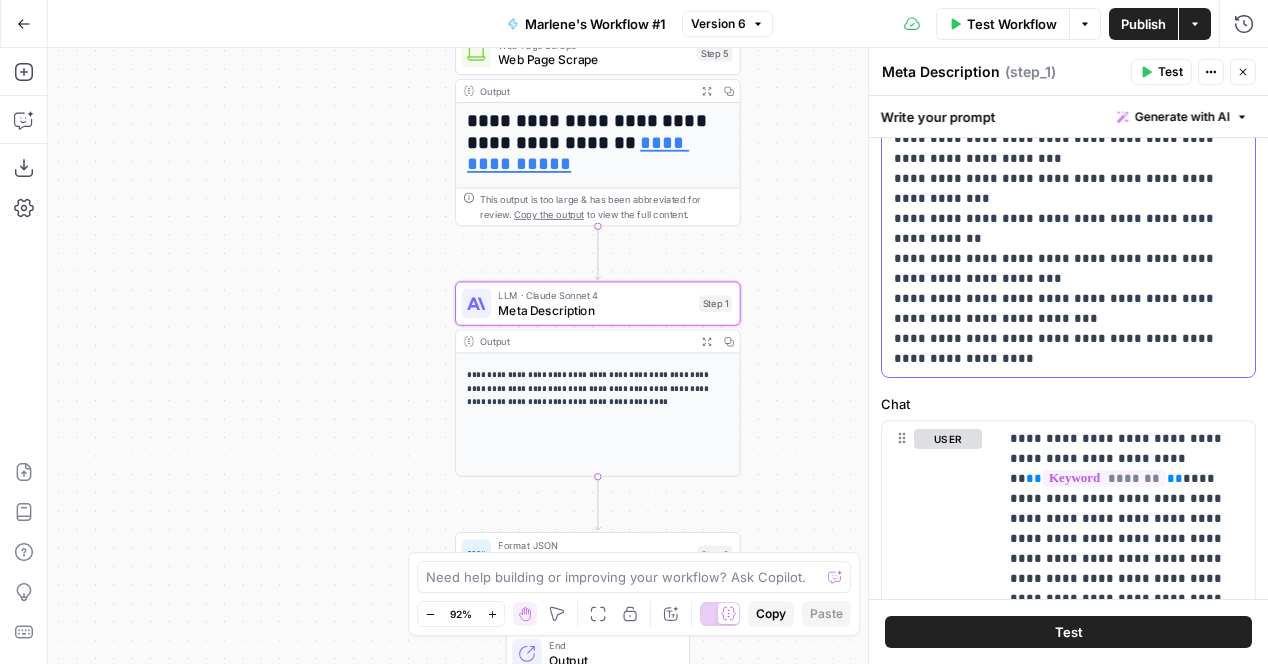 click on "**********" at bounding box center [1060, 169] 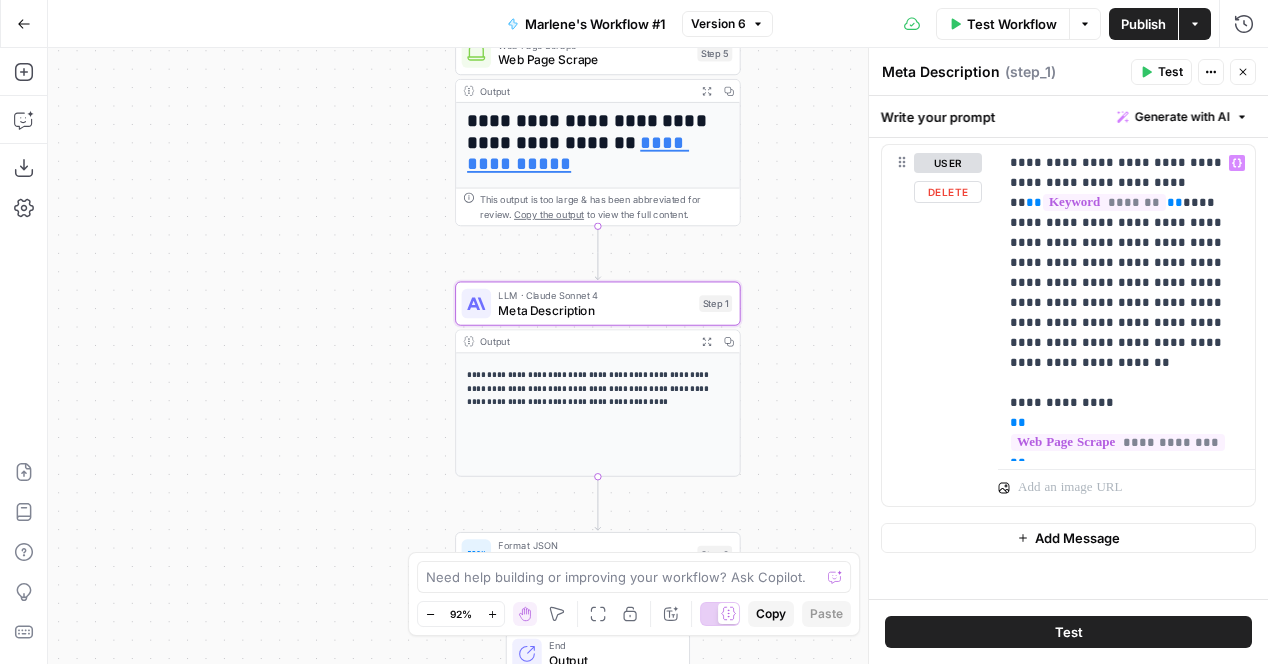 scroll, scrollTop: 557, scrollLeft: 0, axis: vertical 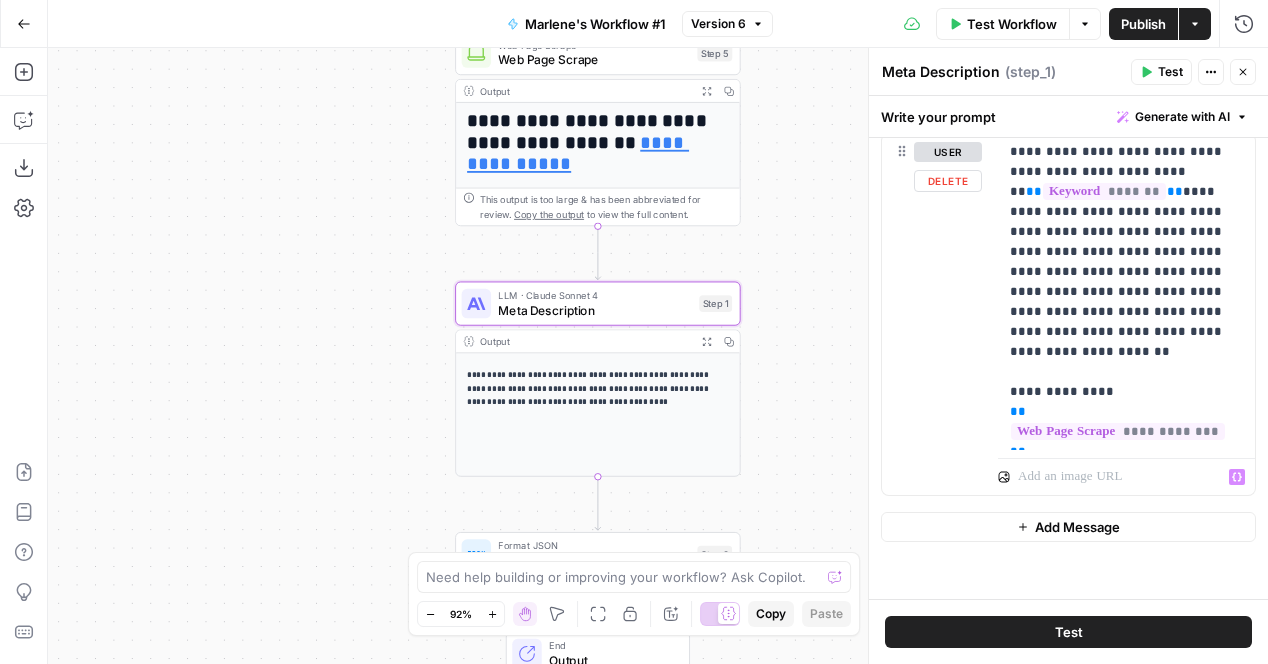 click at bounding box center [1126, 458] 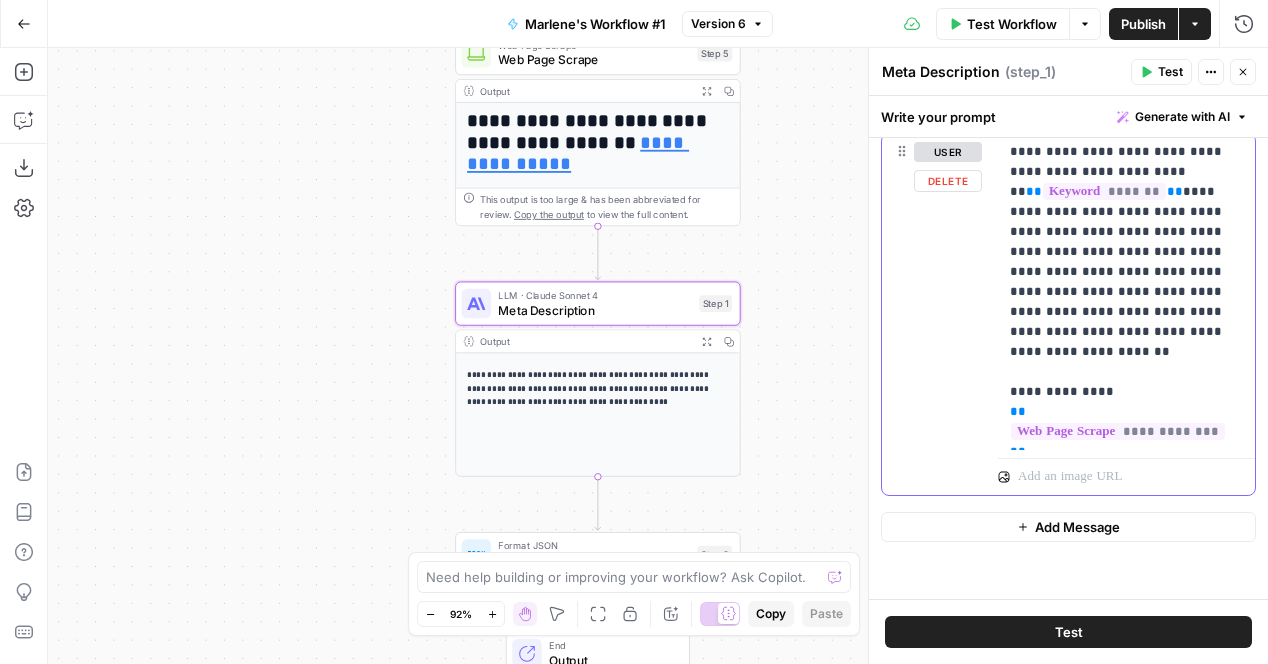 click on "**********" at bounding box center [1118, 292] 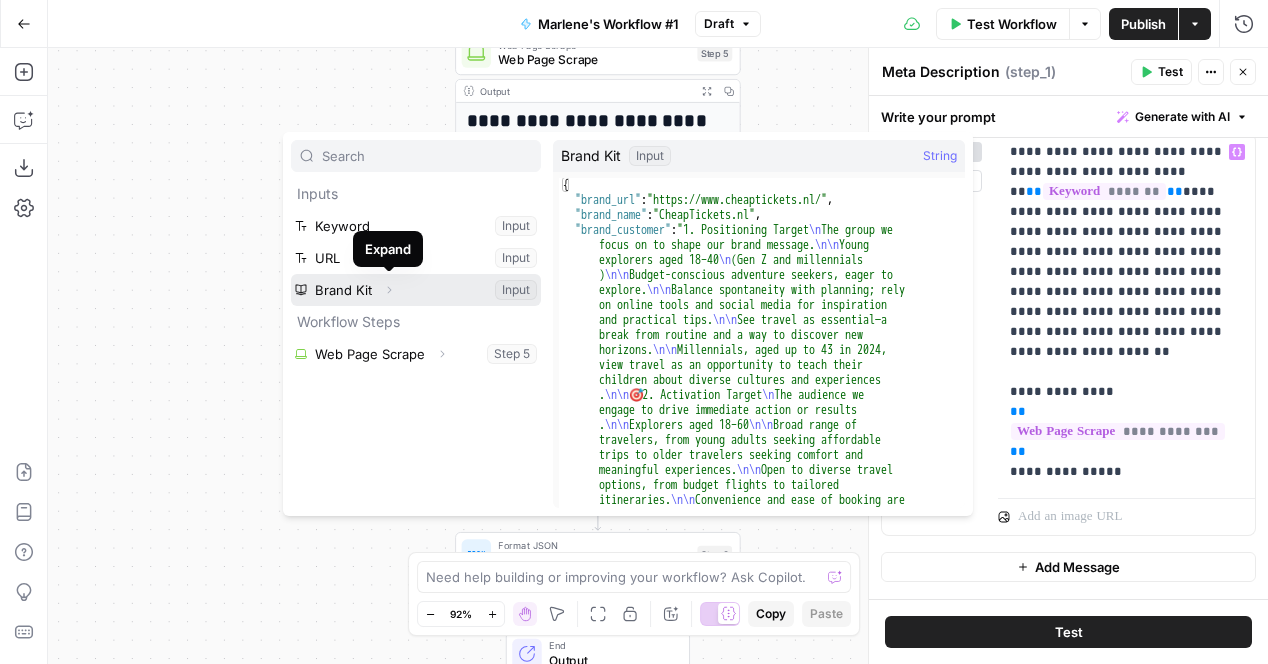 click 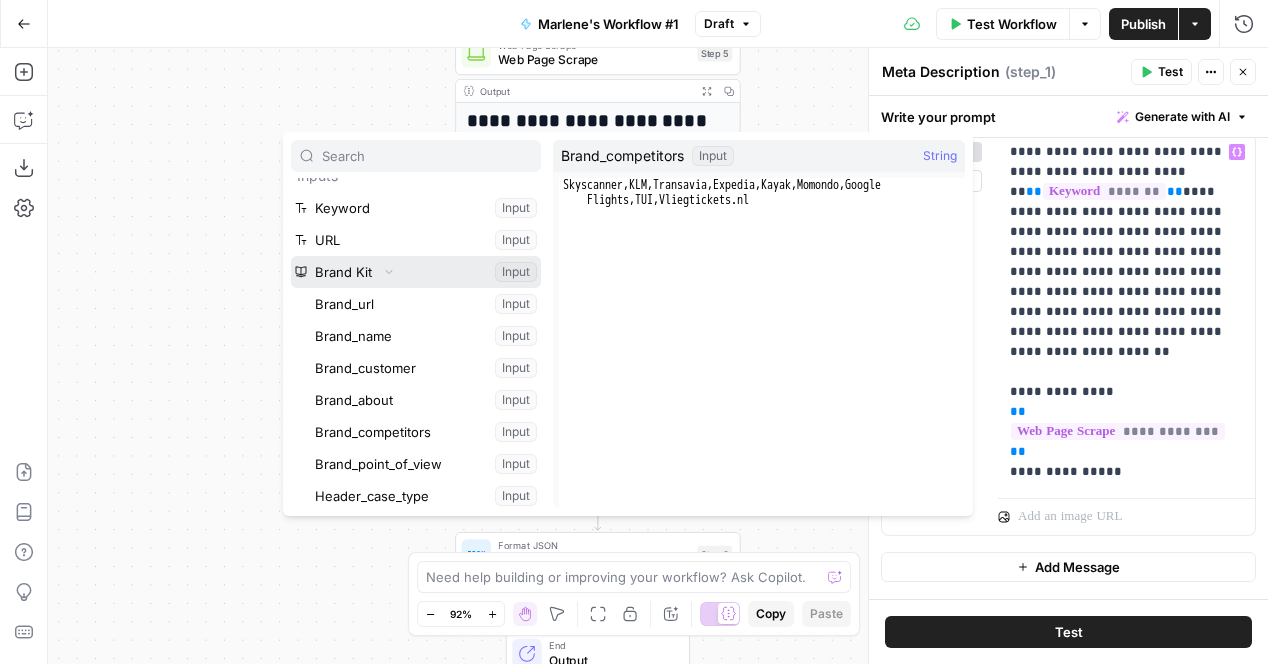 scroll, scrollTop: 14, scrollLeft: 0, axis: vertical 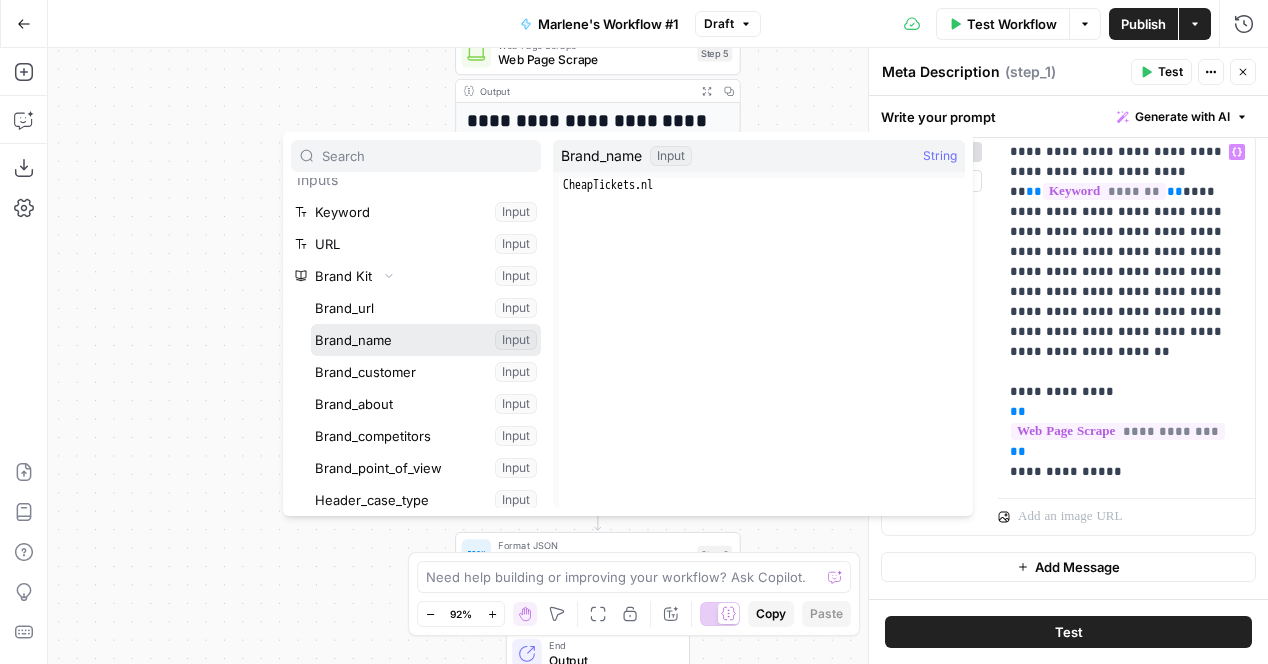 click at bounding box center [426, 340] 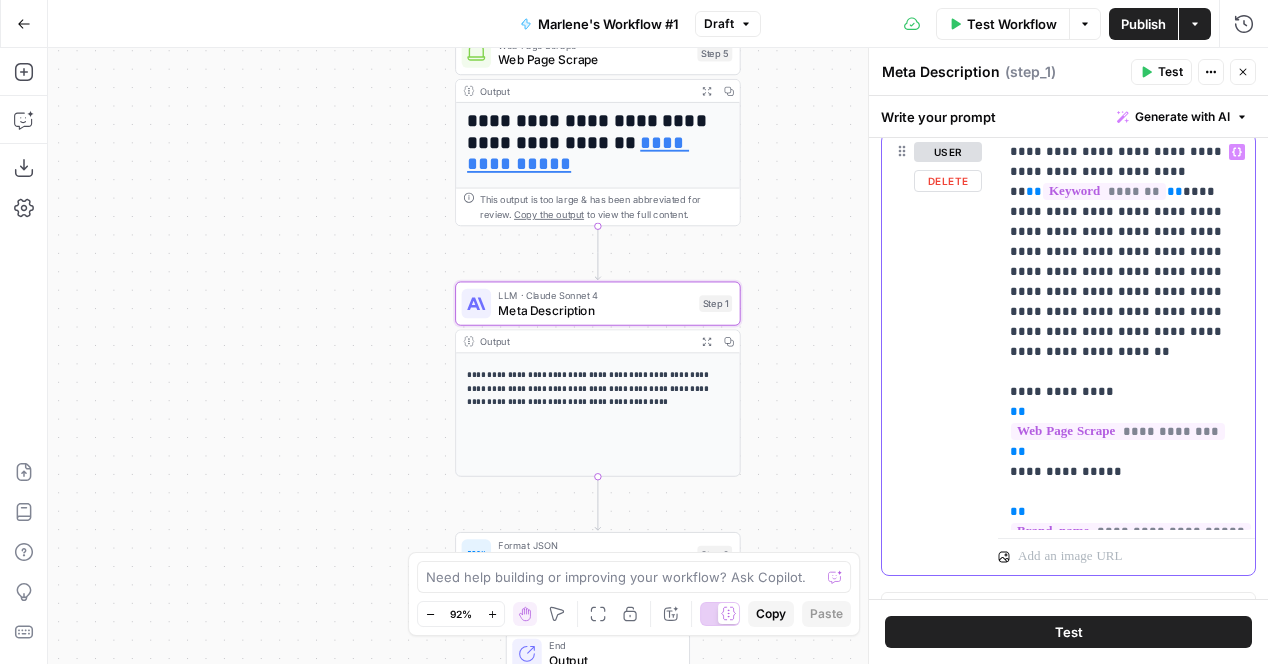 click on "**********" at bounding box center (1126, 332) 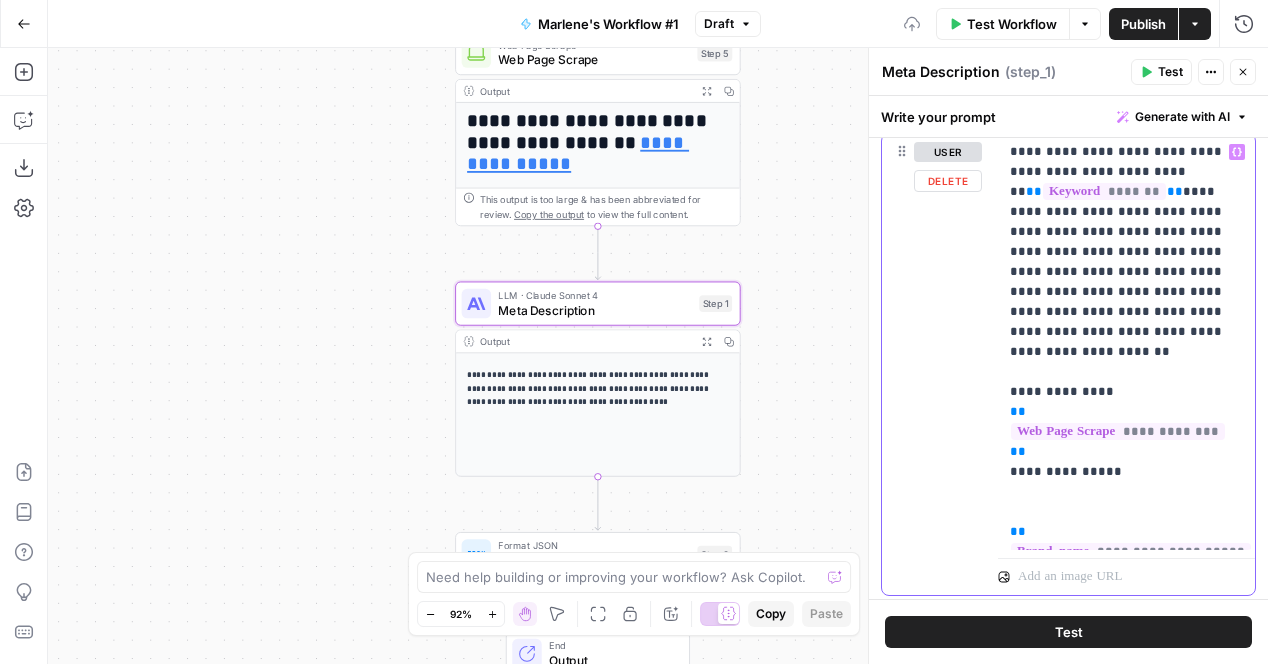 type 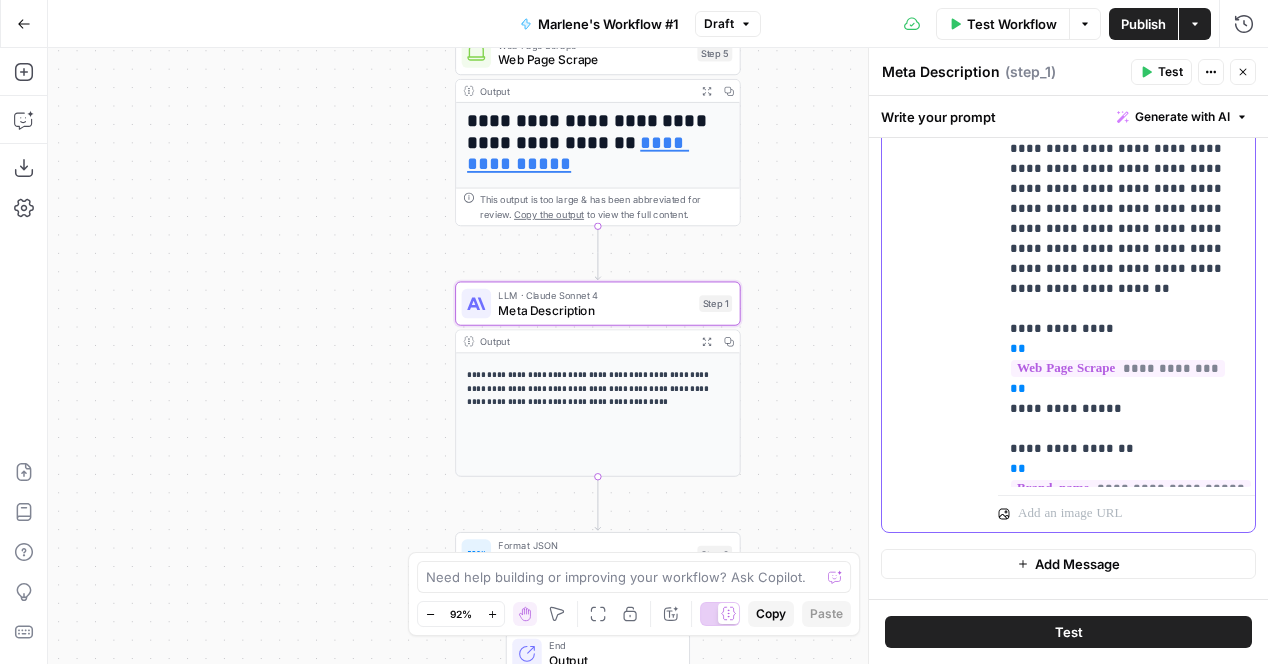 scroll, scrollTop: 657, scrollLeft: 0, axis: vertical 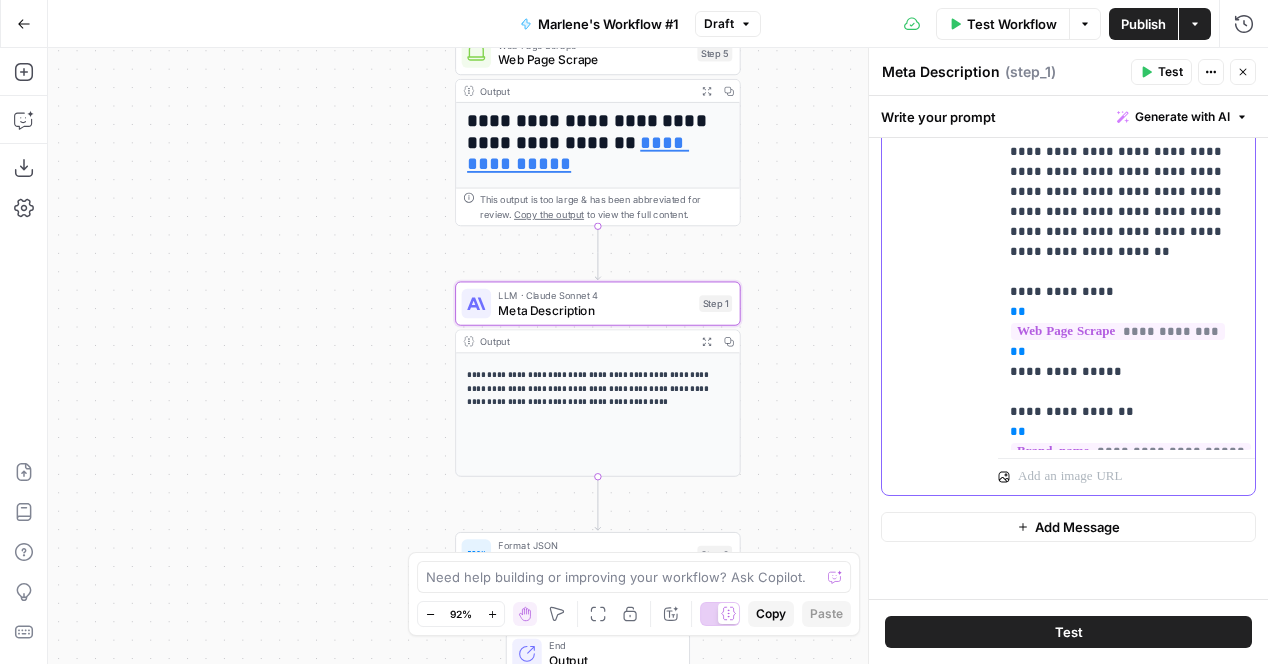 click on "**********" at bounding box center (1118, 242) 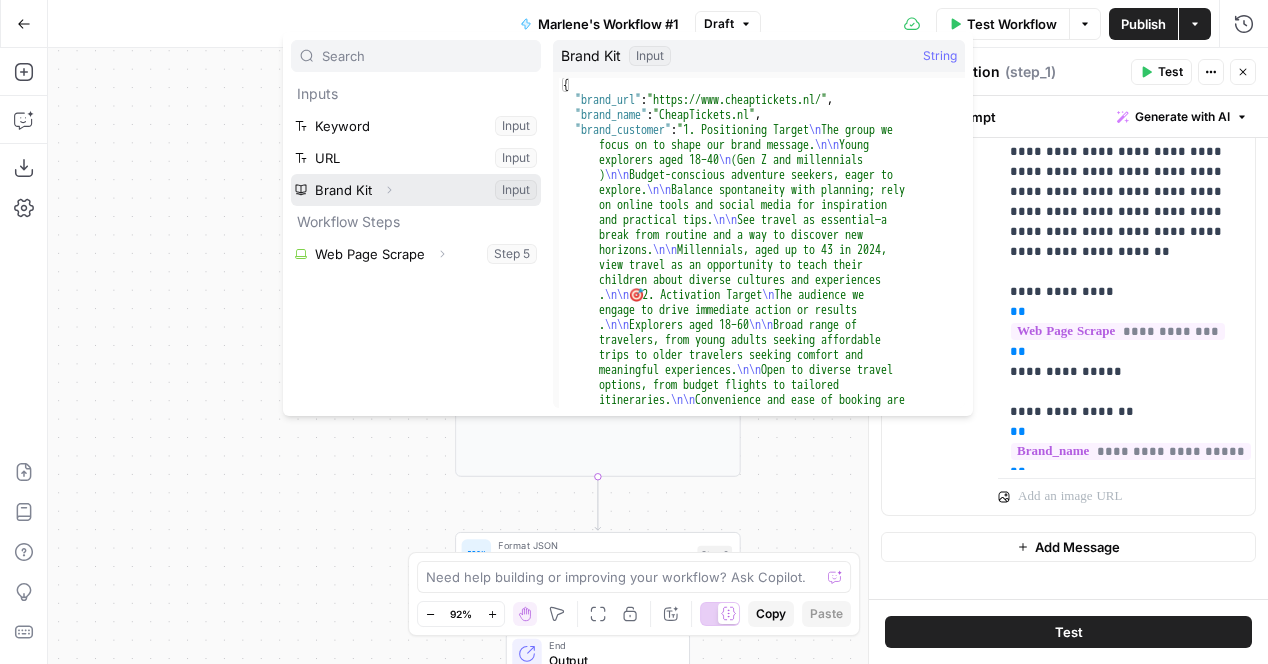 click at bounding box center (416, 190) 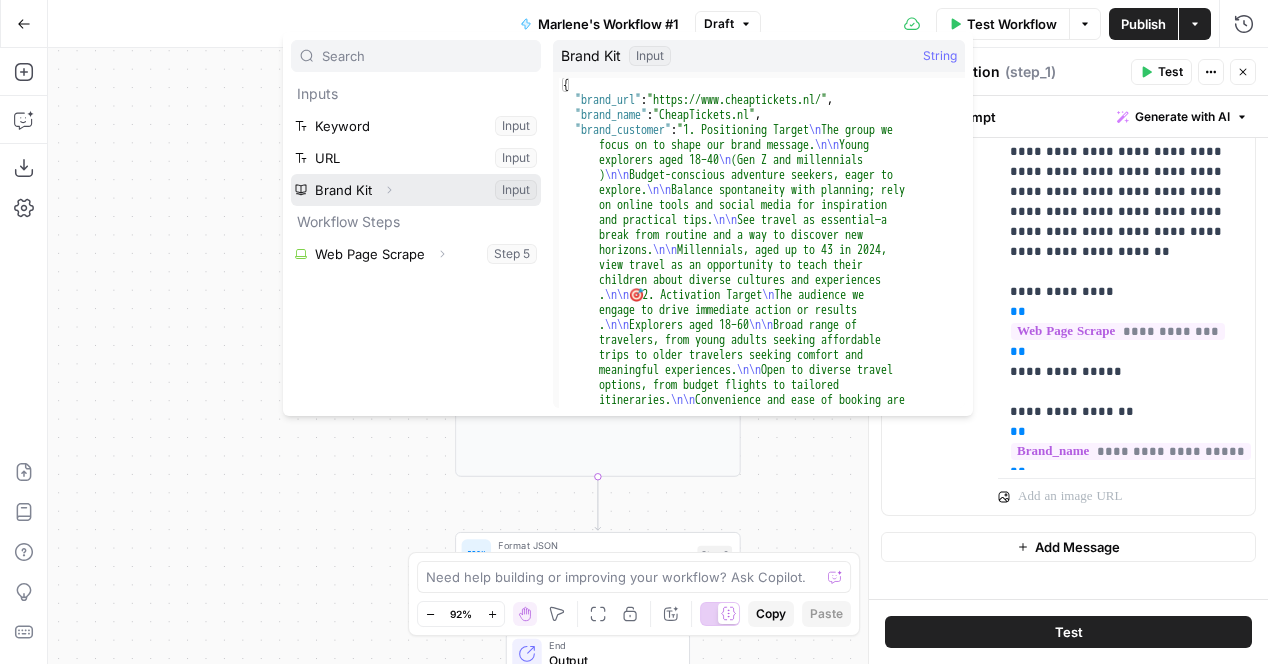 click at bounding box center (416, 190) 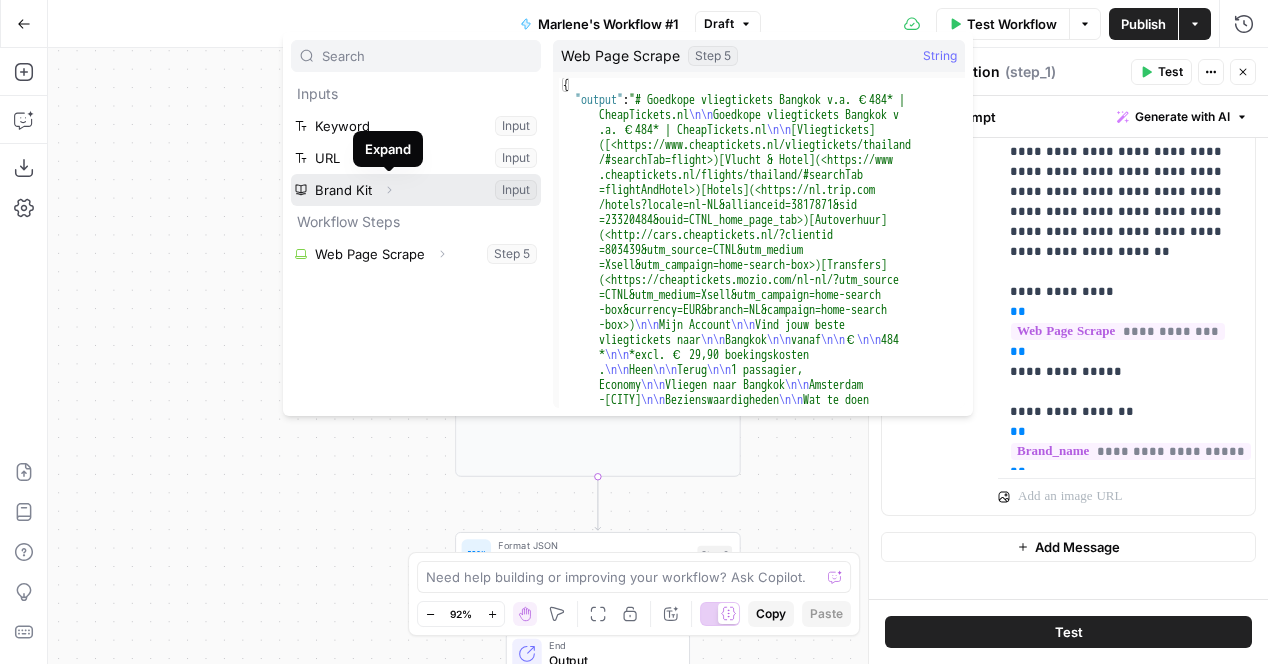 click 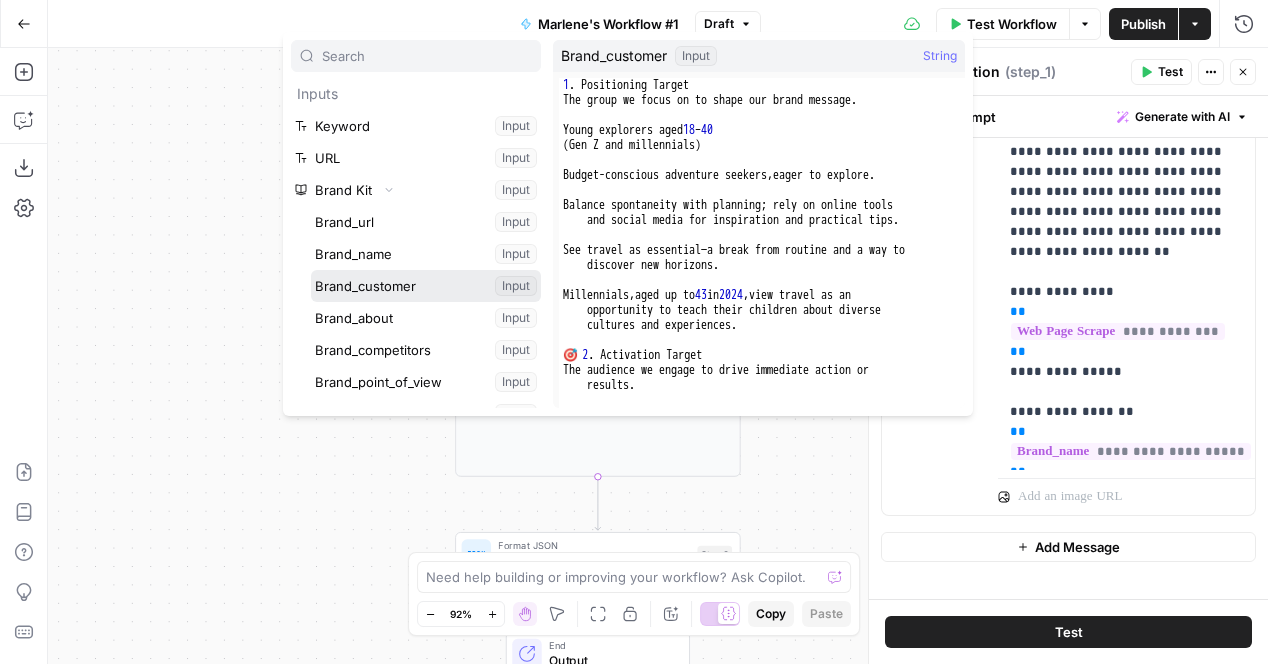 click at bounding box center (426, 286) 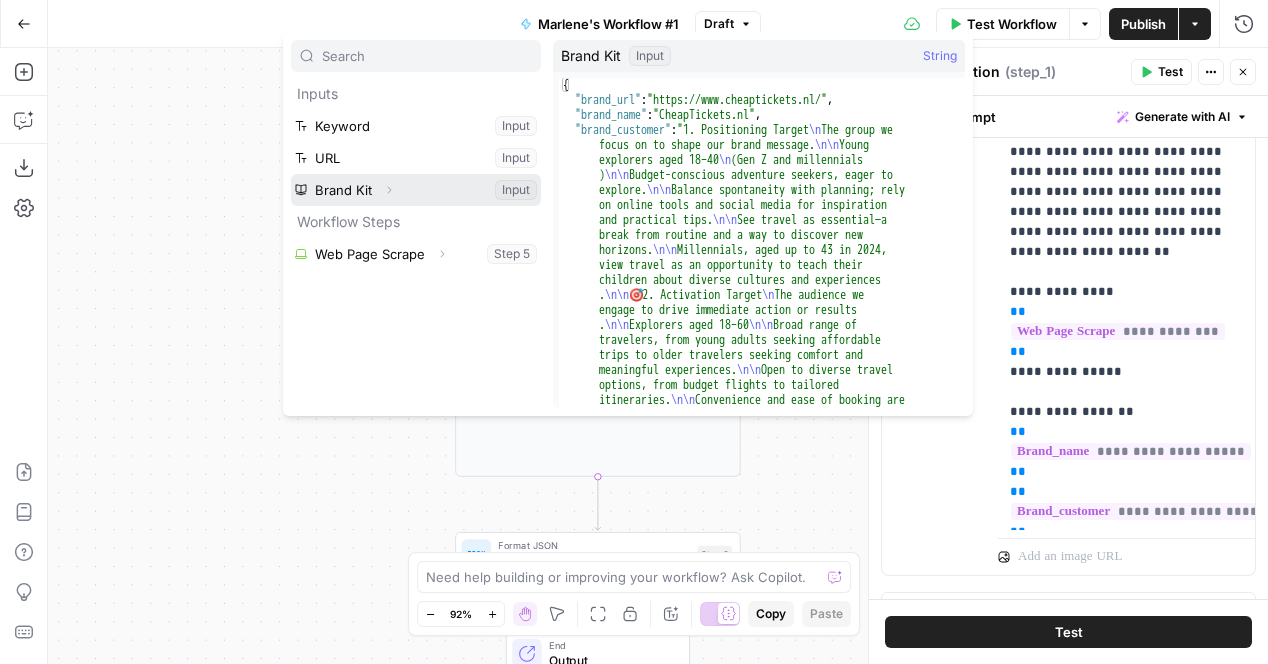 click 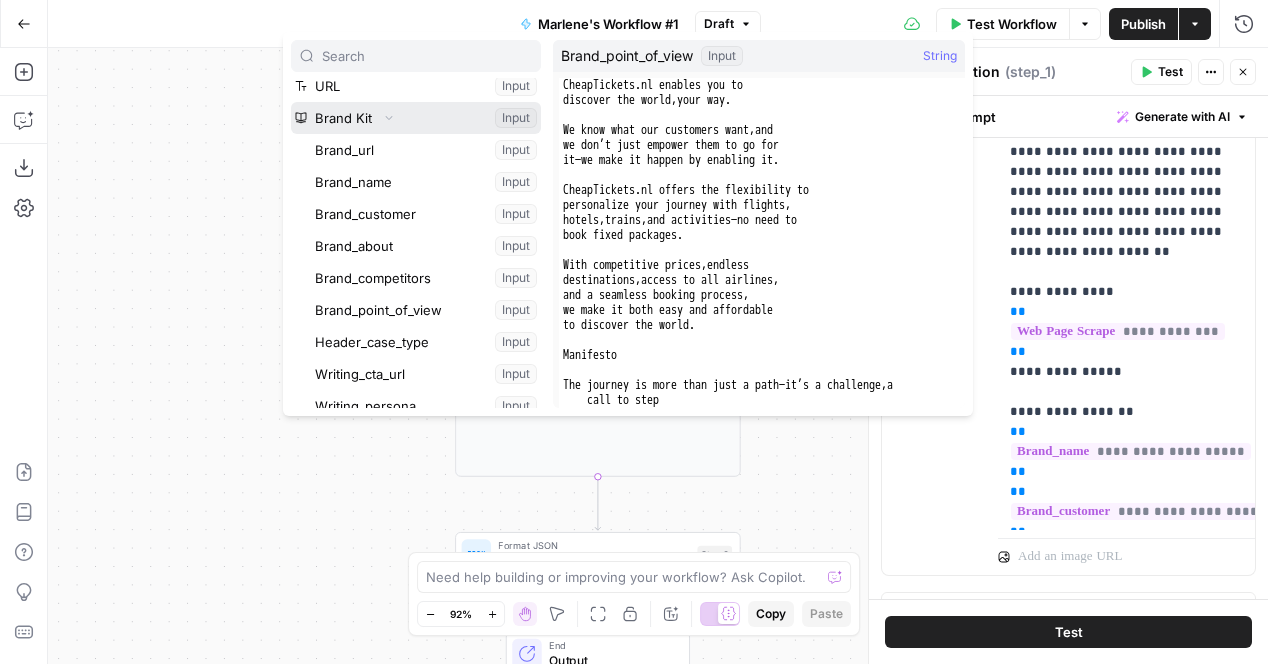 scroll, scrollTop: 79, scrollLeft: 0, axis: vertical 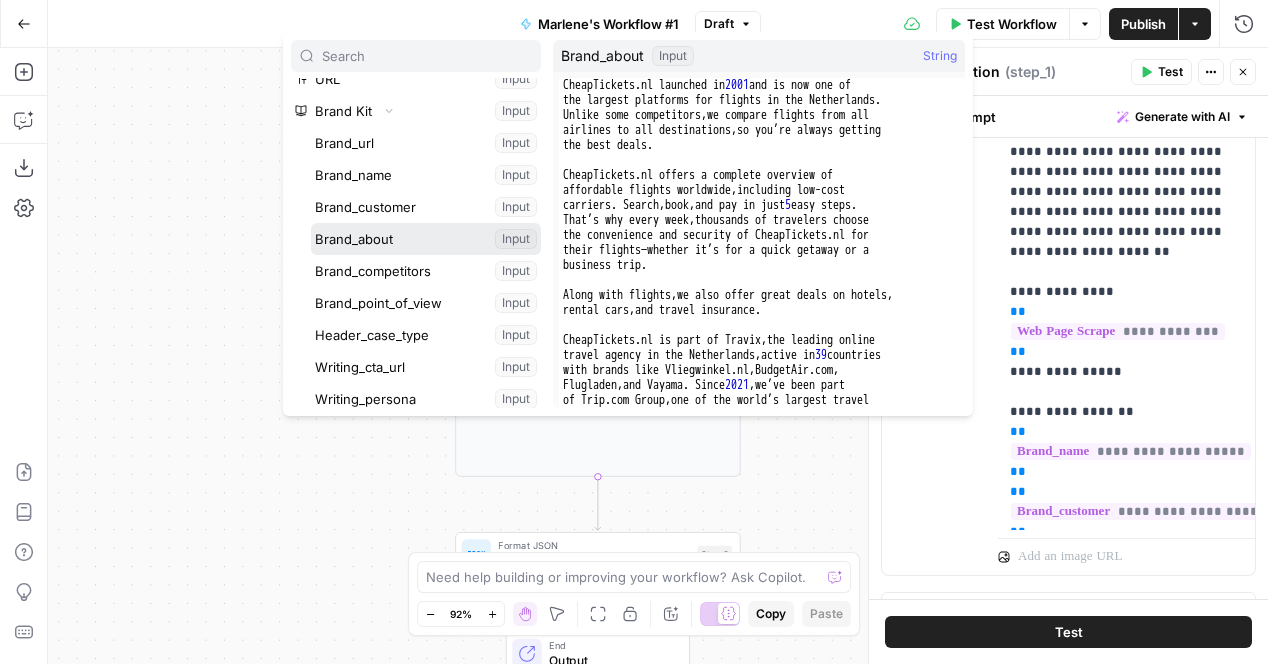 click at bounding box center [426, 239] 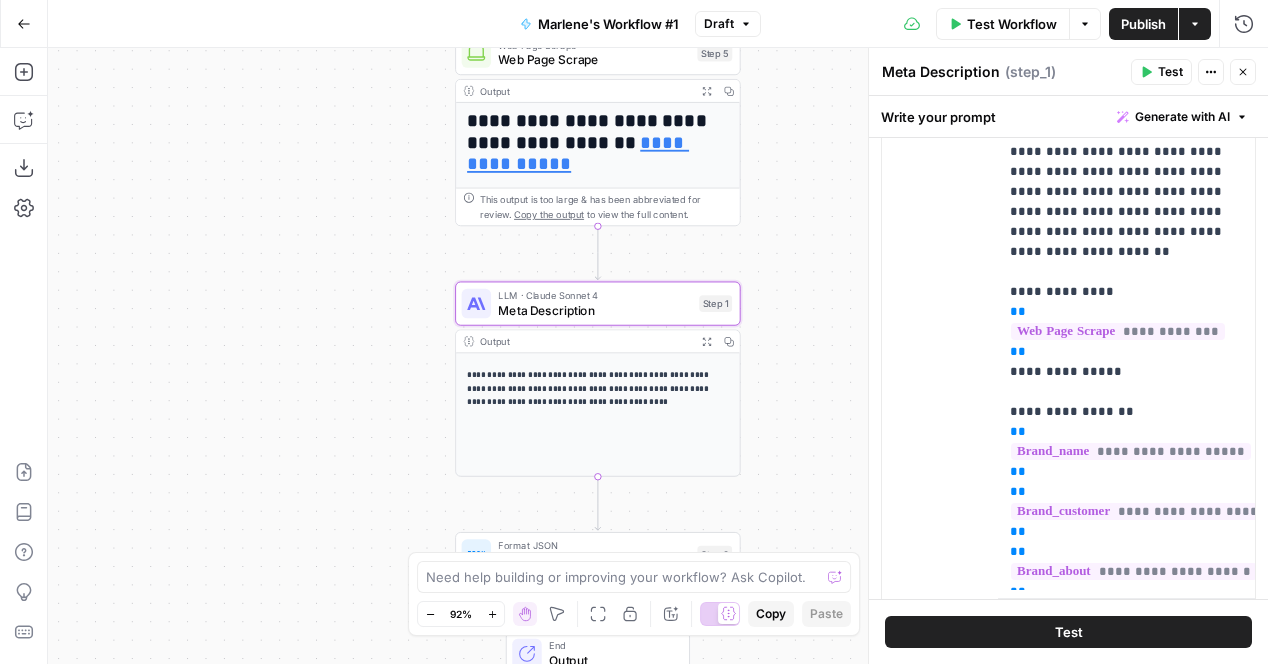 click on "Test" at bounding box center (1068, 632) 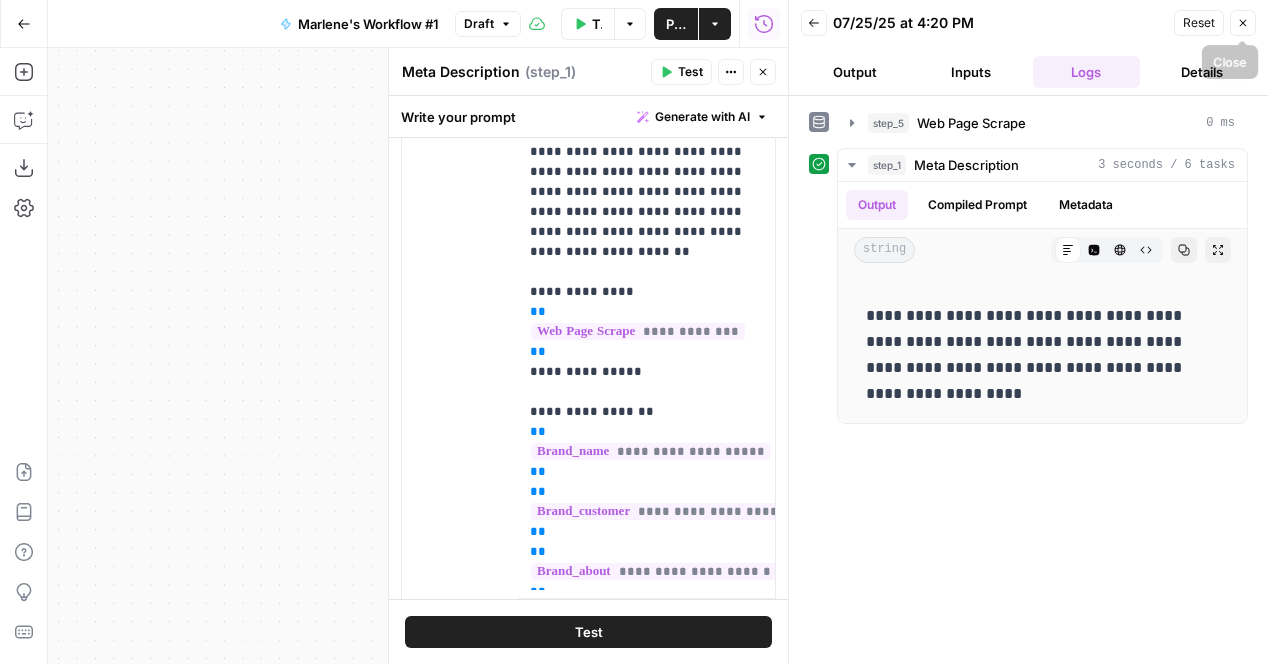 click on "Close" at bounding box center (1243, 23) 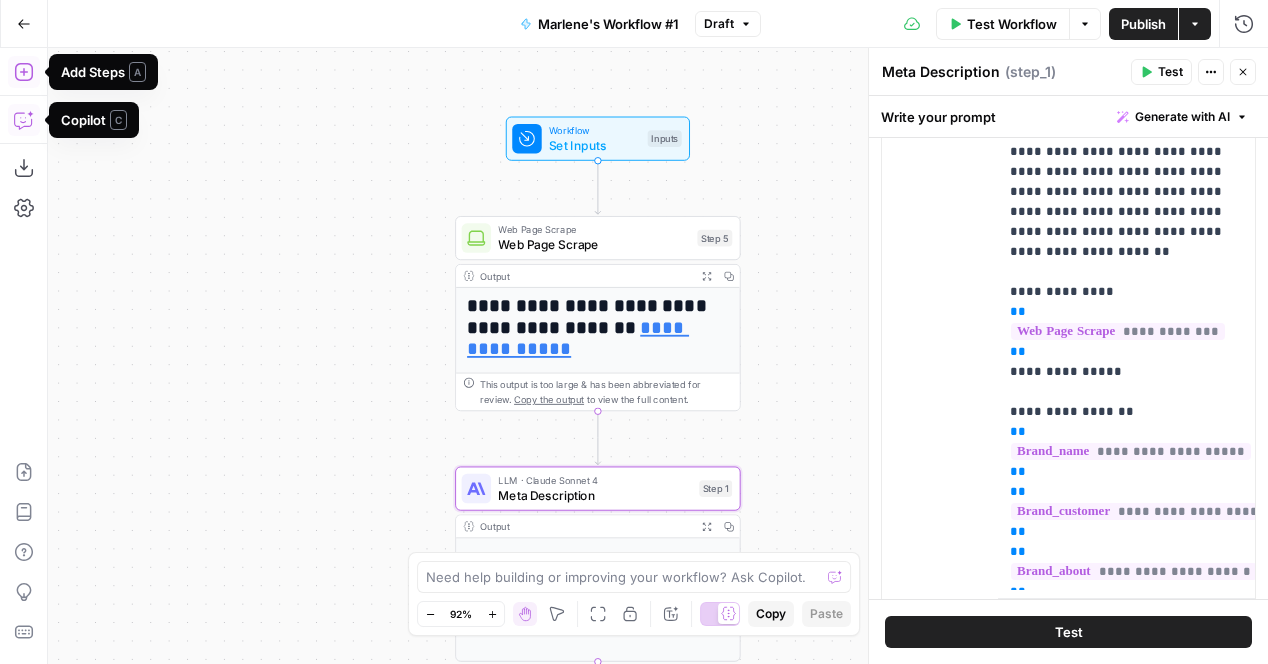 click 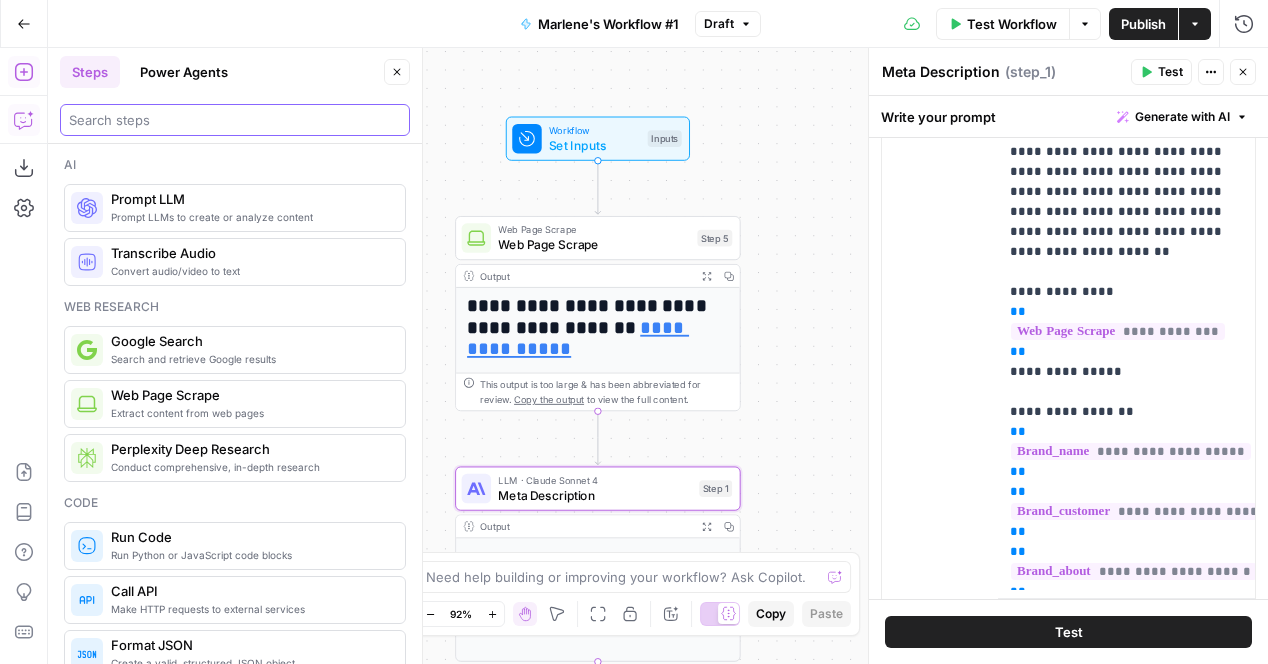 click at bounding box center (235, 120) 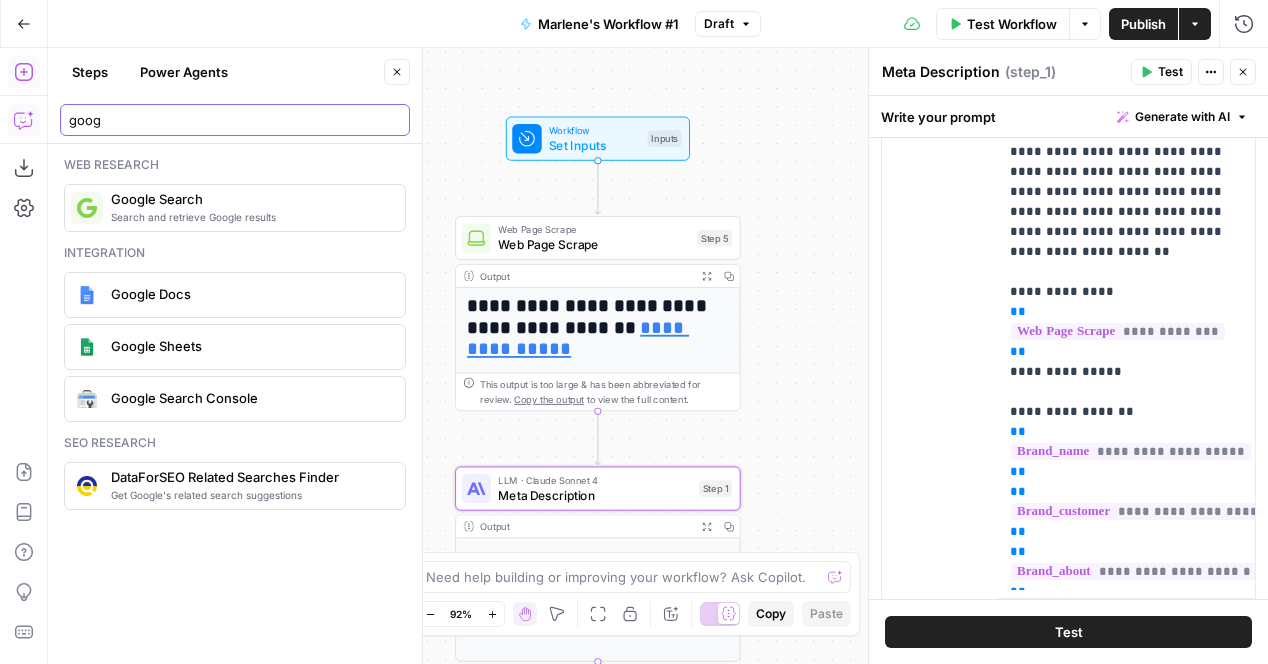 type on "goog" 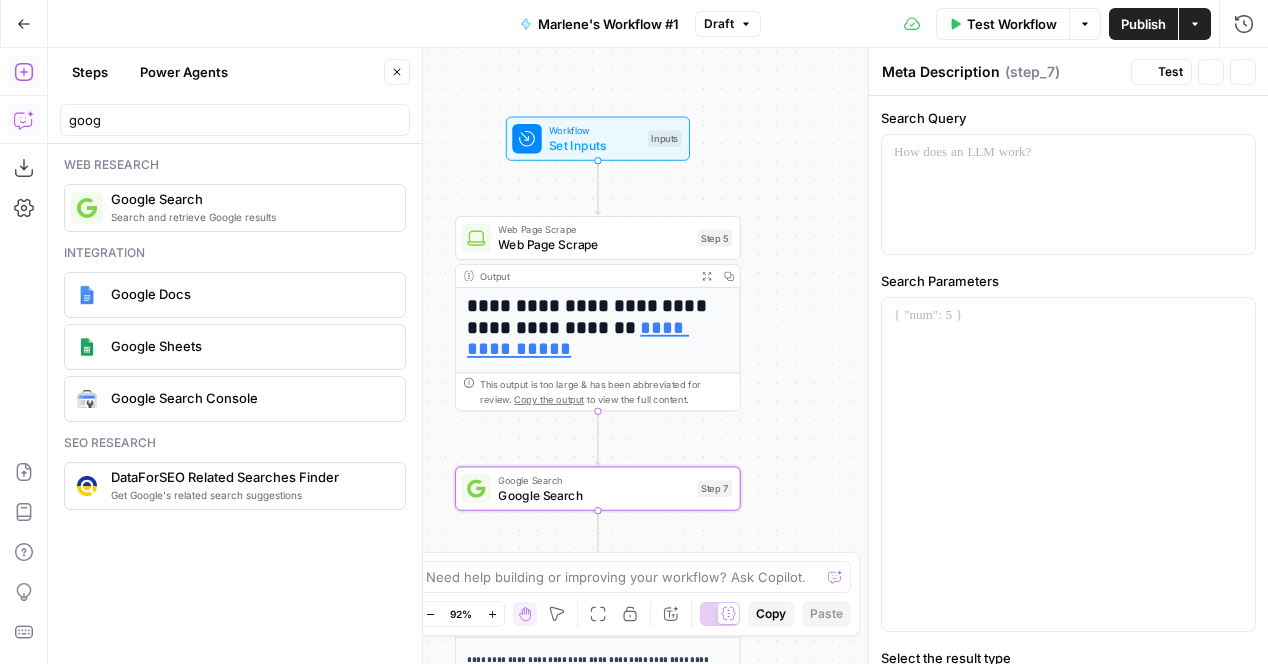 type on "Google Search" 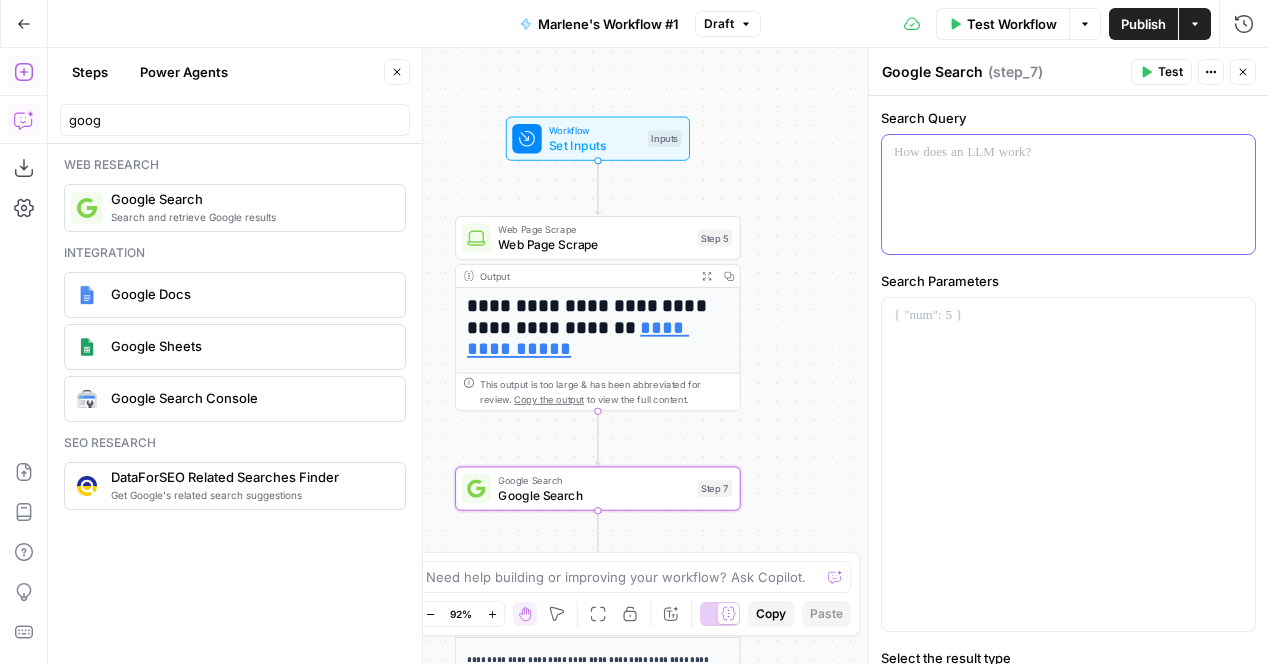 click at bounding box center (1068, 194) 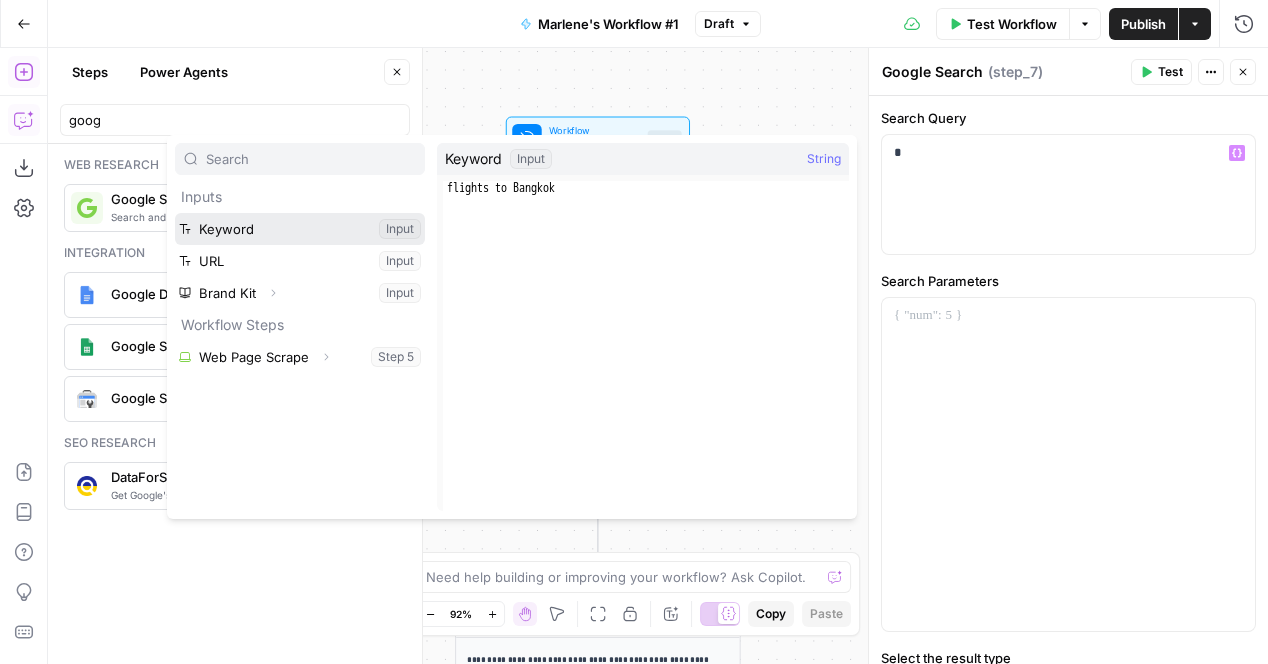 click at bounding box center [300, 229] 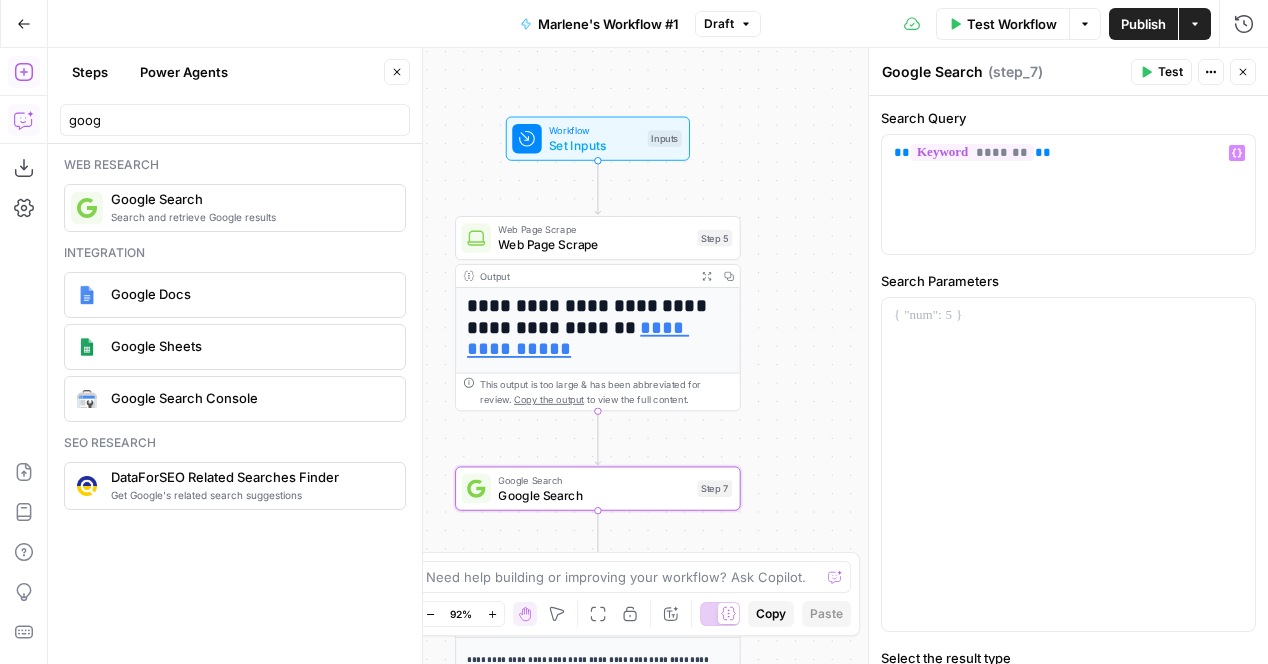 click on "Test" at bounding box center (1170, 72) 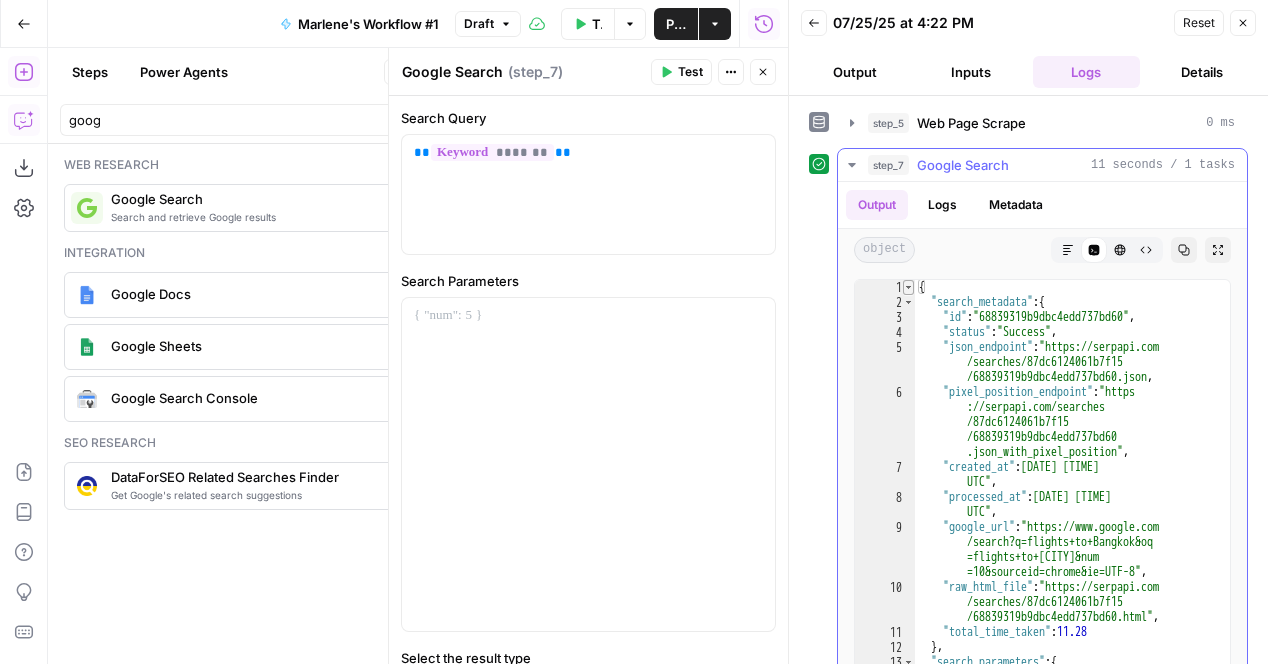 type on "*" 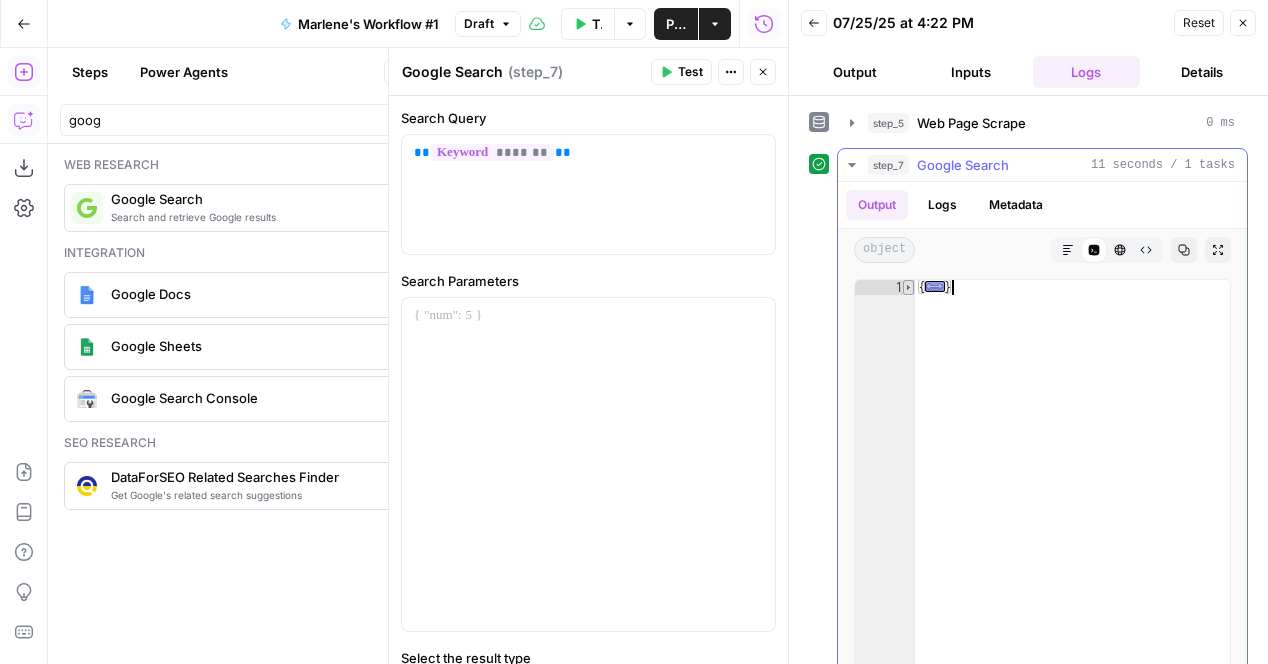 click at bounding box center (908, 287) 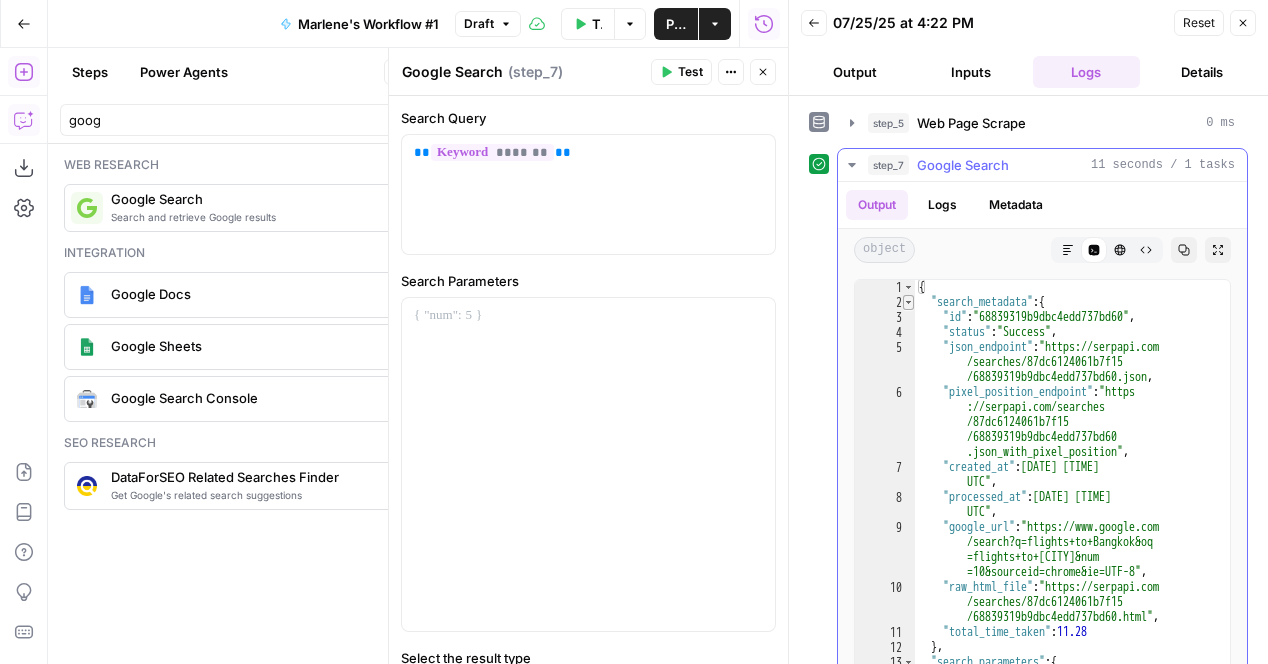 click at bounding box center (908, 302) 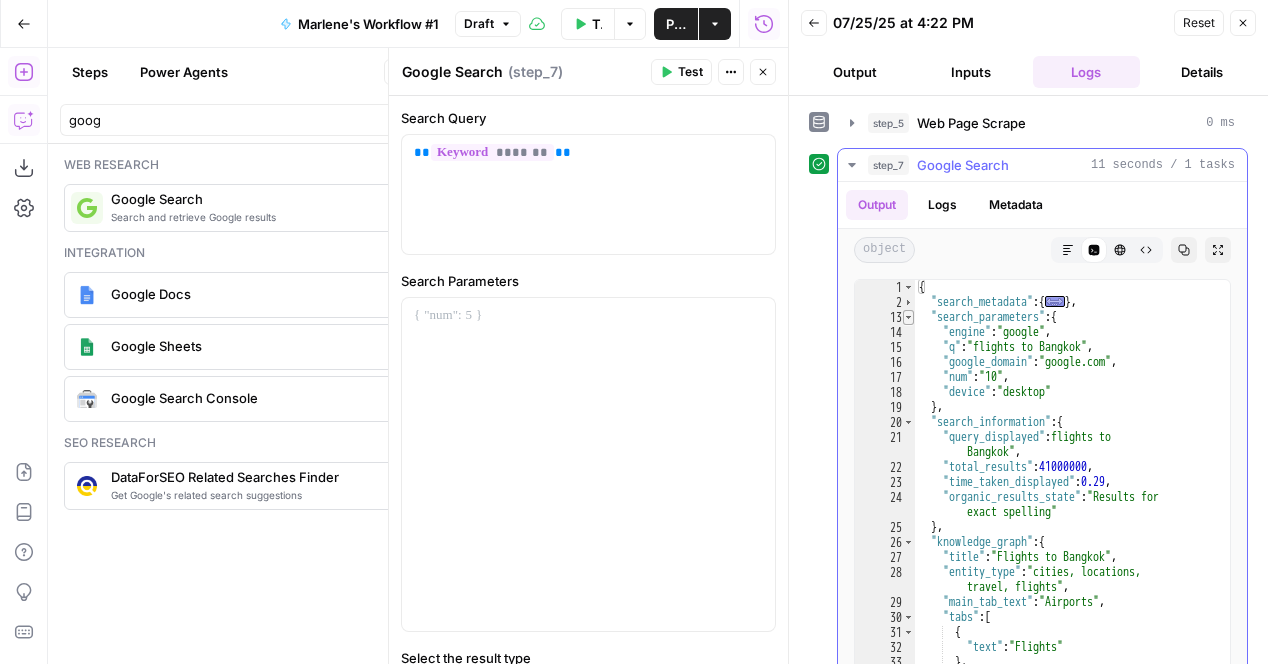 click at bounding box center [908, 317] 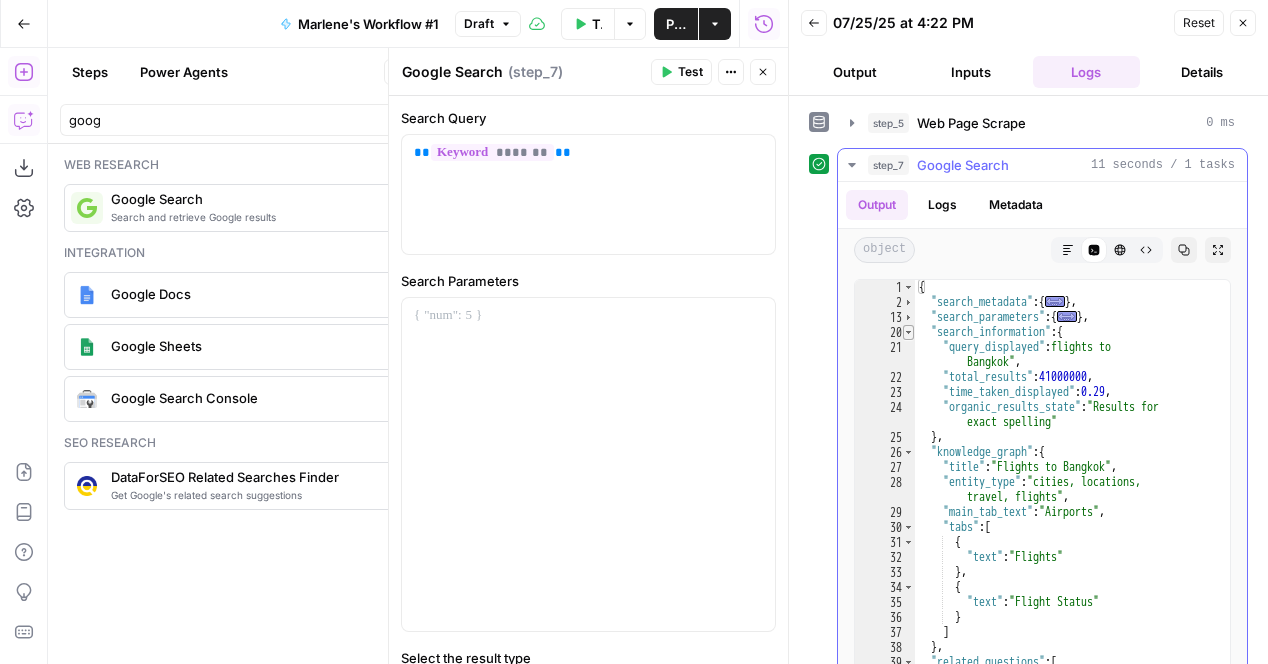 click at bounding box center (908, 332) 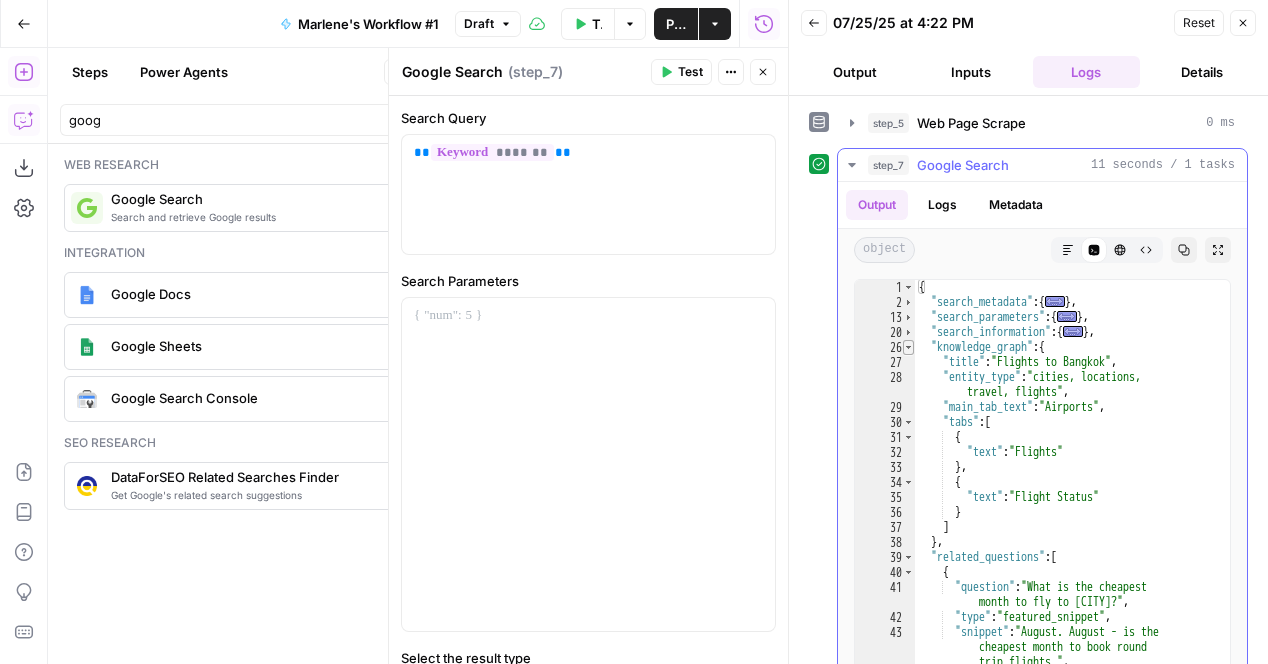 click at bounding box center [908, 347] 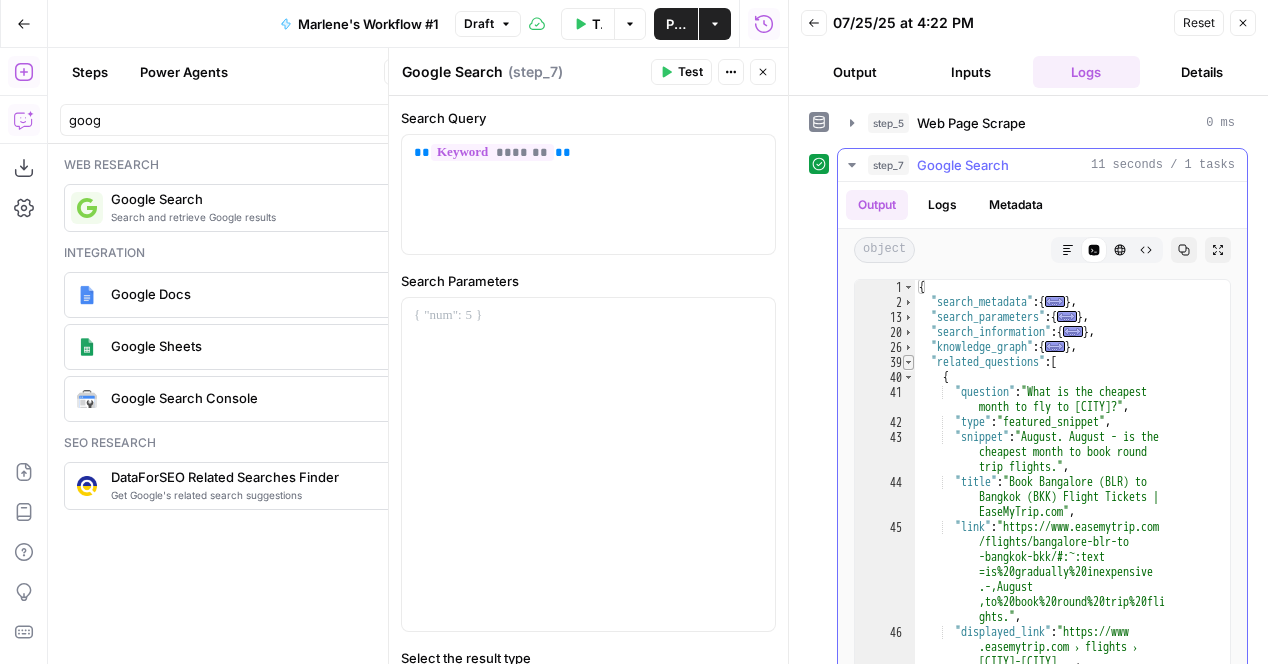 click at bounding box center [908, 362] 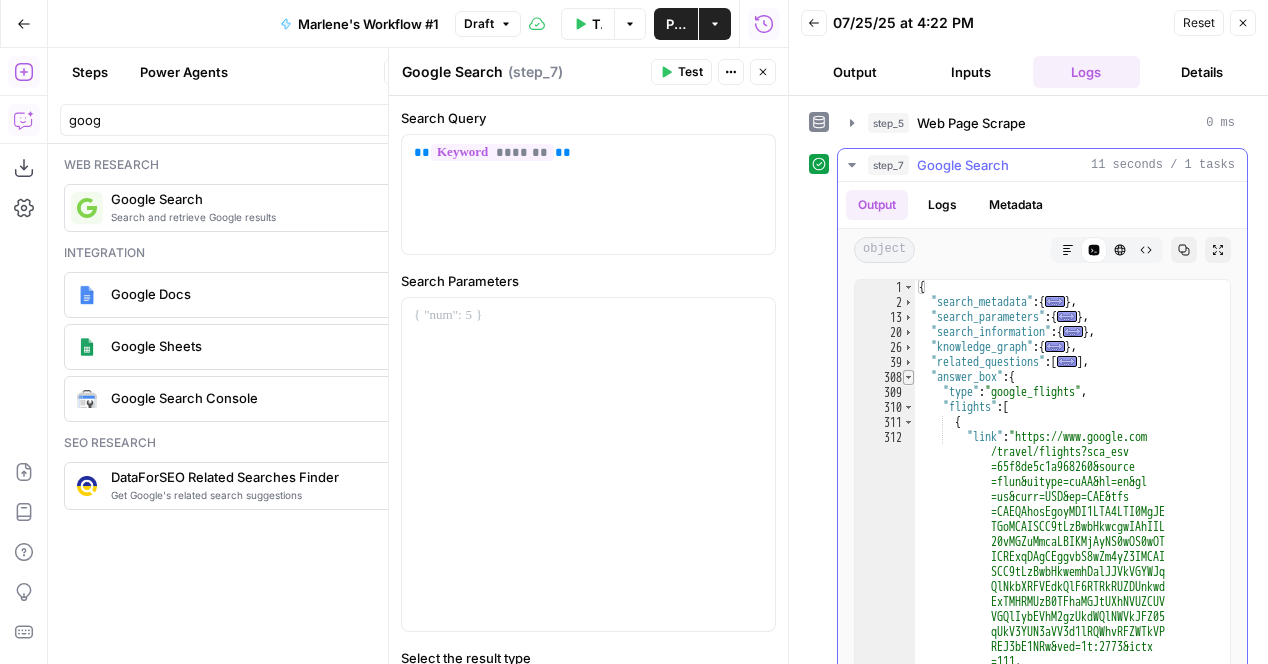 click at bounding box center [908, 377] 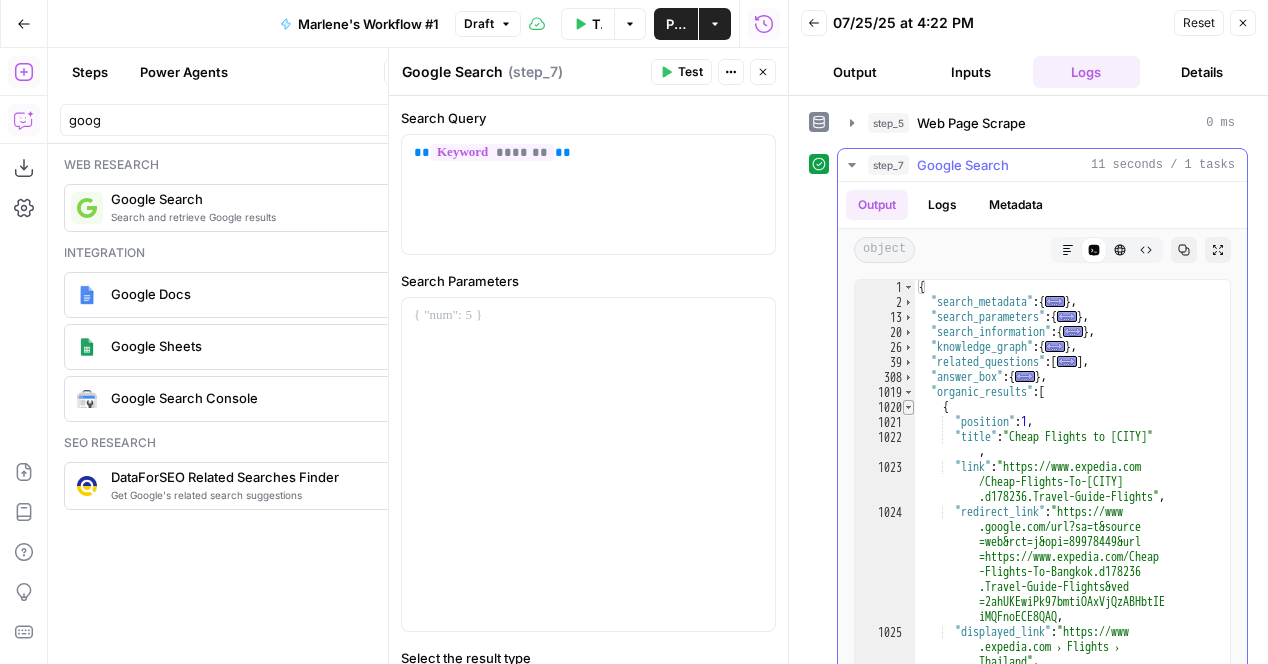 click at bounding box center (908, 407) 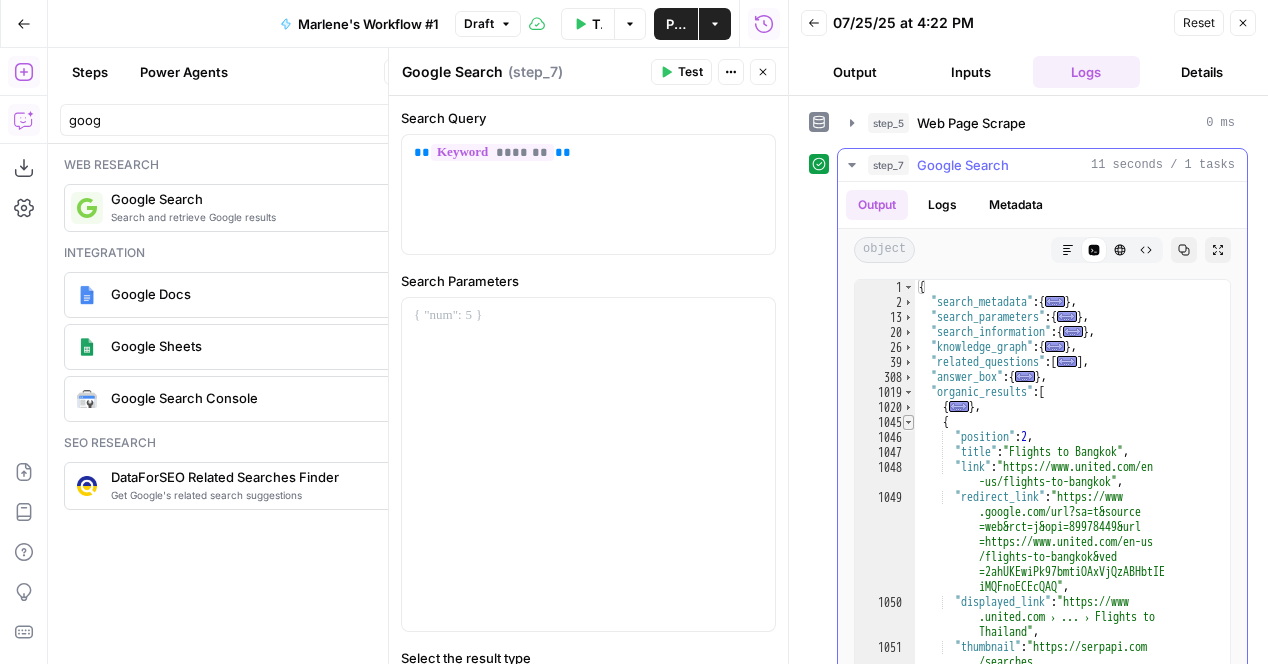 click at bounding box center [908, 422] 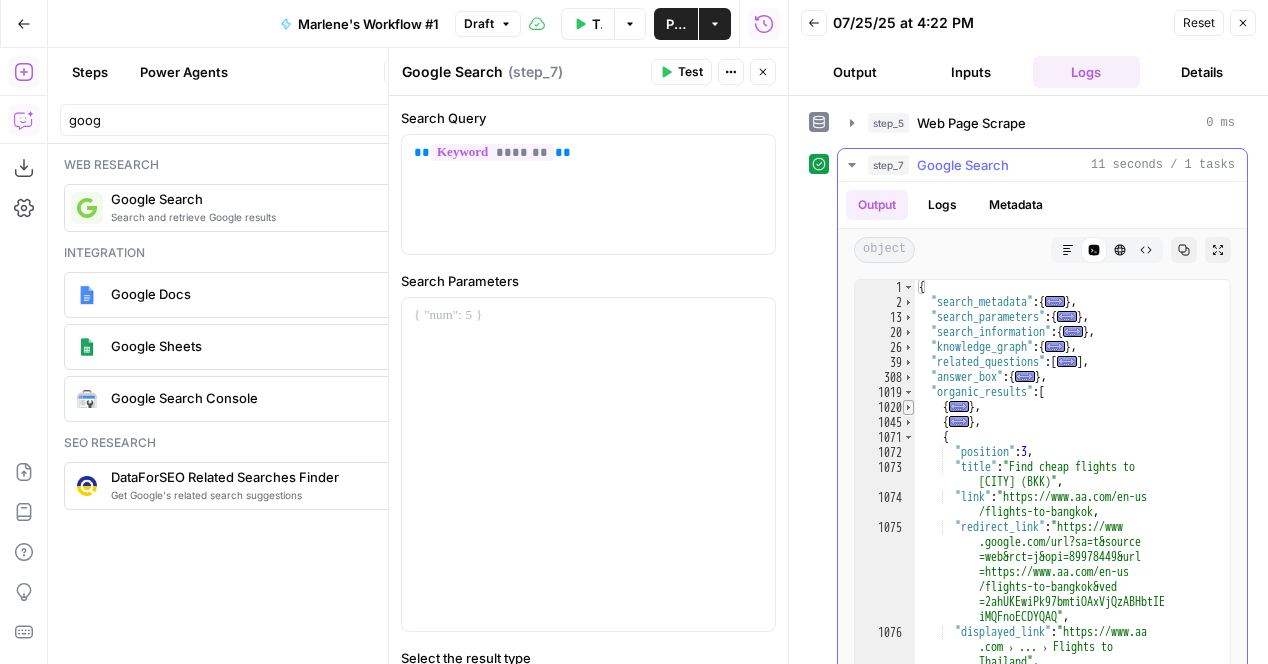 click at bounding box center (908, 407) 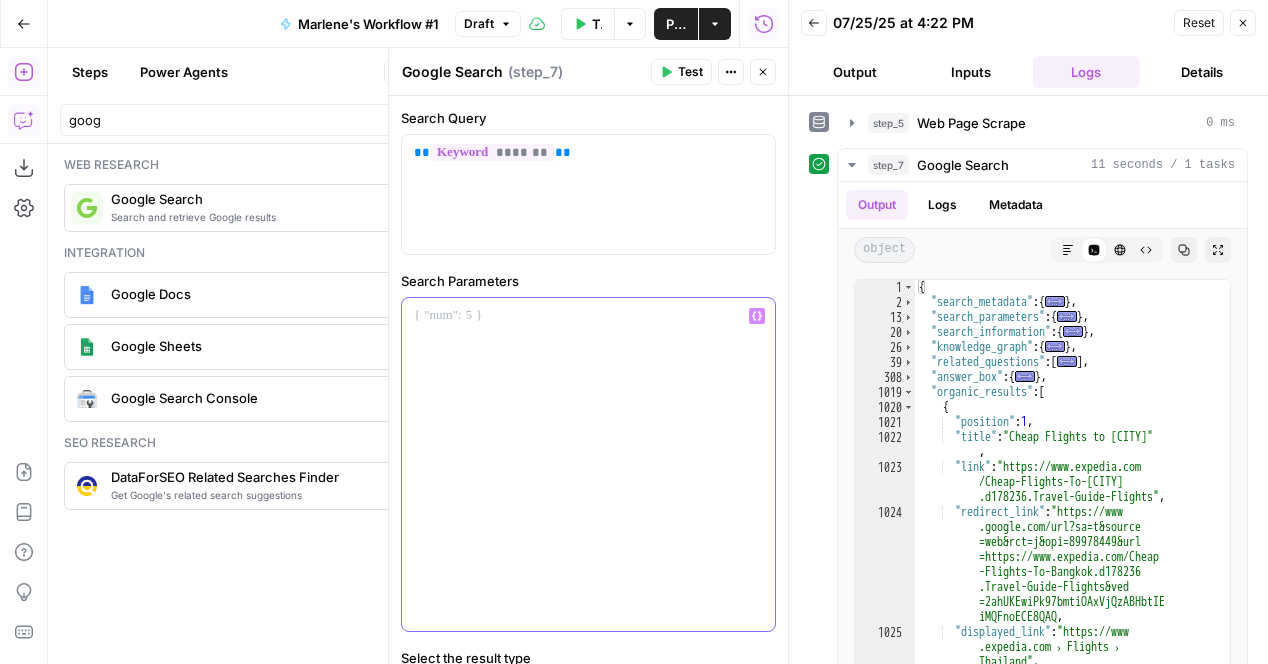drag, startPoint x: 594, startPoint y: 466, endPoint x: 544, endPoint y: 426, distance: 64.03124 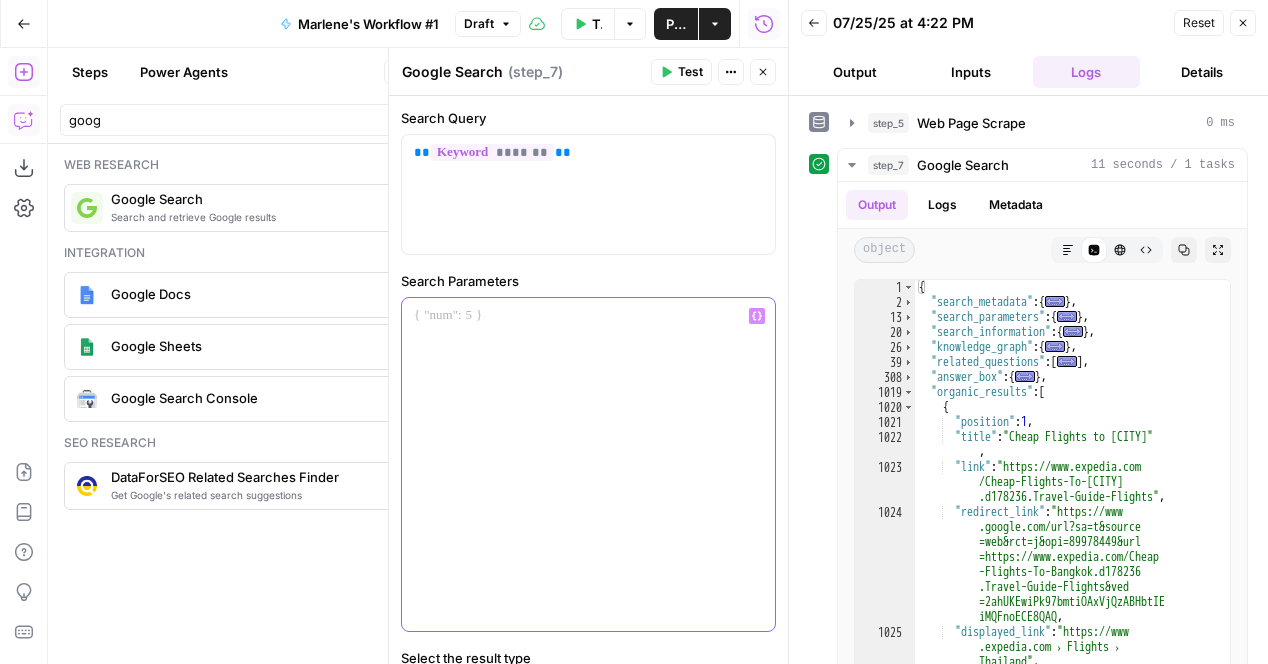 type 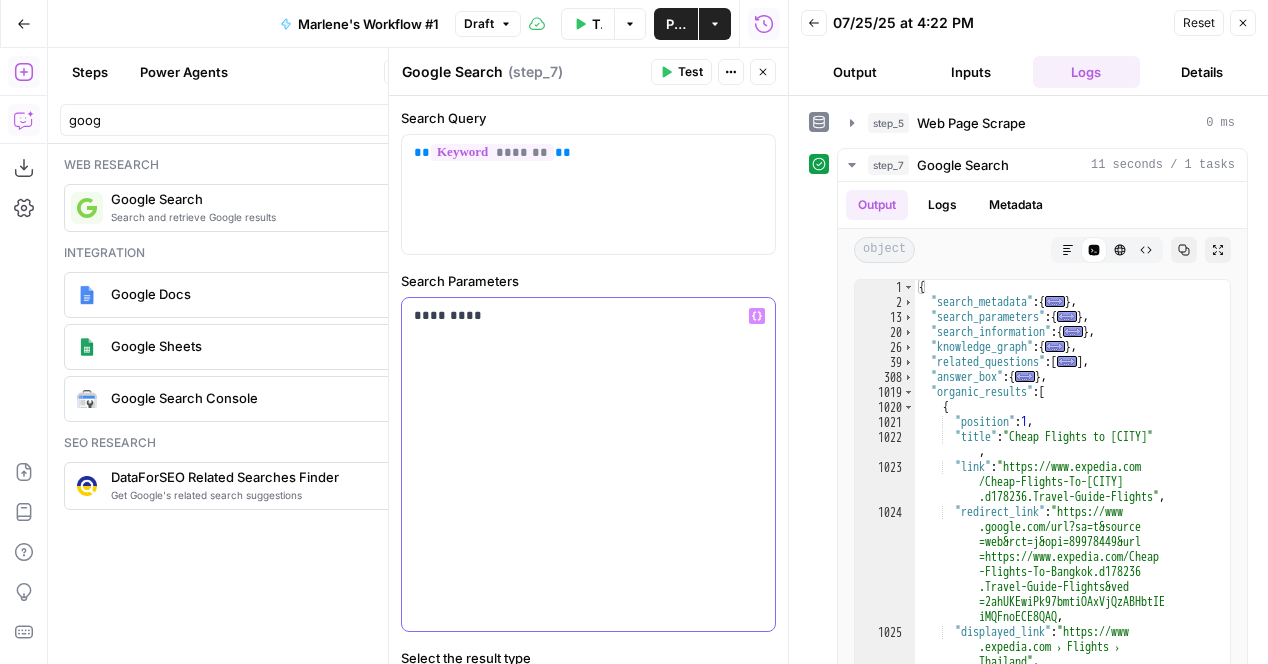 click on "*********" at bounding box center [580, 316] 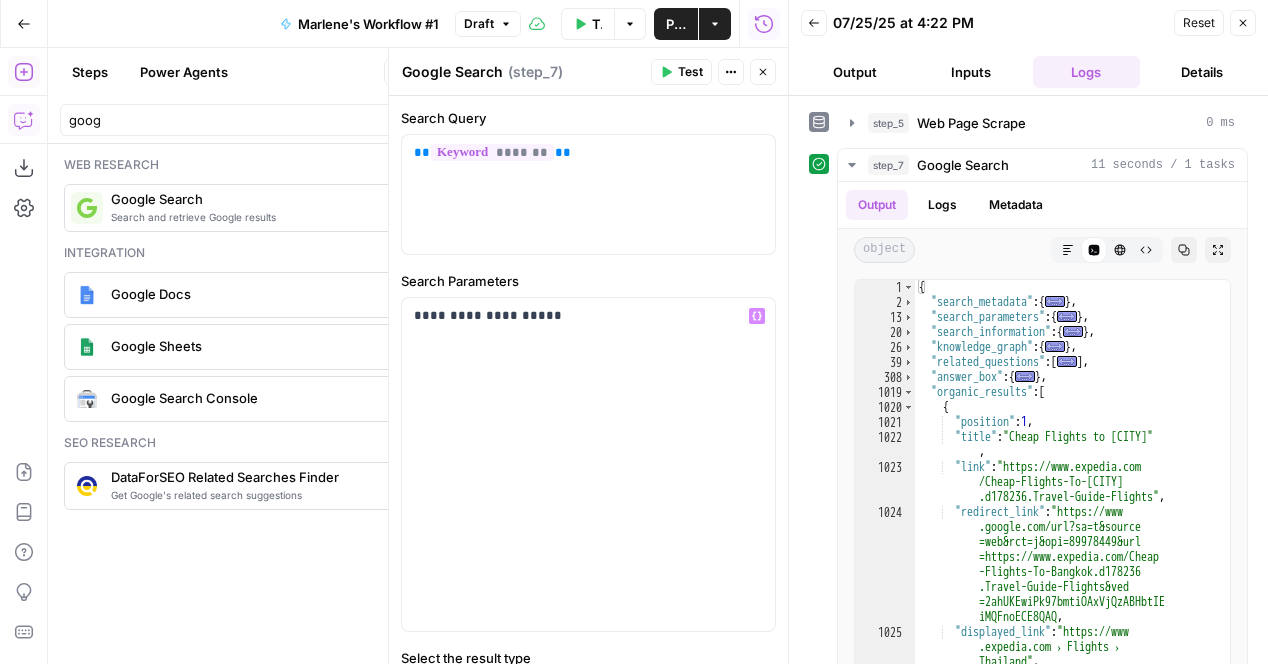click on "Test" at bounding box center (681, 72) 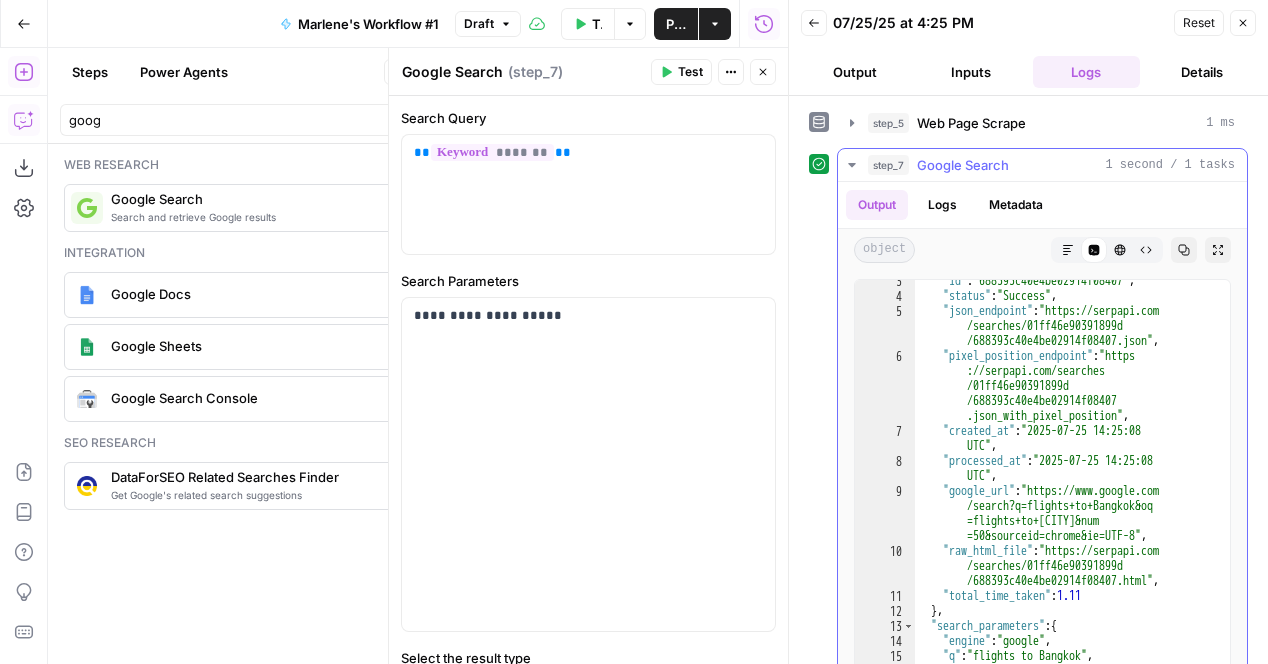 scroll, scrollTop: 0, scrollLeft: 0, axis: both 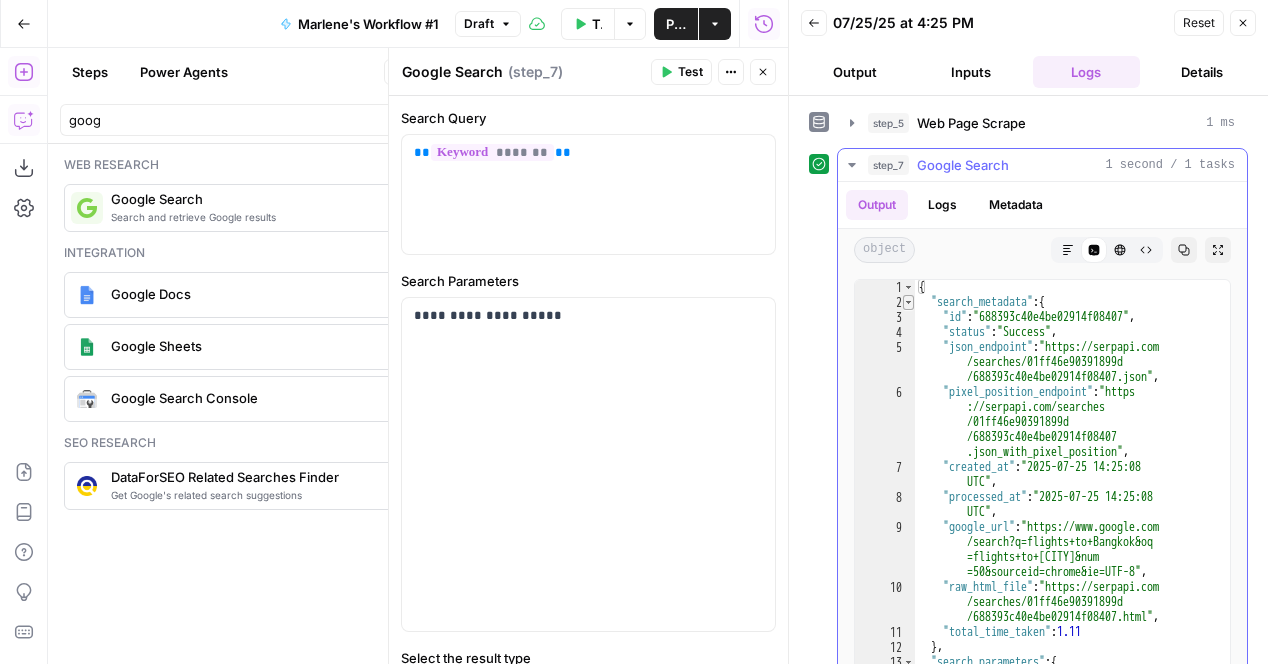 type on "*" 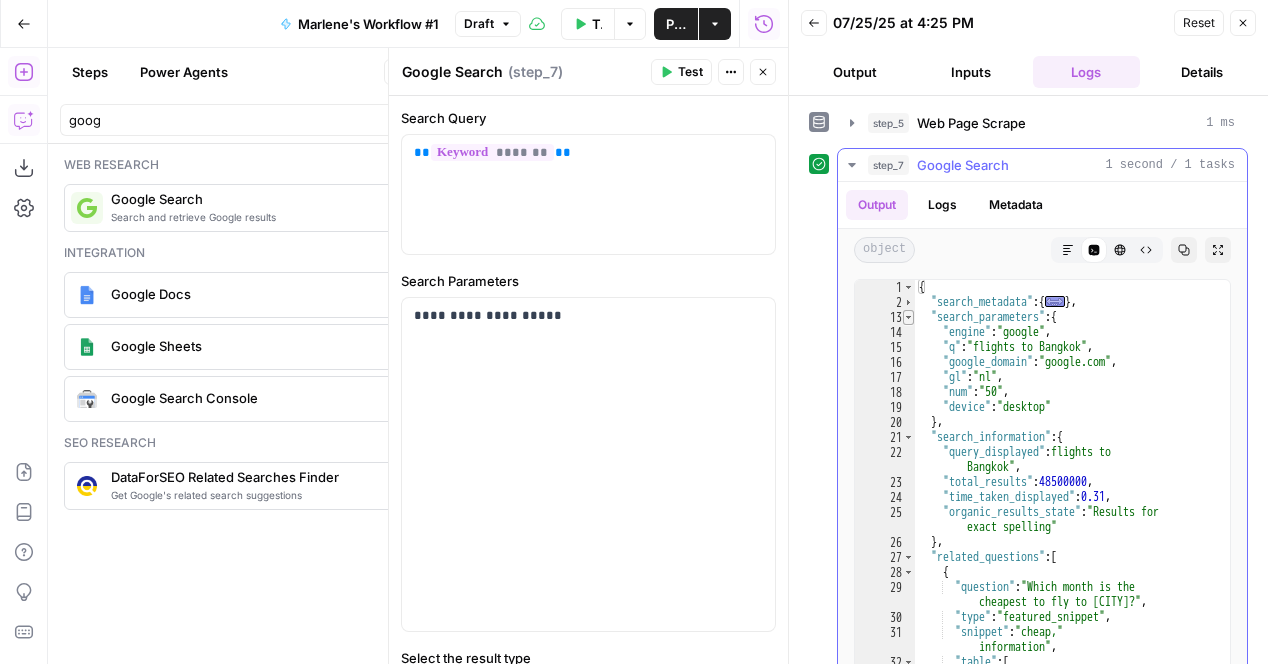 click at bounding box center (908, 317) 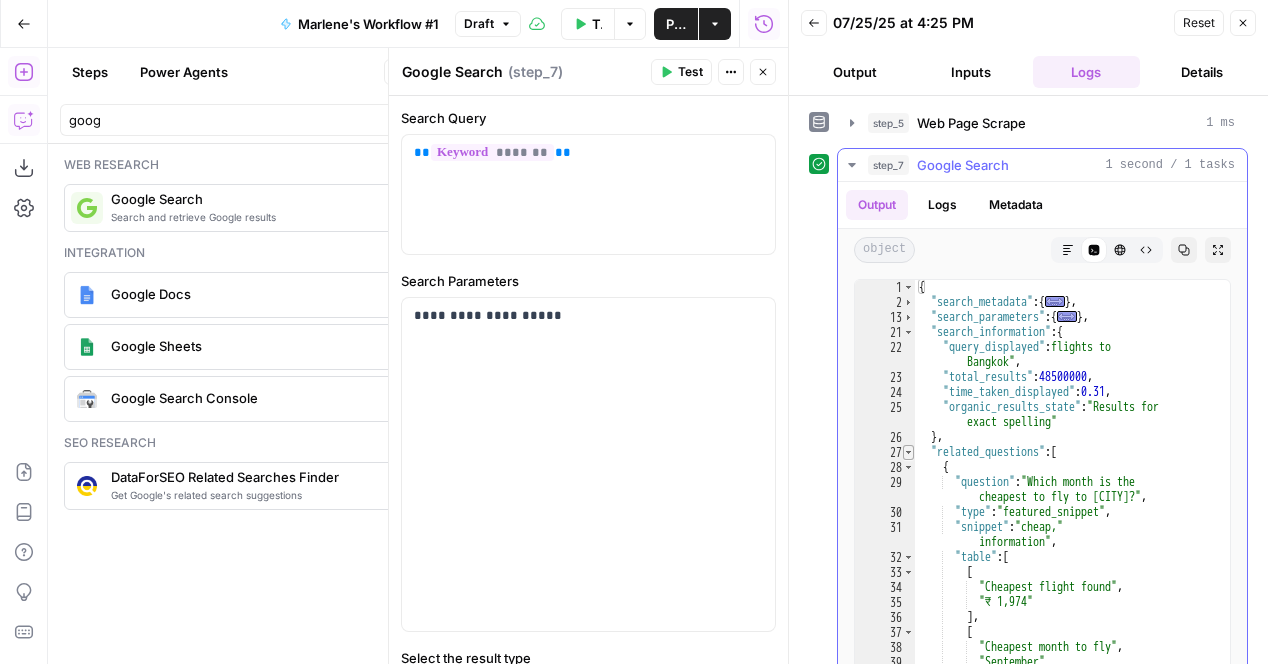 click at bounding box center [908, 452] 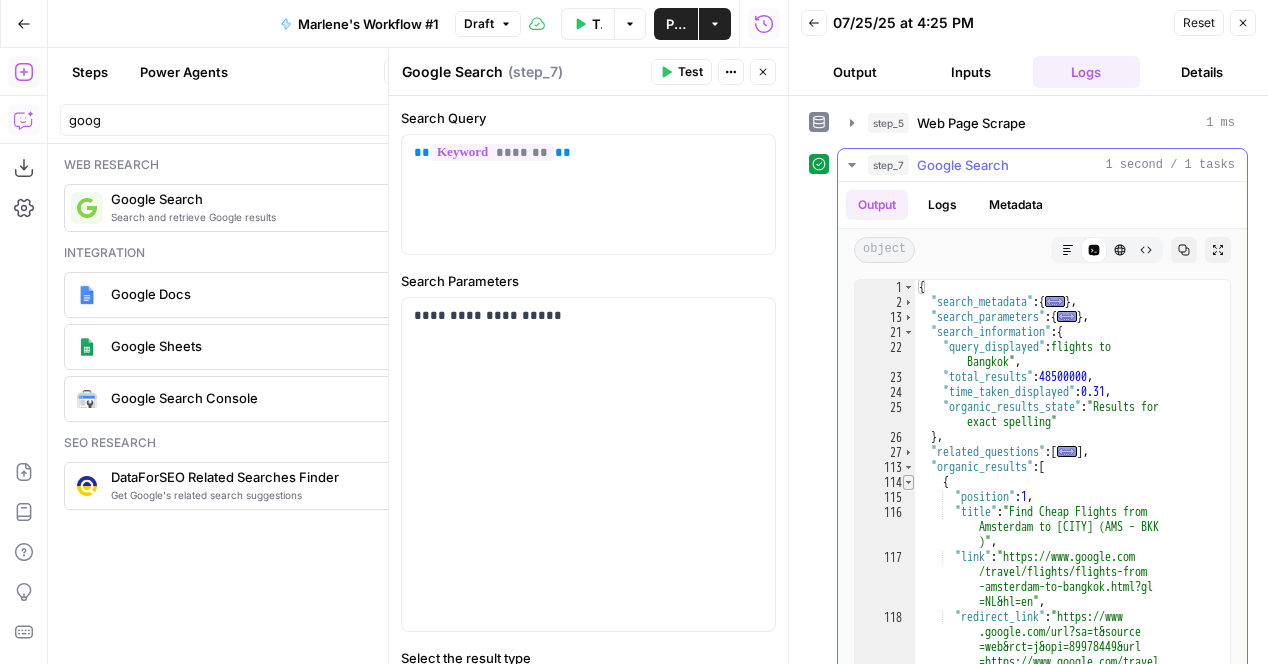click at bounding box center (908, 482) 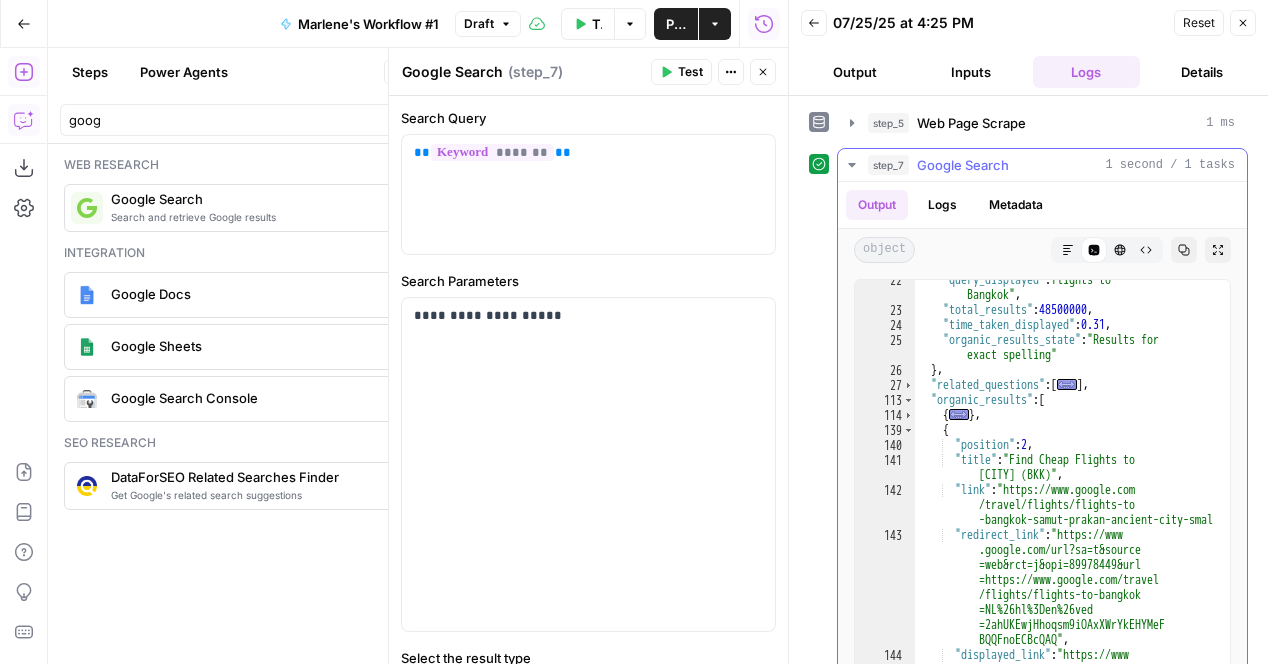 scroll, scrollTop: 54, scrollLeft: 0, axis: vertical 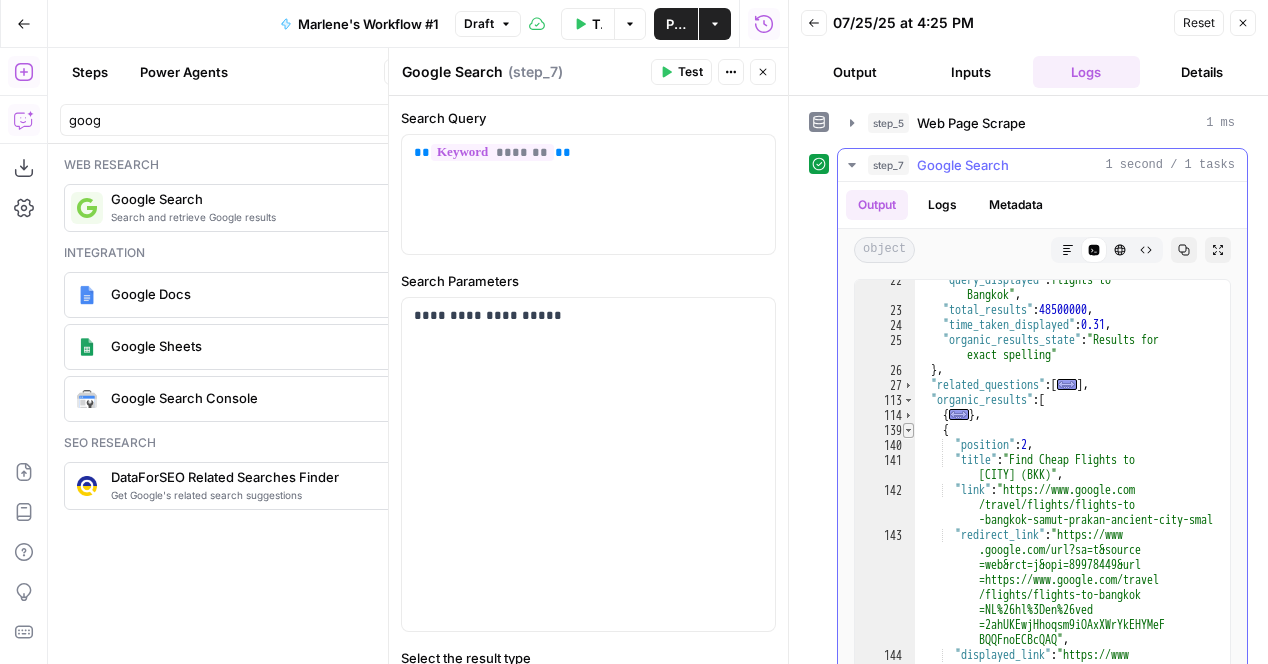 click at bounding box center (908, 430) 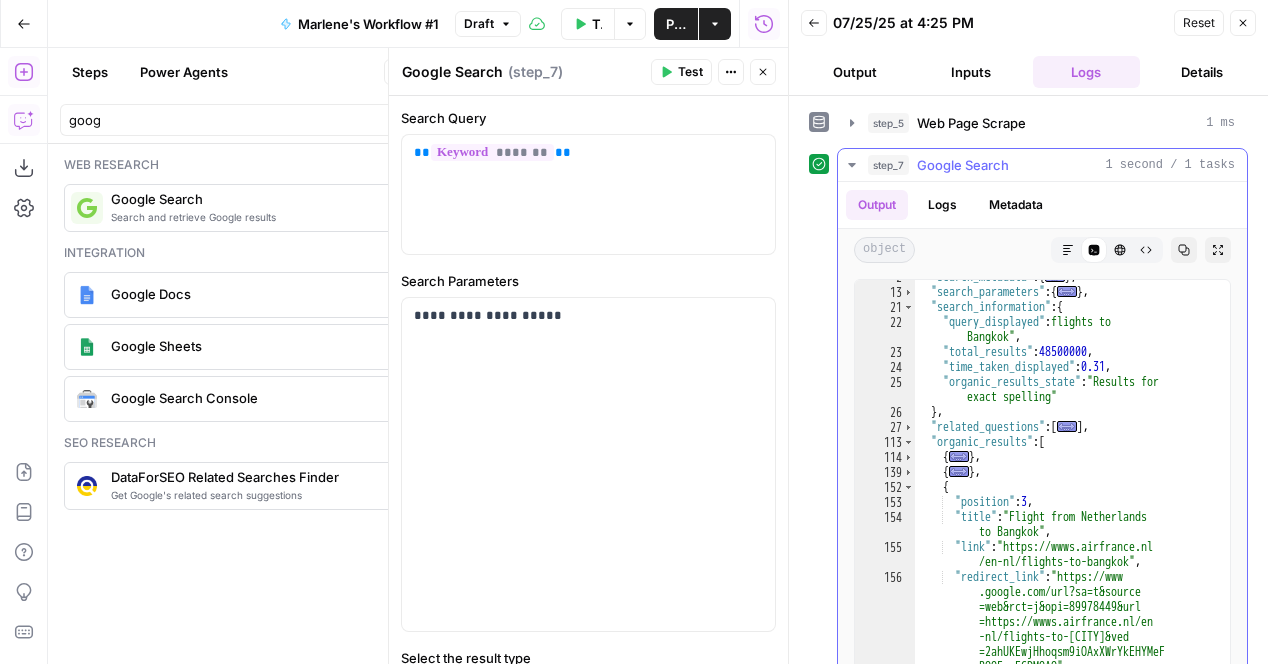 scroll, scrollTop: 0, scrollLeft: 0, axis: both 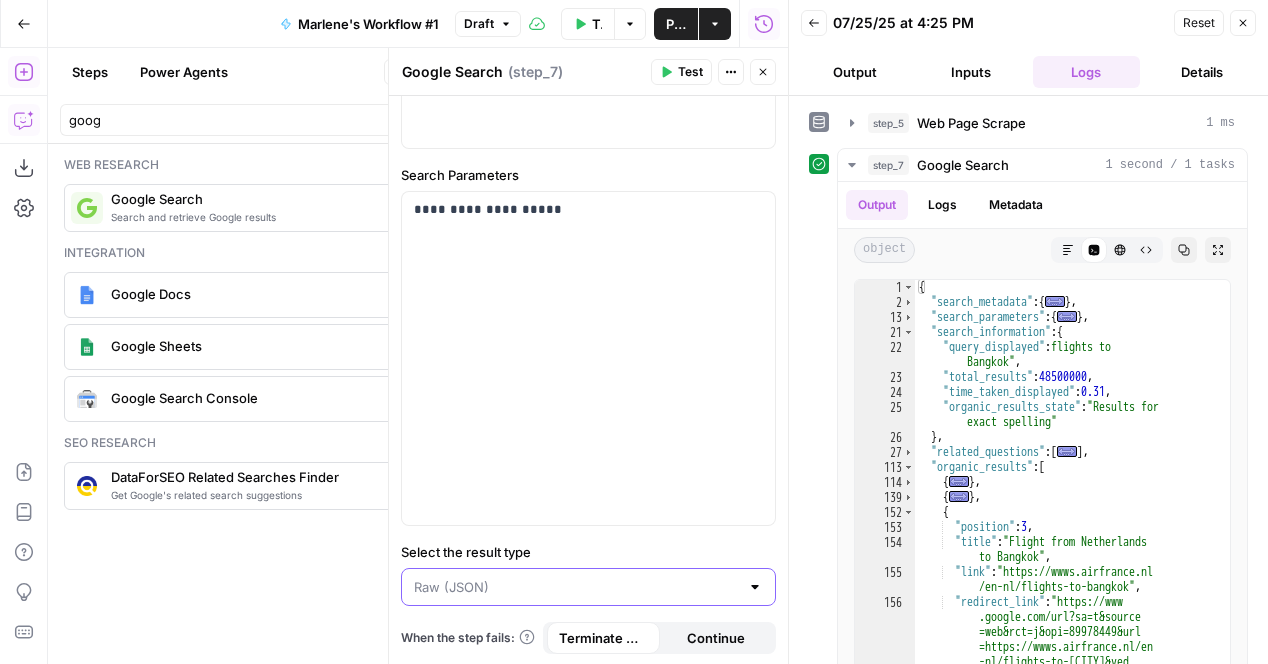 click on "Select the result type" at bounding box center [576, 587] 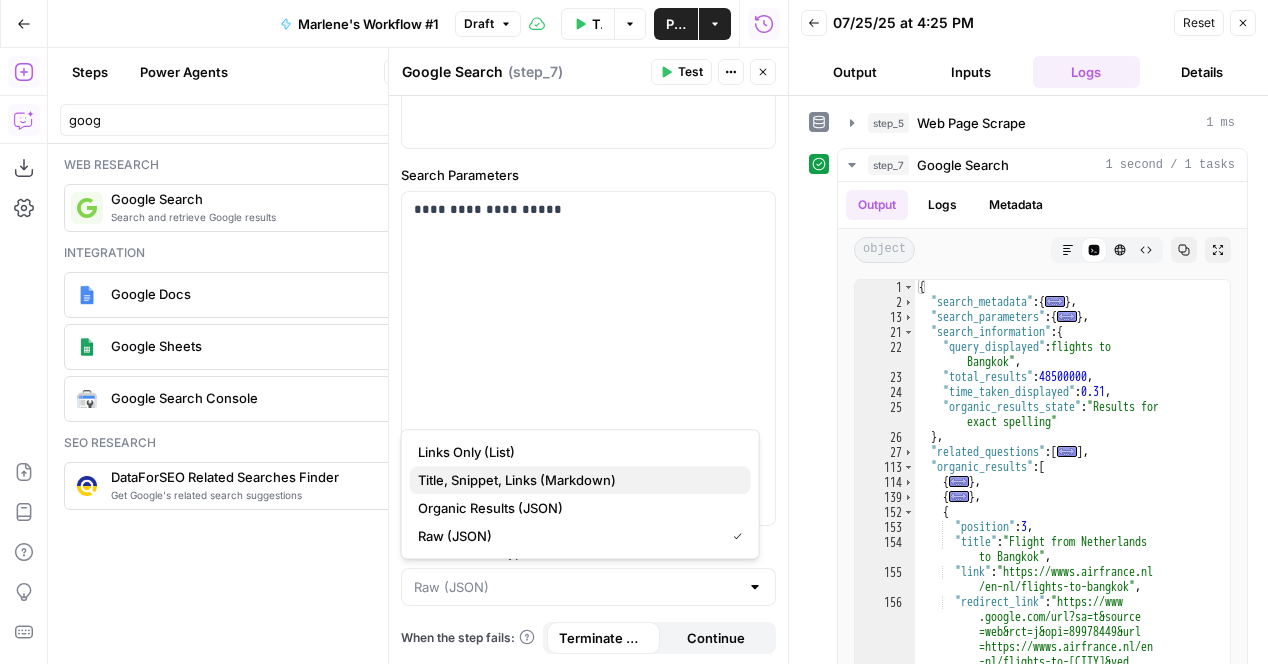 click on "Title, Snippet, Links (Markdown)" at bounding box center [576, 480] 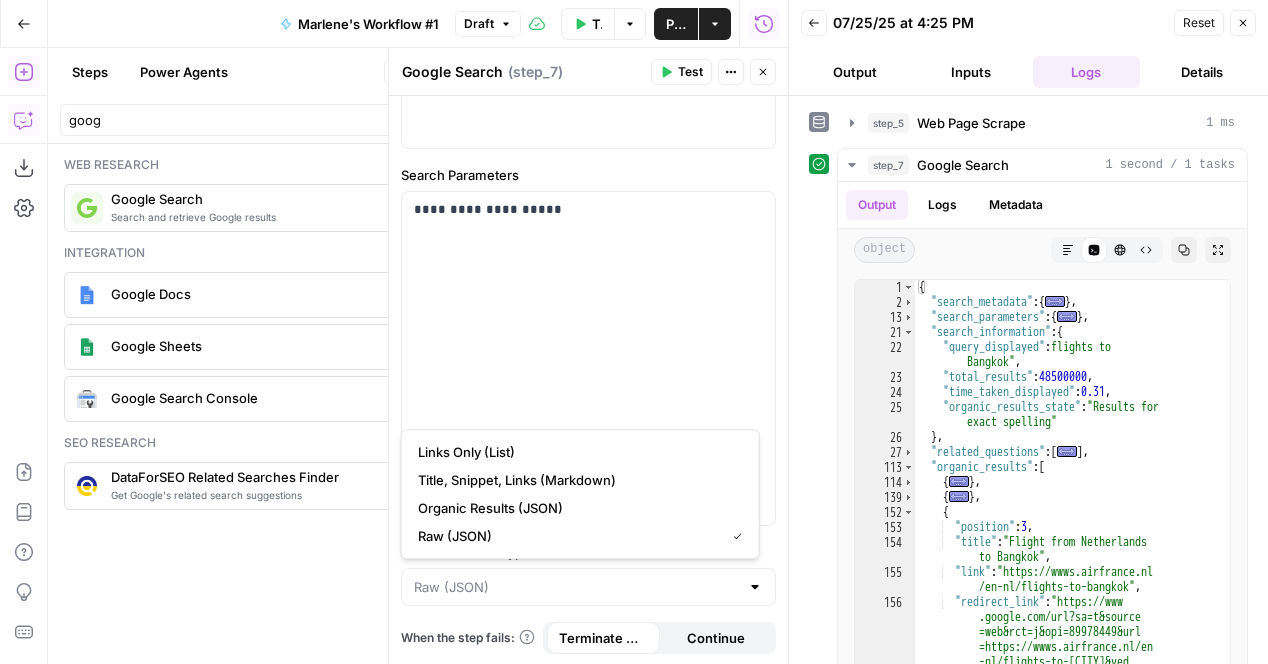 type on "Title, Snippet, Links (Markdown)" 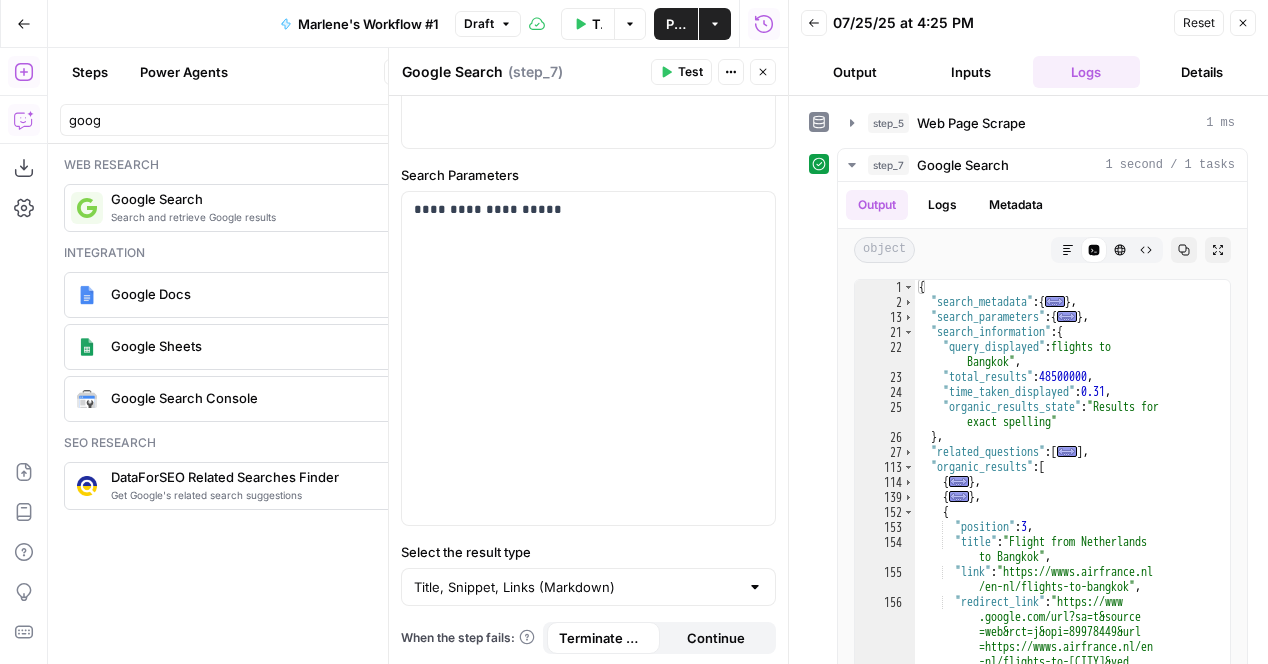 click on "Continue" at bounding box center (716, 638) 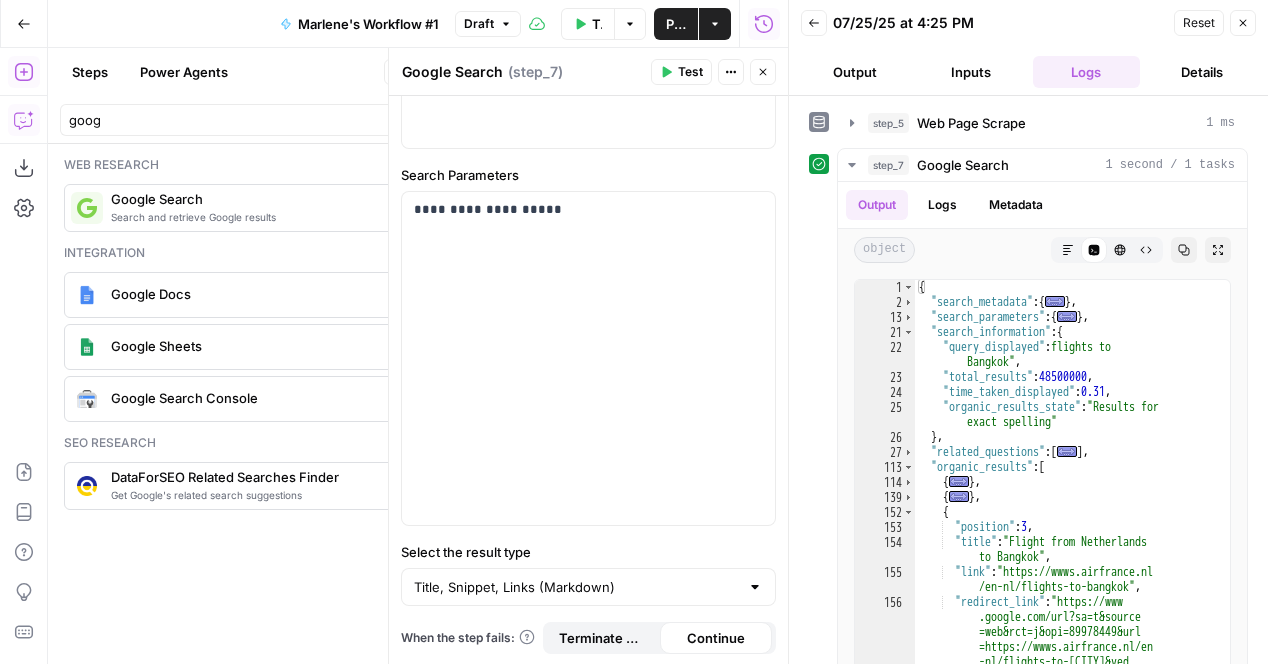 click on "Test" at bounding box center [690, 72] 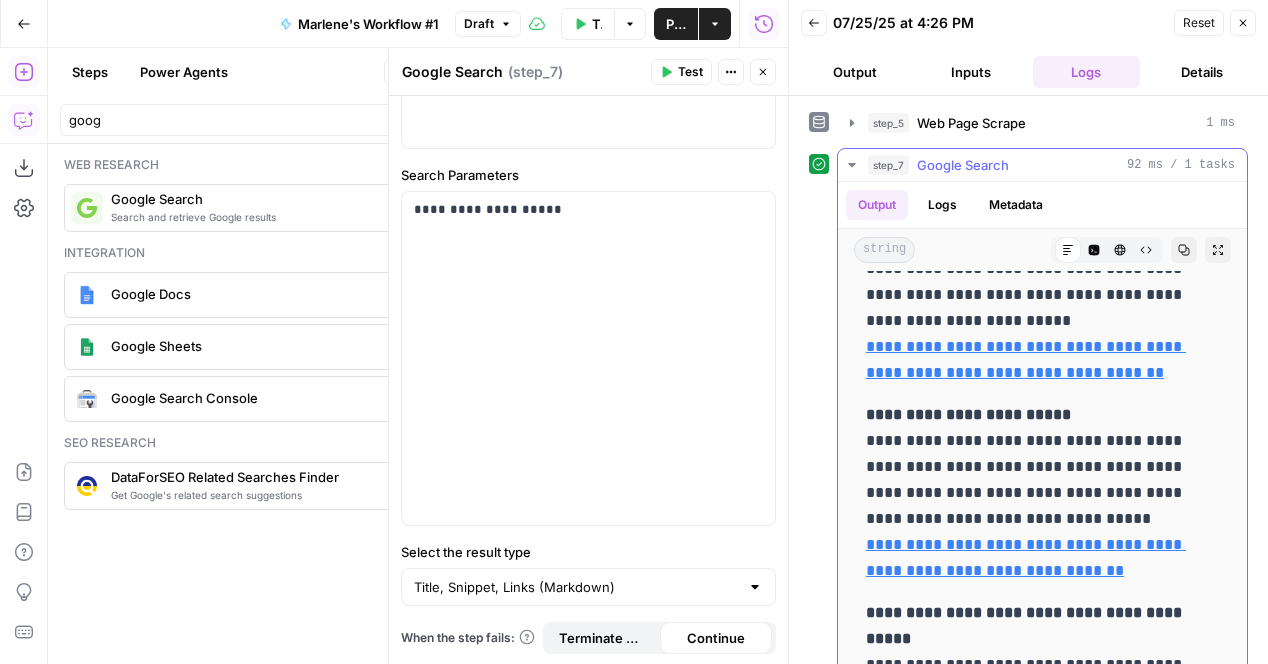 scroll, scrollTop: 968, scrollLeft: 0, axis: vertical 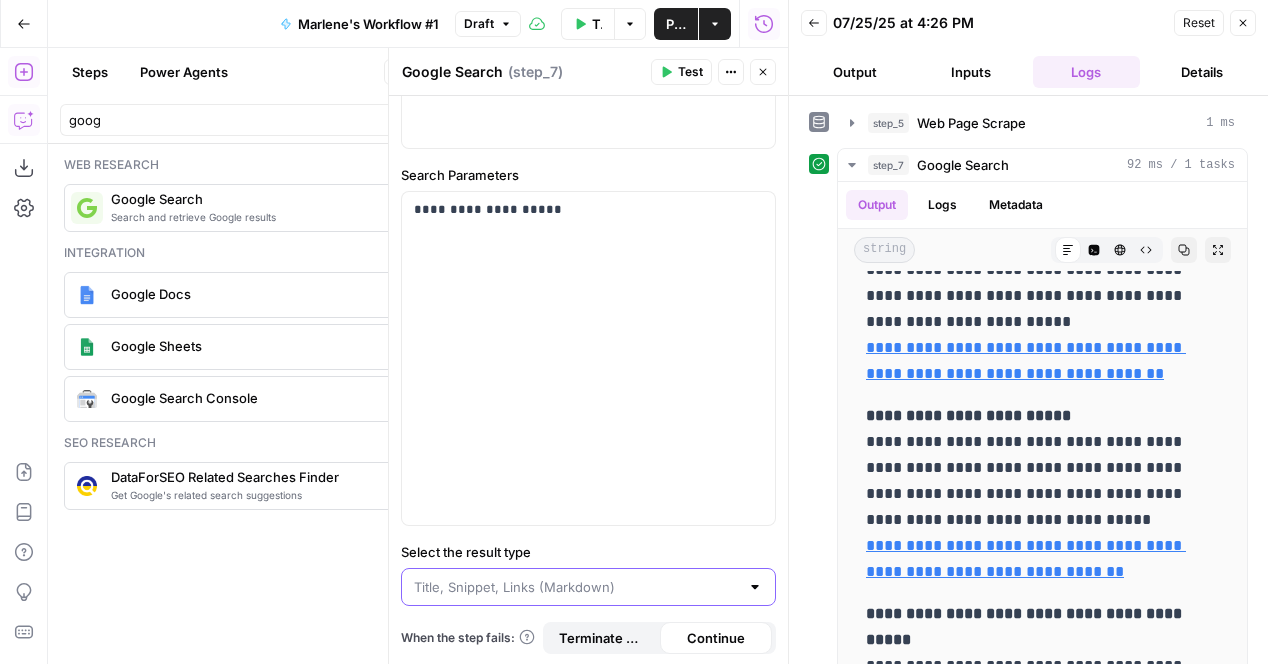 click on "Select the result type" at bounding box center (576, 587) 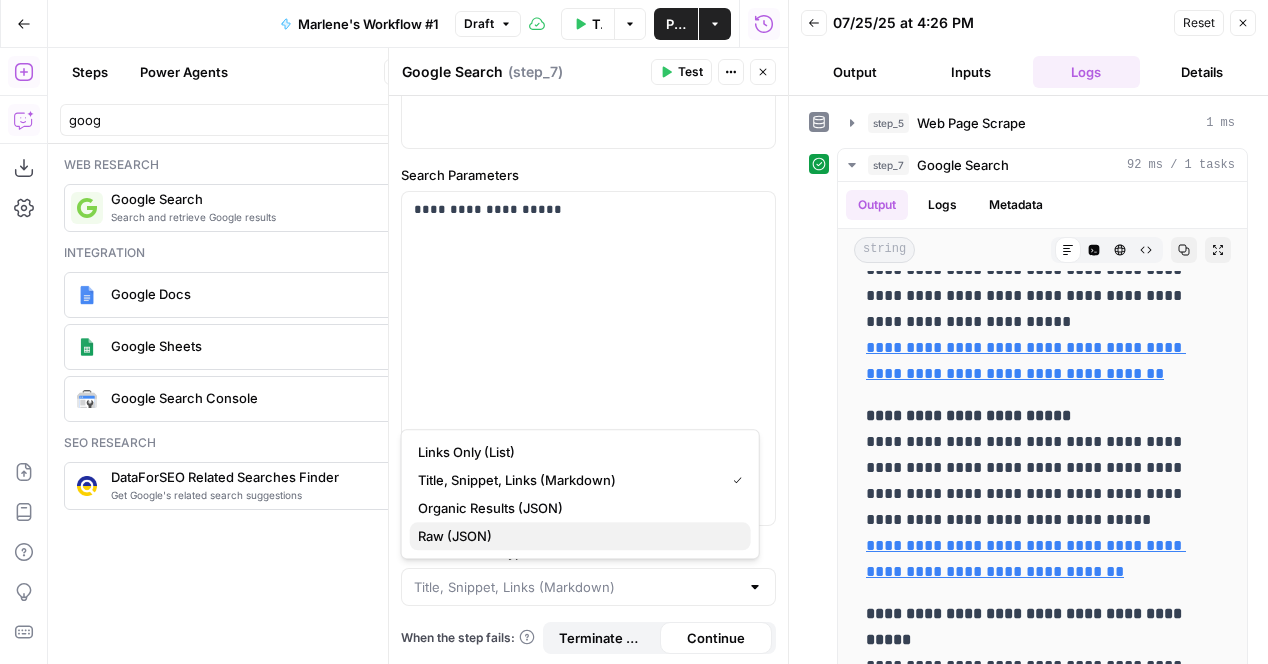 click on "Raw (JSON)" at bounding box center [576, 536] 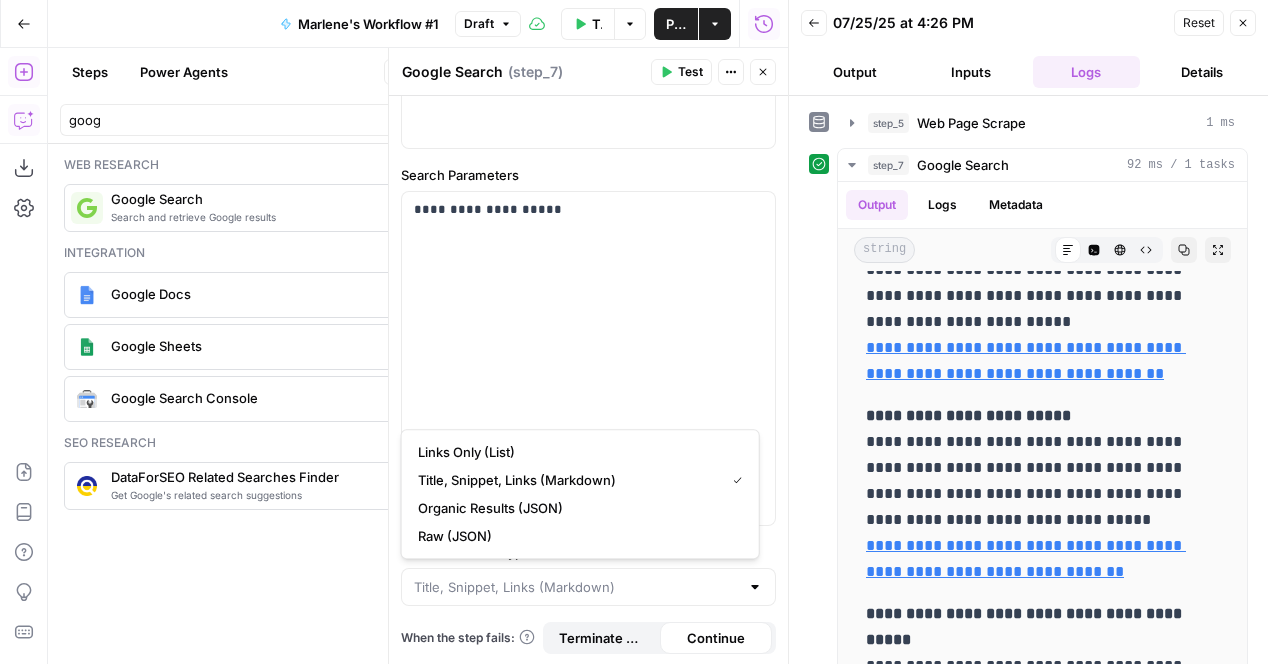 type on "Raw (JSON)" 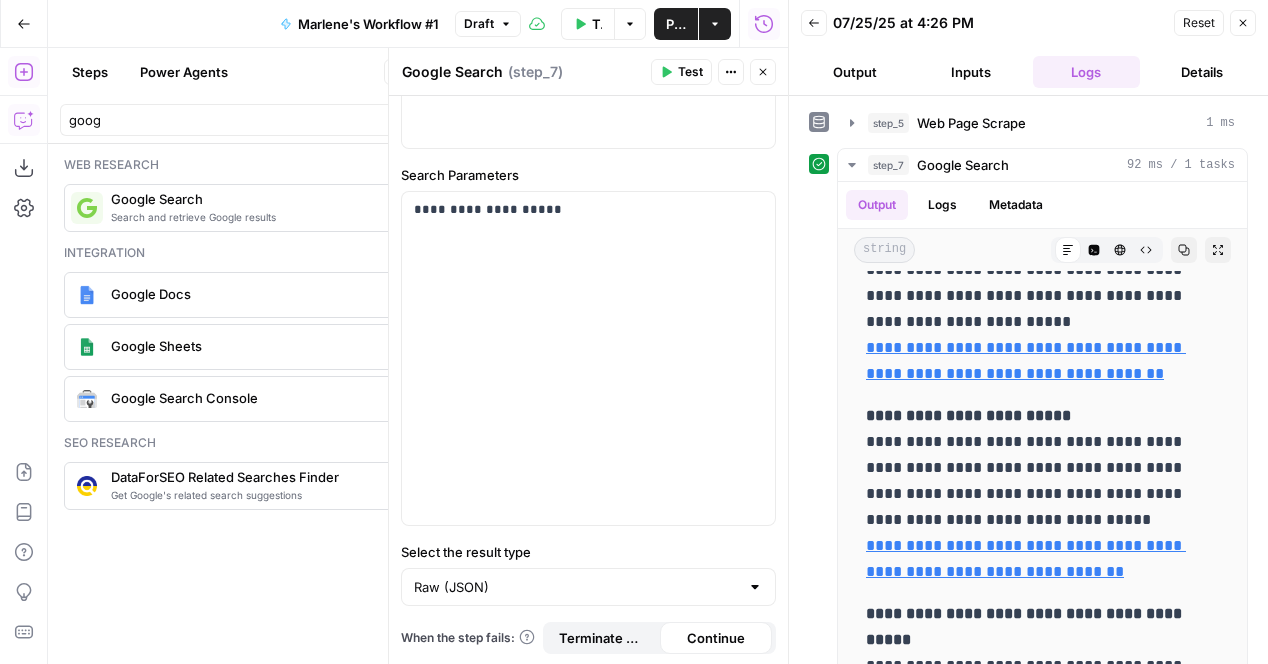 click 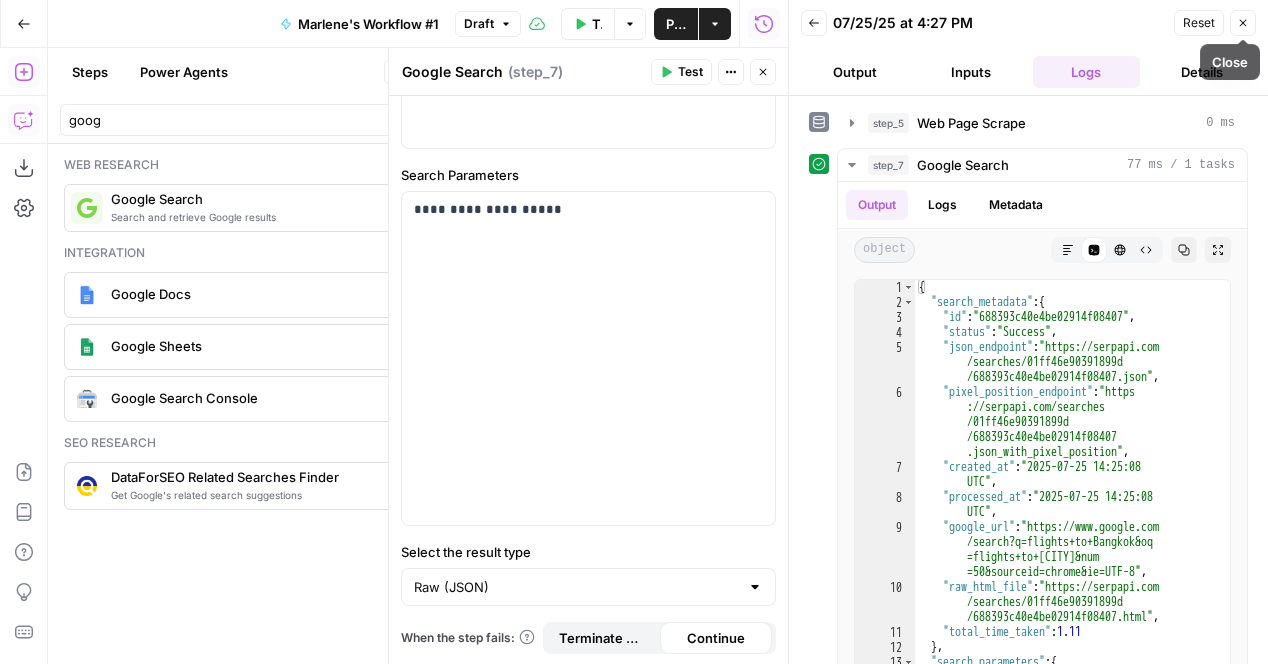 click on "Close" at bounding box center [1243, 23] 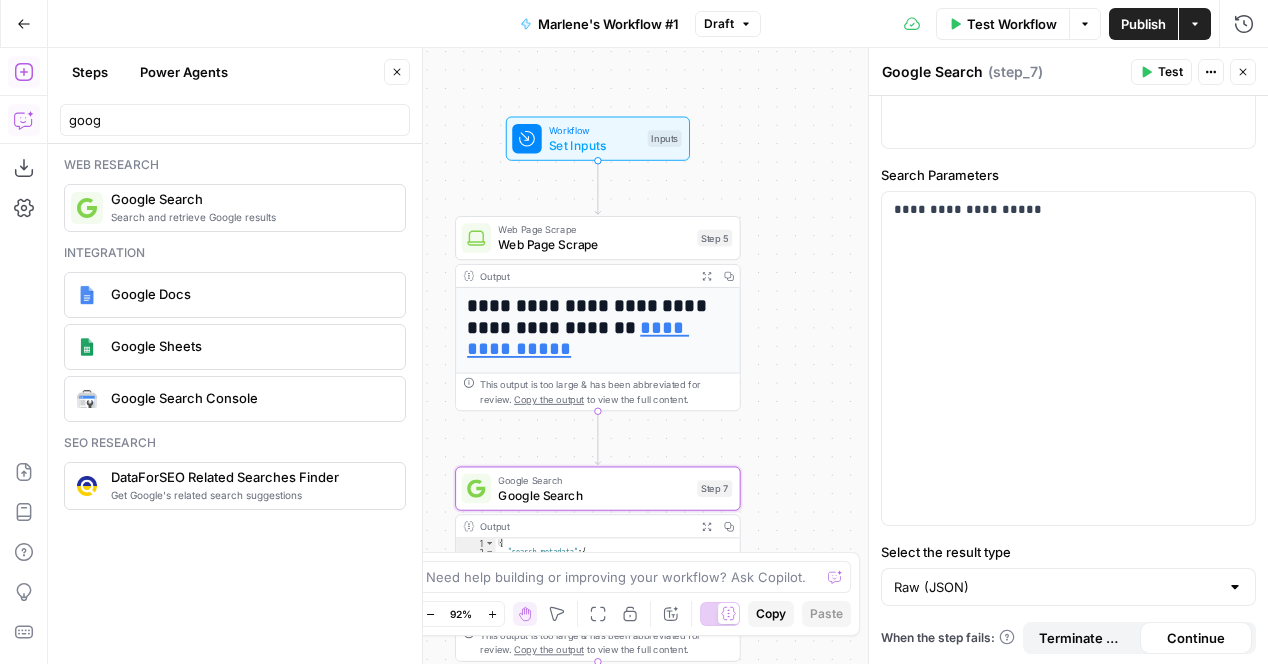 click on "**********" at bounding box center [658, 356] 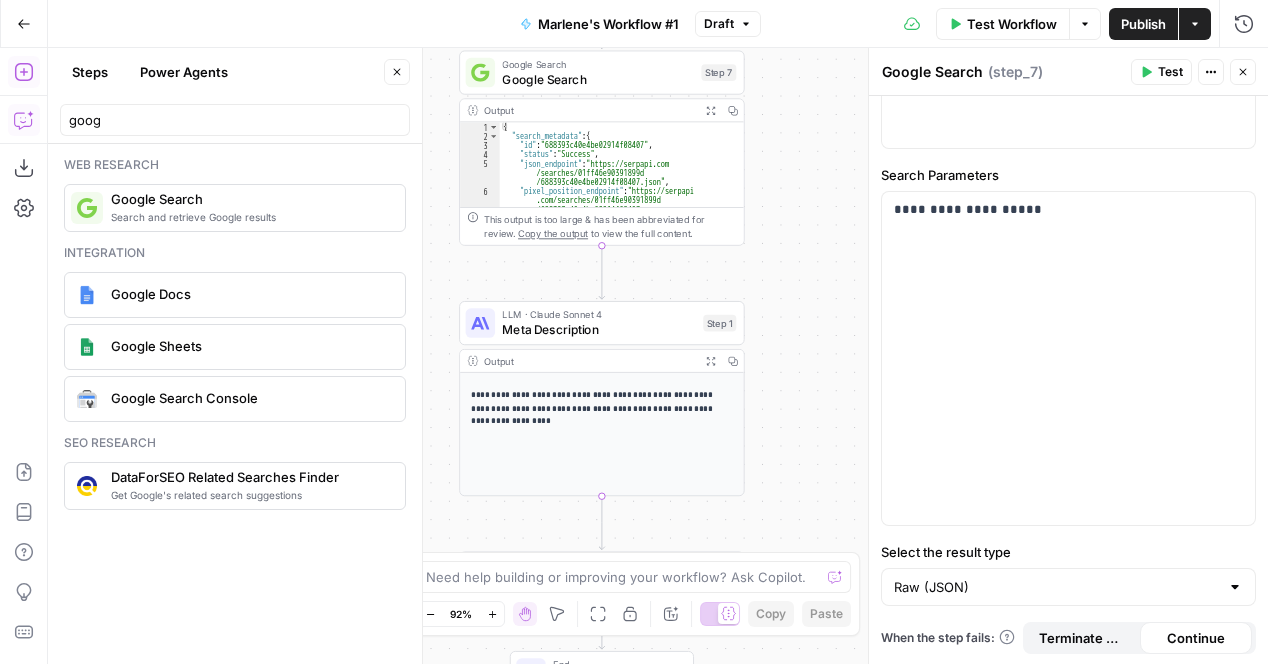 drag, startPoint x: 830, startPoint y: 427, endPoint x: 838, endPoint y: 11, distance: 416.0769 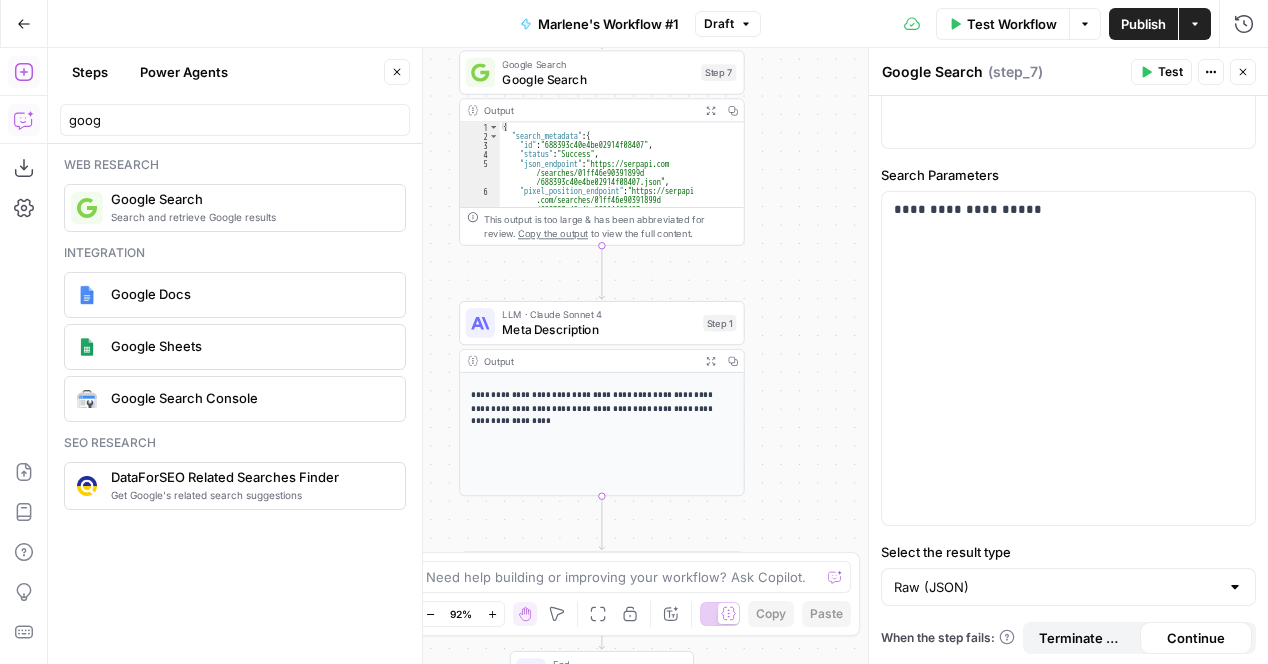 click on "**********" at bounding box center [634, 332] 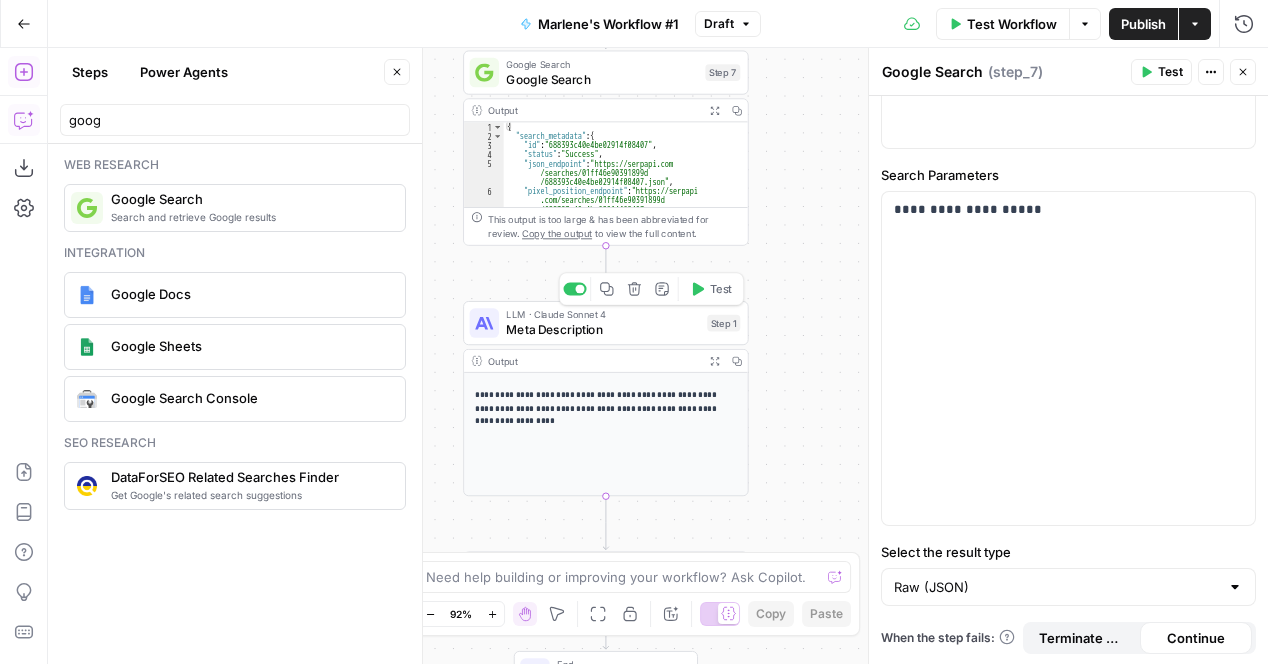click on "Meta Description" at bounding box center [602, 329] 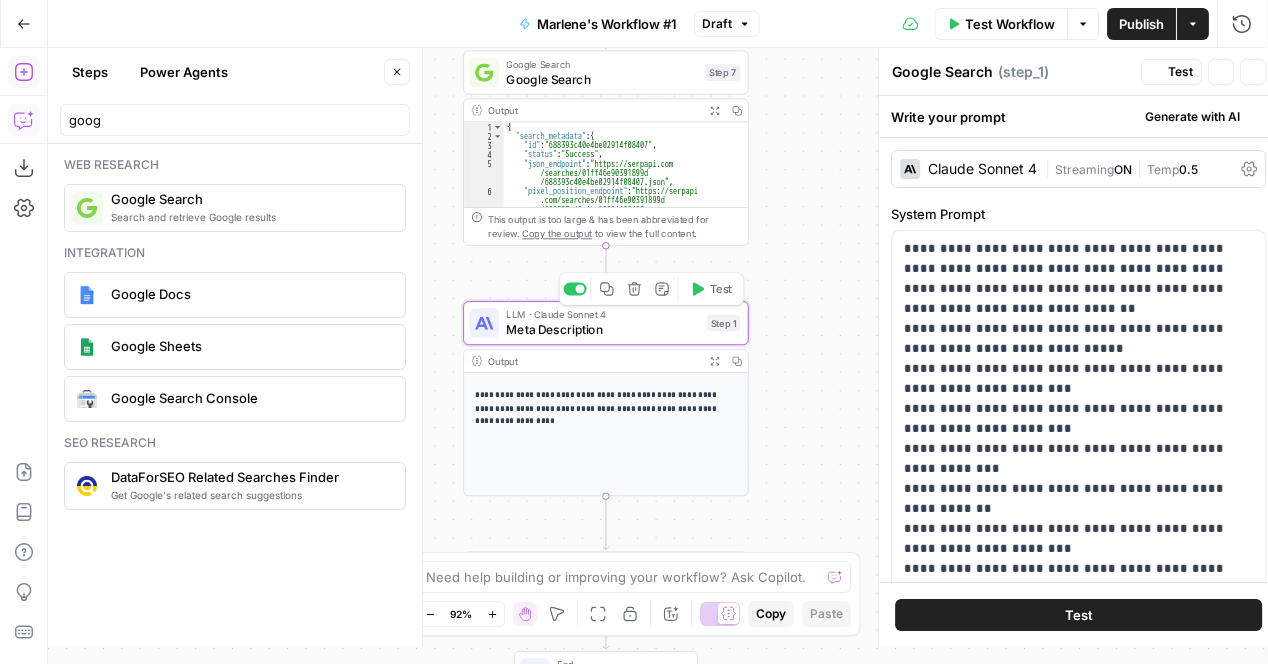 type on "Meta Description" 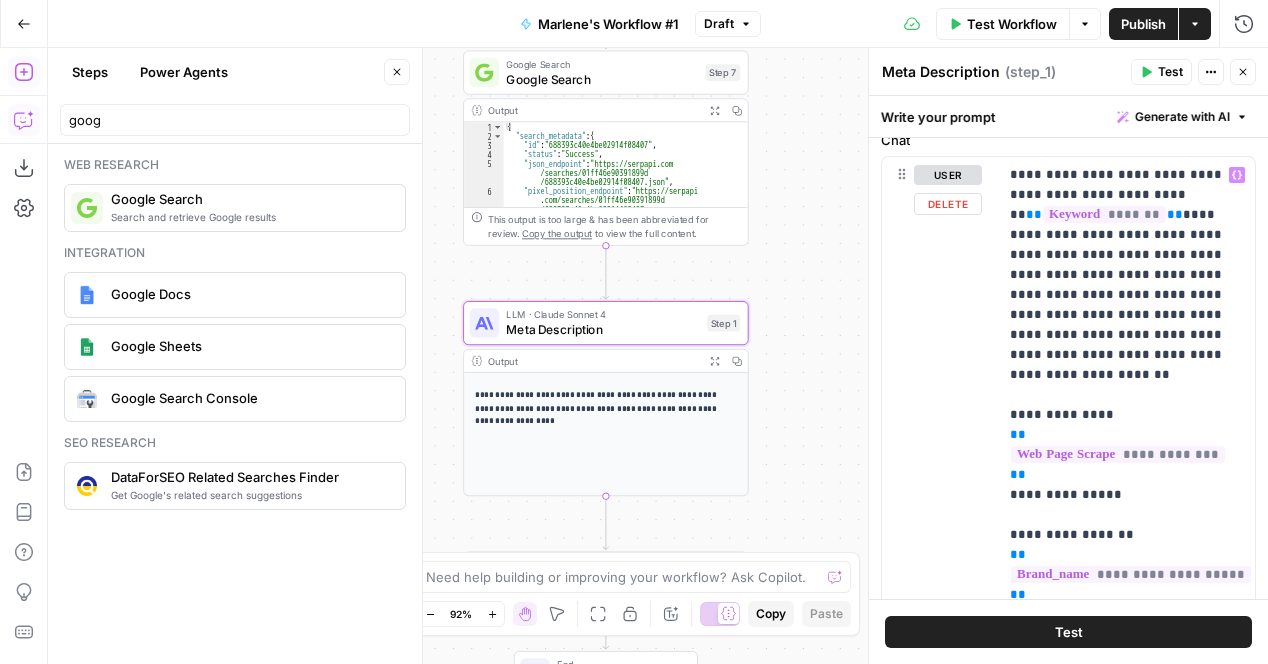 scroll, scrollTop: 554, scrollLeft: 0, axis: vertical 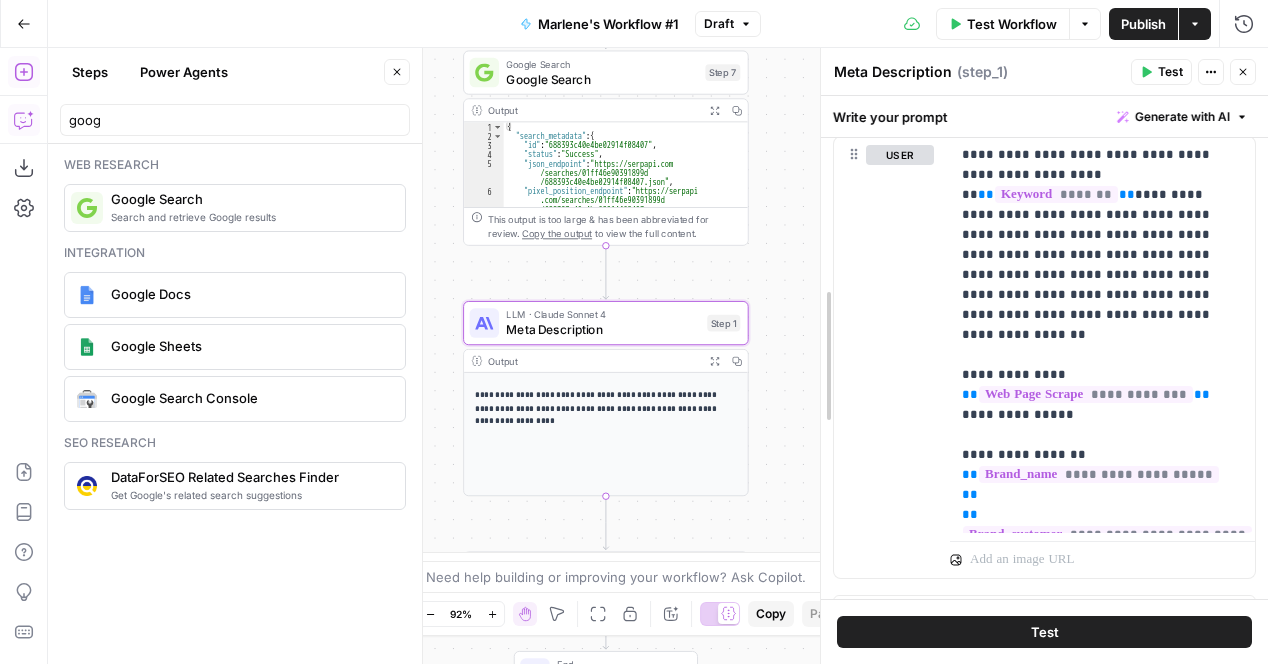 drag, startPoint x: 873, startPoint y: 325, endPoint x: 825, endPoint y: 329, distance: 48.166378 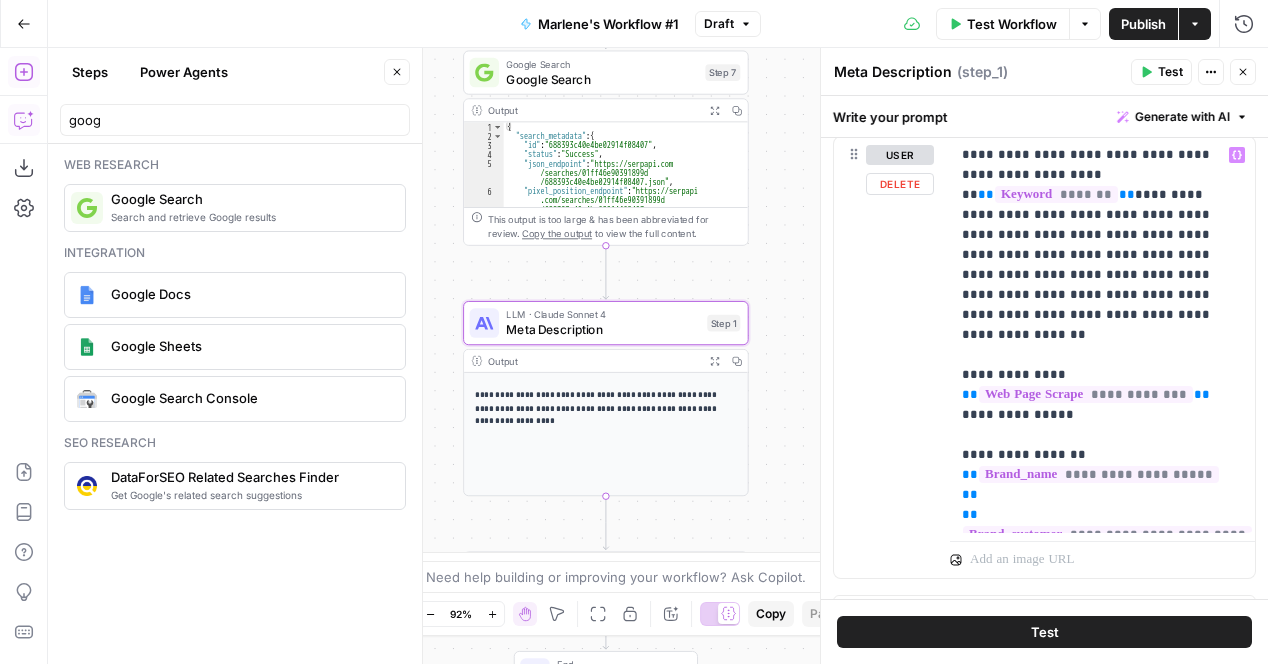 scroll, scrollTop: 577, scrollLeft: 0, axis: vertical 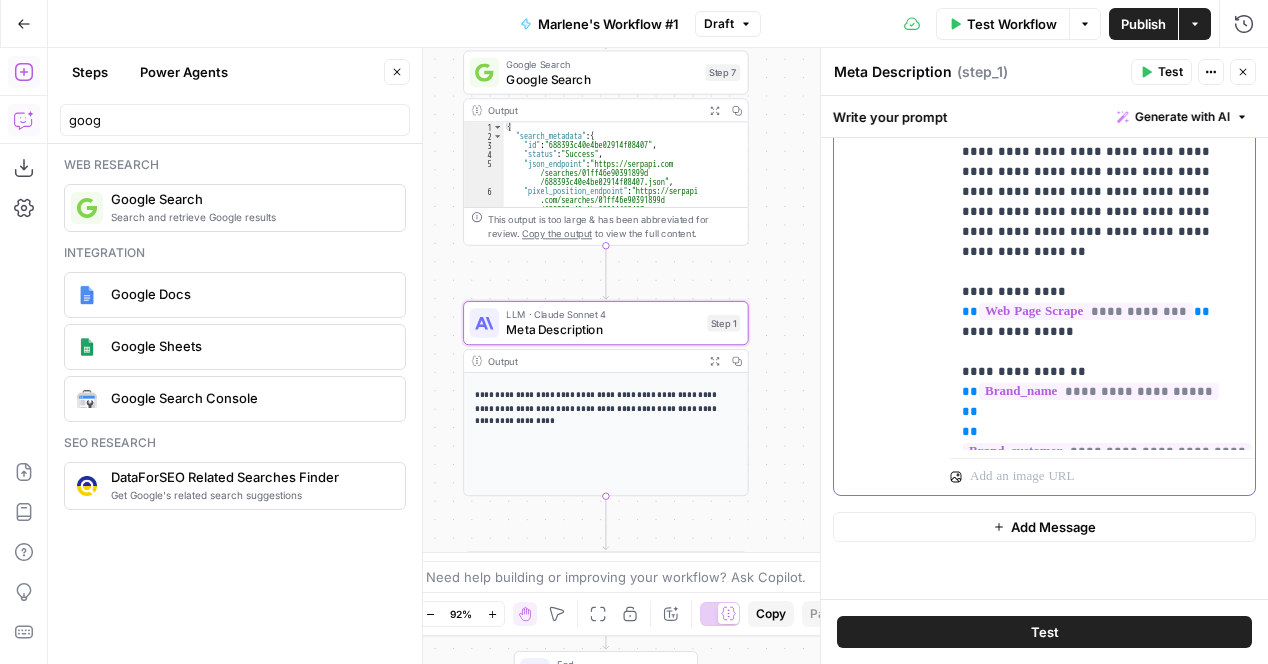 click on "**********" at bounding box center (1102, 252) 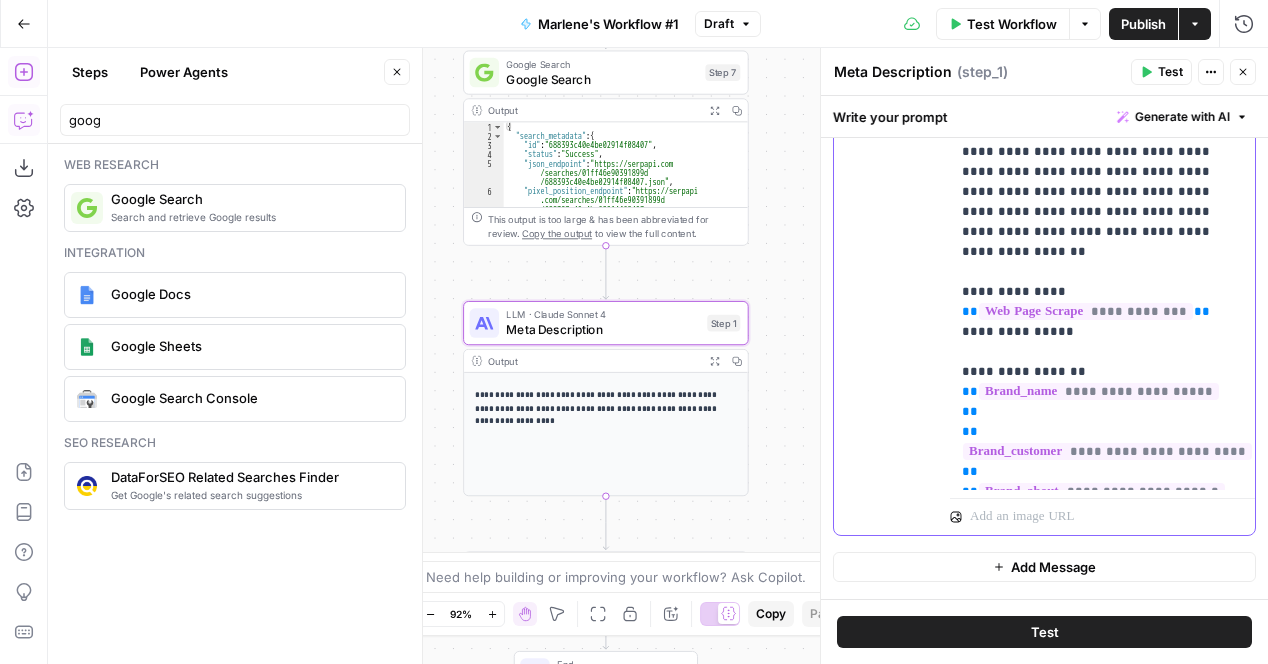 type 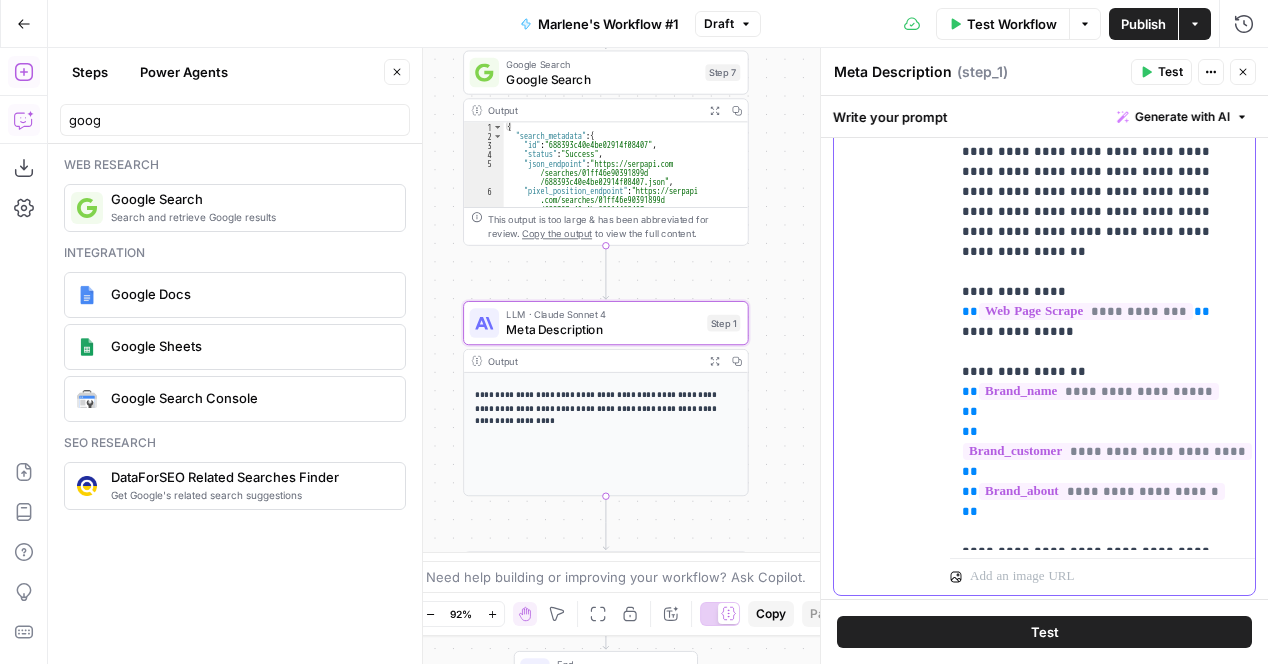 click on "**********" at bounding box center [1094, 302] 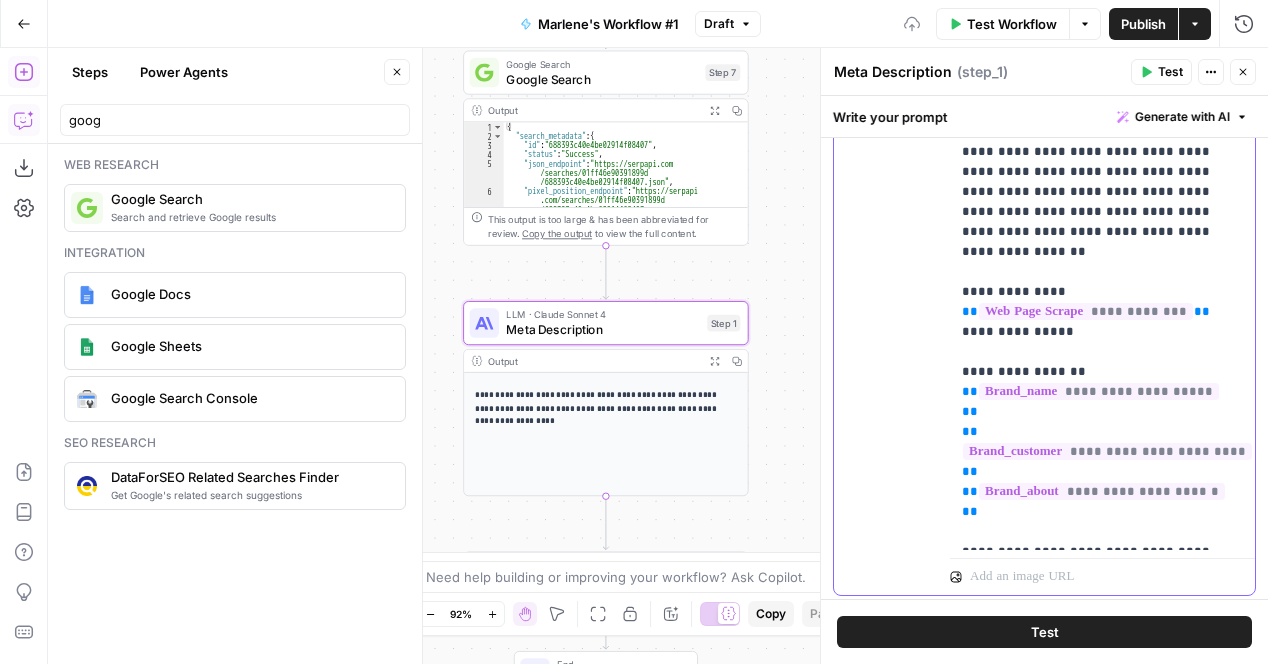 click on "**********" at bounding box center (1094, 302) 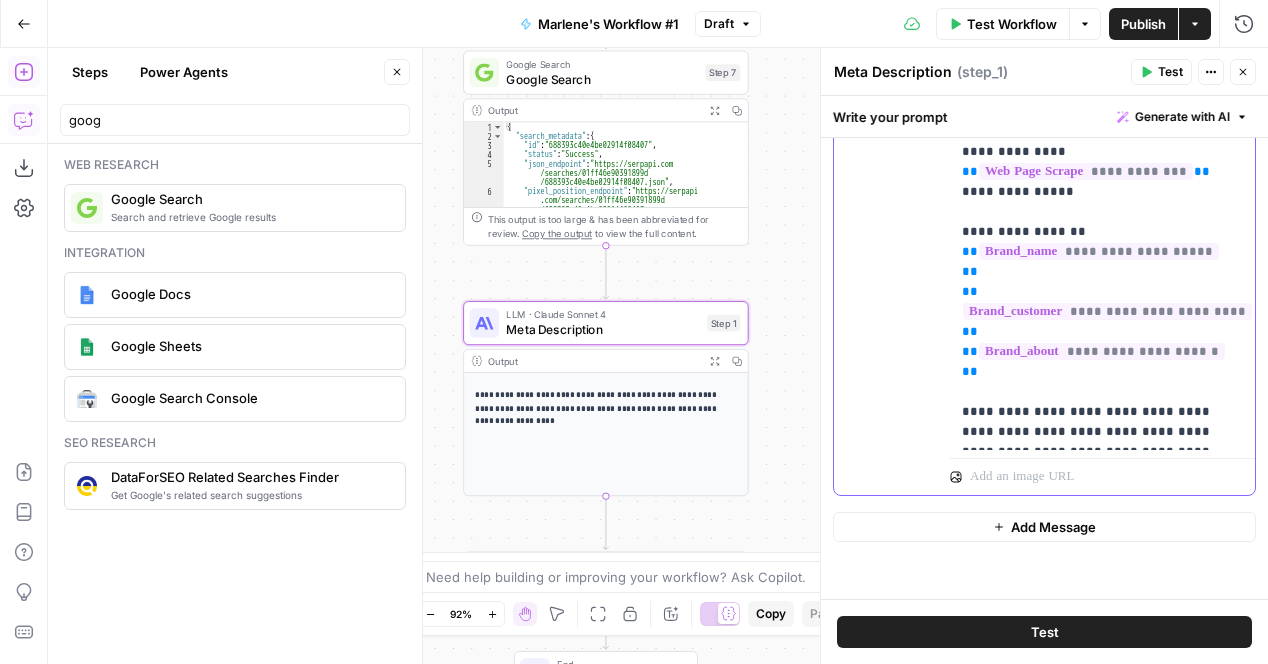 scroll, scrollTop: 716, scrollLeft: 0, axis: vertical 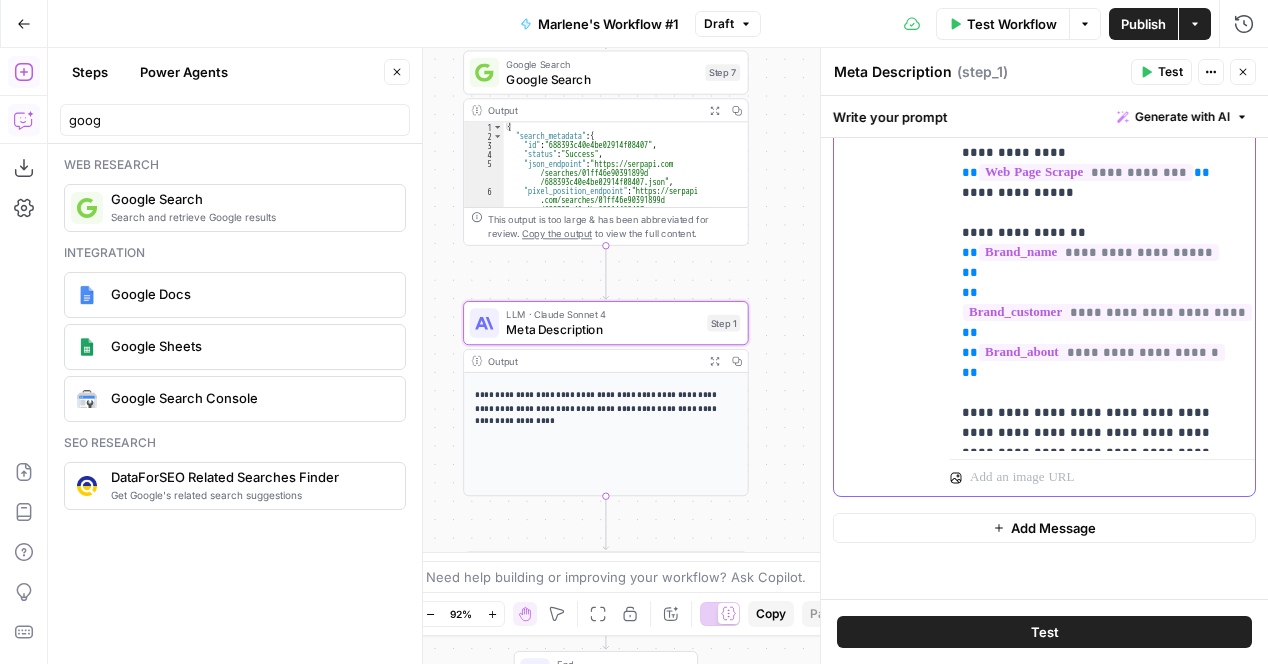 click on "**********" at bounding box center [1094, 183] 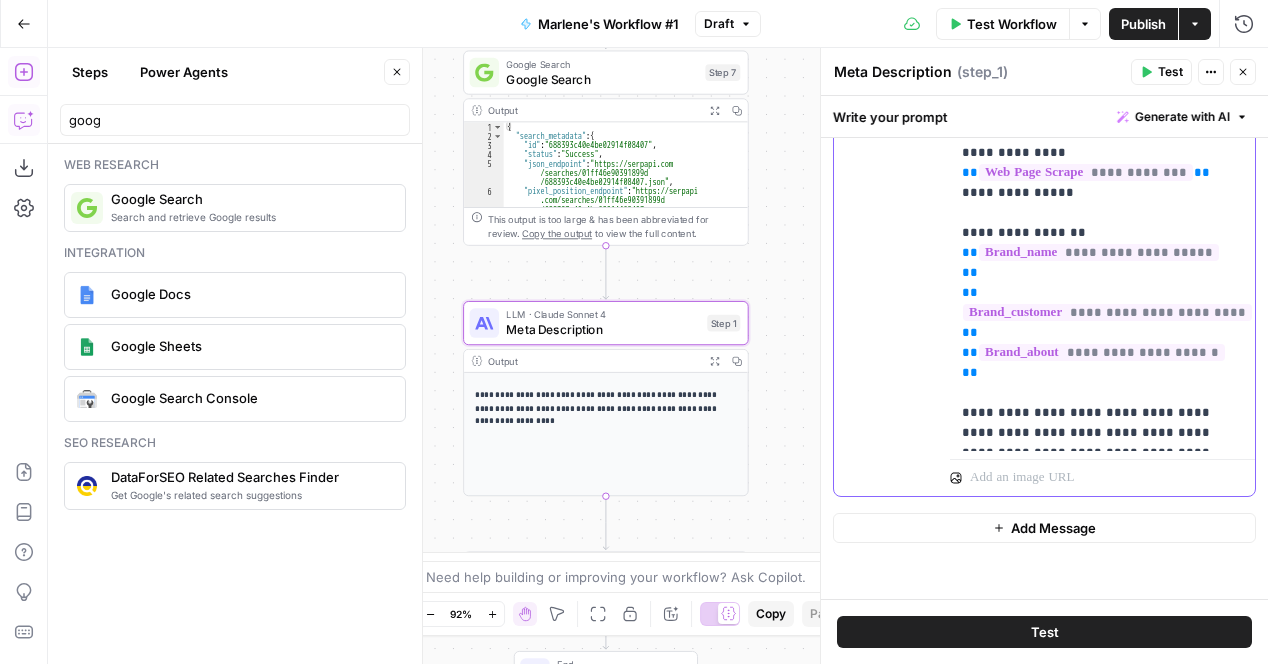 click on "**********" at bounding box center [1094, 183] 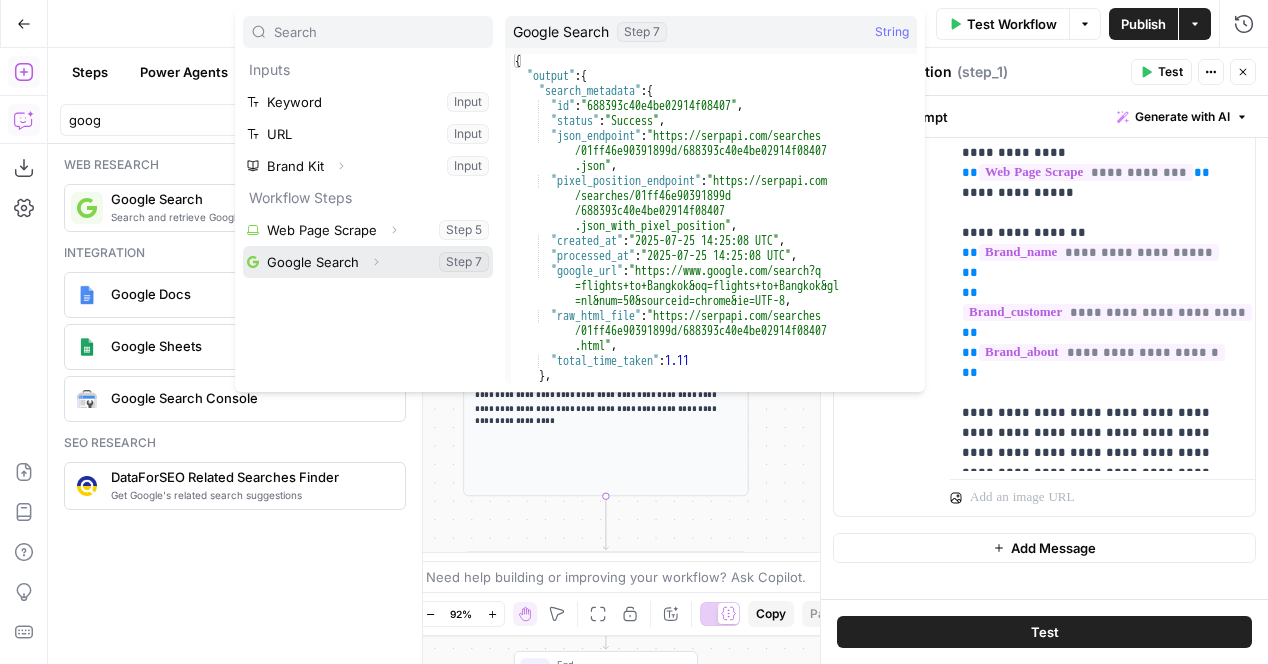click at bounding box center [368, 262] 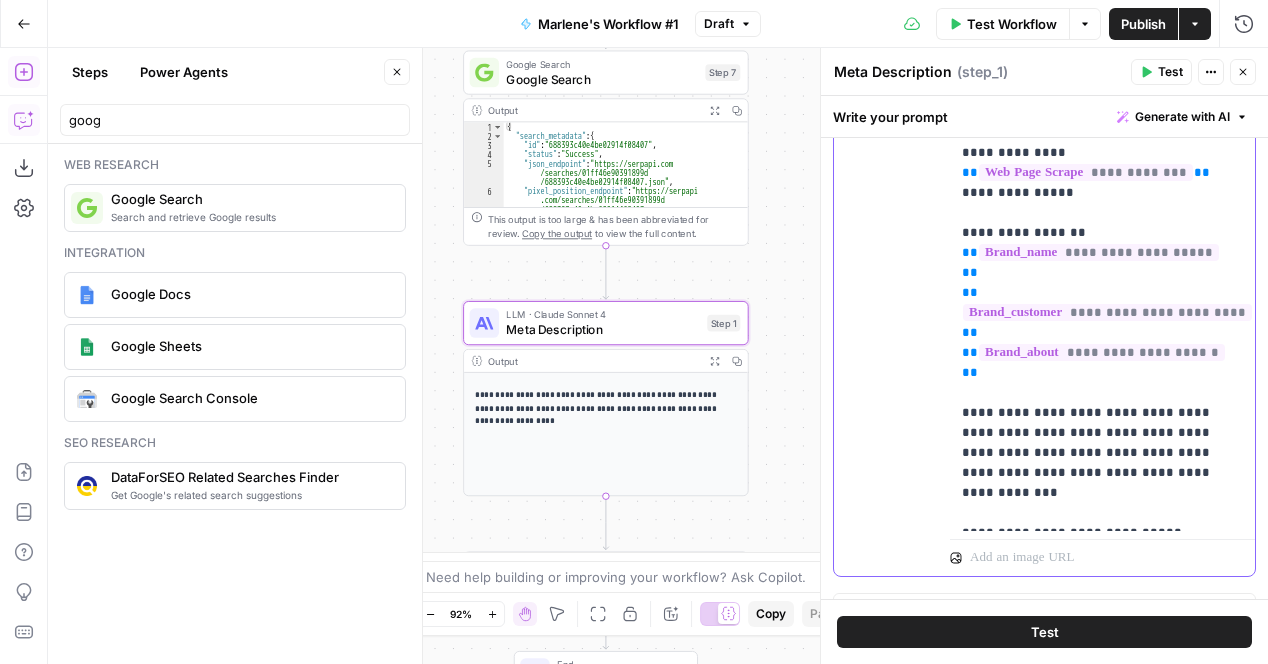 click on "**********" at bounding box center (1094, 223) 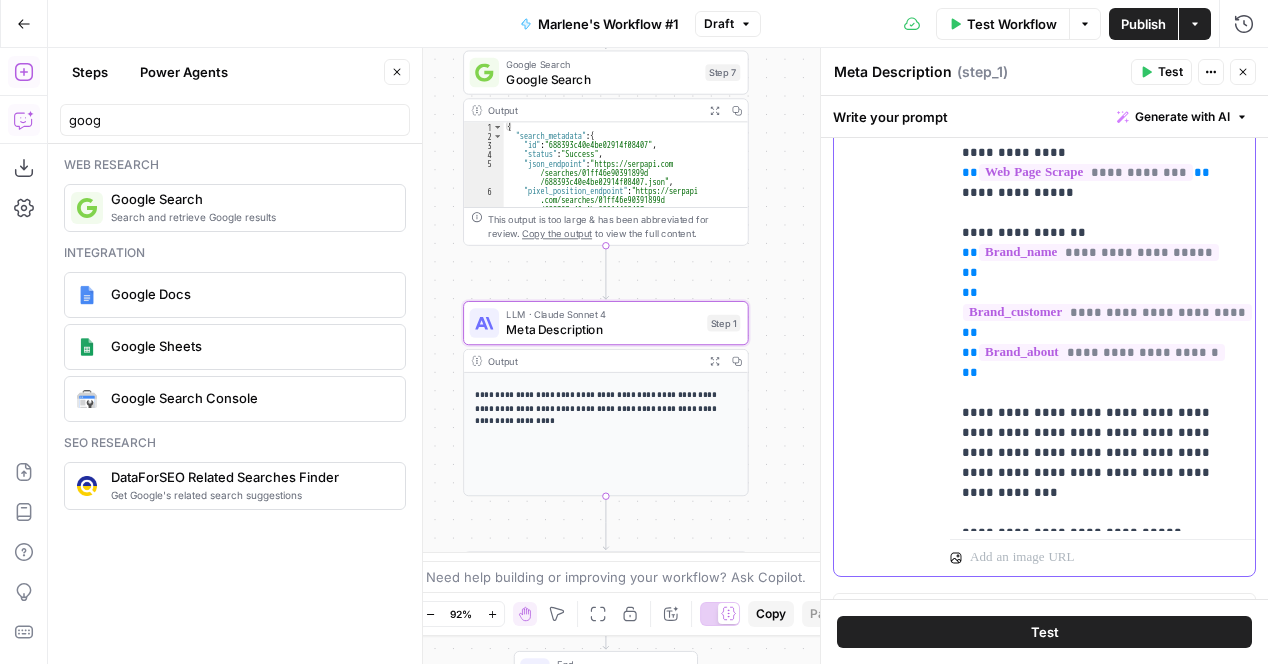 click on "**********" at bounding box center [1094, 223] 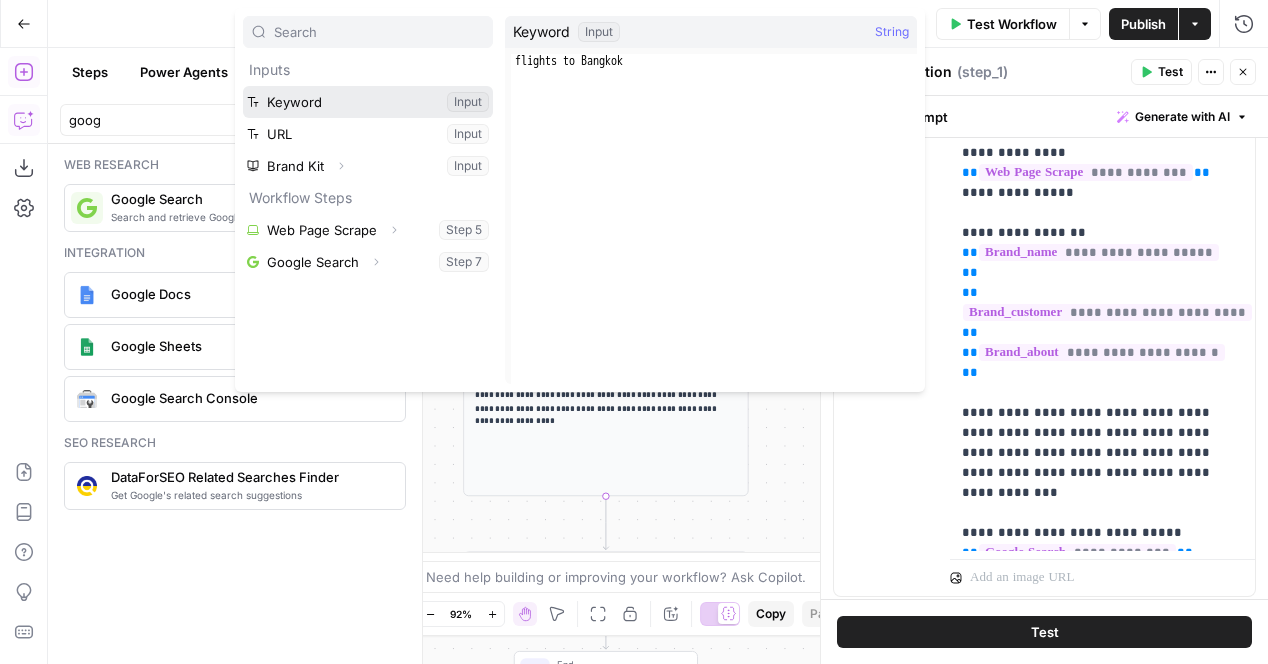 click at bounding box center (368, 102) 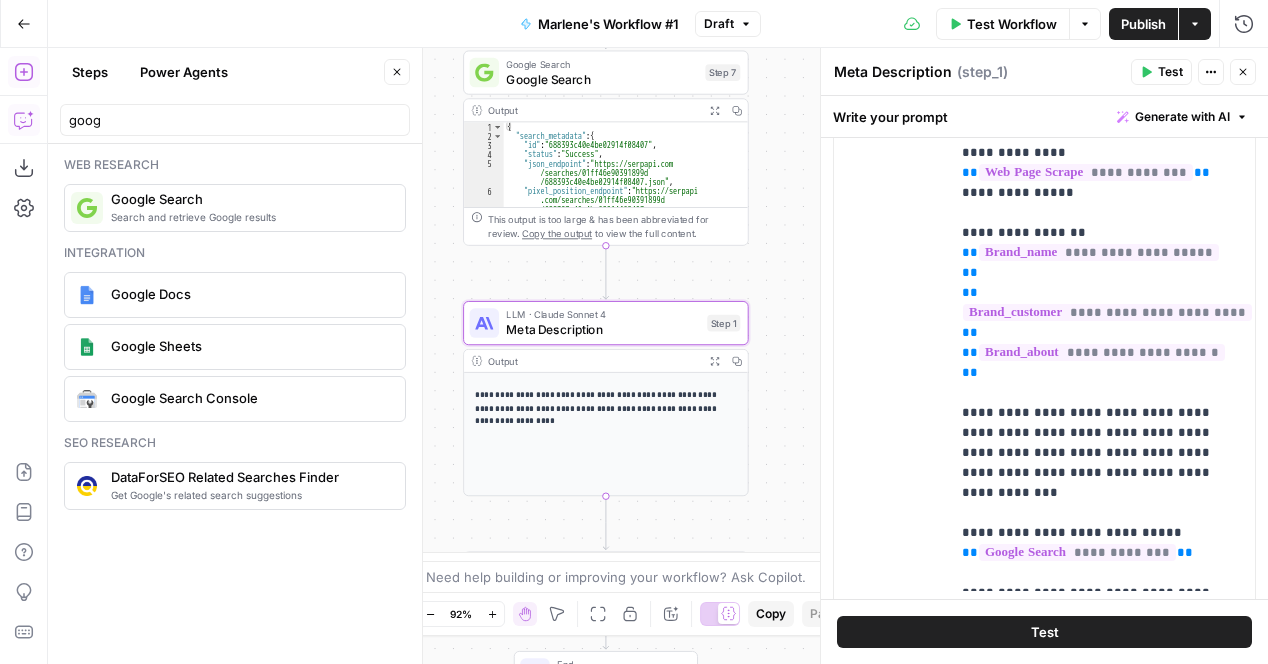 click on "Test" at bounding box center [1044, 632] 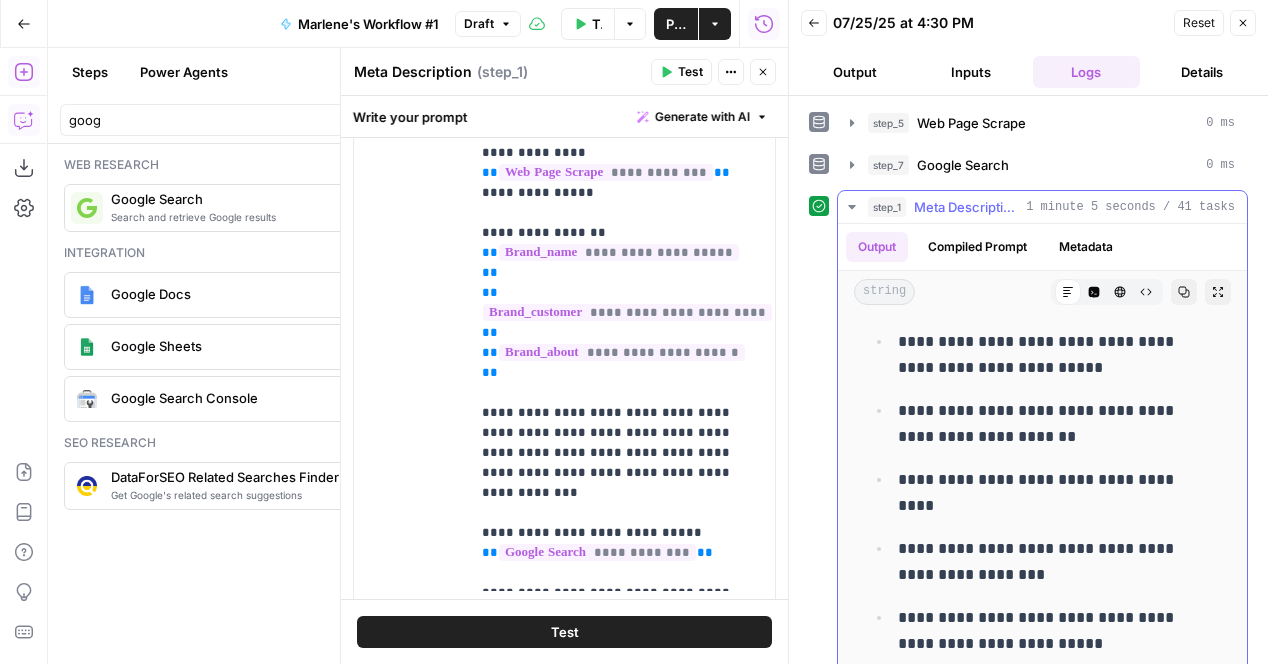 scroll, scrollTop: 1386, scrollLeft: 0, axis: vertical 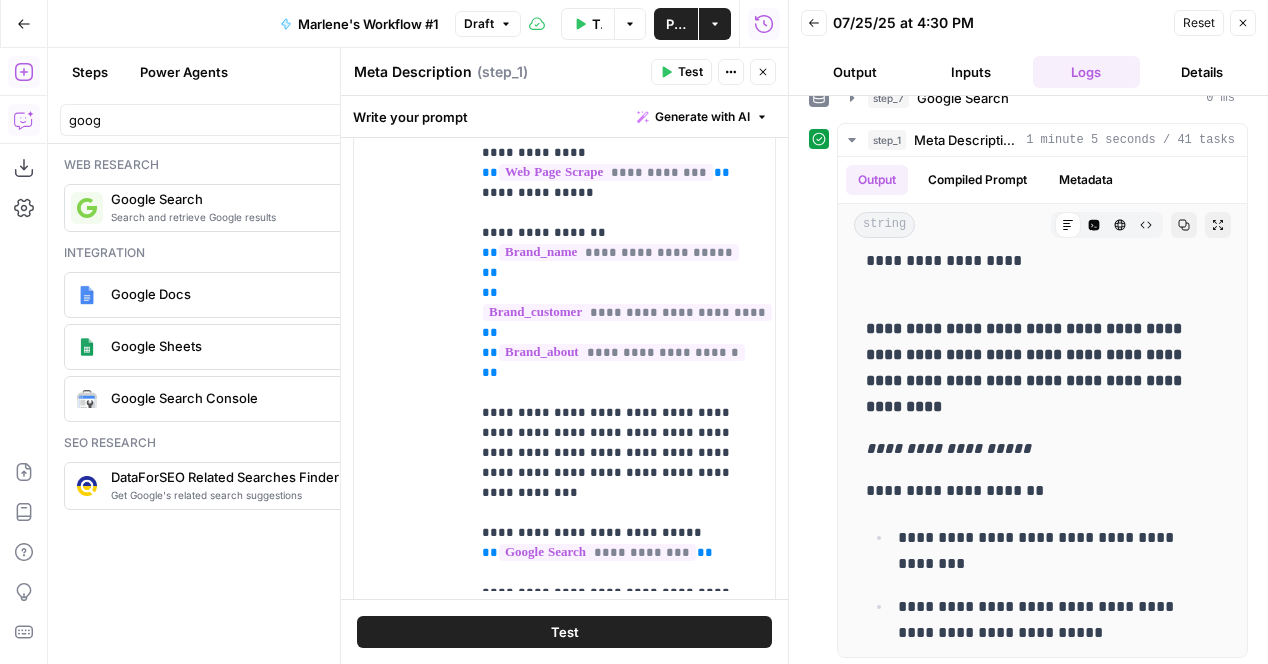 click 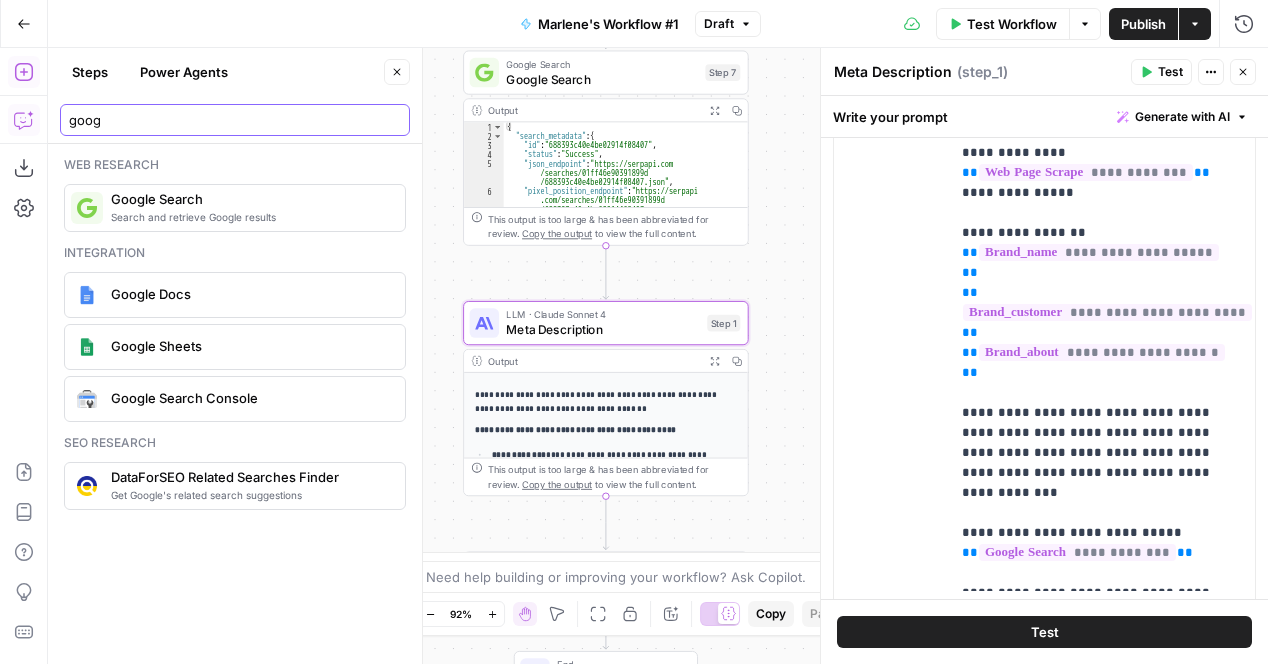 click on "goog" at bounding box center [235, 120] 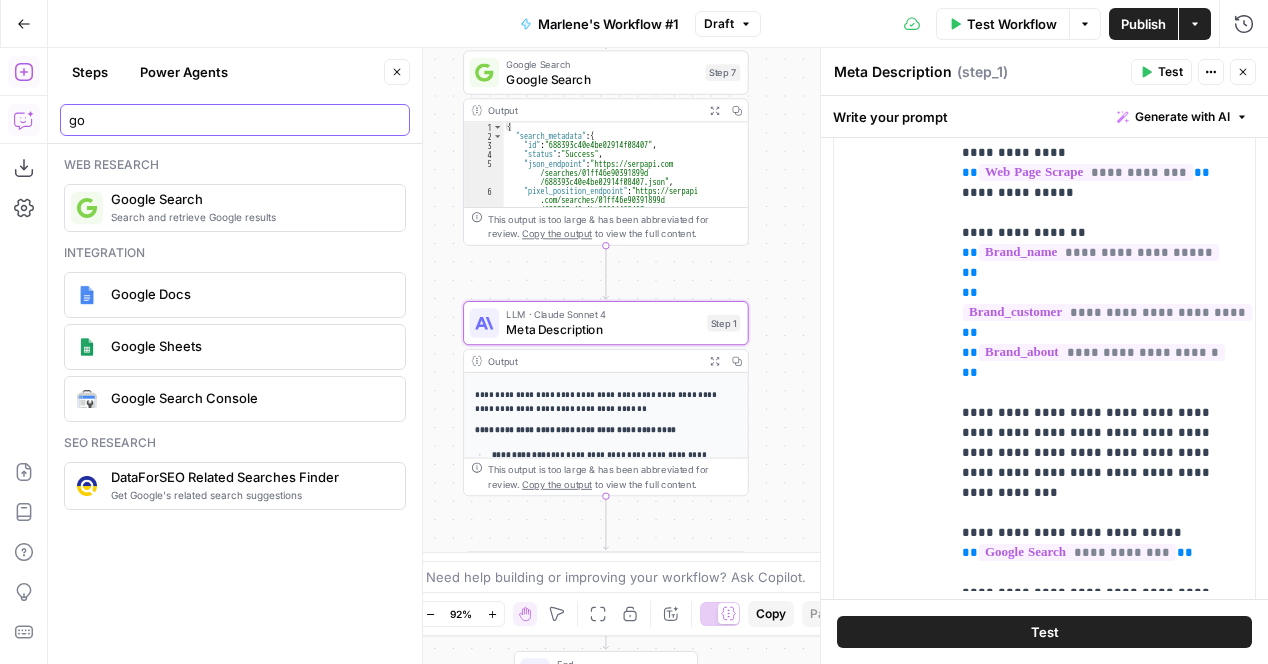 type on "g" 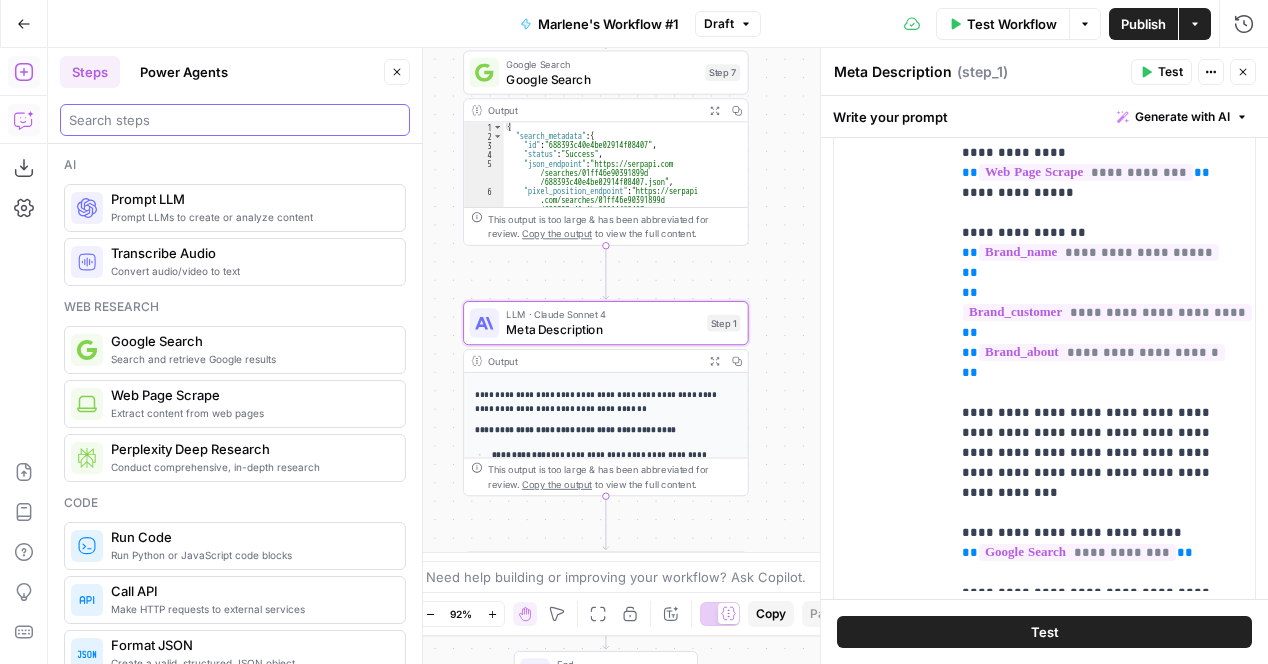 type 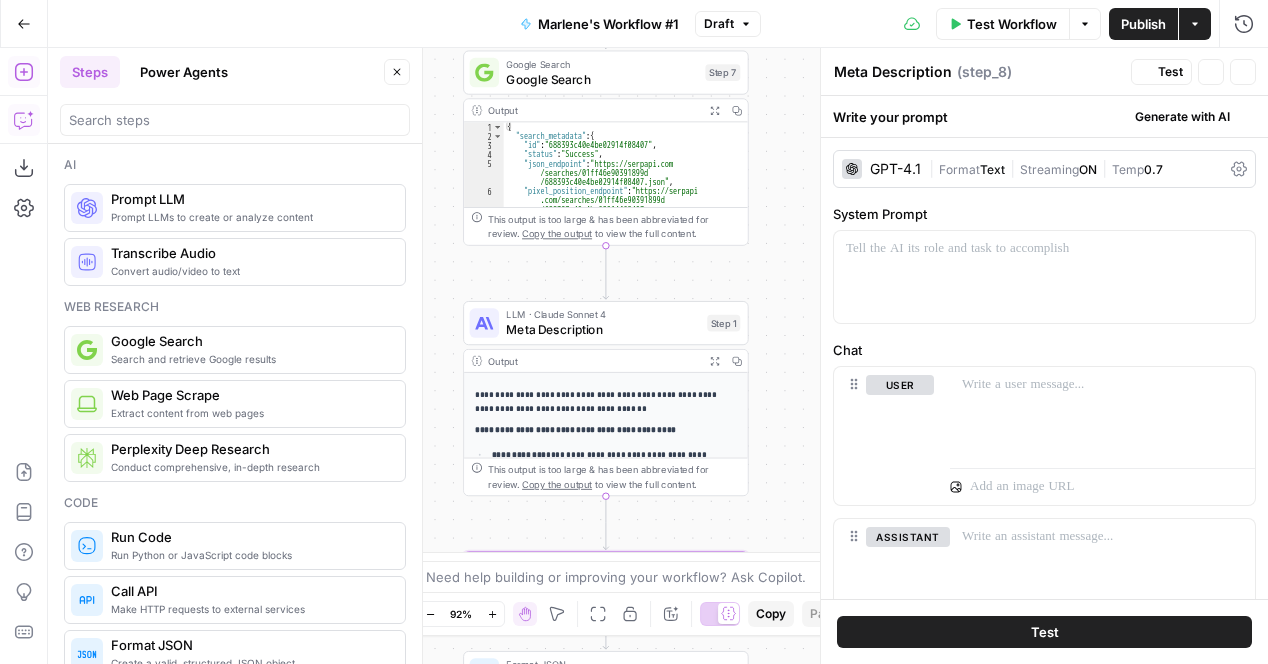 type on "Prompt LLM" 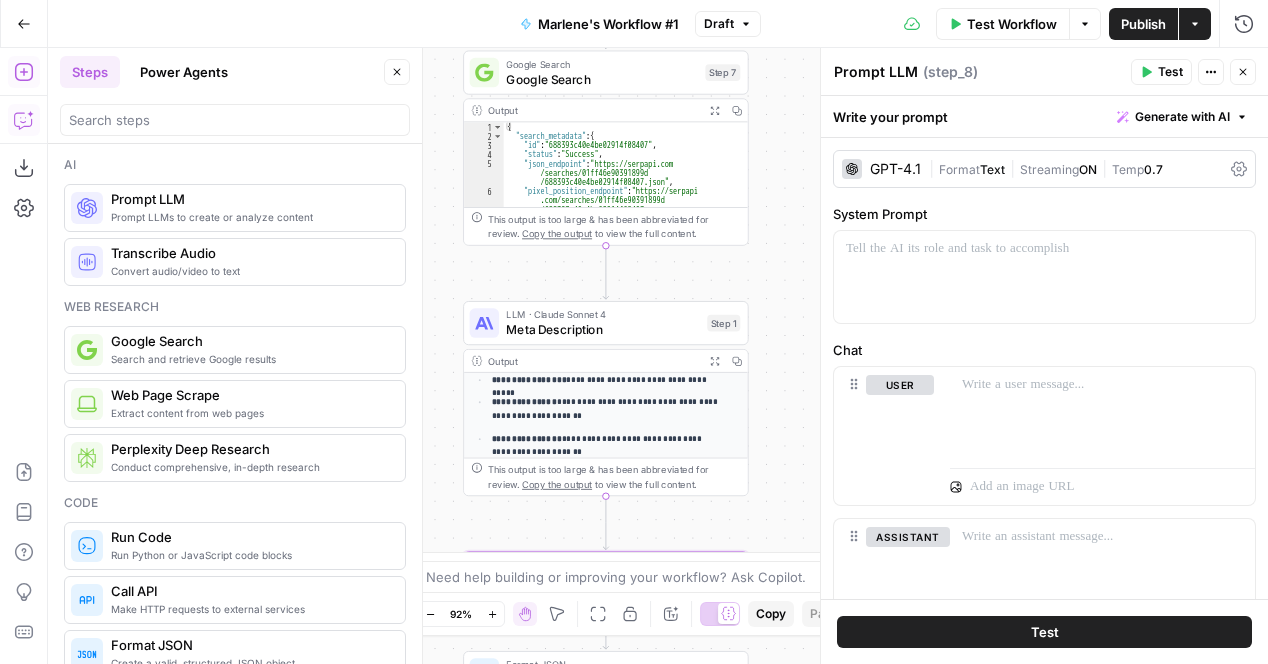 scroll, scrollTop: 256, scrollLeft: 0, axis: vertical 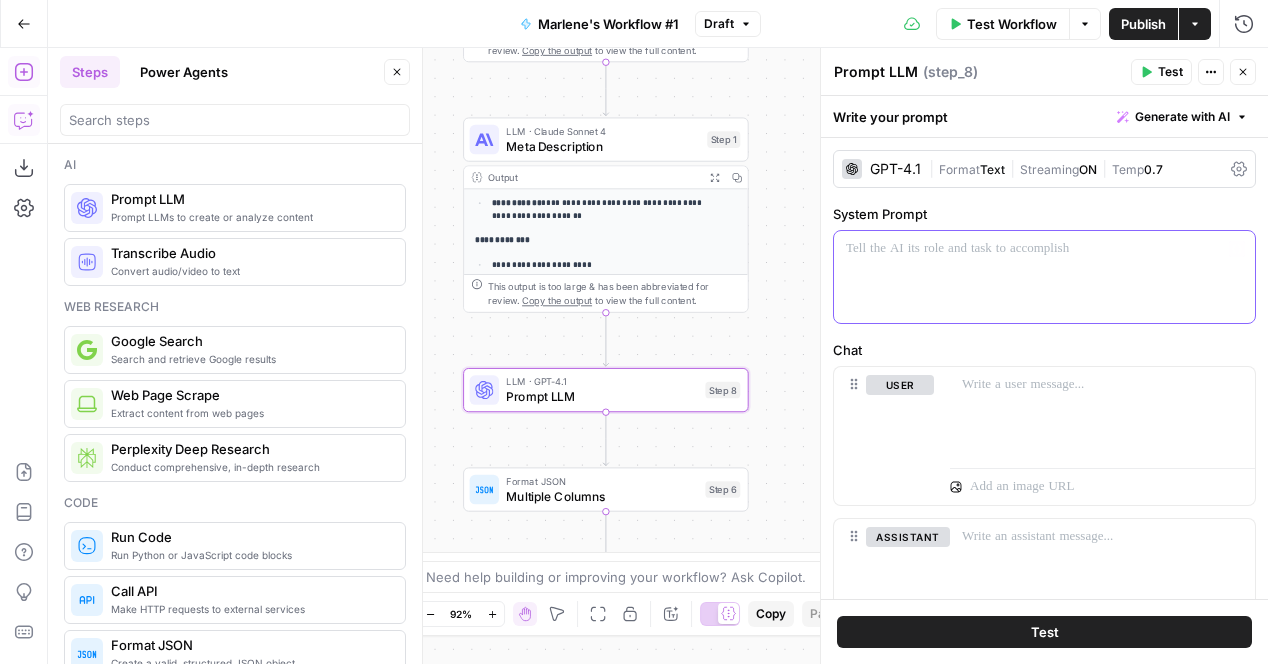 click at bounding box center (1044, 277) 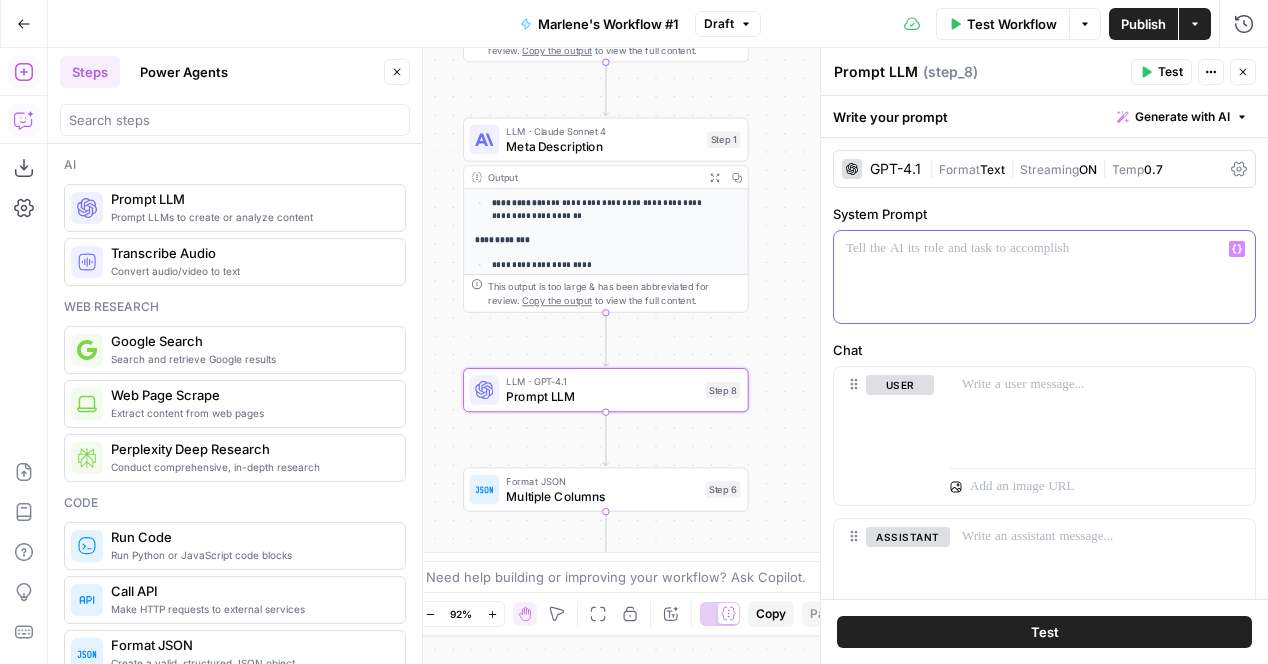 type 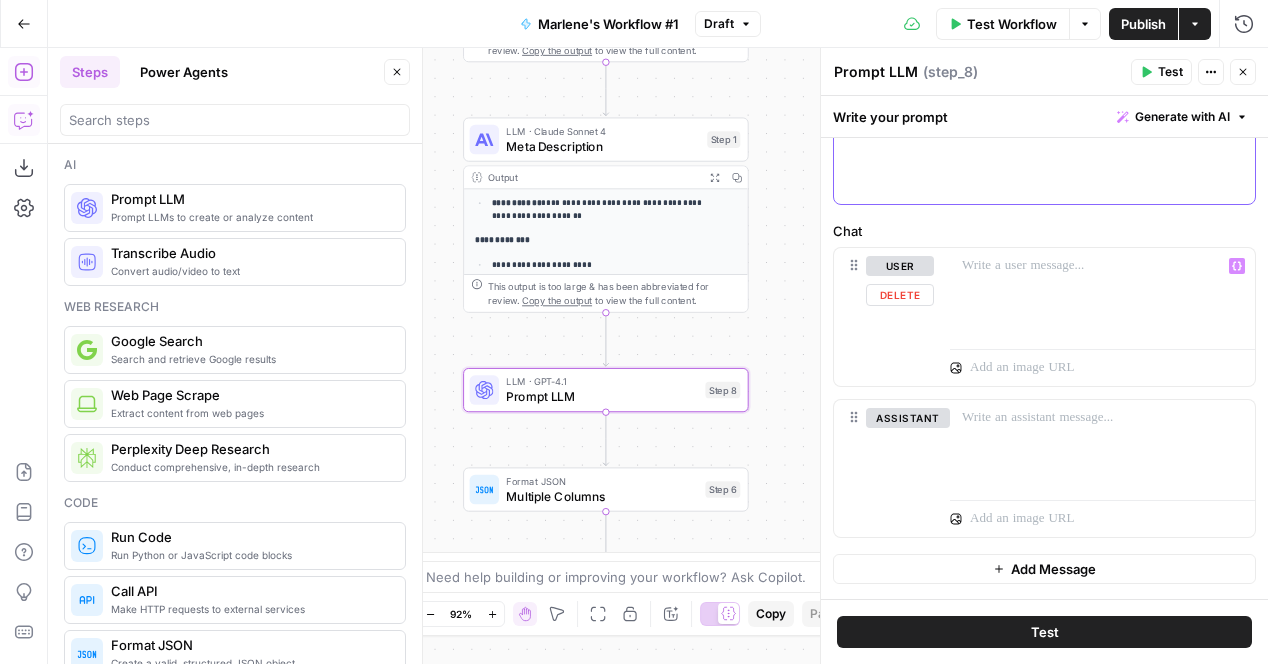 scroll, scrollTop: 129, scrollLeft: 0, axis: vertical 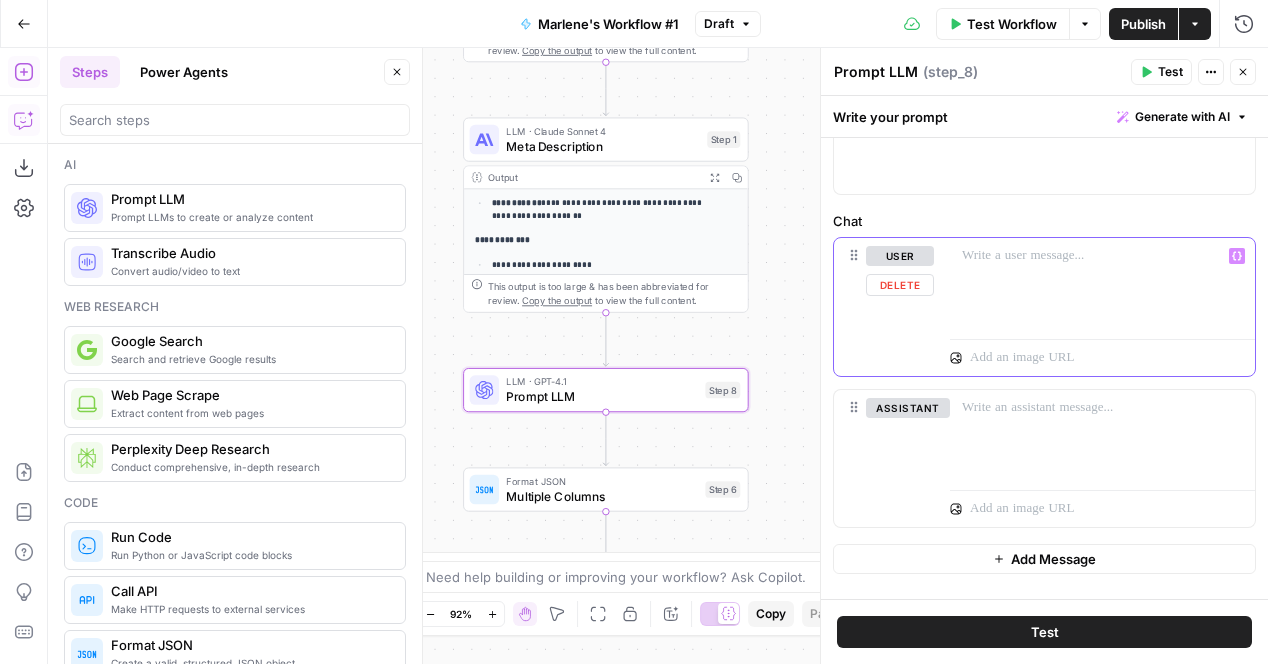 click at bounding box center (1102, 256) 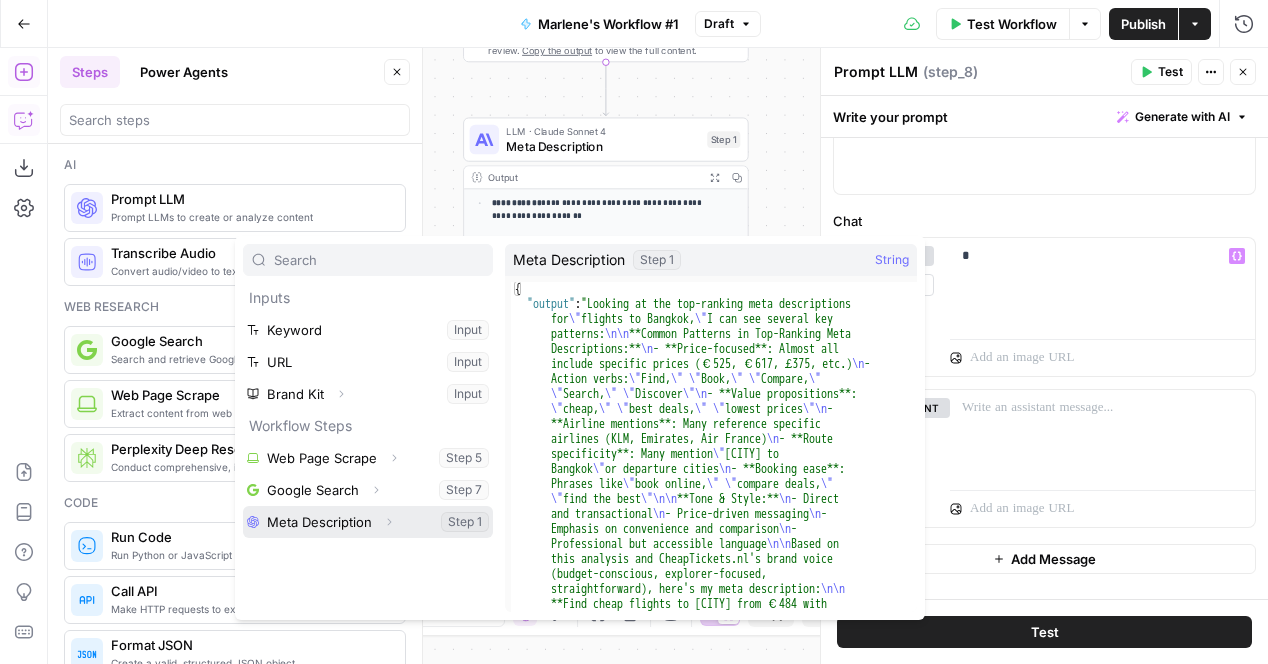 click at bounding box center [368, 522] 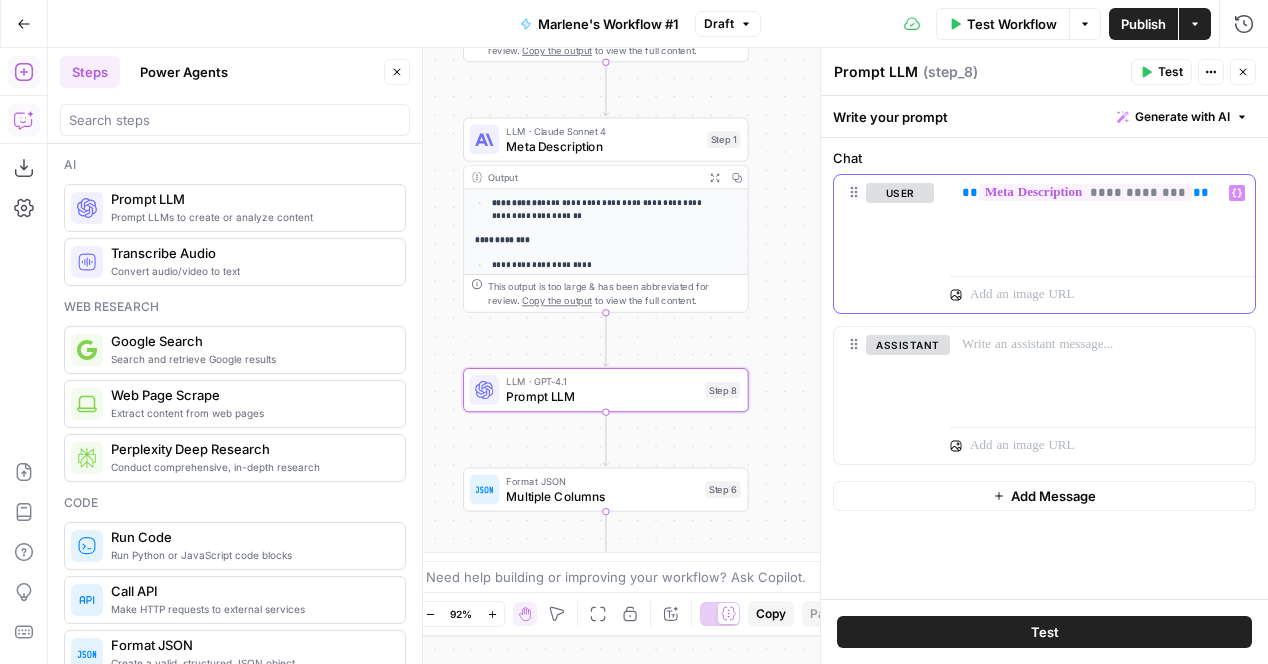scroll, scrollTop: 0, scrollLeft: 0, axis: both 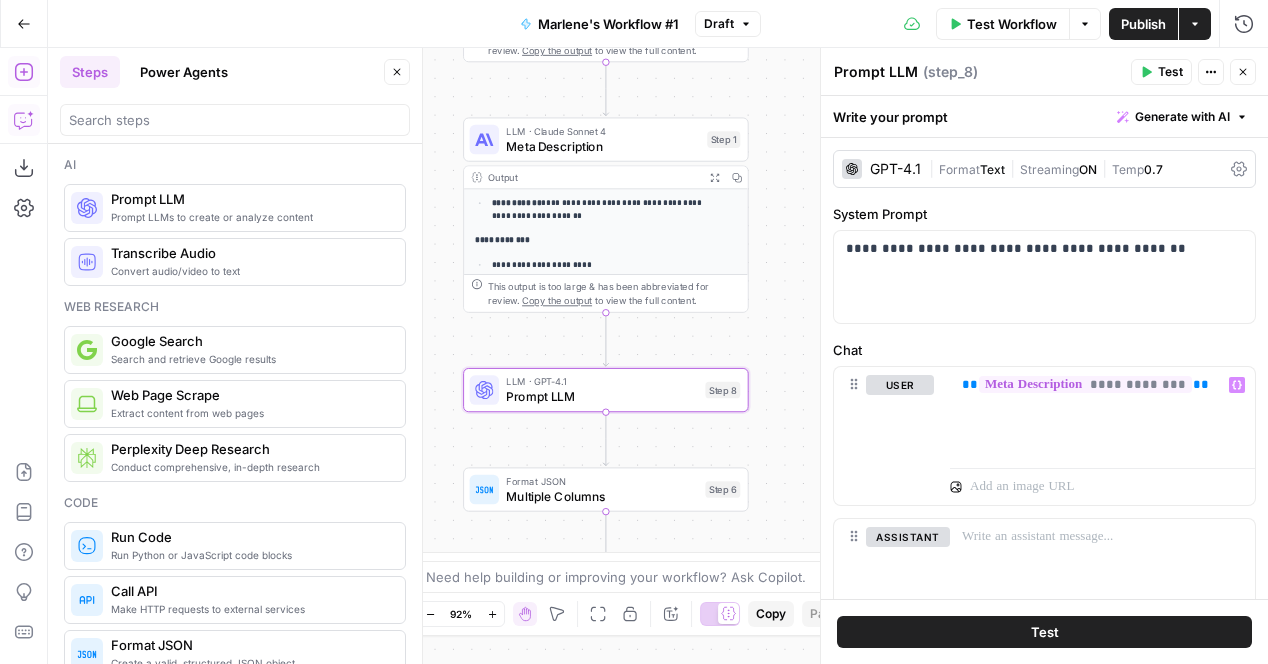 click on "0.7" at bounding box center [1153, 169] 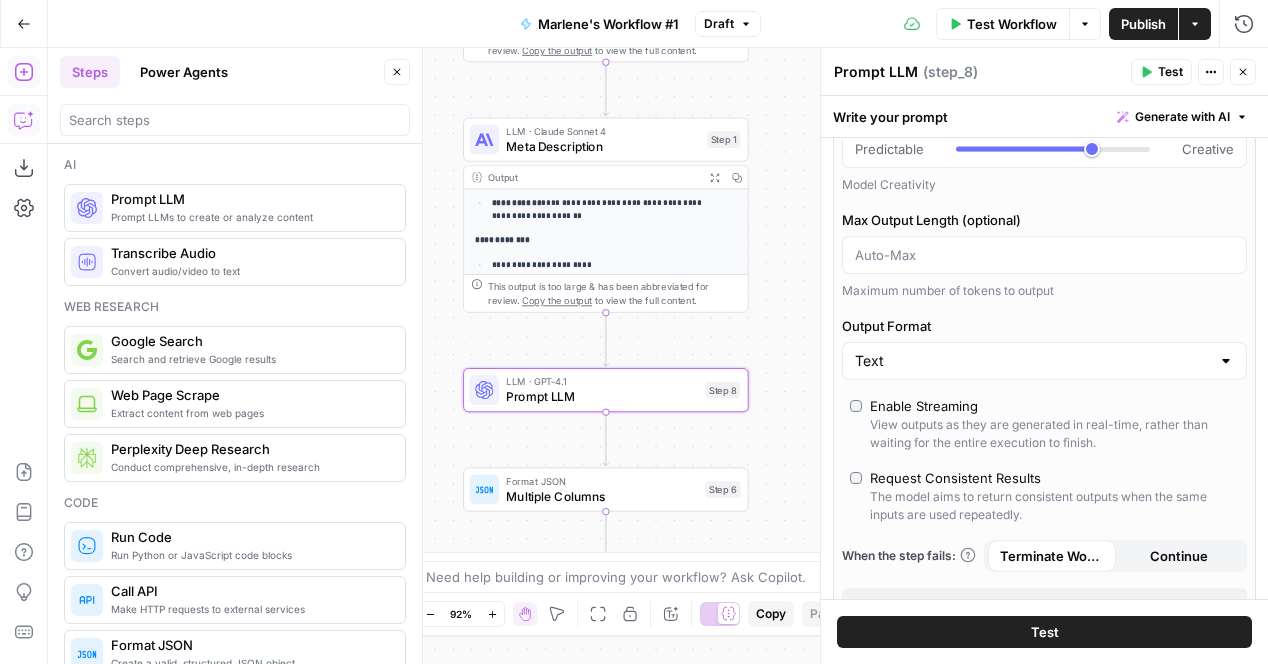 scroll, scrollTop: 217, scrollLeft: 0, axis: vertical 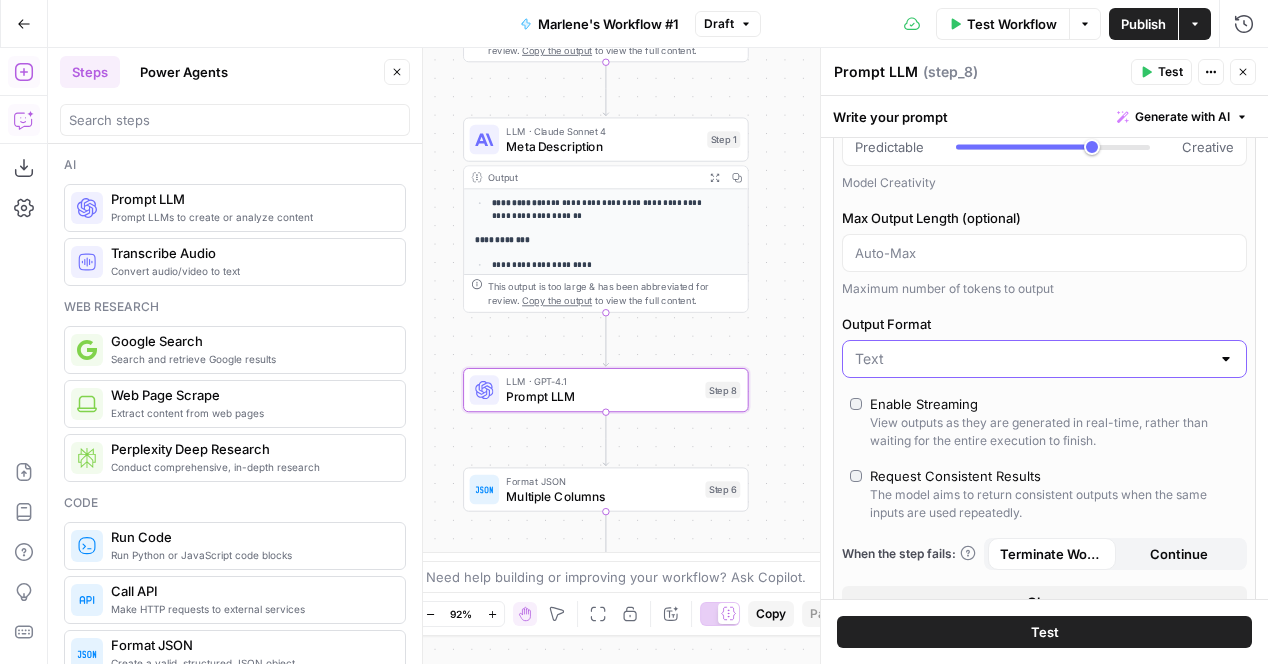 click on "Output Format" at bounding box center [1032, 359] 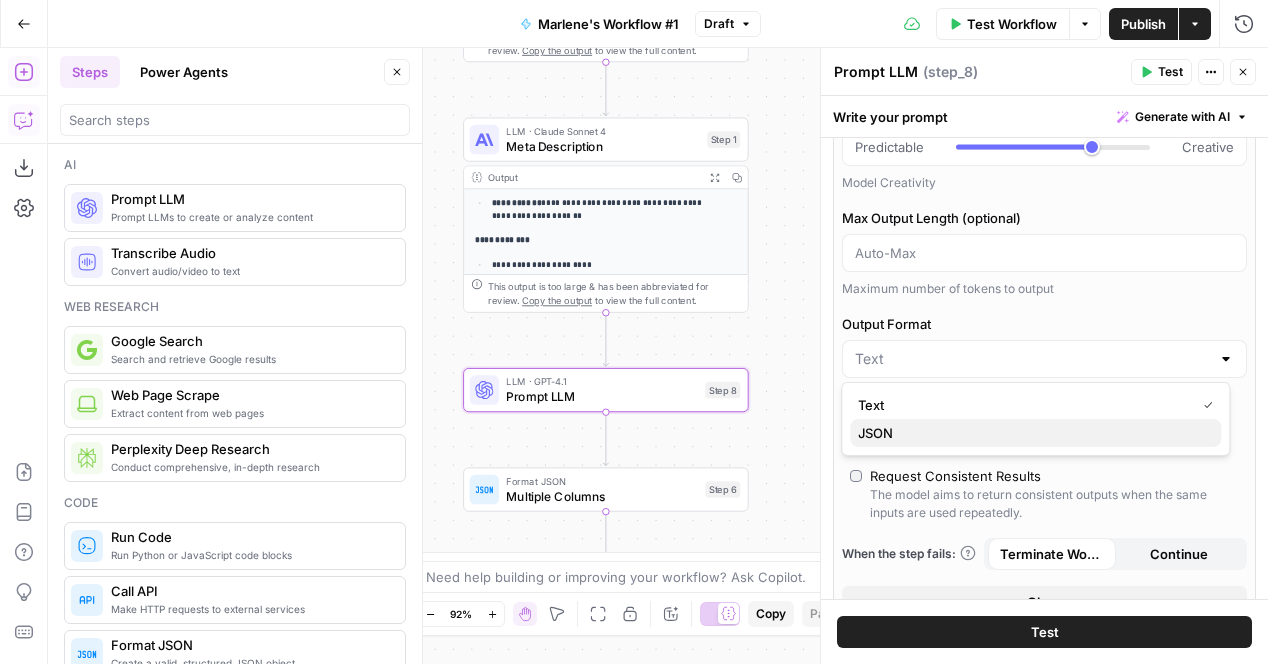 click on "JSON" at bounding box center (1031, 433) 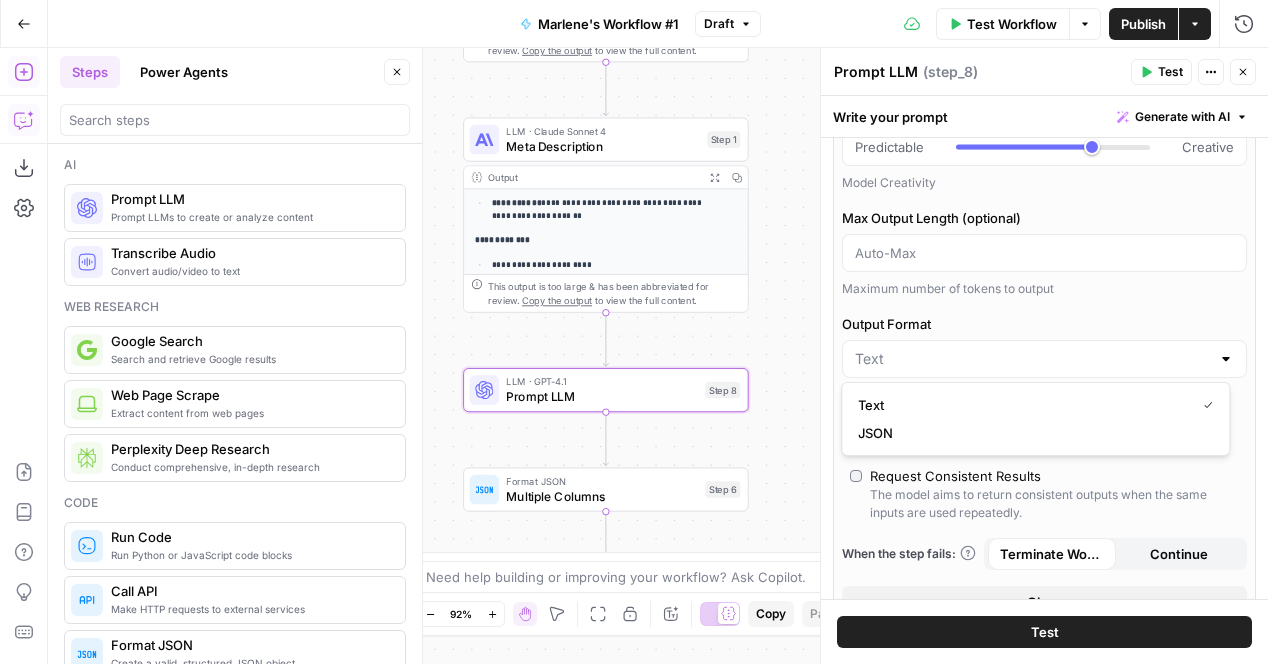 type on "JSON" 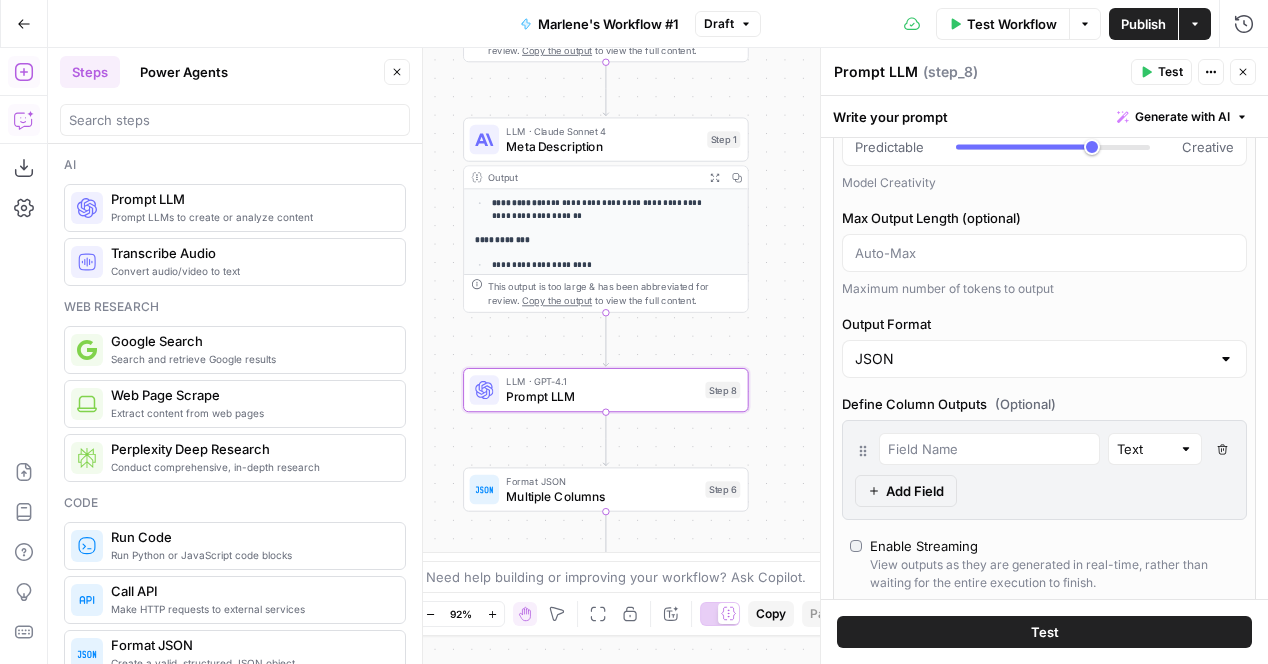 click on "Test" at bounding box center (1044, 632) 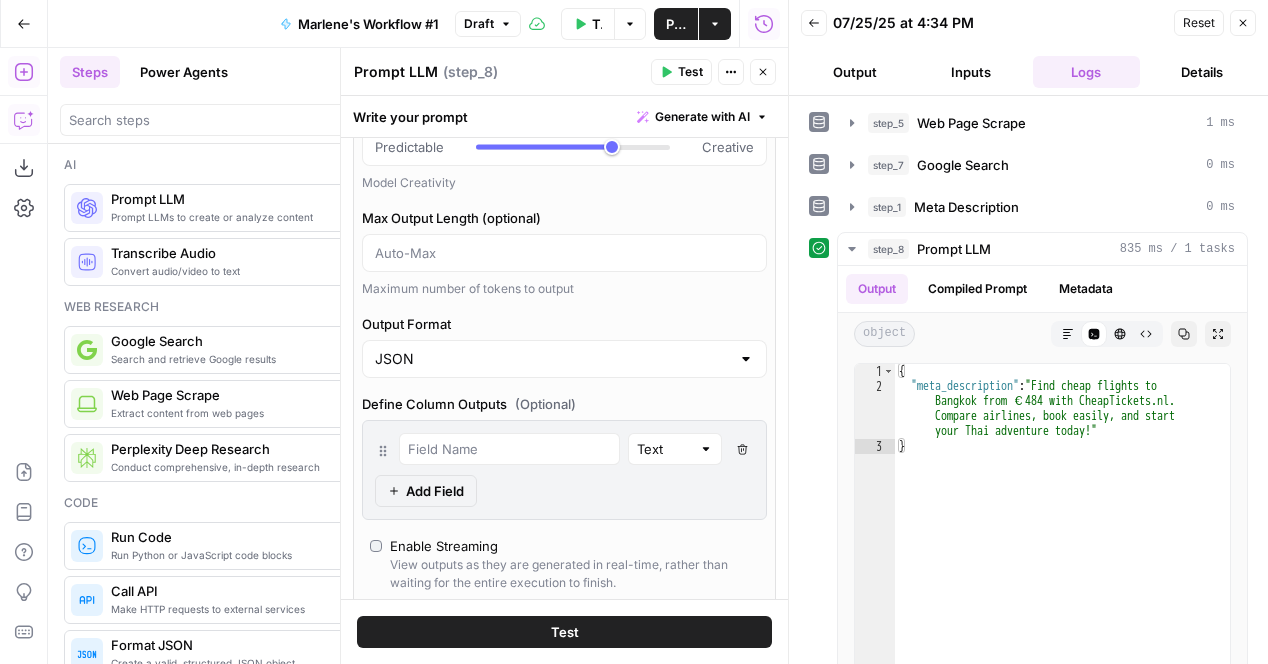 click on "Close" at bounding box center (1243, 23) 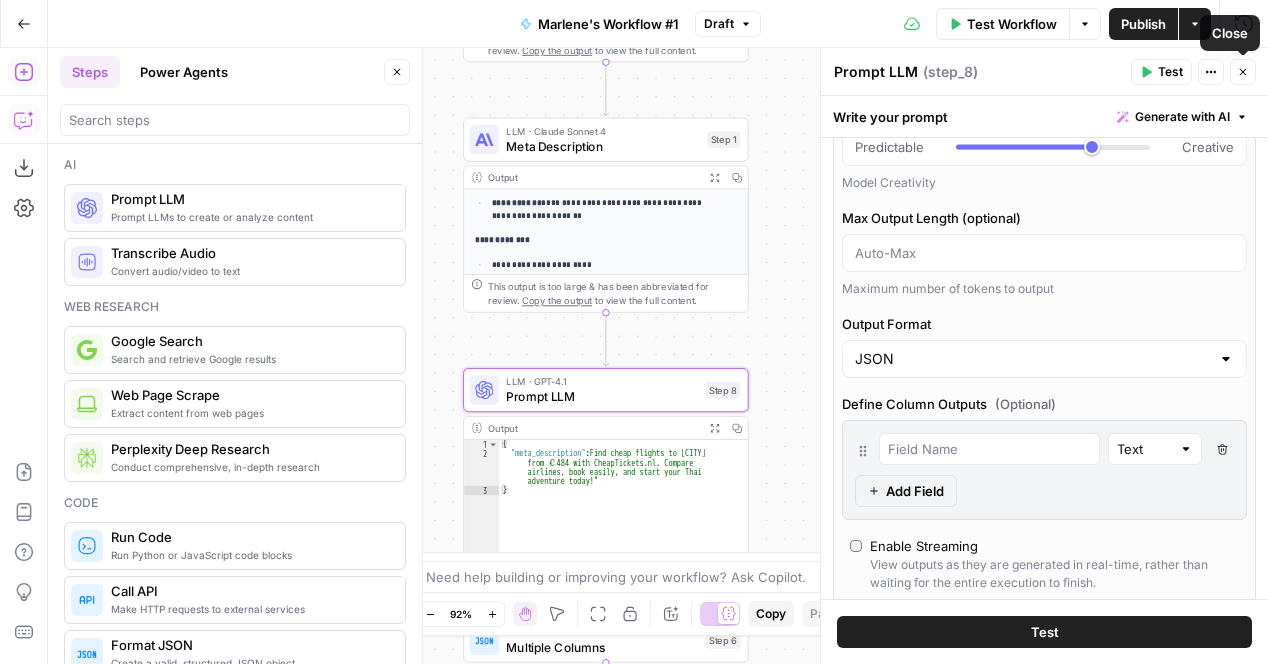 click 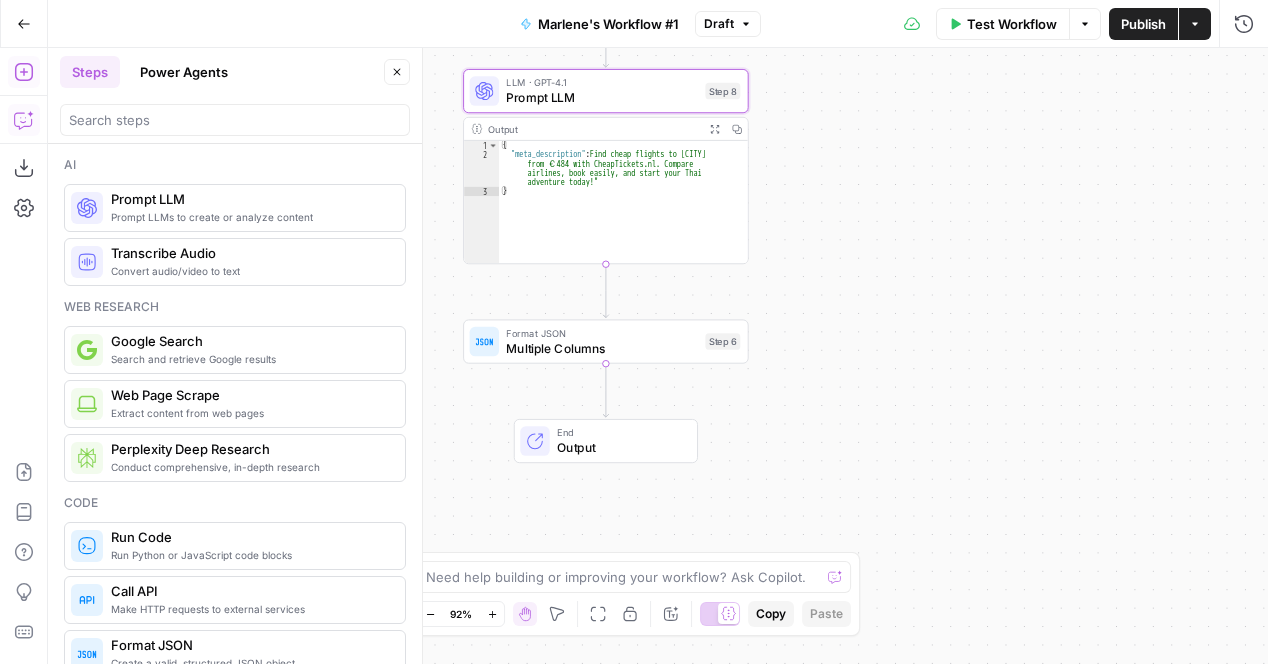 click on "Multiple Columns" at bounding box center (602, 348) 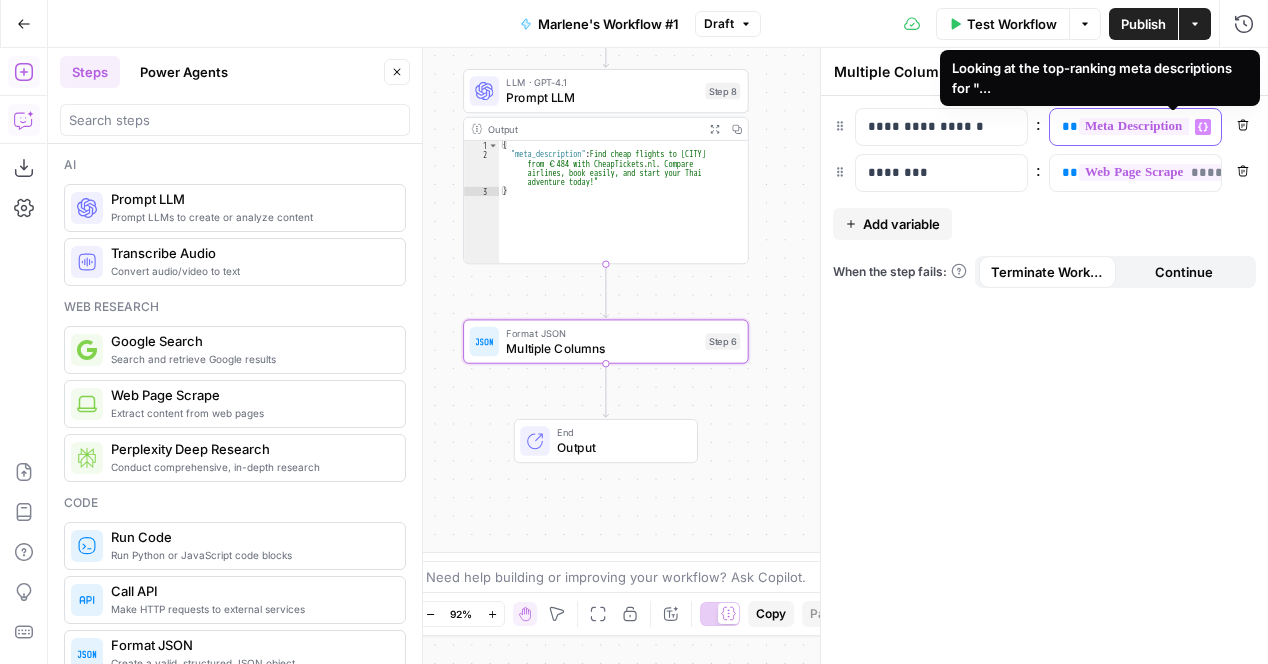 click on "**********" at bounding box center (1185, 126) 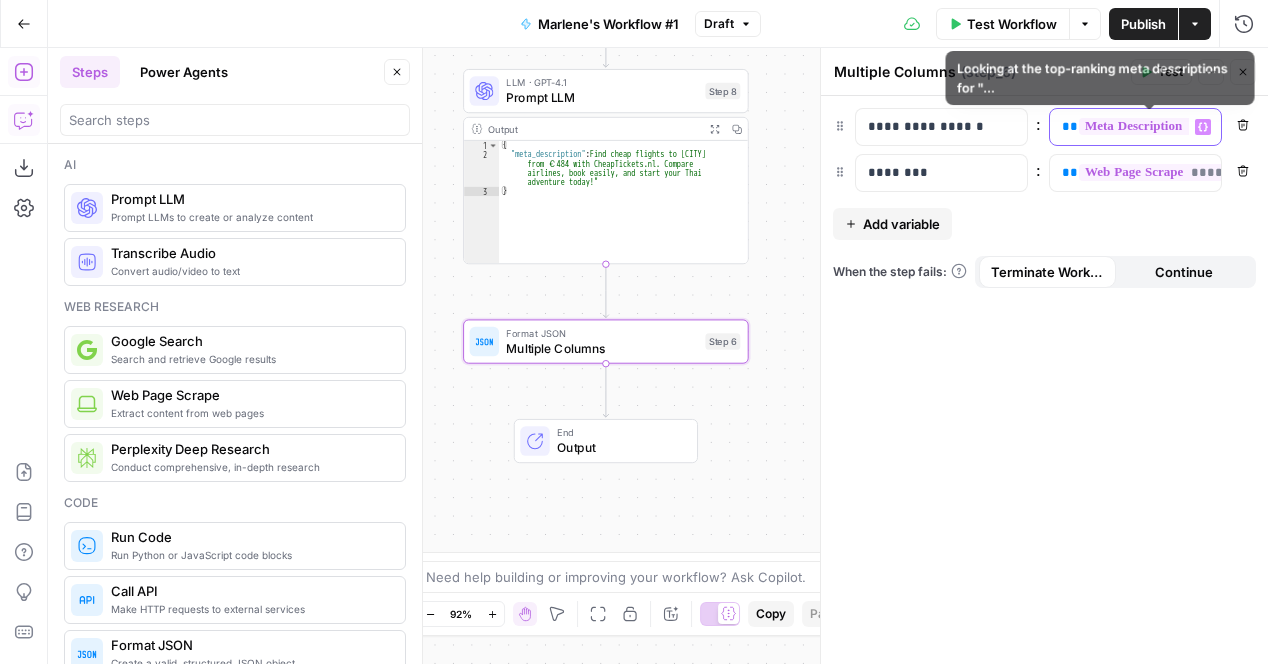 scroll, scrollTop: 0, scrollLeft: 96, axis: horizontal 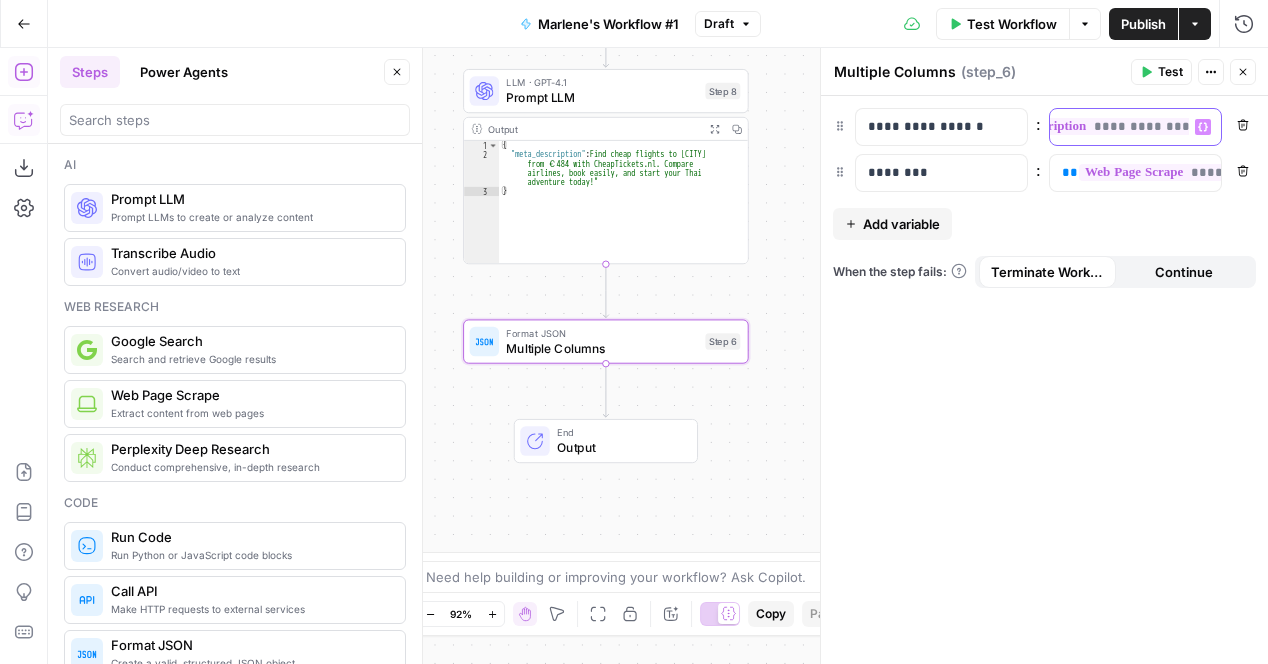 drag, startPoint x: 1061, startPoint y: 126, endPoint x: 1240, endPoint y: 149, distance: 180.4716 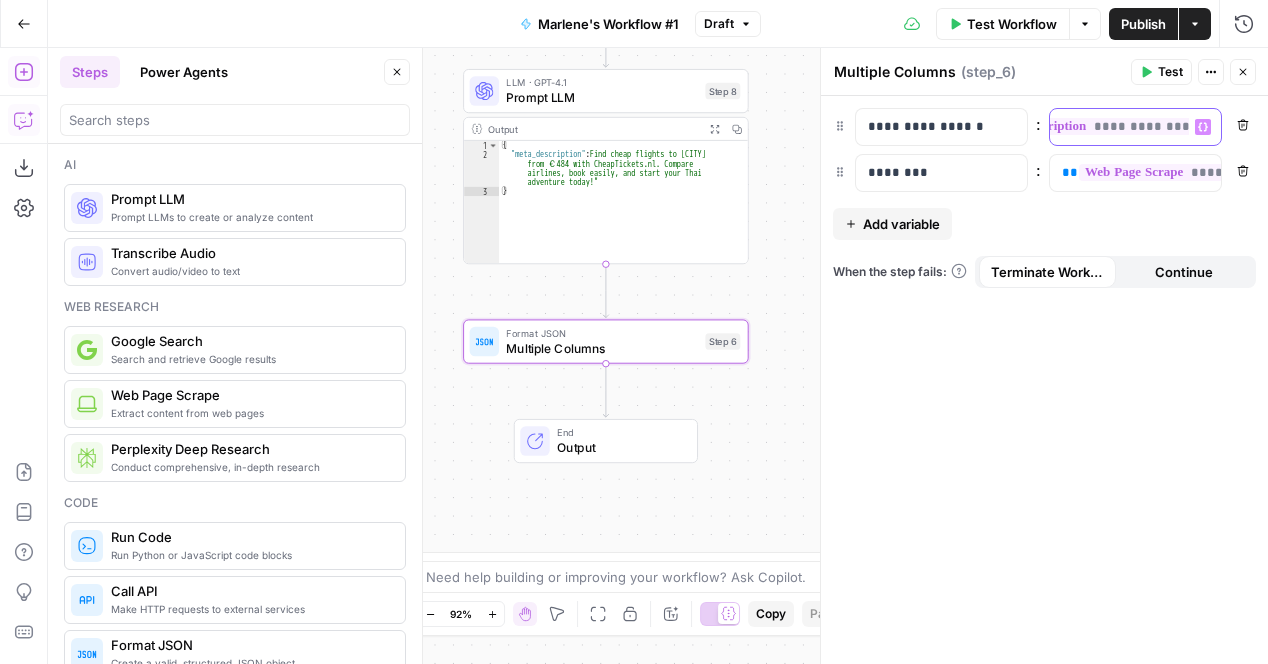 click on "**********" at bounding box center [1044, 150] 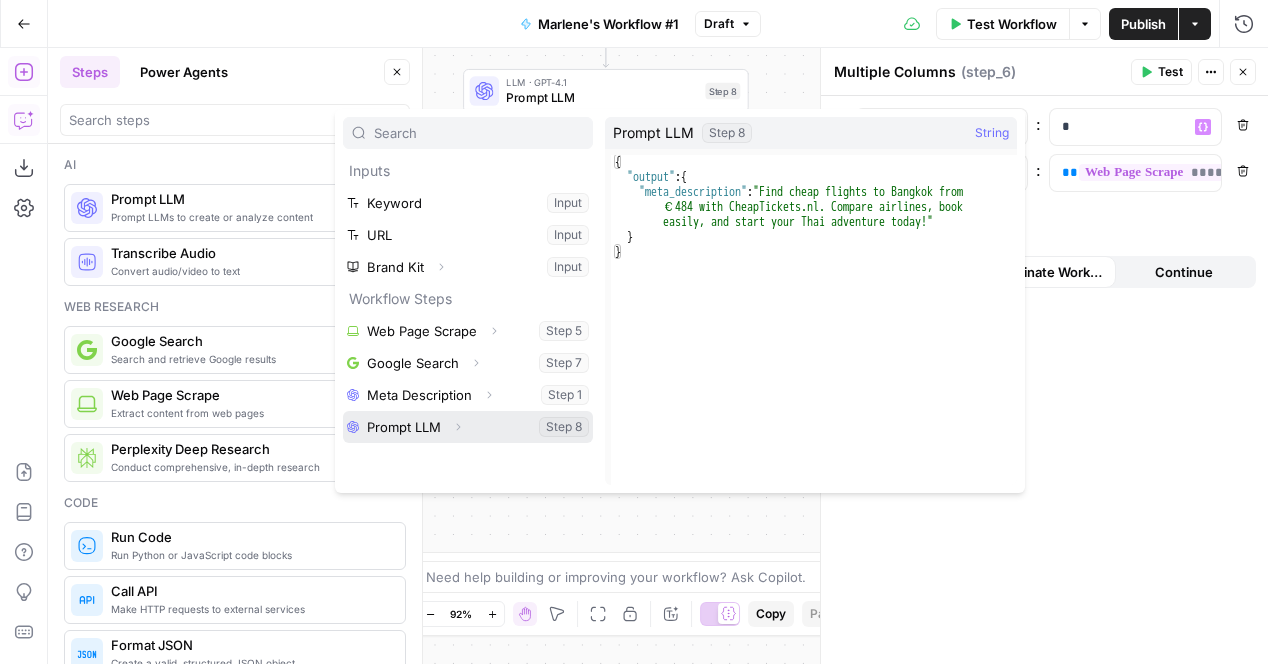 click at bounding box center (468, 427) 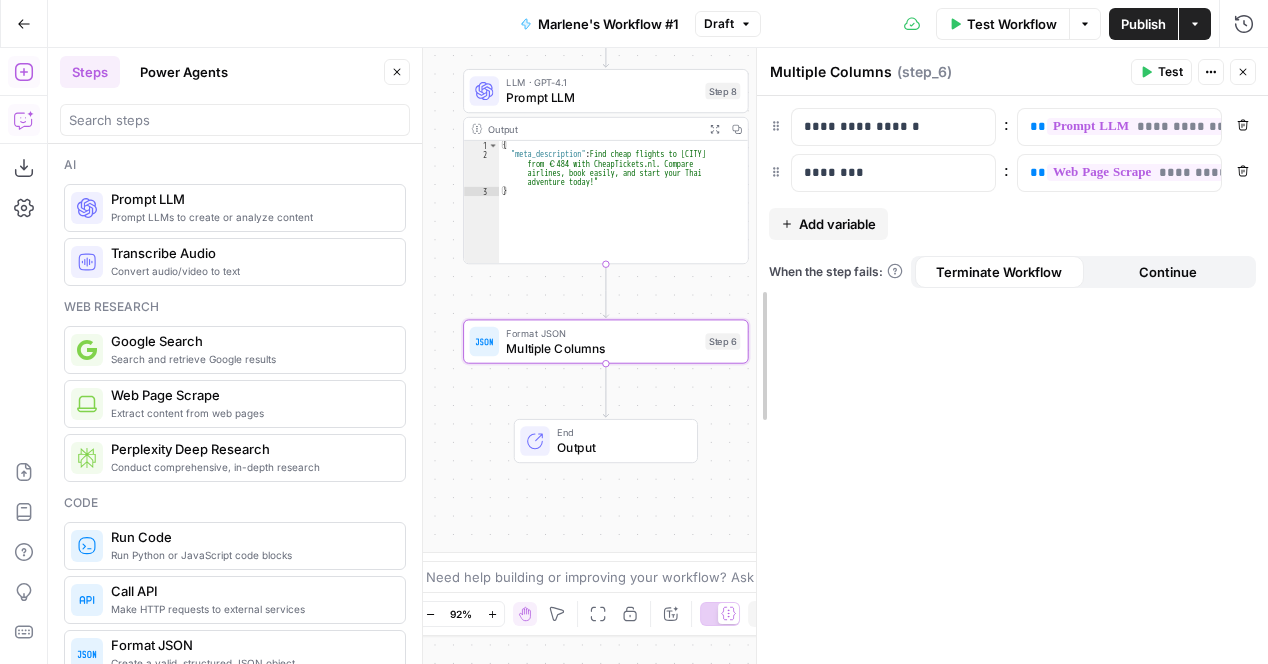 drag, startPoint x: 820, startPoint y: 319, endPoint x: 756, endPoint y: 325, distance: 64.28063 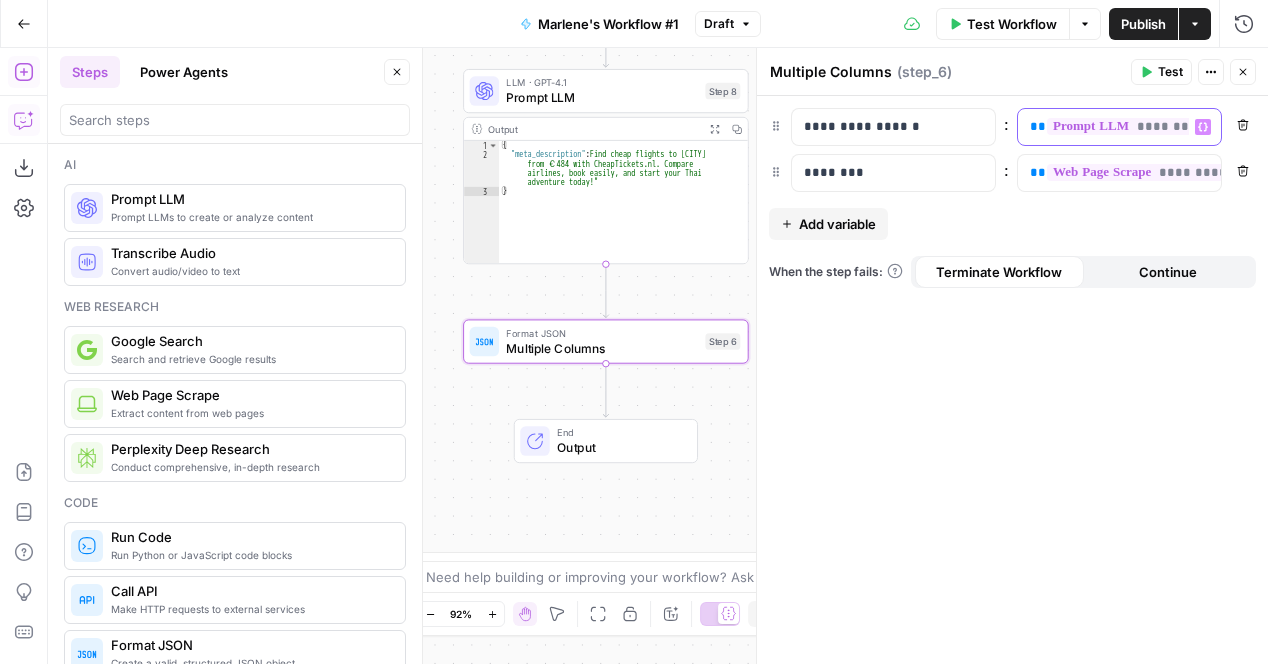 scroll, scrollTop: 0, scrollLeft: 34, axis: horizontal 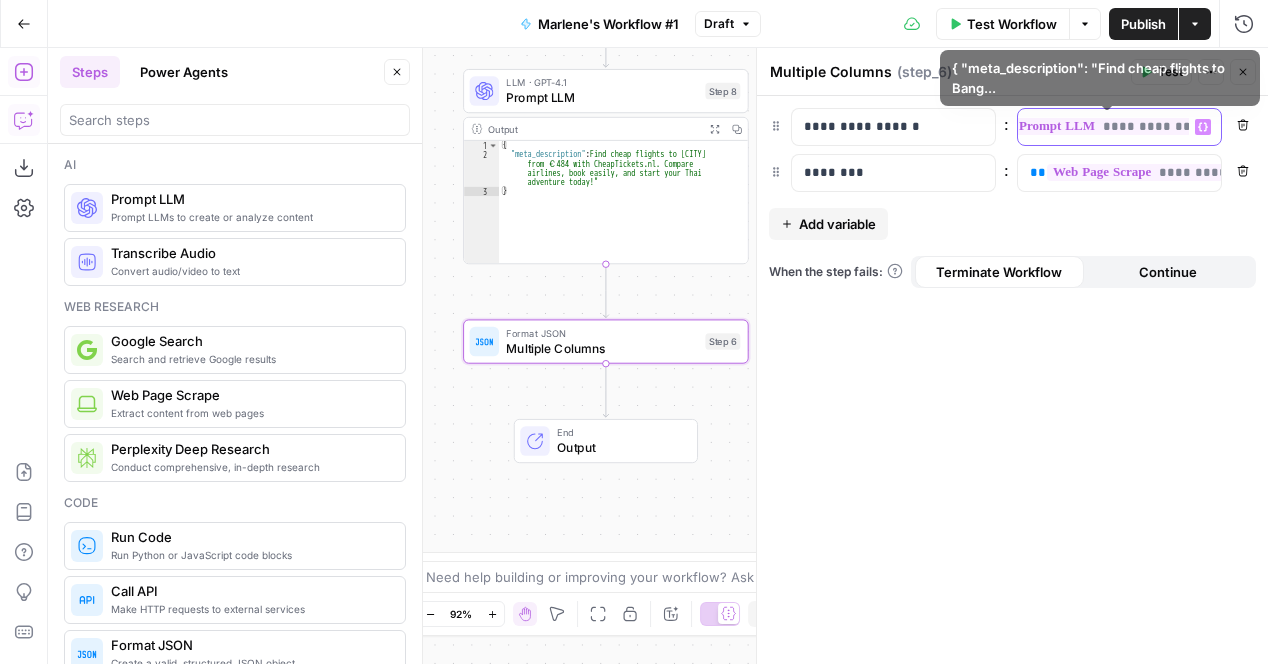 drag, startPoint x: 1029, startPoint y: 124, endPoint x: 1277, endPoint y: 145, distance: 248.88753 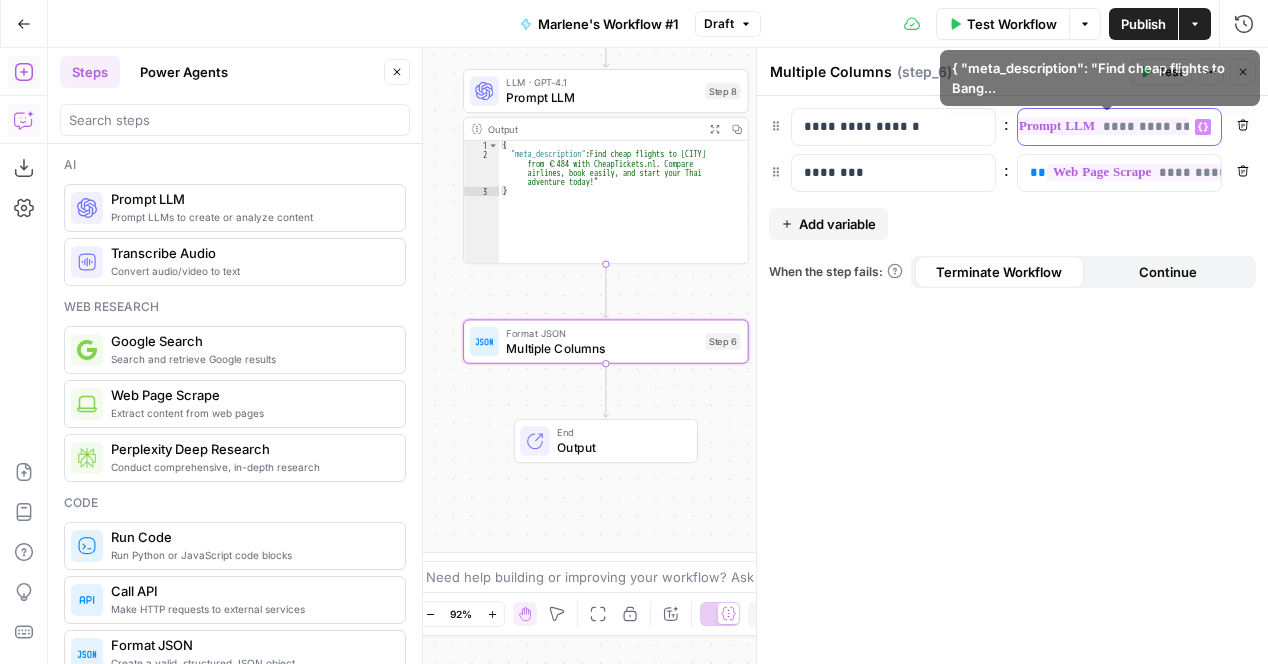 click on "**********" at bounding box center [634, 332] 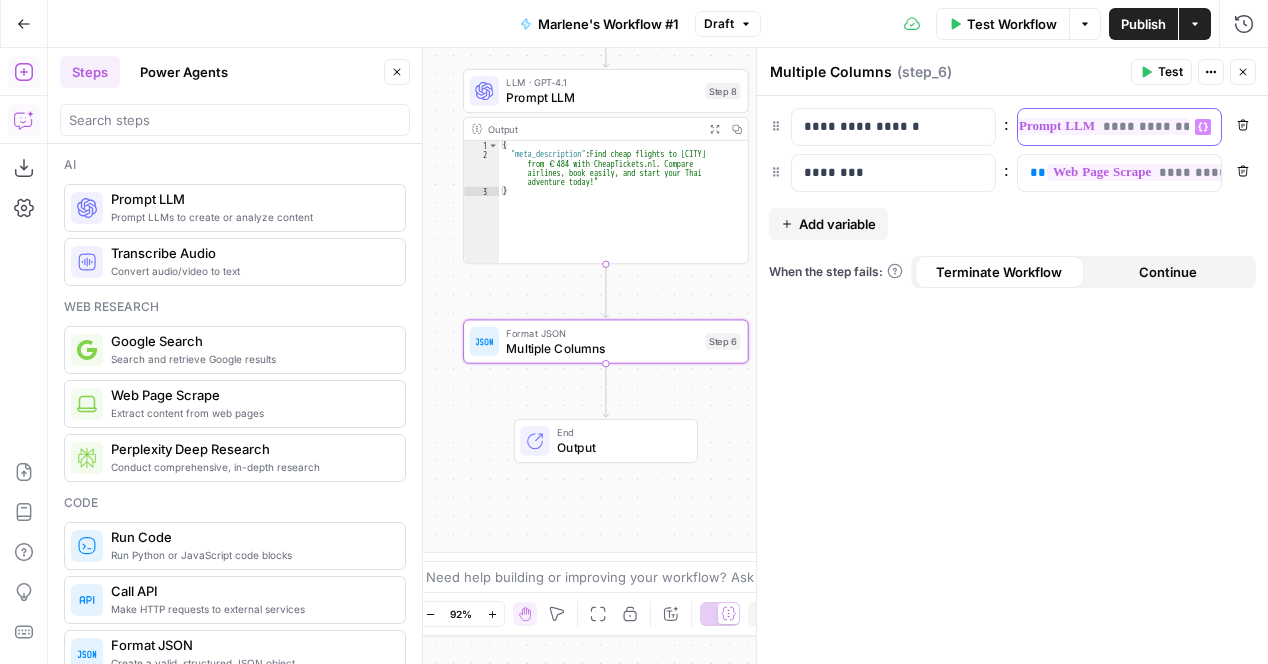 scroll, scrollTop: 0, scrollLeft: 0, axis: both 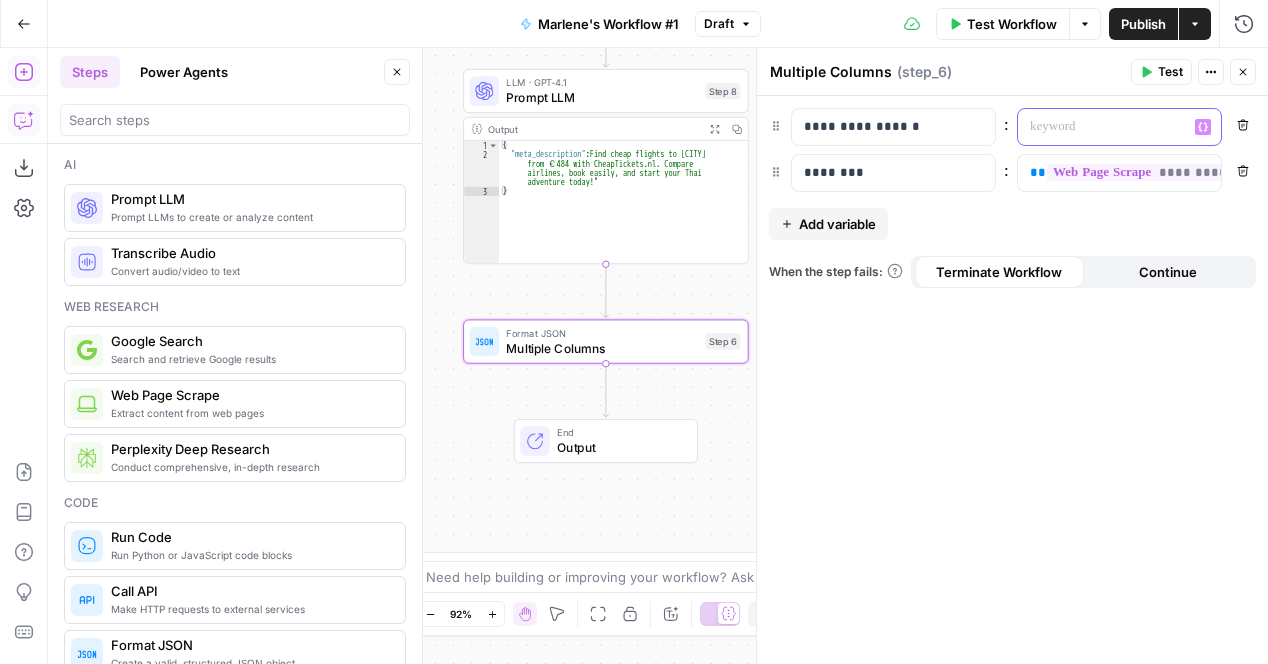 click at bounding box center [1104, 127] 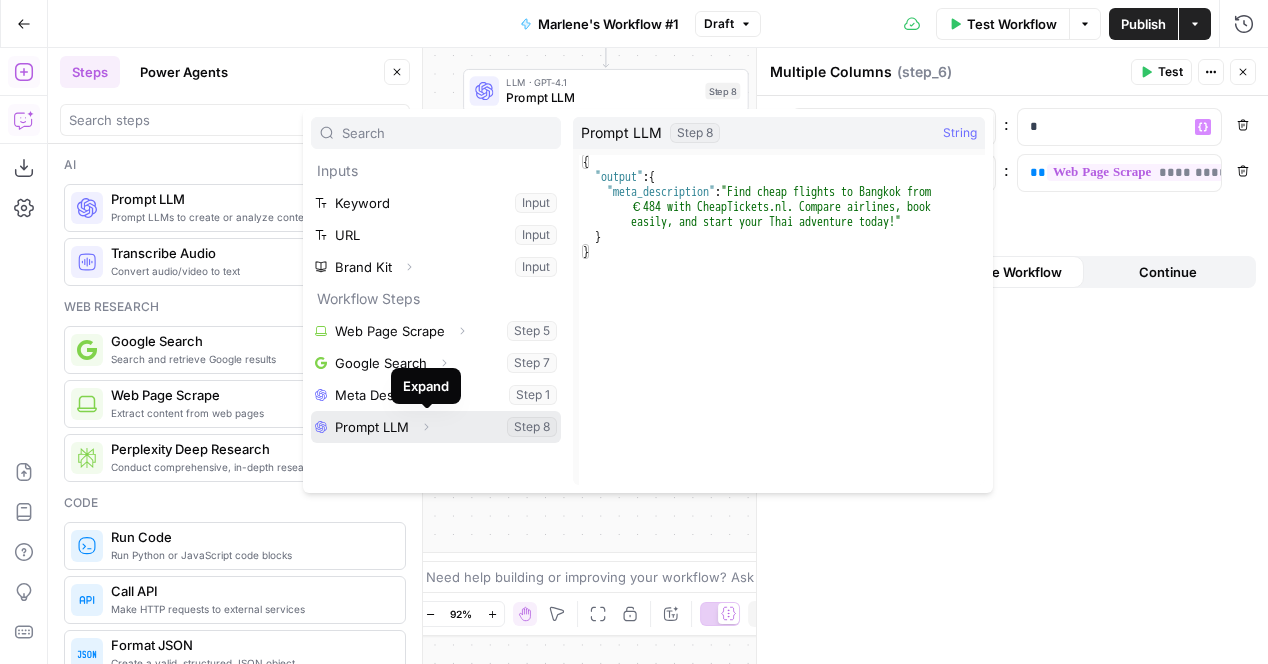 click 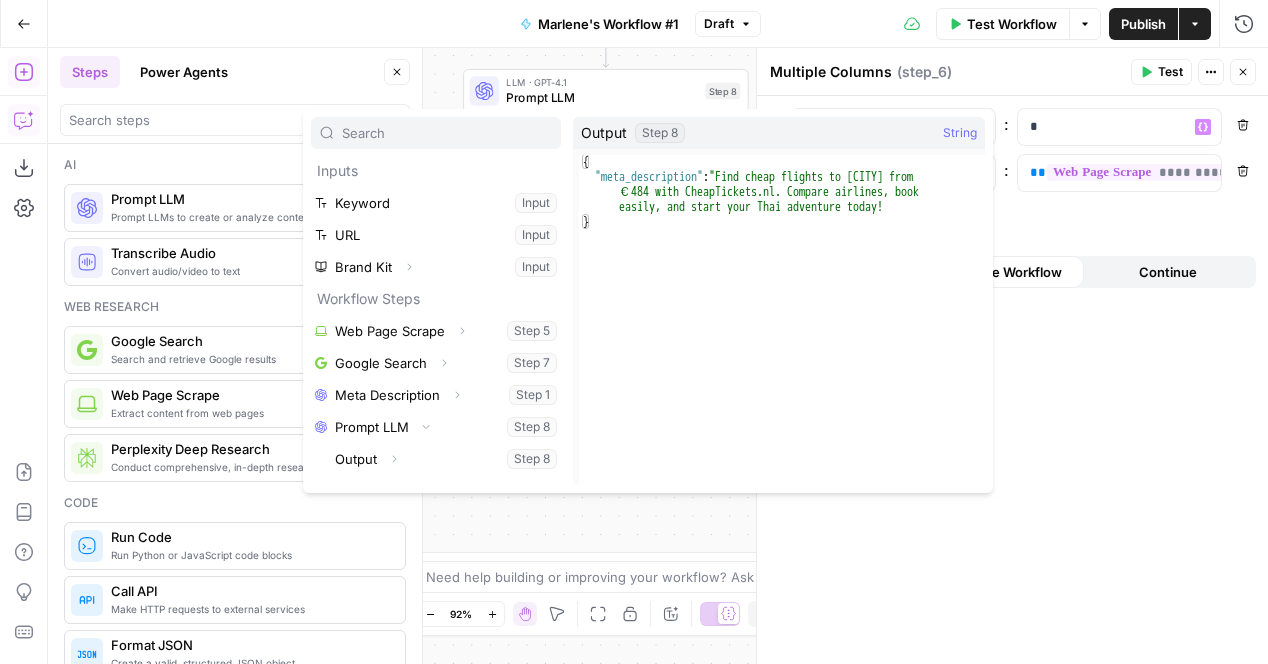 scroll, scrollTop: 0, scrollLeft: 0, axis: both 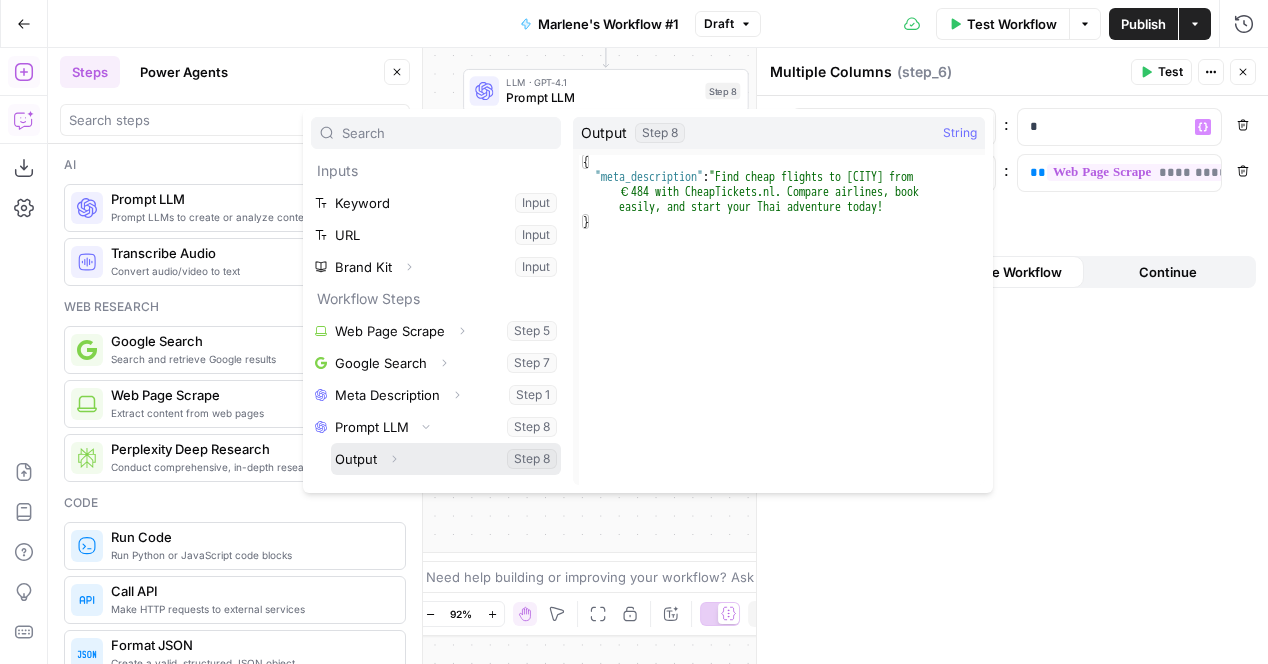click 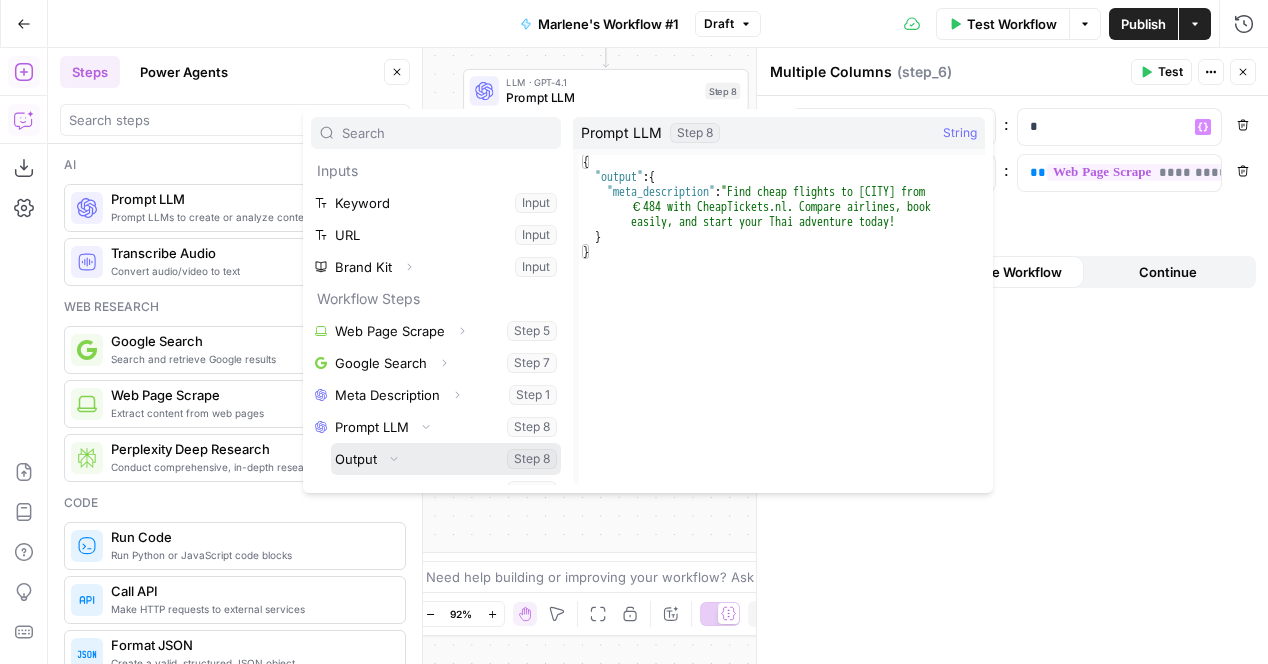 scroll, scrollTop: 21, scrollLeft: 0, axis: vertical 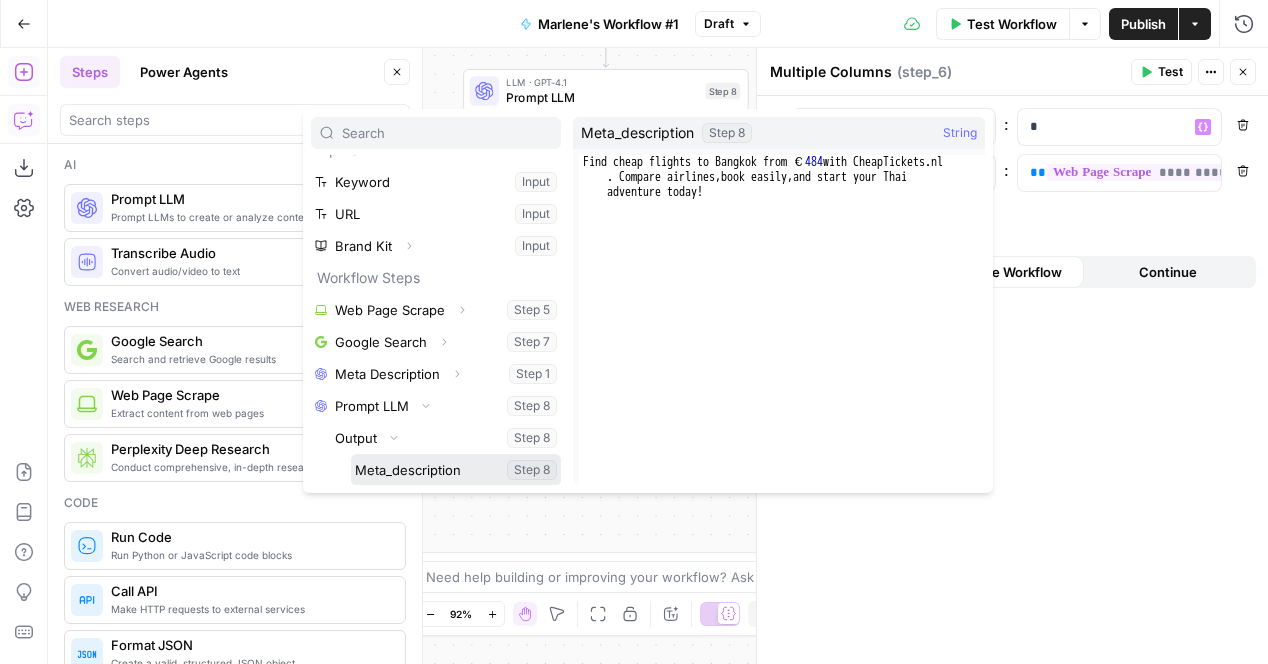 click at bounding box center [456, 470] 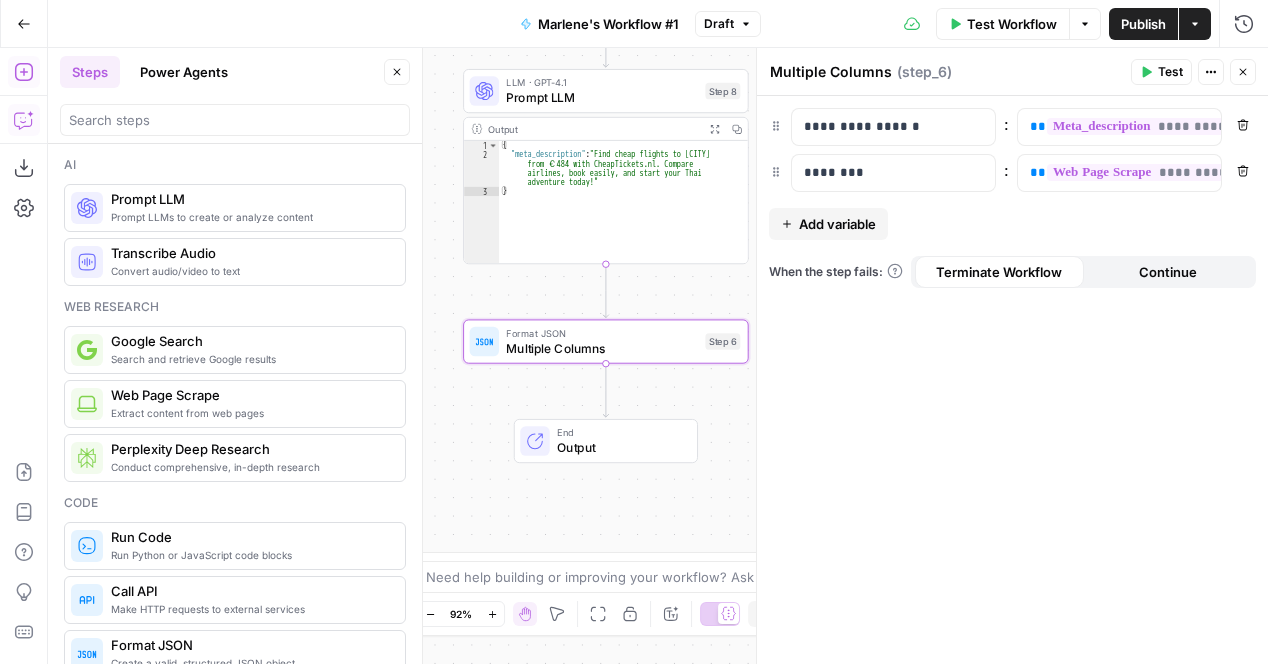 click 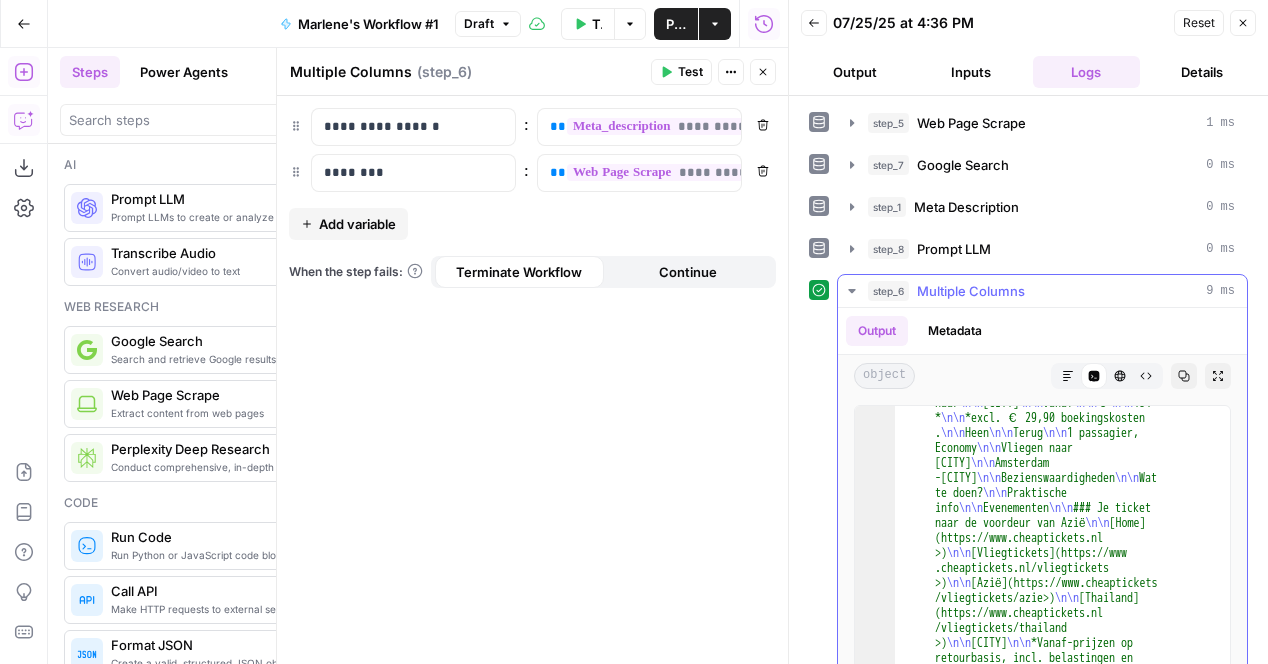 scroll, scrollTop: 0, scrollLeft: 0, axis: both 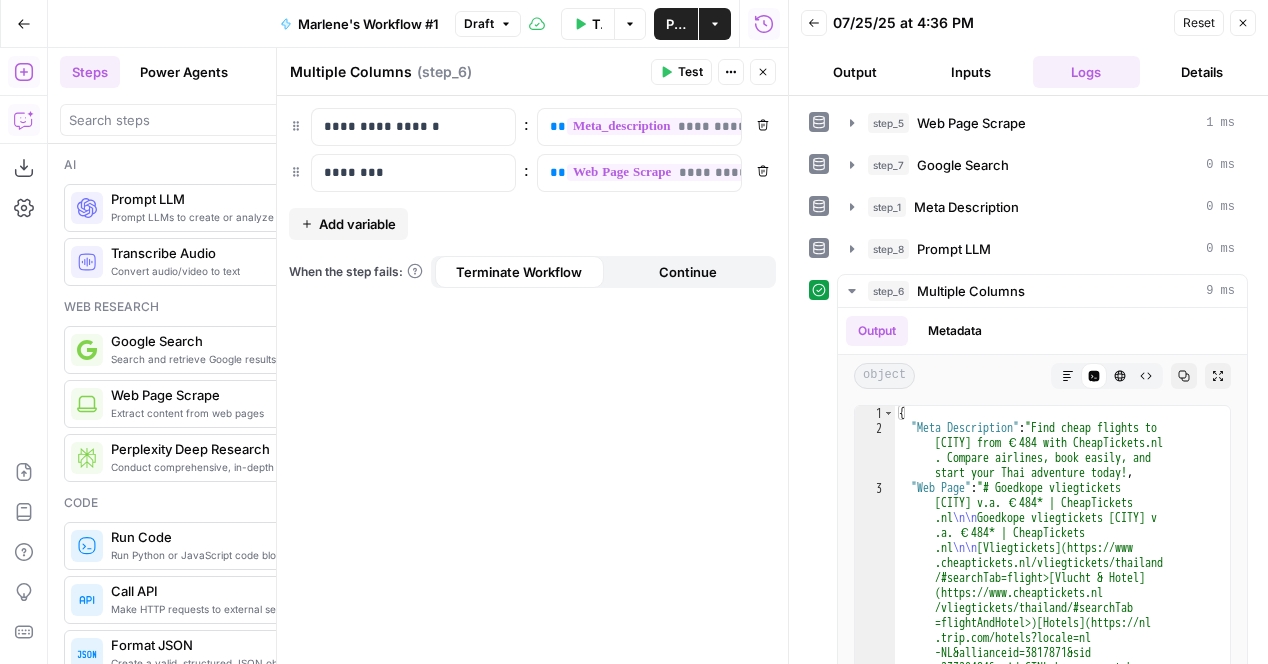 click 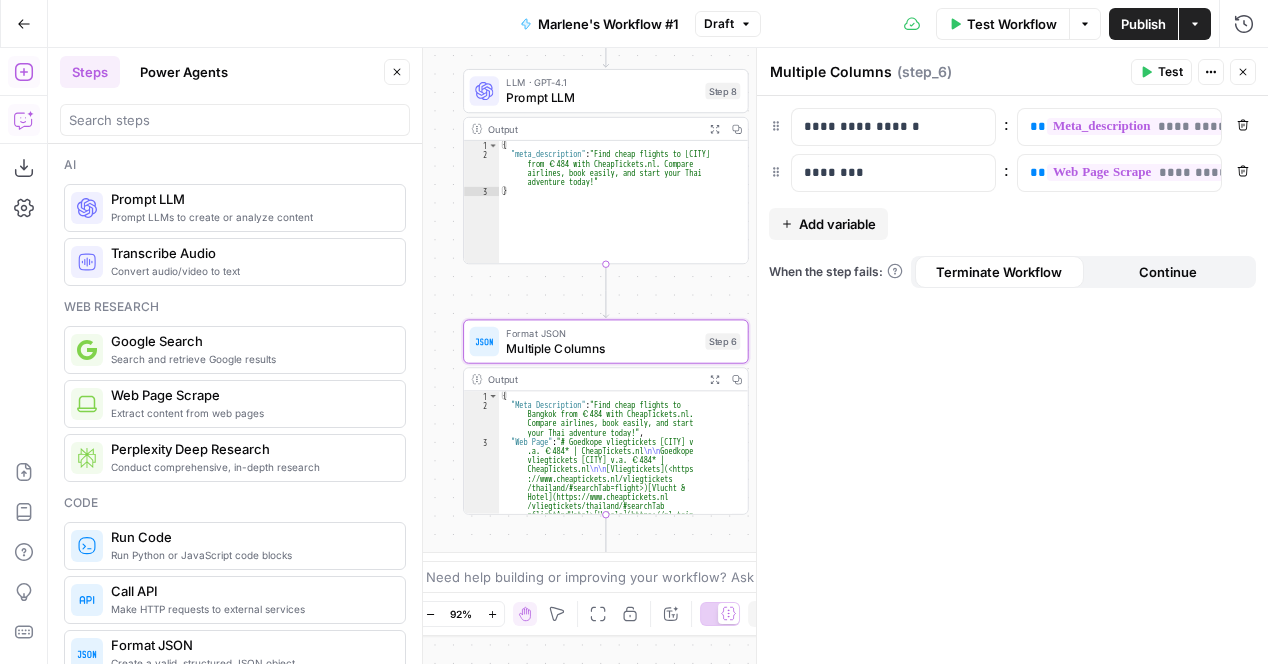 click on "Close" at bounding box center [1243, 72] 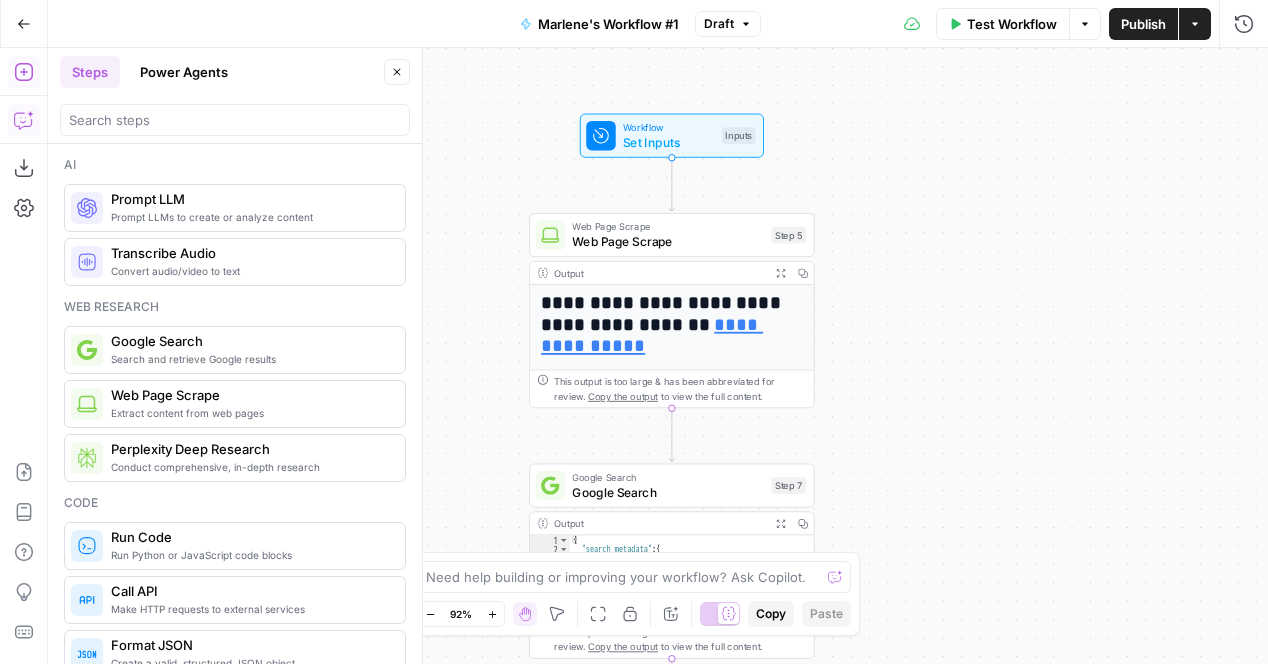 click on "Publish" at bounding box center (1143, 24) 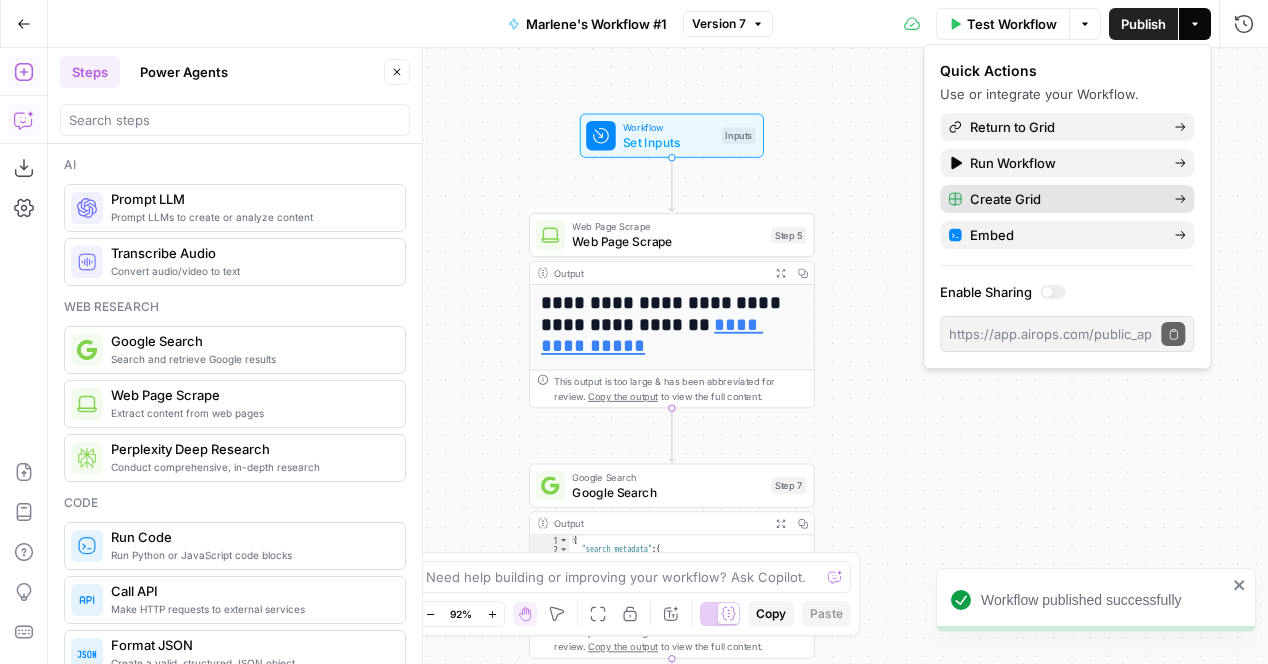 click on "Create Grid" at bounding box center [1064, 199] 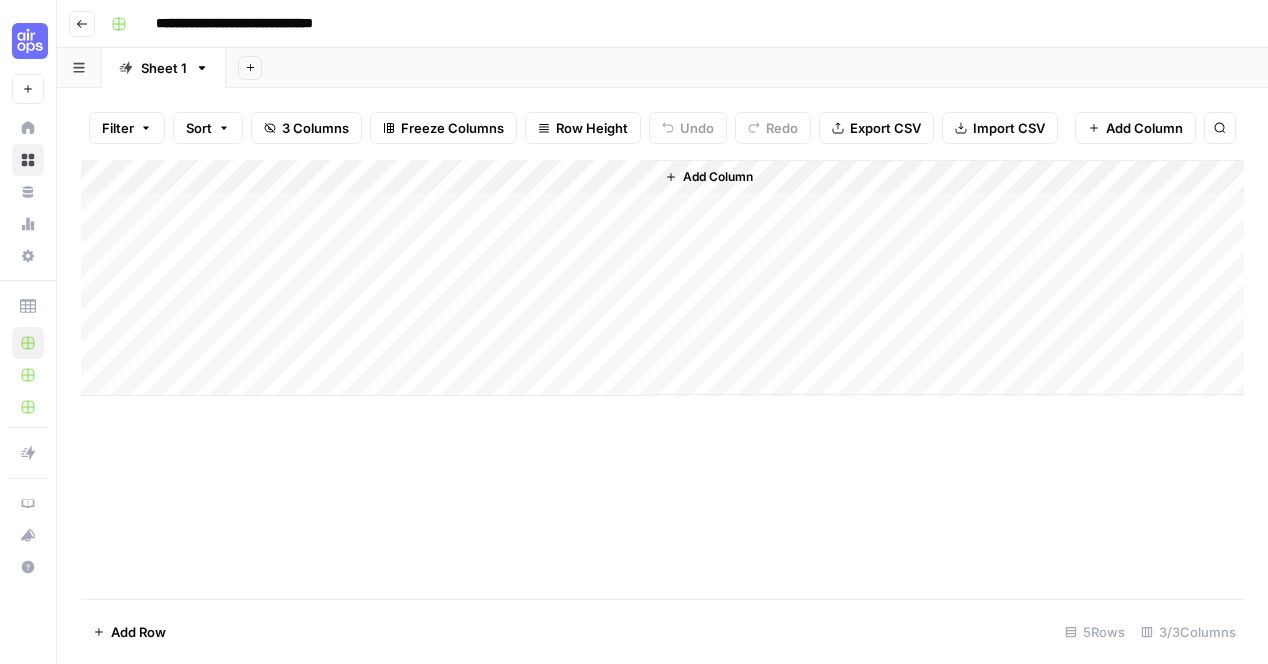 click on "Go back" at bounding box center [82, 24] 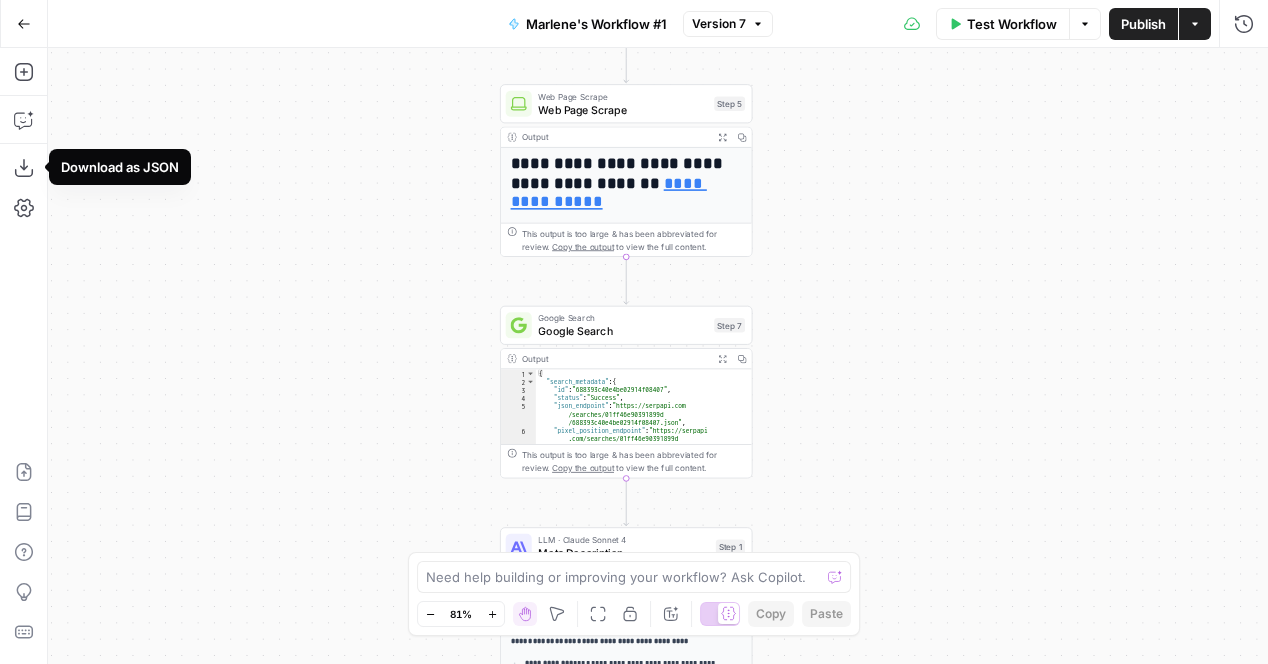 click on "**********" at bounding box center [658, 356] 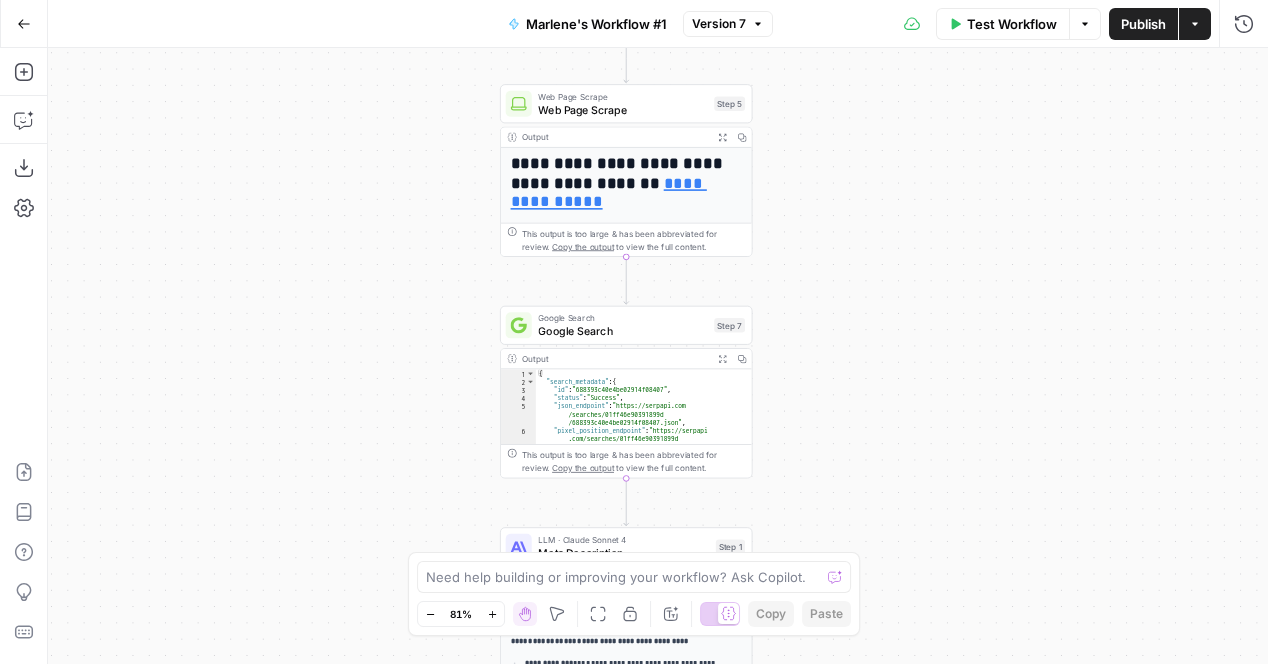 click on "Go Back" at bounding box center (24, 24) 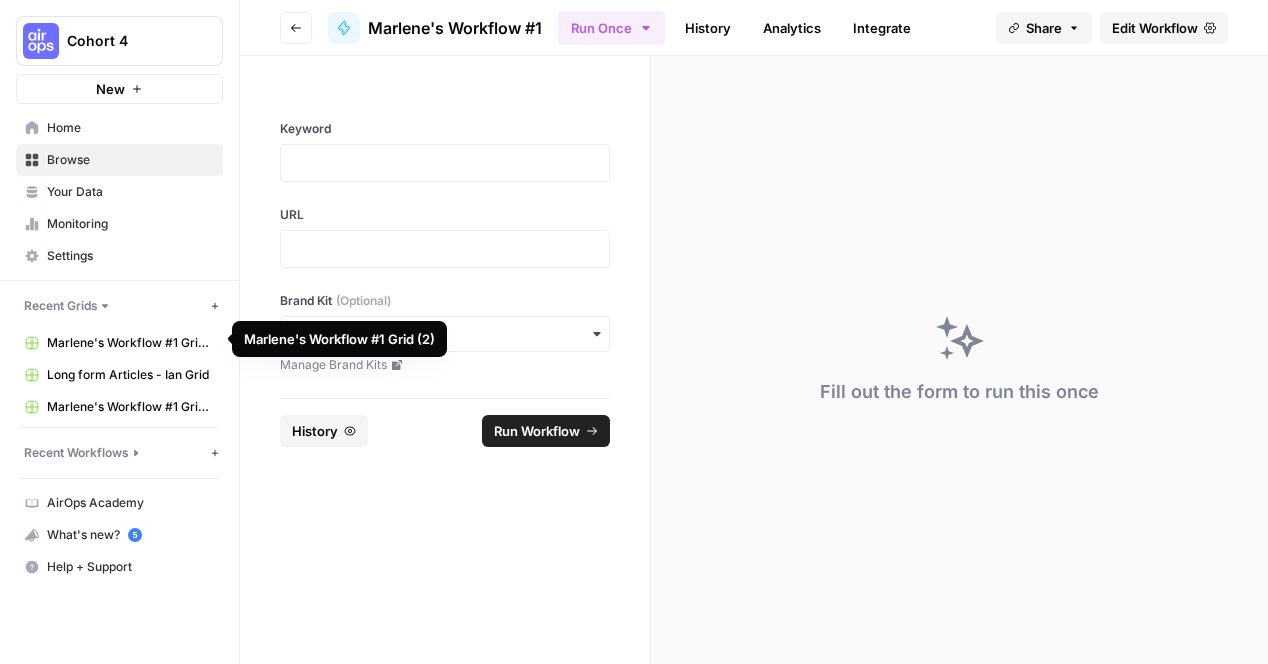 click on "Marlene's Workflow #1  Grid (2)" at bounding box center (130, 343) 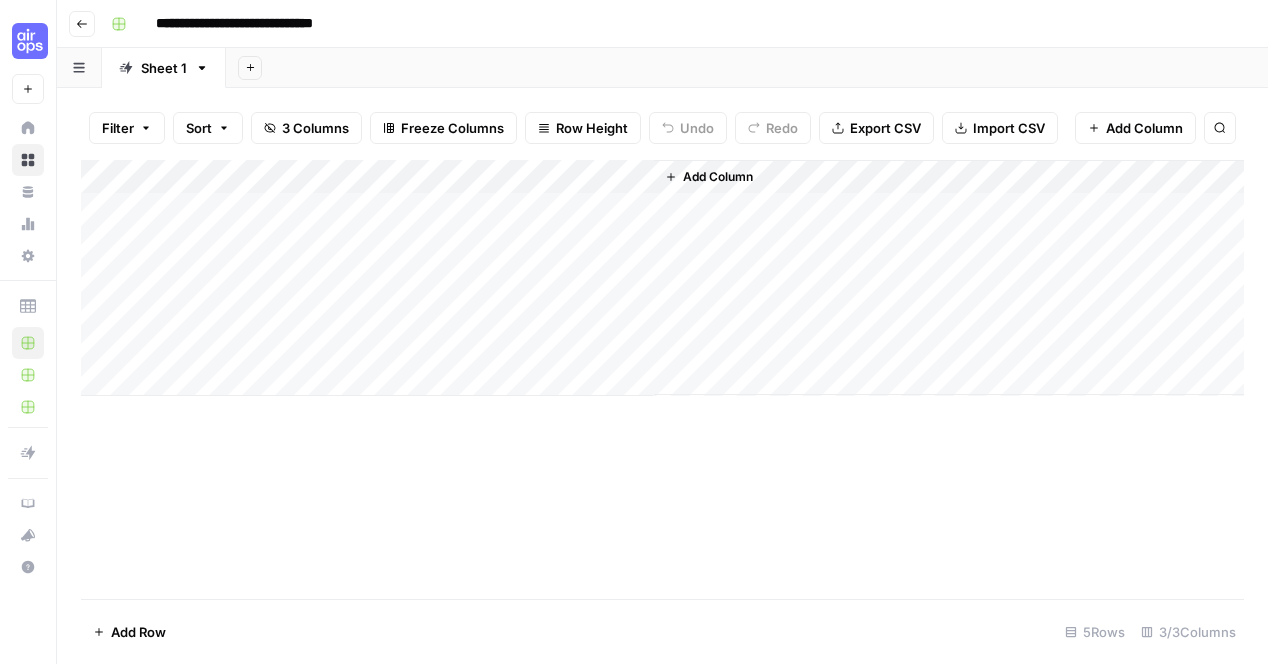 click 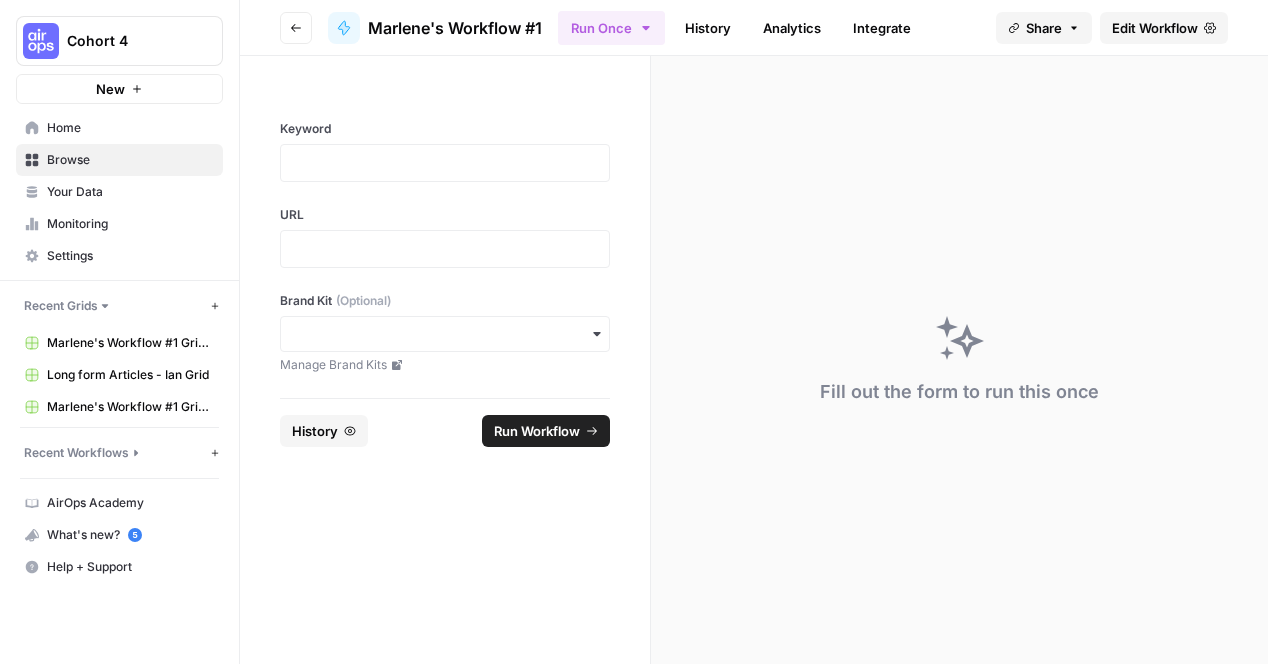click on "Home" at bounding box center [130, 128] 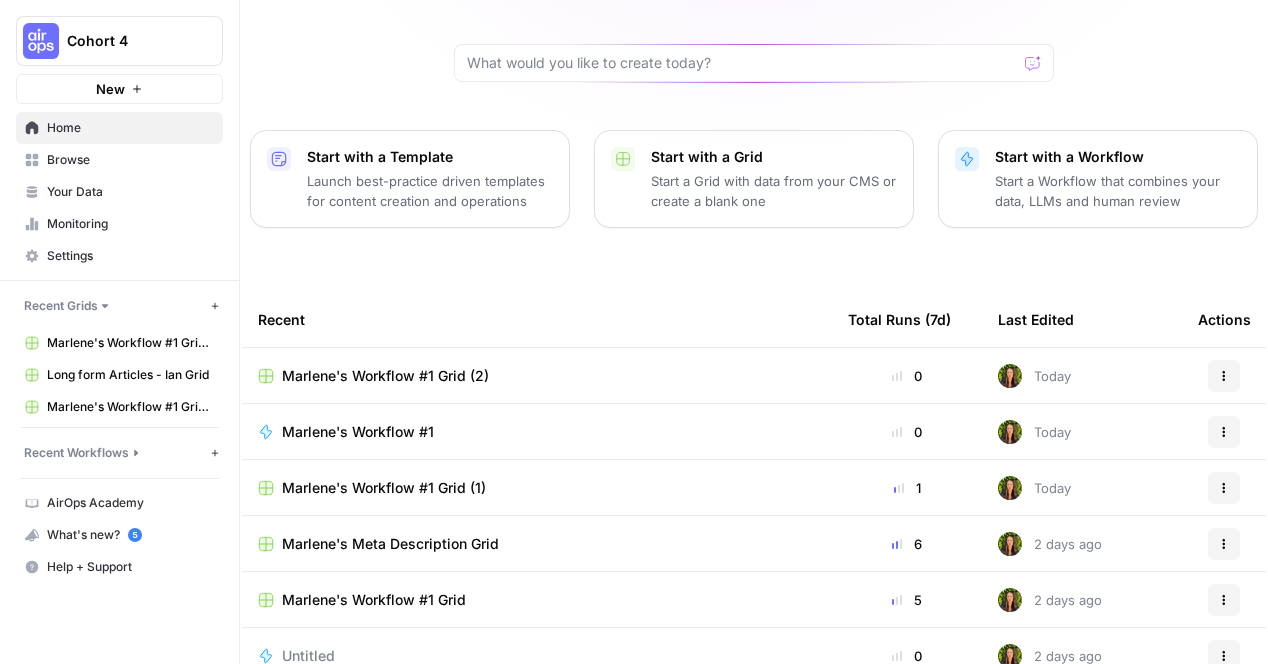scroll, scrollTop: 148, scrollLeft: 0, axis: vertical 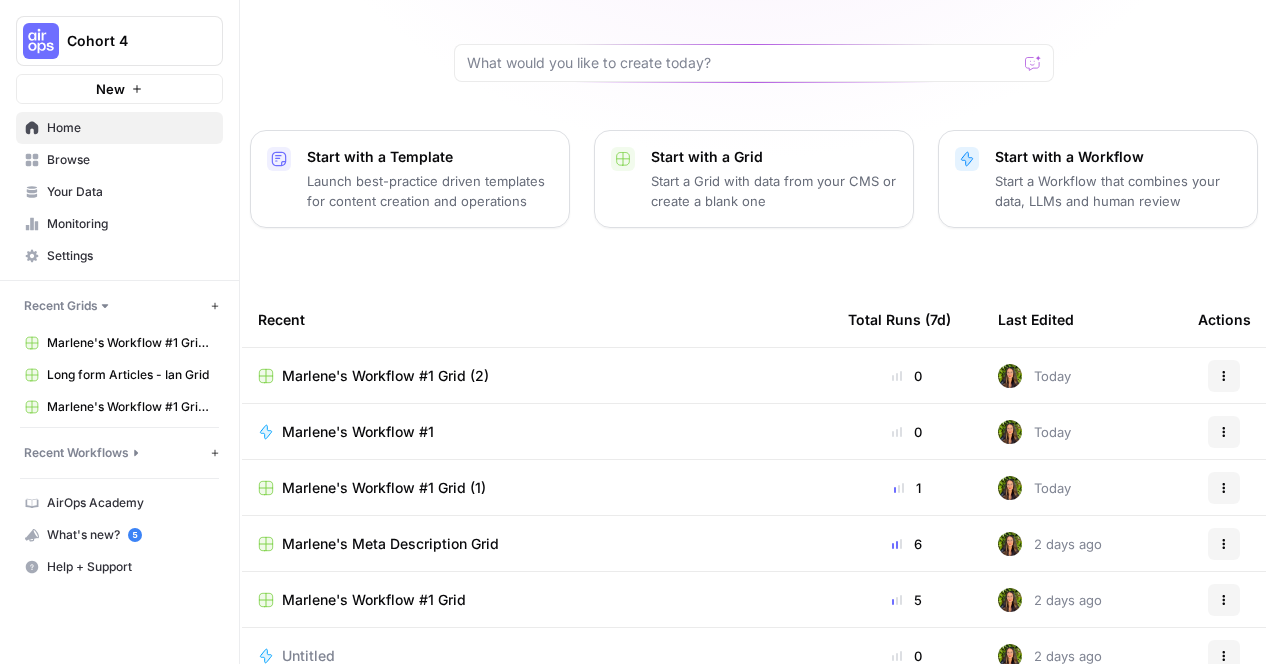 click on "Marlene's Workflow #1  Grid (2)" at bounding box center (385, 376) 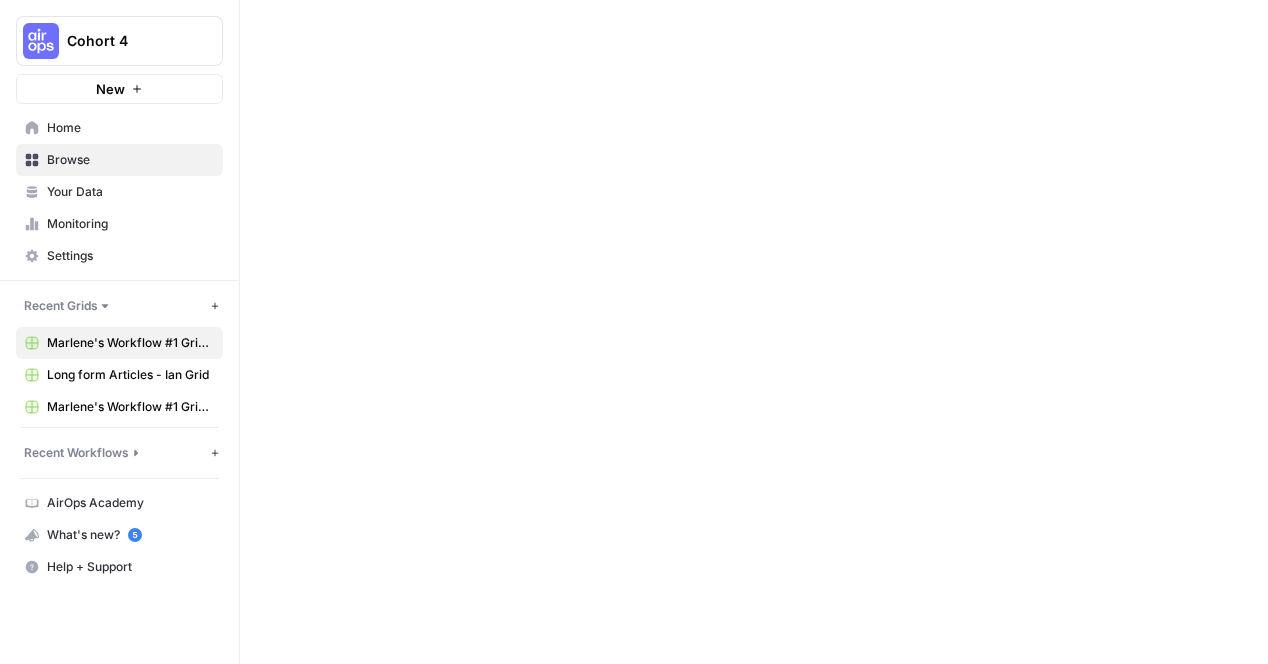 scroll, scrollTop: 0, scrollLeft: 0, axis: both 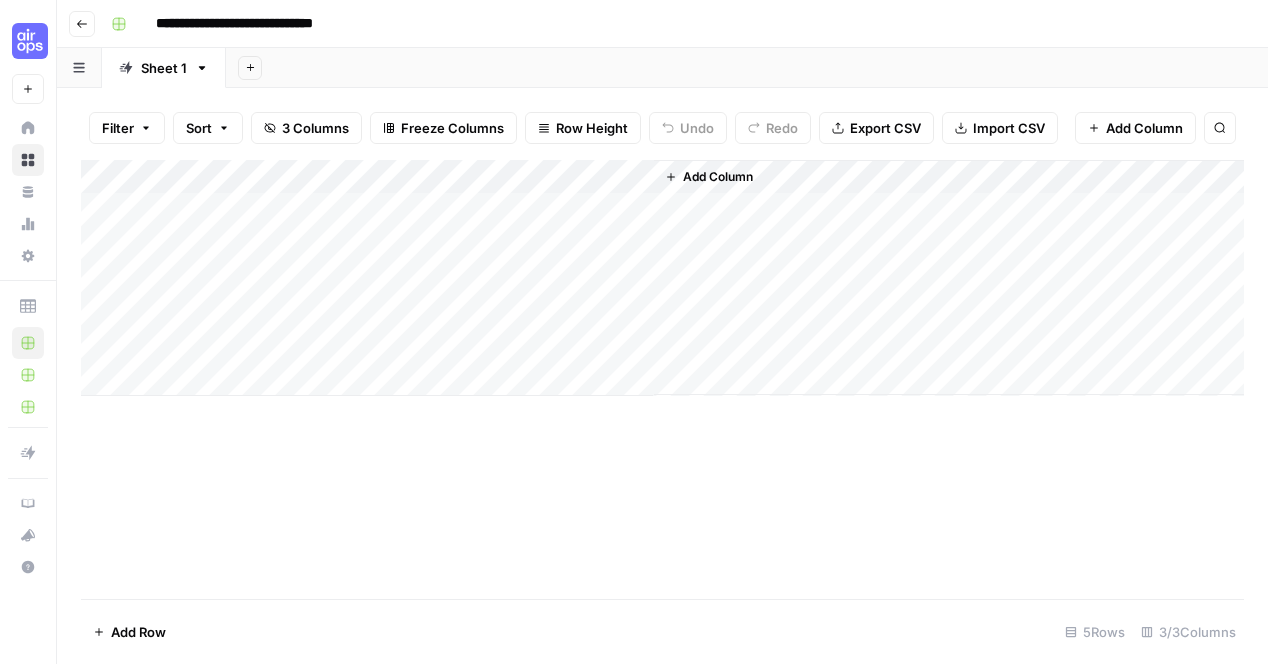 click on "Go back" at bounding box center [82, 24] 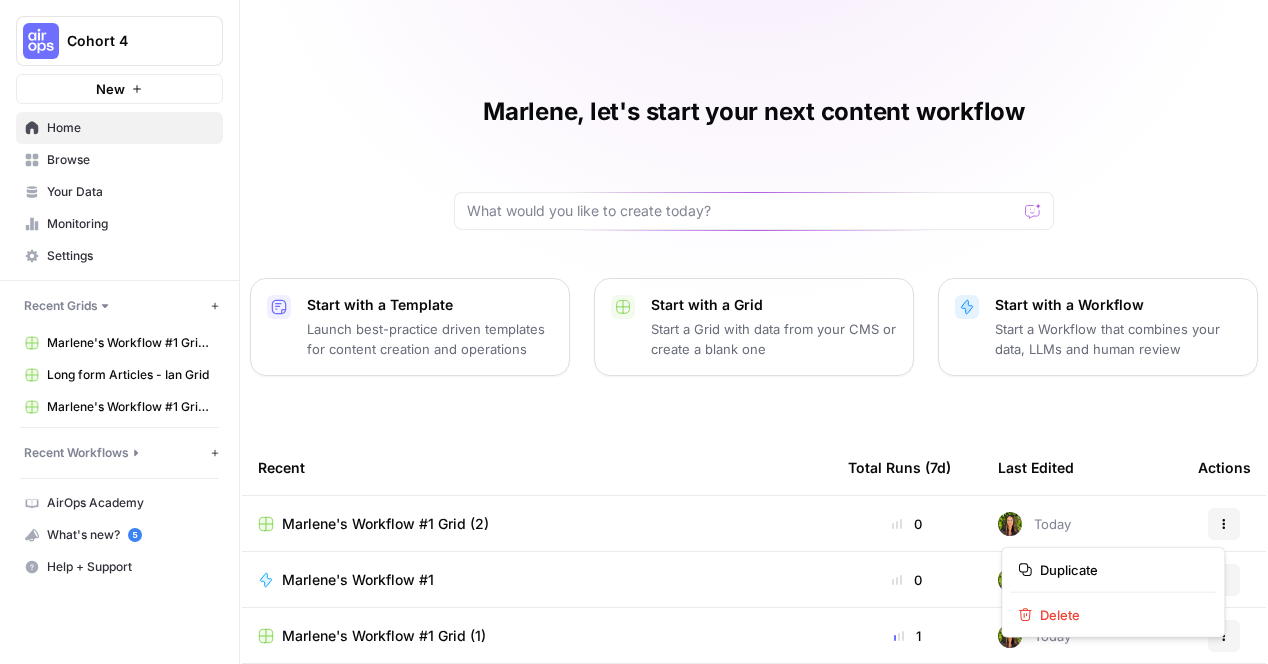 click 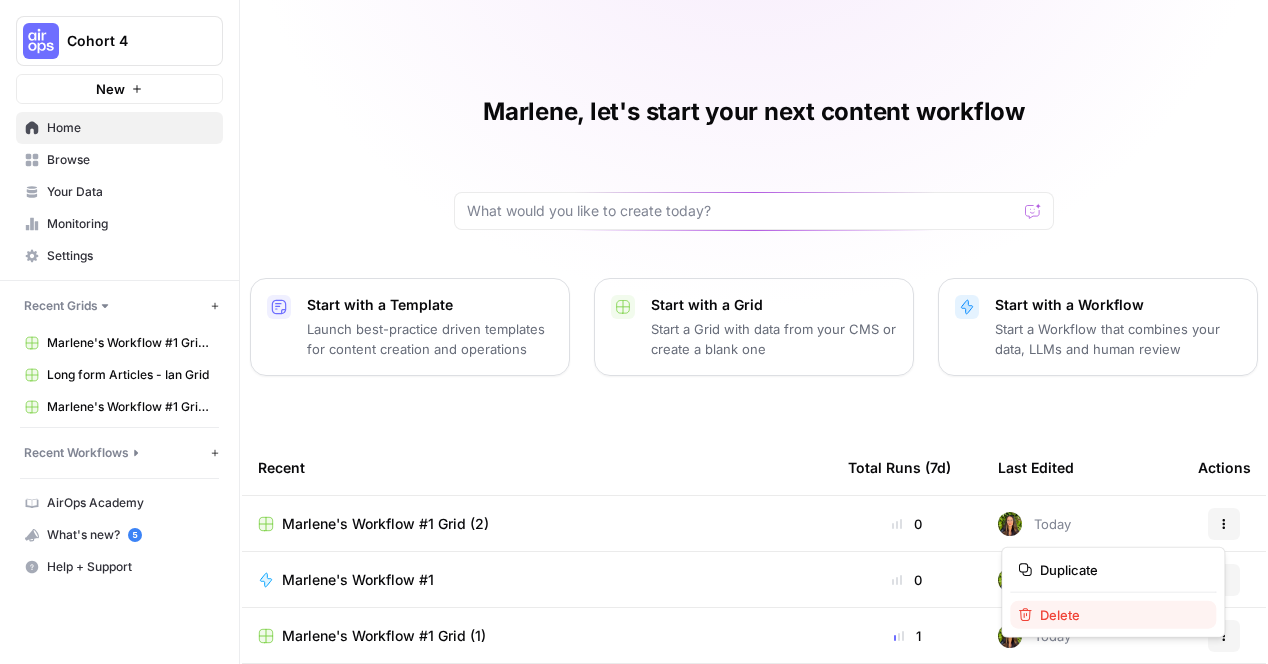 click on "Delete" at bounding box center (1120, 615) 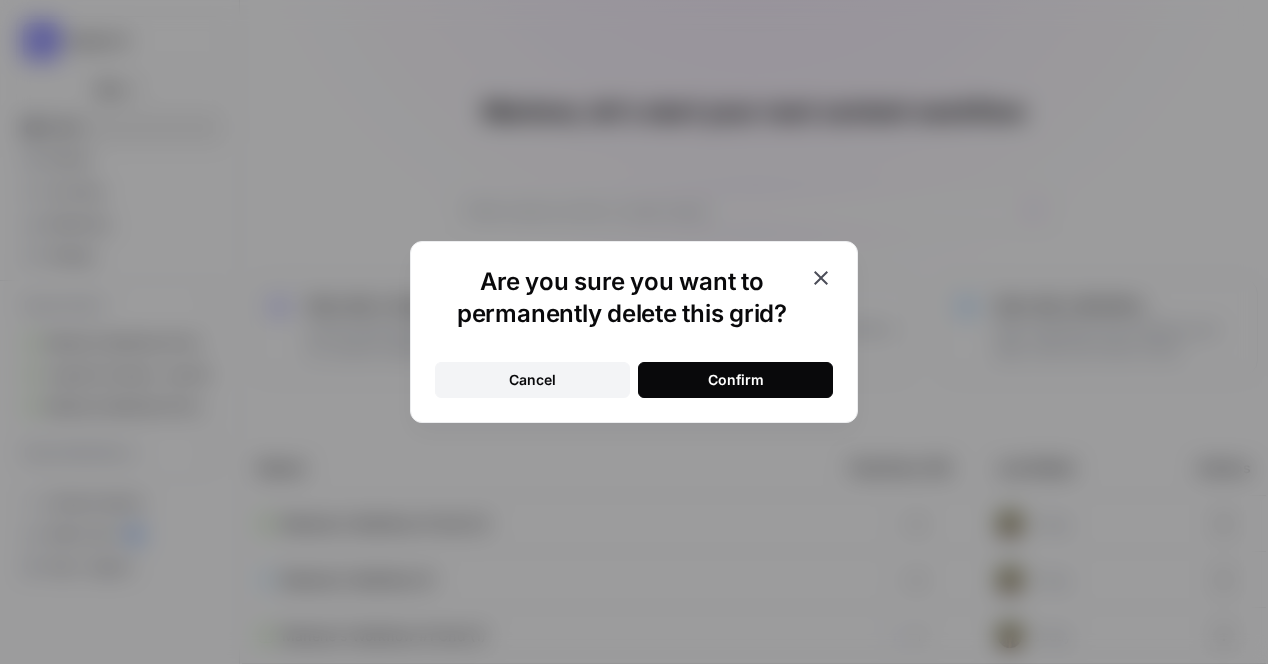 click on "Confirm" at bounding box center [736, 380] 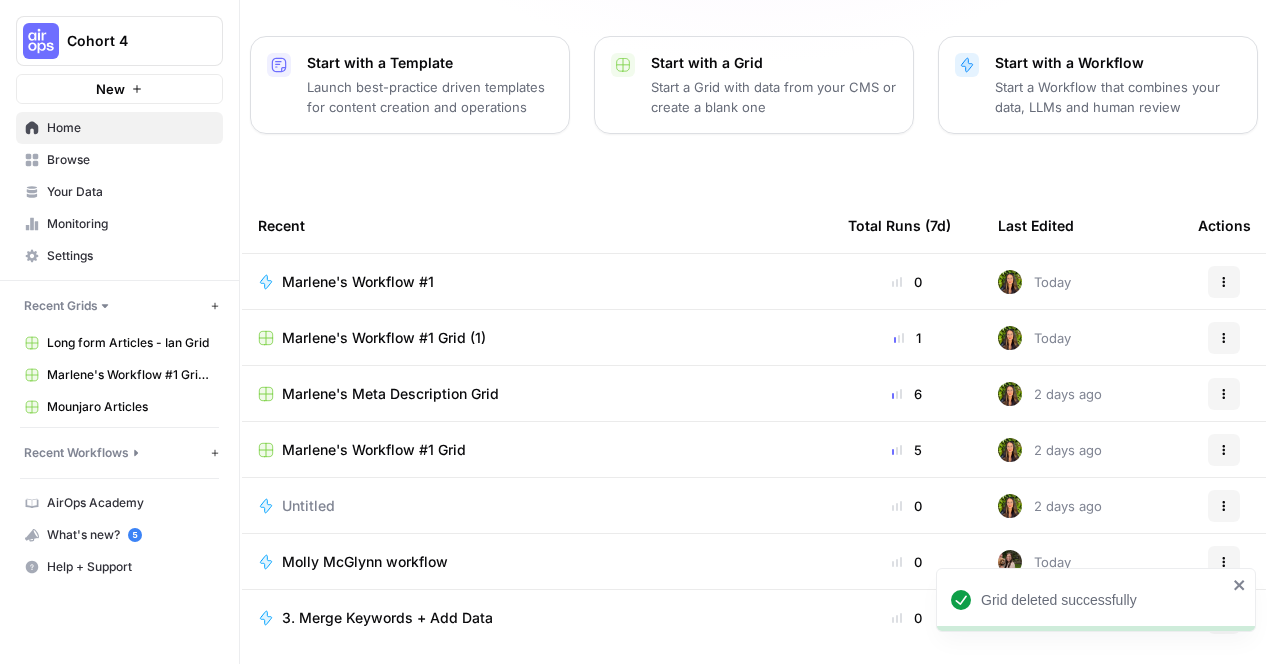 scroll, scrollTop: 254, scrollLeft: 0, axis: vertical 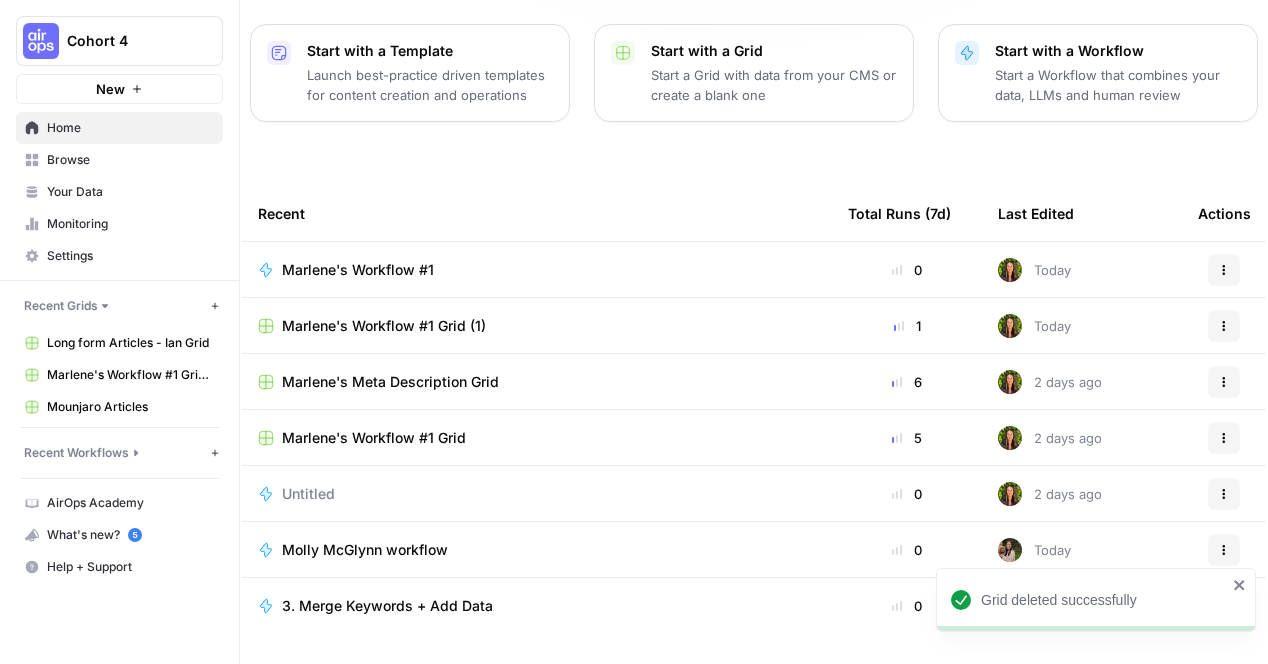 click on "Marlene's Workflow #1" at bounding box center (537, 270) 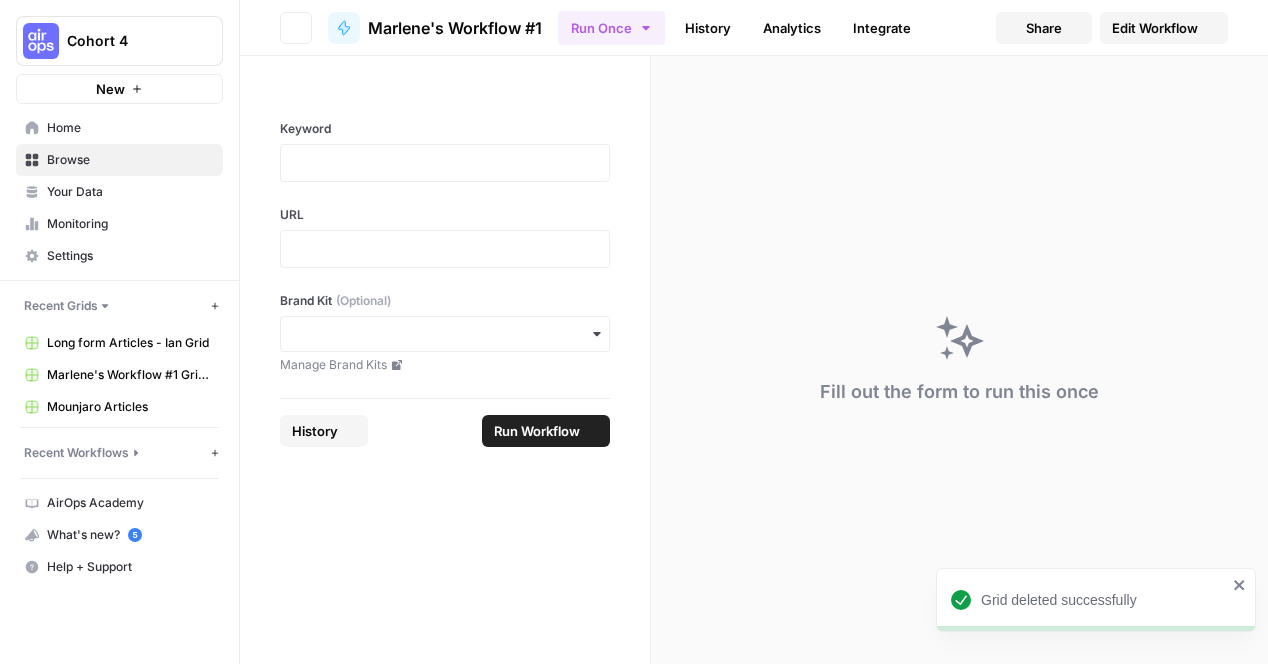 scroll, scrollTop: 0, scrollLeft: 0, axis: both 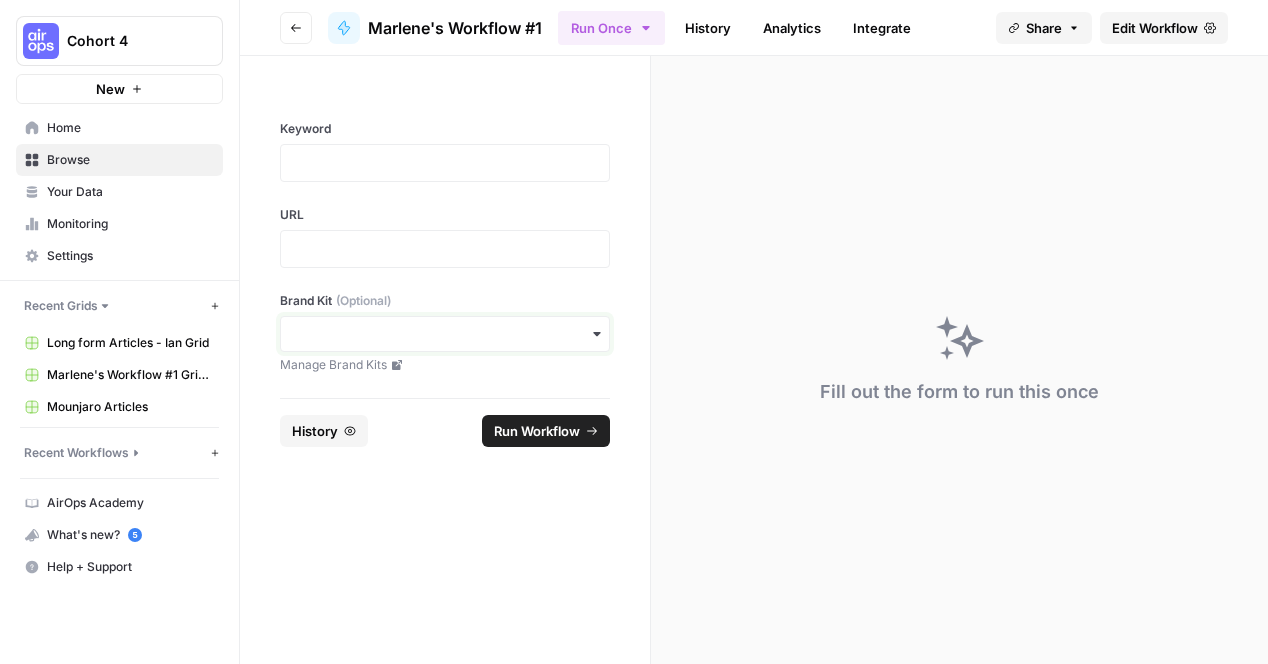 click on "Brand Kit (Optional)" at bounding box center [445, 334] 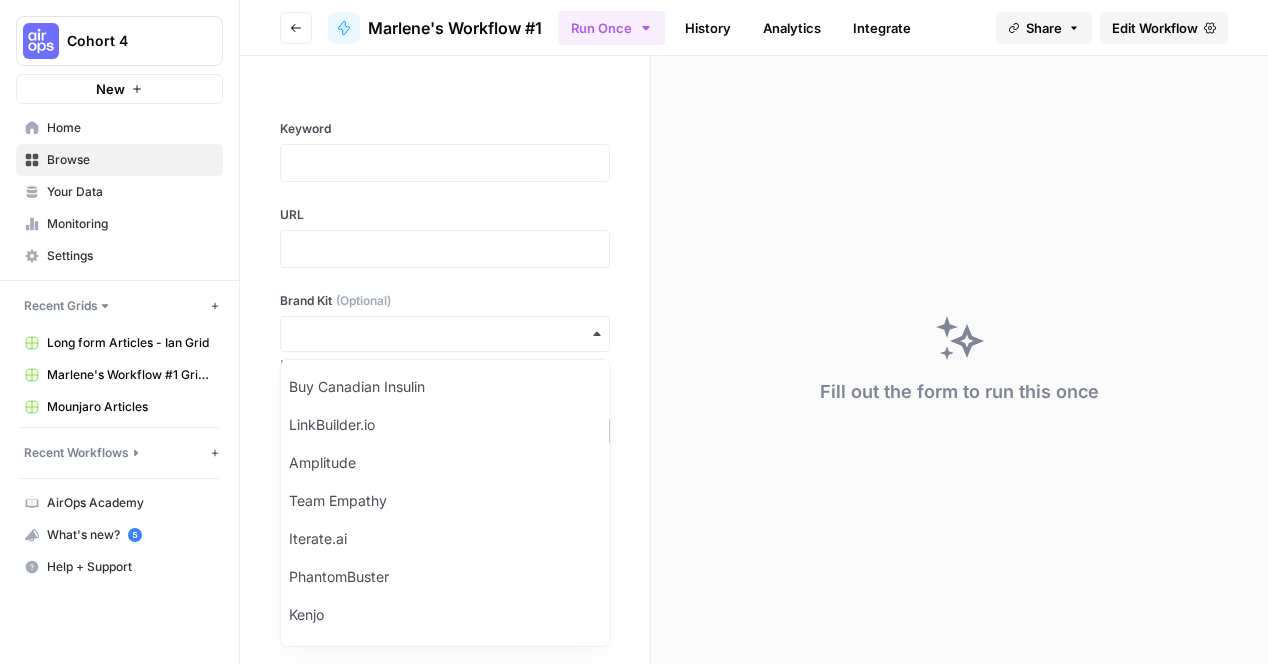 click on "Fill out the form to run this once" at bounding box center (959, 360) 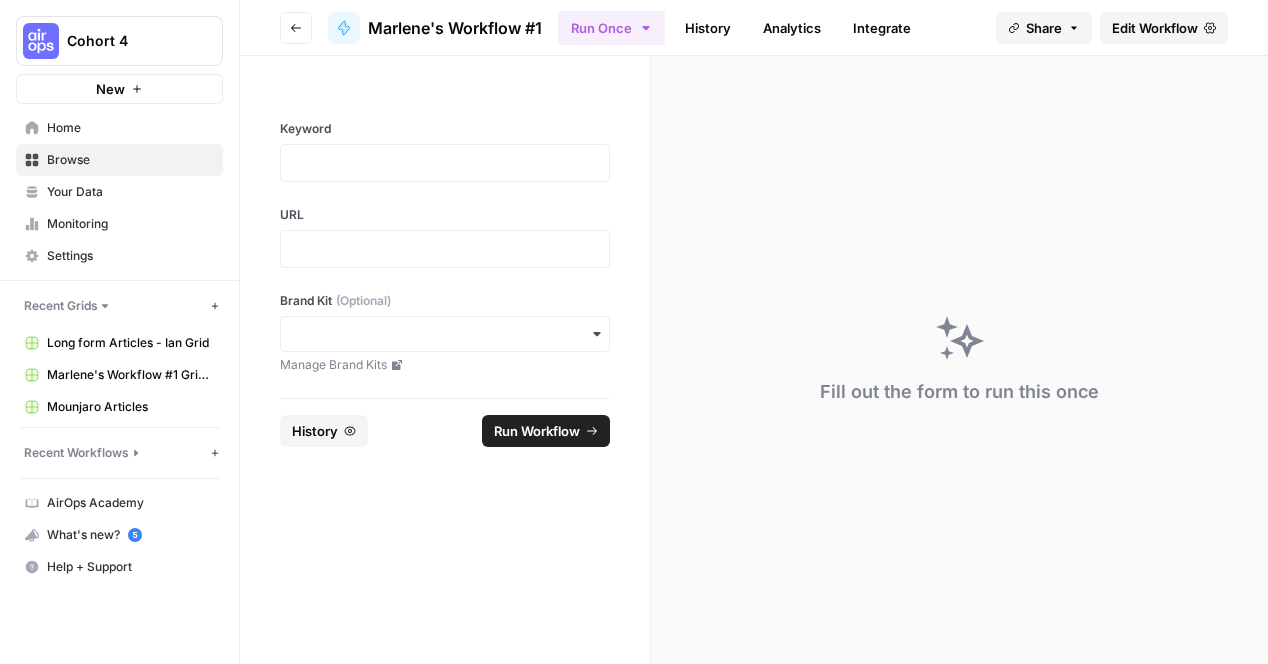 click on "Go back" at bounding box center (296, 28) 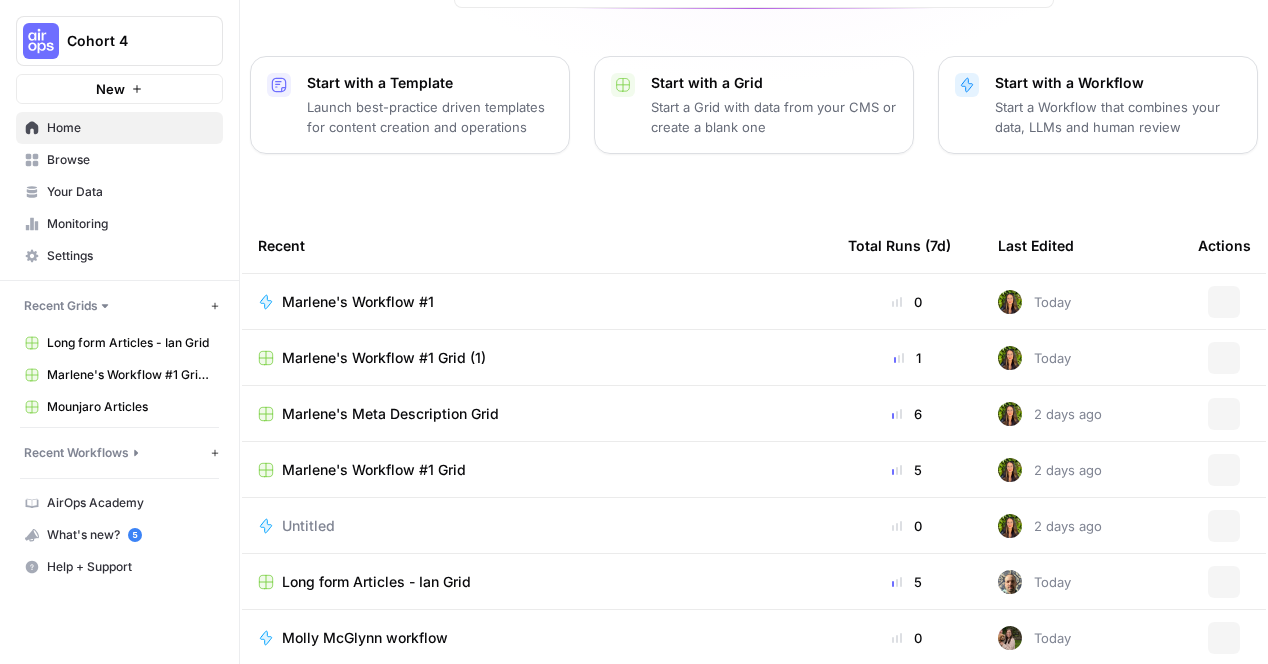 scroll, scrollTop: 254, scrollLeft: 0, axis: vertical 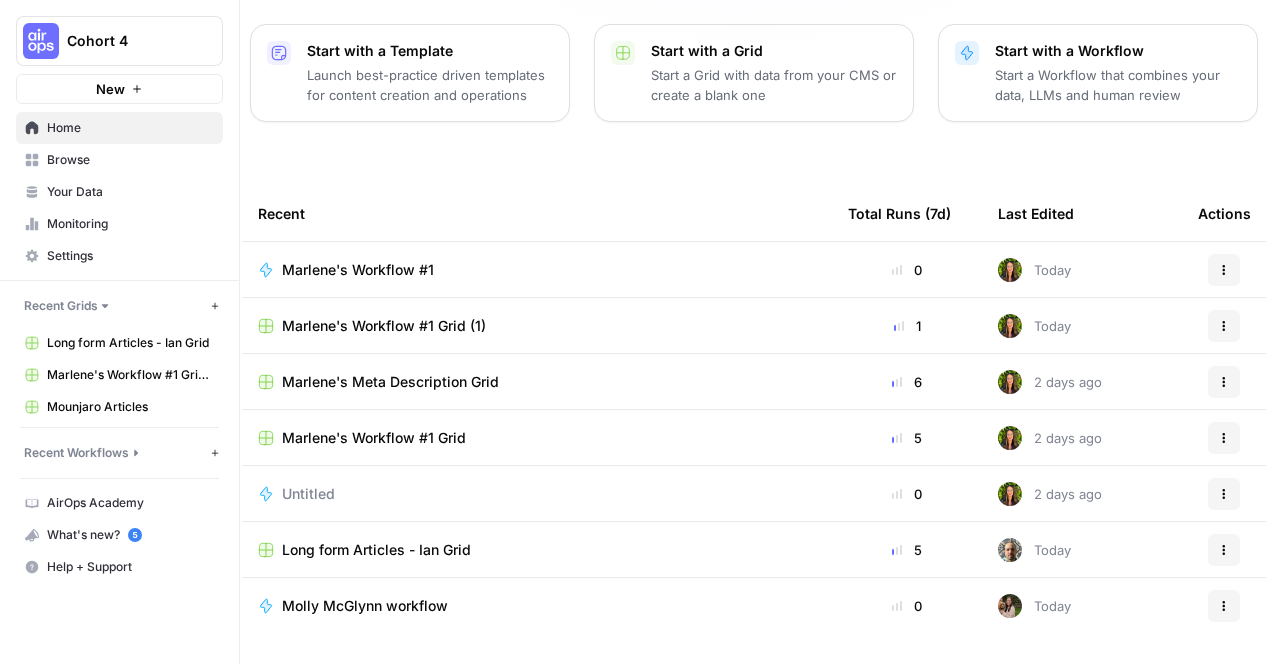 click on "[NAME]'s Workflow #1  Grid (1)" at bounding box center [537, 326] 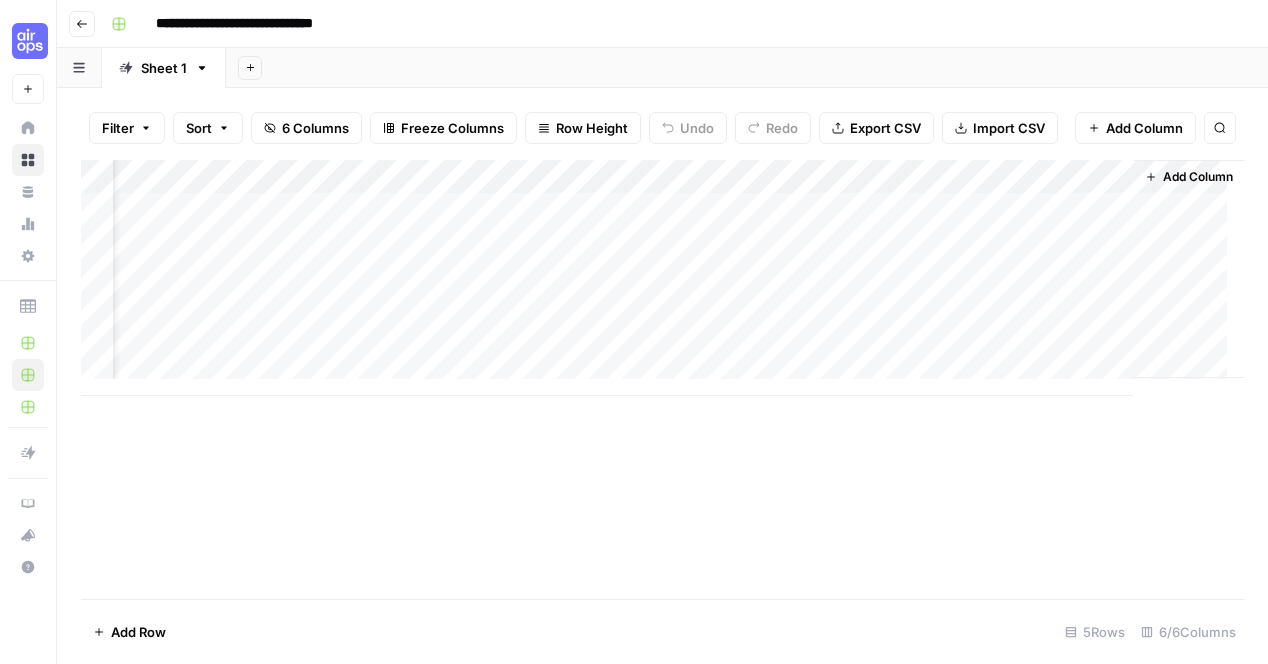 scroll, scrollTop: 0, scrollLeft: 0, axis: both 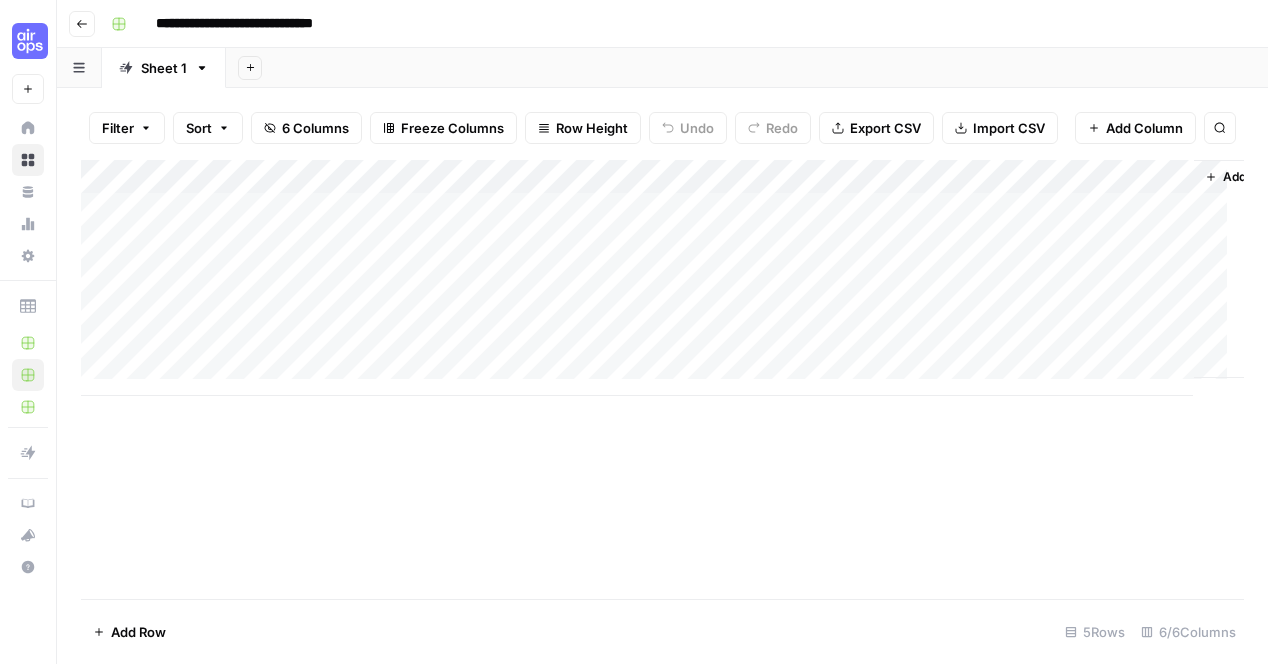 click 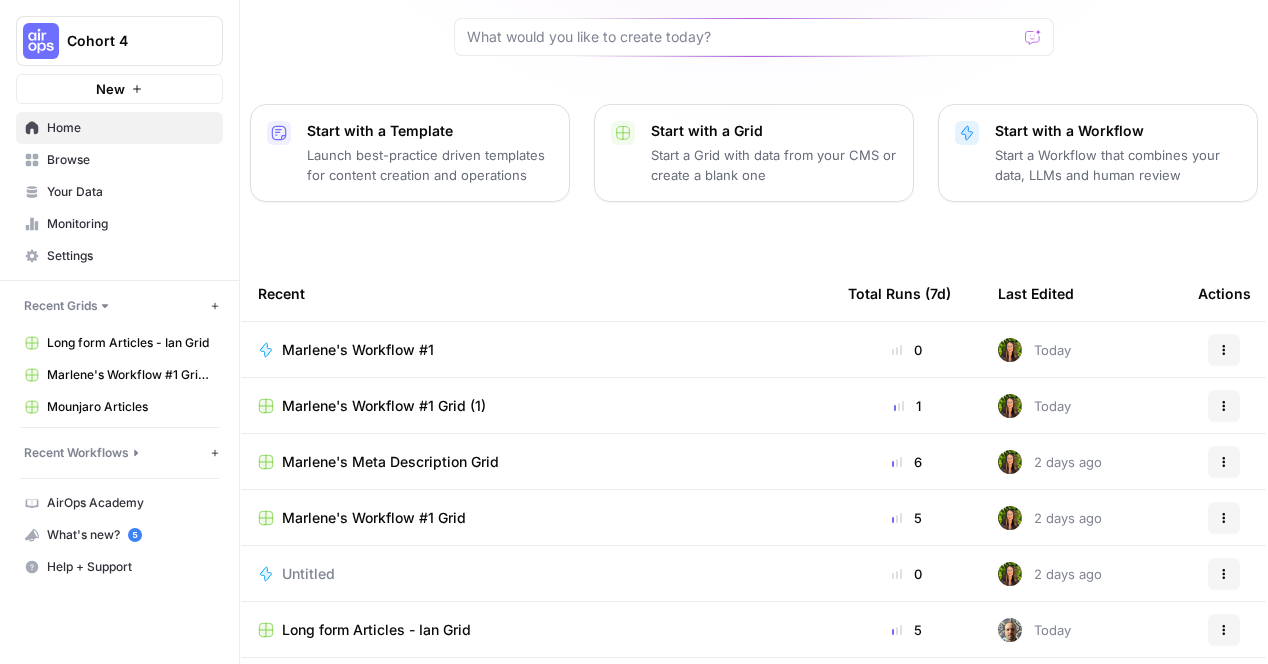 scroll, scrollTop: 243, scrollLeft: 0, axis: vertical 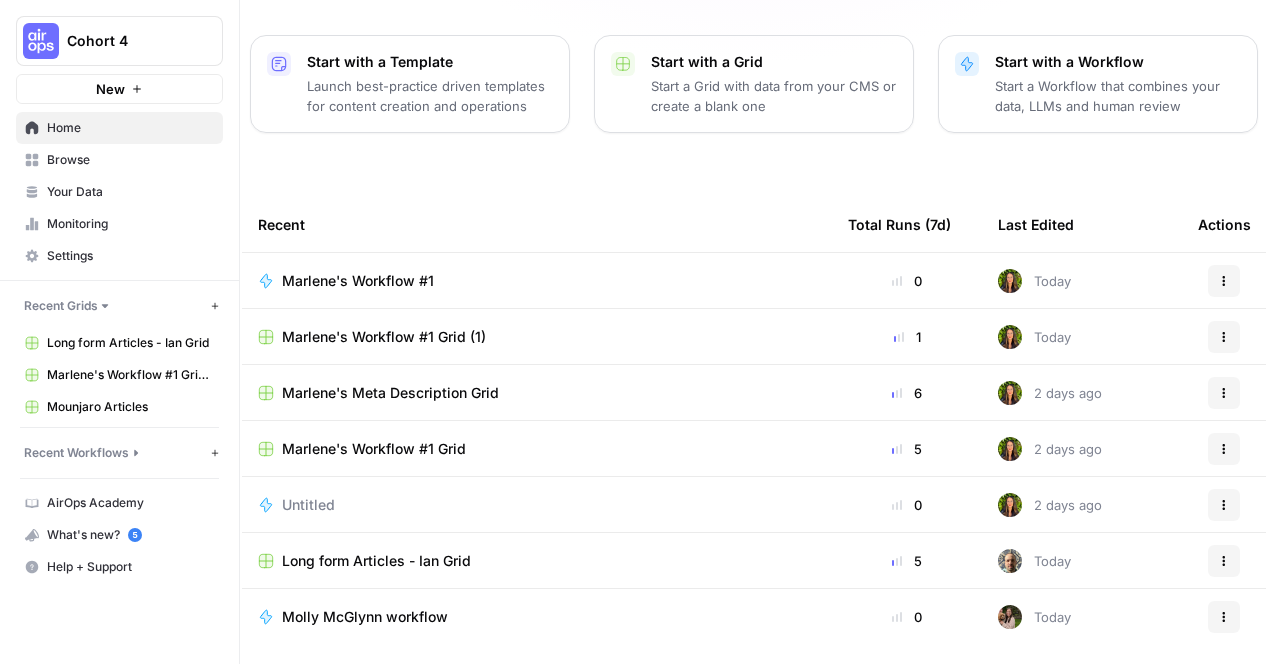 click on "Marlene's Meta Description Grid" at bounding box center (537, 392) 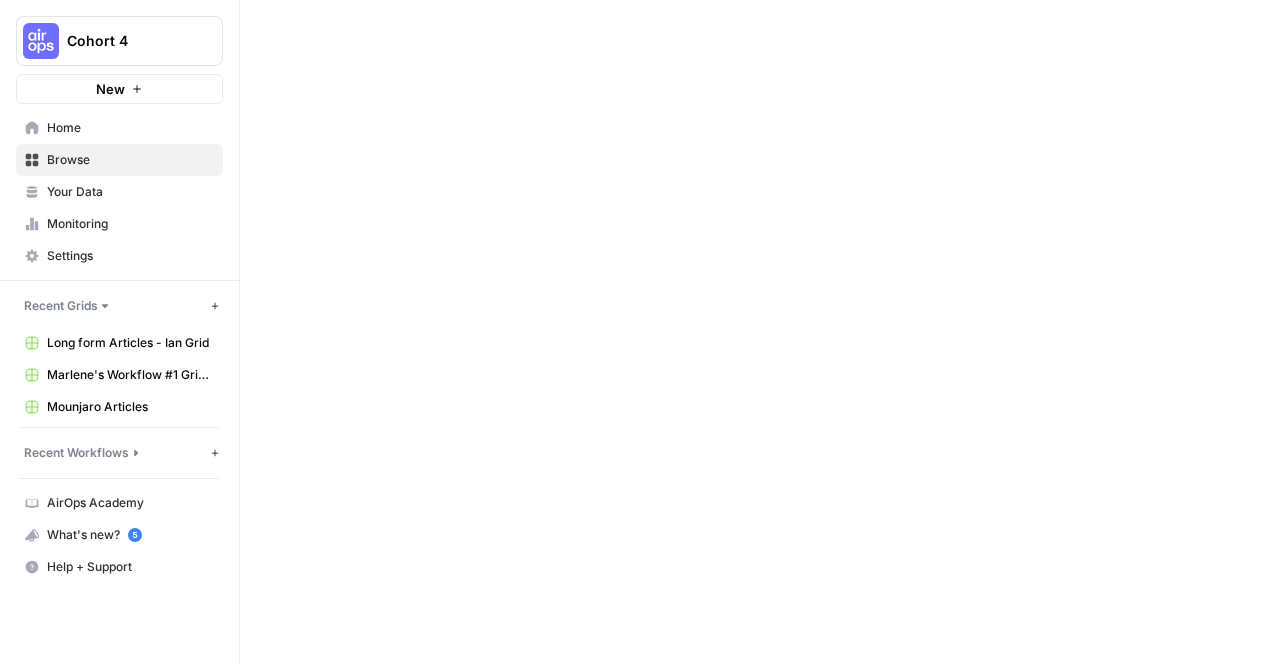 scroll, scrollTop: 0, scrollLeft: 0, axis: both 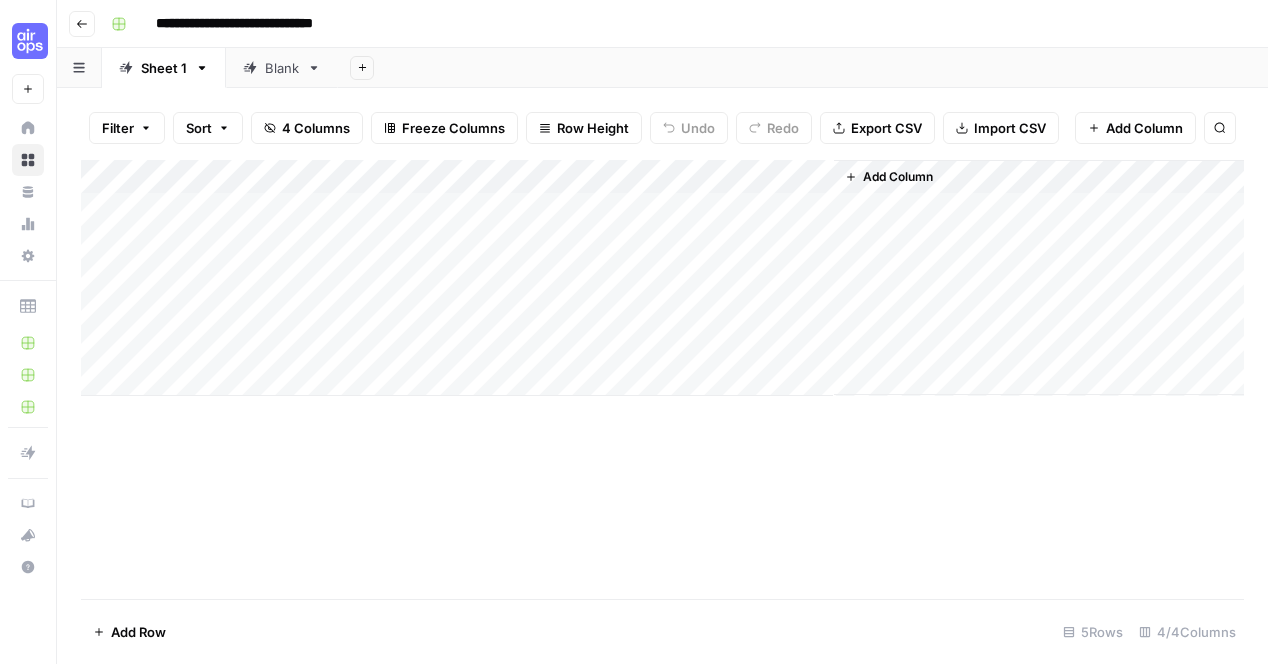 click on "Go back" at bounding box center [82, 24] 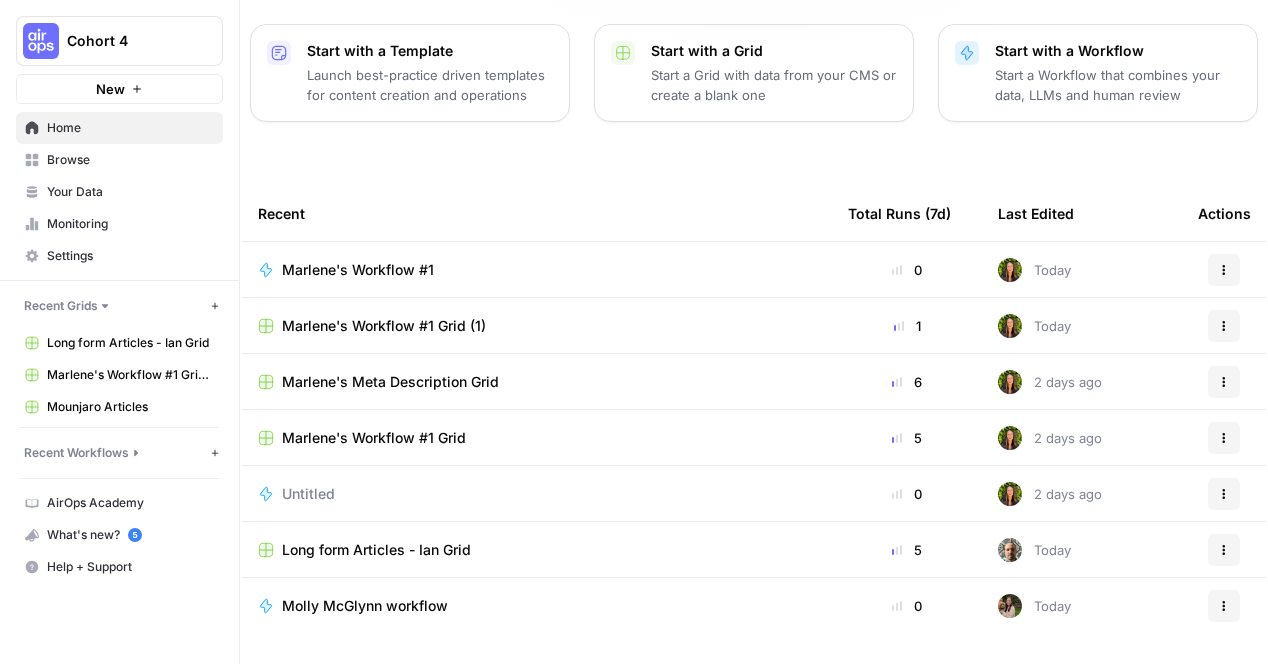 scroll, scrollTop: 0, scrollLeft: 0, axis: both 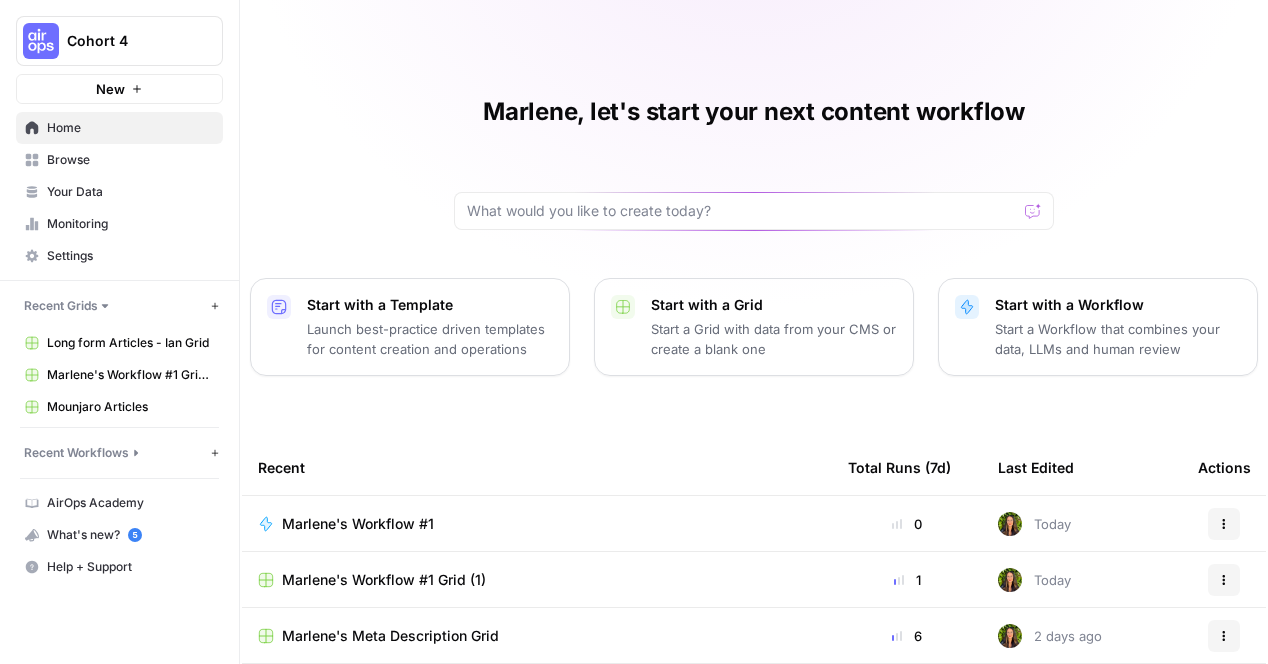 click at bounding box center [754, 211] 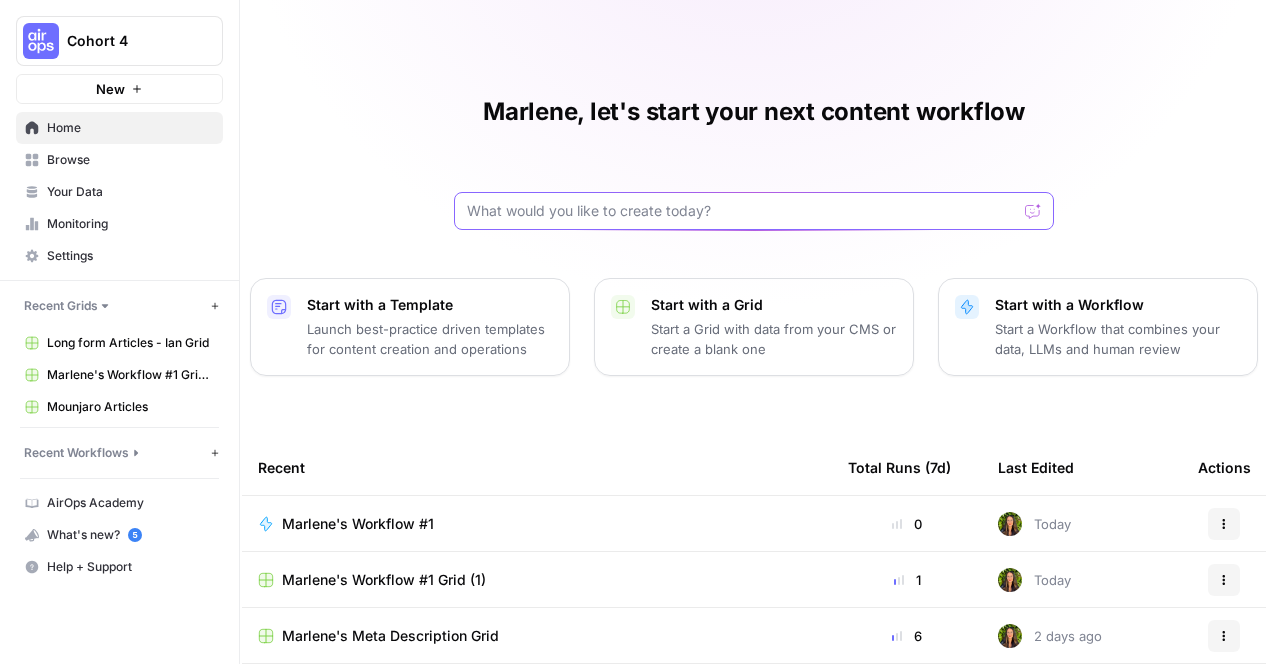 click at bounding box center (742, 211) 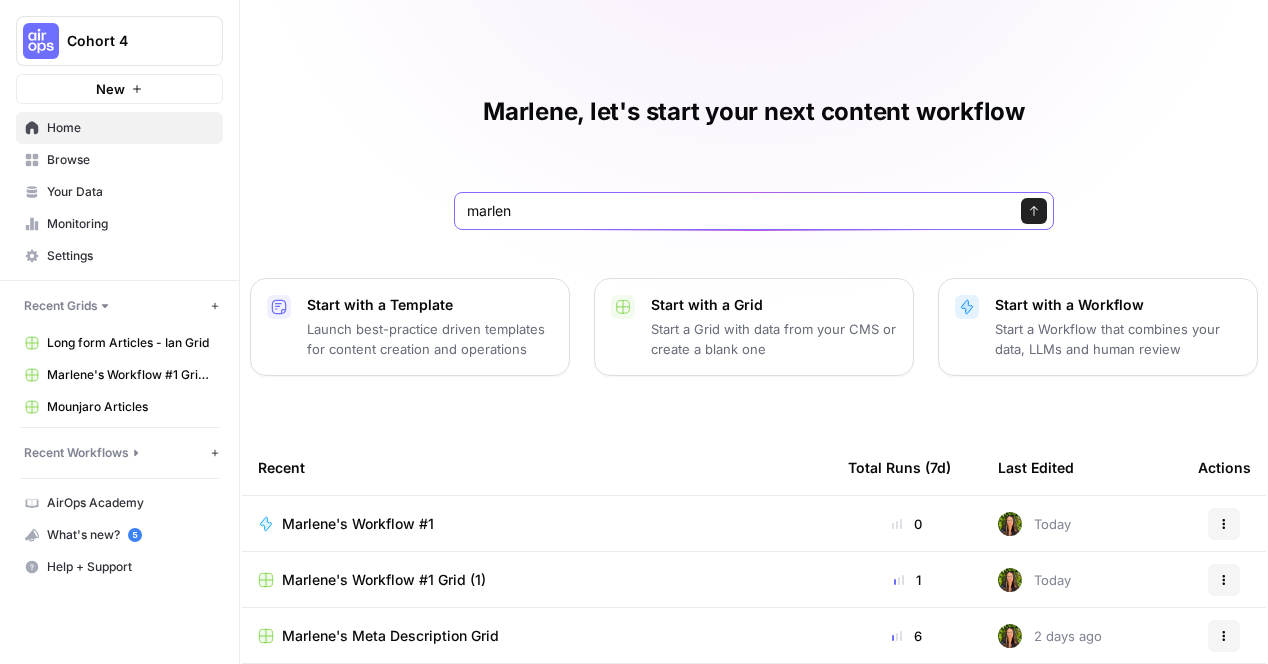 type on "[NAME]" 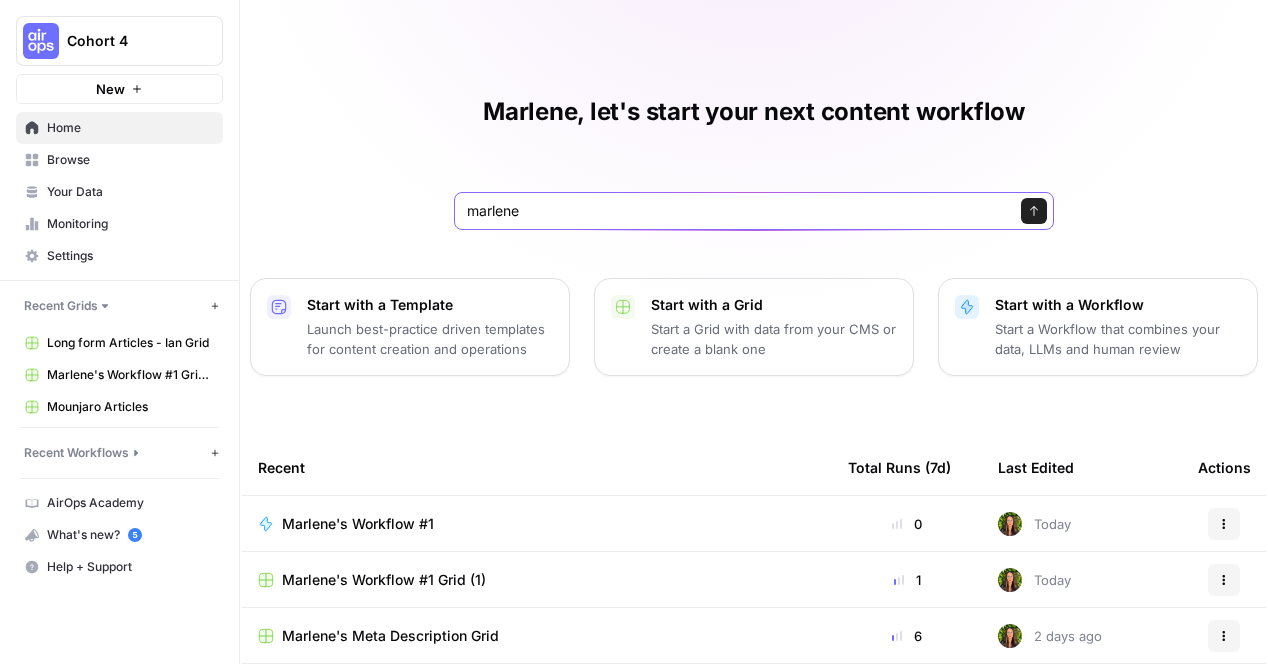 click on "Send" at bounding box center [1034, 211] 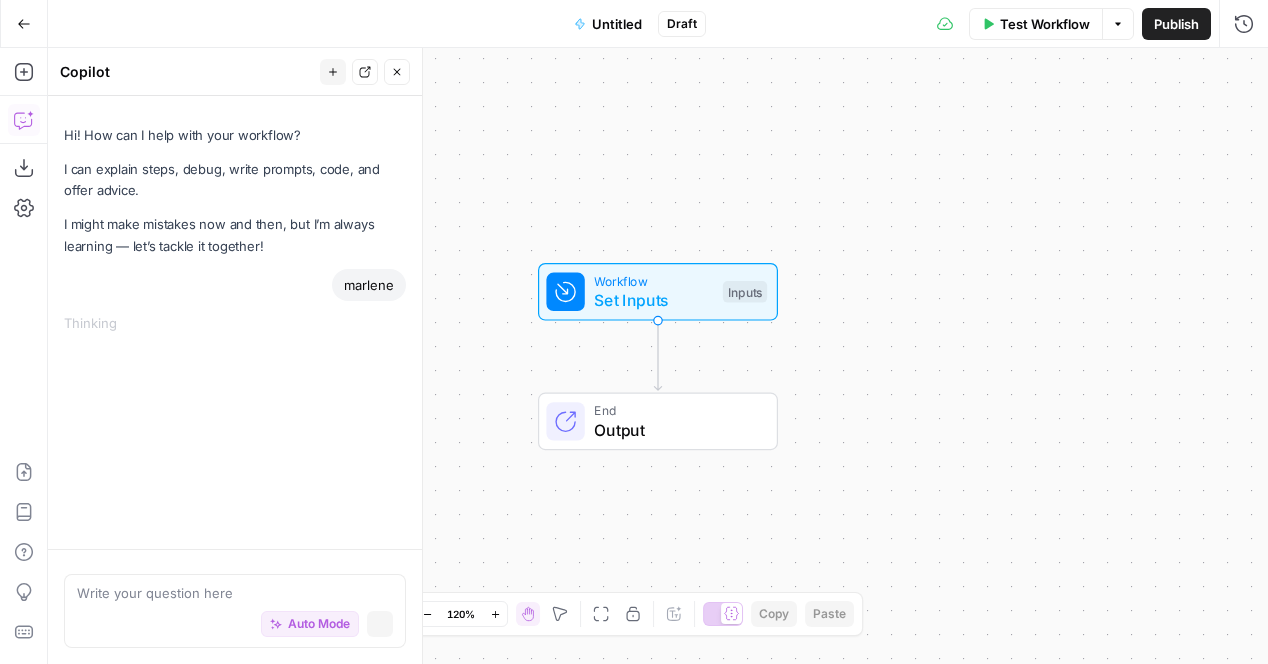 scroll, scrollTop: 0, scrollLeft: 0, axis: both 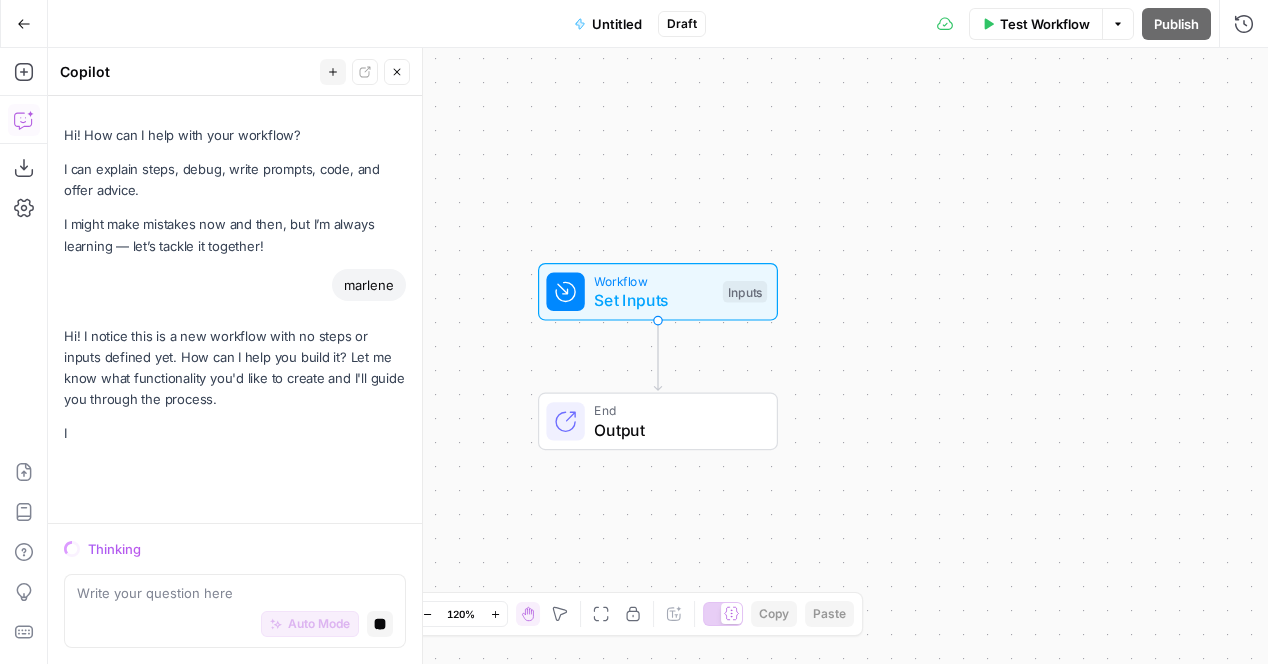 click on "Go Back" at bounding box center [24, 24] 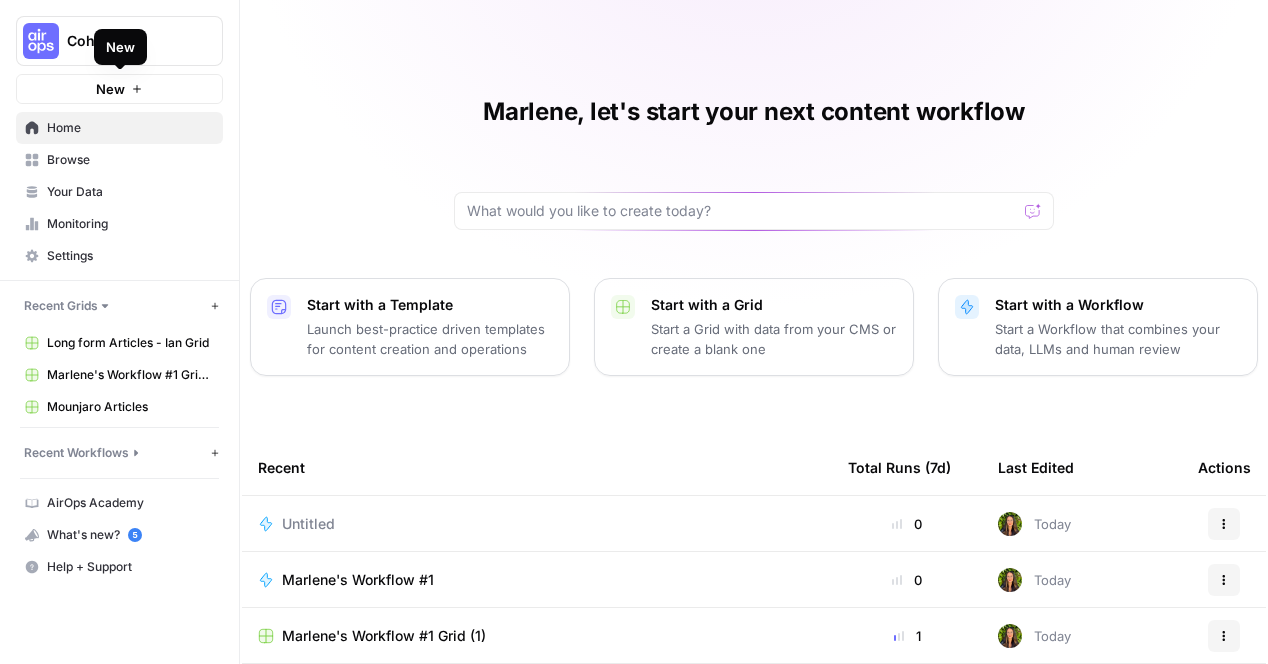 click on "Cohort 4" at bounding box center [127, 41] 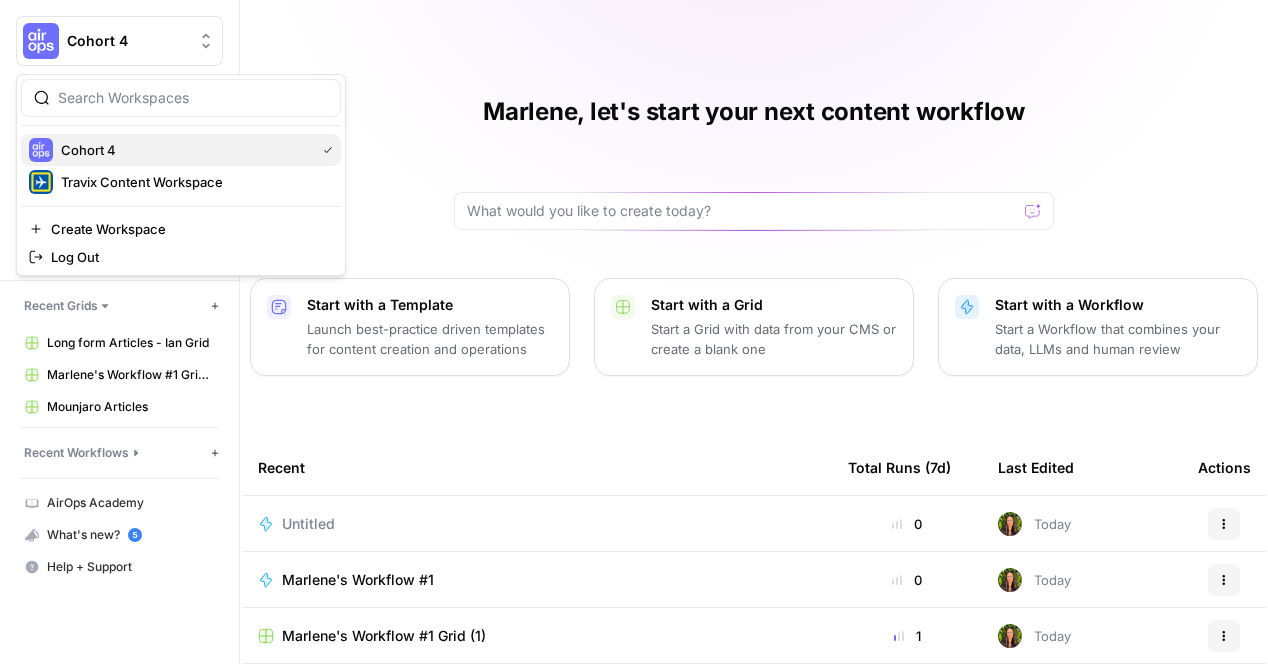 click on "Cohort 4" at bounding box center (184, 150) 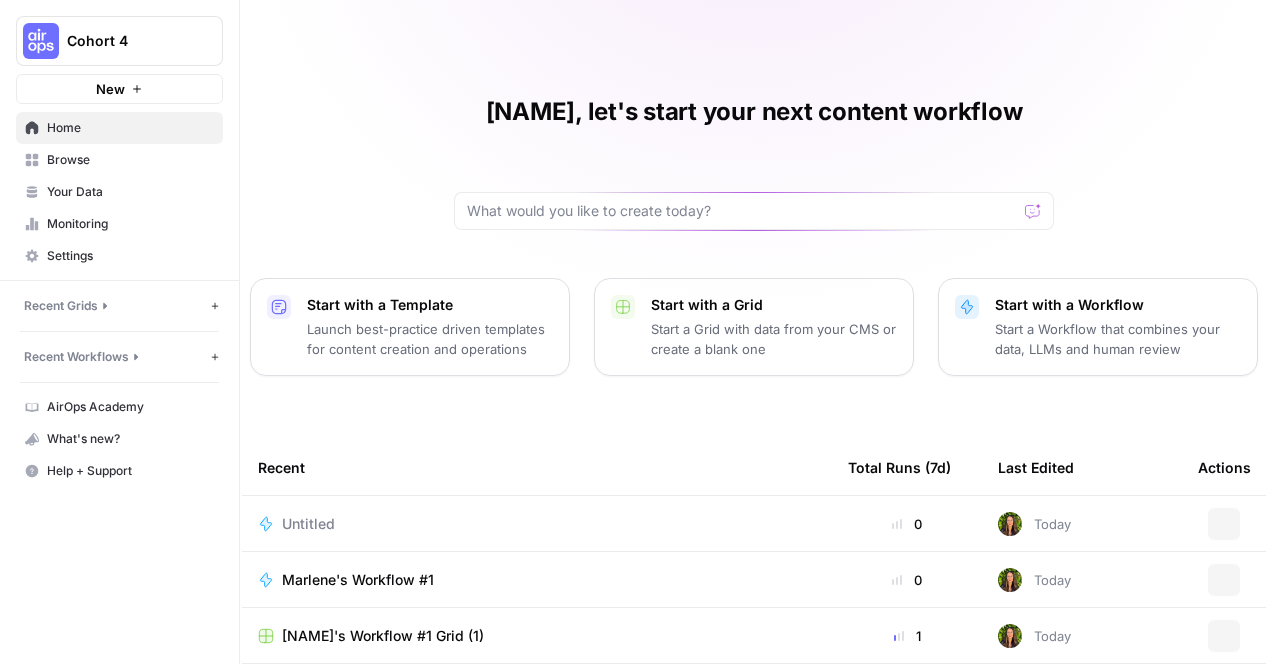 scroll, scrollTop: 0, scrollLeft: 0, axis: both 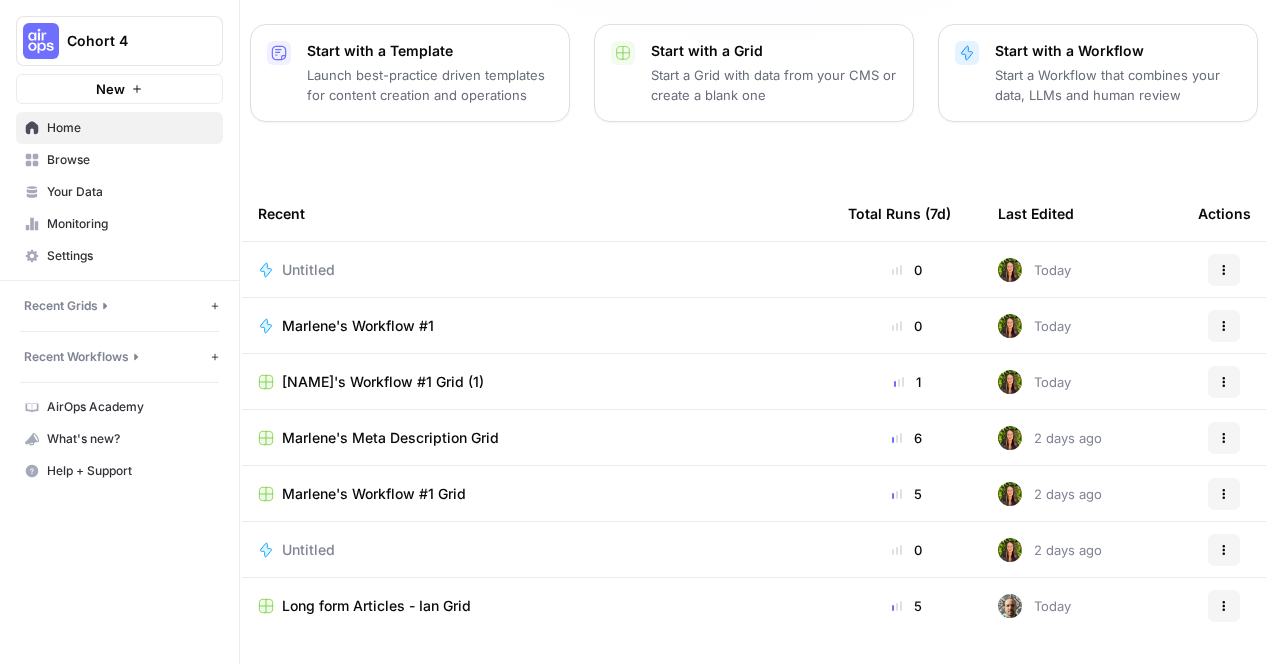 click on "Untitled" at bounding box center (308, 270) 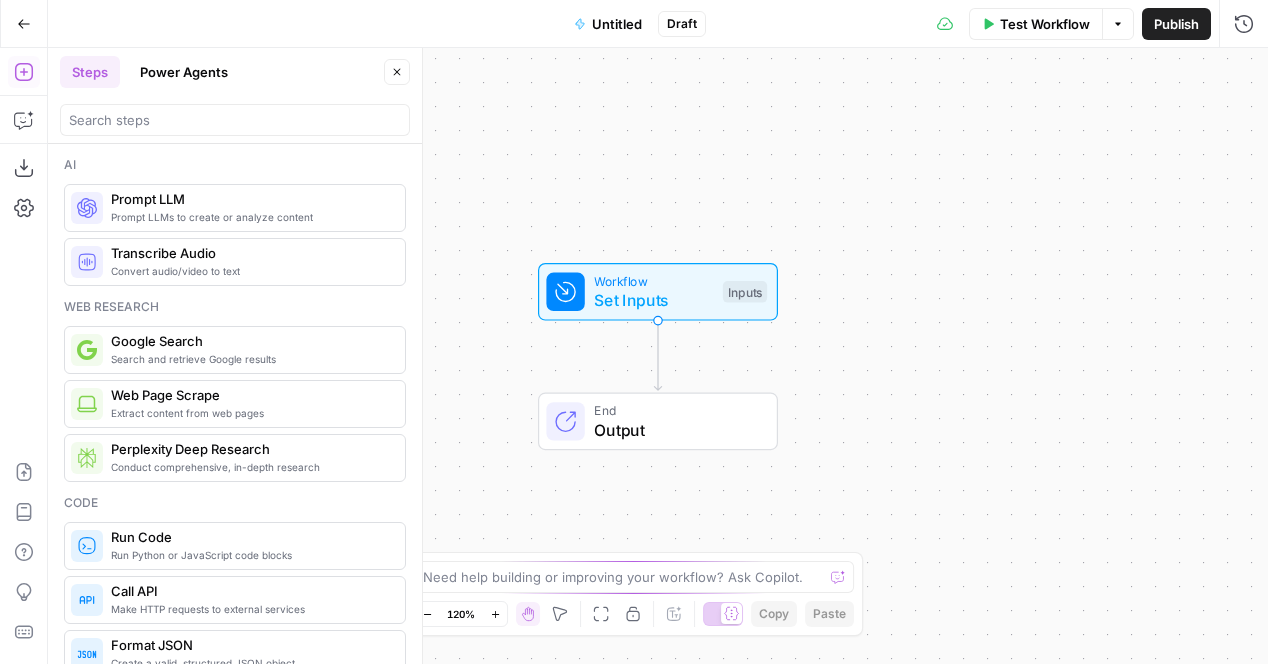 click 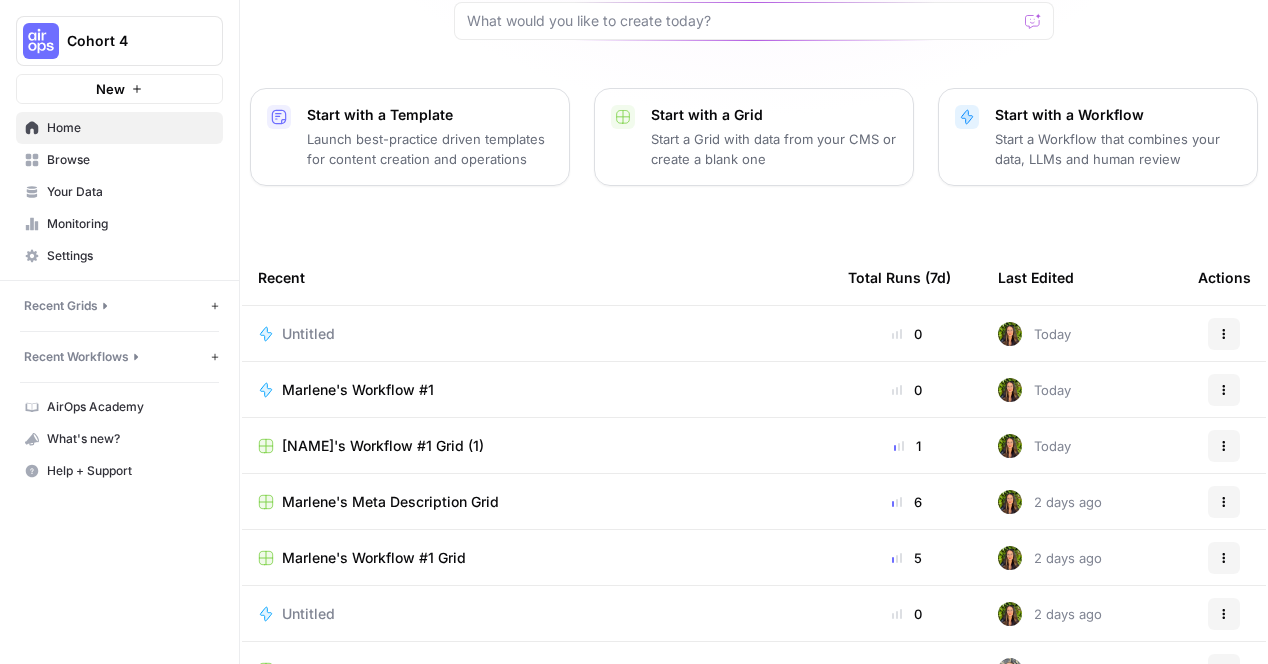 scroll, scrollTop: 254, scrollLeft: 0, axis: vertical 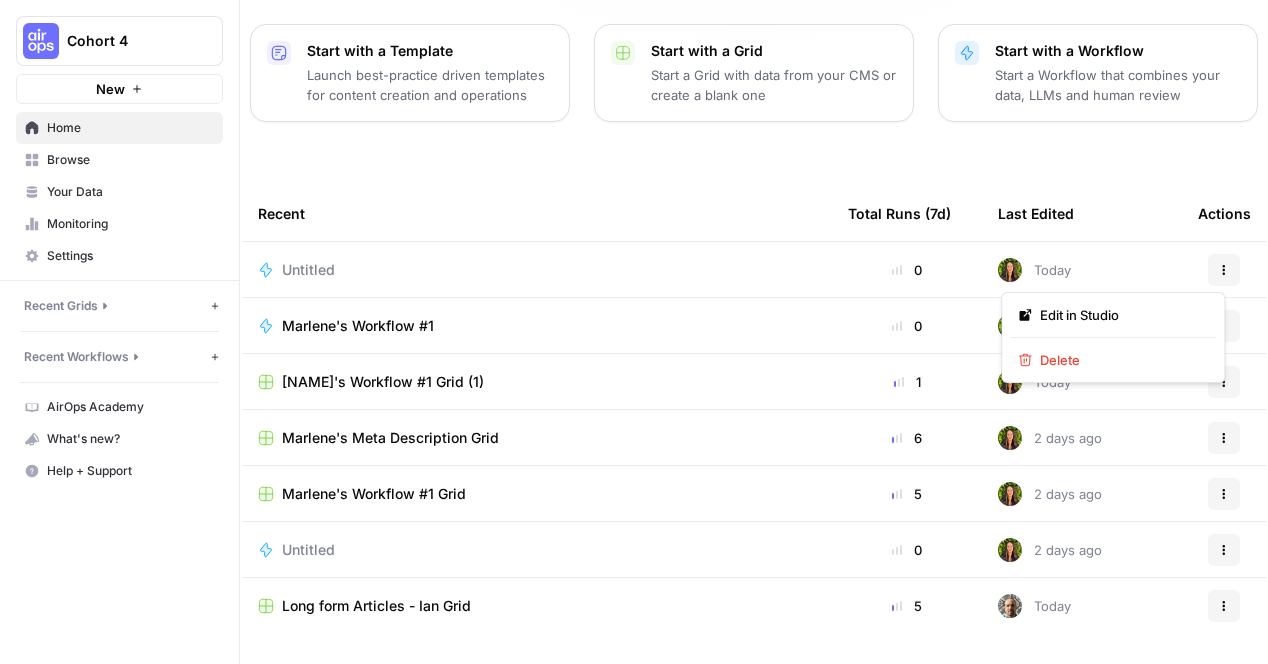 click 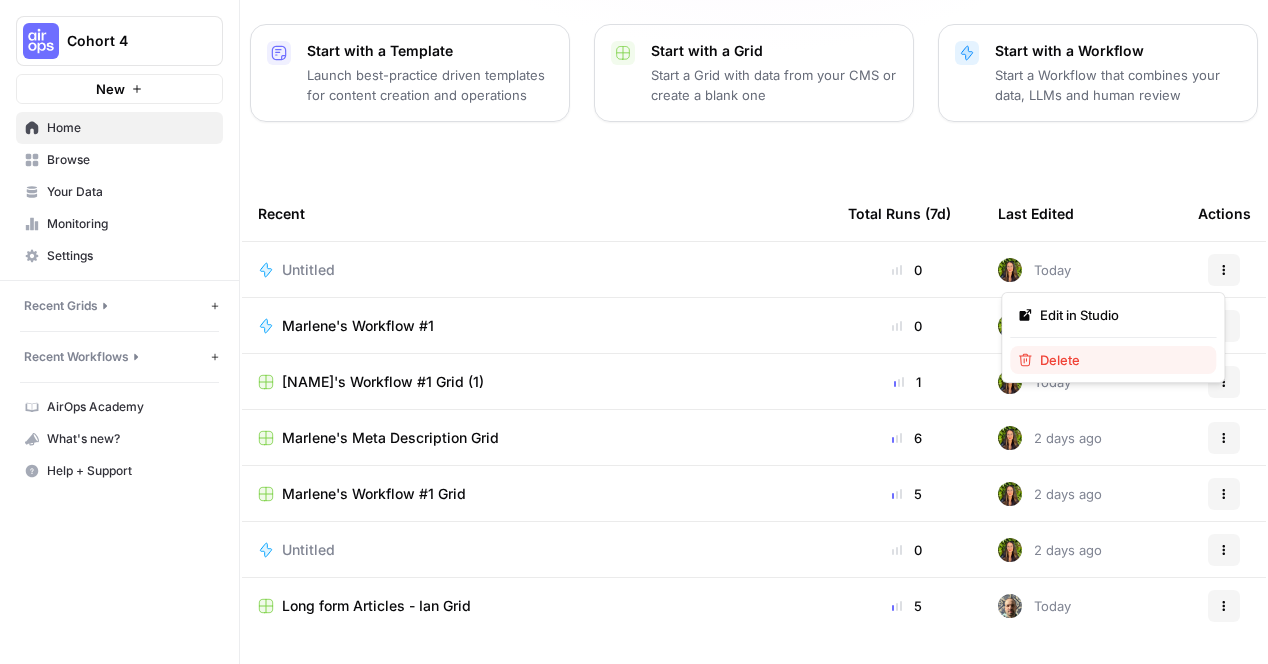 click on "Delete" at bounding box center [1113, 360] 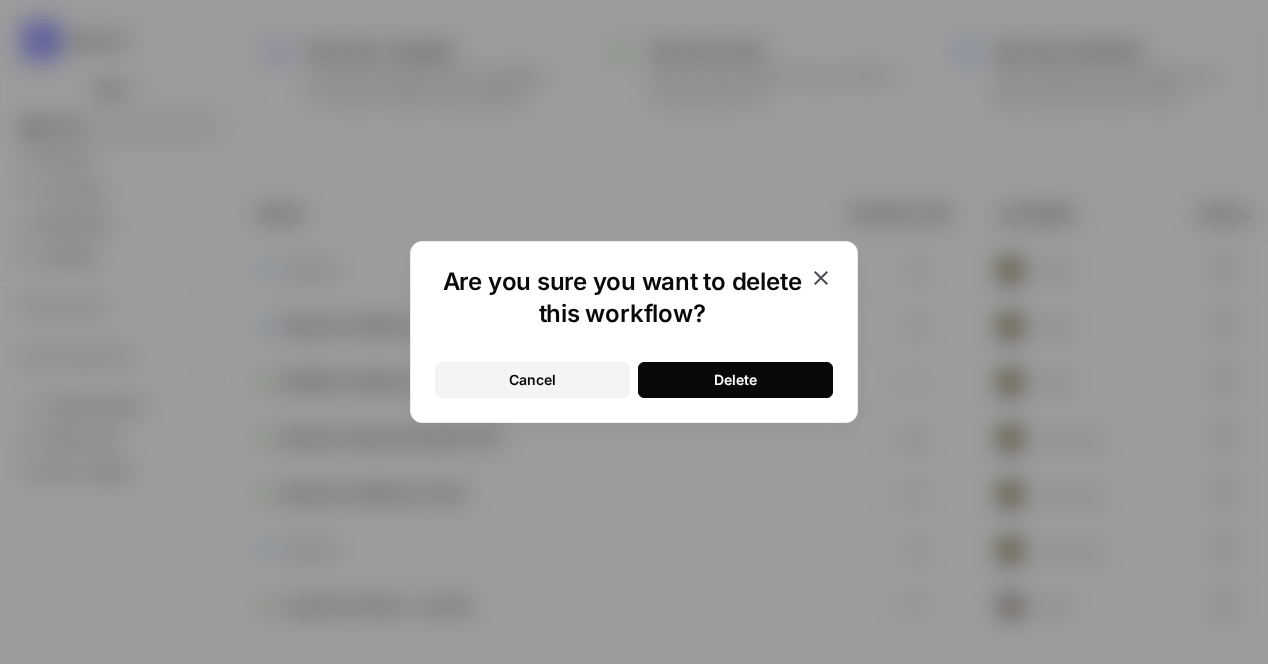 click on "Delete" at bounding box center [735, 380] 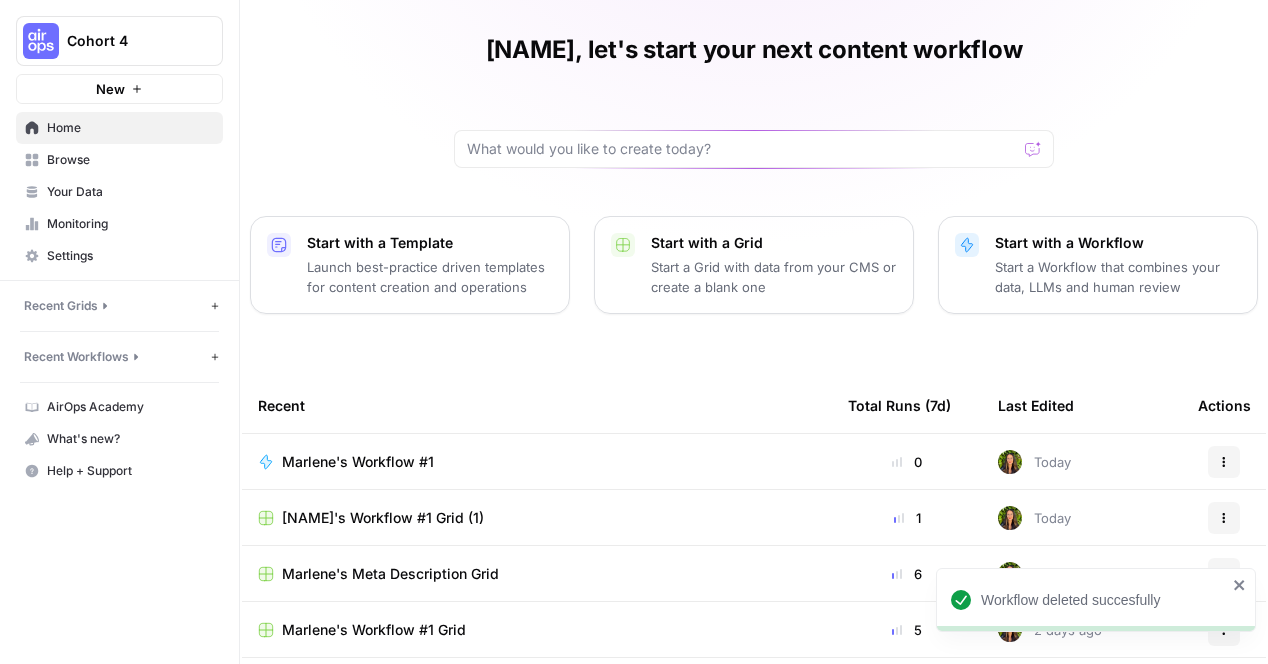 scroll, scrollTop: 0, scrollLeft: 0, axis: both 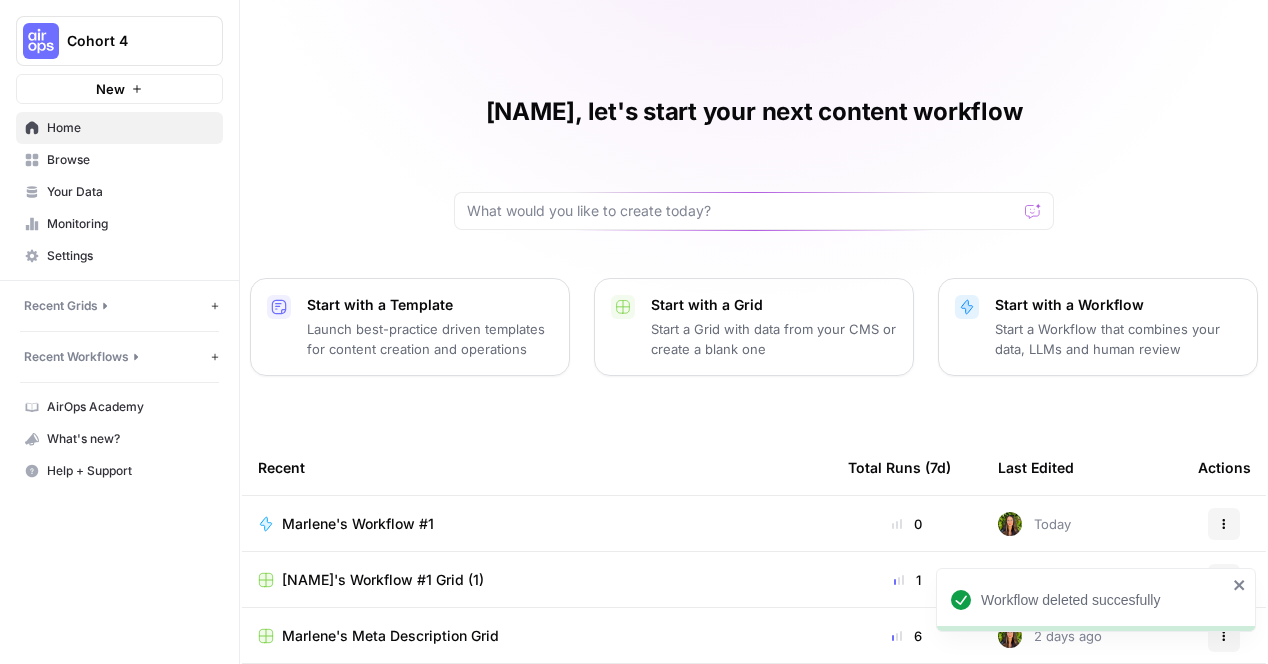 click on "Browse" at bounding box center [130, 160] 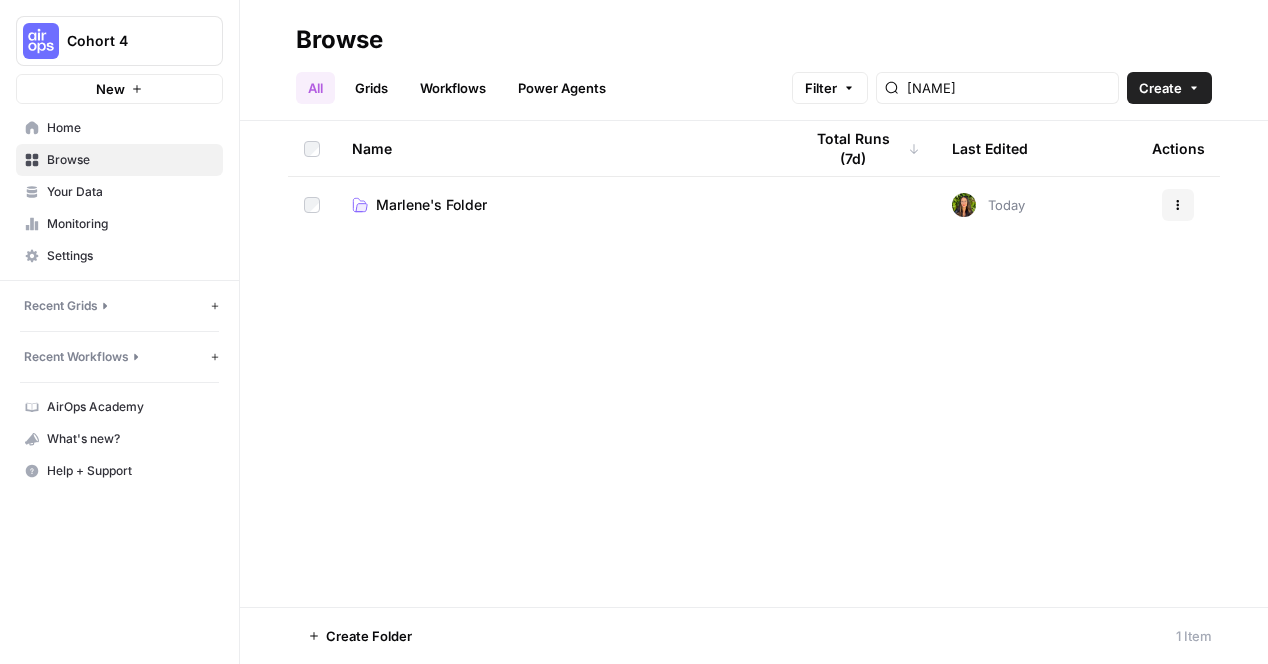 click on "Marlene's Folder" at bounding box center (431, 205) 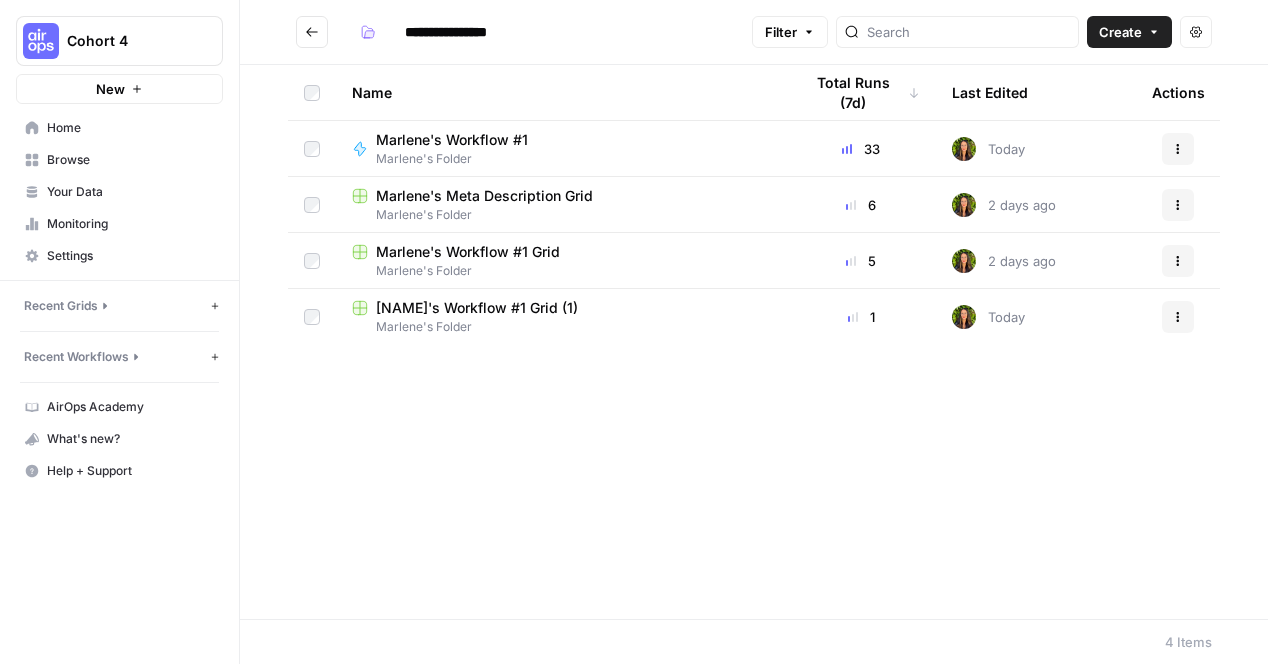 click on "[NAME]'s Workflow #1 [NAME]'s Folder" at bounding box center [561, 149] 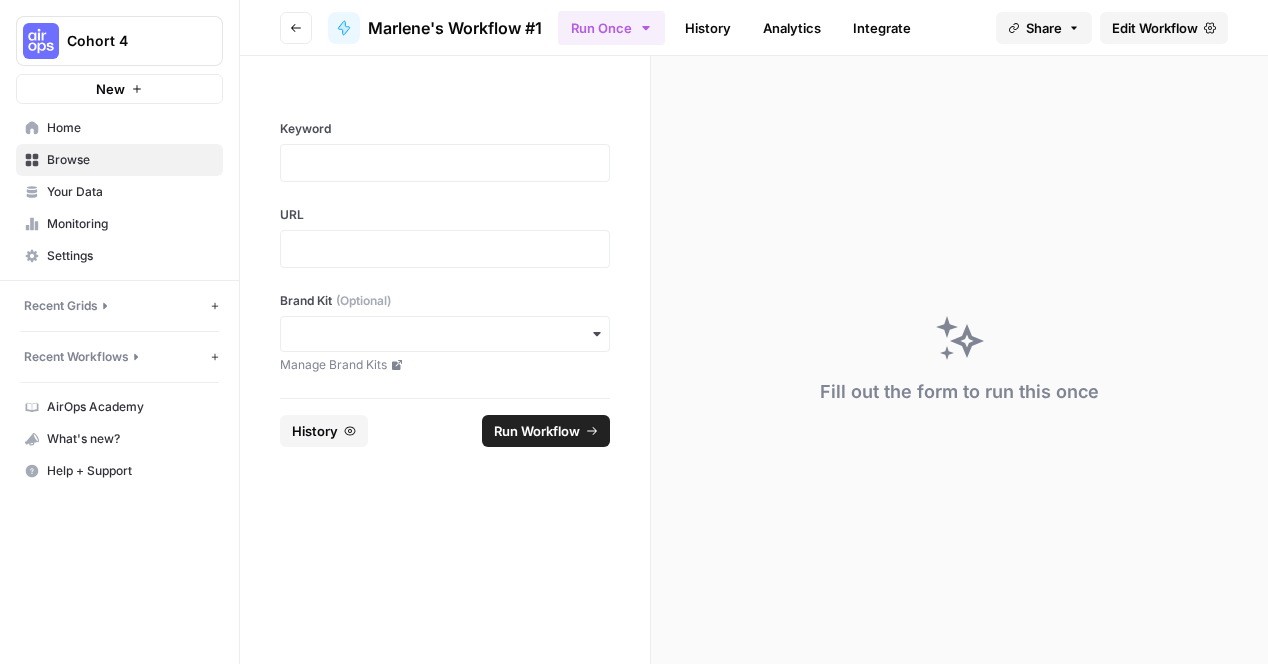 click on "Edit Workflow" at bounding box center (1164, 28) 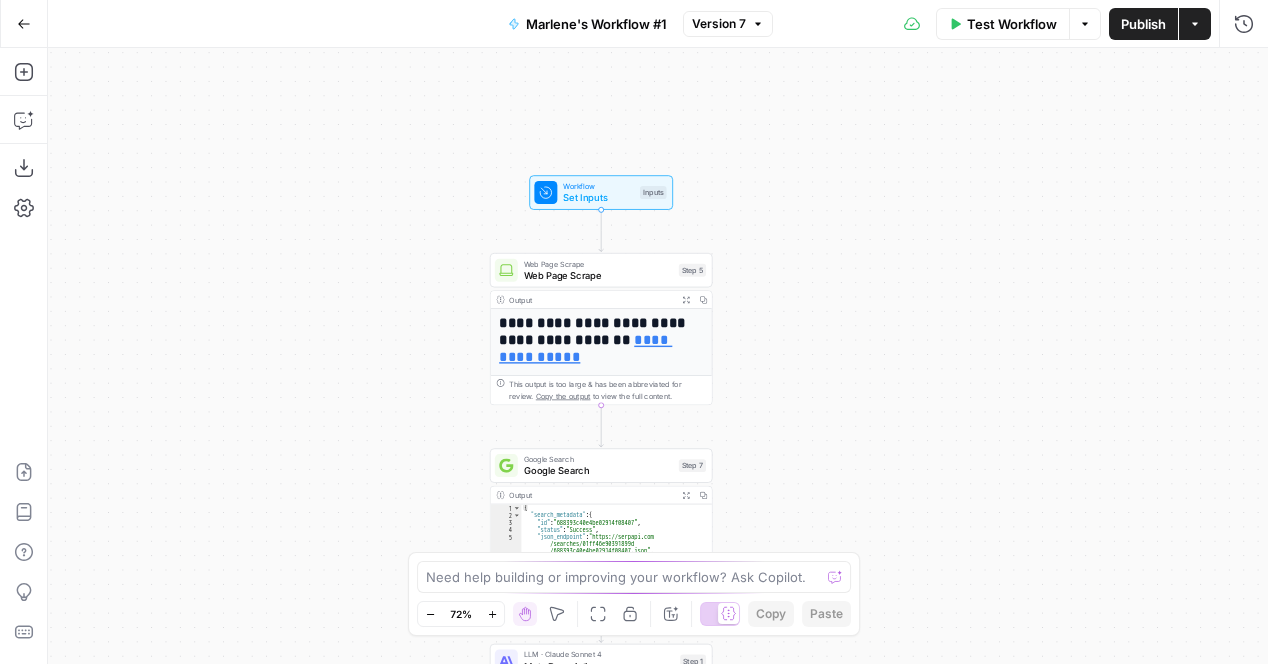 click on "Set Inputs" at bounding box center [598, 197] 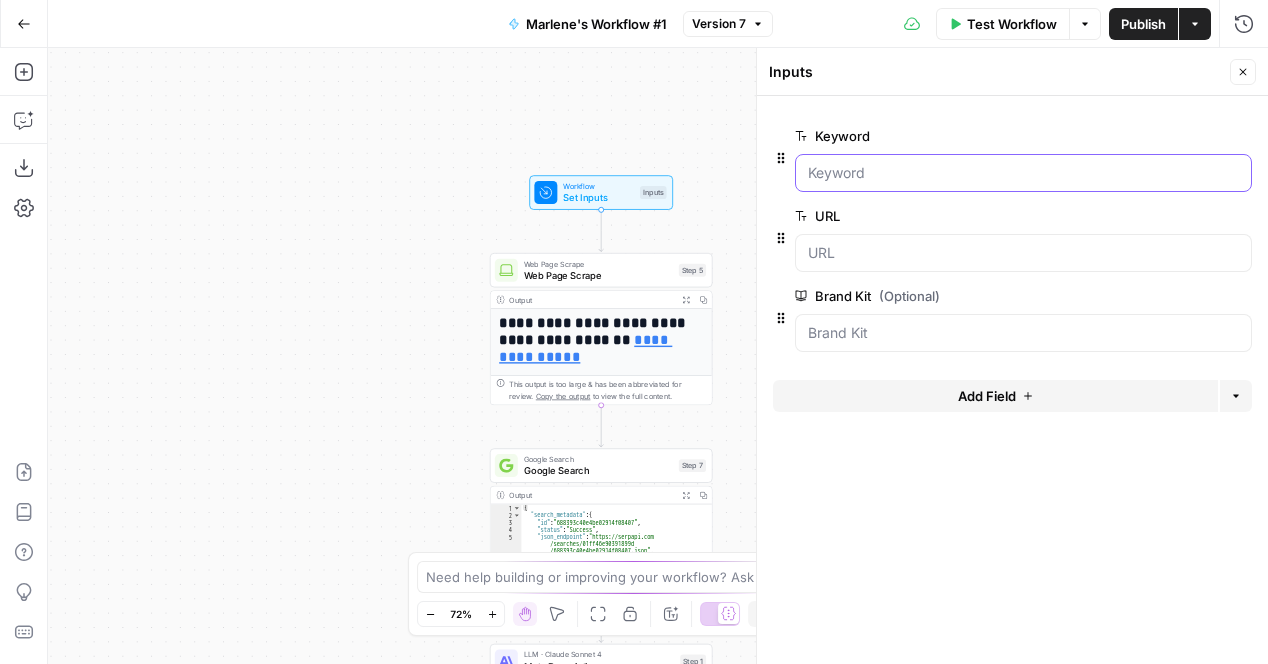 click on "Keyword" at bounding box center [1023, 173] 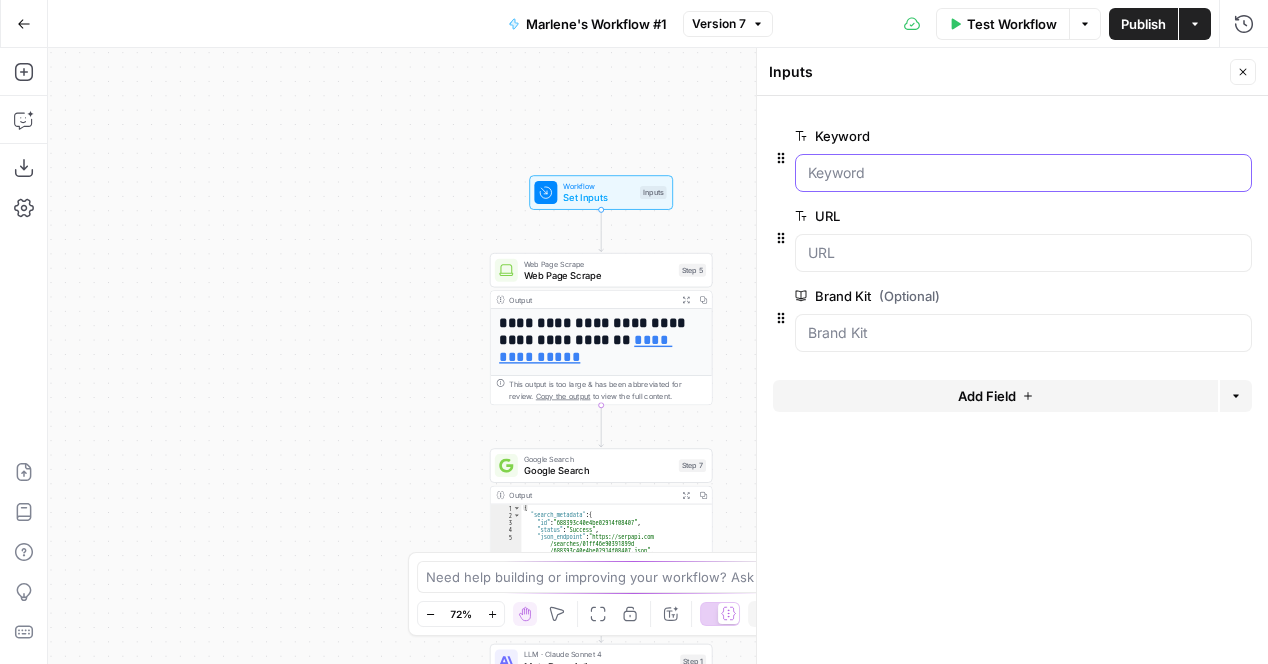 click on "Keyword" at bounding box center (1023, 173) 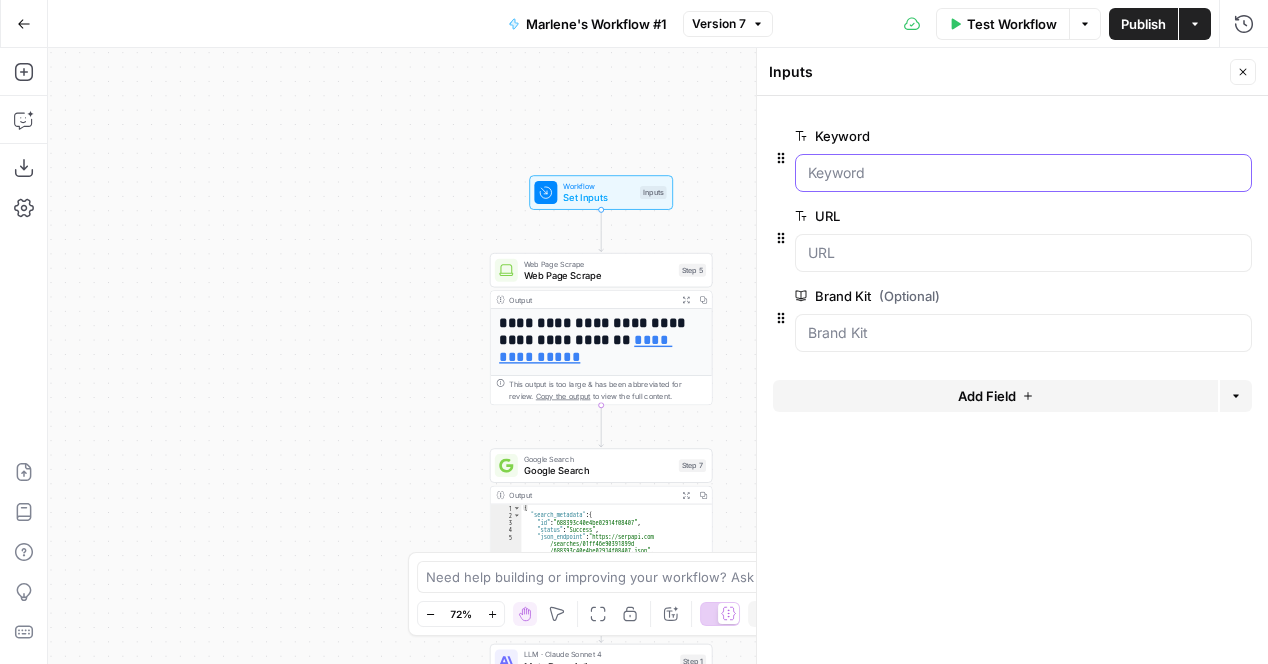 click on "Keyword" at bounding box center (1023, 173) 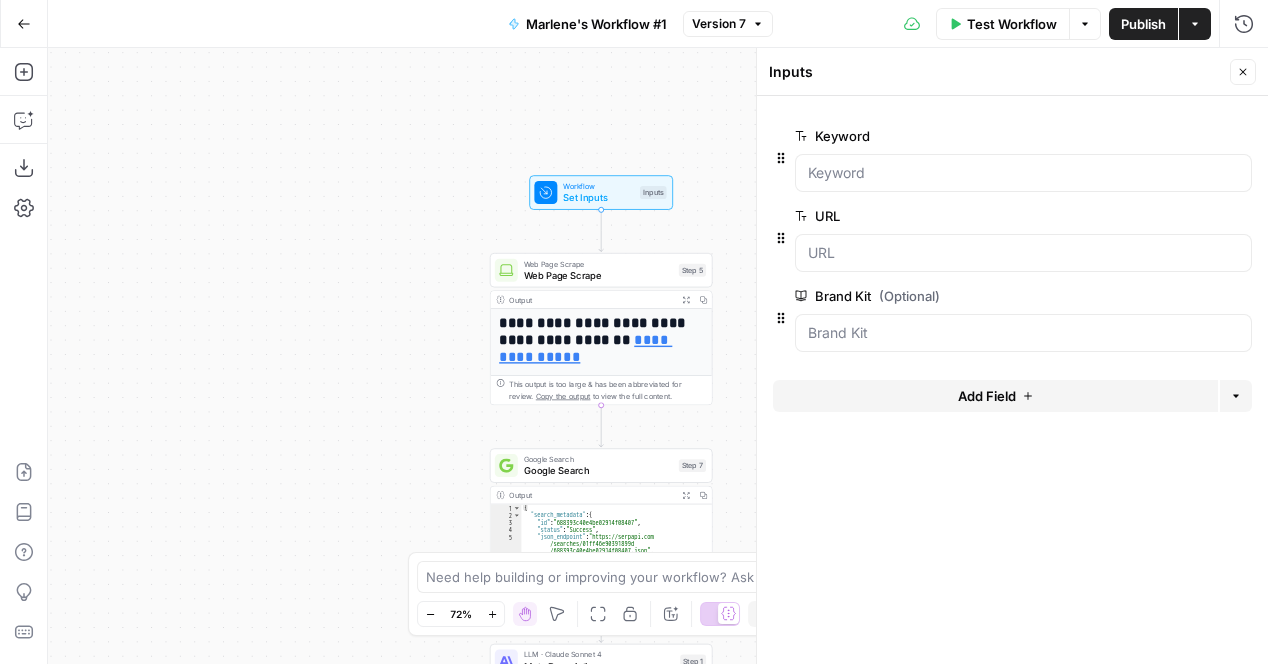click on "edit field" at bounding box center [1177, 136] 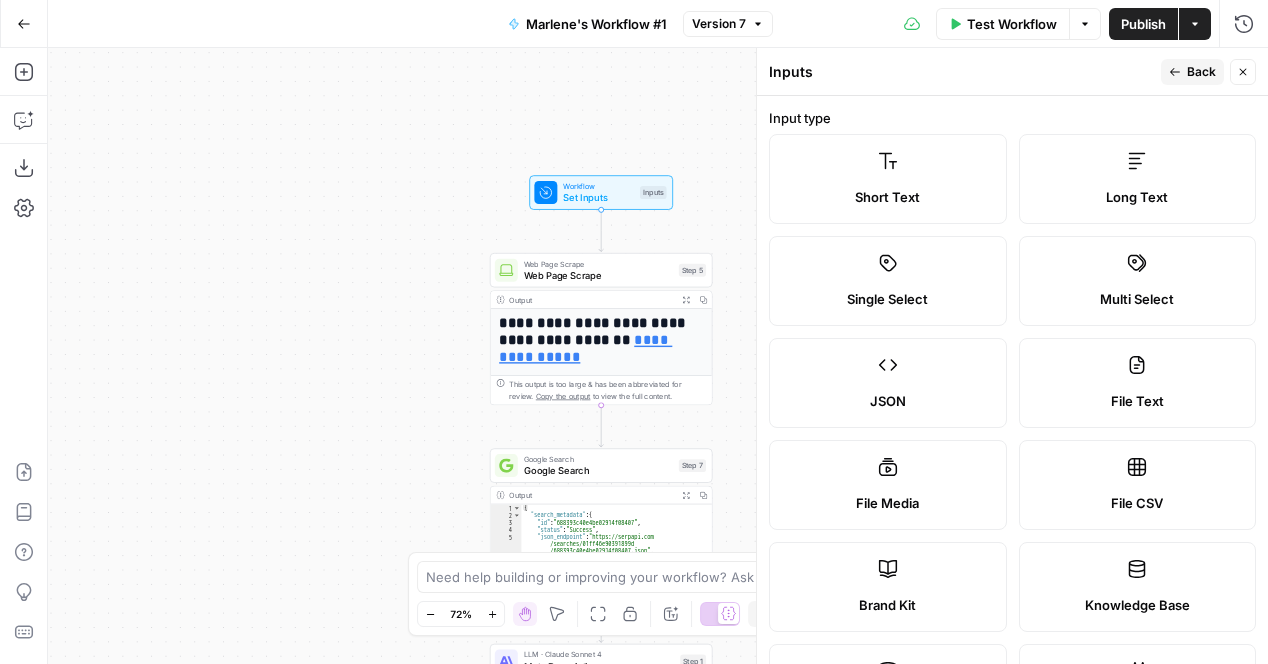 click 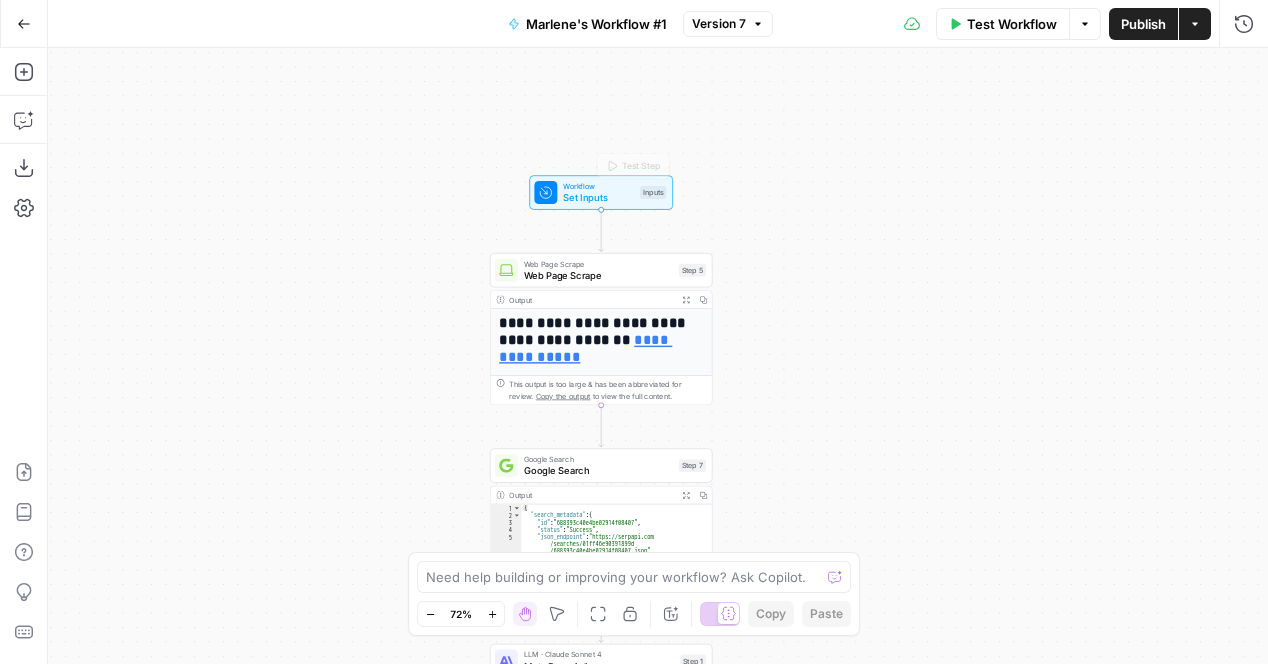 click on "**********" at bounding box center [658, 356] 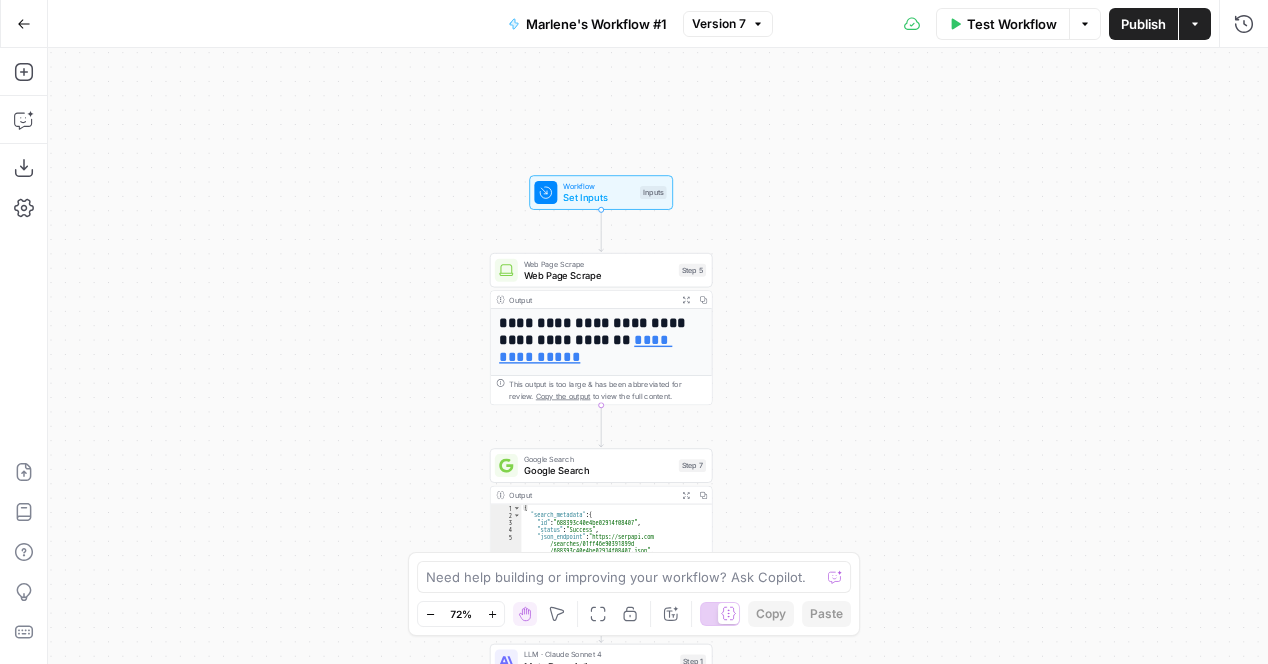 click on "Set Inputs" at bounding box center [598, 197] 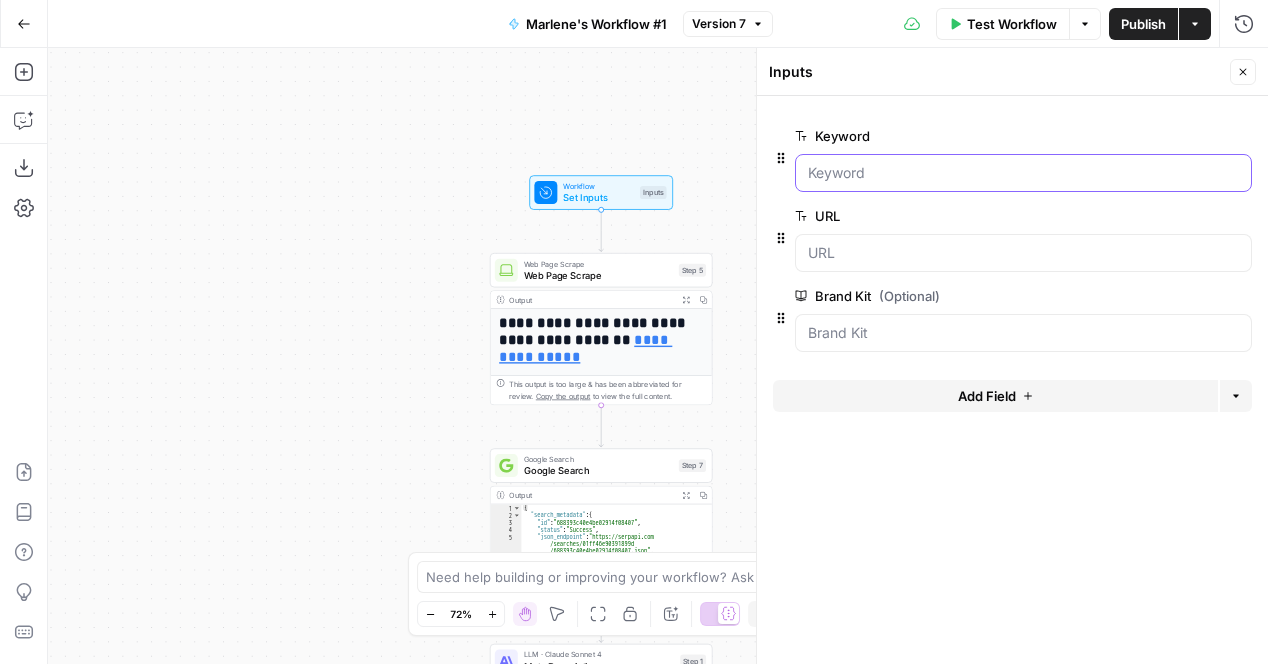 click on "Keyword" at bounding box center (1023, 173) 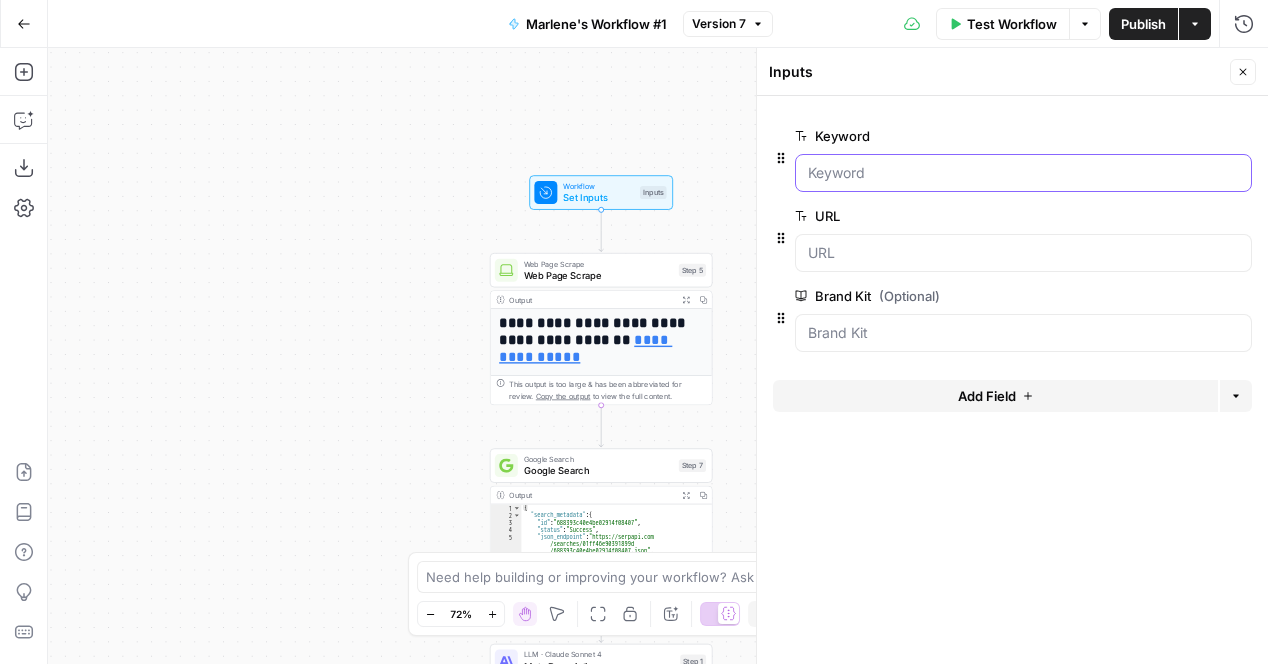 click on "Keyword" at bounding box center (1023, 173) 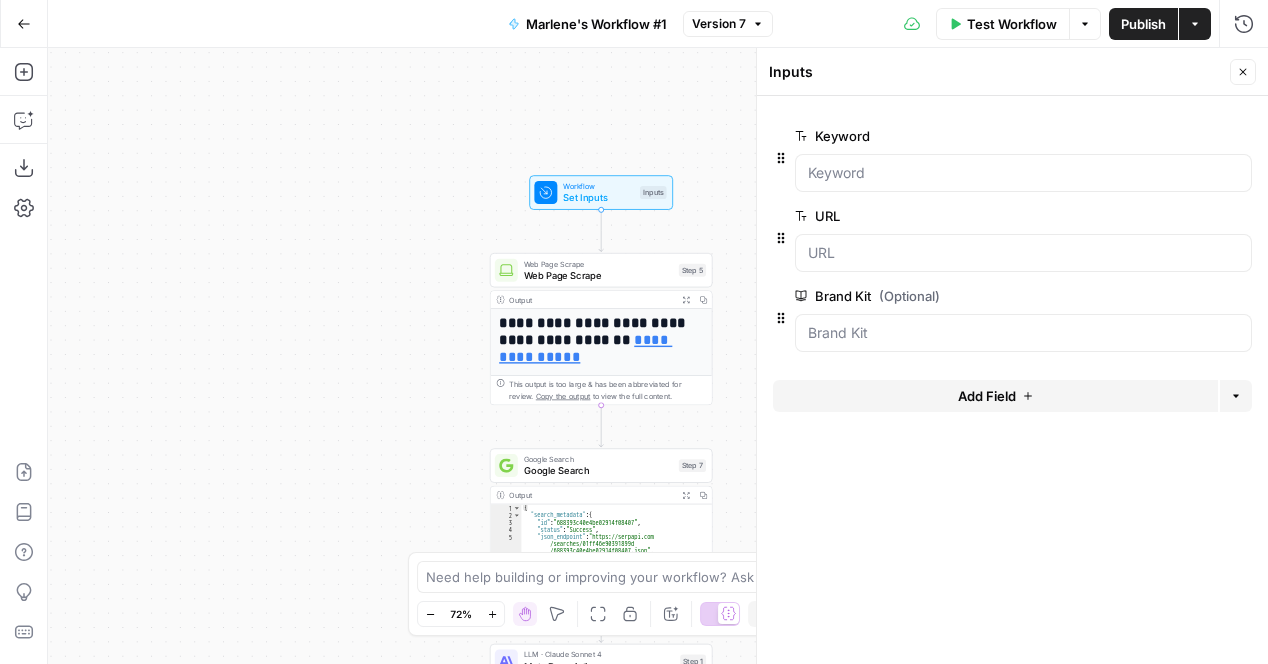 click on "Close" at bounding box center [1243, 72] 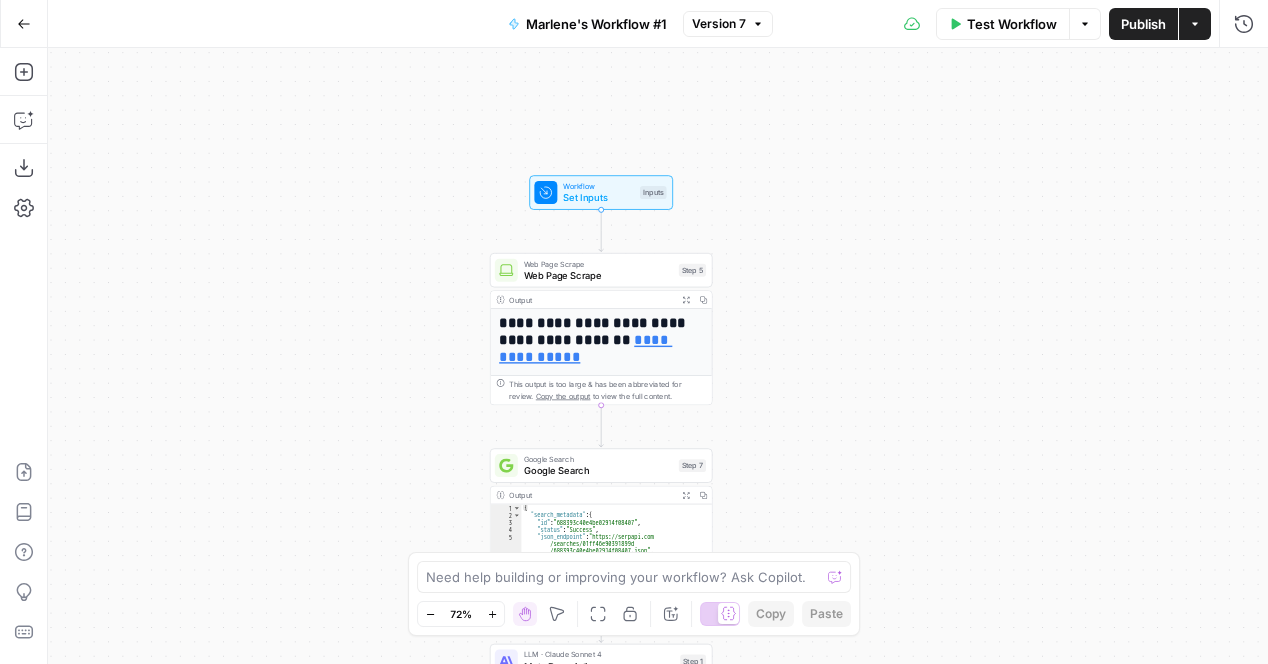 click on "Test Workflow" at bounding box center (1012, 24) 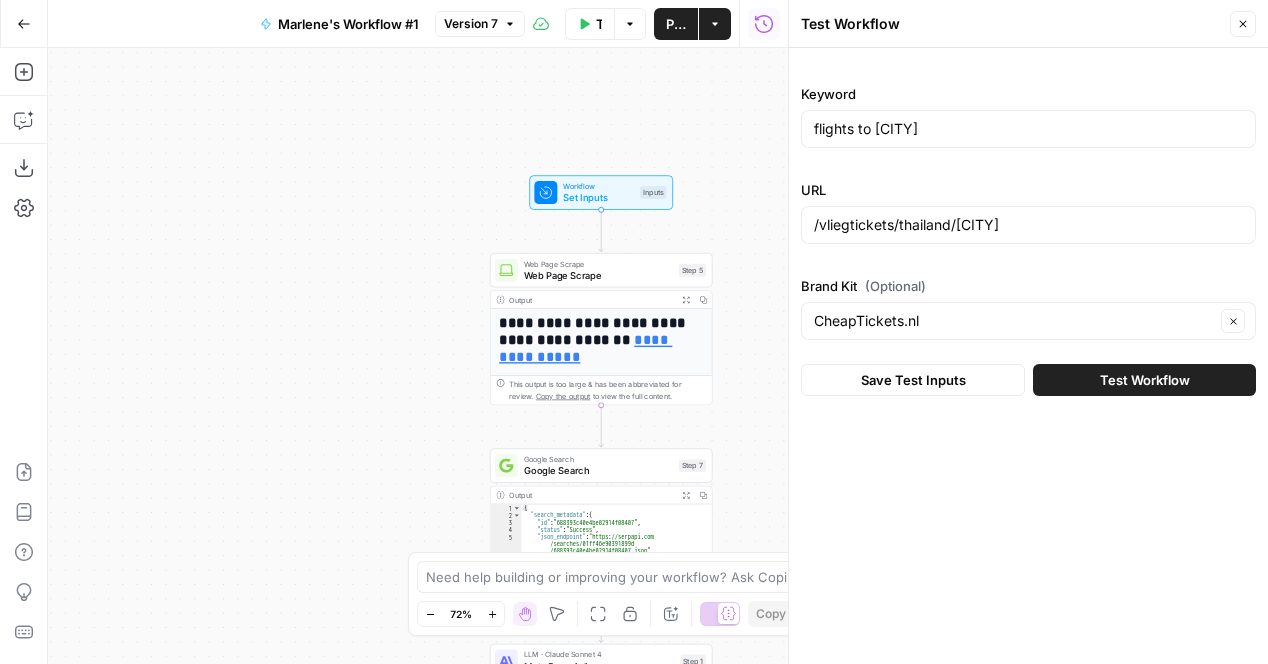 click 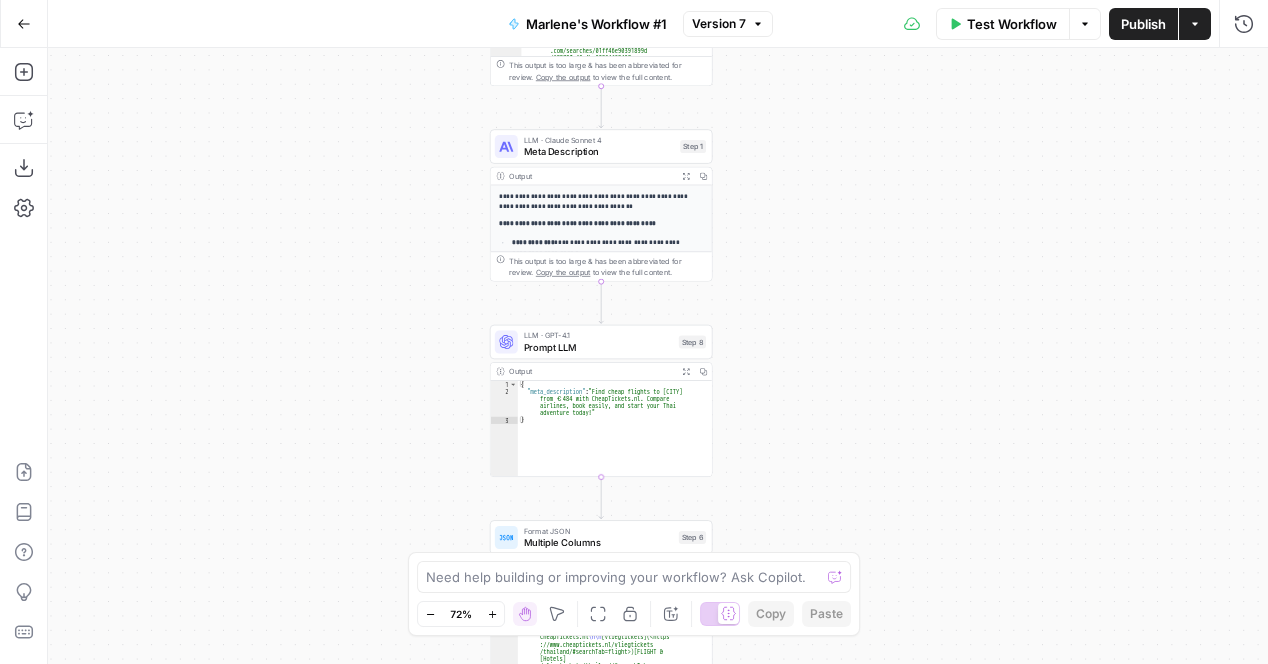 click on "Prompt LLM" at bounding box center (598, 347) 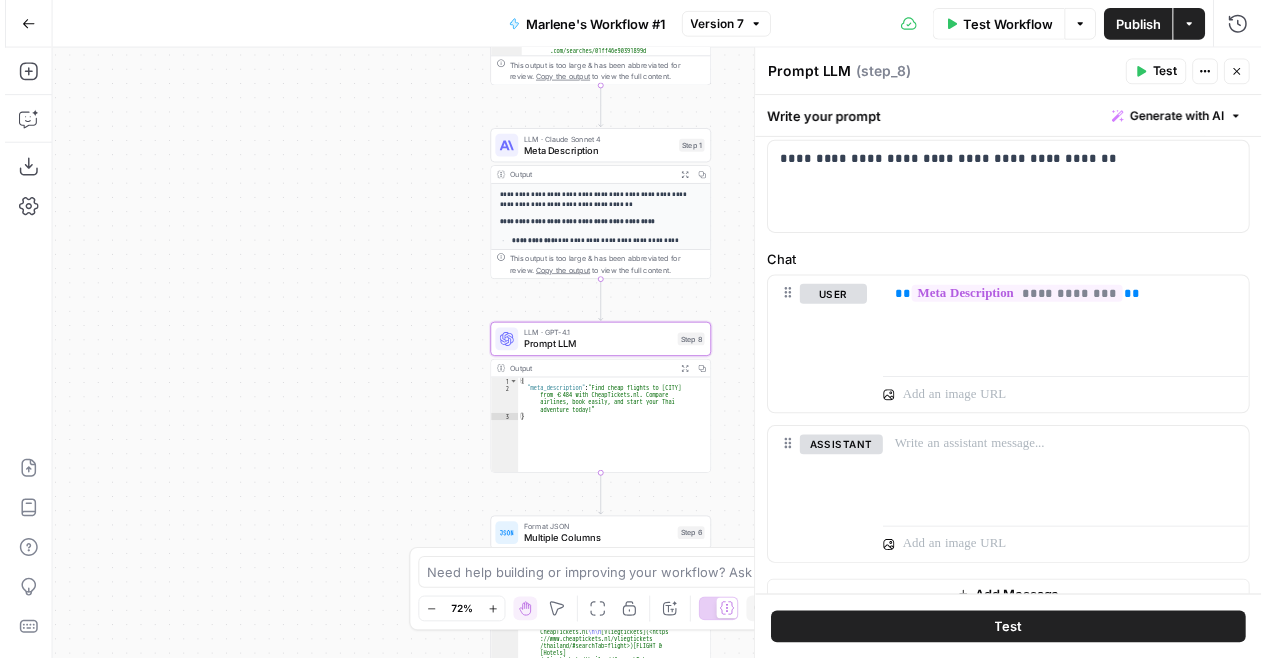 scroll, scrollTop: 0, scrollLeft: 0, axis: both 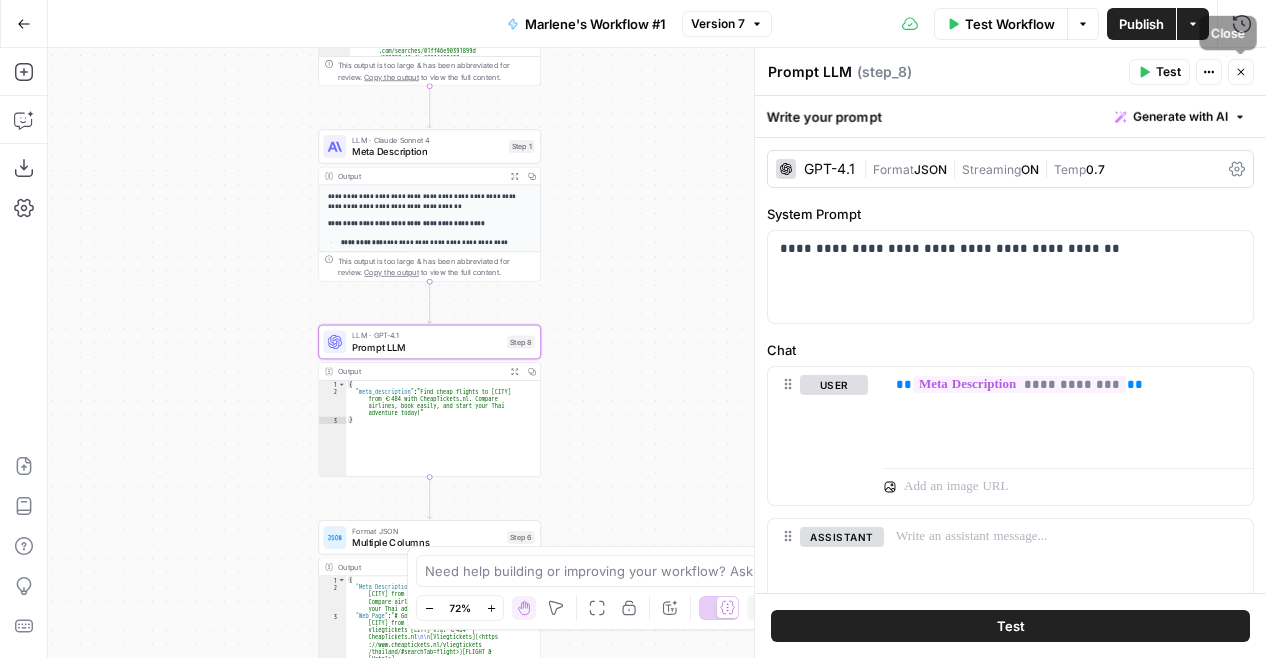 click 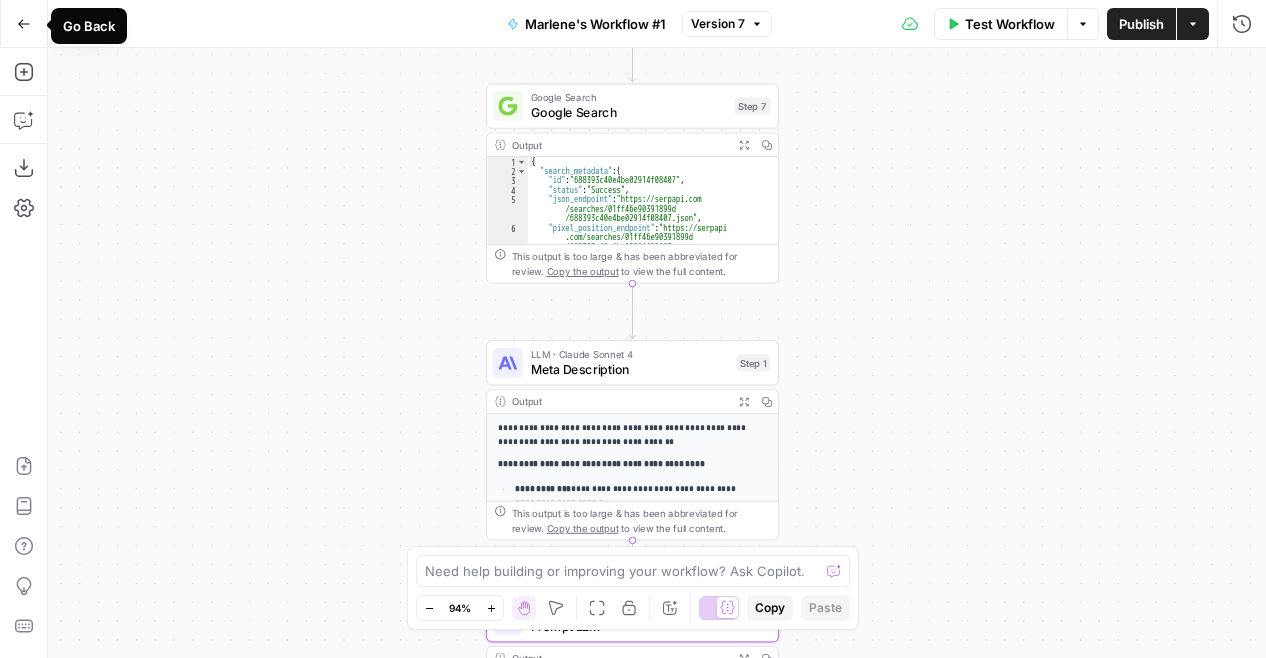 click on "Go Back" at bounding box center [24, 24] 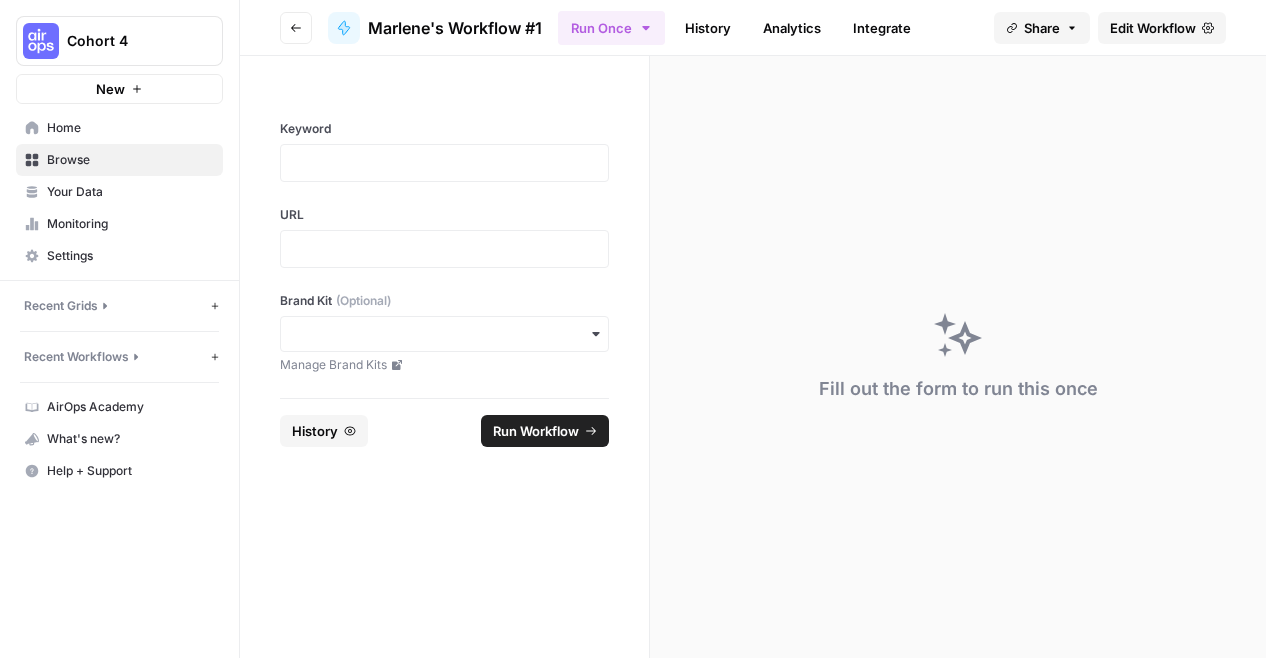 click on "Go back" at bounding box center (296, 28) 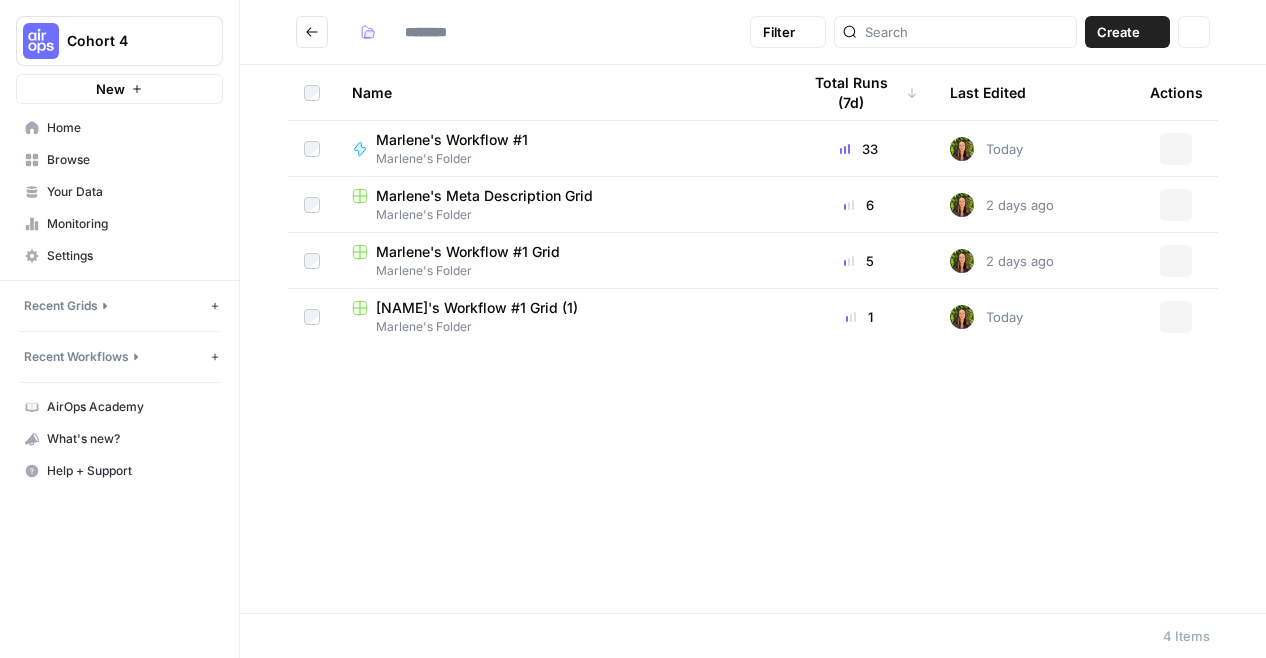 type on "**********" 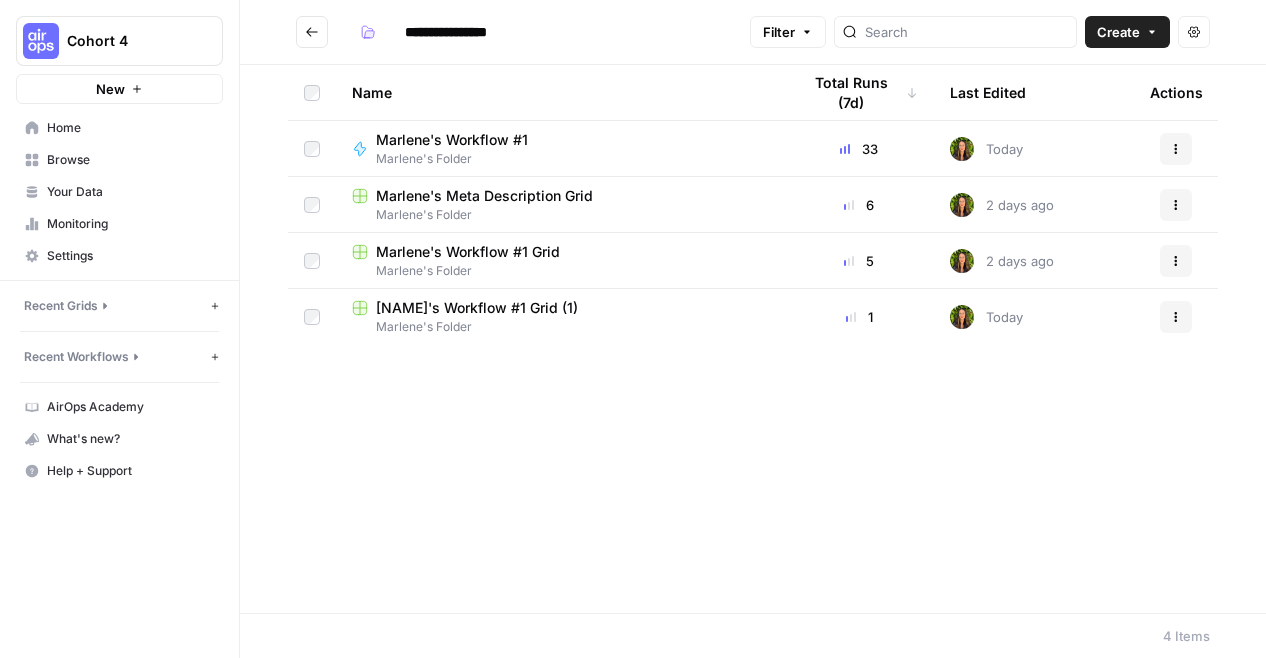 click 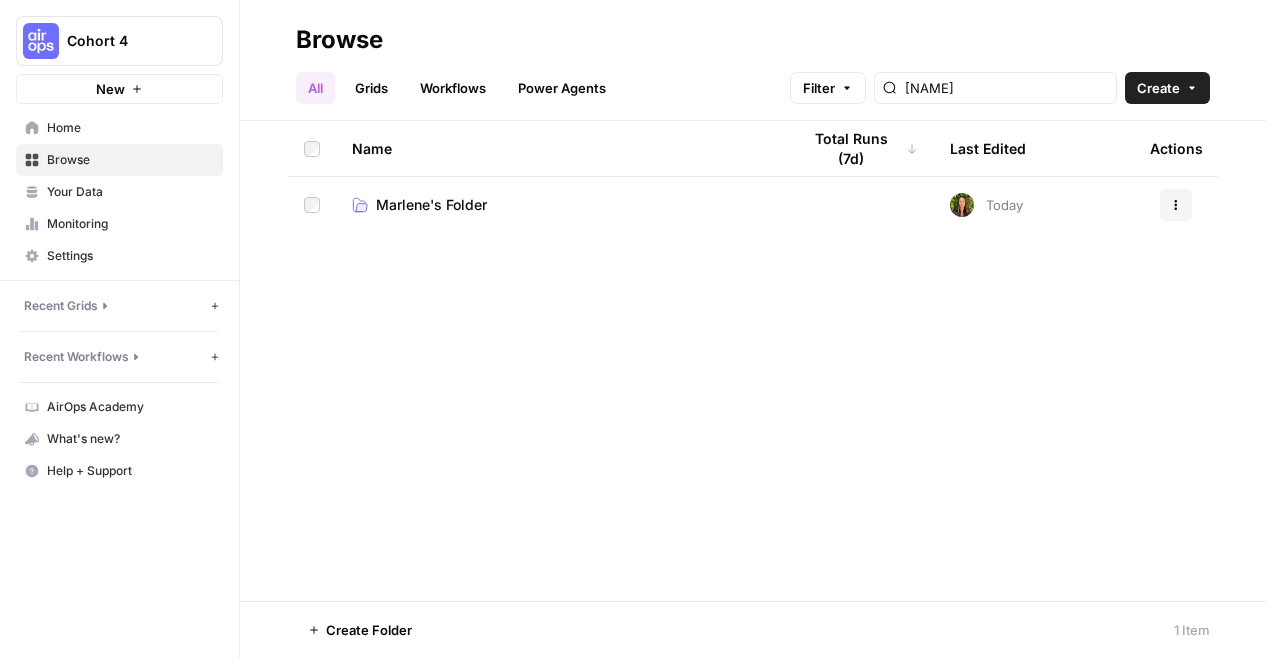 click on "Grids" at bounding box center [371, 88] 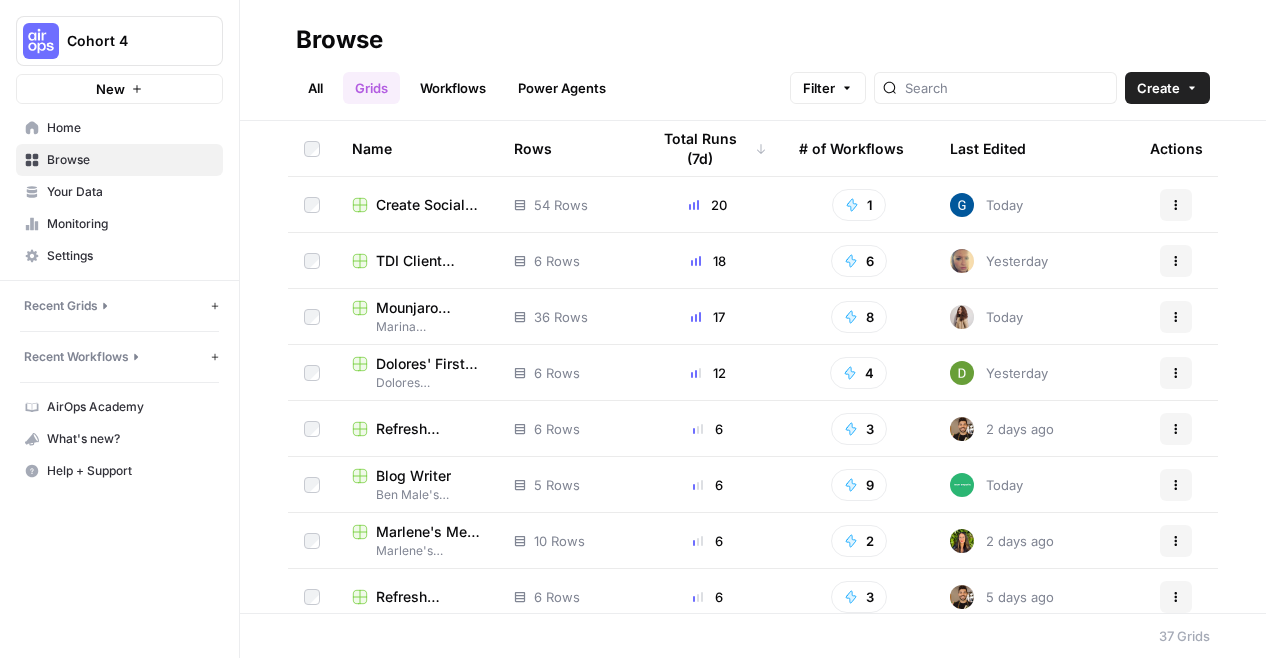 click on "All" at bounding box center [315, 88] 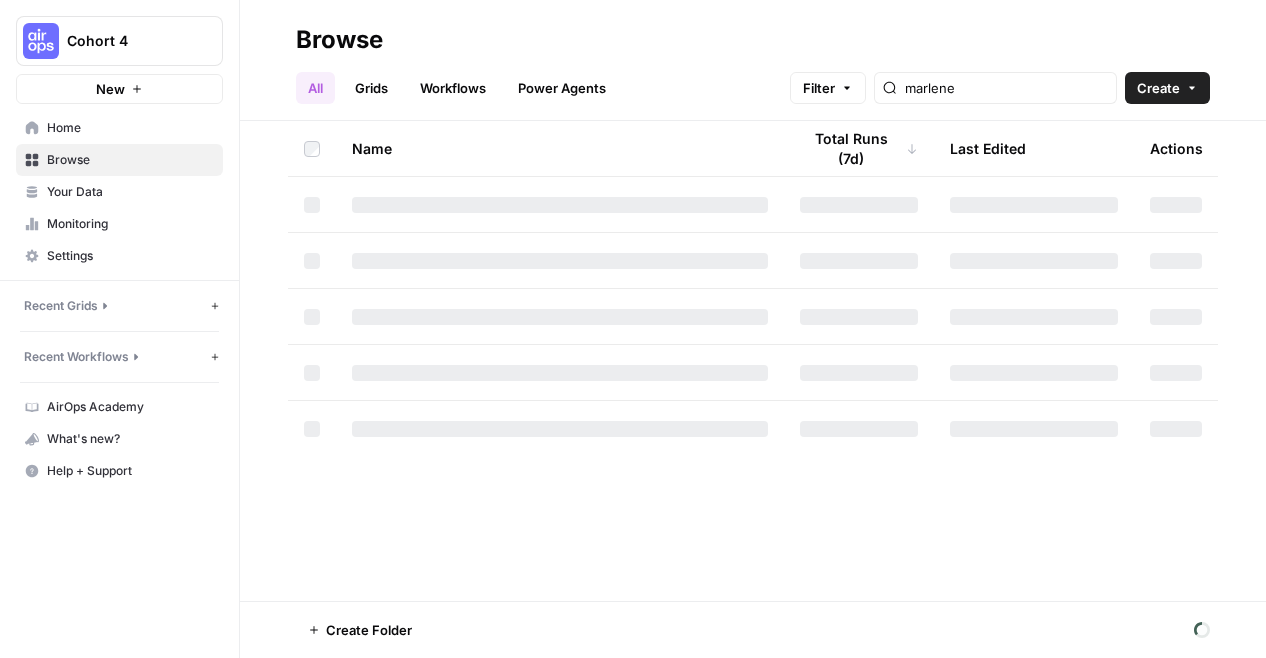 scroll, scrollTop: 0, scrollLeft: 0, axis: both 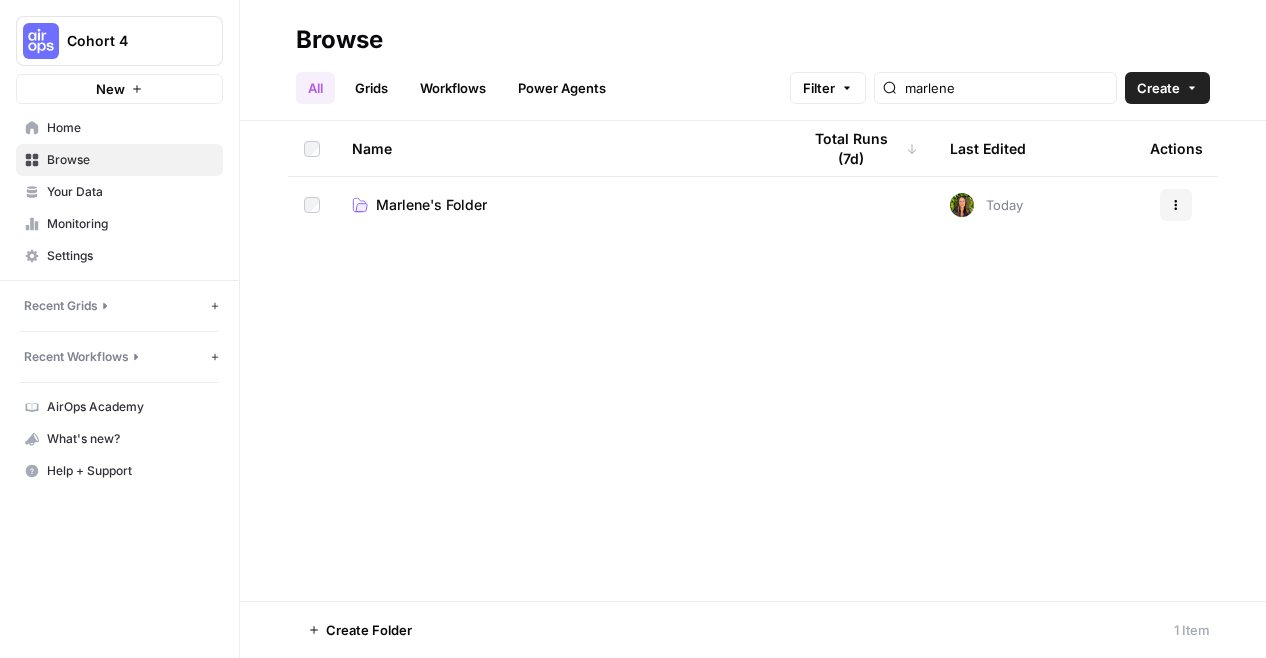 click on "Workflows" at bounding box center [453, 88] 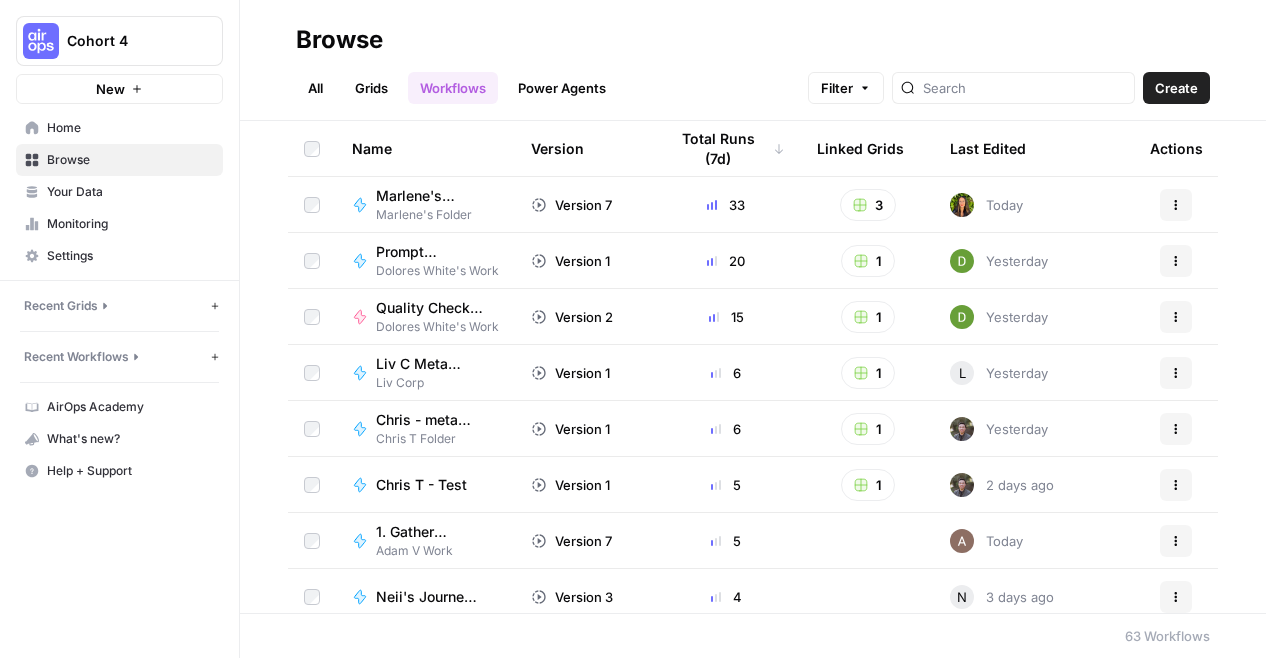 click on "Grids" at bounding box center (371, 88) 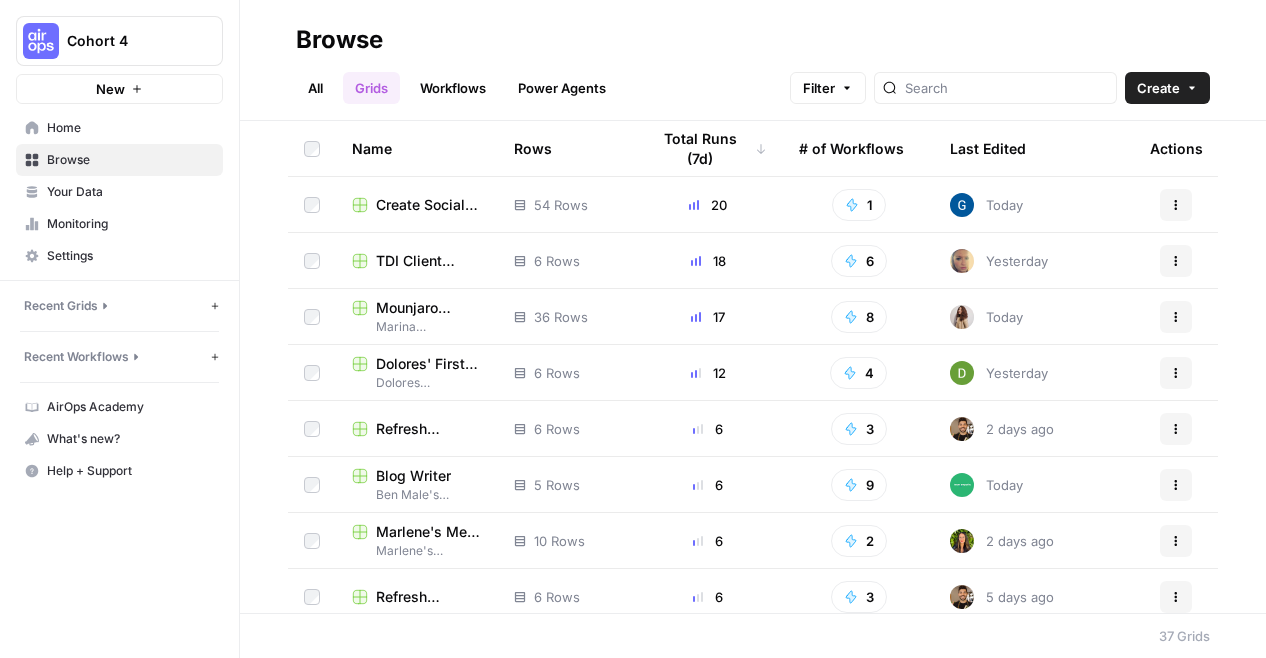 click on "All" at bounding box center (315, 88) 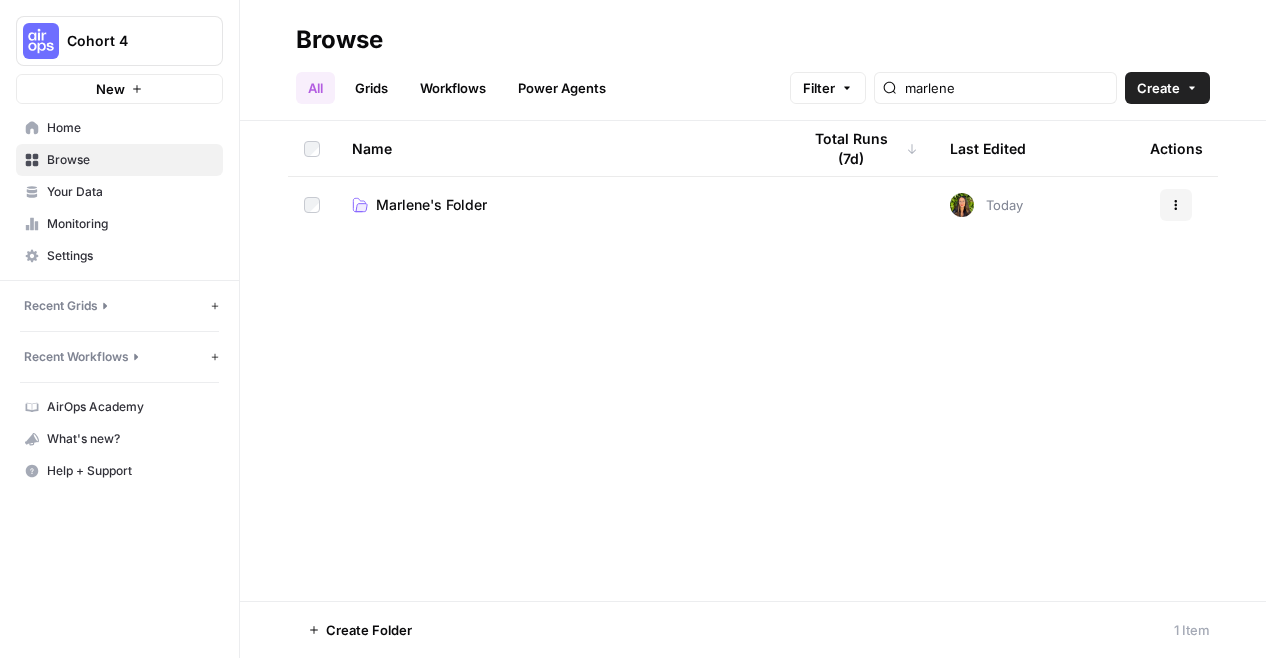 click on "Marlene's Folder" at bounding box center (431, 205) 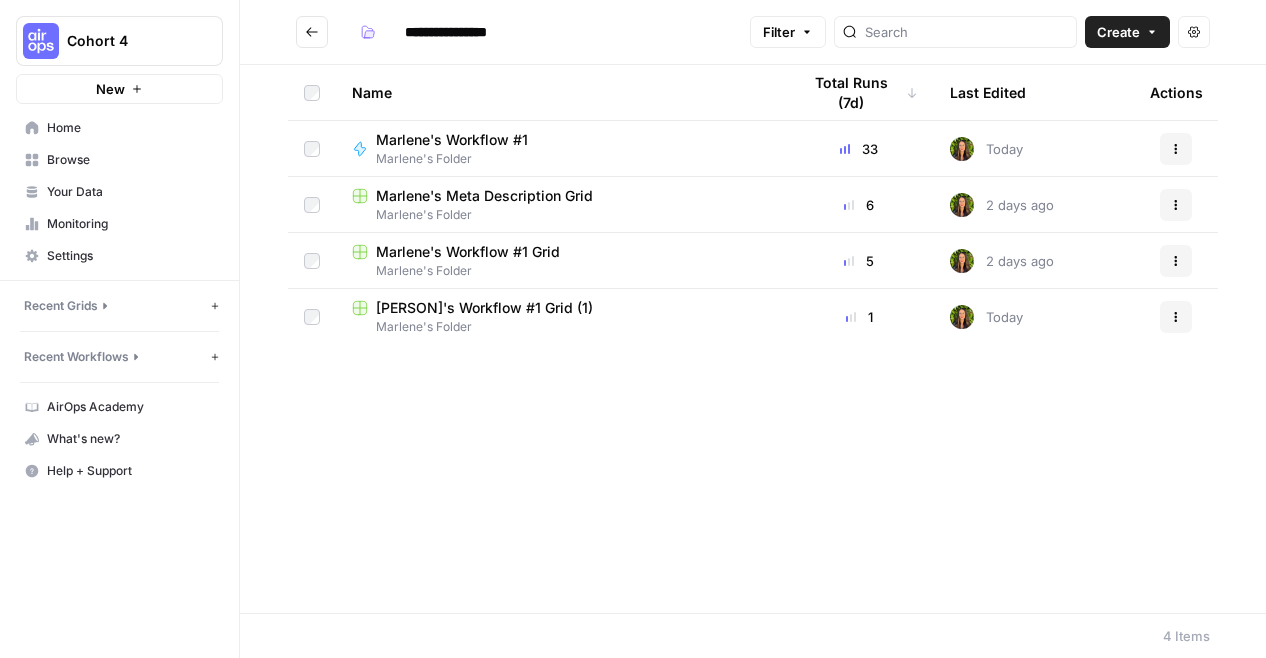 drag, startPoint x: 584, startPoint y: 203, endPoint x: 518, endPoint y: 188, distance: 67.68308 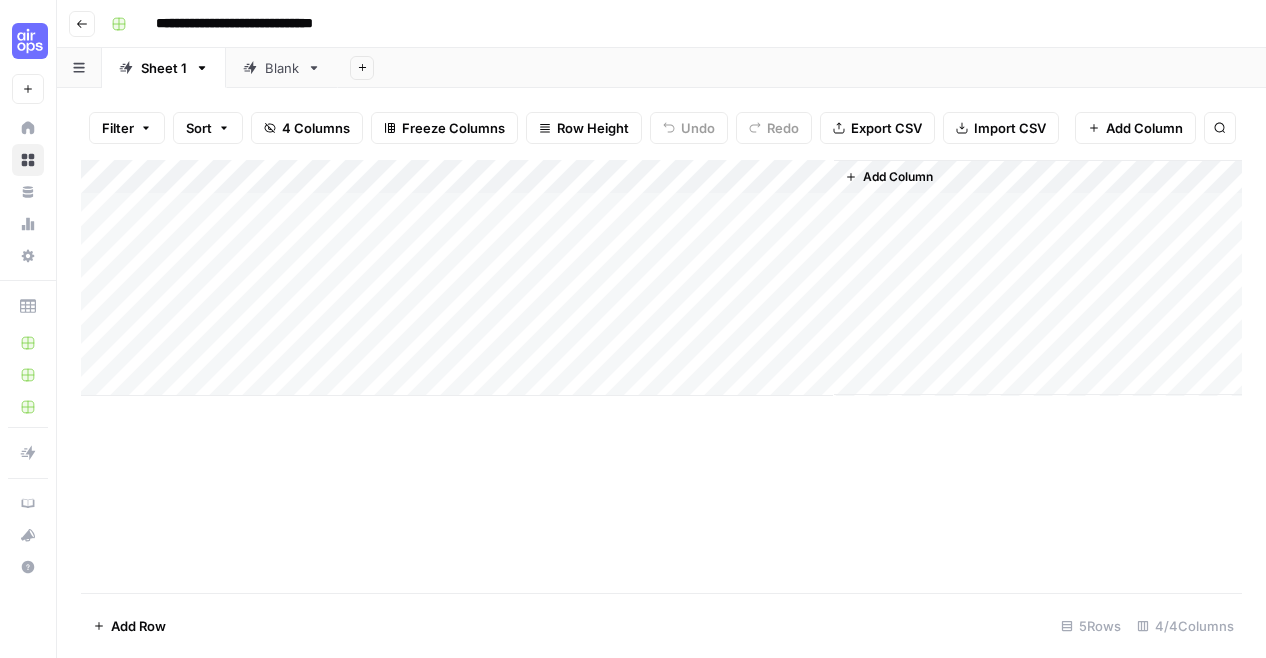 click 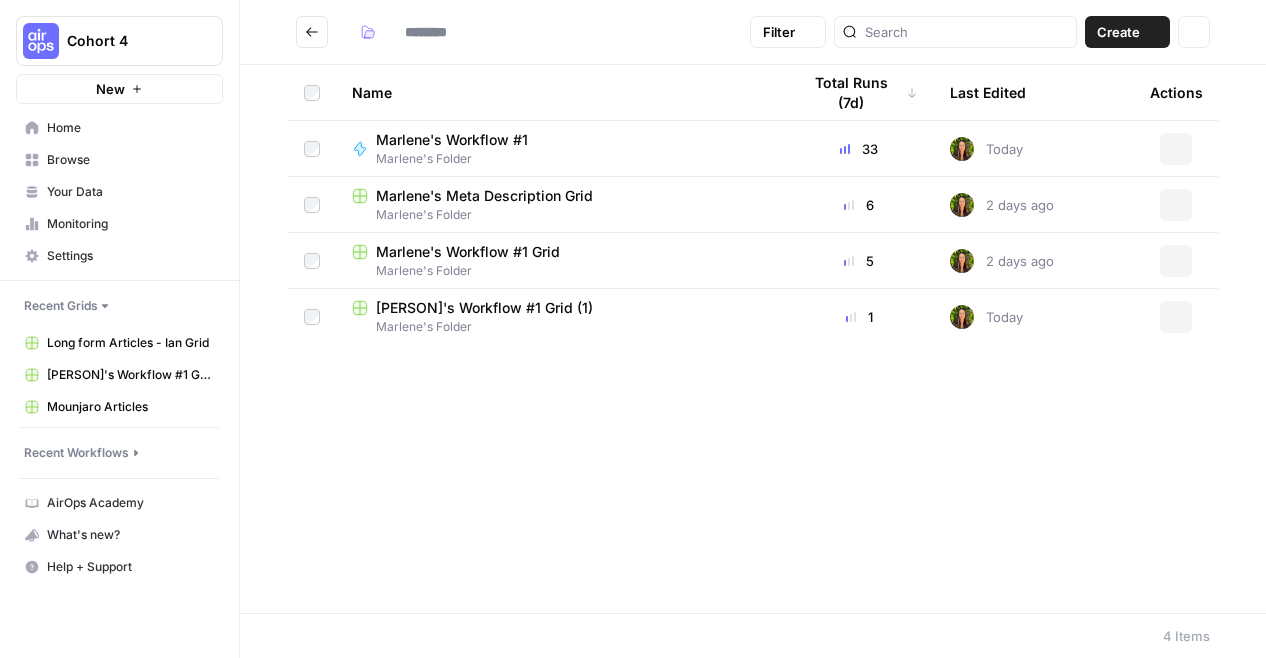 type on "**********" 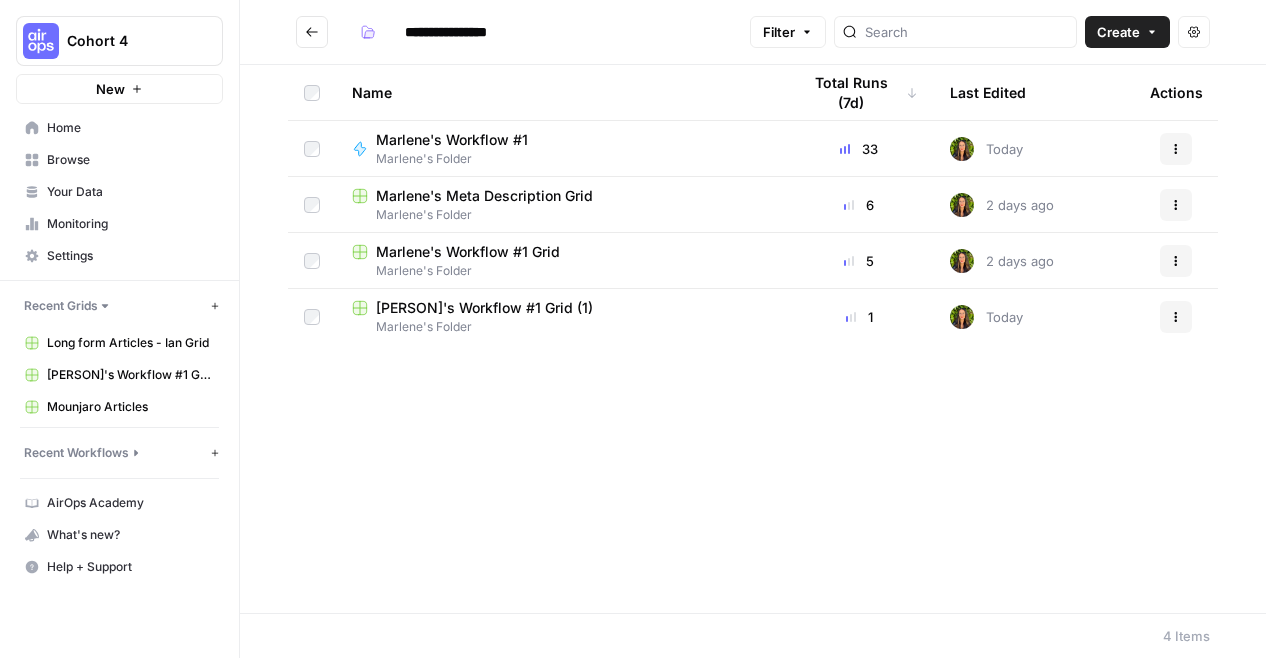 click on "Marlene's Folder" at bounding box center [560, 215] 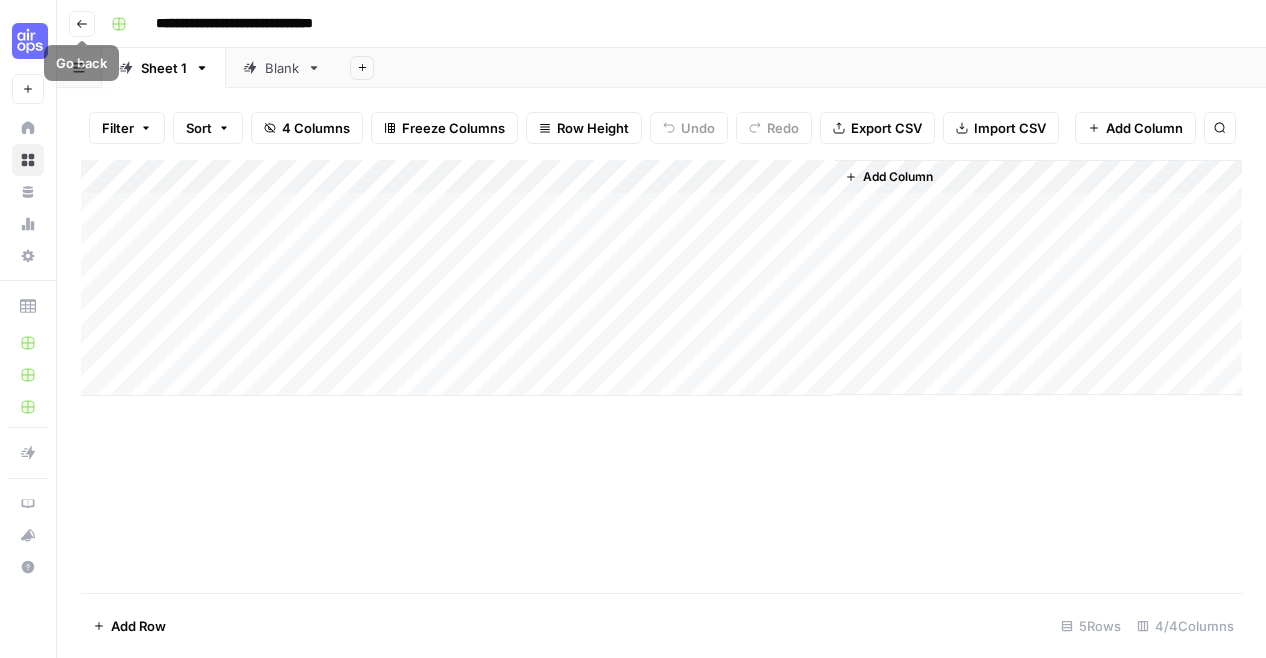 click on "Go back" at bounding box center [82, 24] 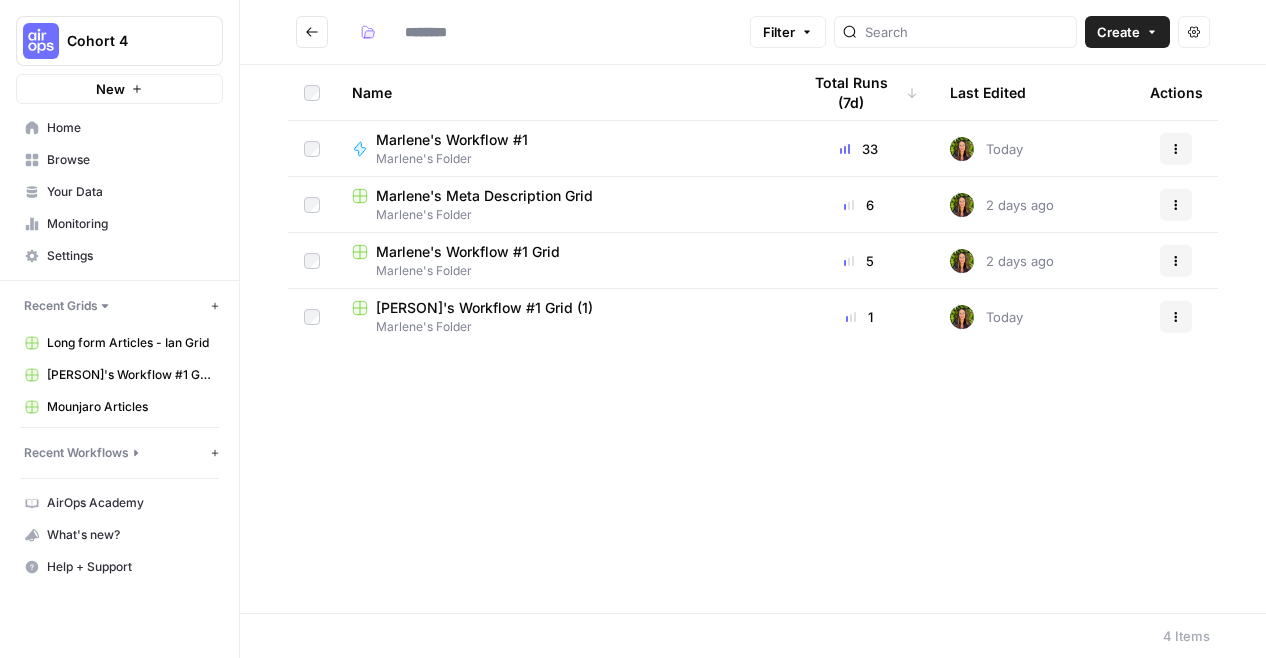type on "**********" 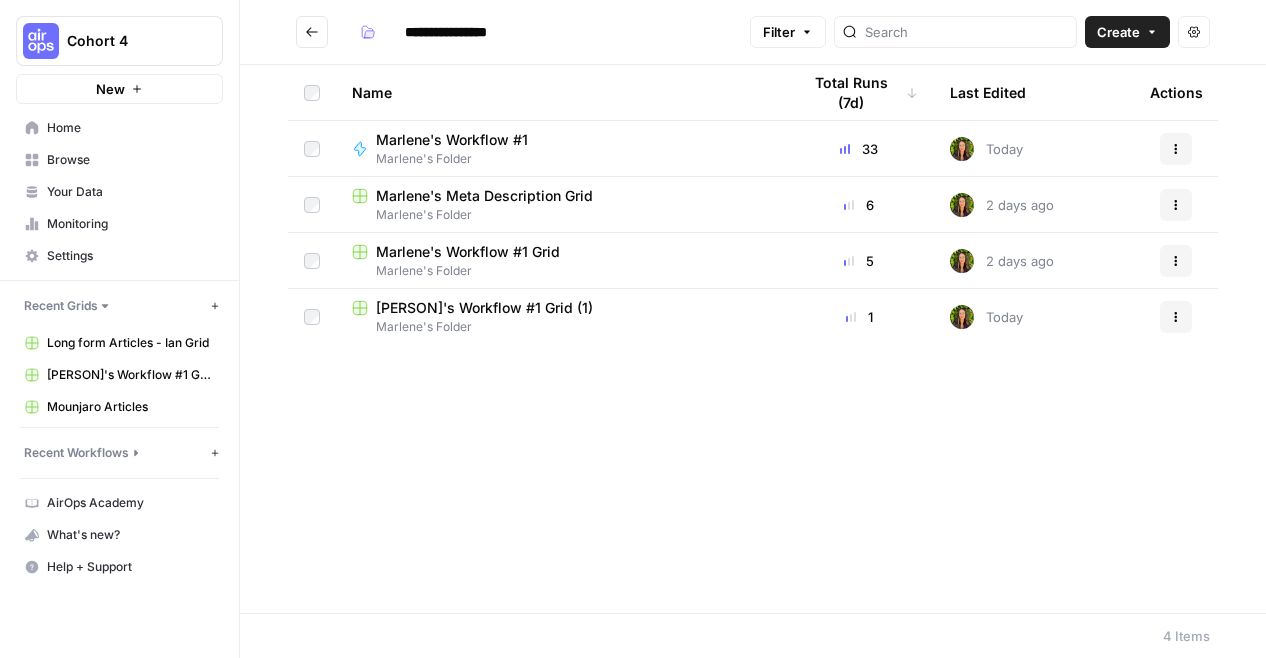 click on "Marlene's Folder" at bounding box center (560, 271) 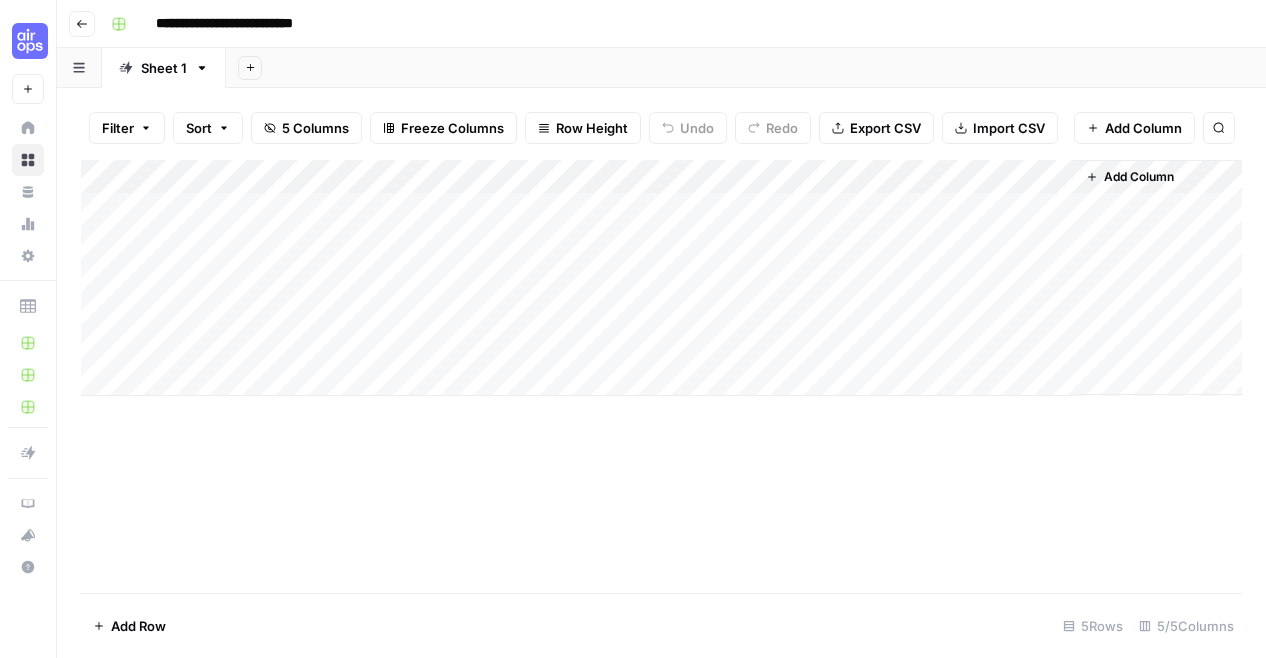 click 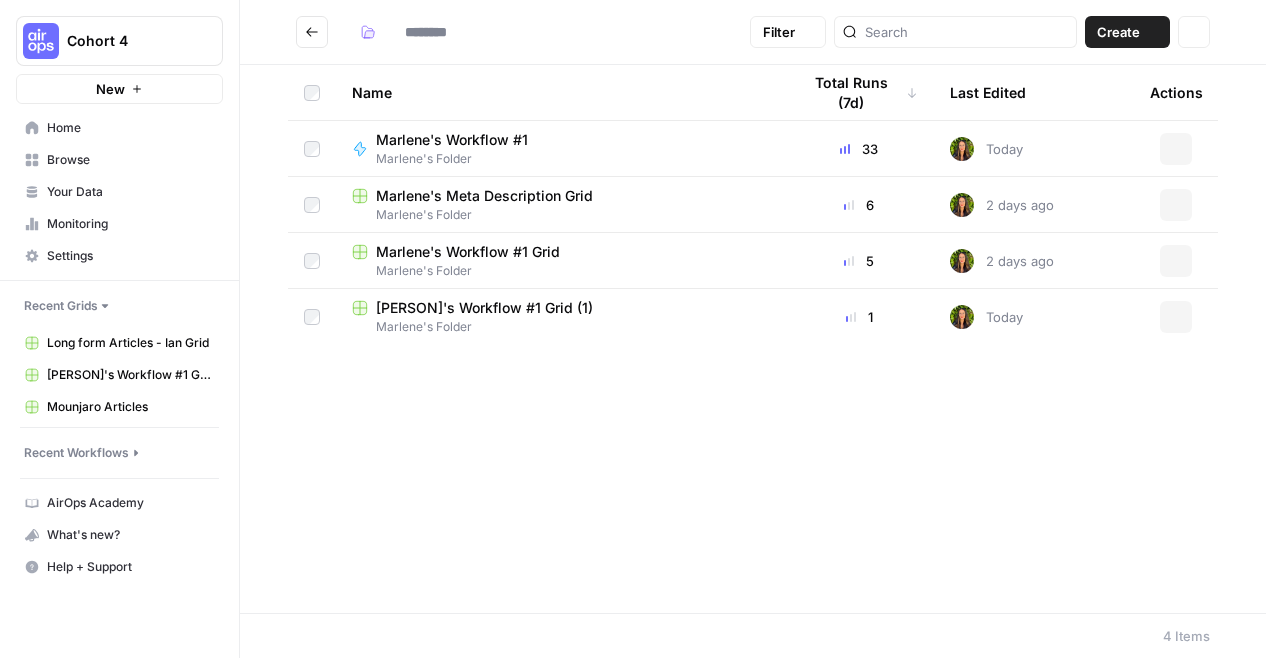 type on "**********" 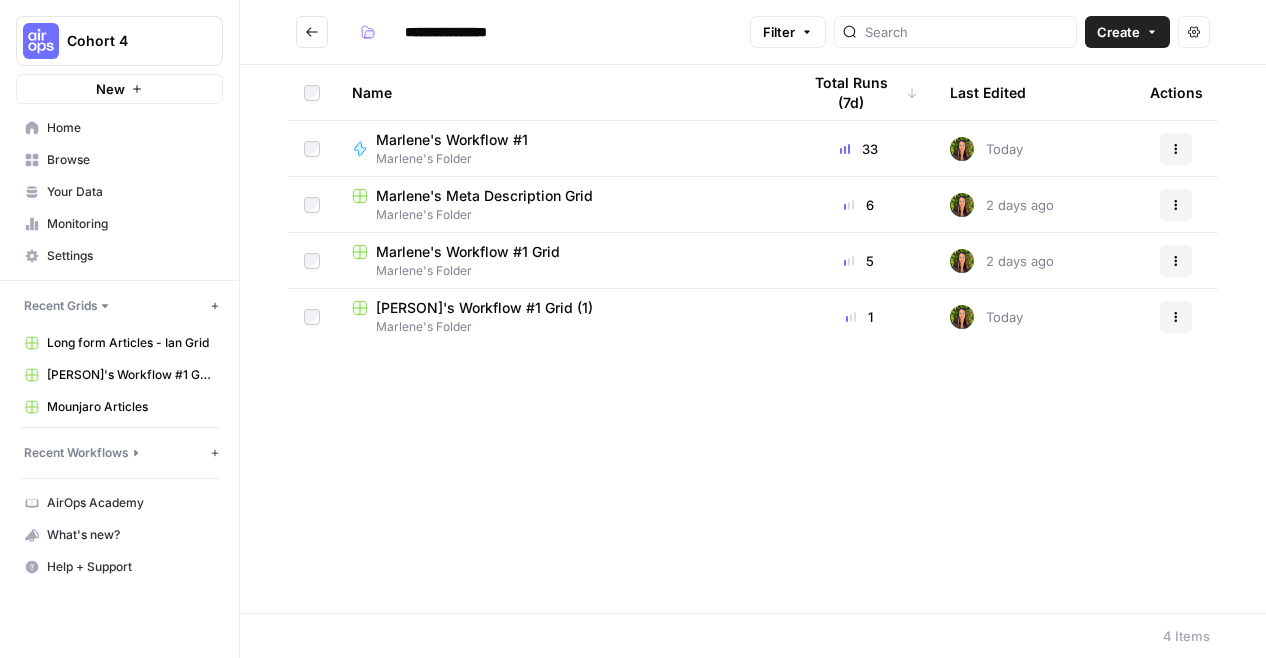 click on "Marlene's Folder" at bounding box center [560, 271] 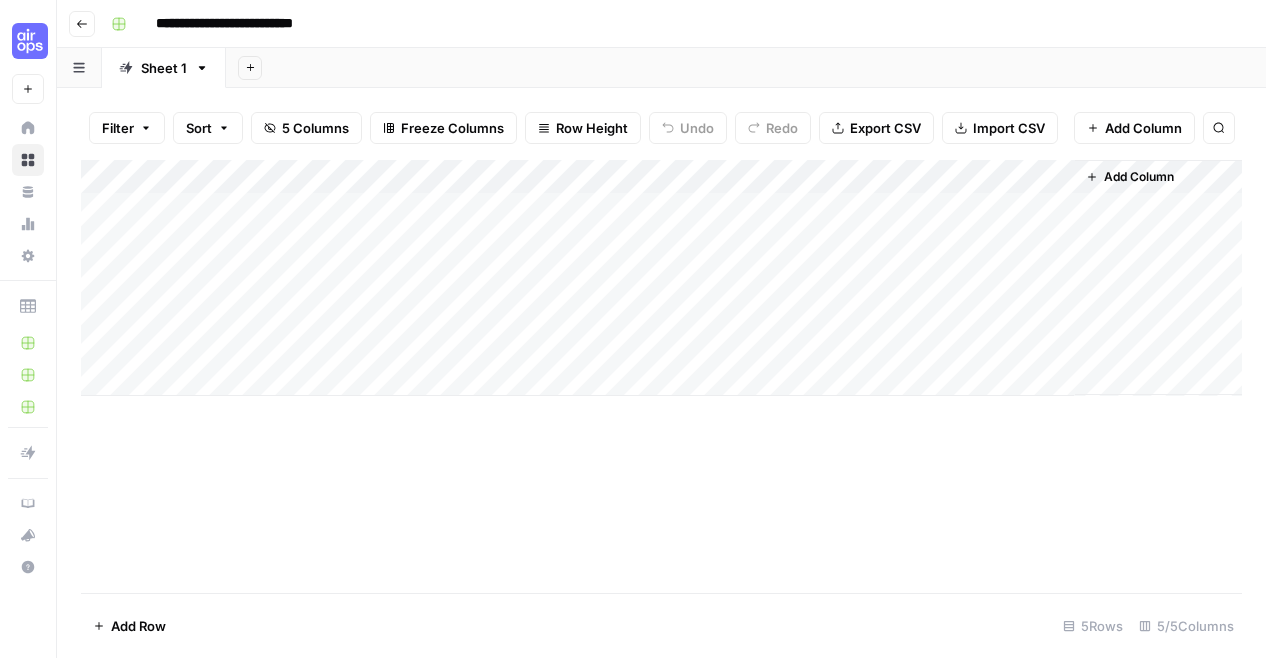 click 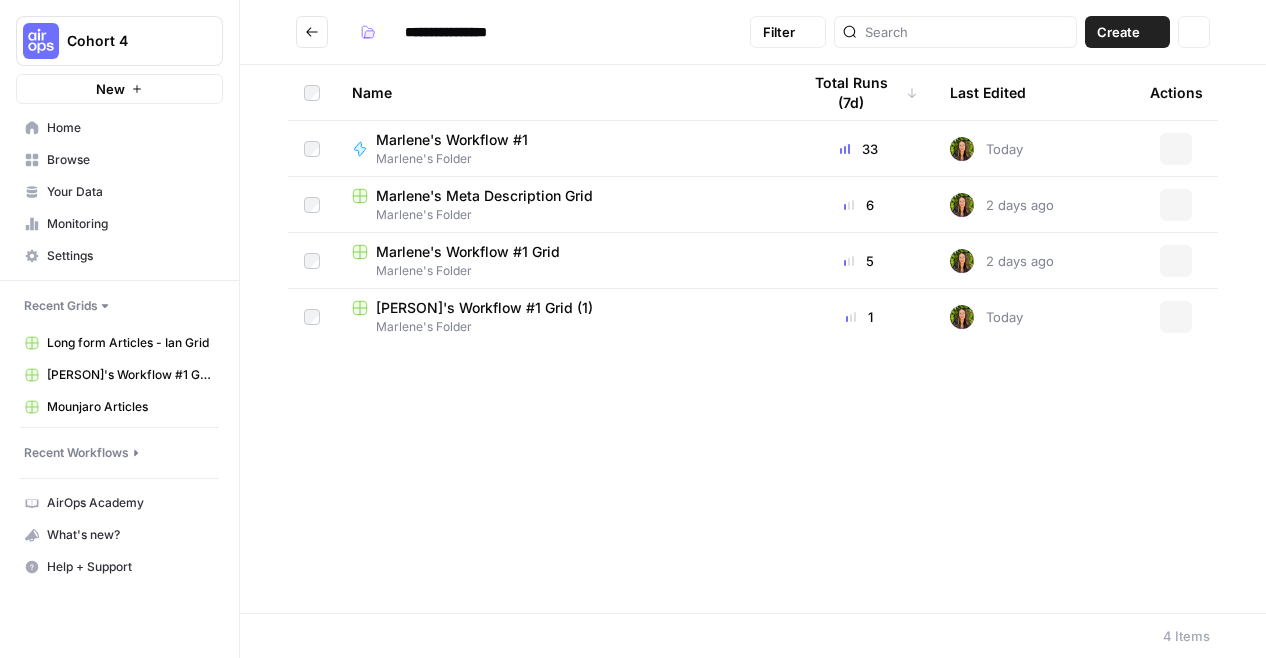 type on "**********" 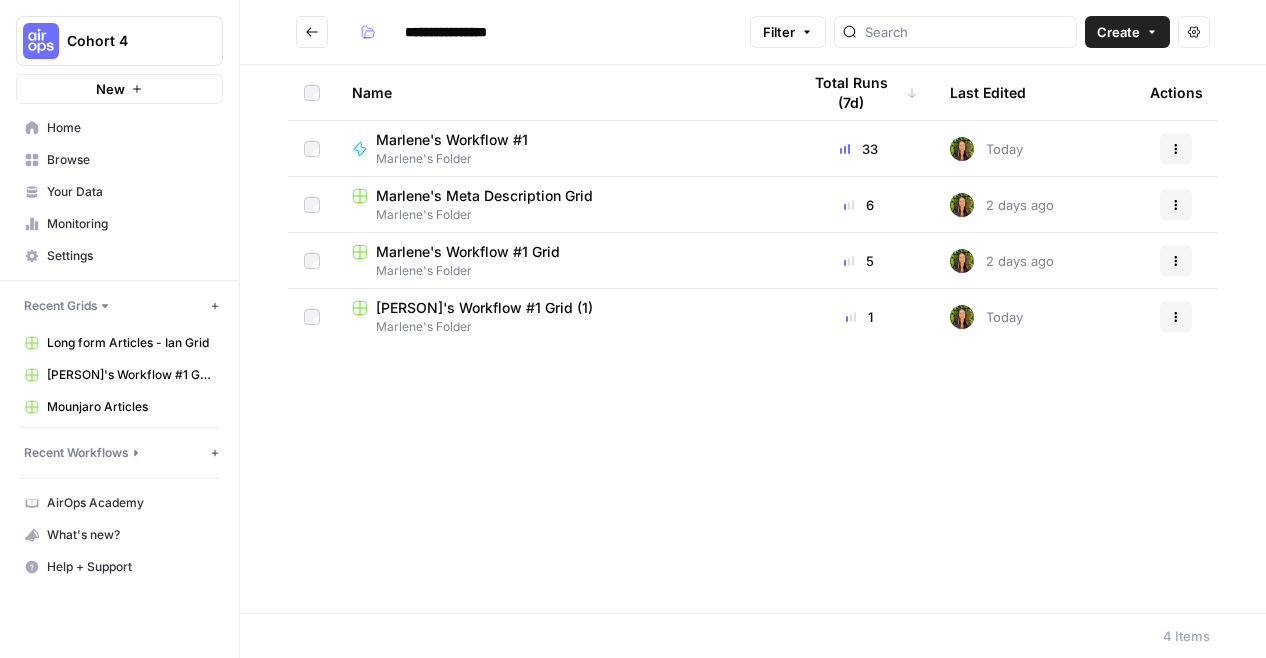 click on "Marlene's Workflow #1  Grid (1)" at bounding box center (484, 308) 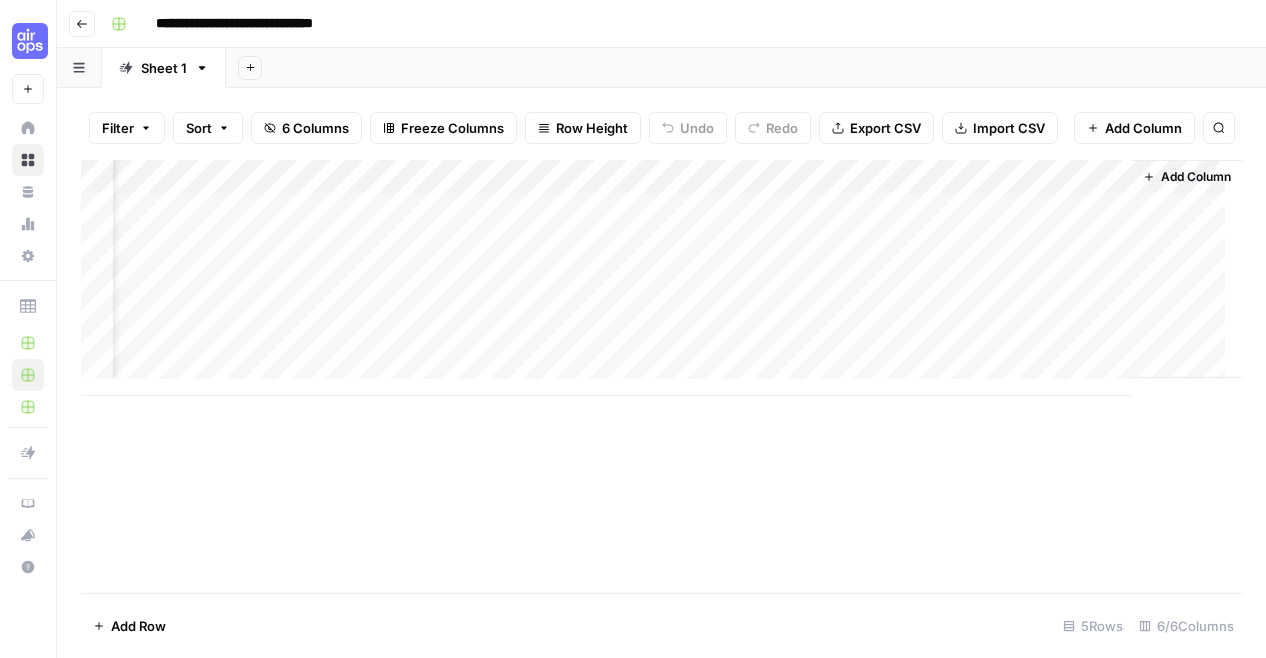 scroll, scrollTop: 1, scrollLeft: 80, axis: both 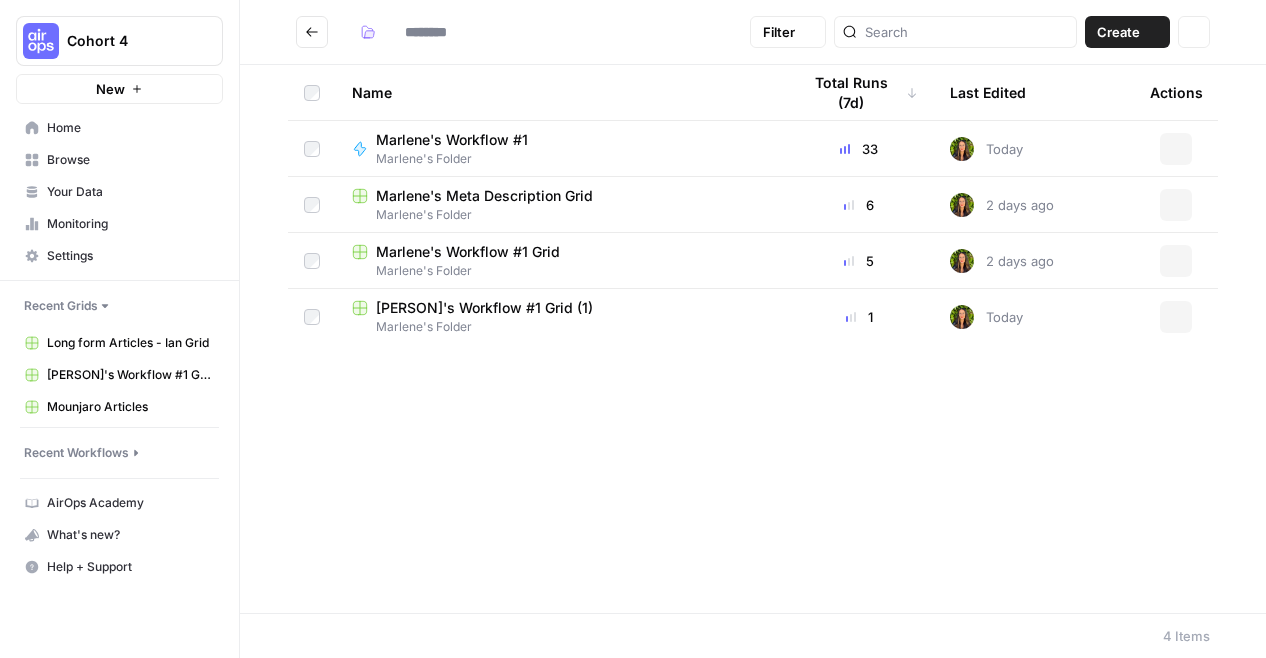 type on "**********" 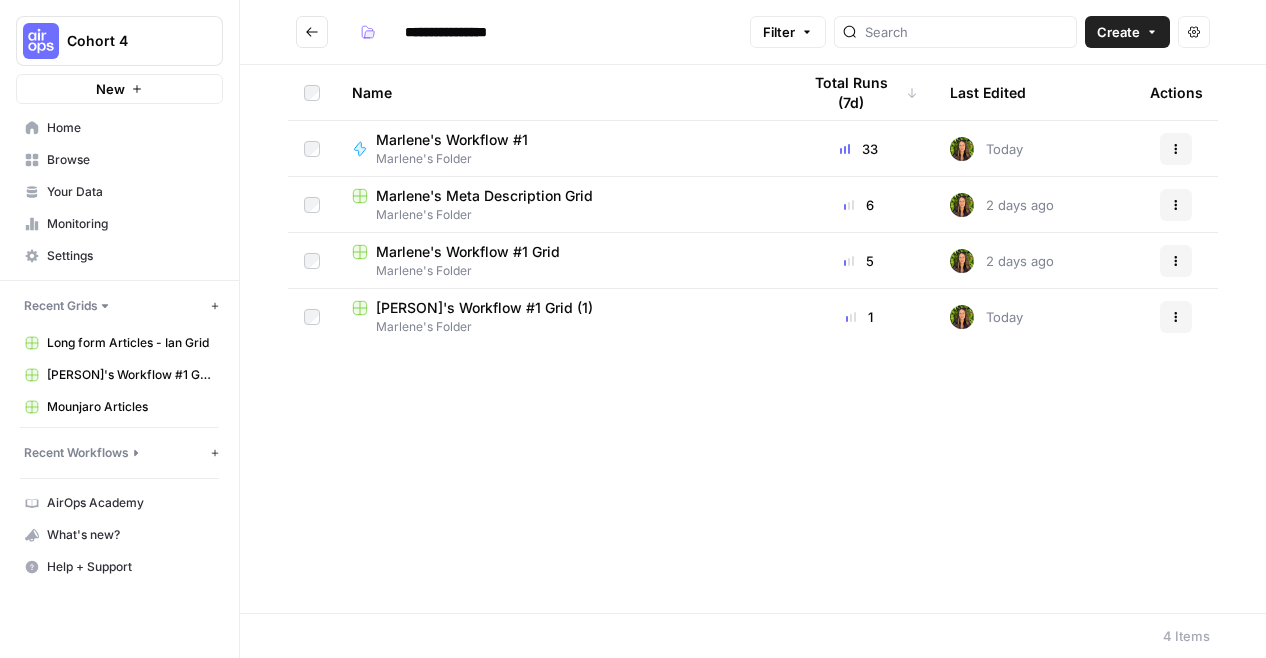 click on "Marlene's Meta Description Grid" at bounding box center [484, 196] 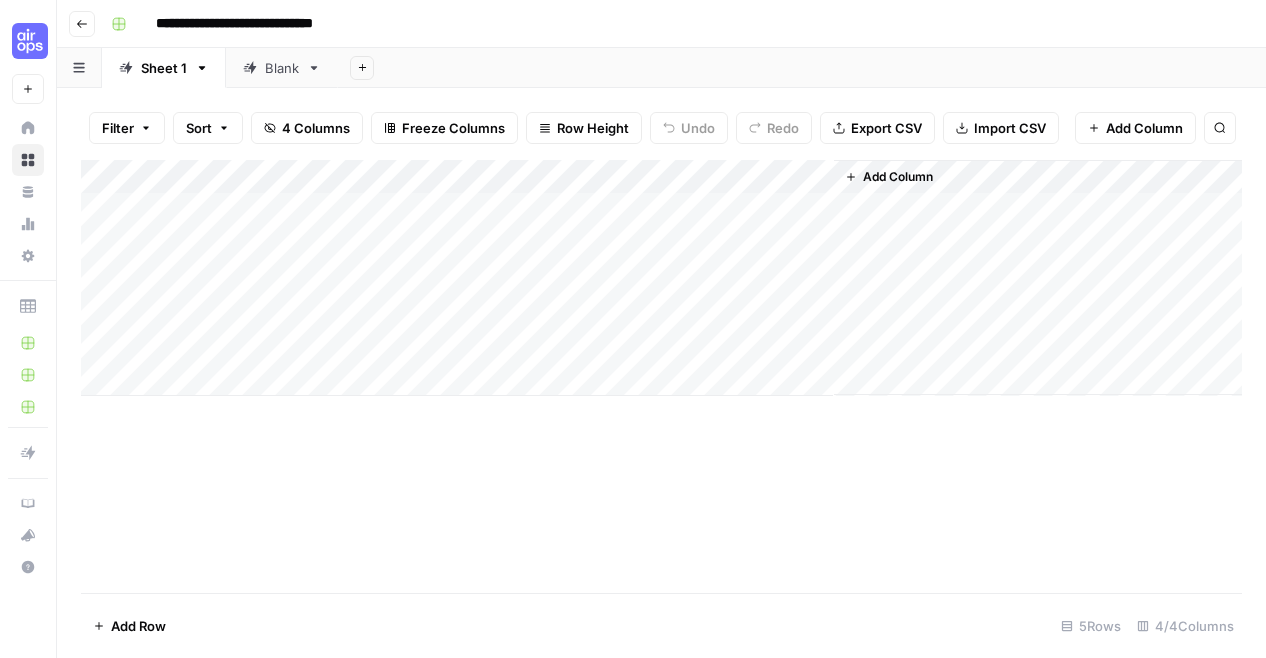 click 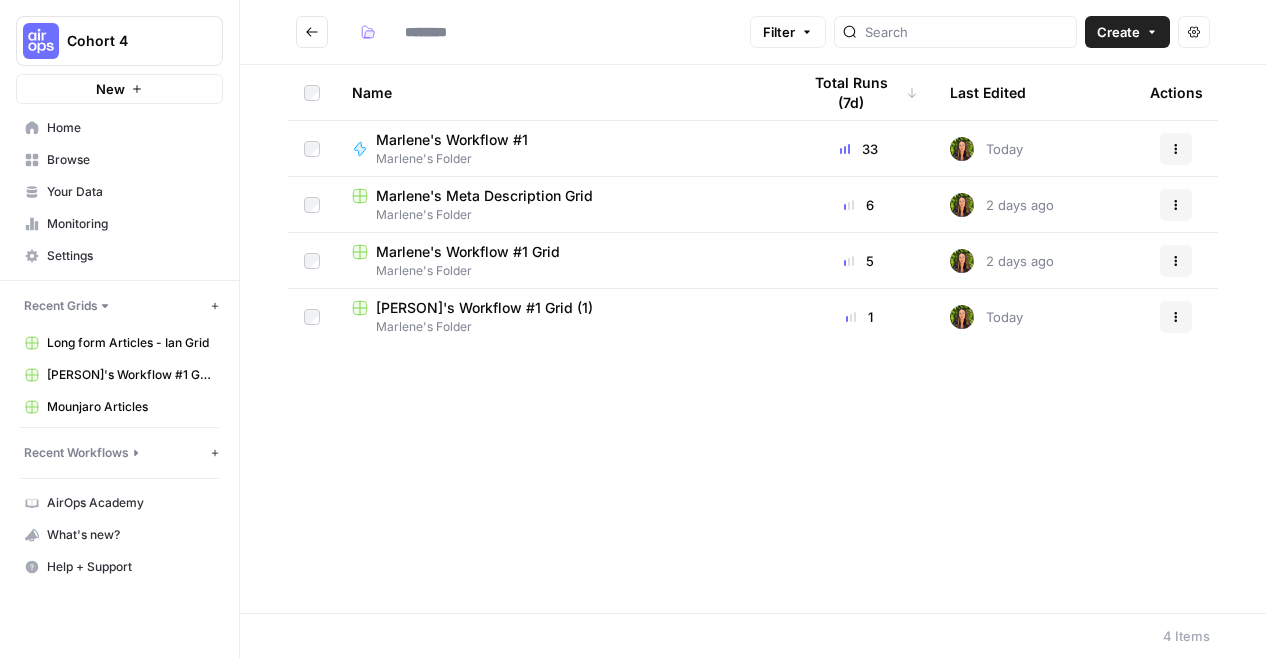 type on "**********" 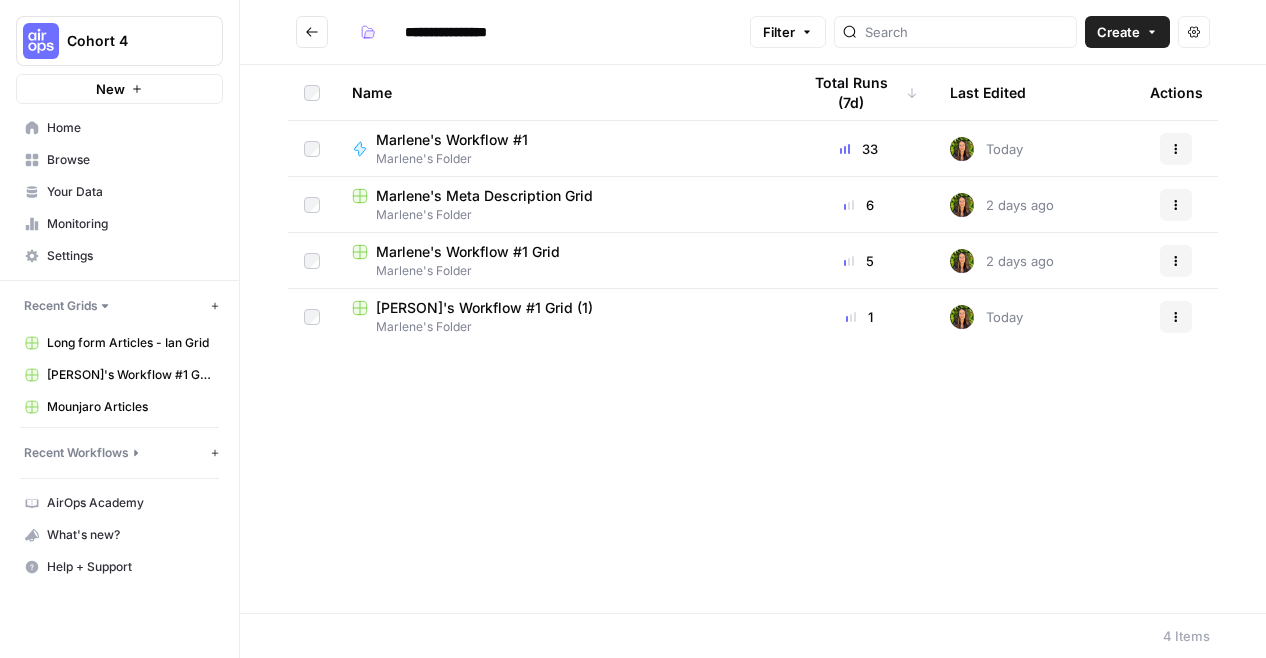 click on "Marlene's Meta Description Grid" at bounding box center (560, 196) 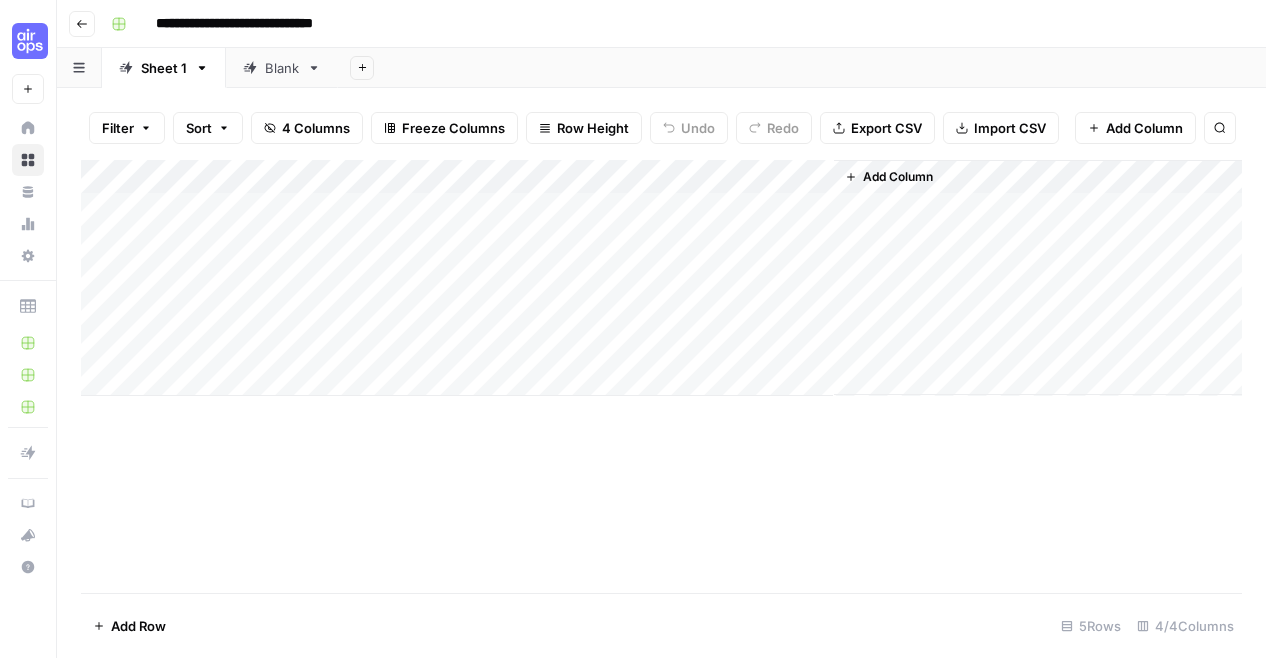 click on "Blank" at bounding box center (282, 68) 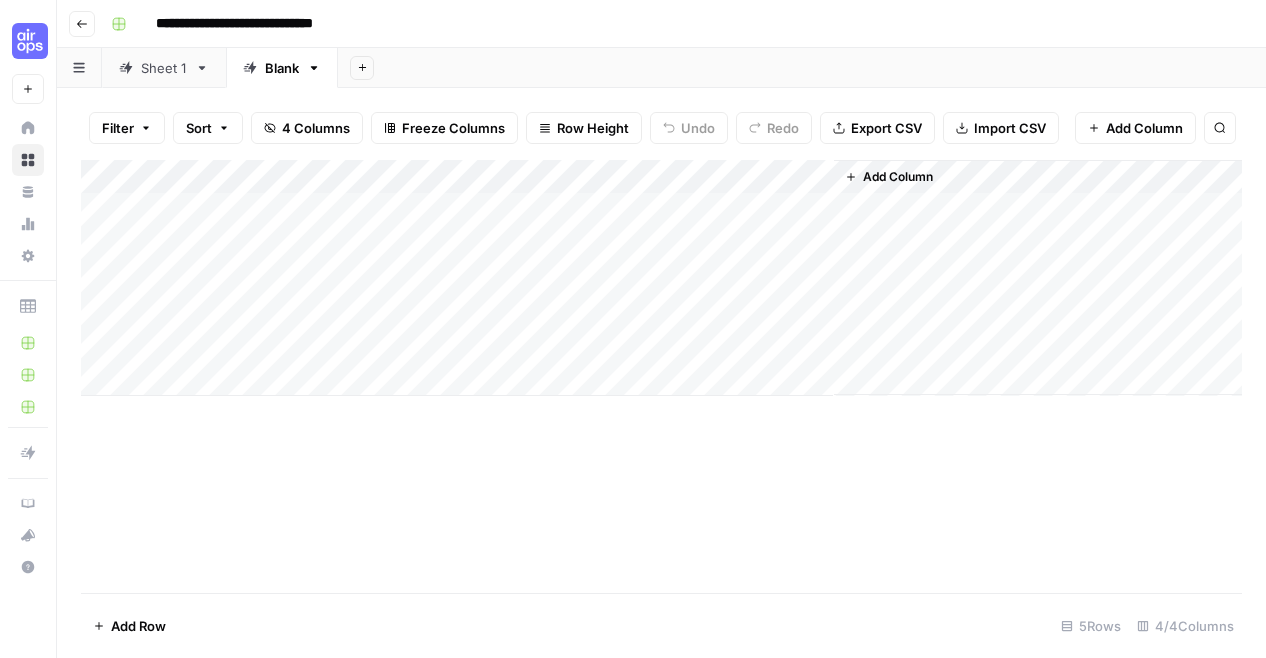 click on "Go back" at bounding box center [82, 24] 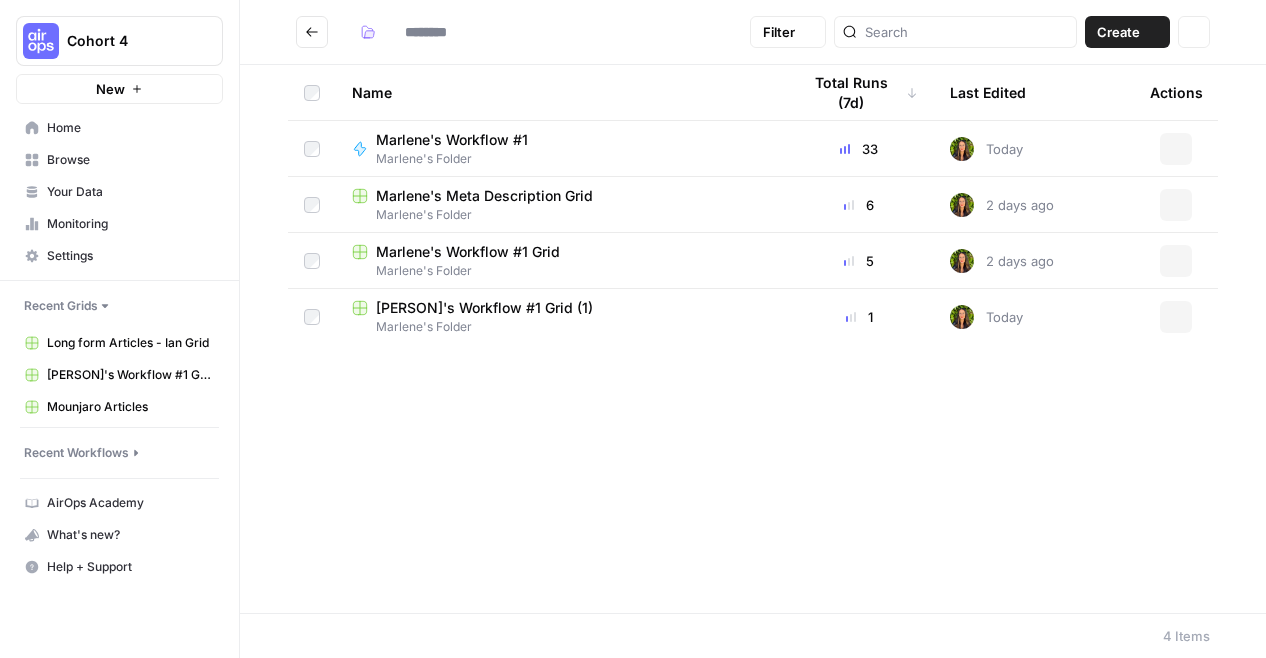 type on "**********" 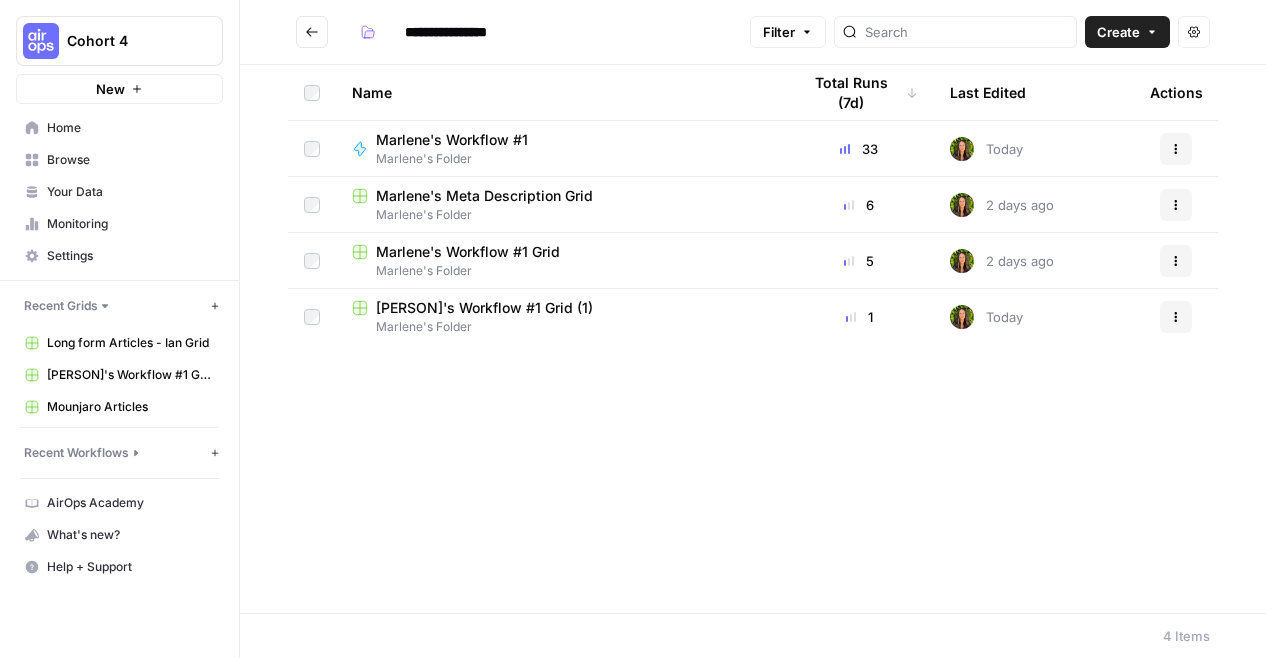click 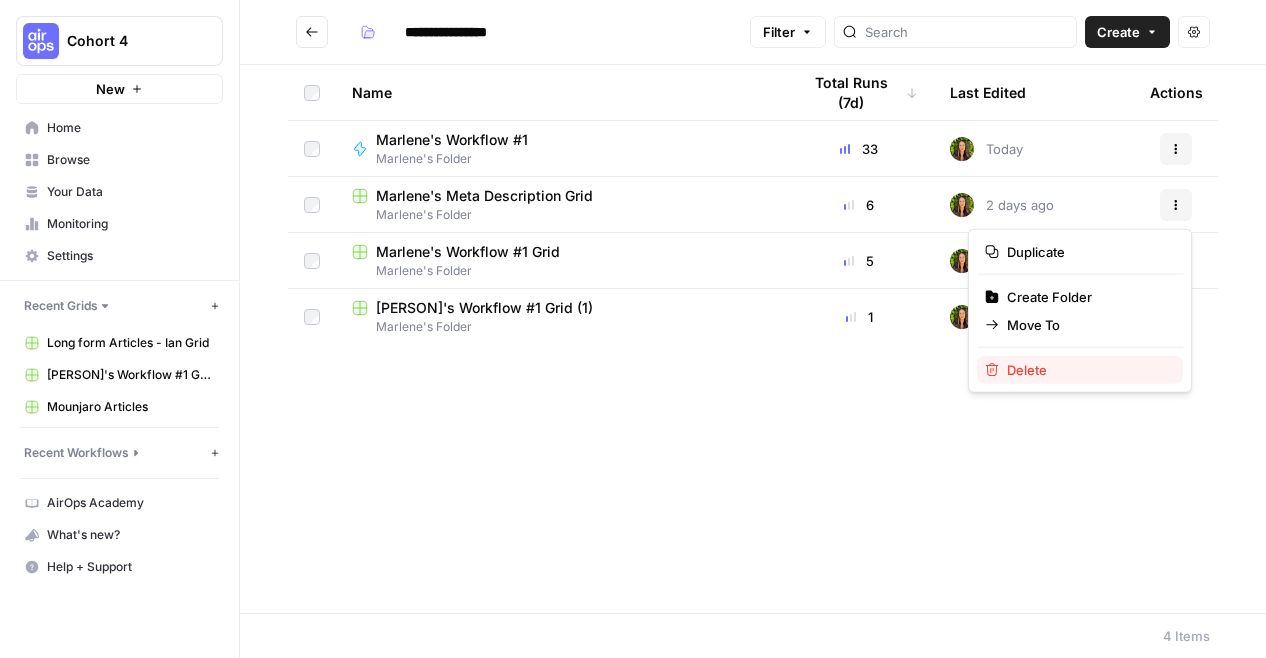 click on "Delete" at bounding box center (1087, 370) 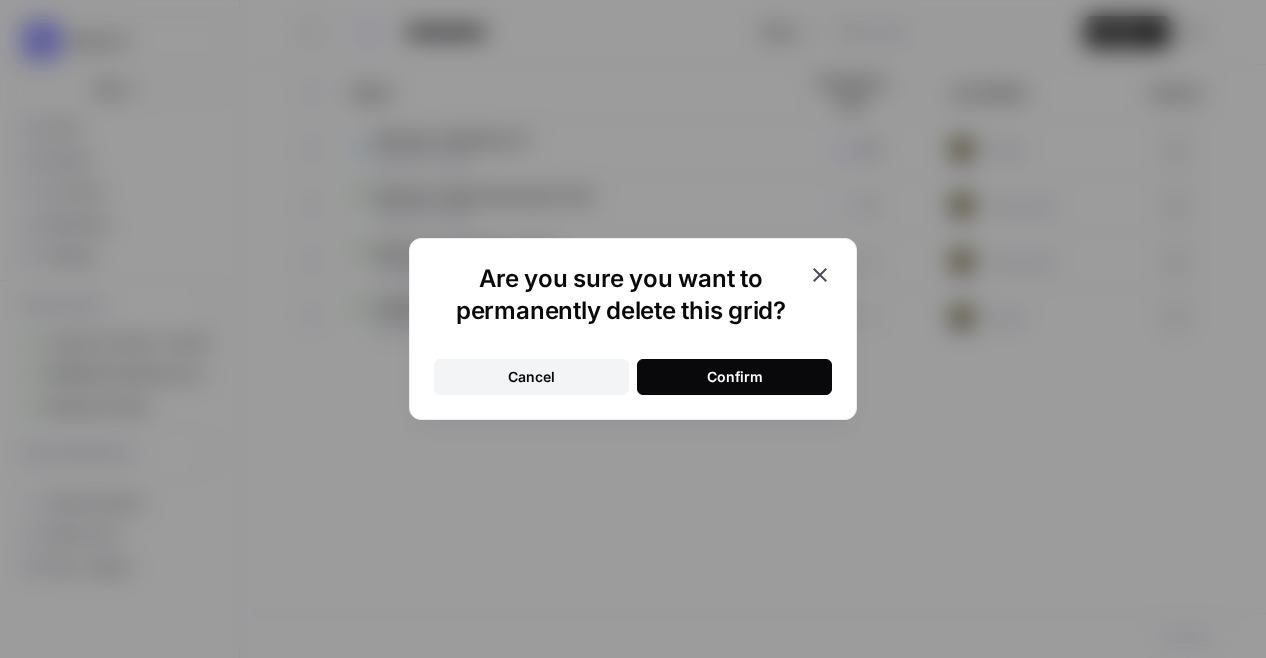 click on "Confirm" at bounding box center [734, 377] 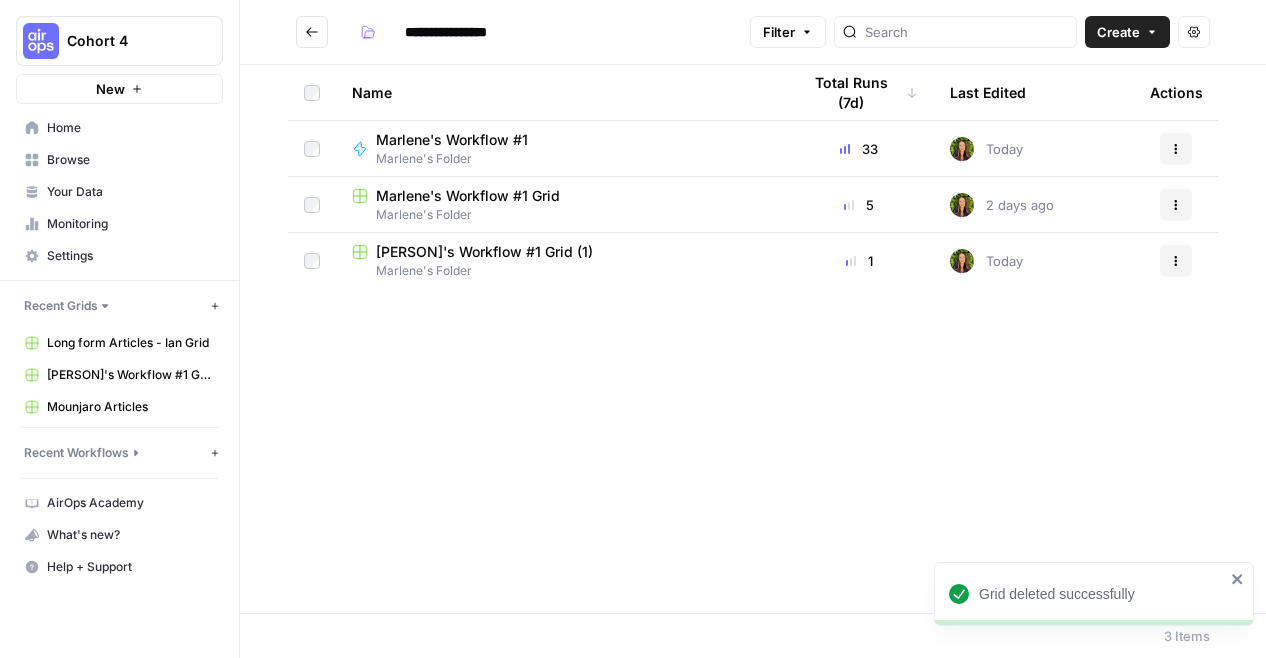 click on "Marlene's Workflow #1  Grid" at bounding box center (468, 196) 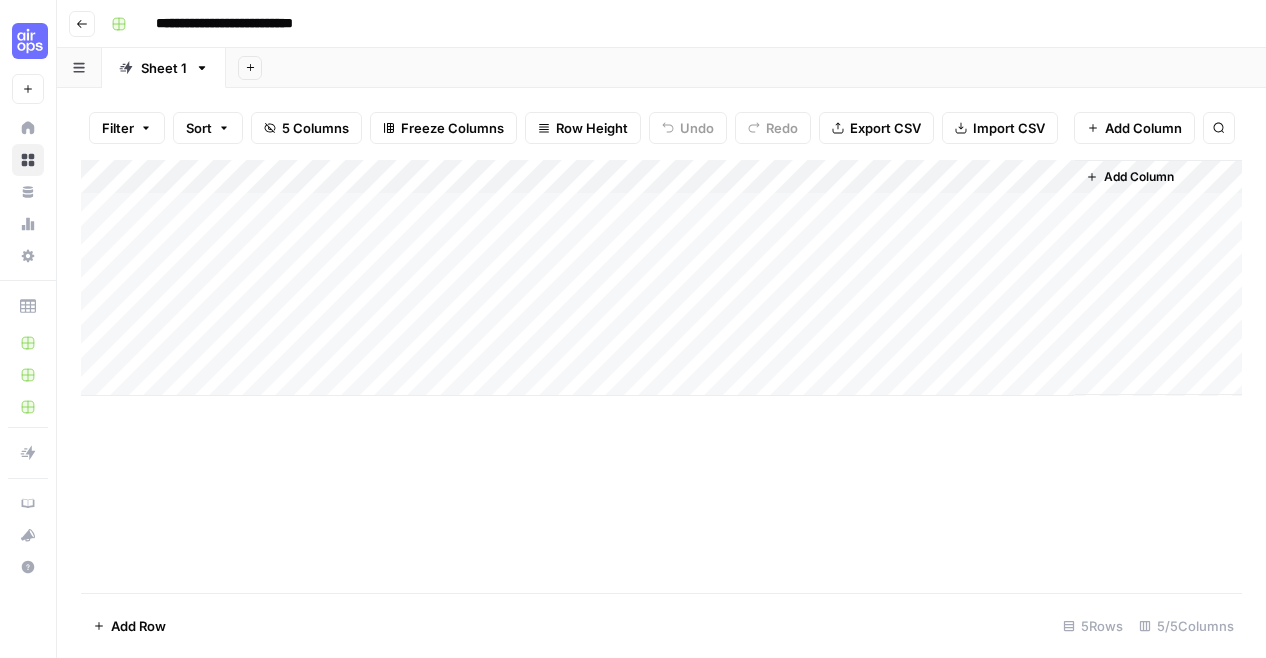 click 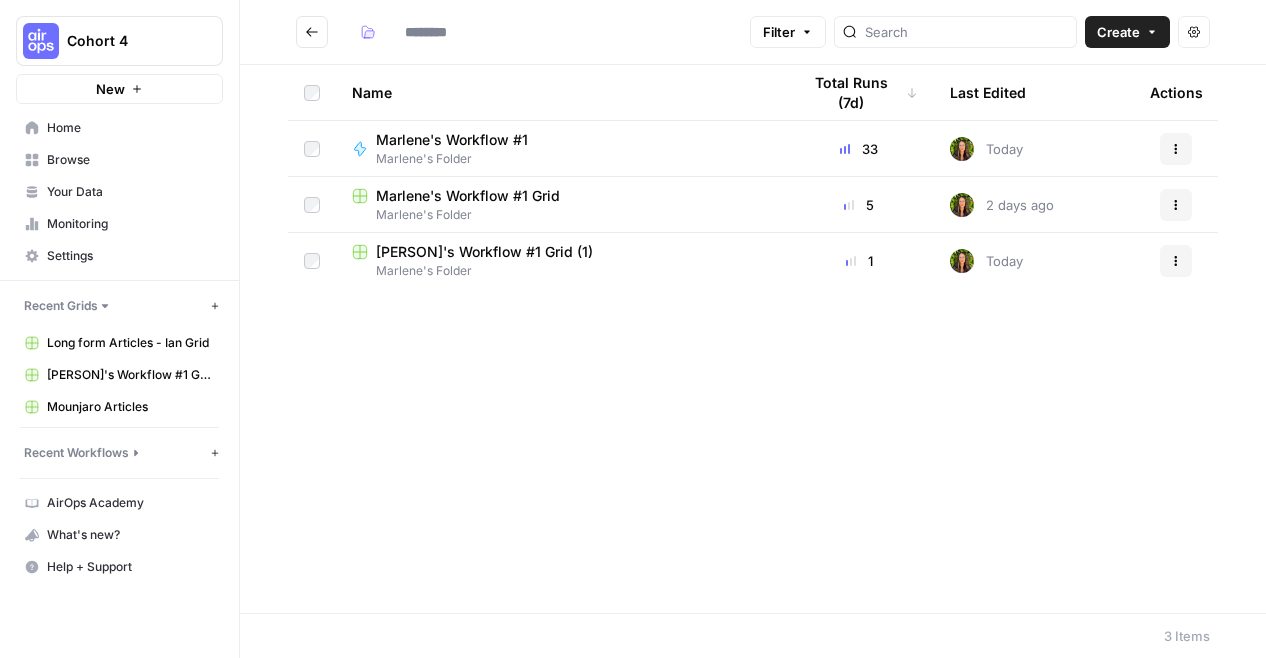 type on "**********" 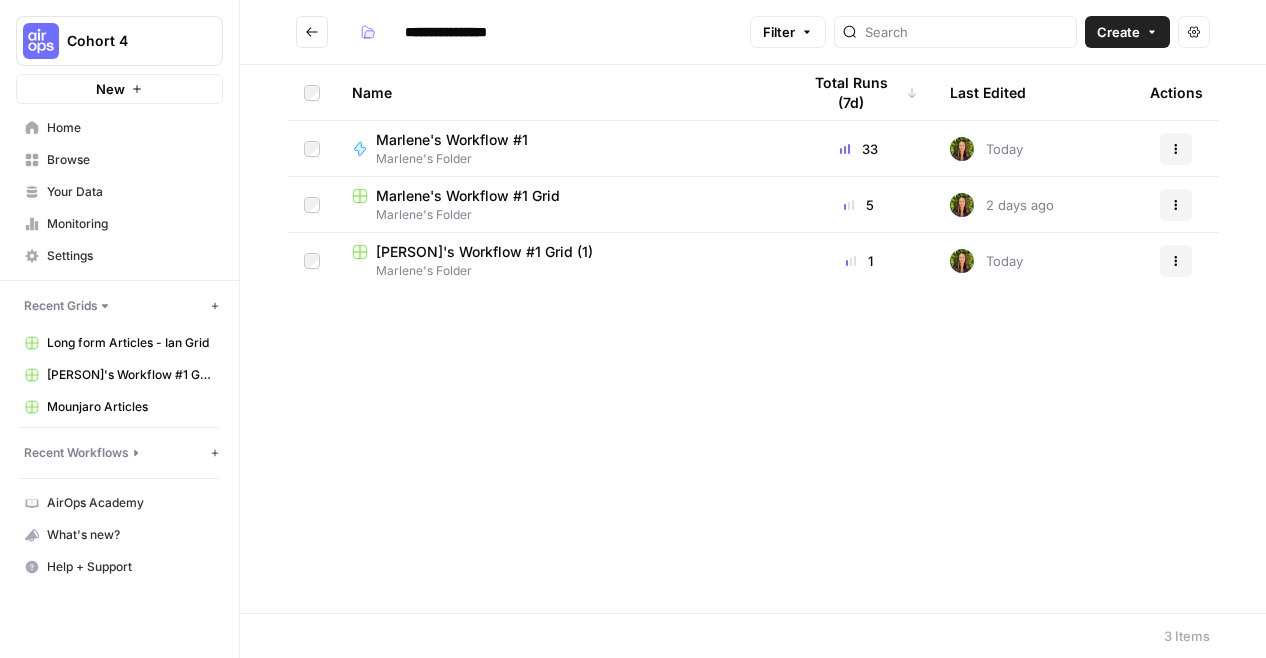 click on "Marlene's Workflow #1  Grid (1)" at bounding box center (484, 252) 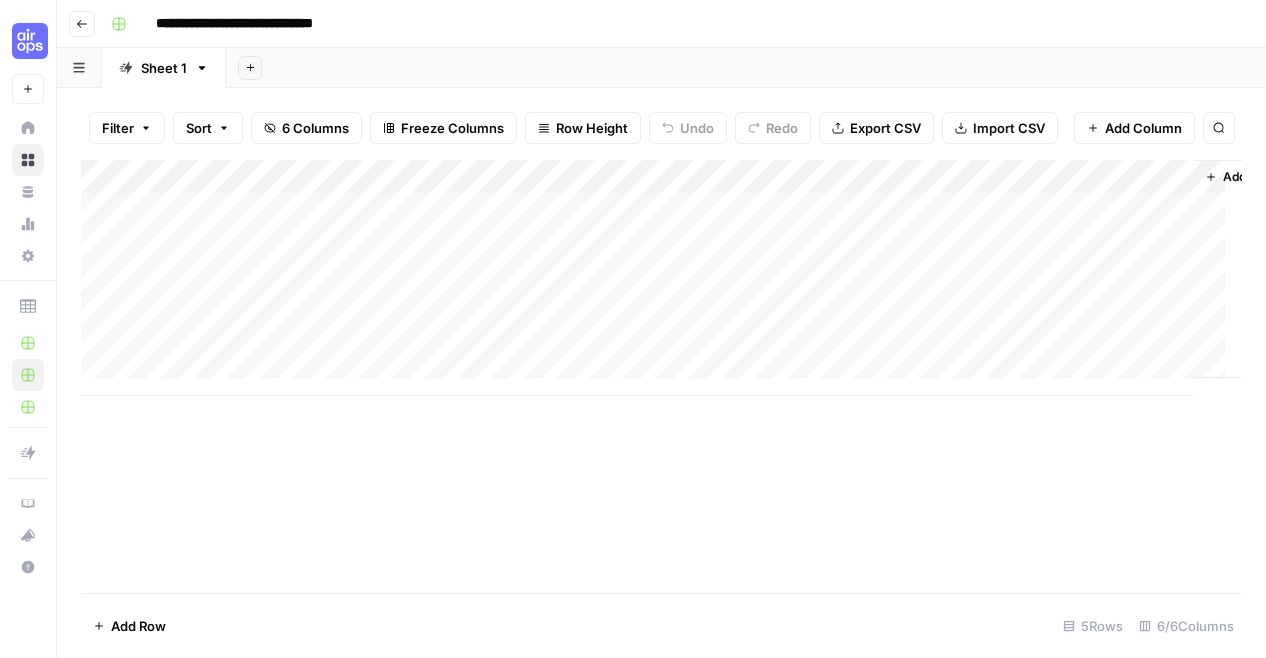 click 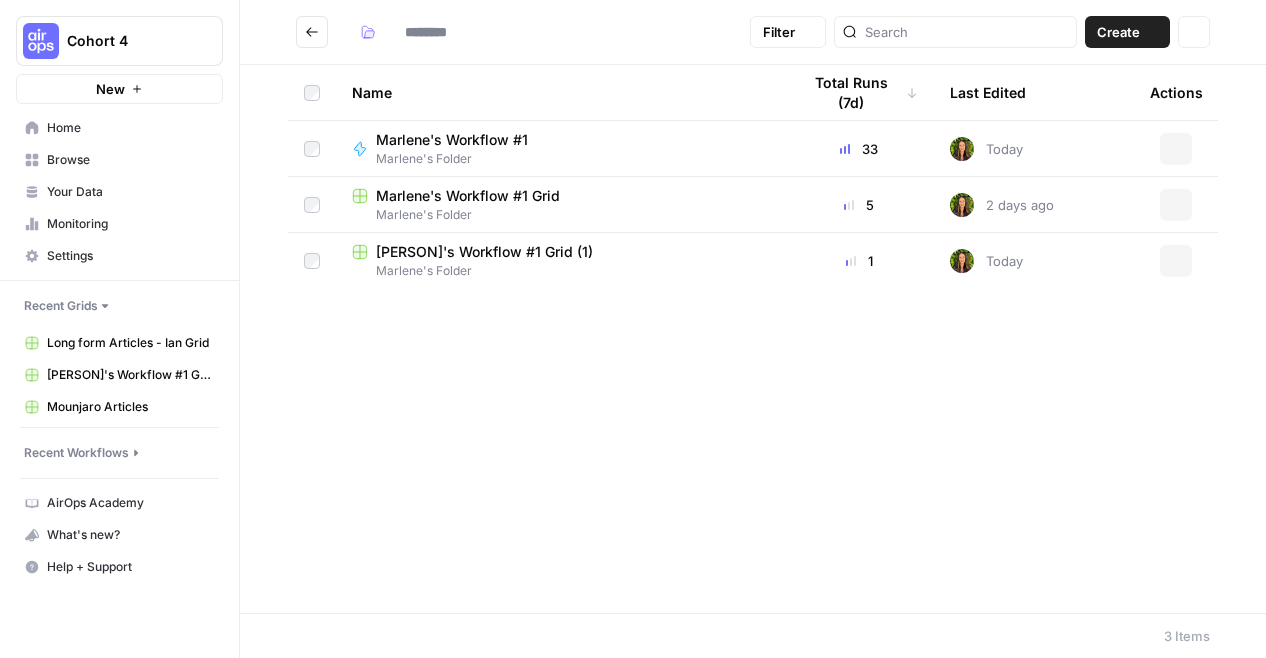 type on "**********" 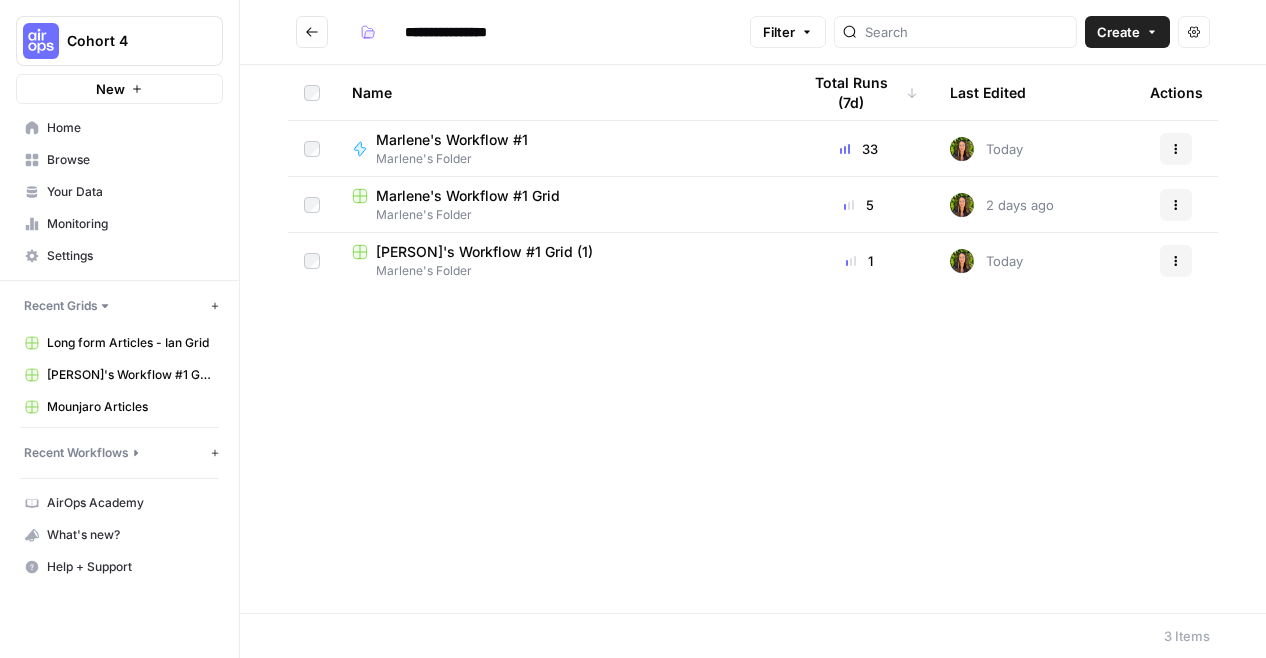 click on "Marlene's Folder" at bounding box center [560, 215] 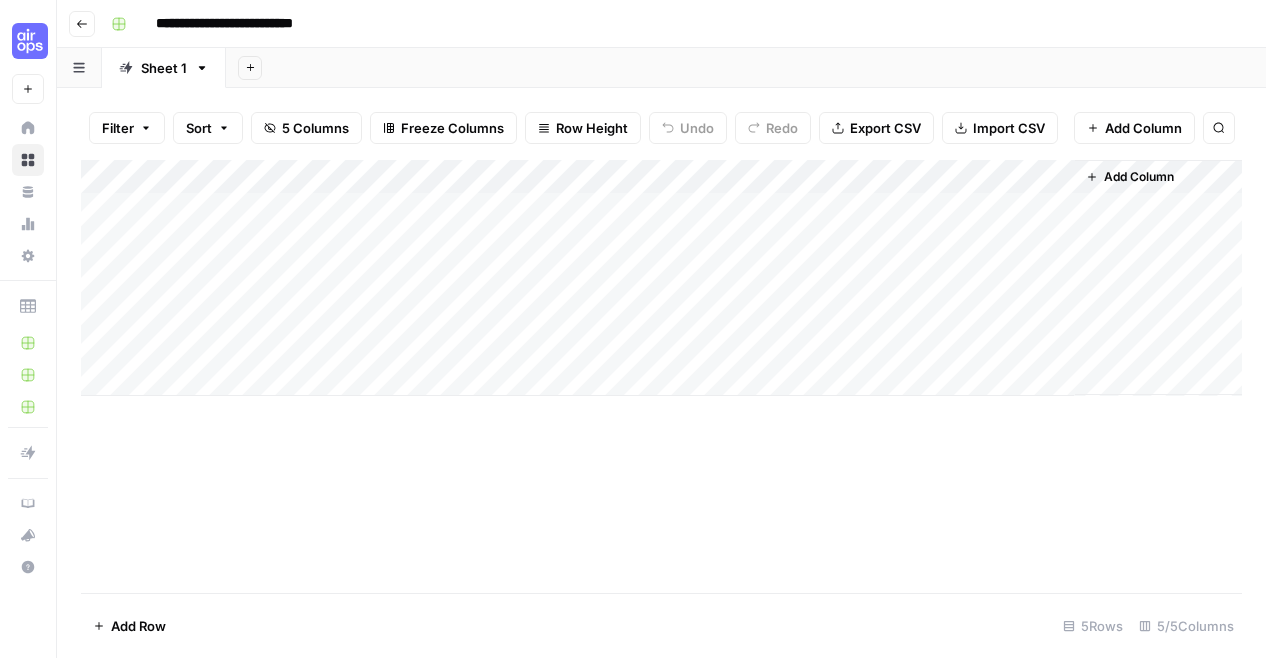 click 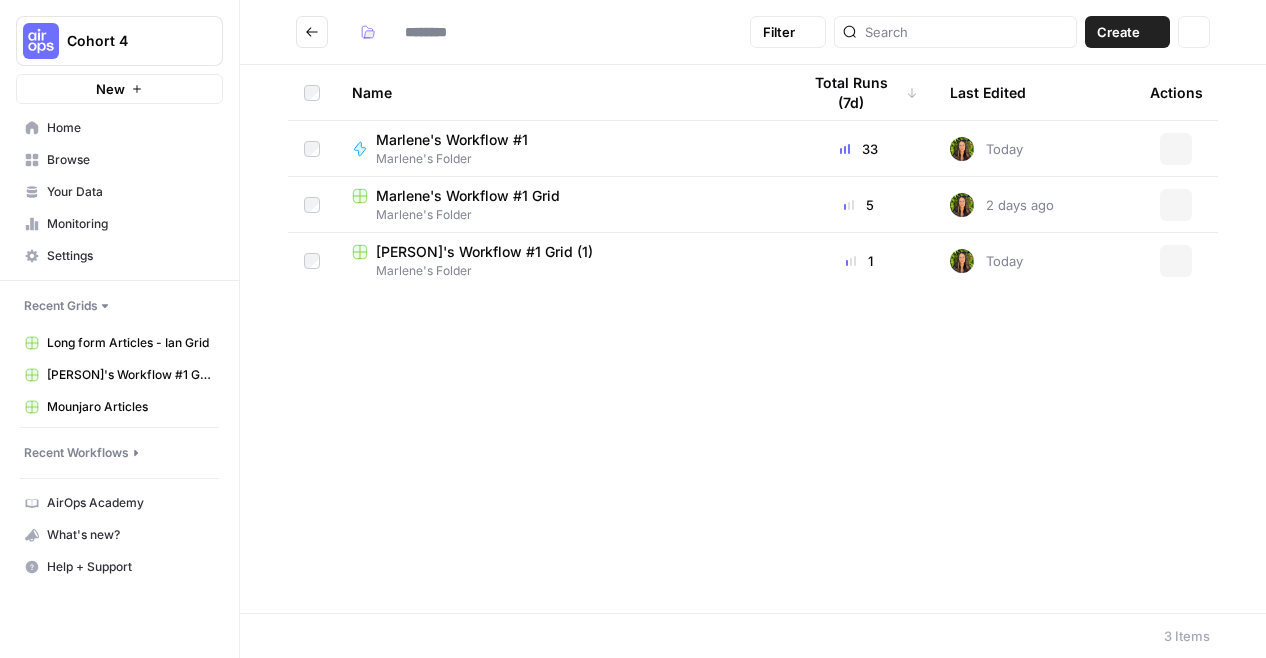 type on "**********" 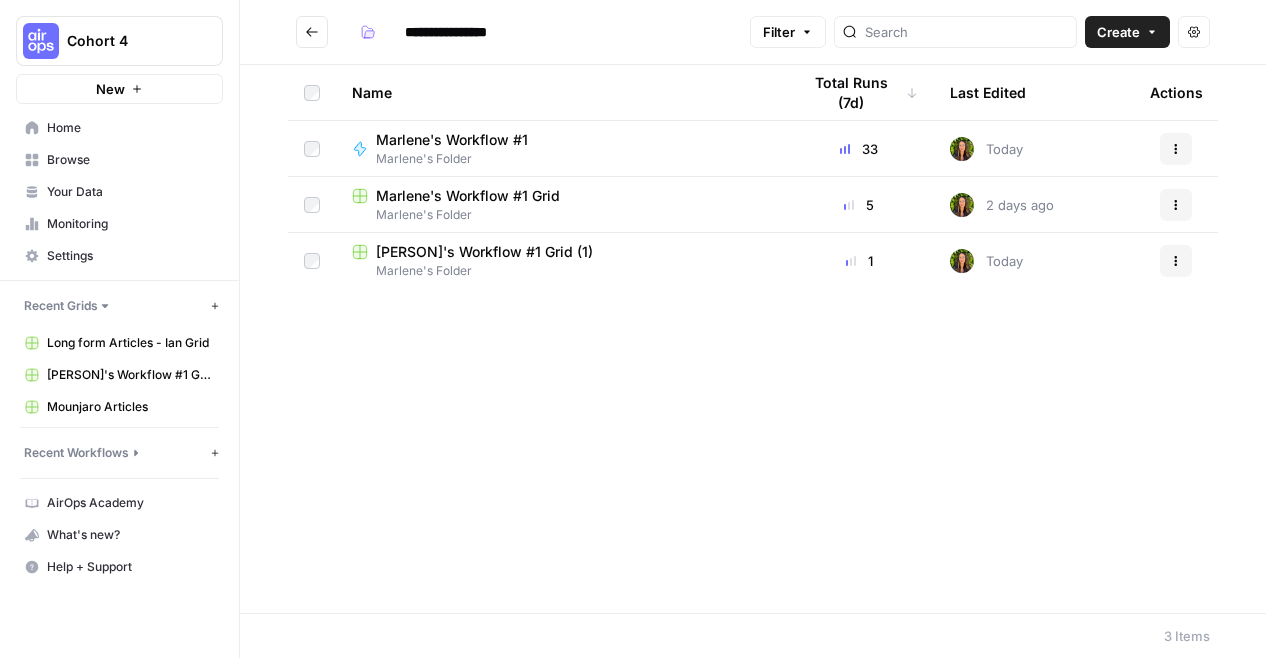 click on "Marlene's Workflow #1  Grid (1)" at bounding box center (560, 252) 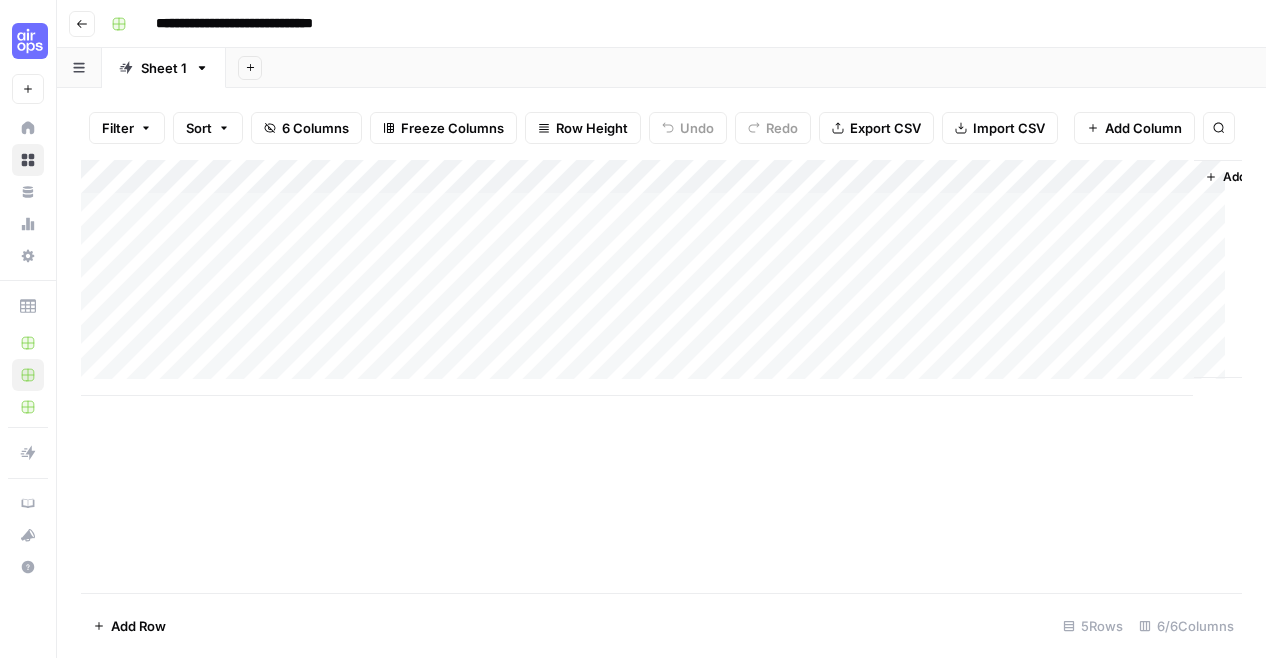 click on "**********" at bounding box center [261, 24] 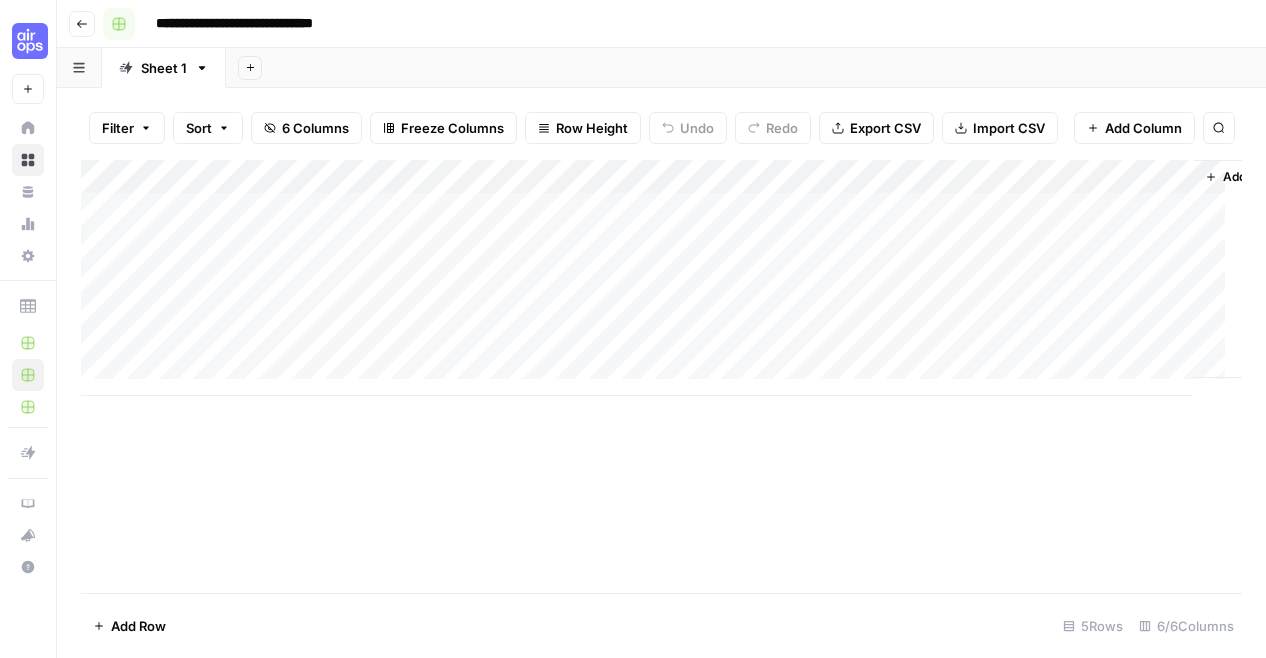 drag, startPoint x: 232, startPoint y: 23, endPoint x: 123, endPoint y: 17, distance: 109.165016 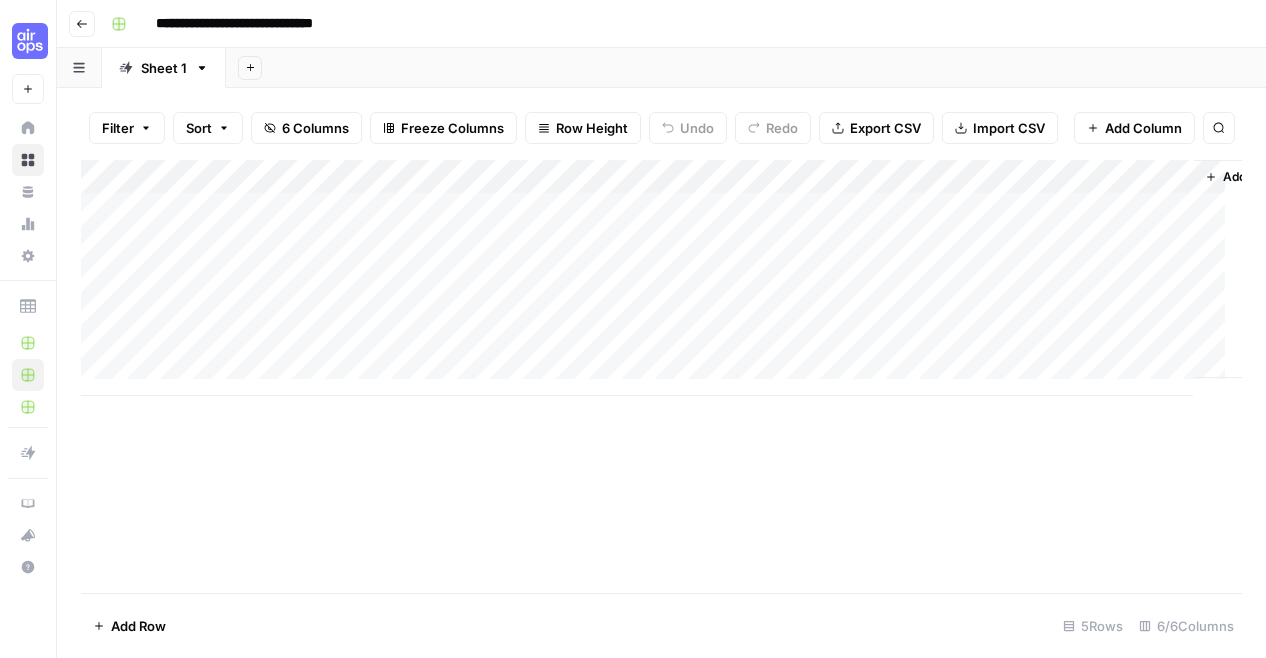 click on "**********" at bounding box center [261, 24] 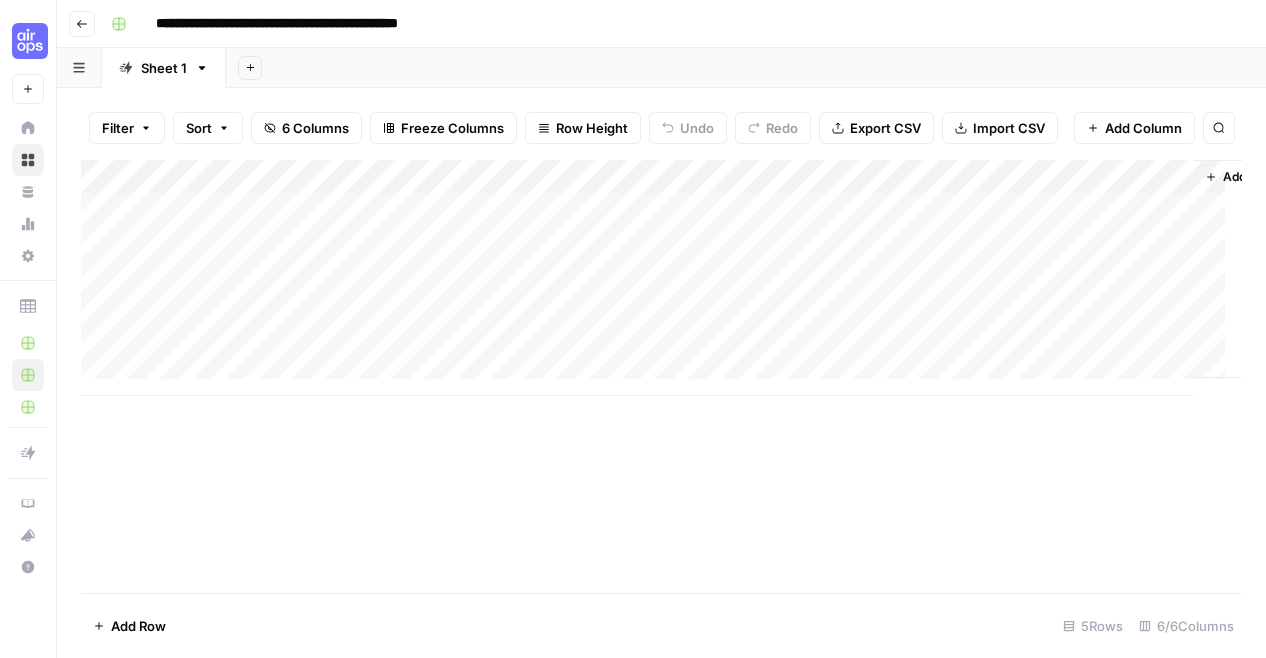 click on "**********" at bounding box center [321, 24] 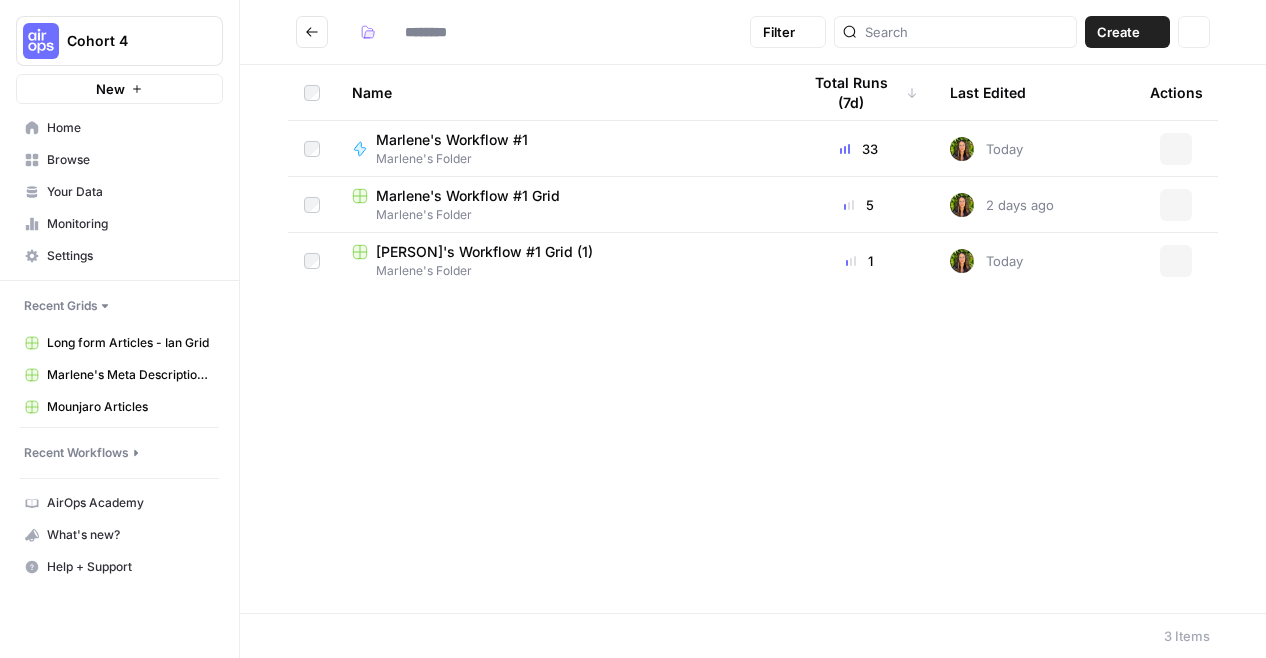 type on "**********" 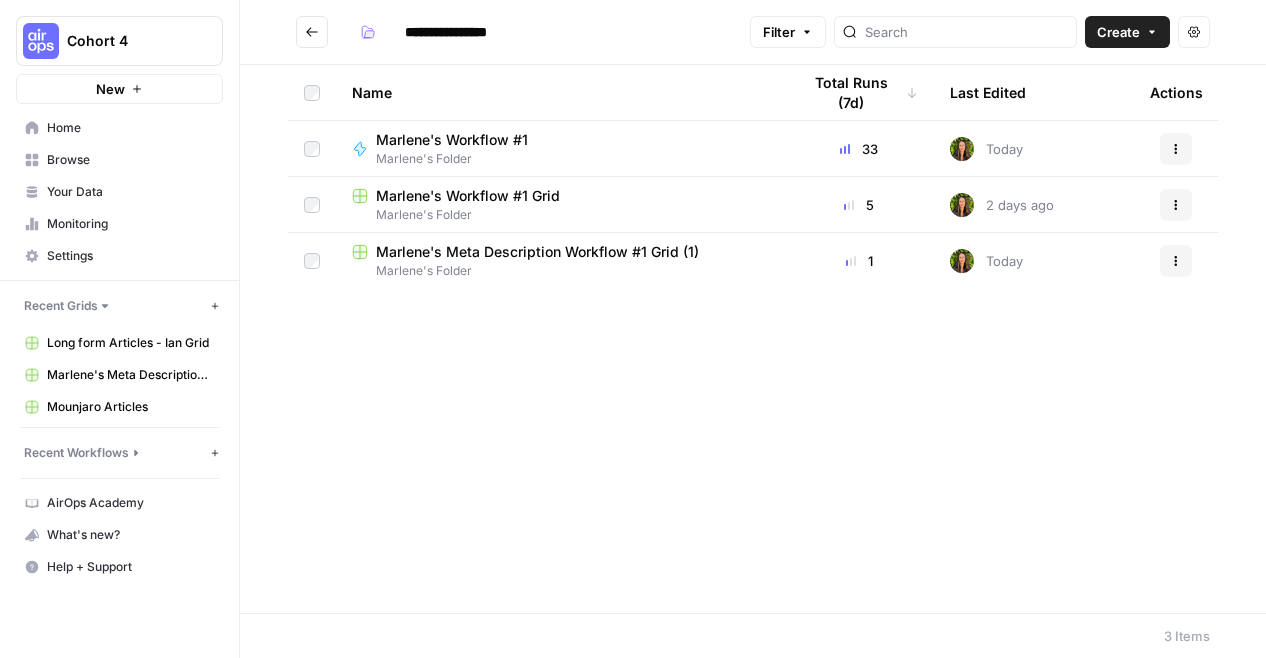 click on "Marlene's Meta Description Workflow #1  Grid (1)" at bounding box center (537, 252) 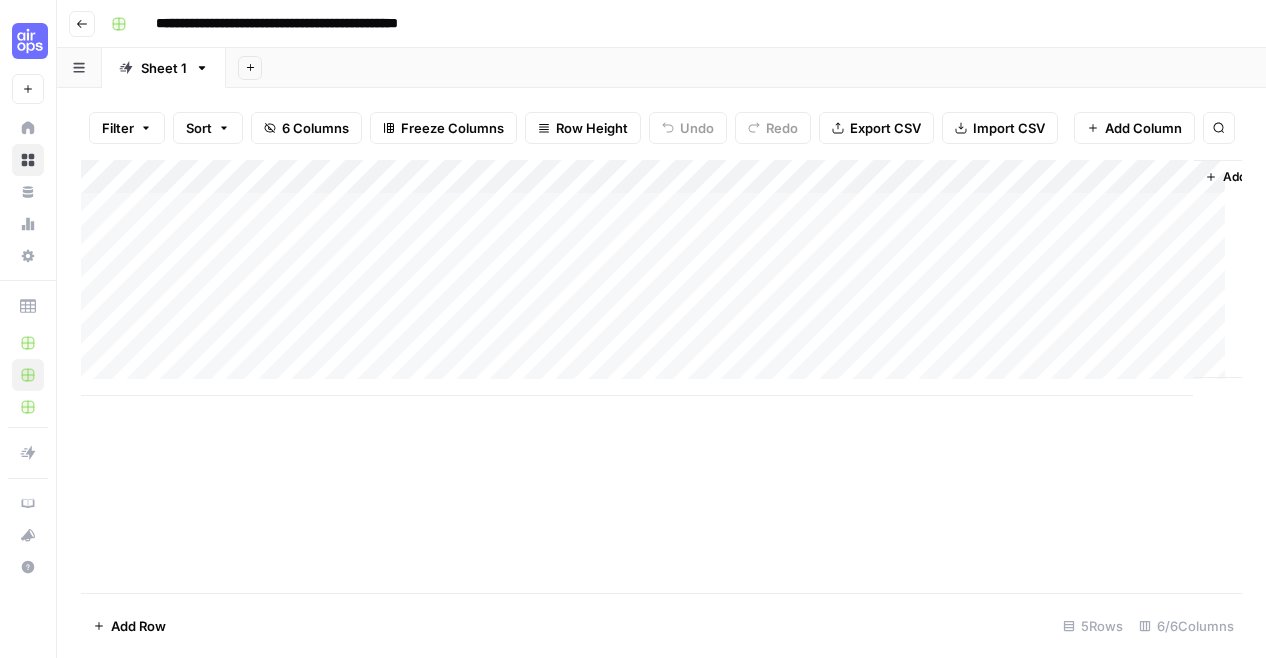 click on "**********" at bounding box center (321, 24) 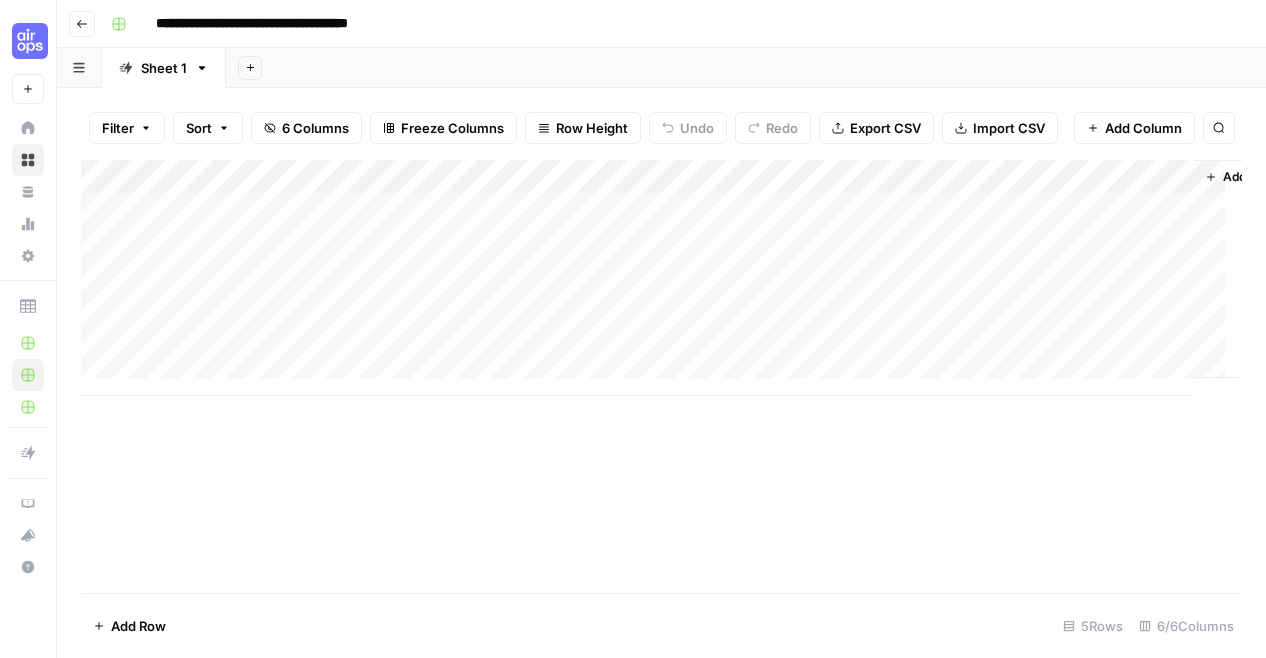 type on "**********" 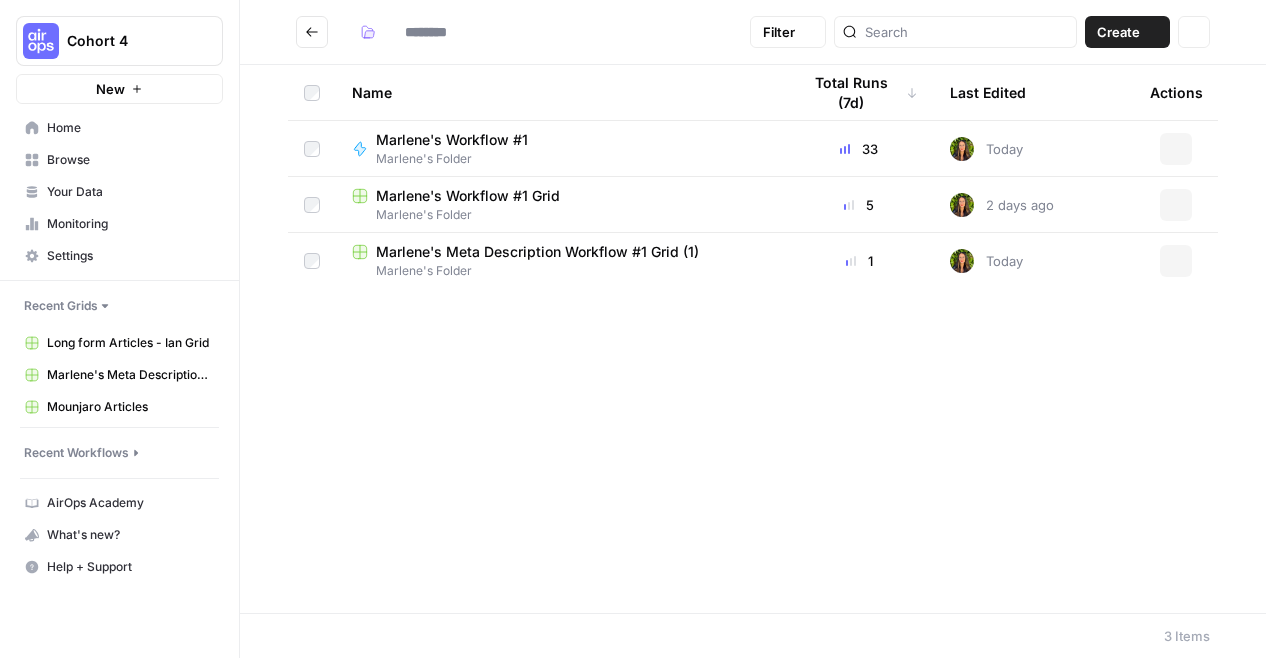 type on "**********" 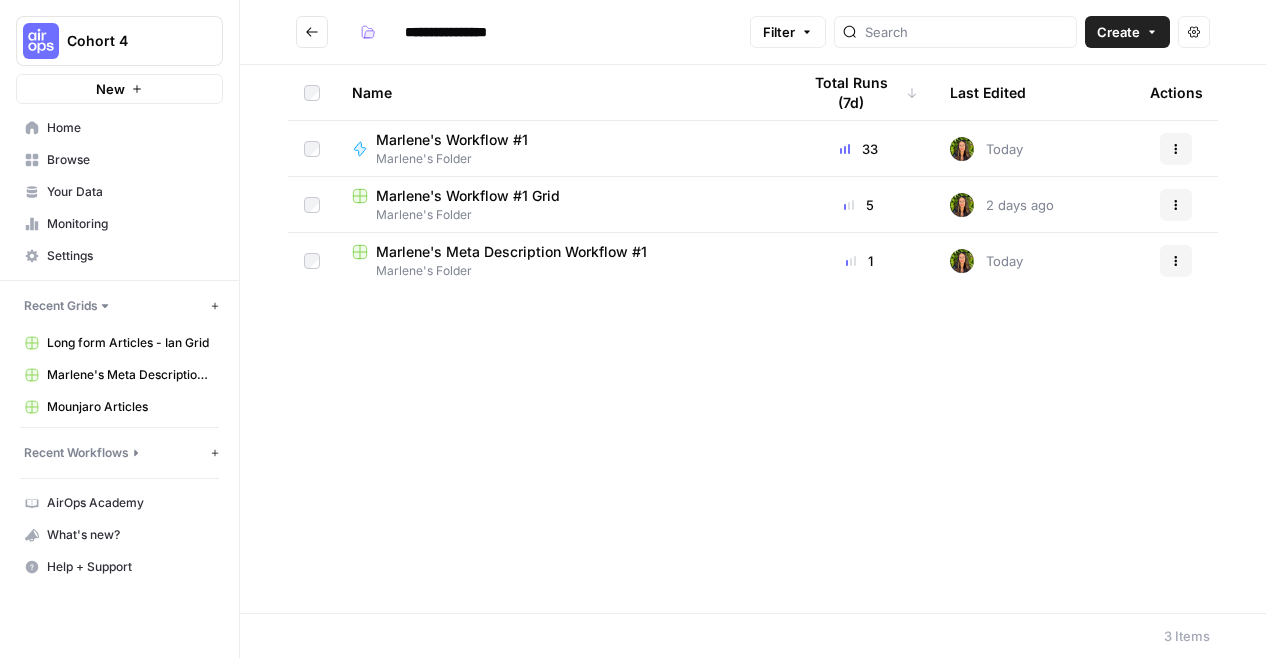 click on "Marlene's Folder" at bounding box center [560, 215] 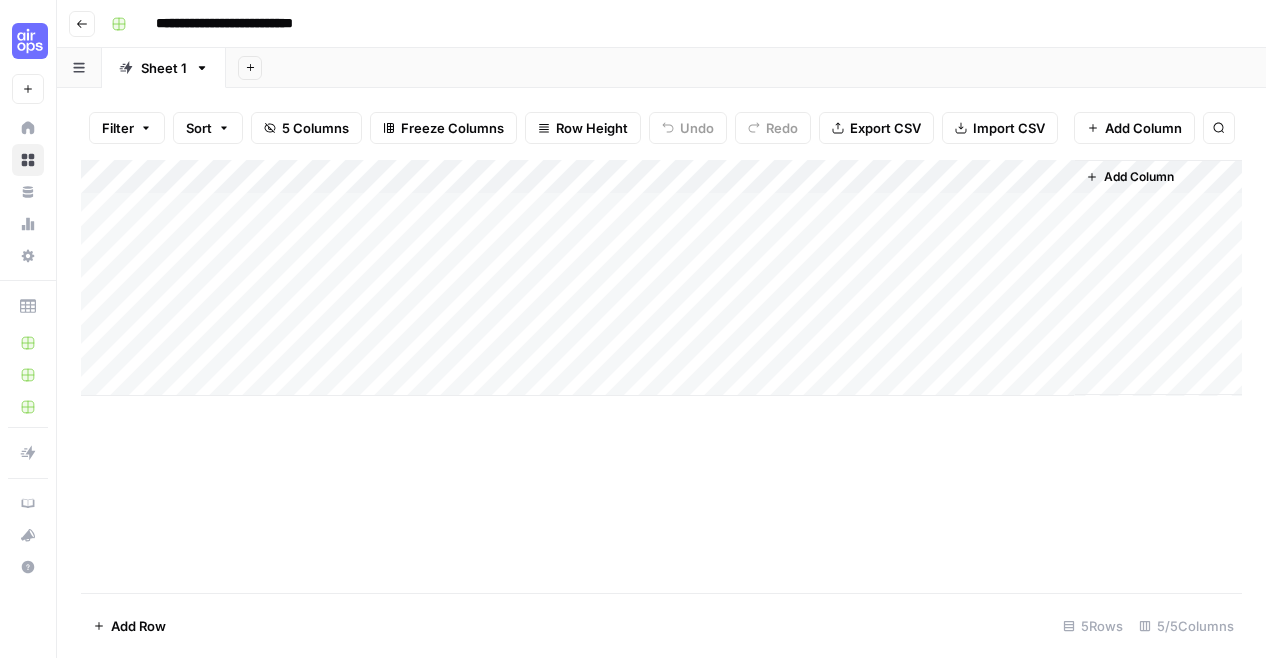 click on "**********" at bounding box center [251, 24] 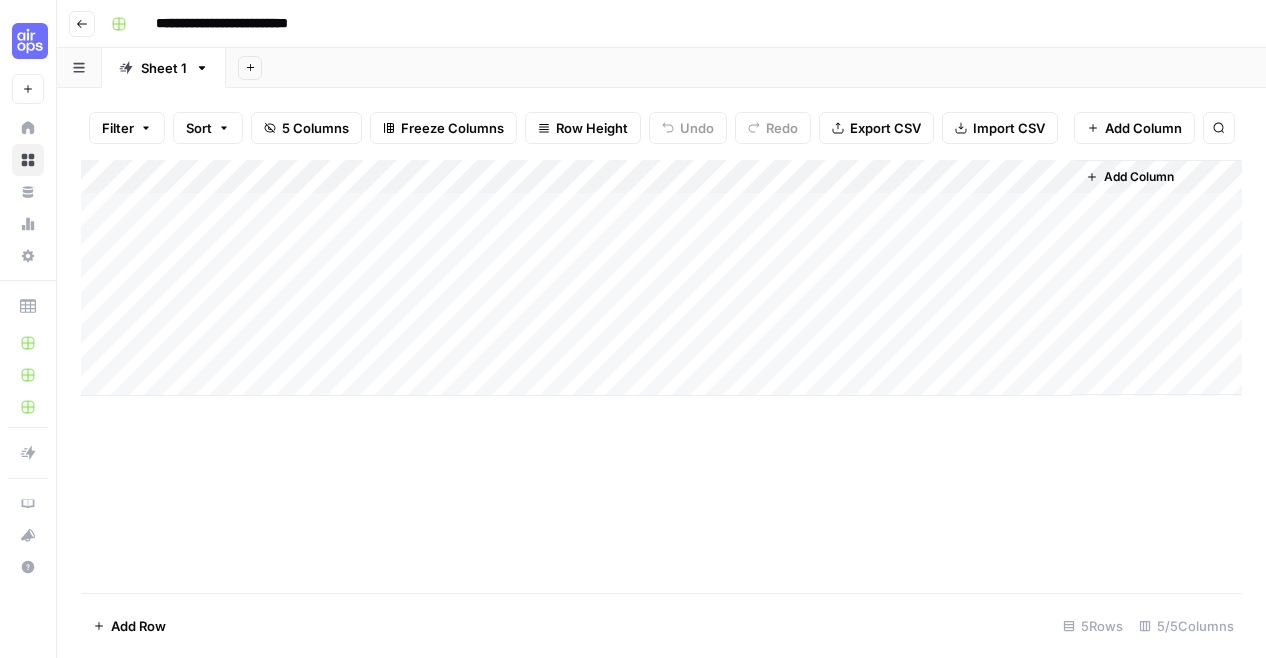 type on "**********" 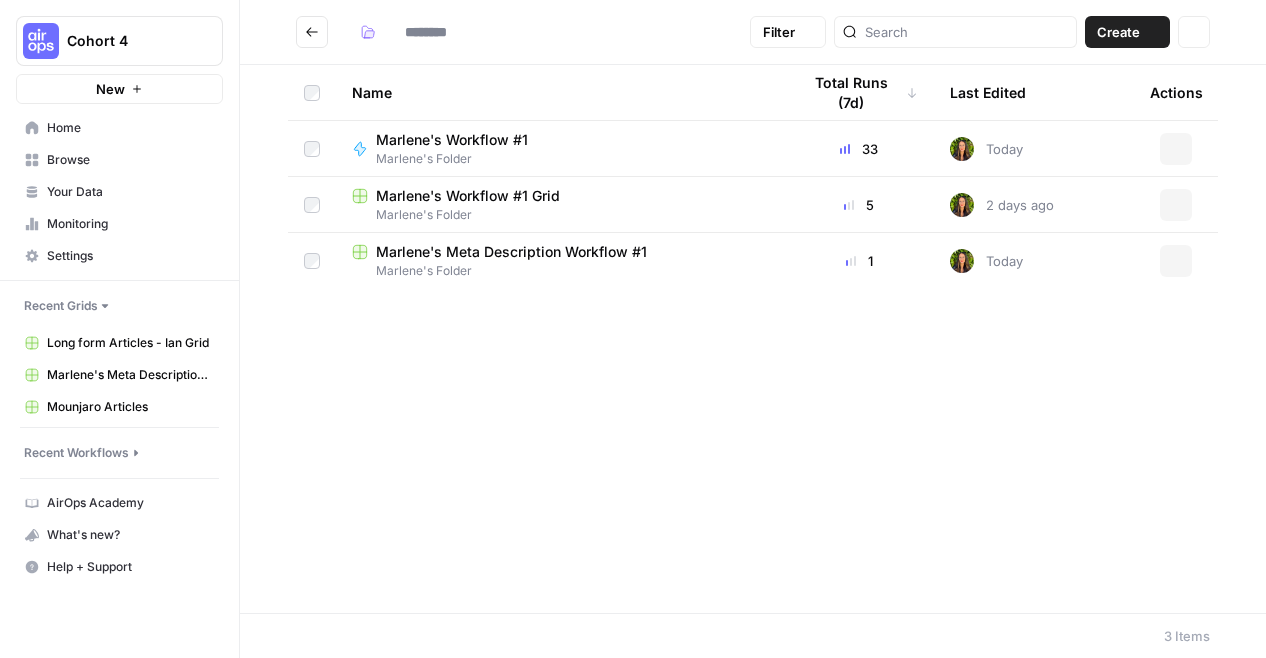 type on "**********" 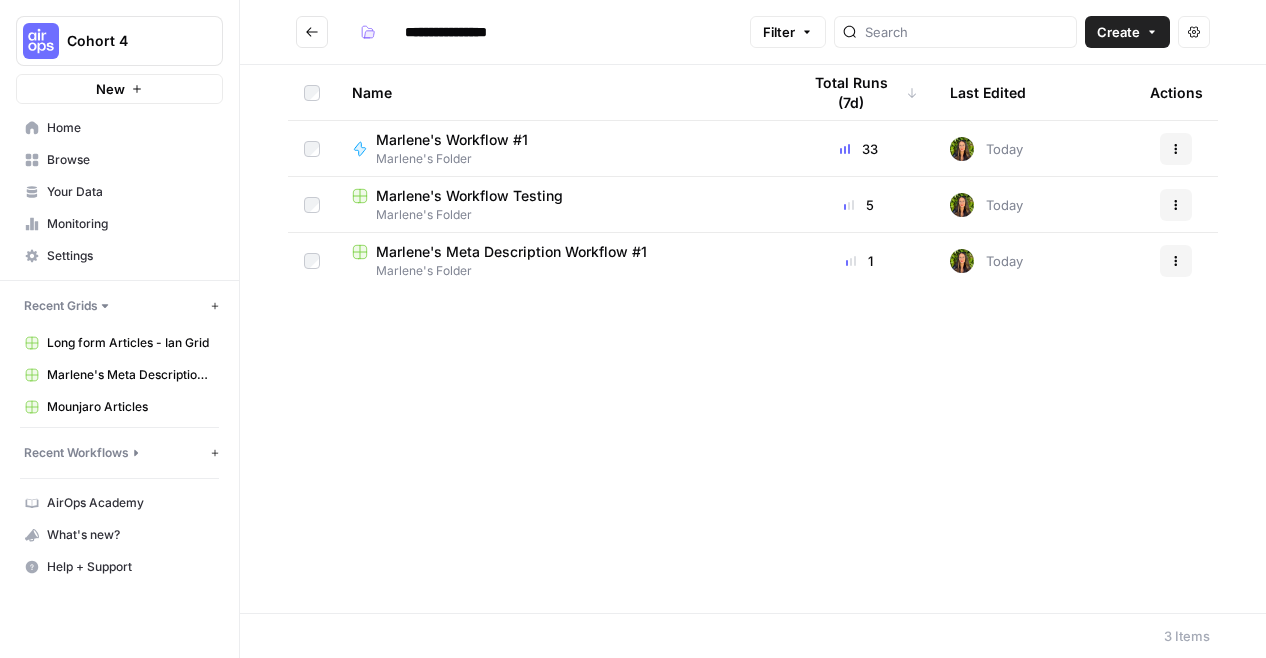click on "Marlene's Folder" at bounding box center [460, 159] 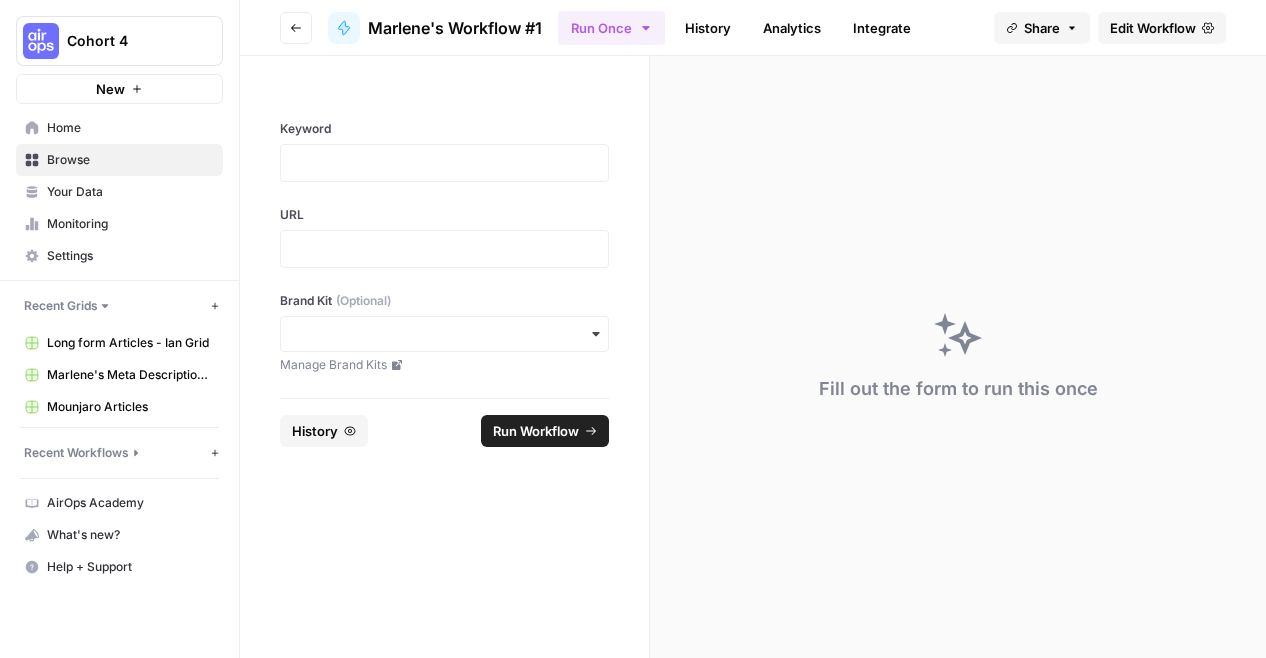 click 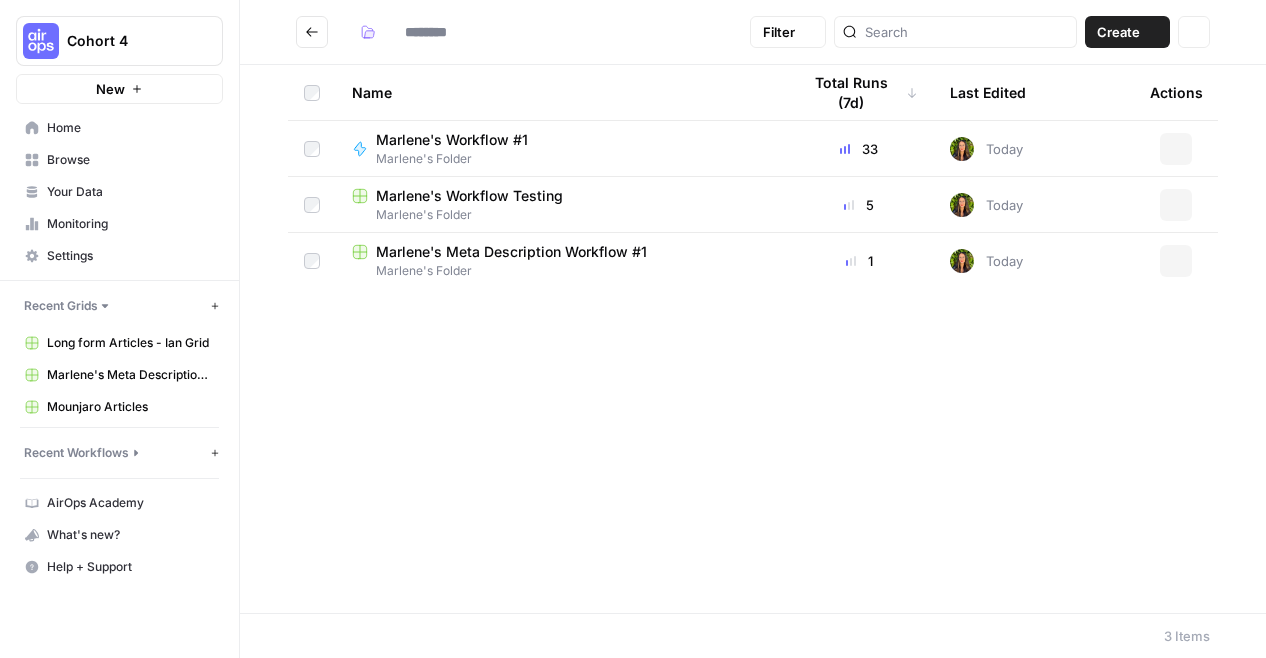 type on "**********" 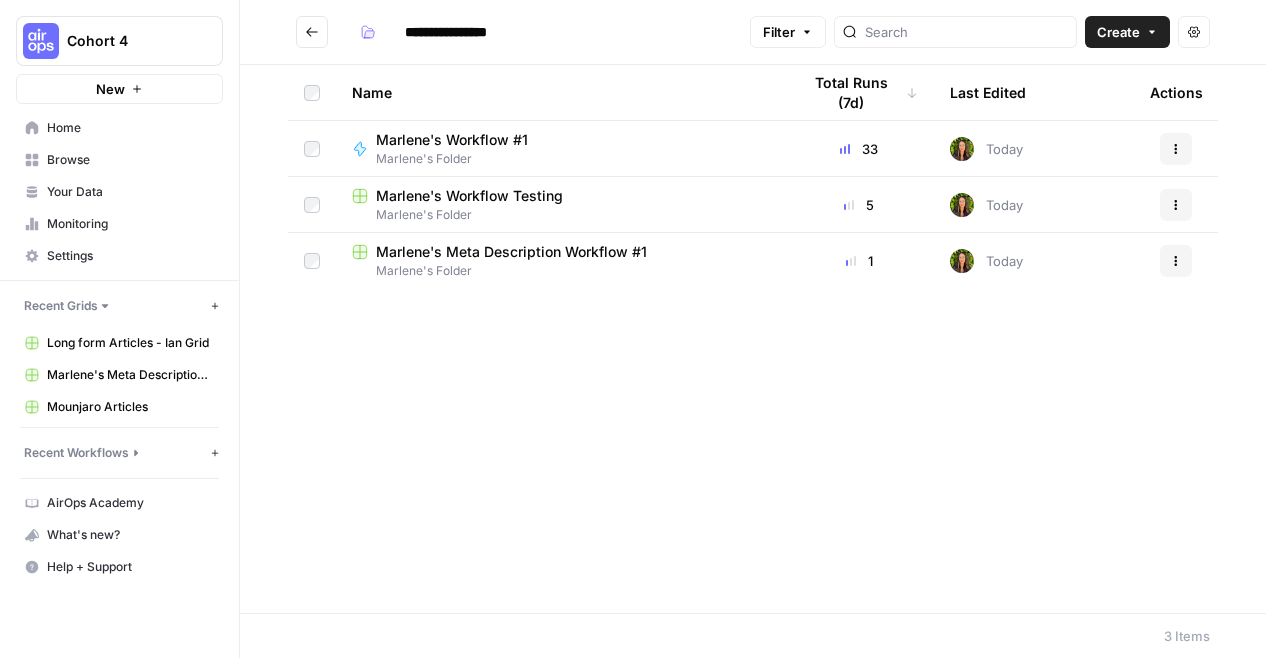 click 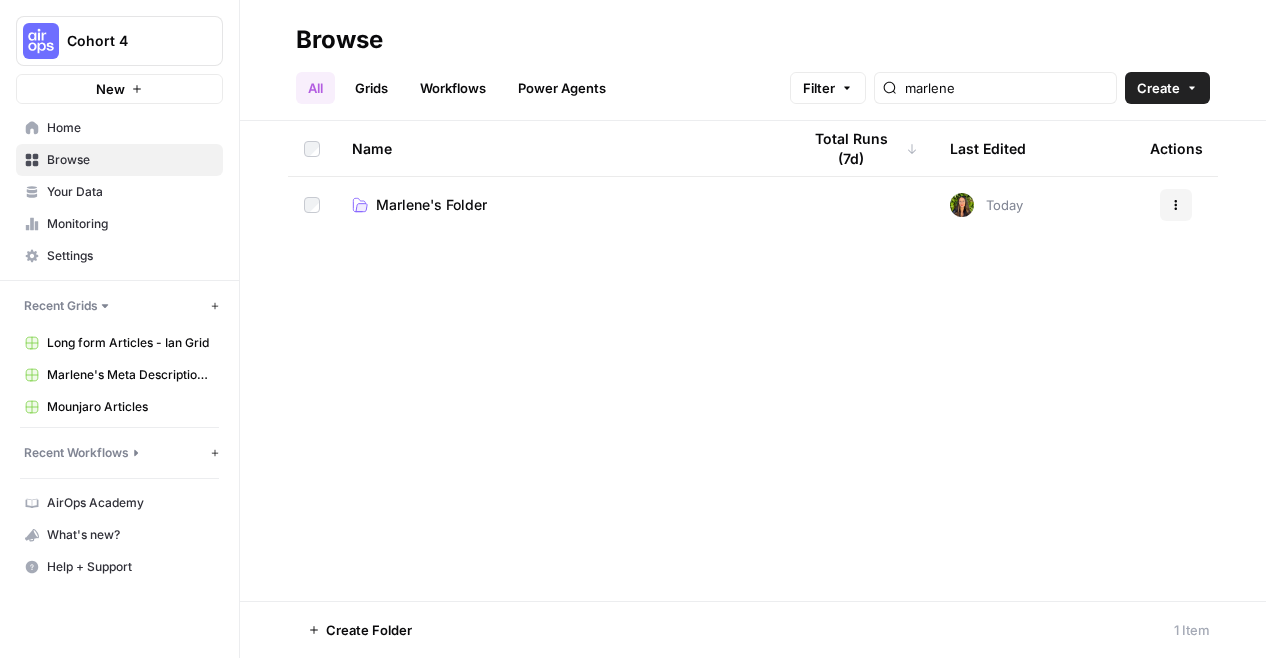 click on "Grids" at bounding box center (371, 88) 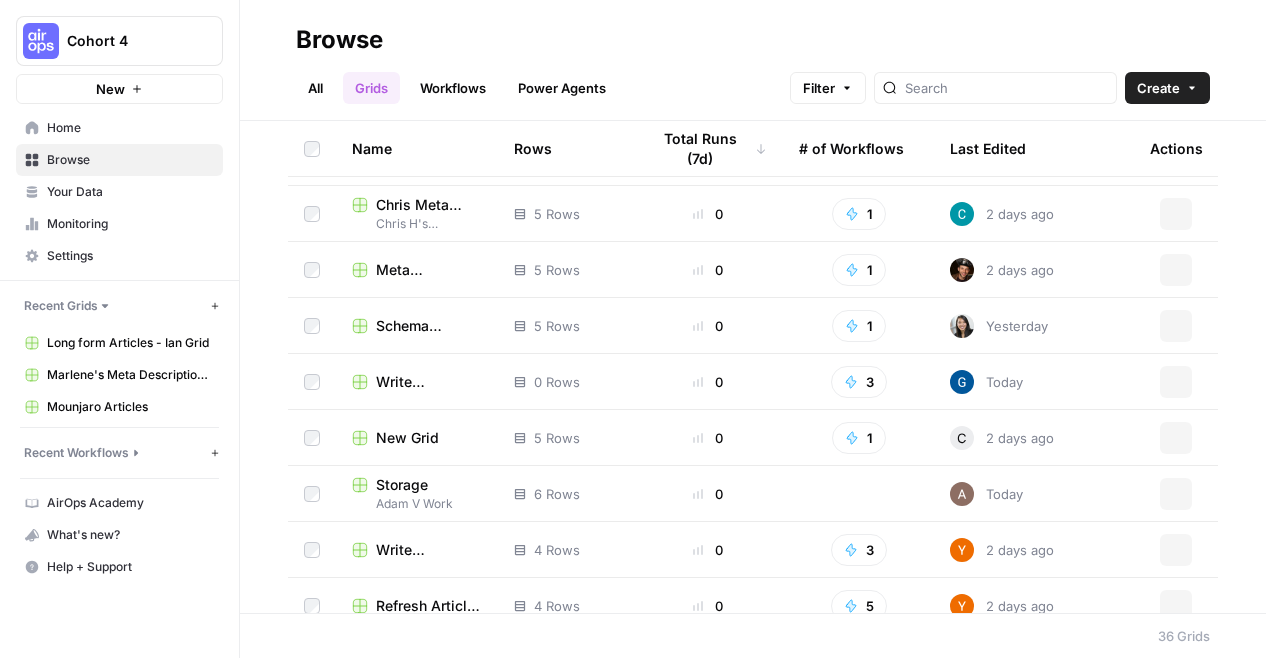 scroll, scrollTop: 1579, scrollLeft: 0, axis: vertical 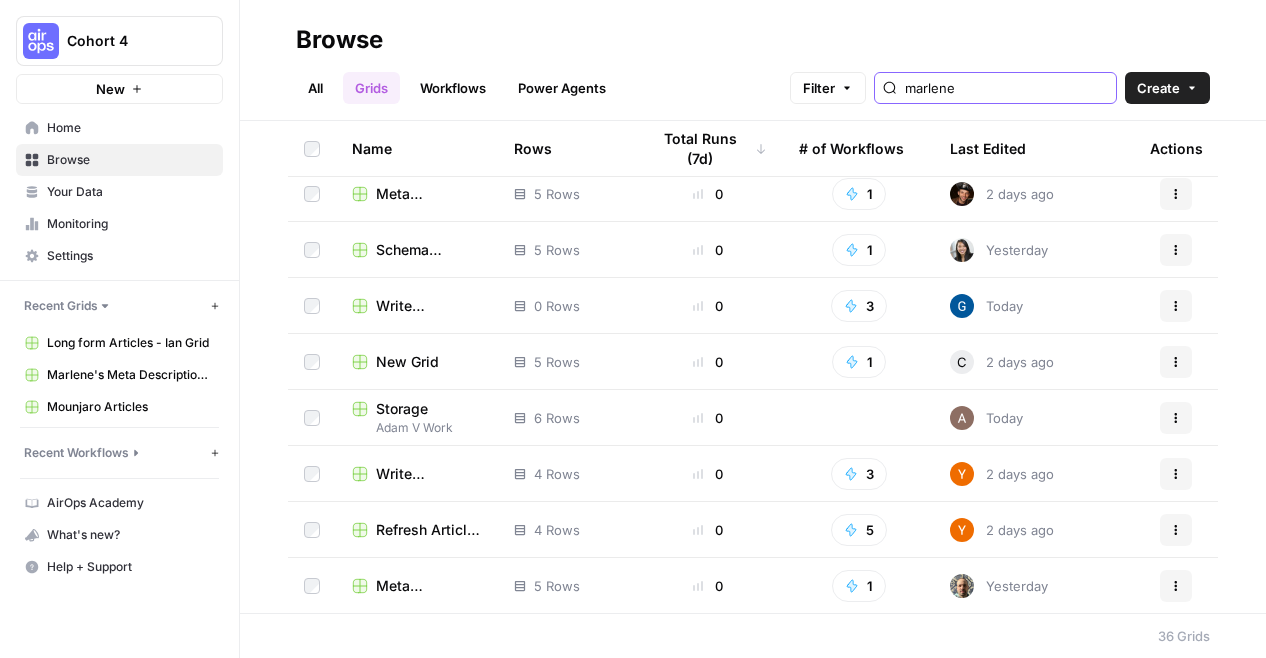 type on "marlene" 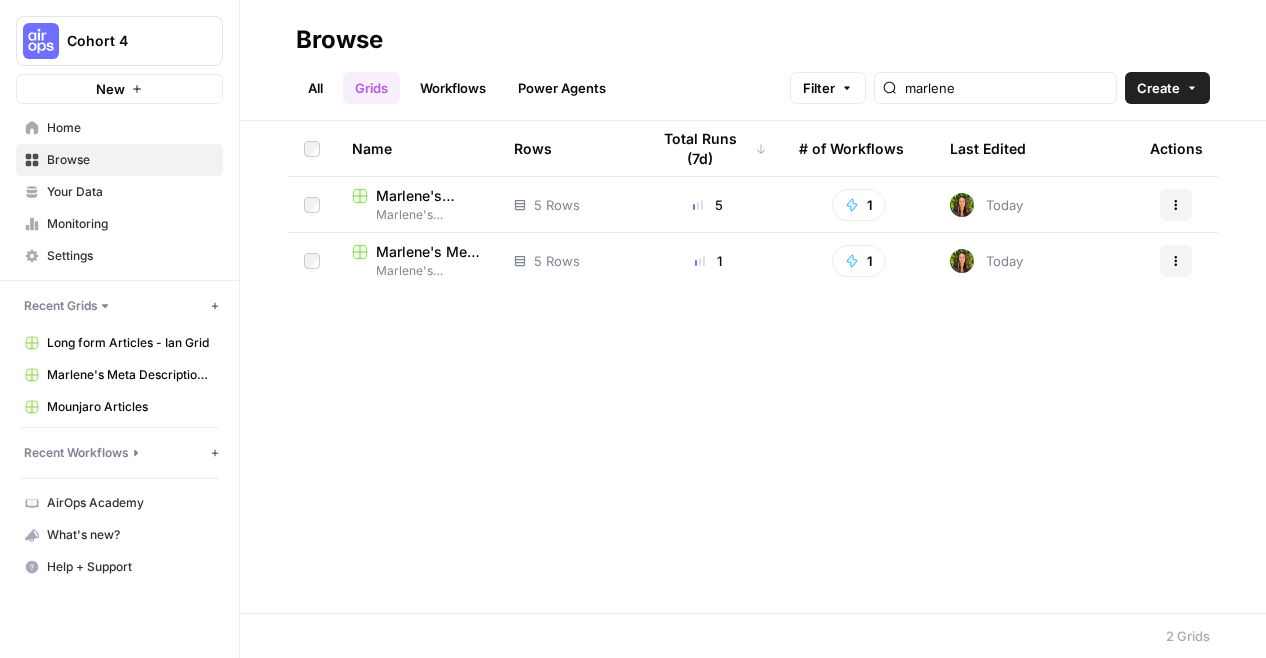 click on "Workflows" at bounding box center [453, 88] 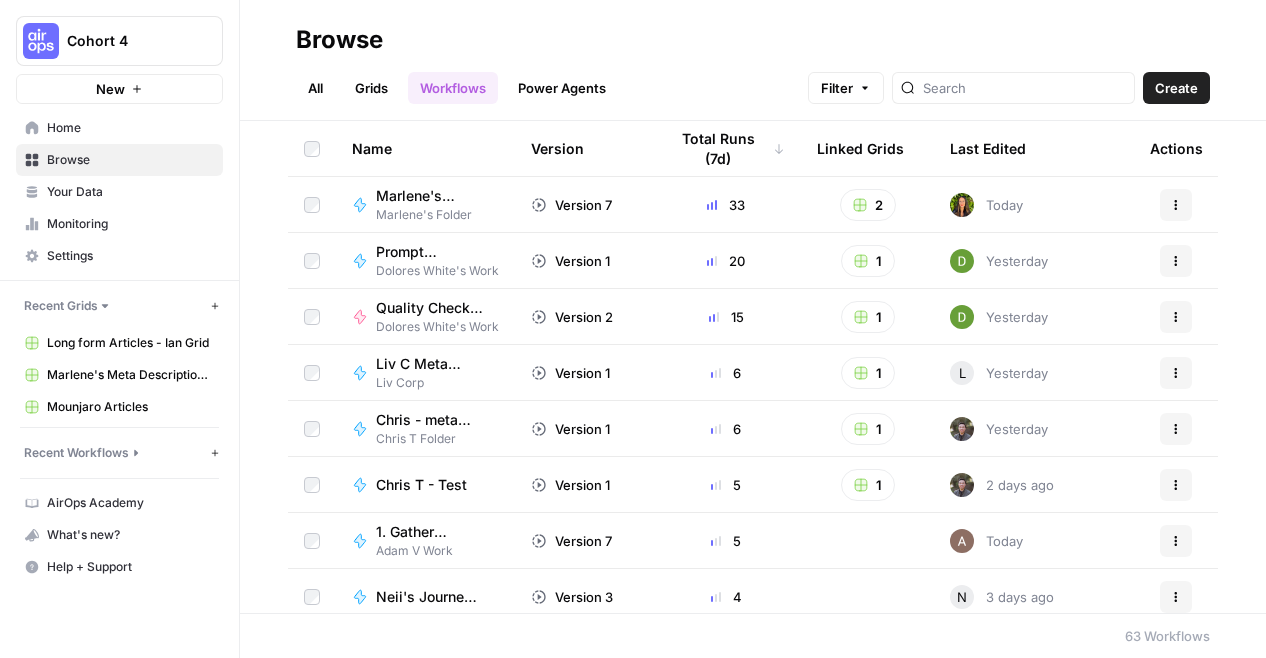 click on "Power Agents" at bounding box center (562, 88) 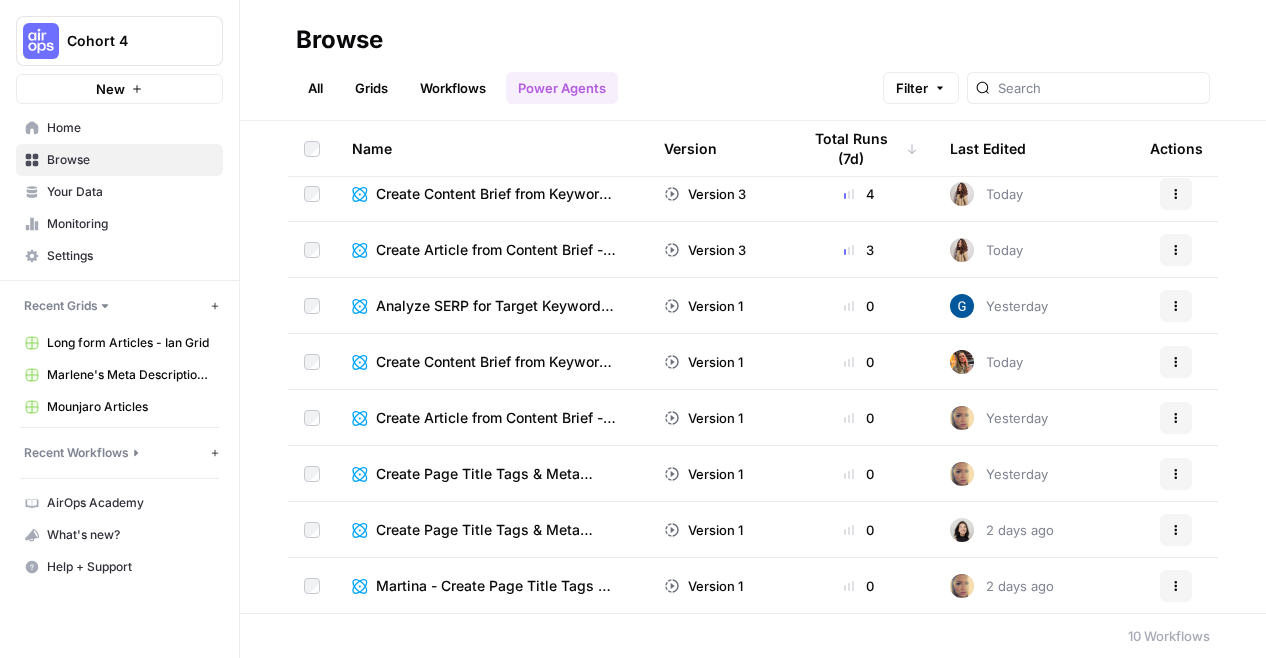 scroll, scrollTop: 0, scrollLeft: 0, axis: both 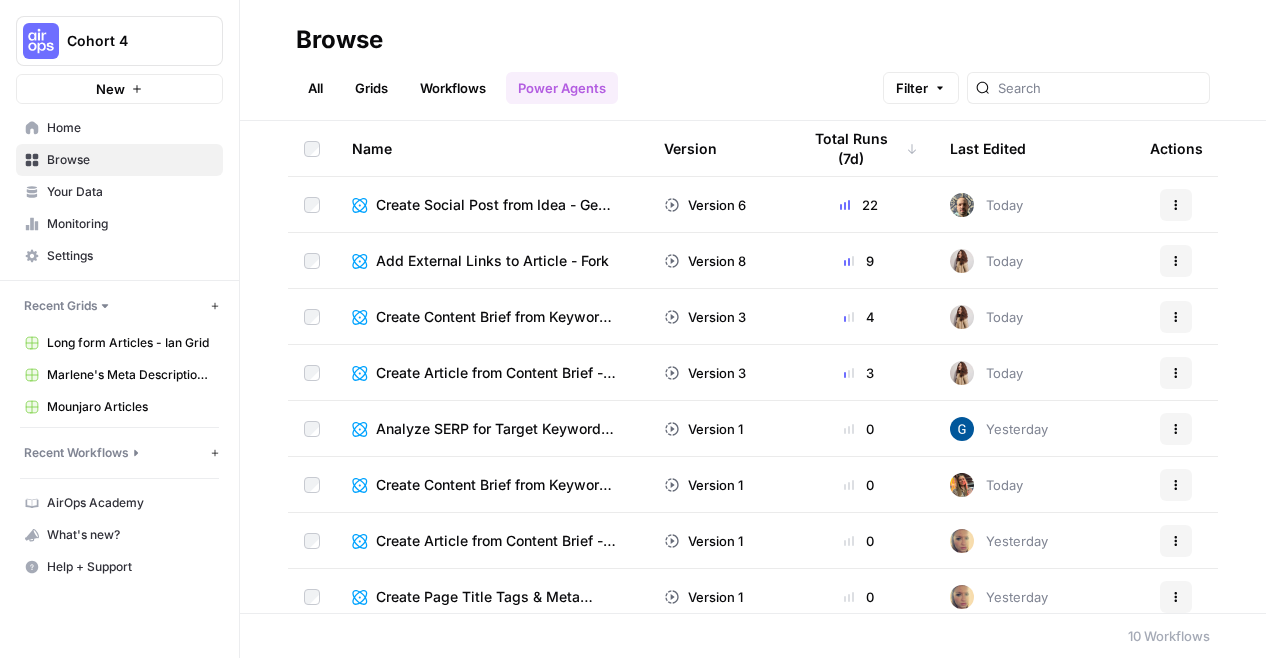 click on "All" at bounding box center (315, 88) 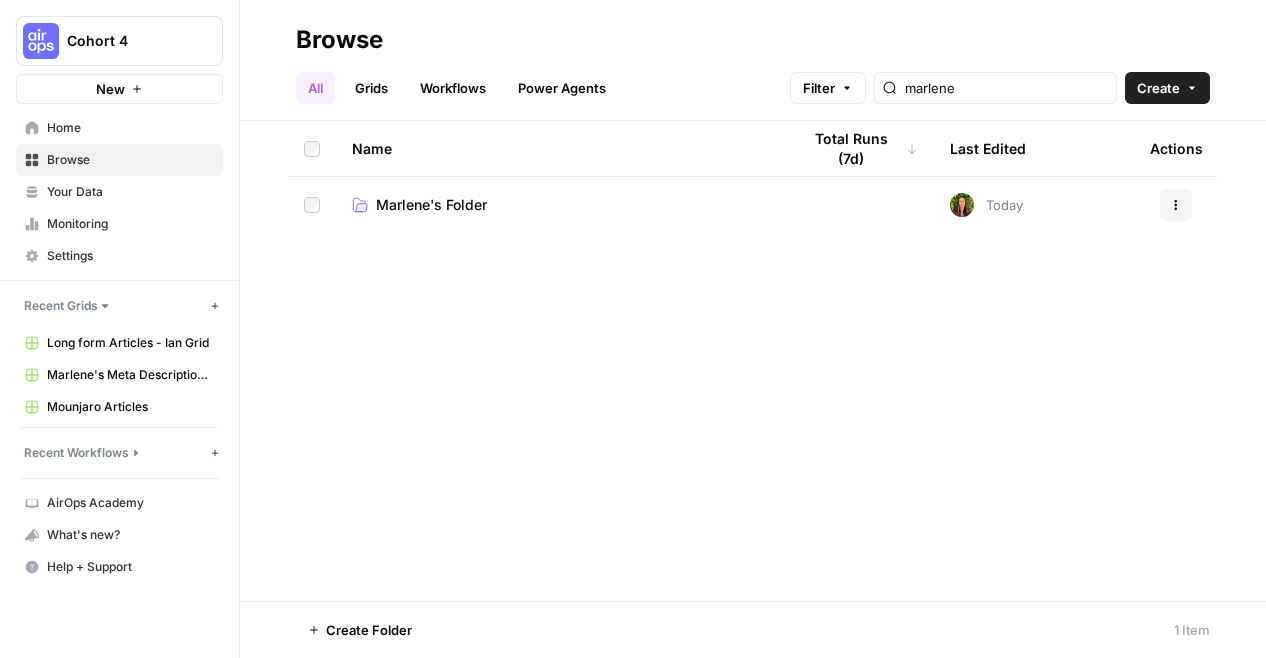click on "Marlene's Folder" at bounding box center [560, 205] 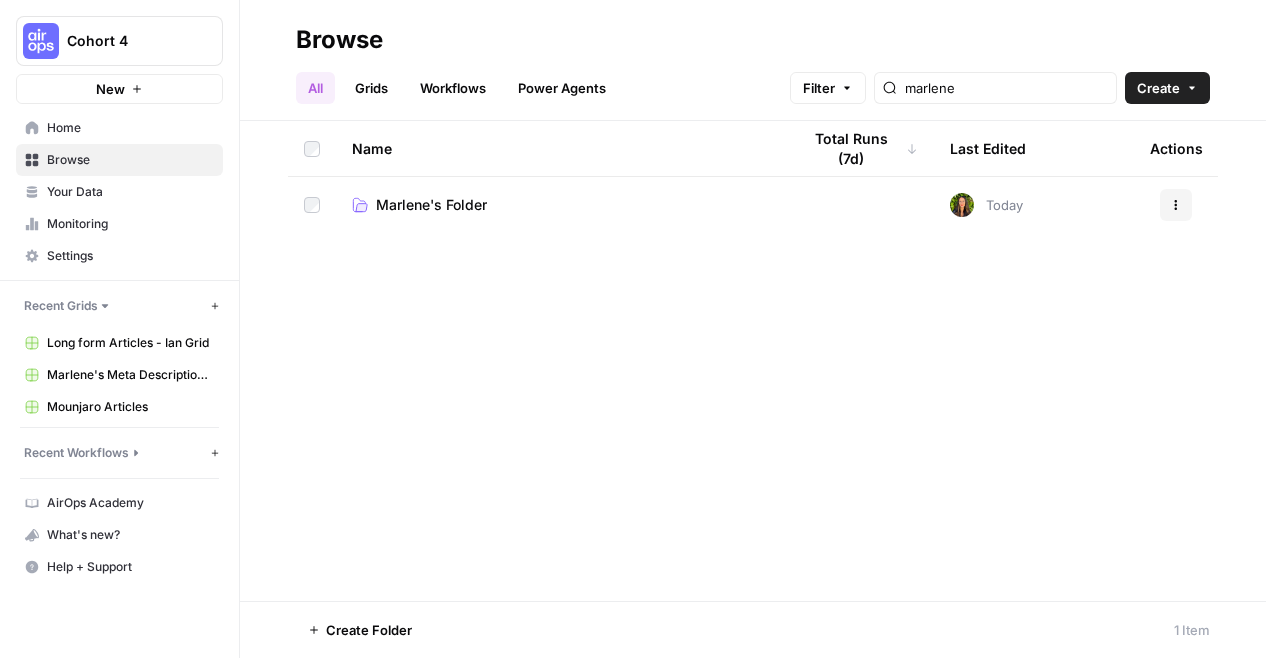 click on "Marlene's Folder" at bounding box center (431, 205) 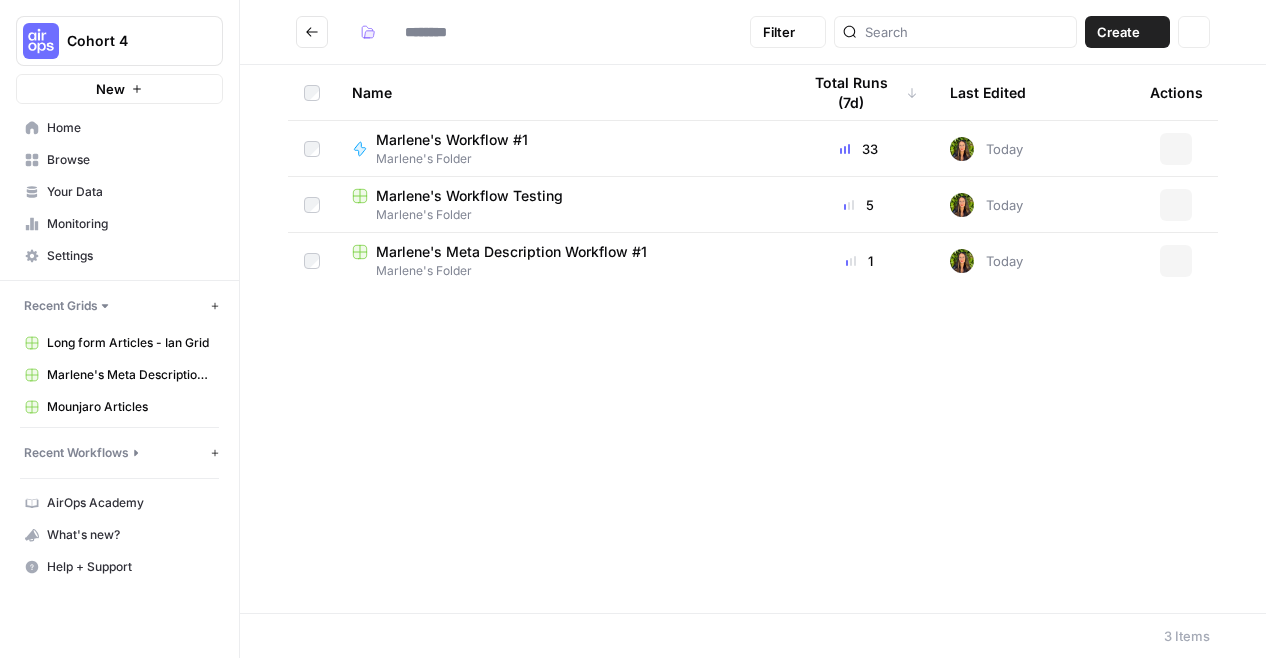 type on "**********" 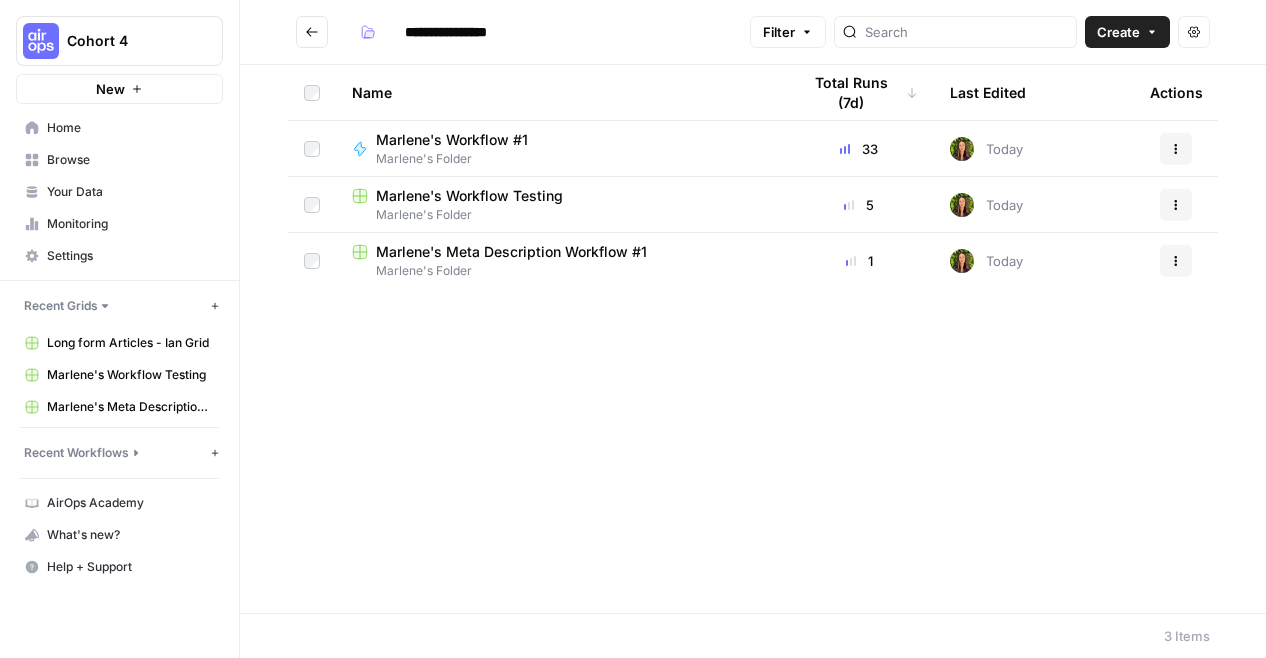 click on "Marlene's Folder" at bounding box center (460, 159) 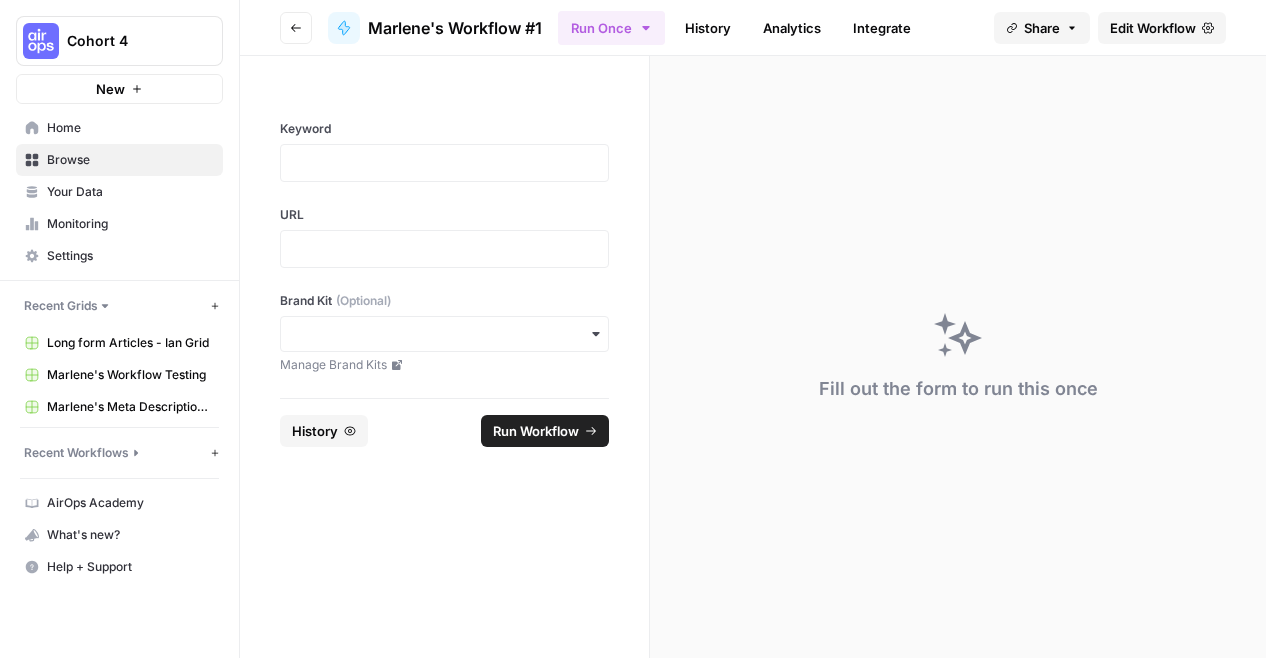 click 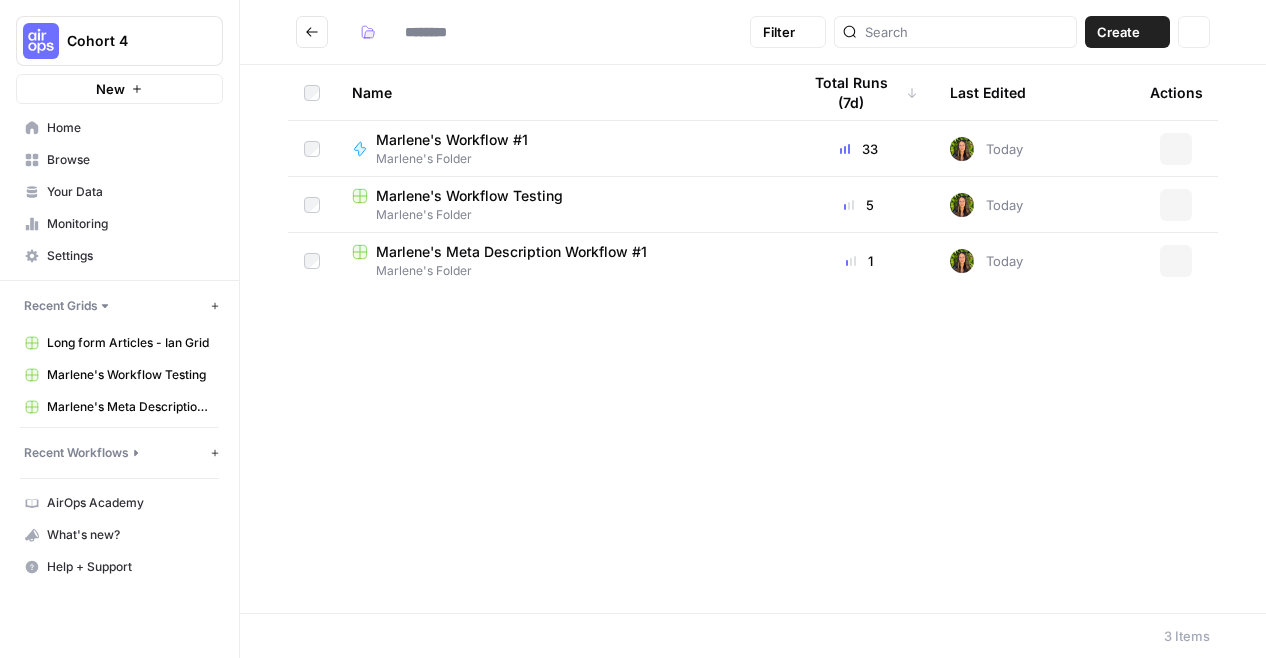 type on "**********" 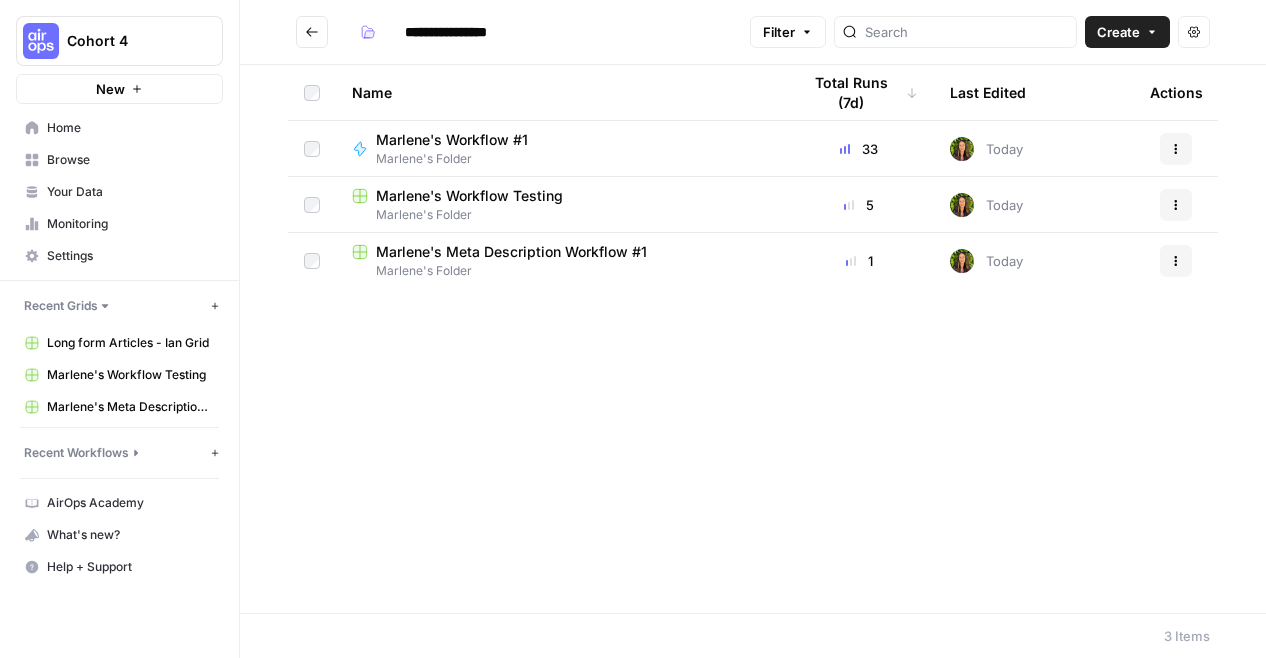 click on "Home" at bounding box center [119, 128] 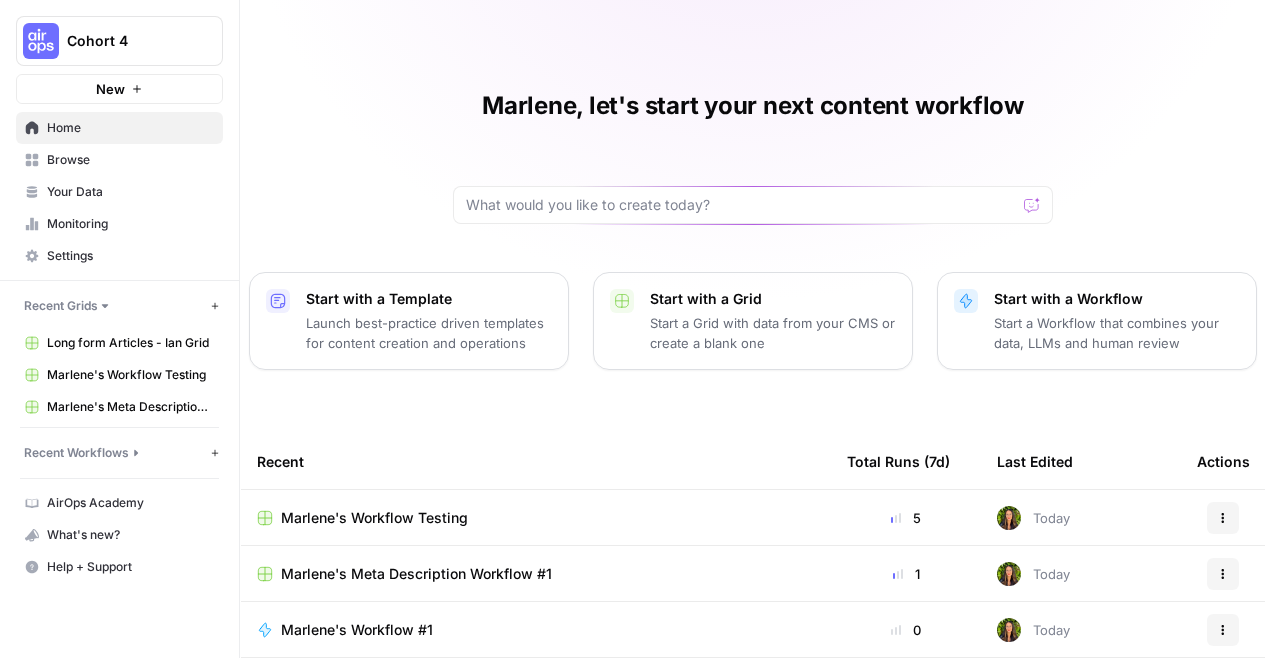 scroll, scrollTop: 0, scrollLeft: 0, axis: both 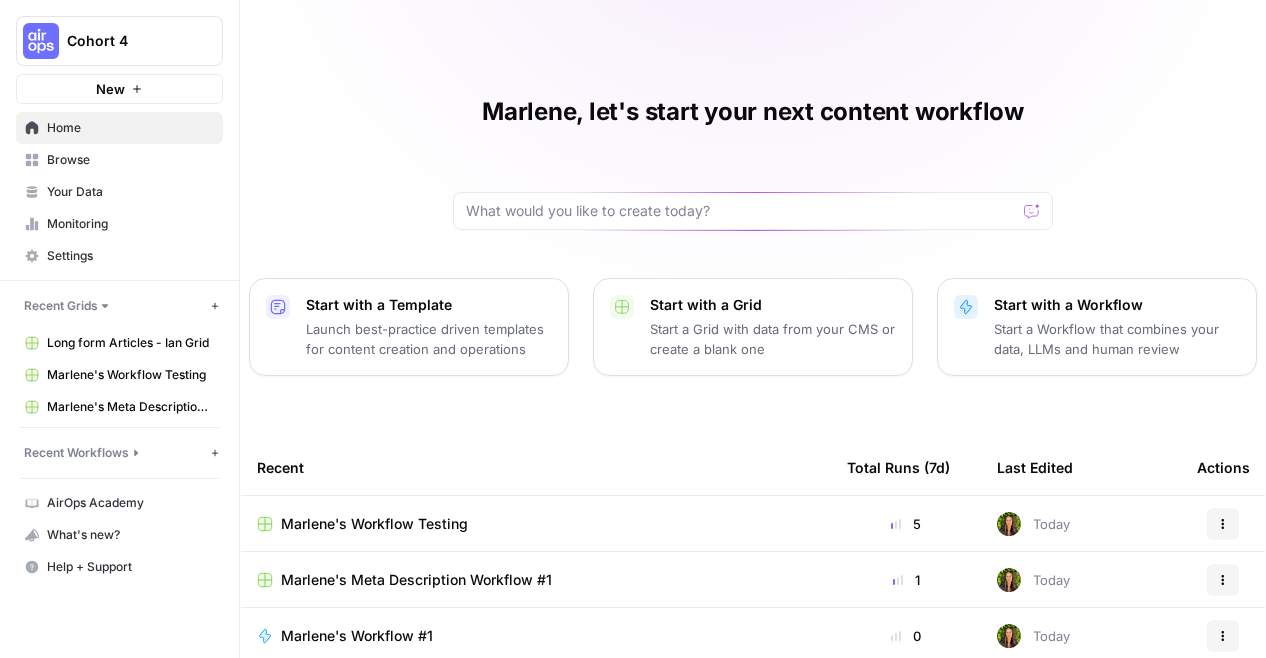 click on "Monitoring" at bounding box center (130, 224) 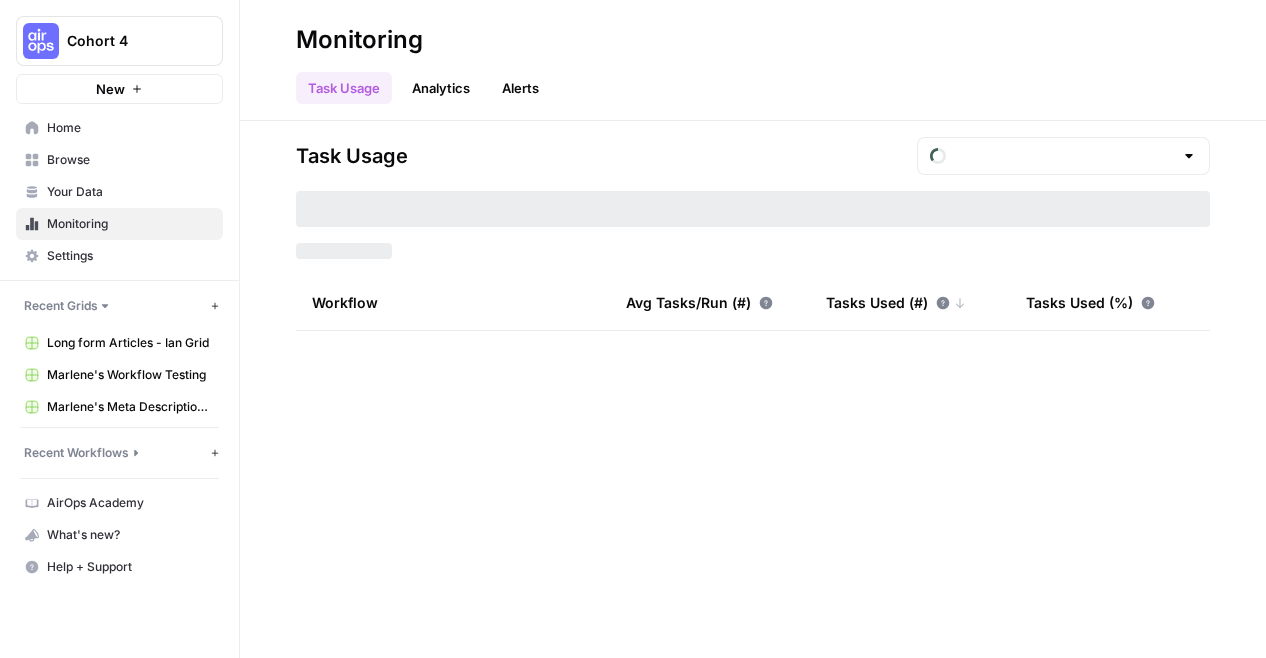 type on "July Tasks" 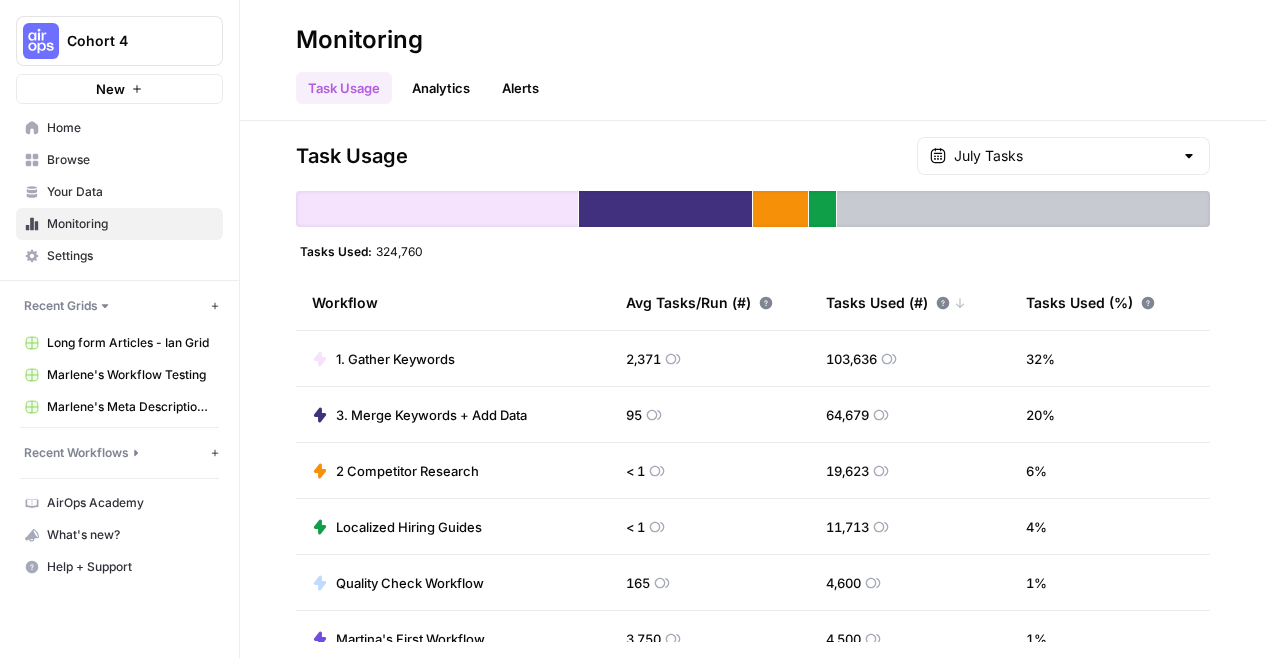 click on "Analytics" at bounding box center [441, 88] 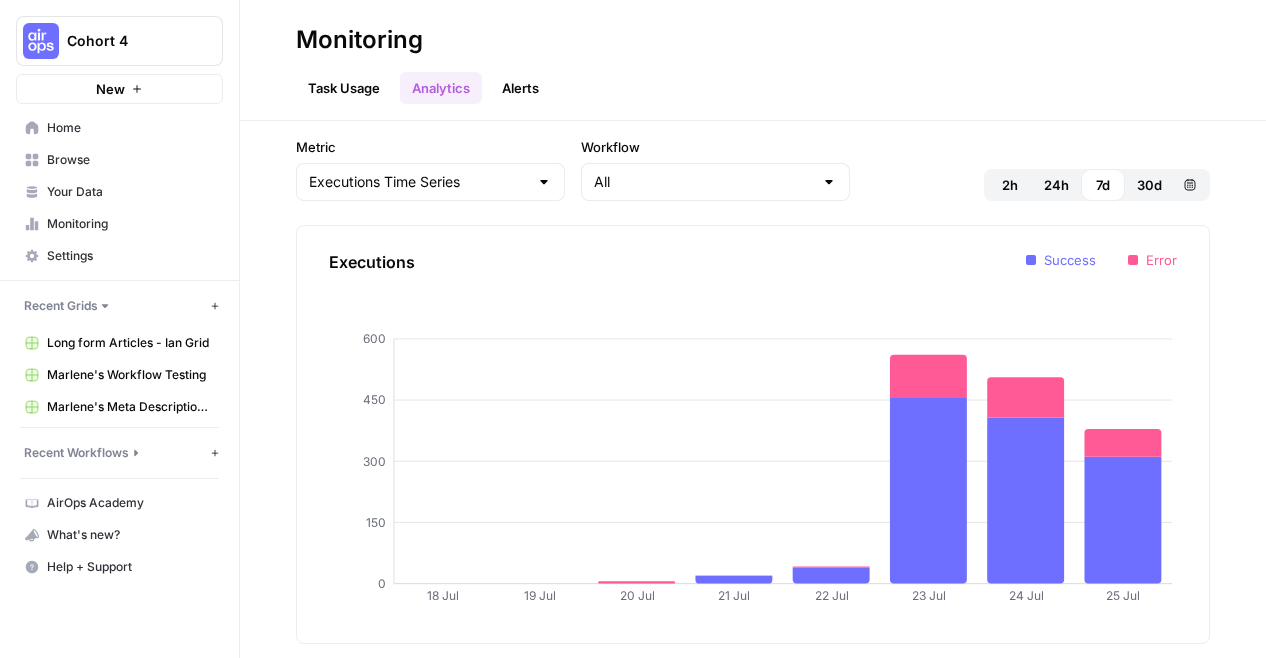 click on "Alerts" at bounding box center [520, 88] 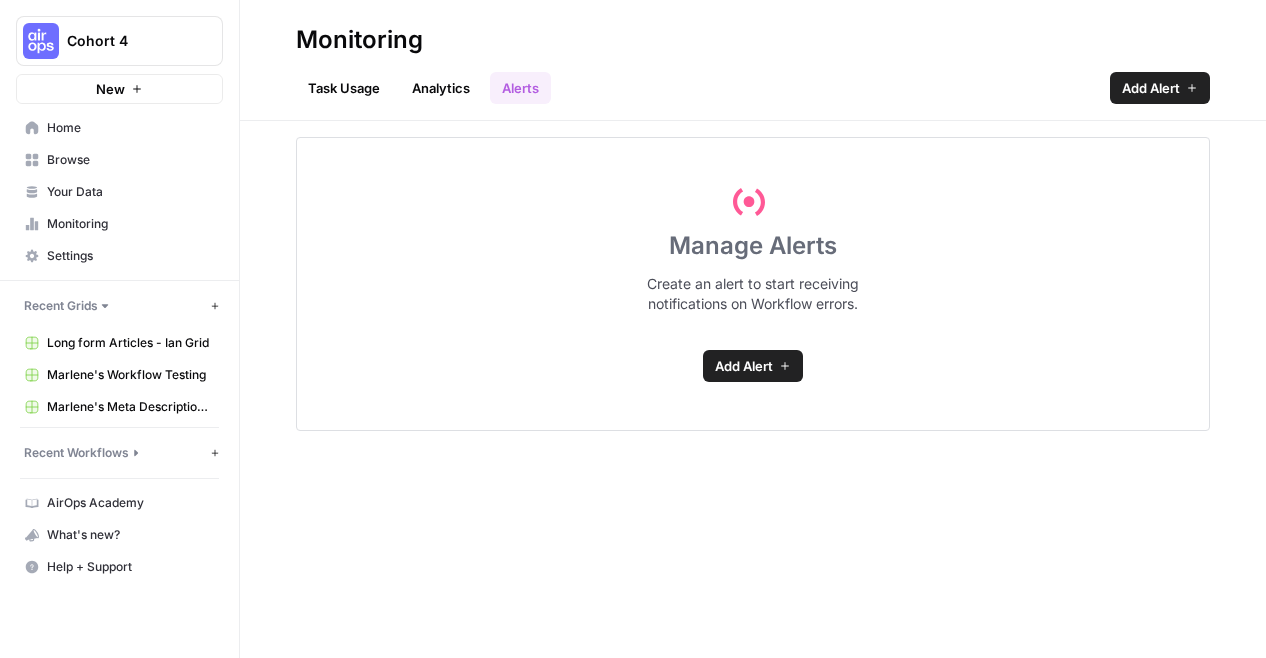 click on "Analytics" at bounding box center [441, 88] 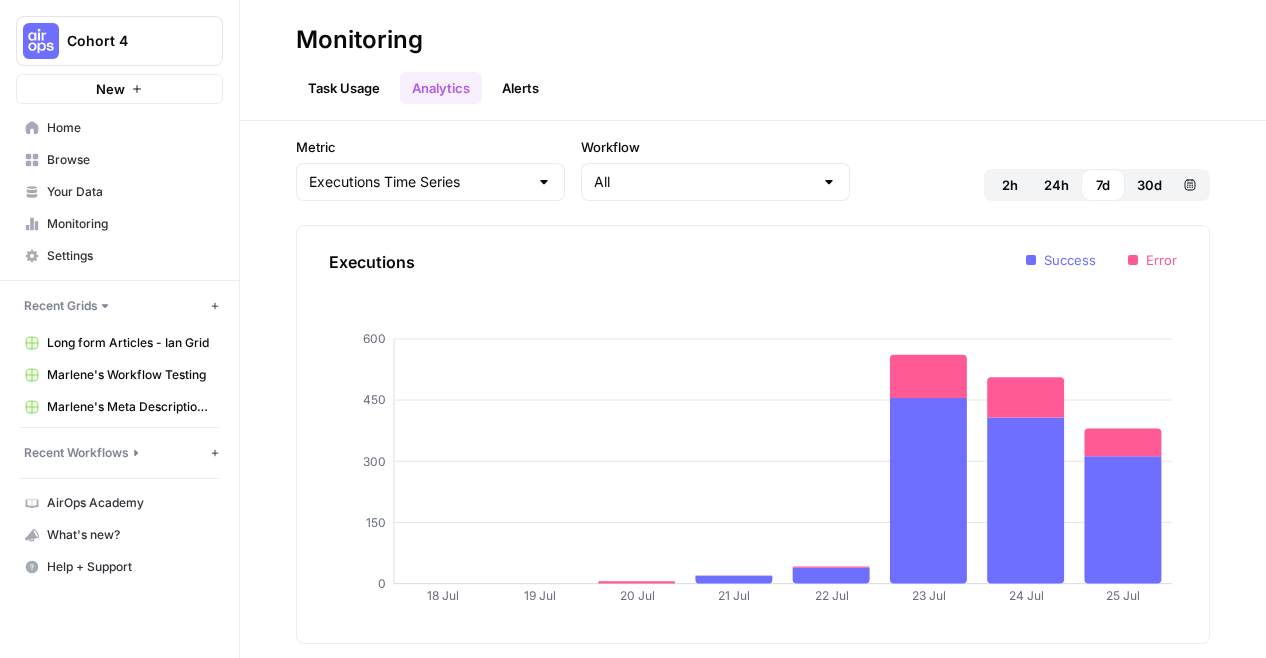 click on "Monitoring Task Usage Analytics Alerts" at bounding box center [753, 60] 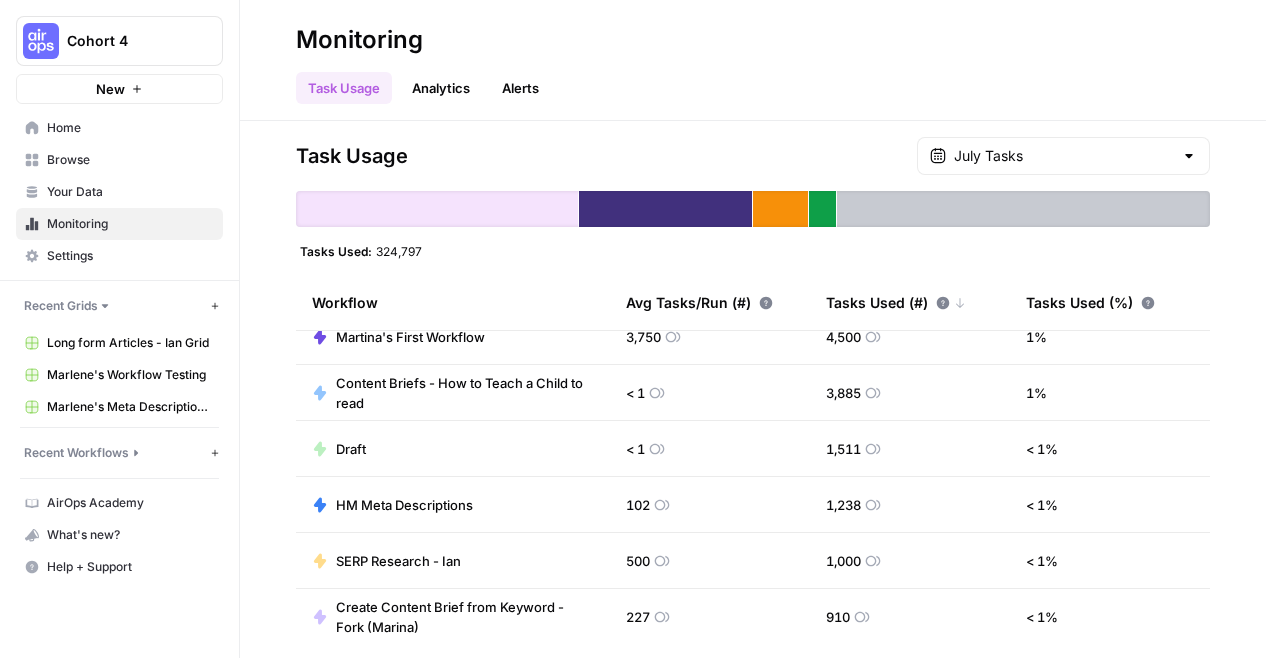 scroll, scrollTop: 0, scrollLeft: 0, axis: both 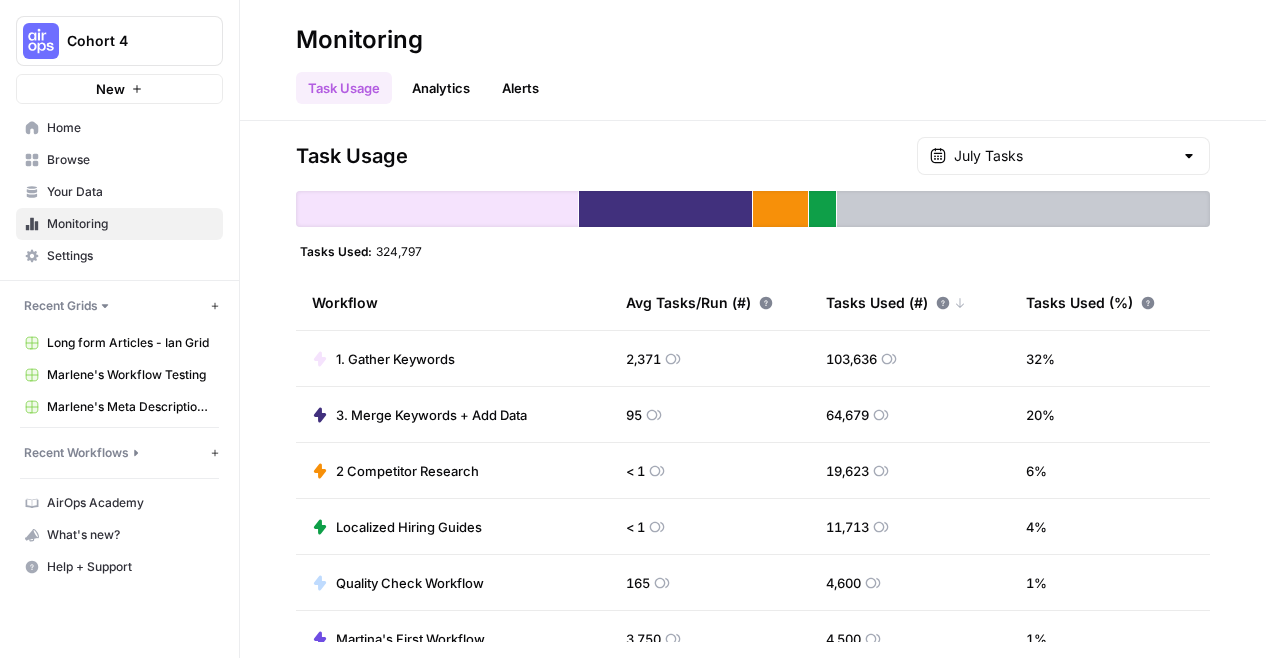 click on "Home" at bounding box center (130, 128) 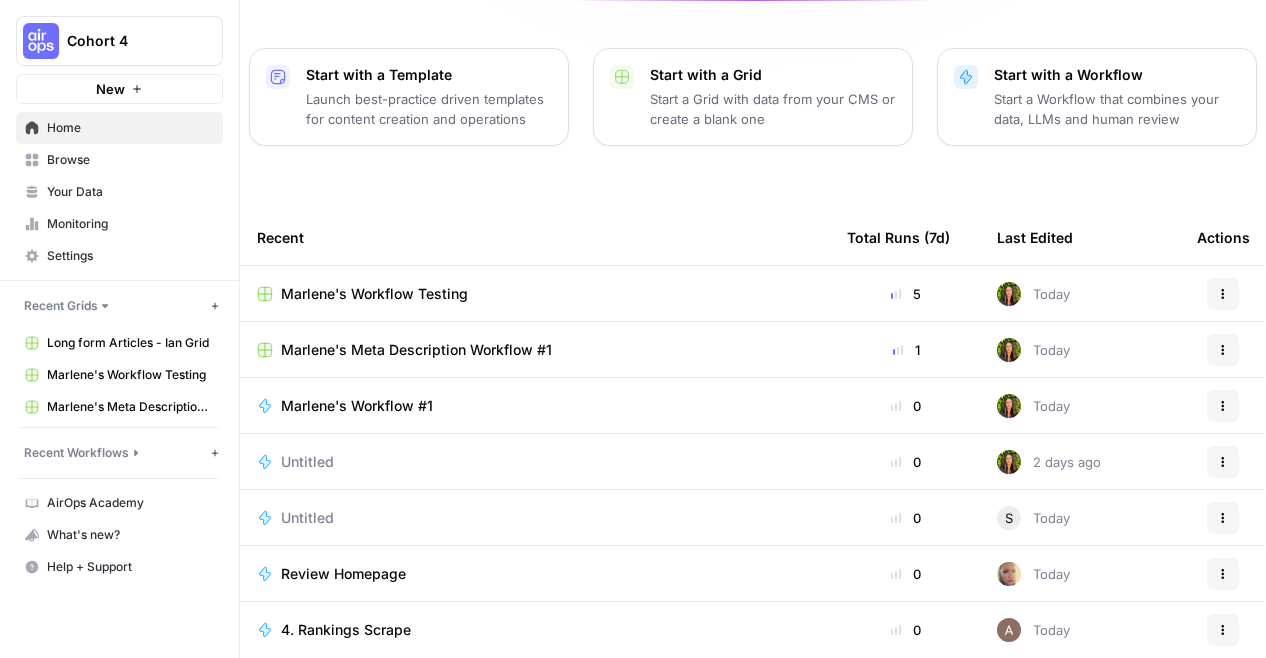 scroll, scrollTop: 260, scrollLeft: 0, axis: vertical 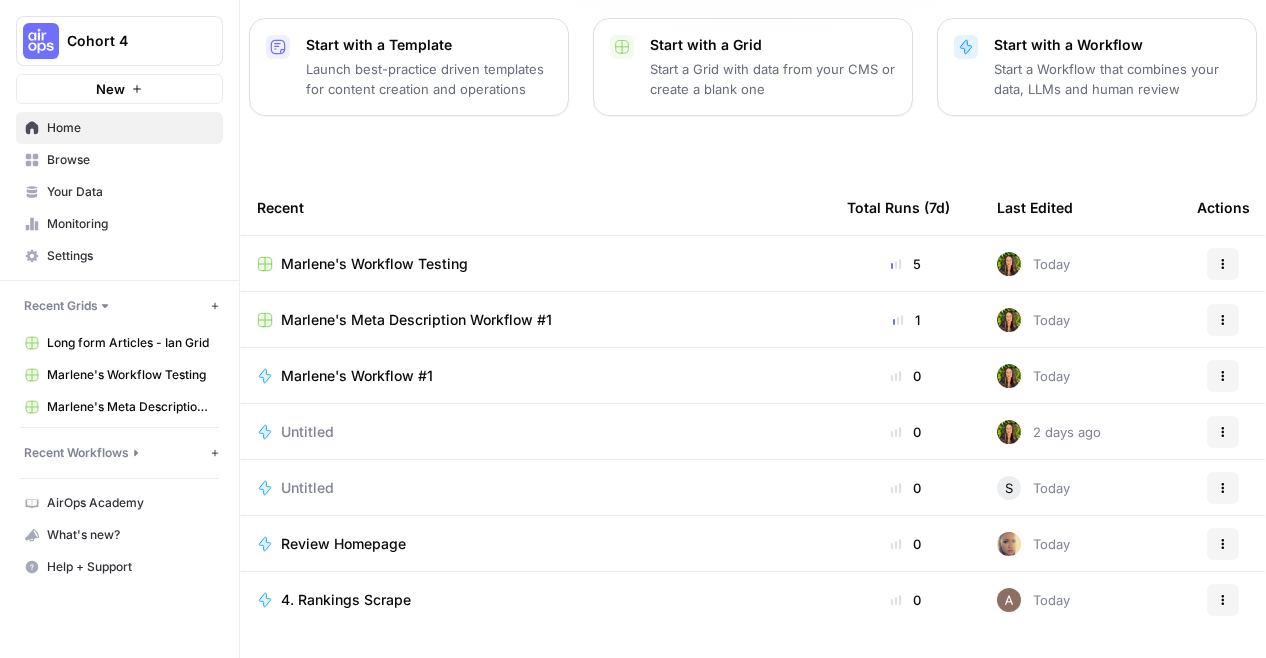 click on "Review Homepage" at bounding box center [343, 544] 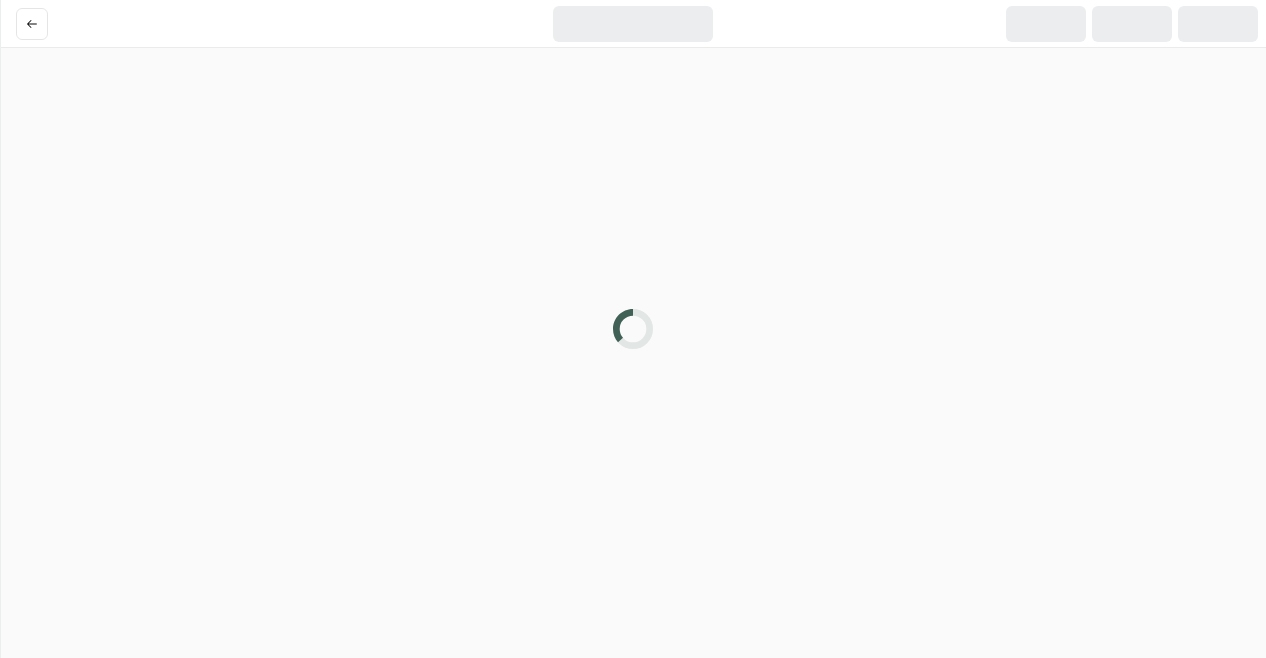 scroll, scrollTop: 0, scrollLeft: 0, axis: both 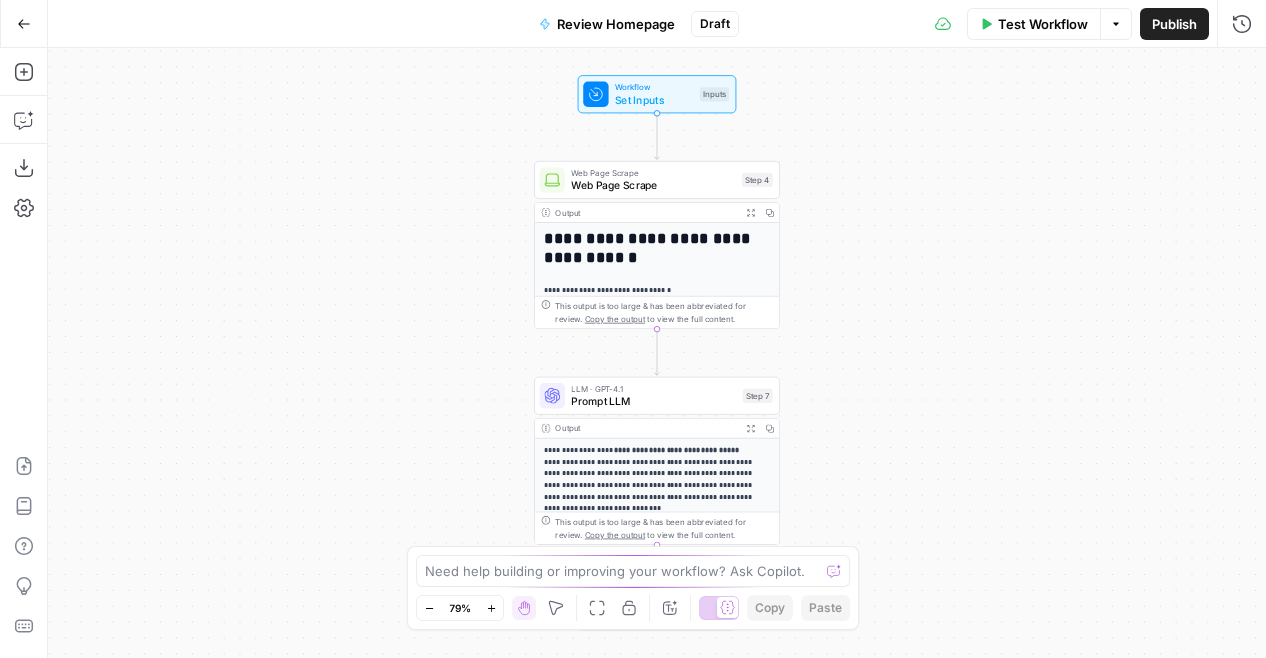 click 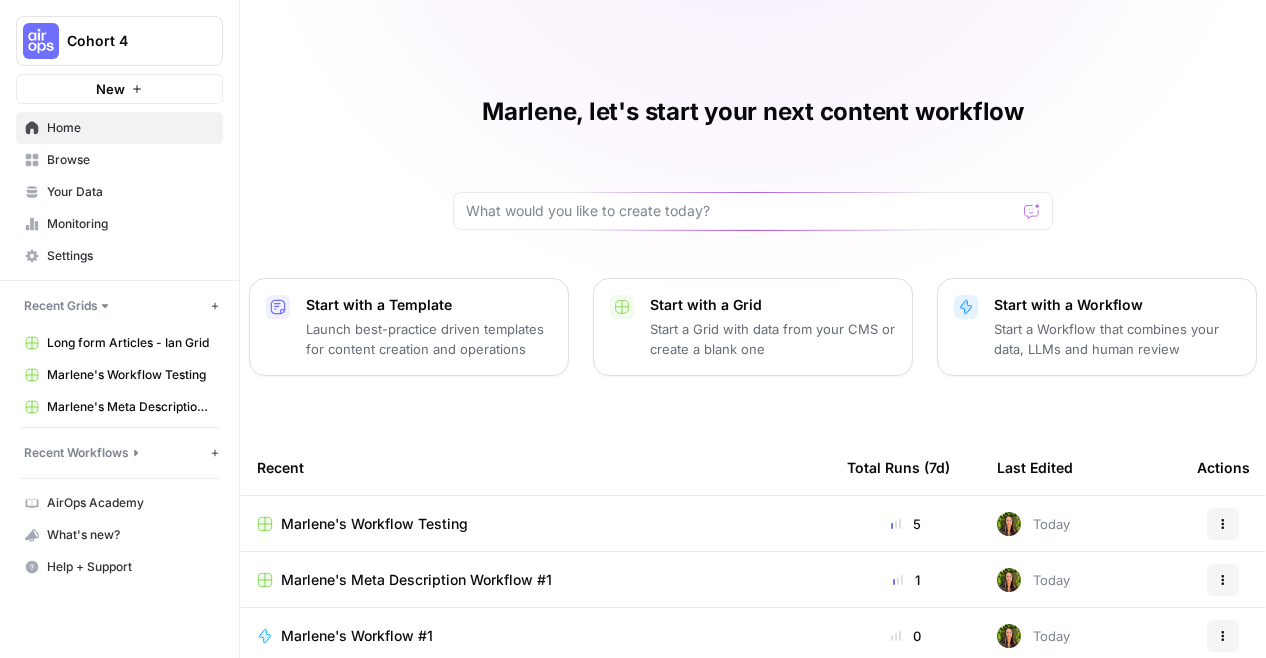 scroll, scrollTop: 260, scrollLeft: 0, axis: vertical 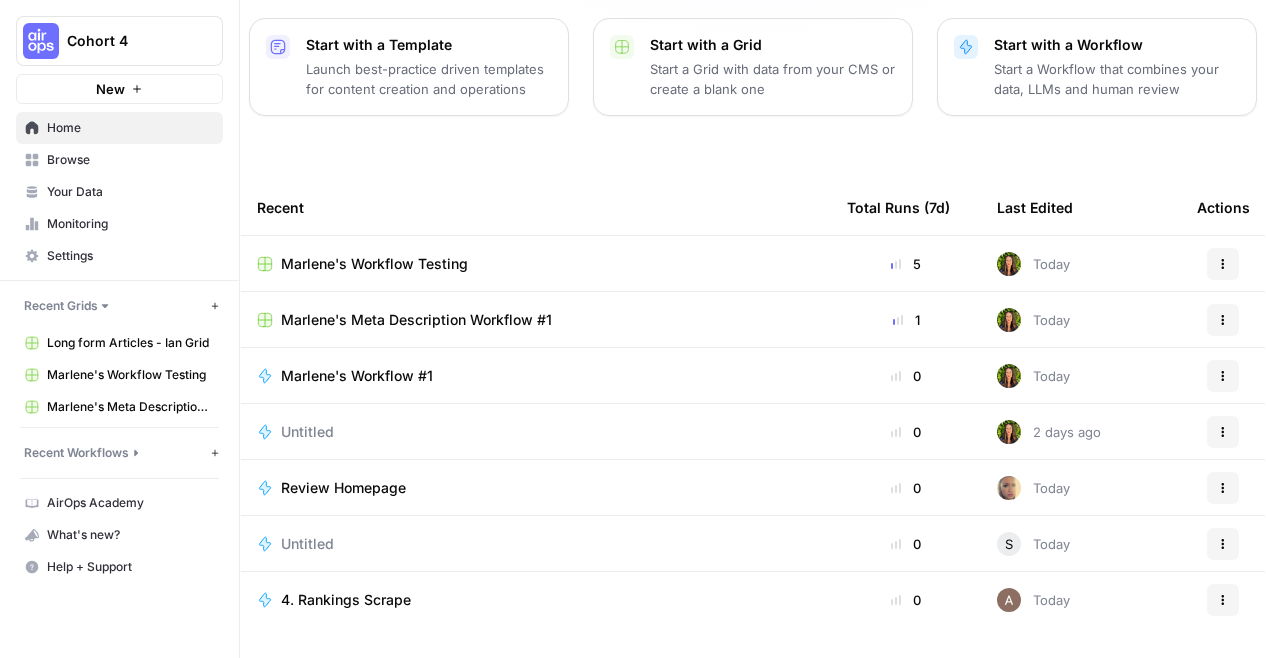 click on "4. Rankings Scrape" at bounding box center [346, 600] 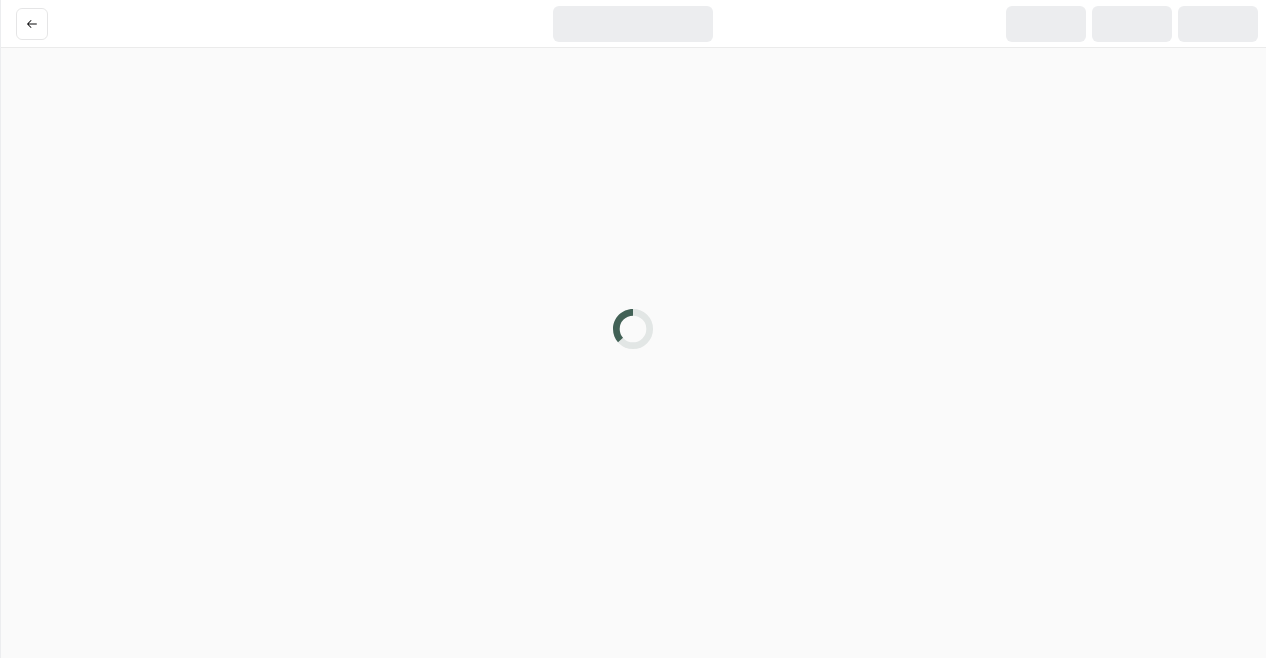 scroll, scrollTop: 0, scrollLeft: 0, axis: both 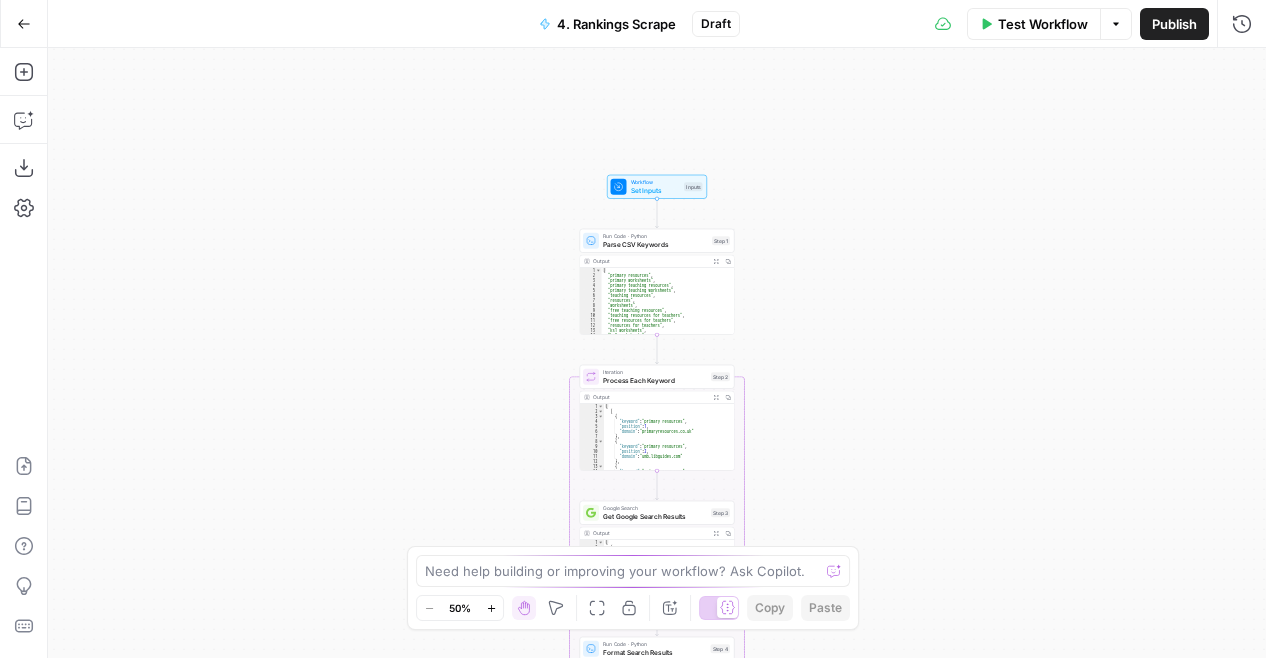 click 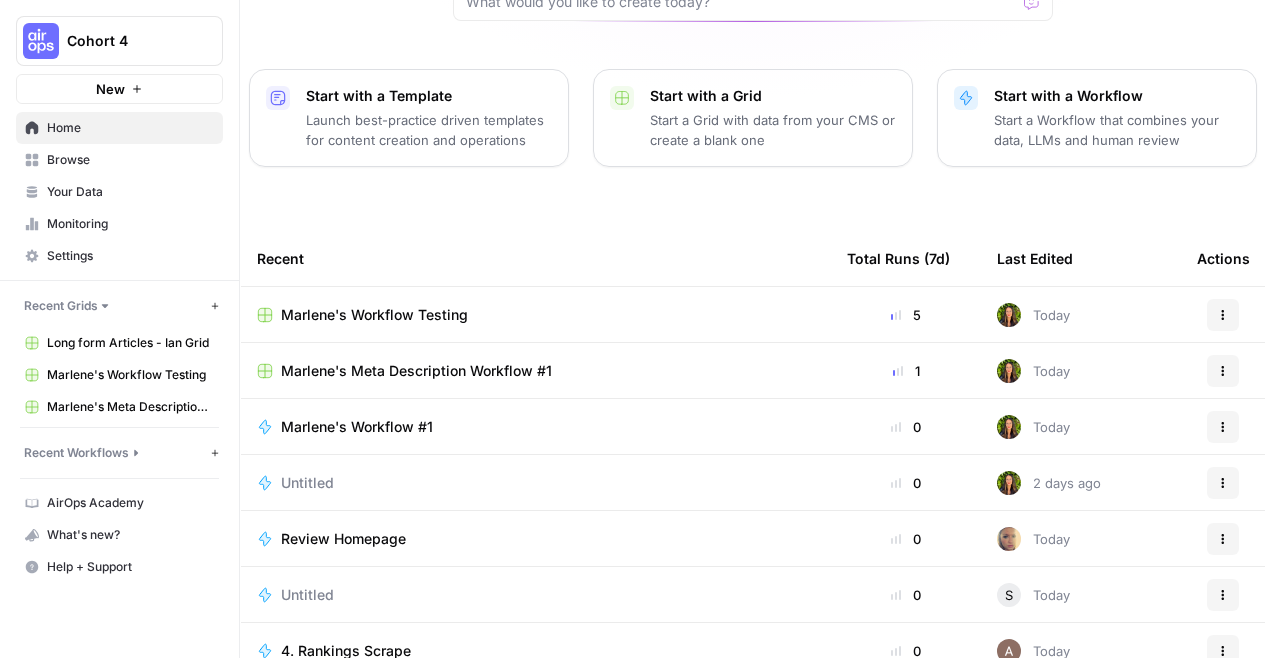 scroll, scrollTop: 210, scrollLeft: 0, axis: vertical 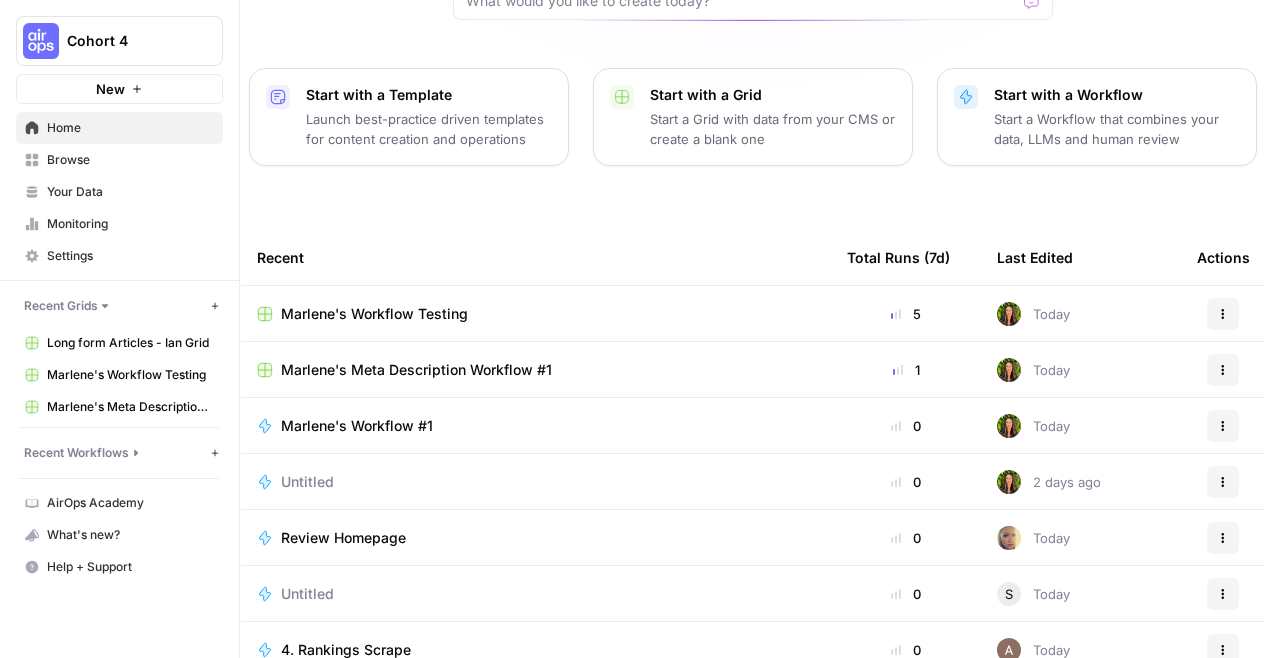 click on "Marlene's Workflow #1" at bounding box center [536, 425] 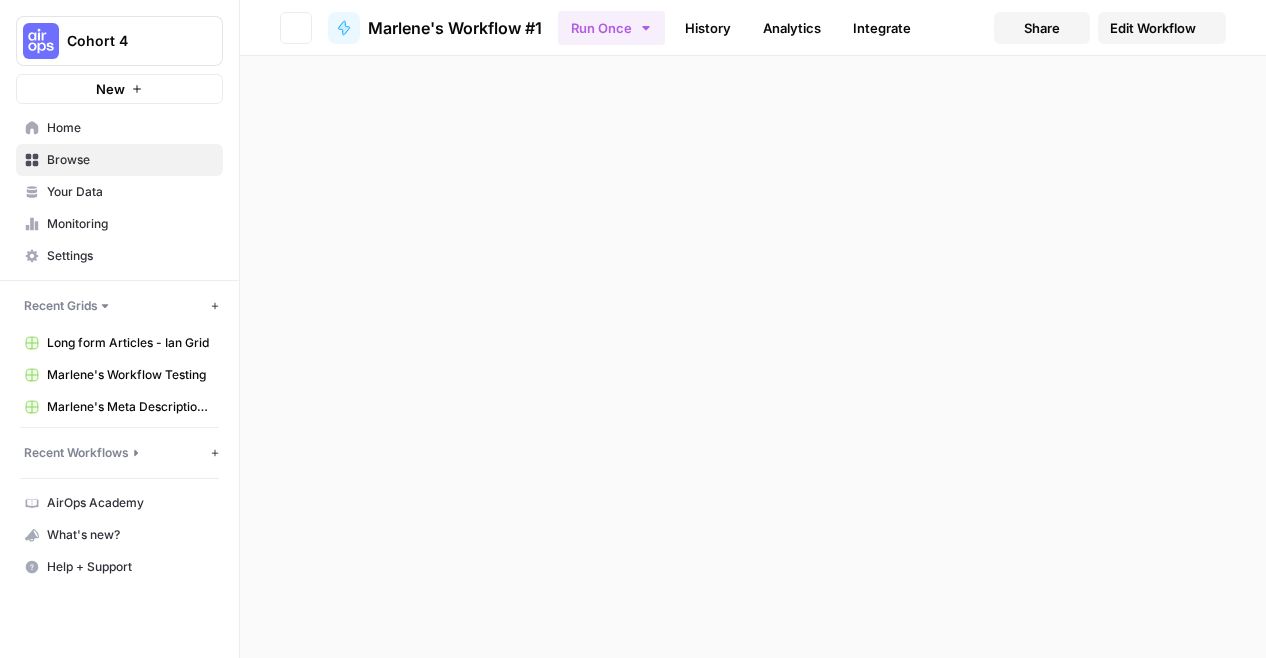 scroll, scrollTop: 0, scrollLeft: 0, axis: both 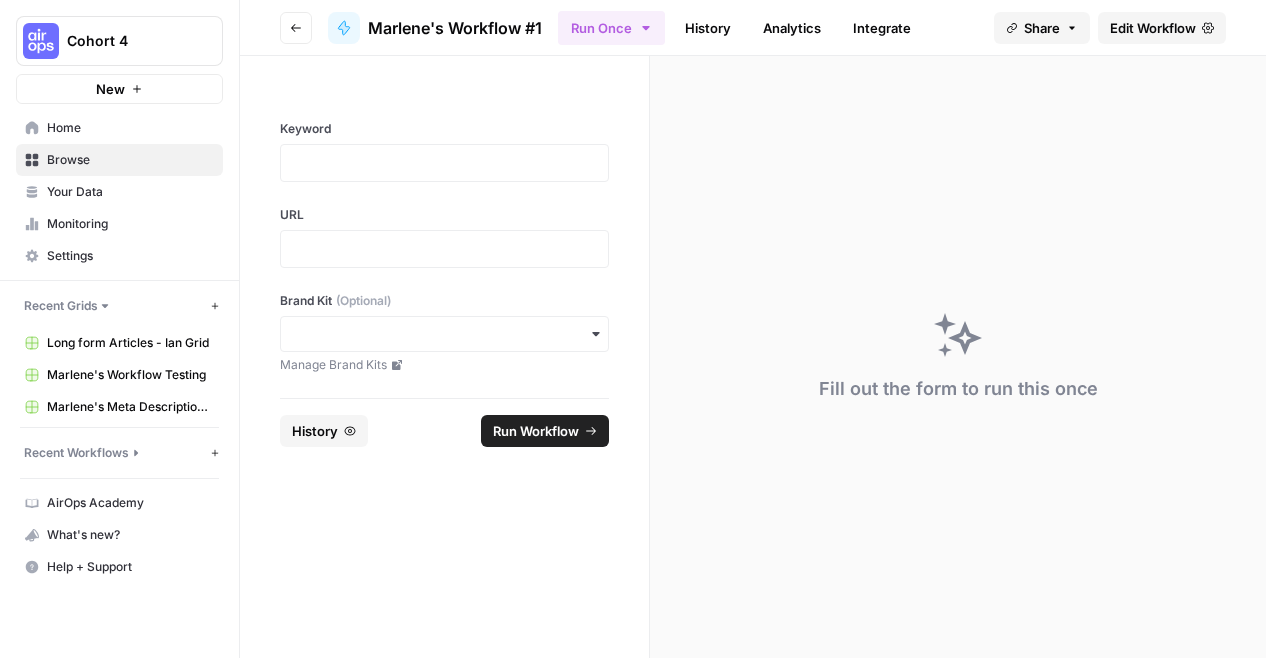 click on "Edit Workflow" at bounding box center (1153, 28) 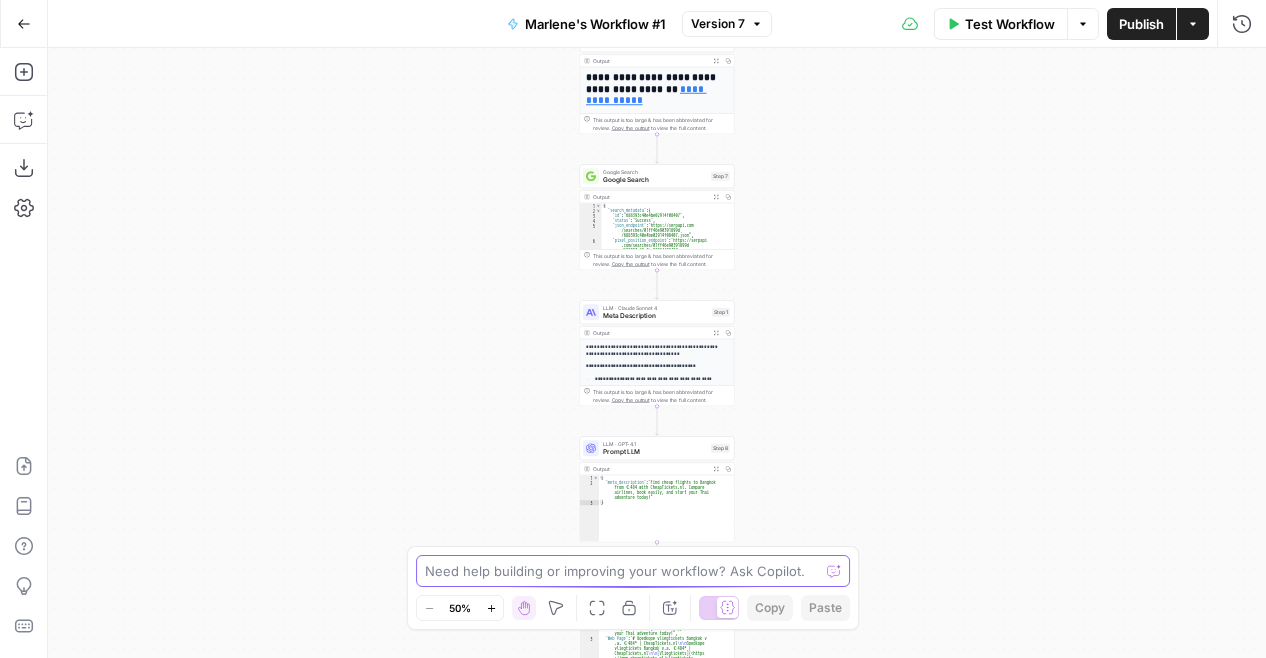 click at bounding box center (622, 571) 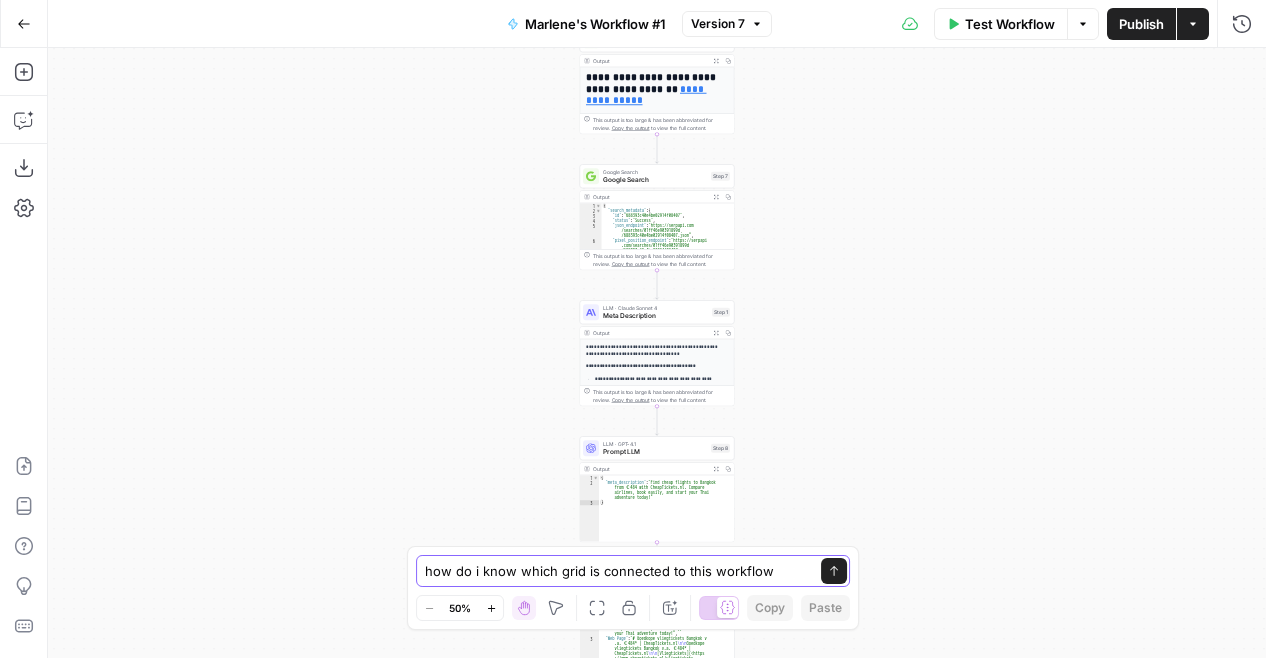 type on "how do i know which grid is connected to this workflow?" 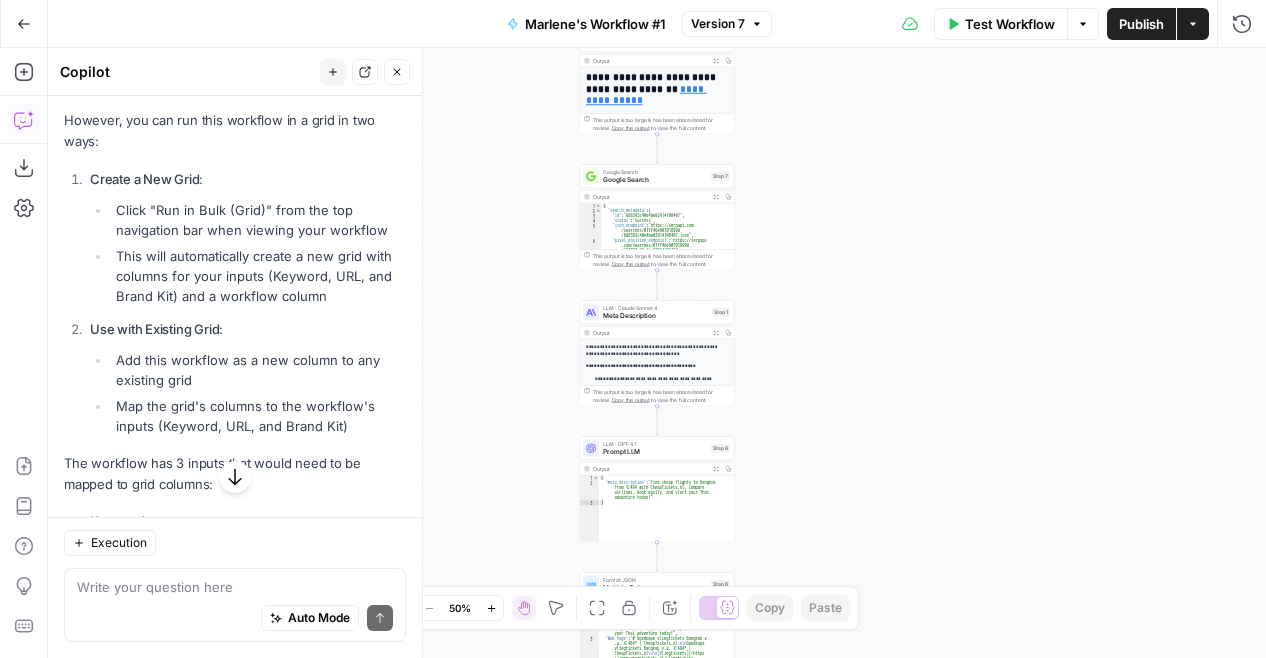 scroll, scrollTop: 315, scrollLeft: 0, axis: vertical 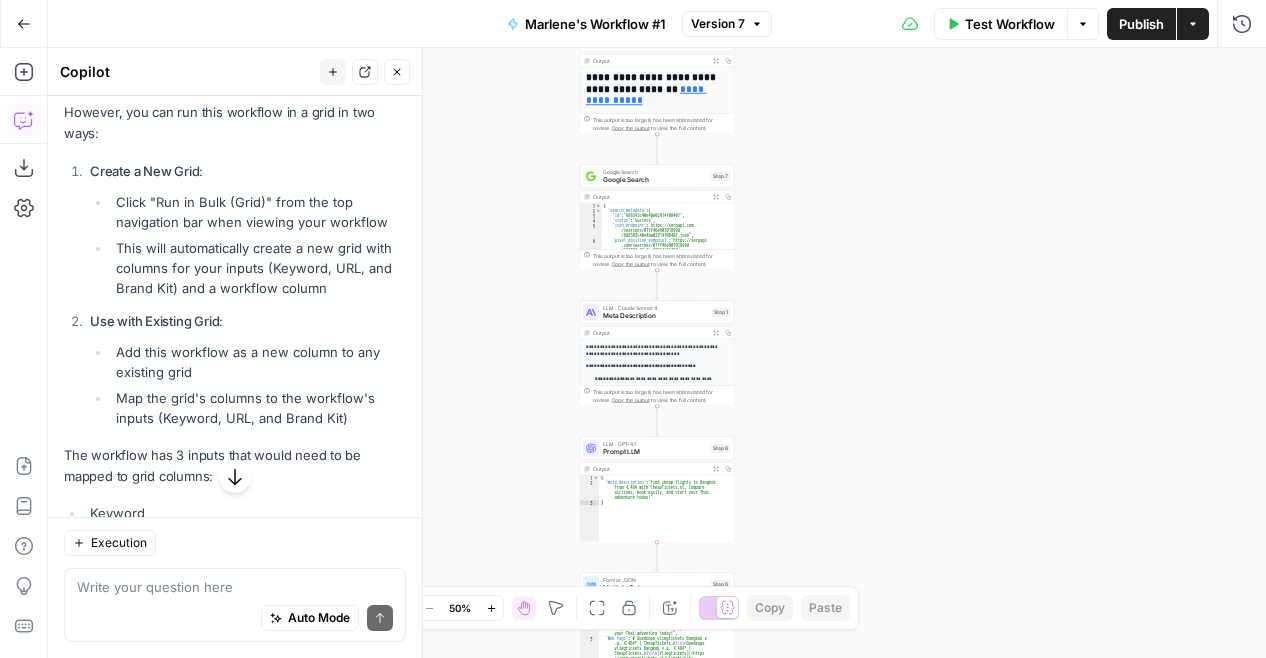 click on "Actions" at bounding box center [1193, 24] 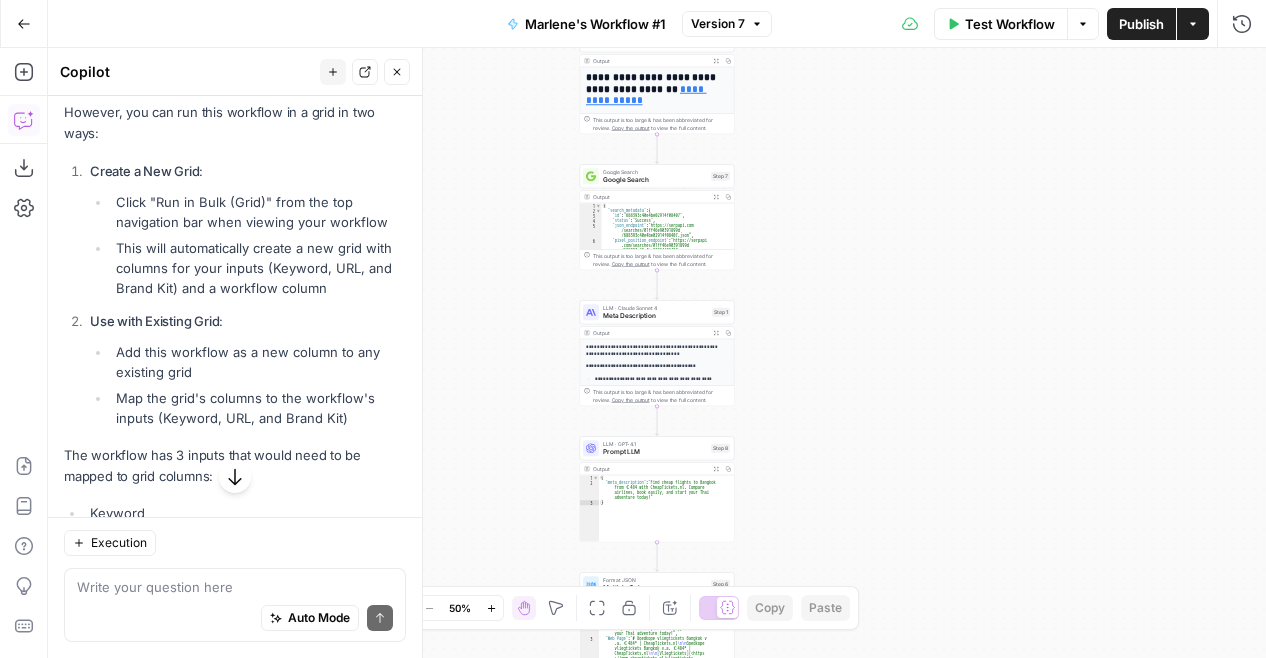 click on "Marlene's Workflow #1" at bounding box center [595, 24] 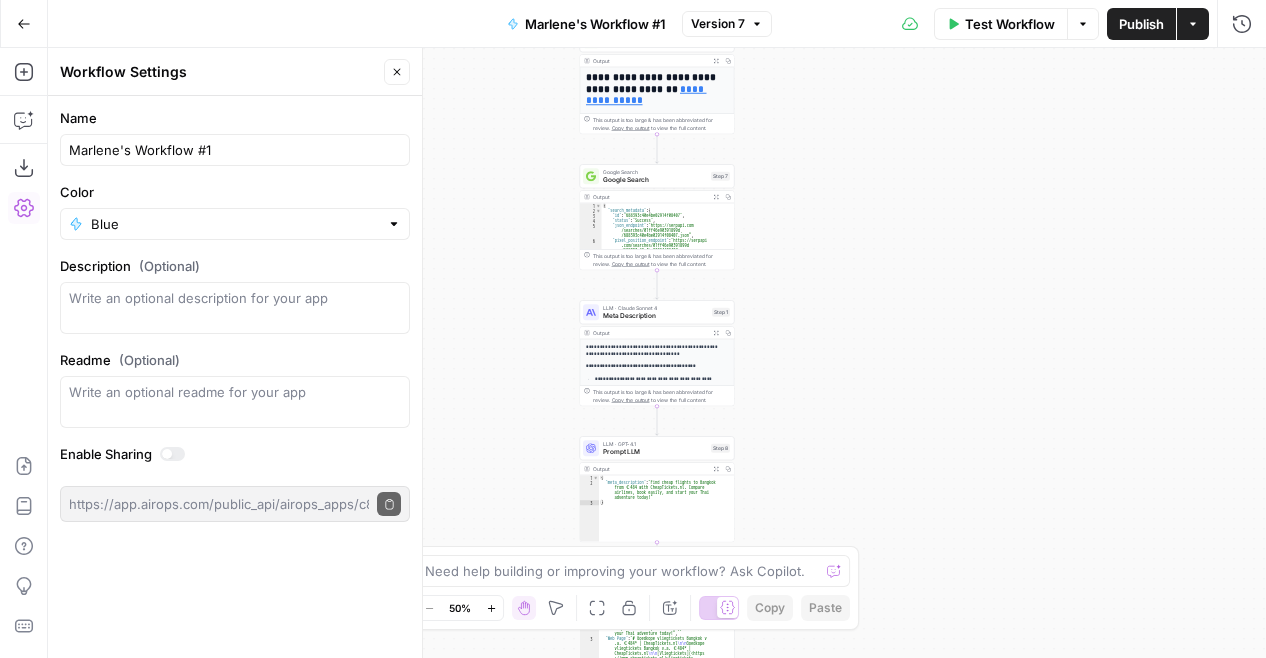 click 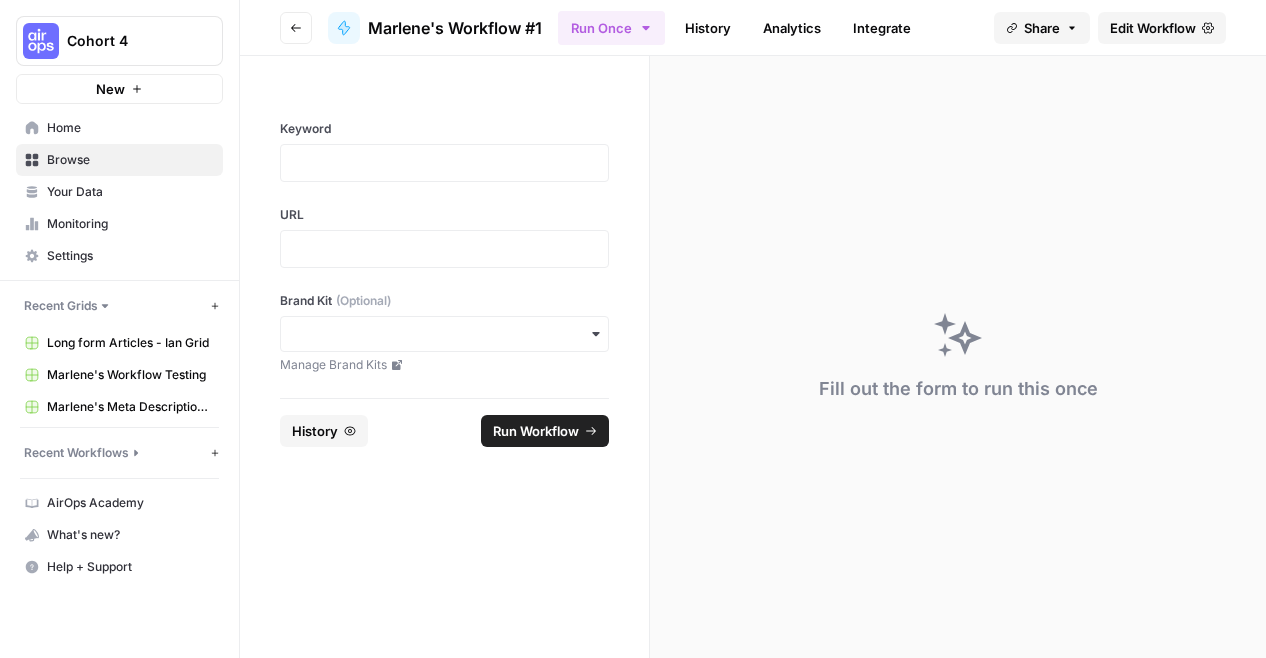 click on "Fill out the form to run this once" at bounding box center (958, 357) 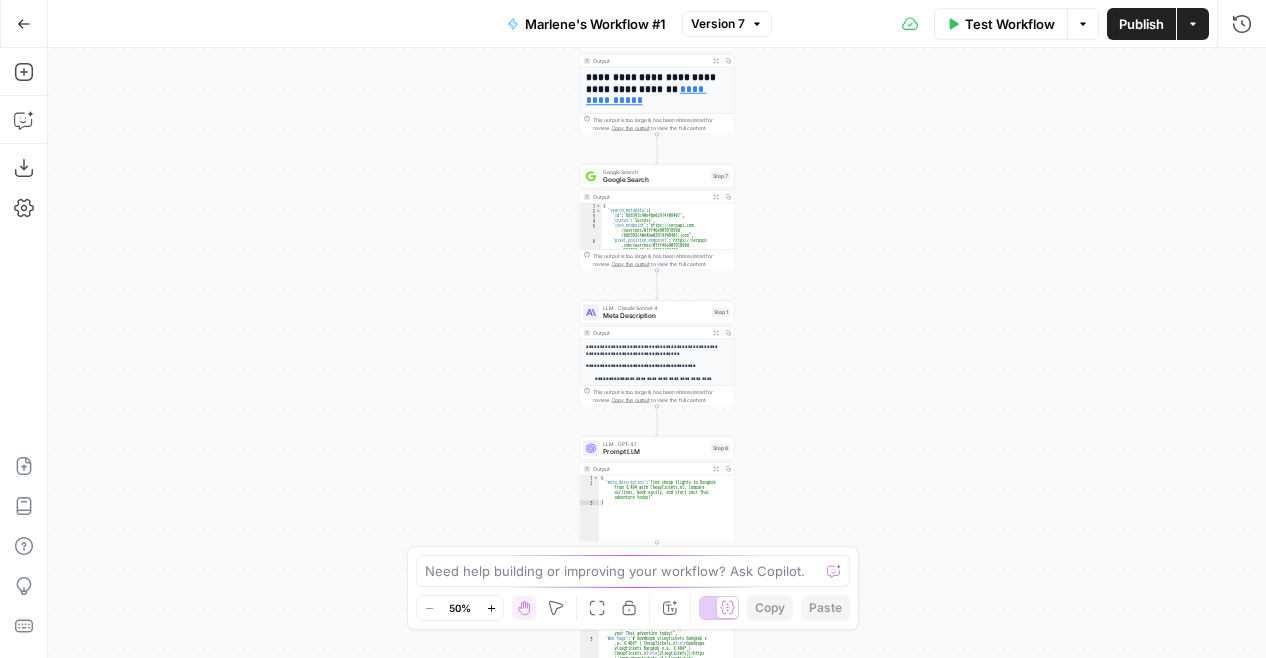 click on "Need help building or improving your workflow? Ask Copilot." at bounding box center [633, 571] 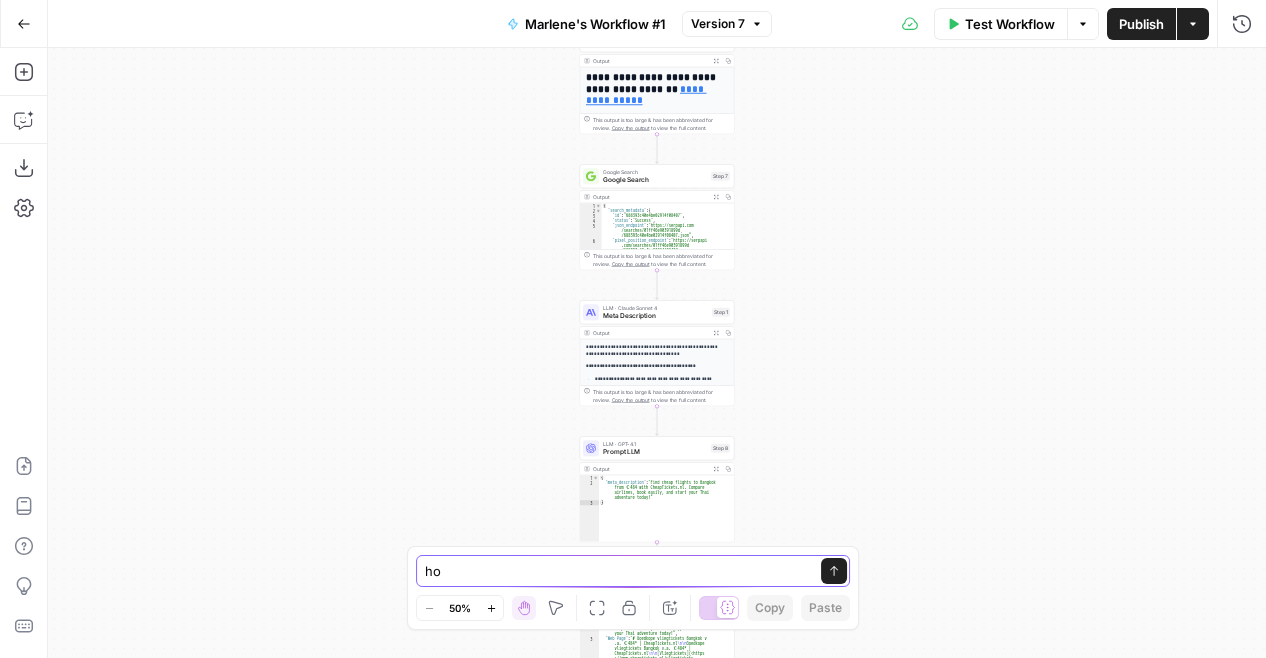 type on "h" 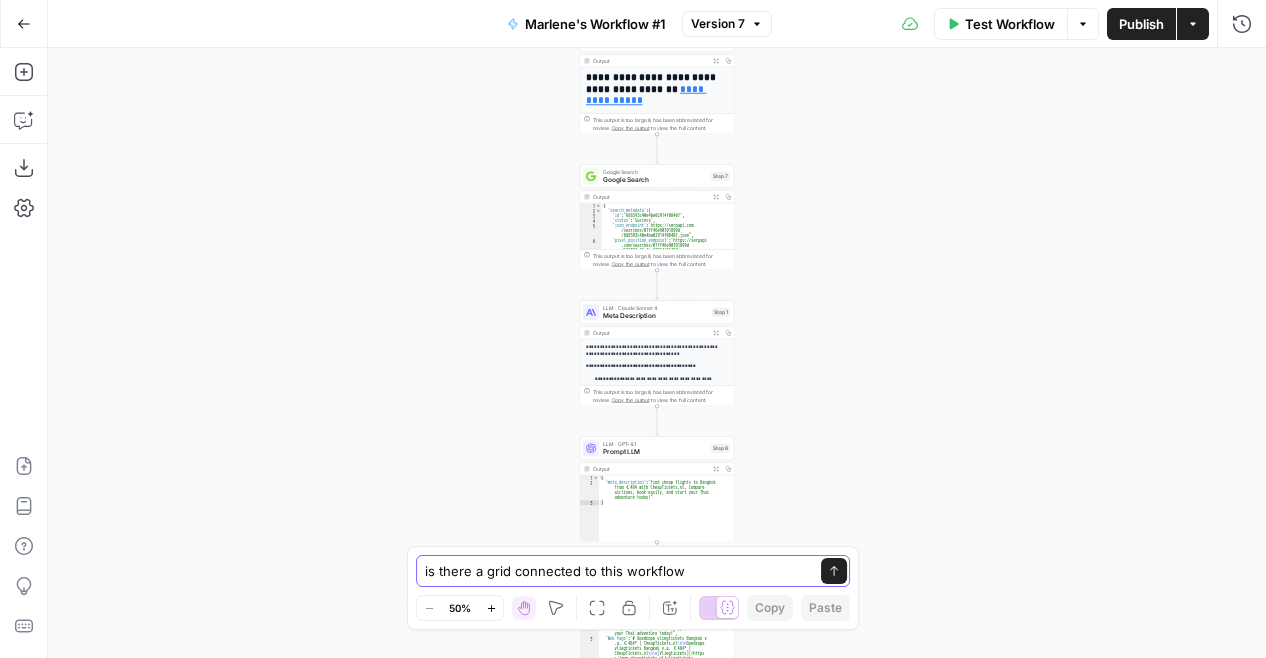 type on "is there a grid connected to this workflow?" 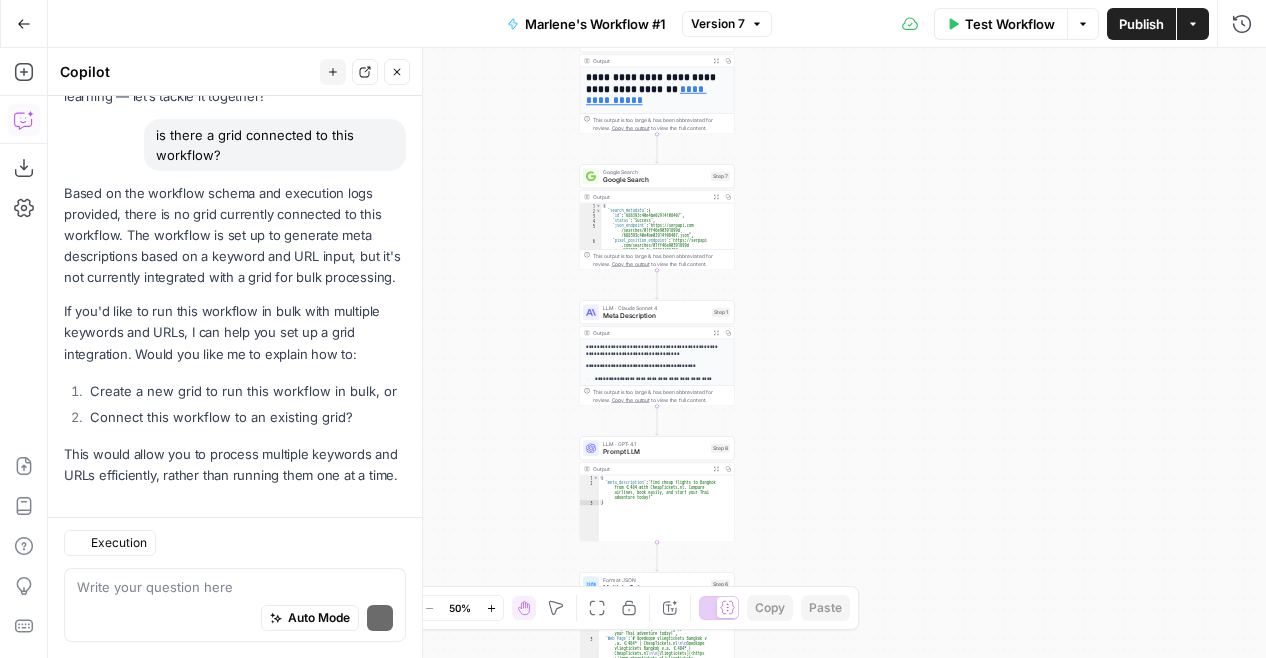 scroll, scrollTop: 194, scrollLeft: 0, axis: vertical 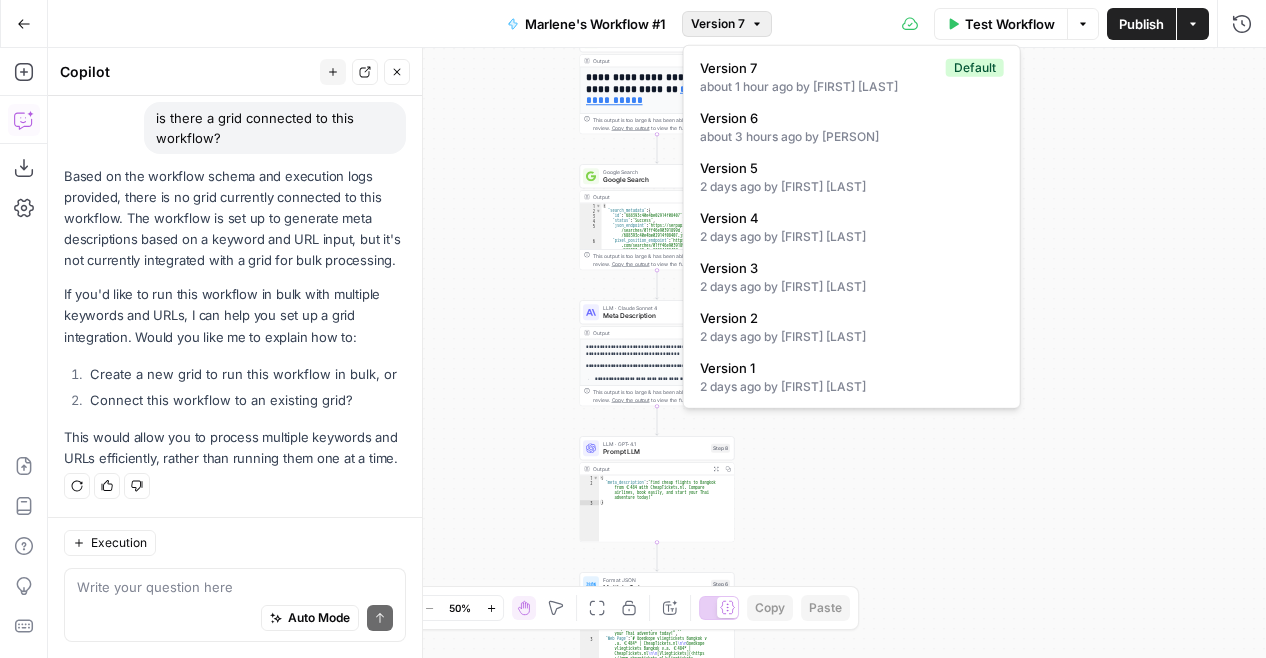 click on "Version 7" at bounding box center [727, 24] 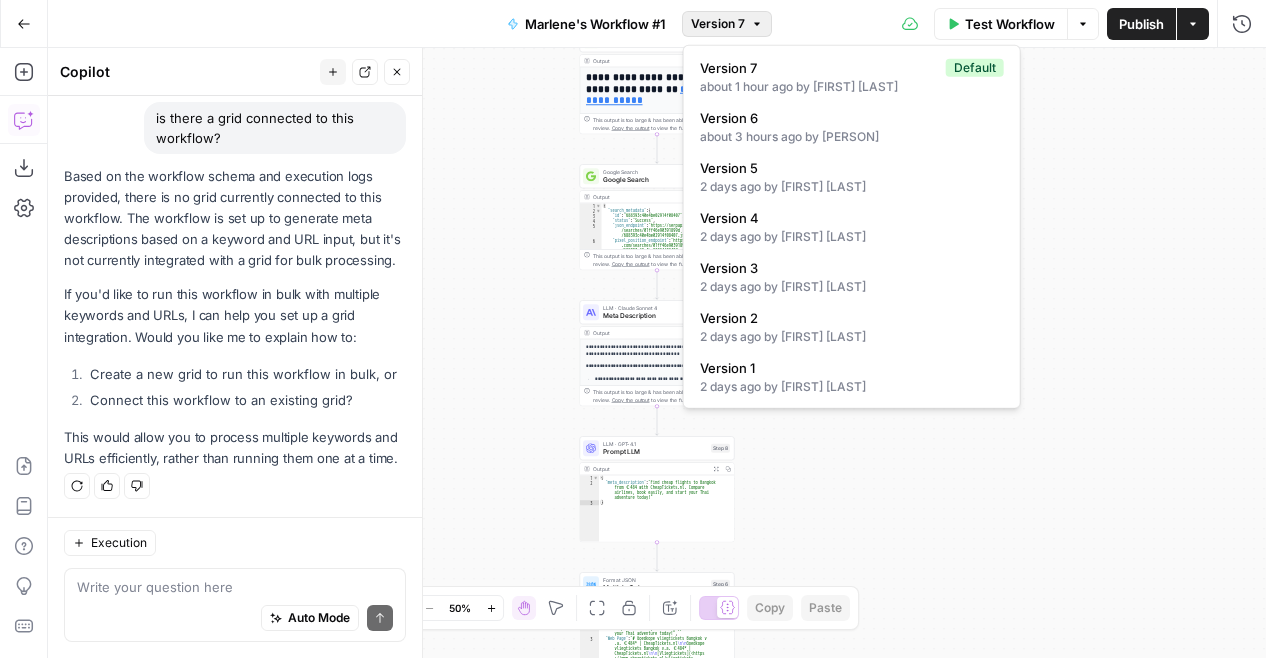 click on "Version 7" at bounding box center [718, 24] 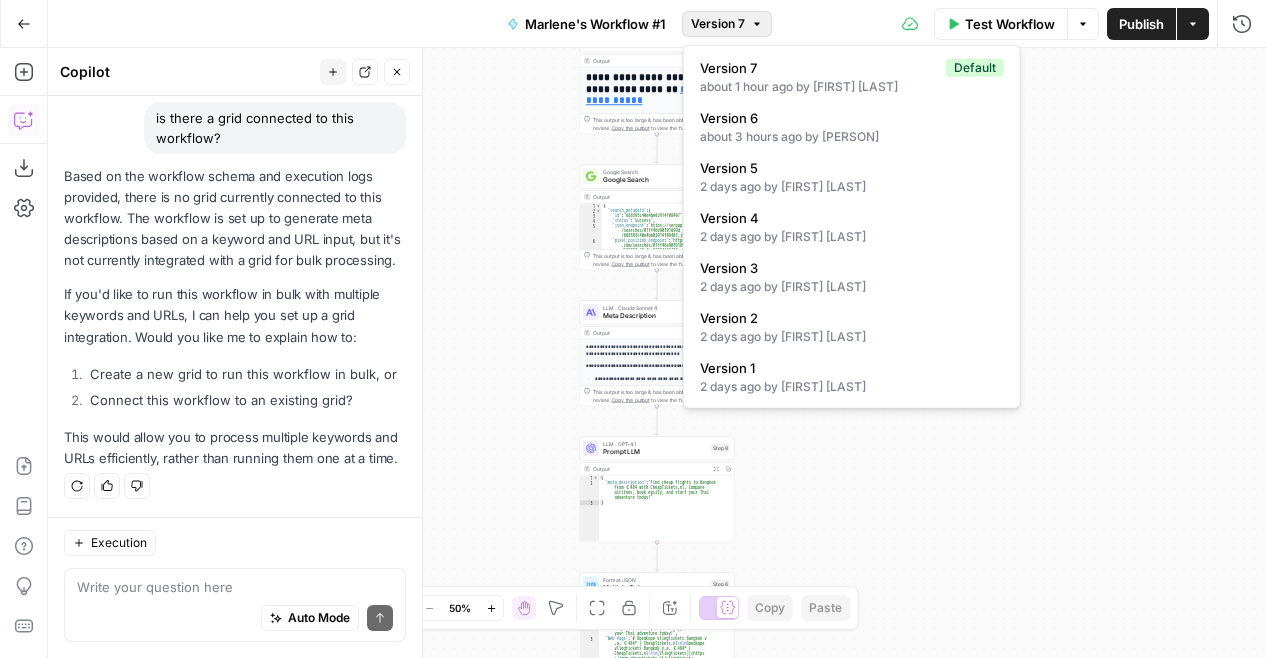click on "Test Workflow Options Publish Actions Run History" at bounding box center [1019, 23] 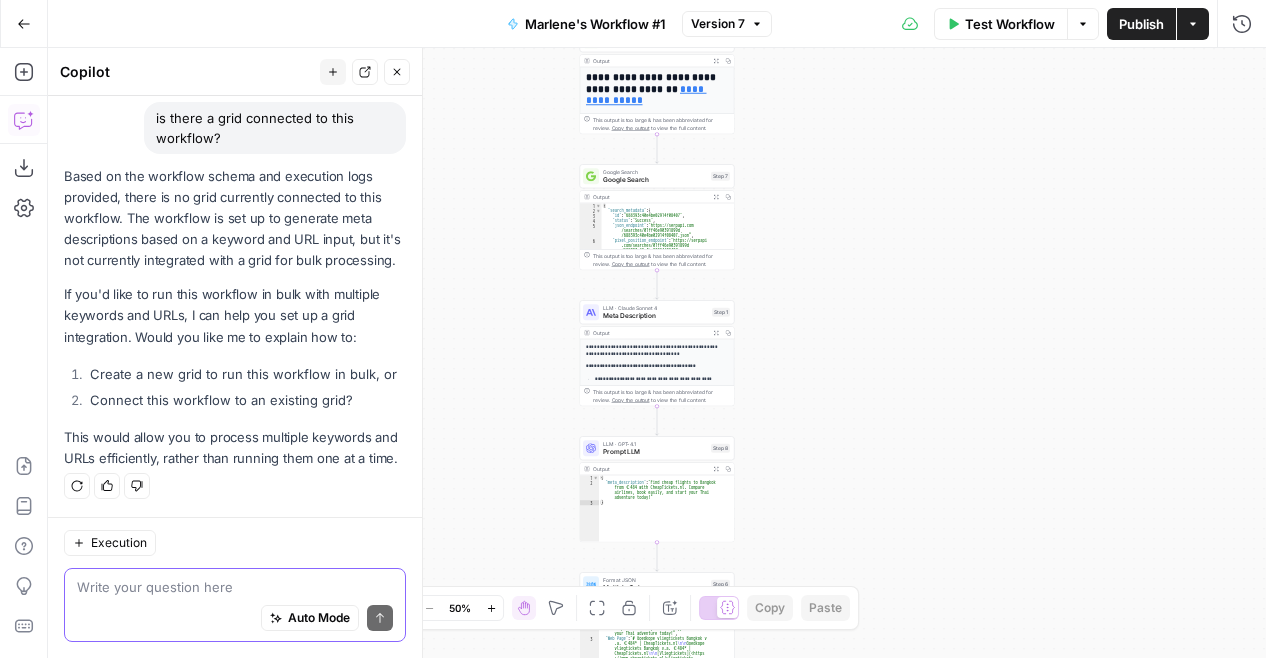 click at bounding box center [235, 587] 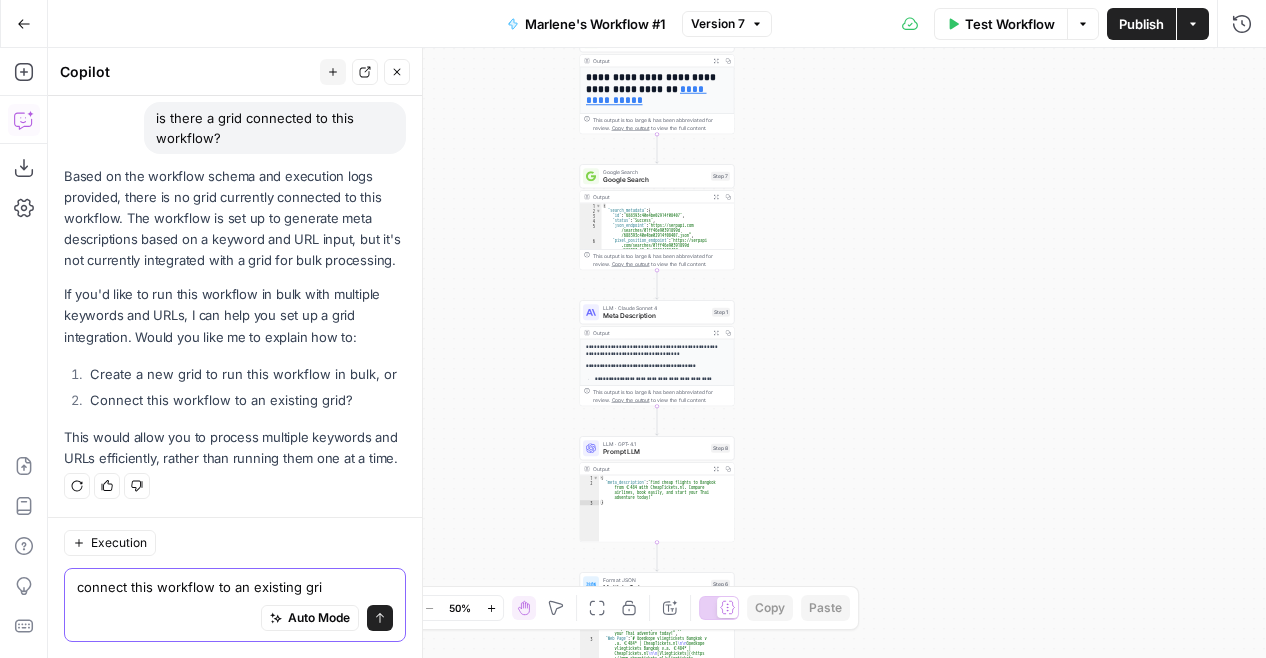 type on "connect this workflow to an existing grid" 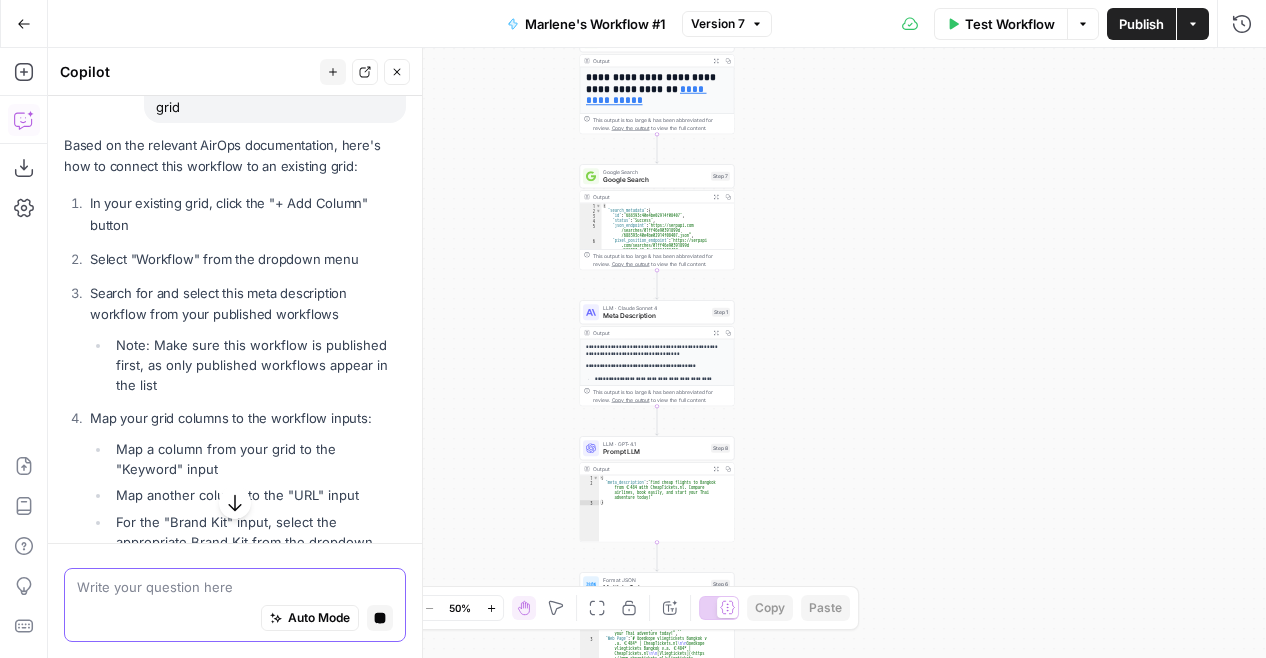 scroll, scrollTop: 568, scrollLeft: 0, axis: vertical 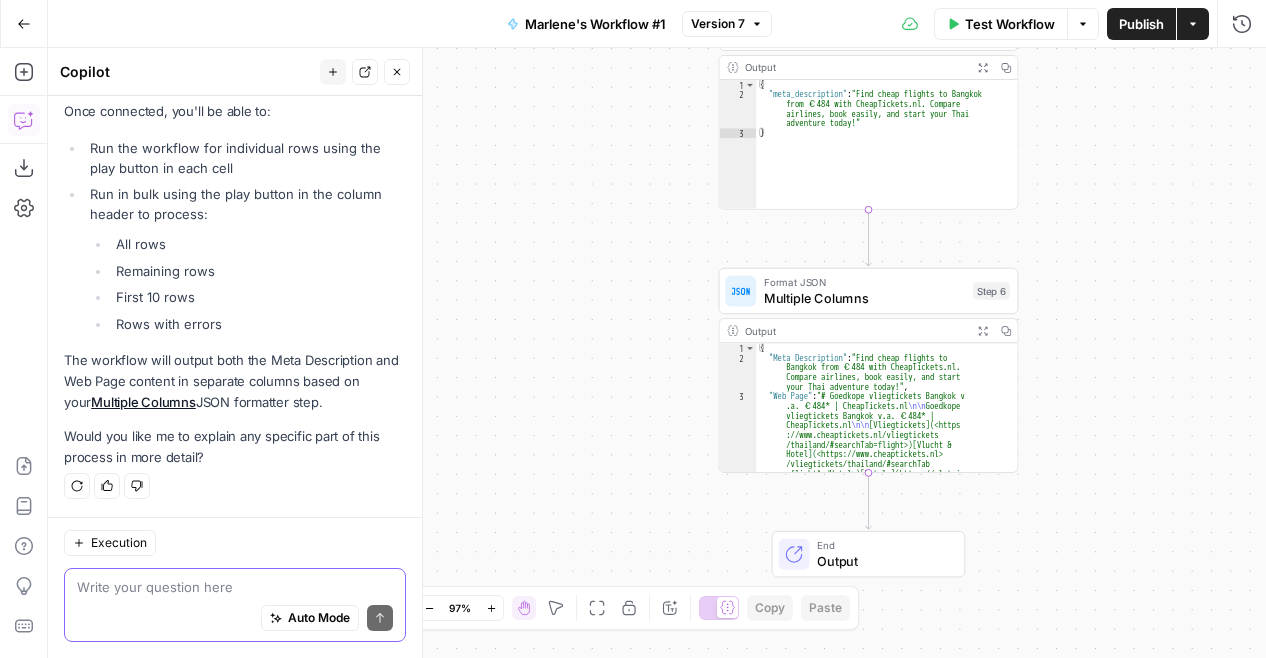 click at bounding box center [235, 587] 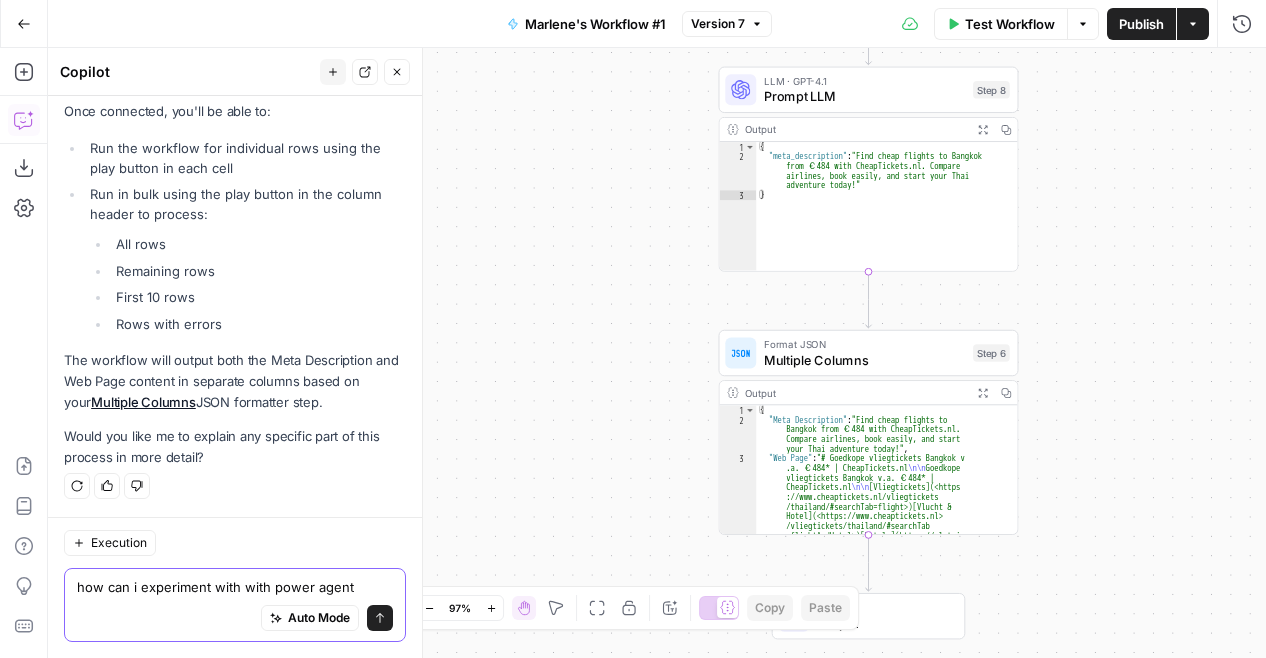 type on "how can i experiment with with power agents" 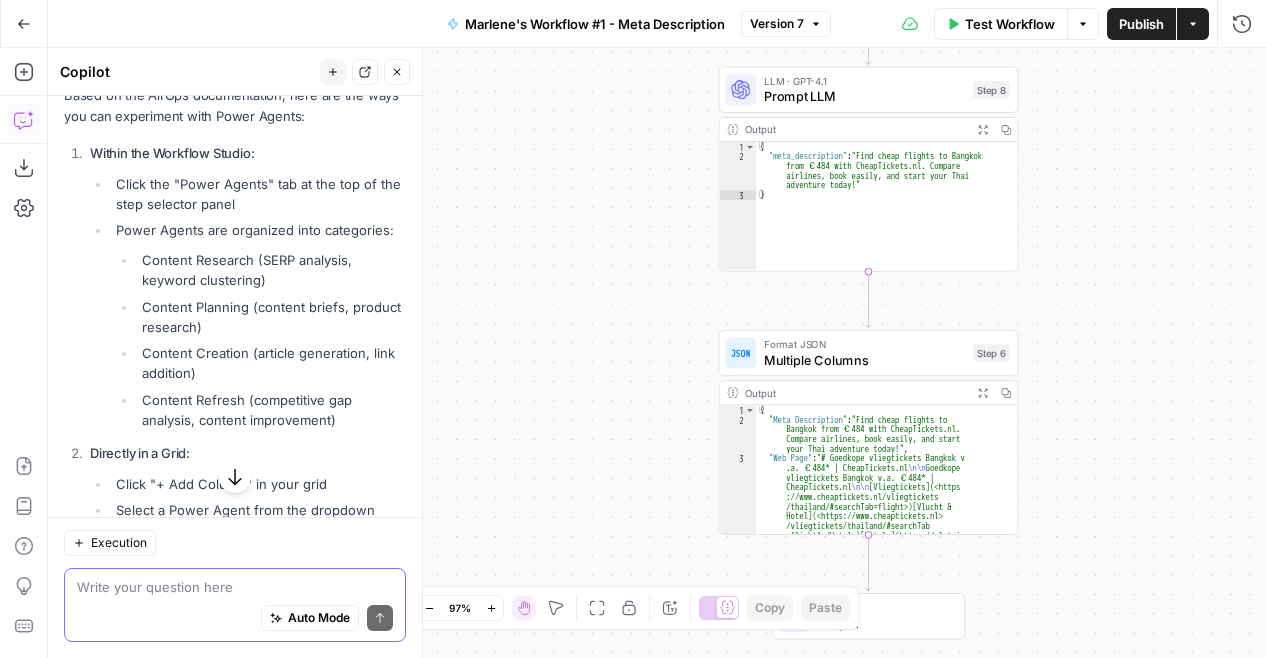 scroll, scrollTop: 1482, scrollLeft: 0, axis: vertical 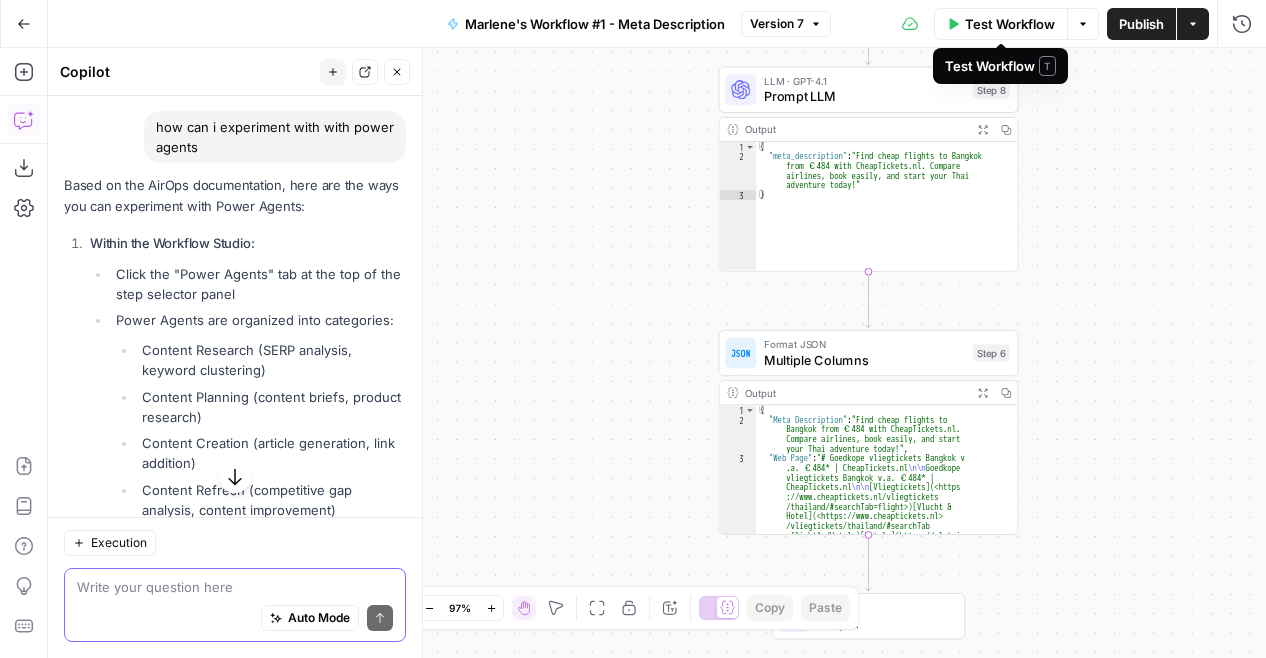 type 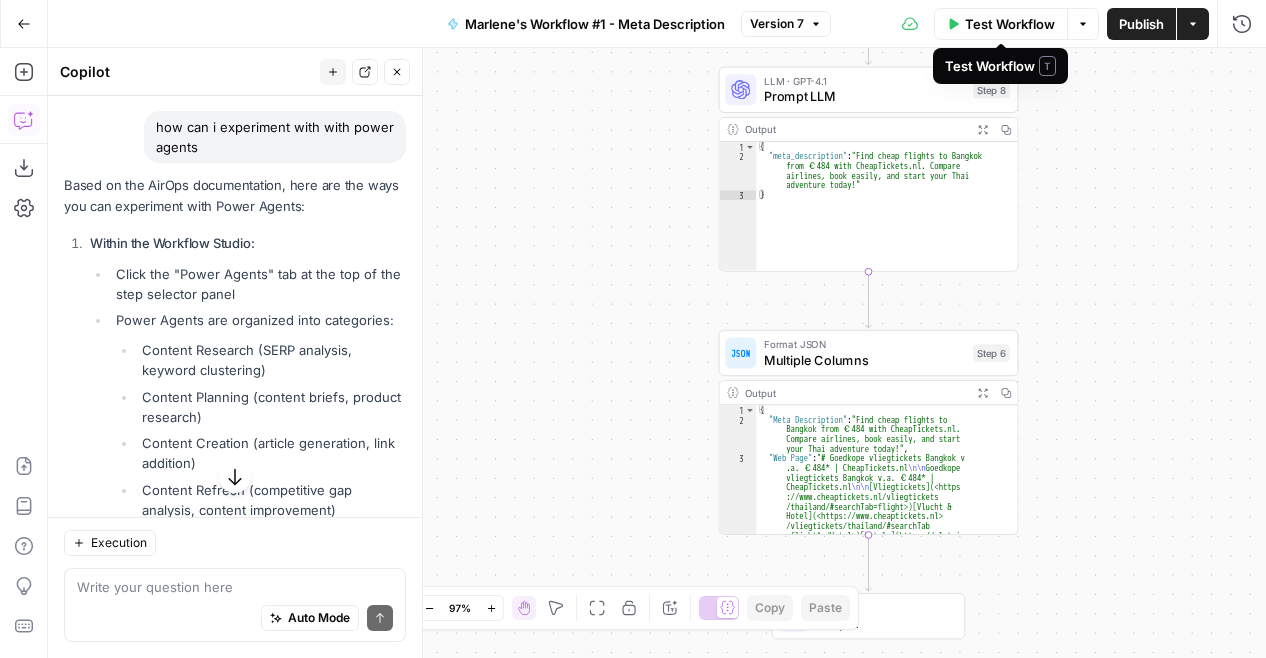 click on "Test Workflow" at bounding box center [1010, 24] 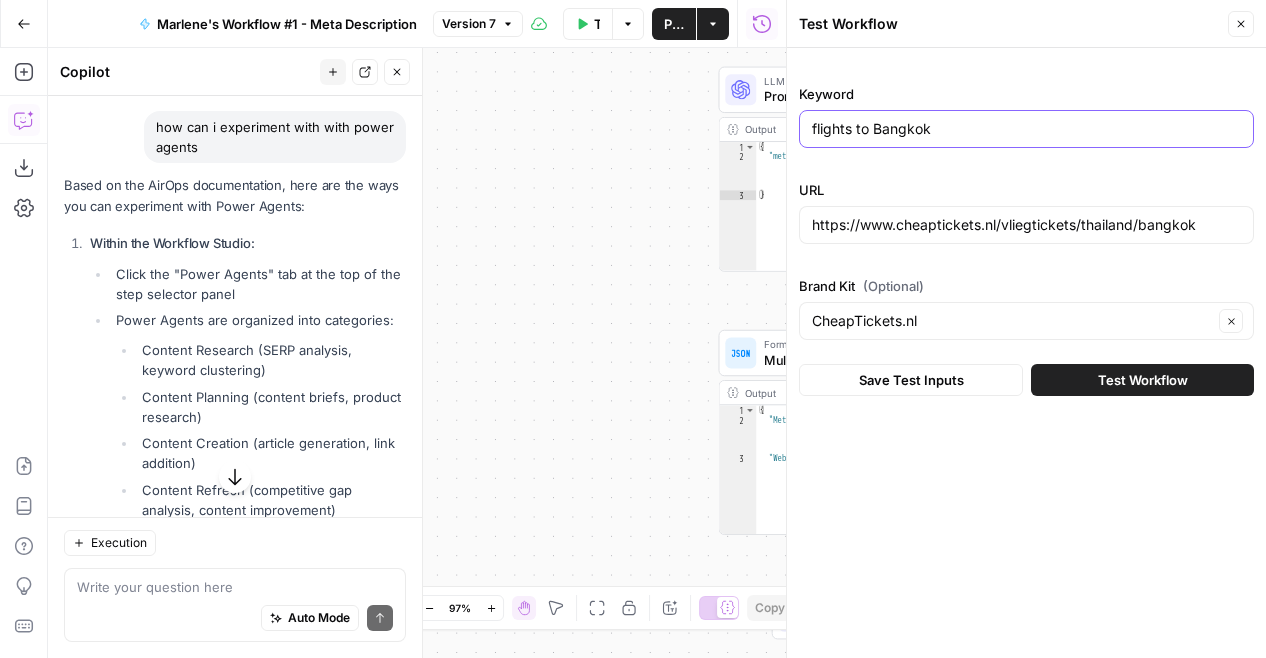 click on "flights to Bangkok" at bounding box center (1026, 129) 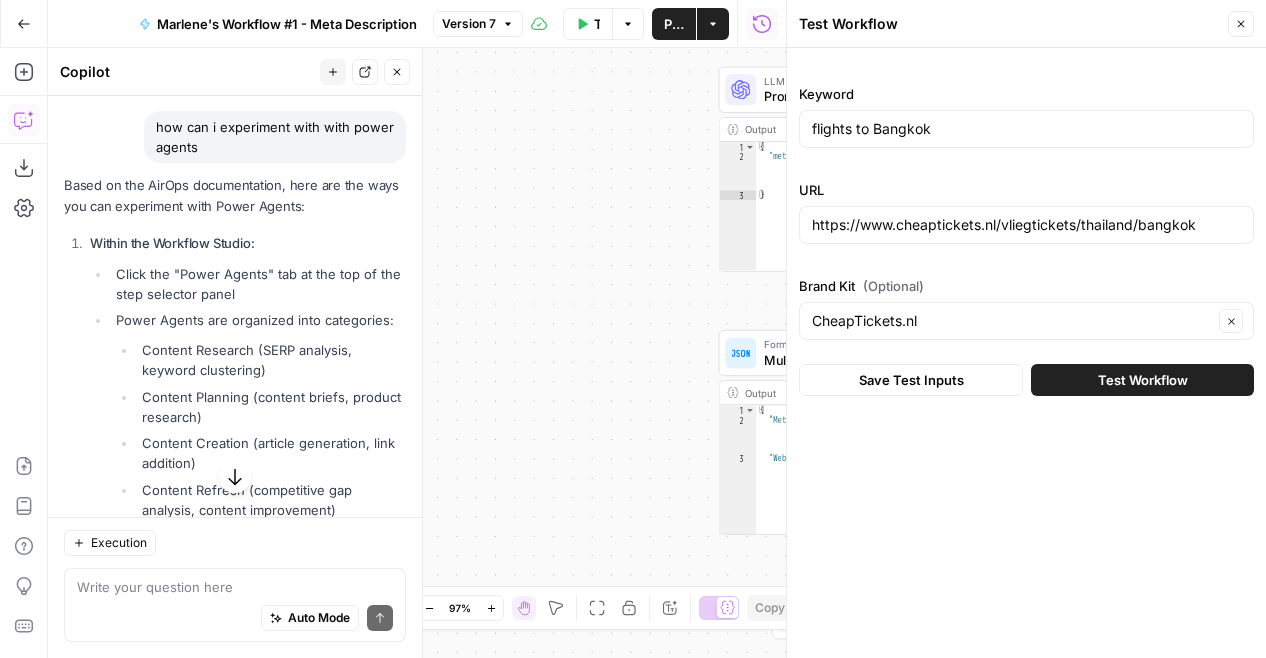 click on "Test Workflow" at bounding box center [1143, 380] 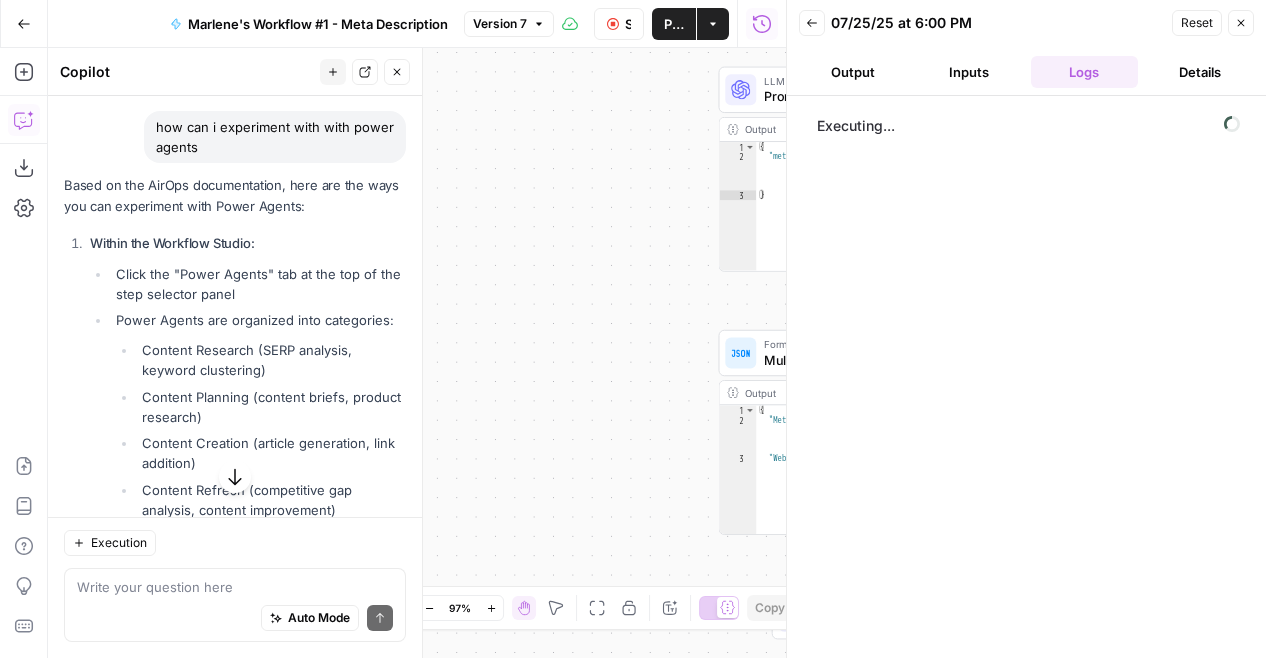 click on "Details" at bounding box center [1200, 72] 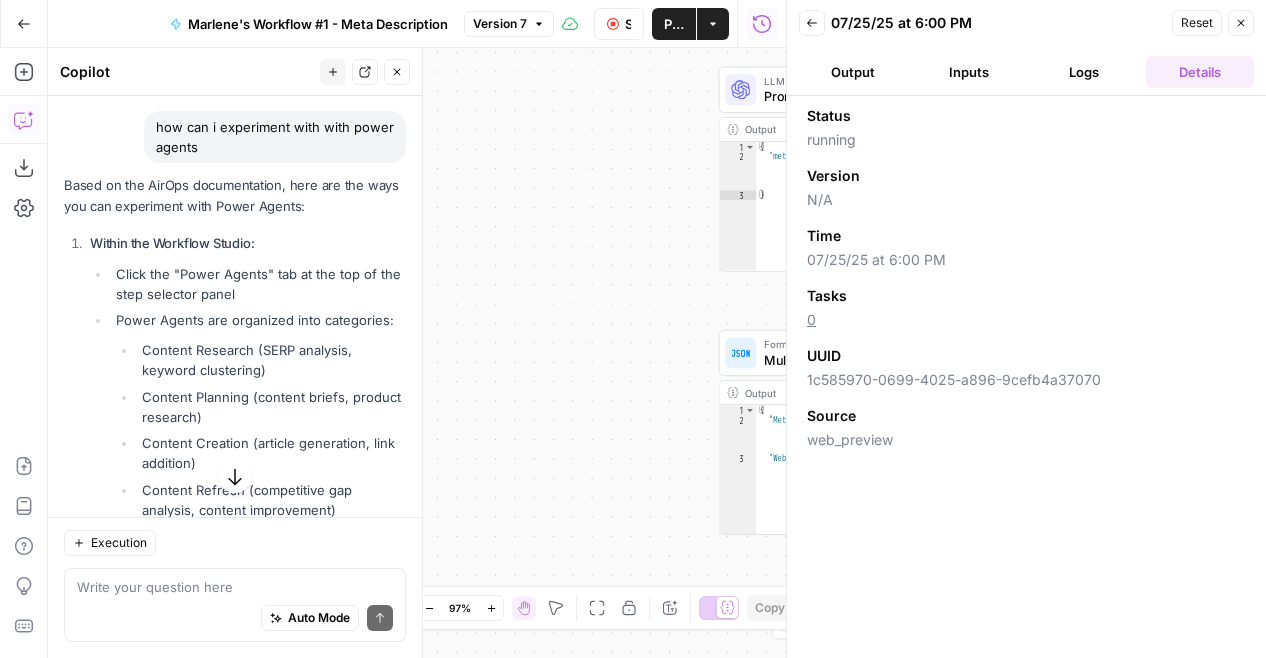 click on "Logs" at bounding box center (1085, 72) 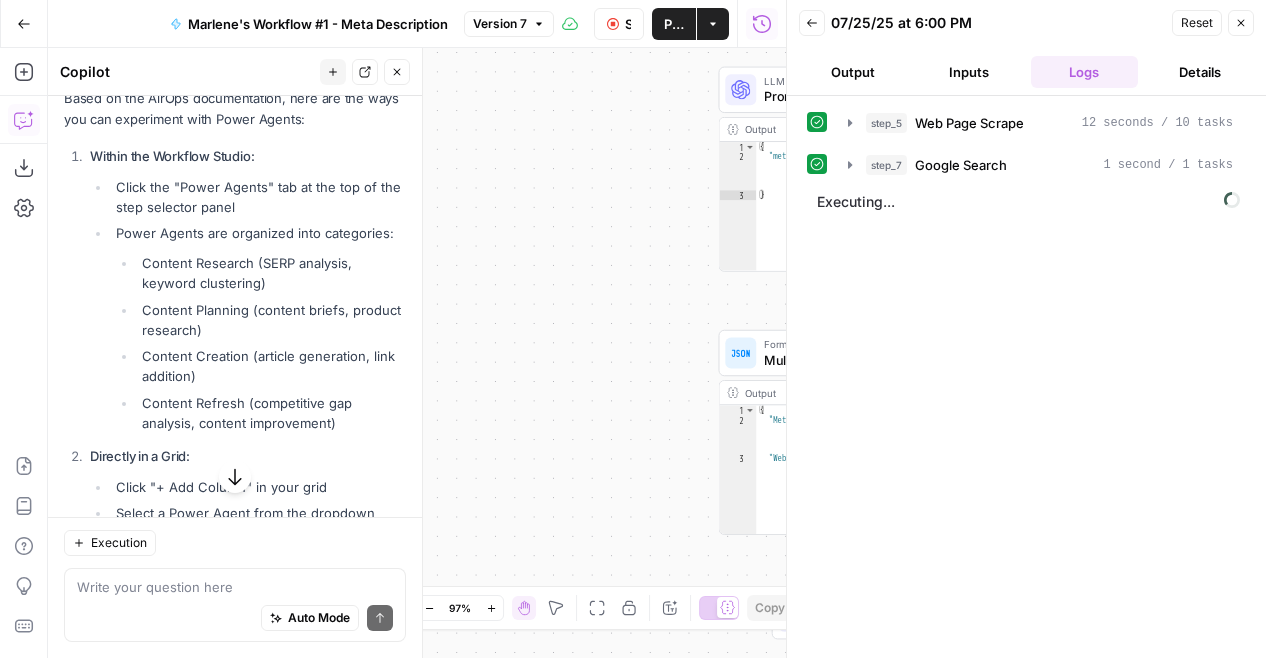 scroll, scrollTop: 1568, scrollLeft: 0, axis: vertical 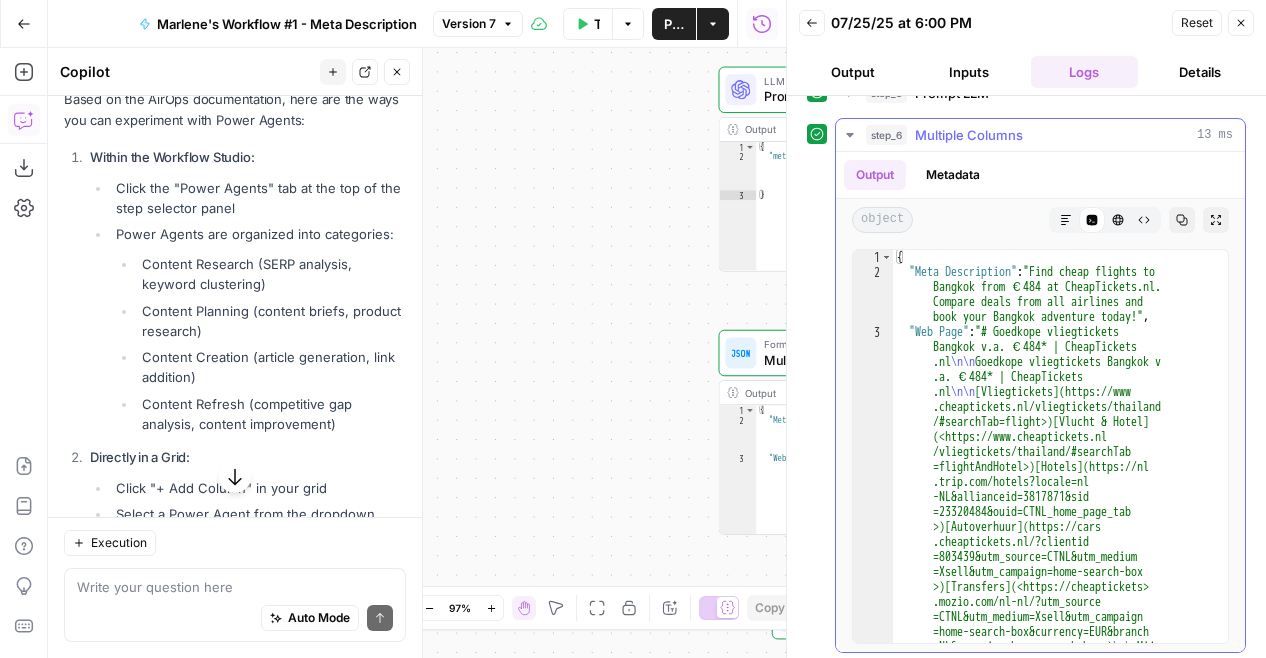 click on "Metadata" at bounding box center [953, 175] 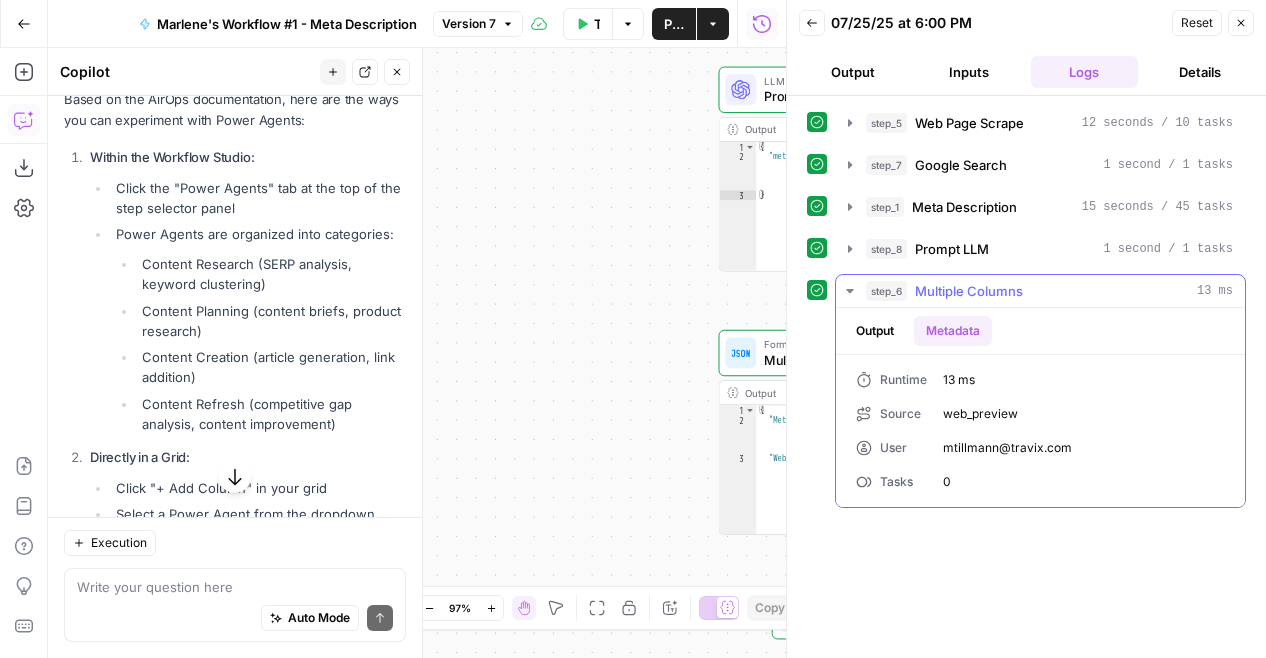 click on "Output" at bounding box center (875, 331) 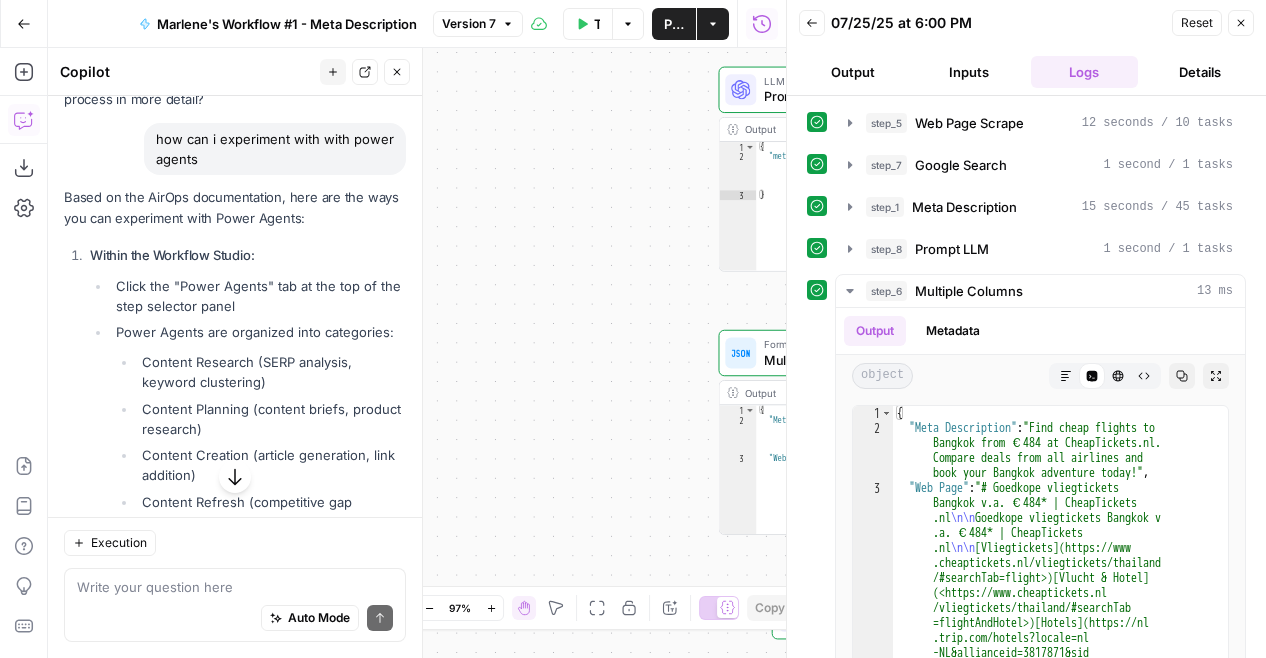 scroll, scrollTop: 1620, scrollLeft: 0, axis: vertical 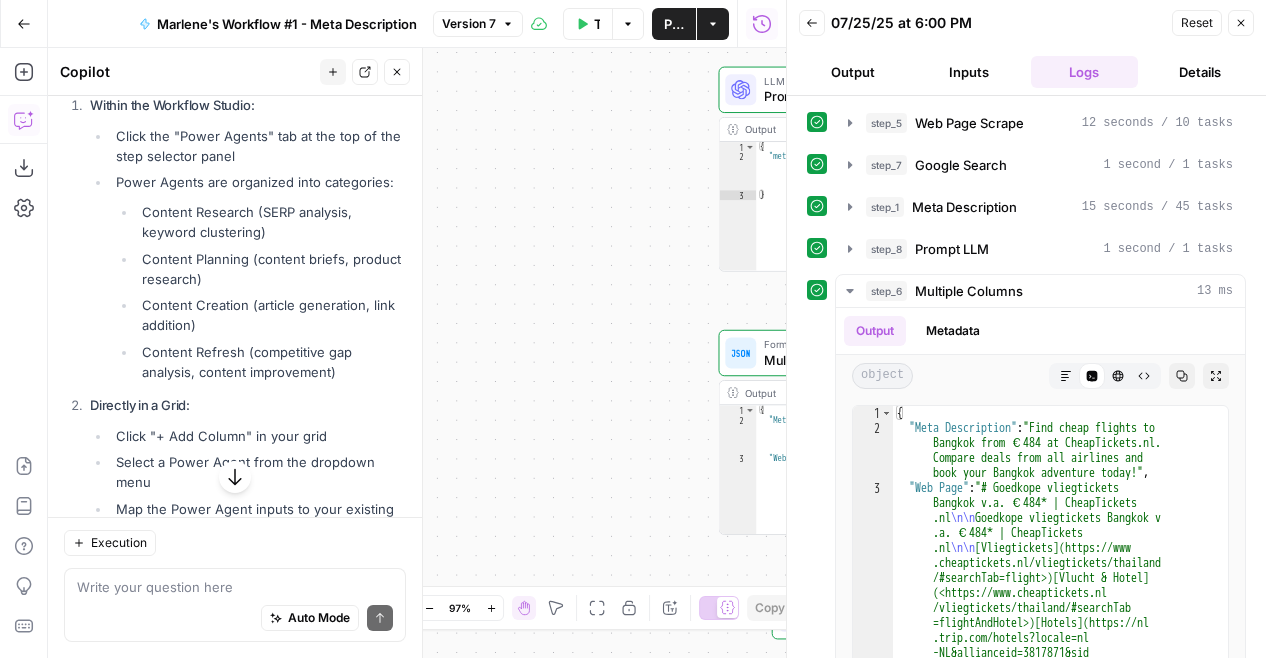 click 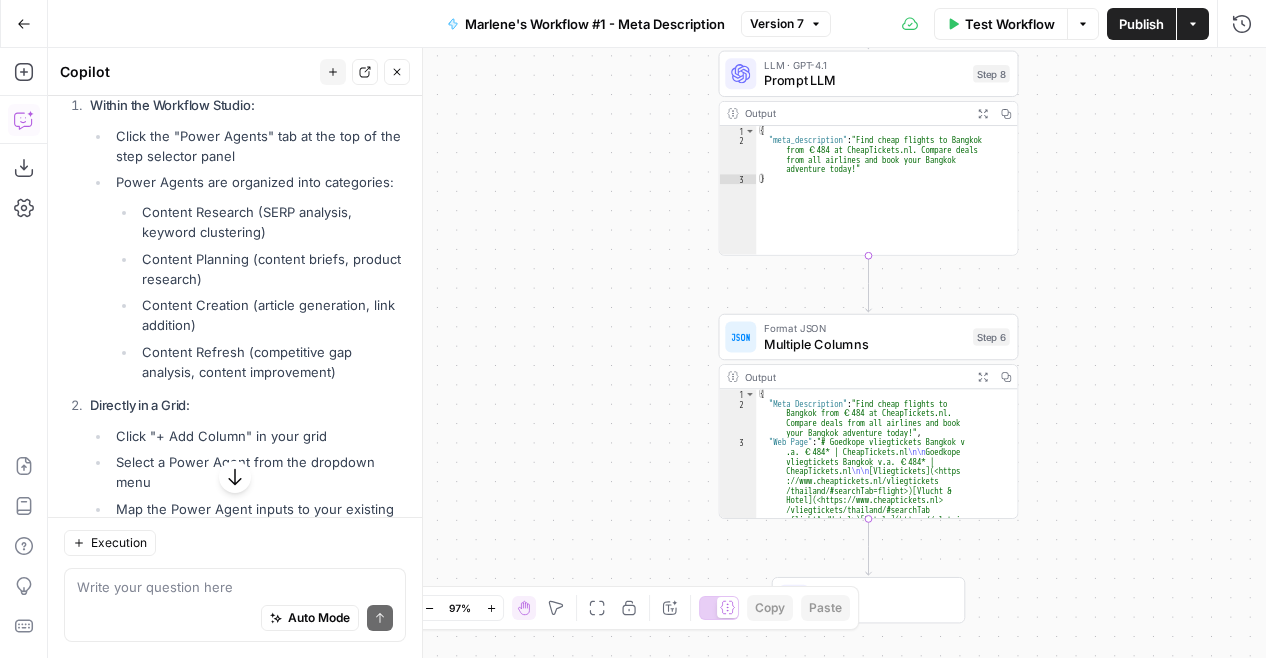 click on "Marlene's Workflow #1 - Meta Description" at bounding box center [595, 24] 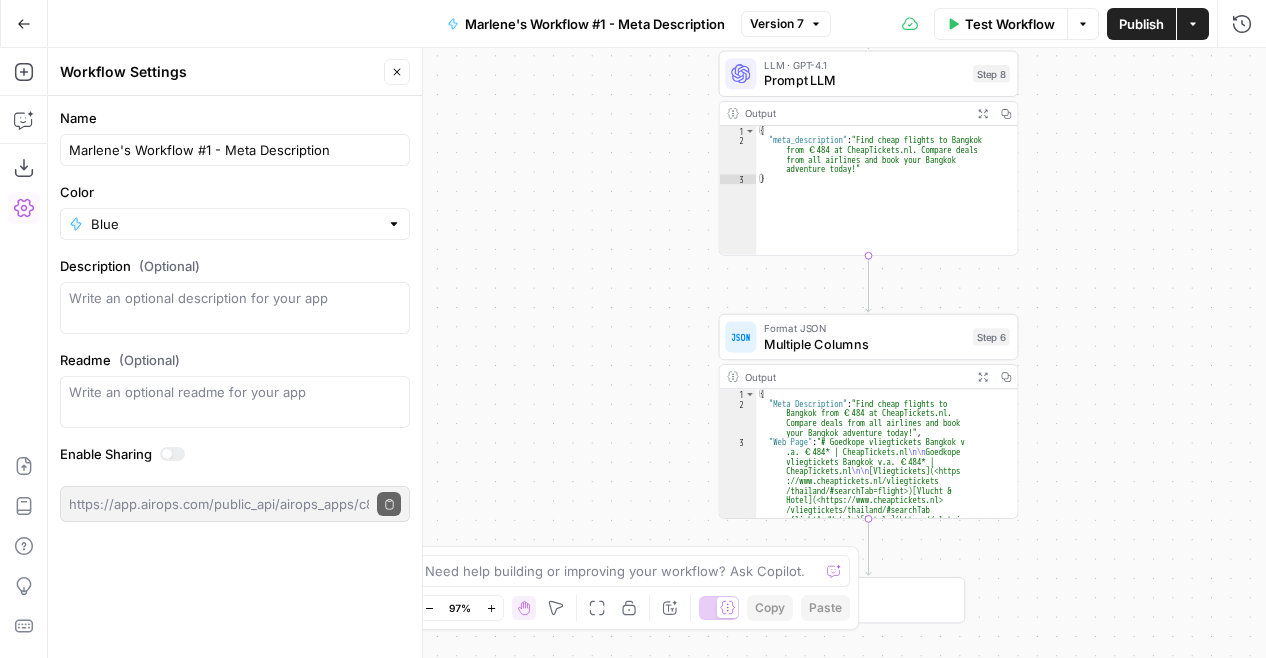 click on "**********" at bounding box center [657, 353] 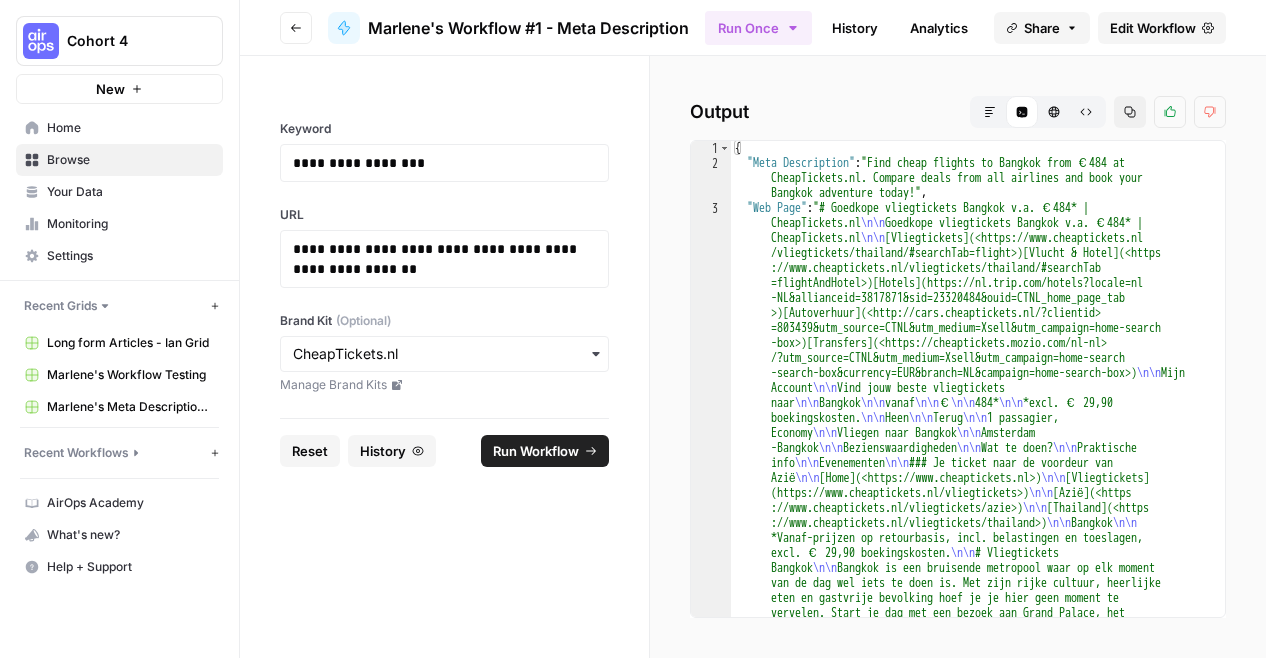 click on "Go back Marlene's Workflow #1 - Meta Description Run Once History Analytics Integrate Share Edit Workflow" at bounding box center [753, 28] 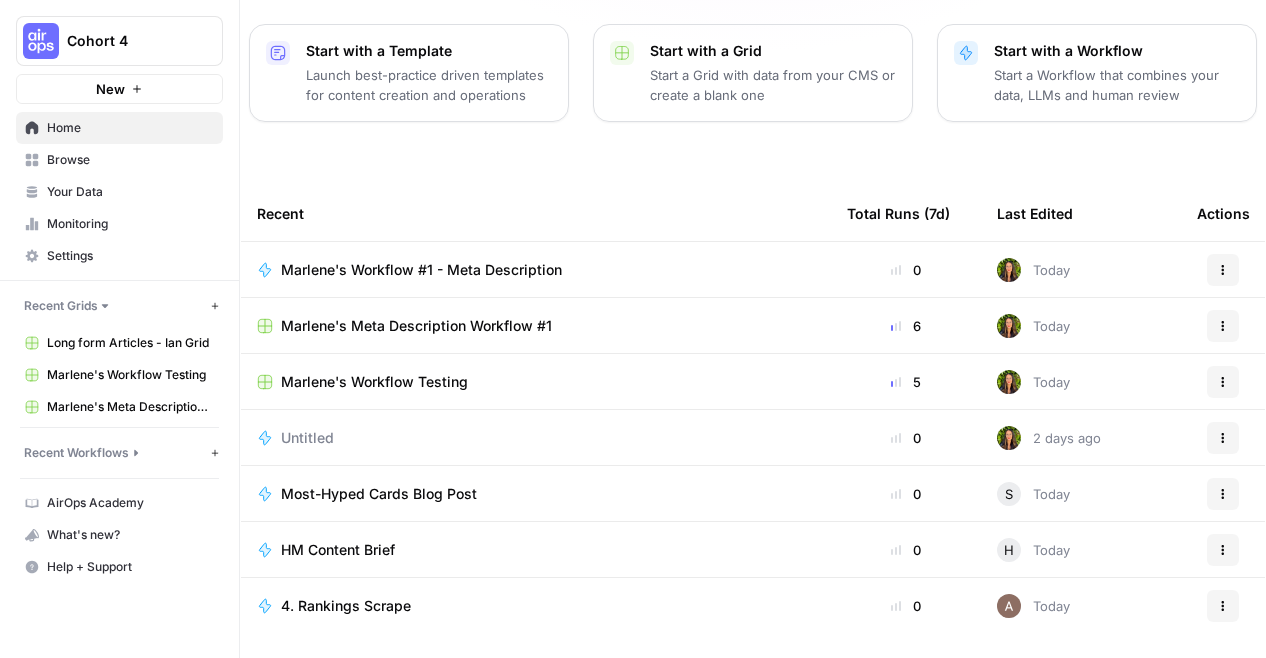 scroll, scrollTop: 260, scrollLeft: 0, axis: vertical 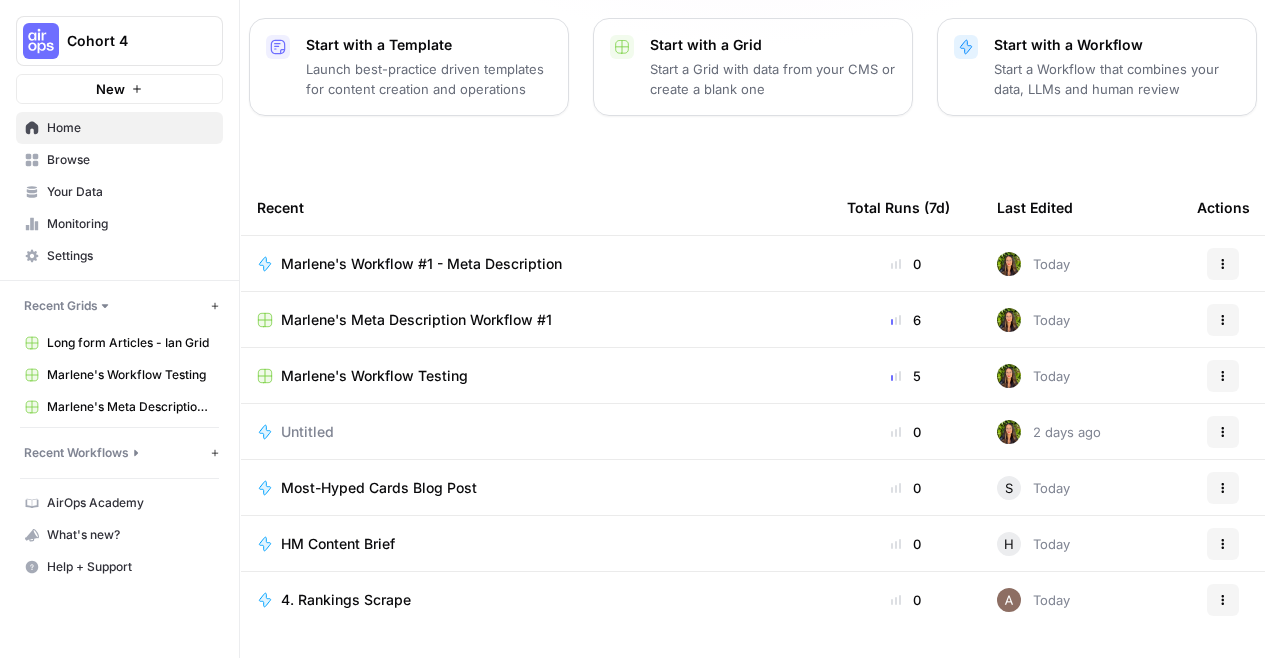 click on "Marlene's Workflow #1 - Meta Description" at bounding box center (421, 264) 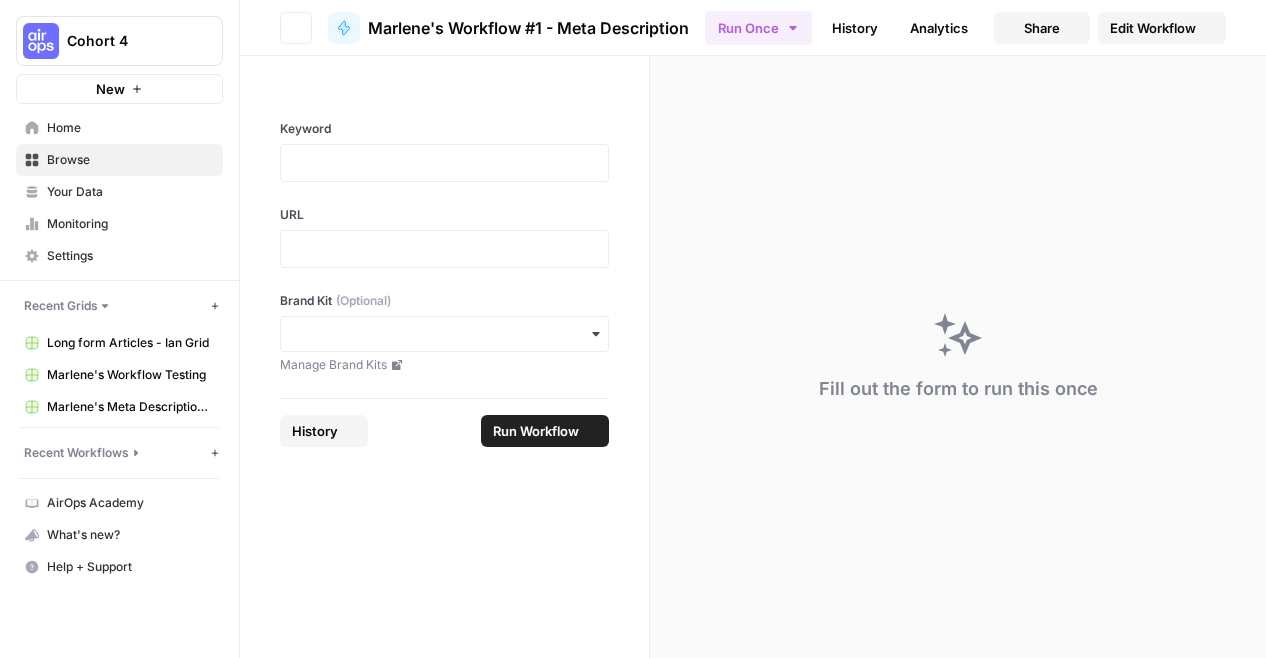scroll, scrollTop: 0, scrollLeft: 0, axis: both 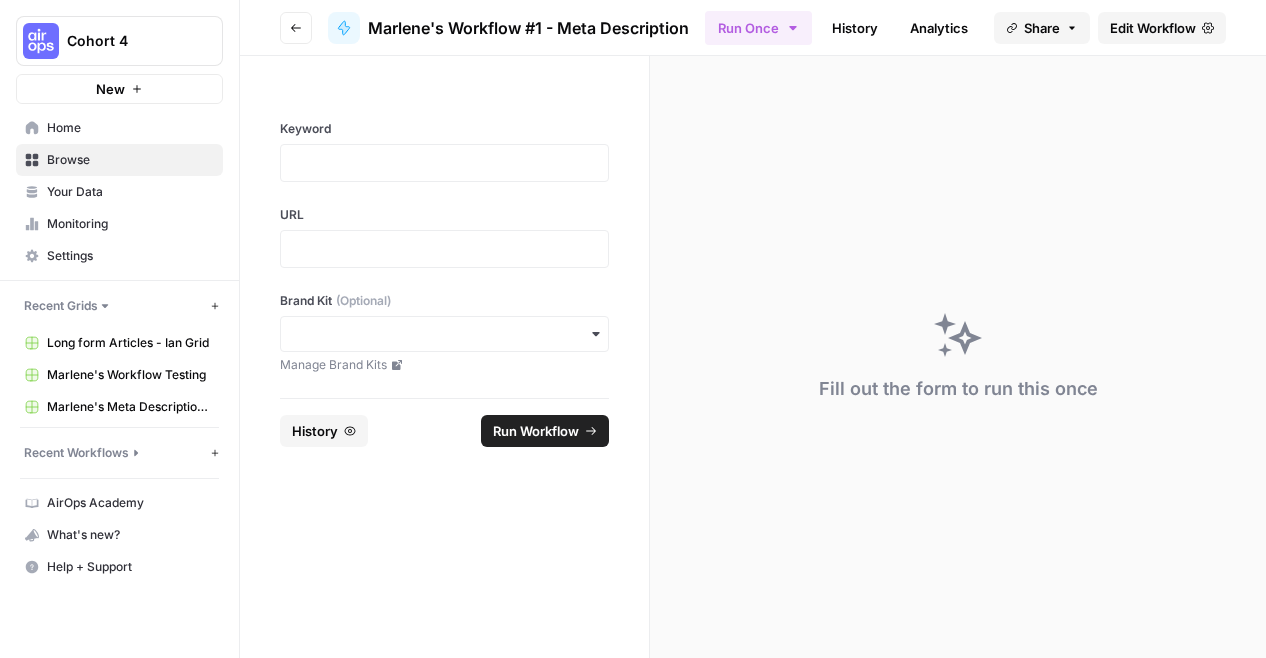 click 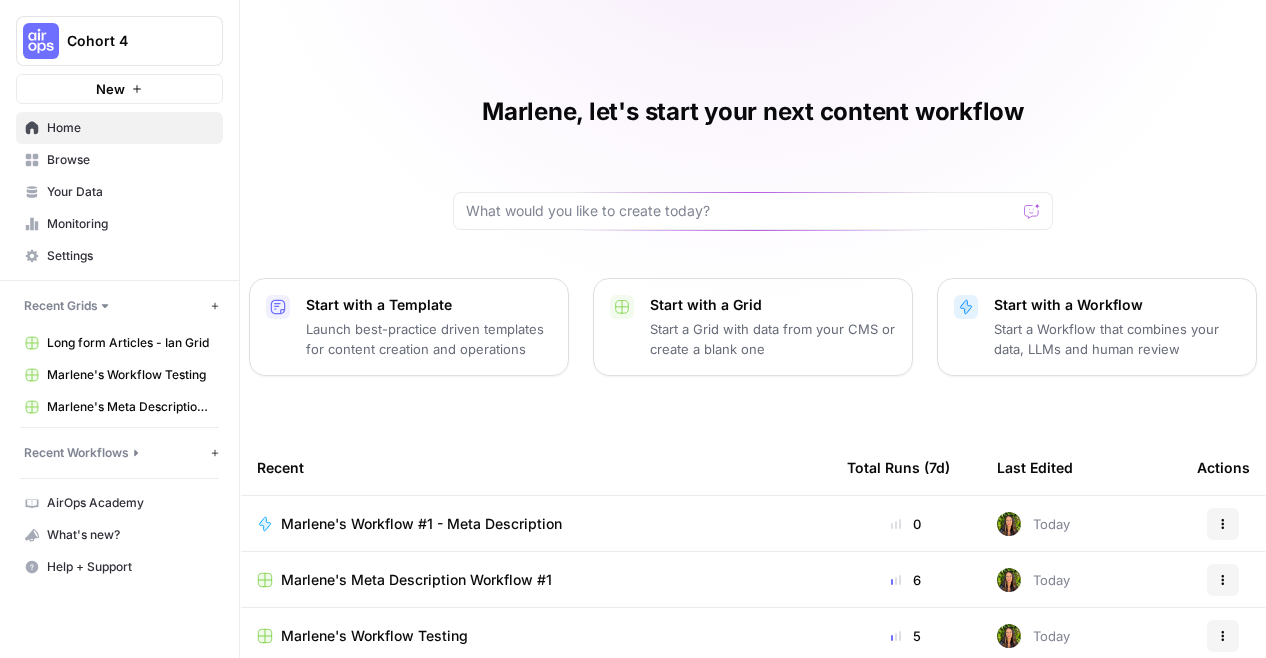 scroll, scrollTop: 260, scrollLeft: 0, axis: vertical 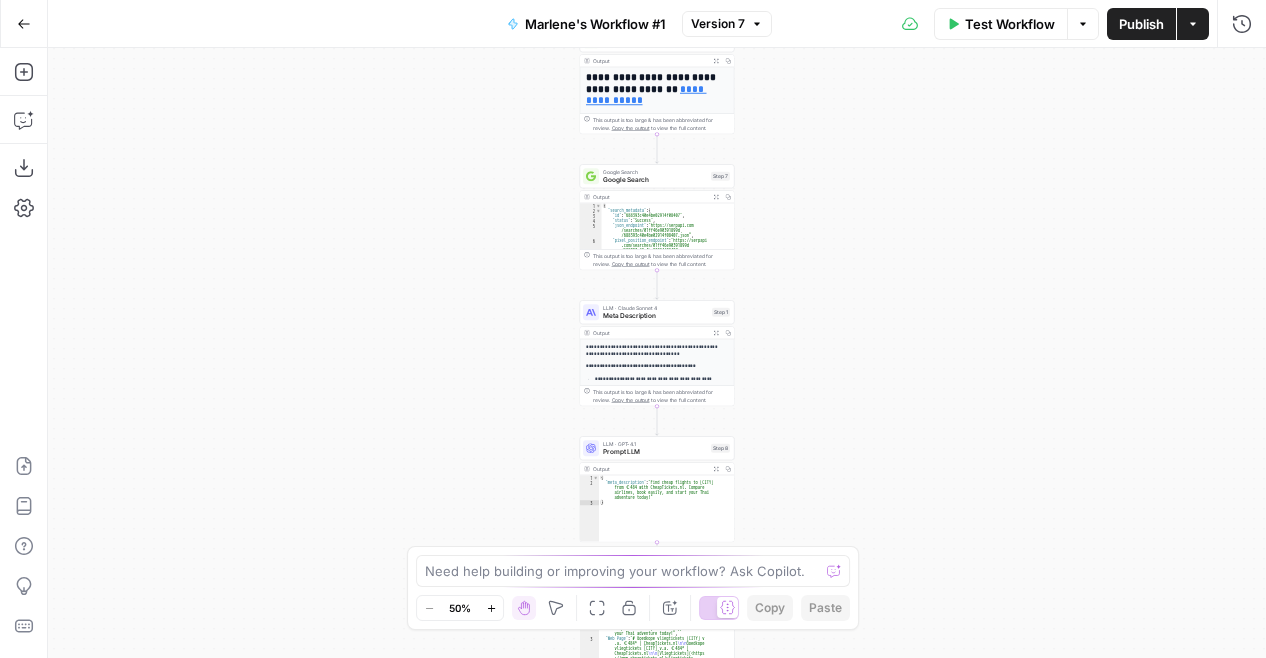 click 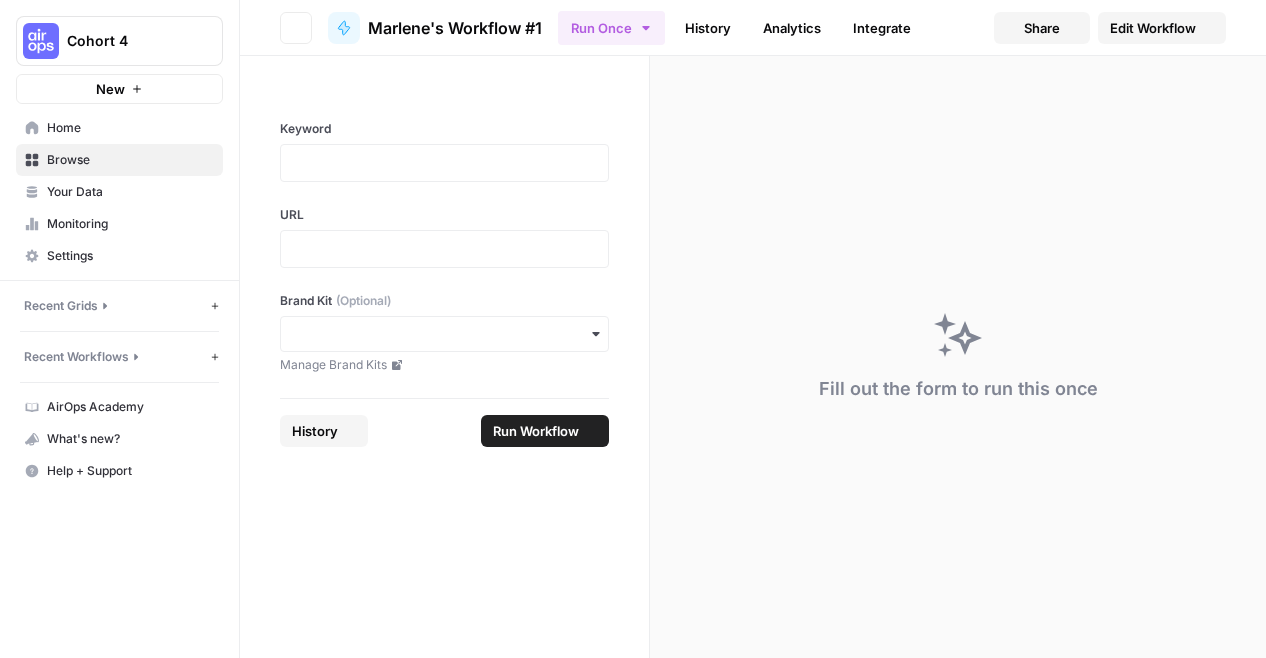 scroll, scrollTop: 0, scrollLeft: 0, axis: both 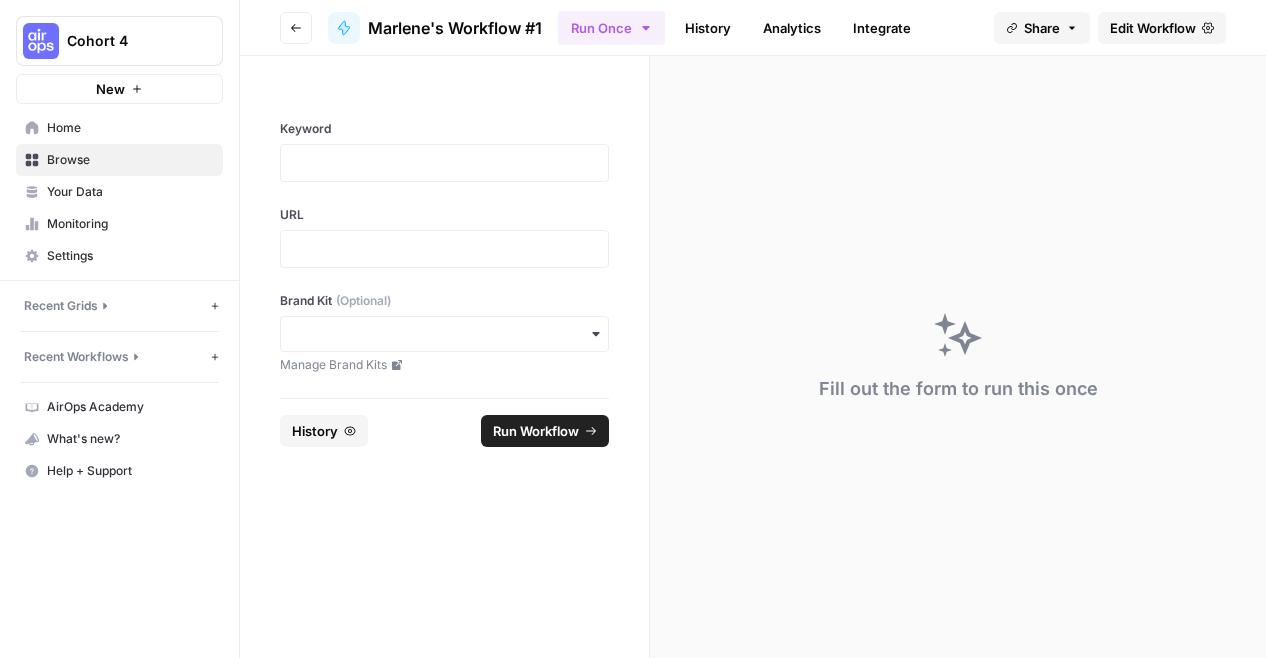 click on "Browse" at bounding box center (130, 160) 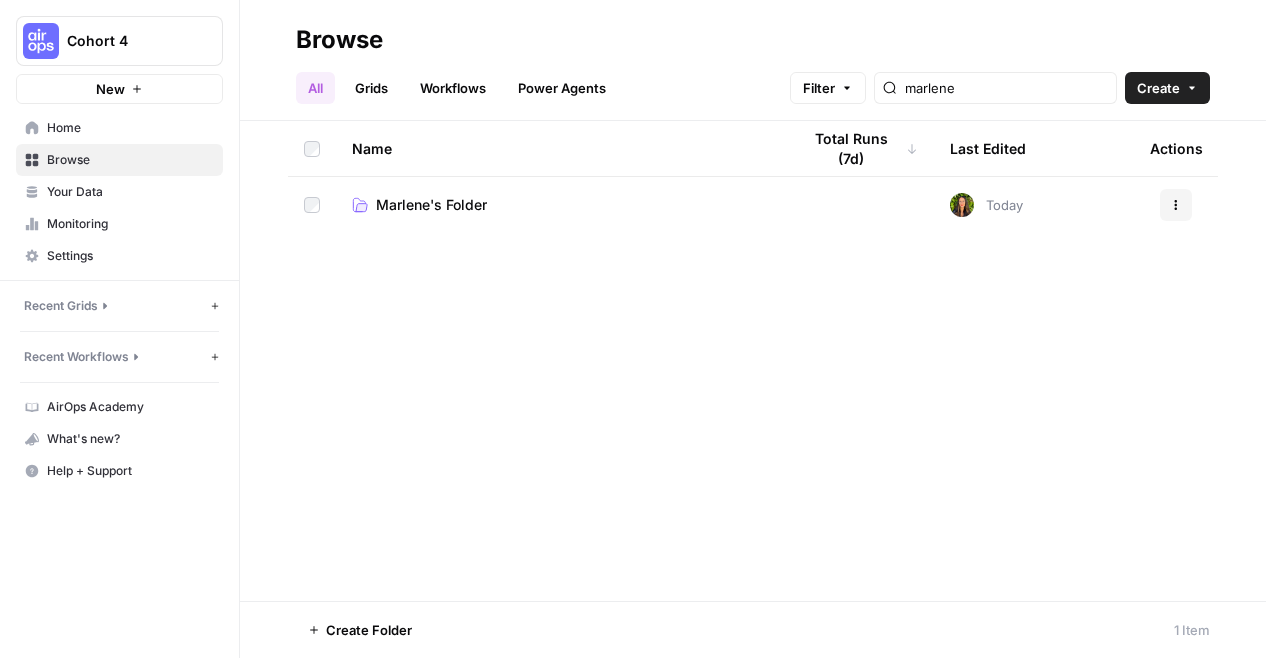click on "Marlene's Folder" at bounding box center (431, 205) 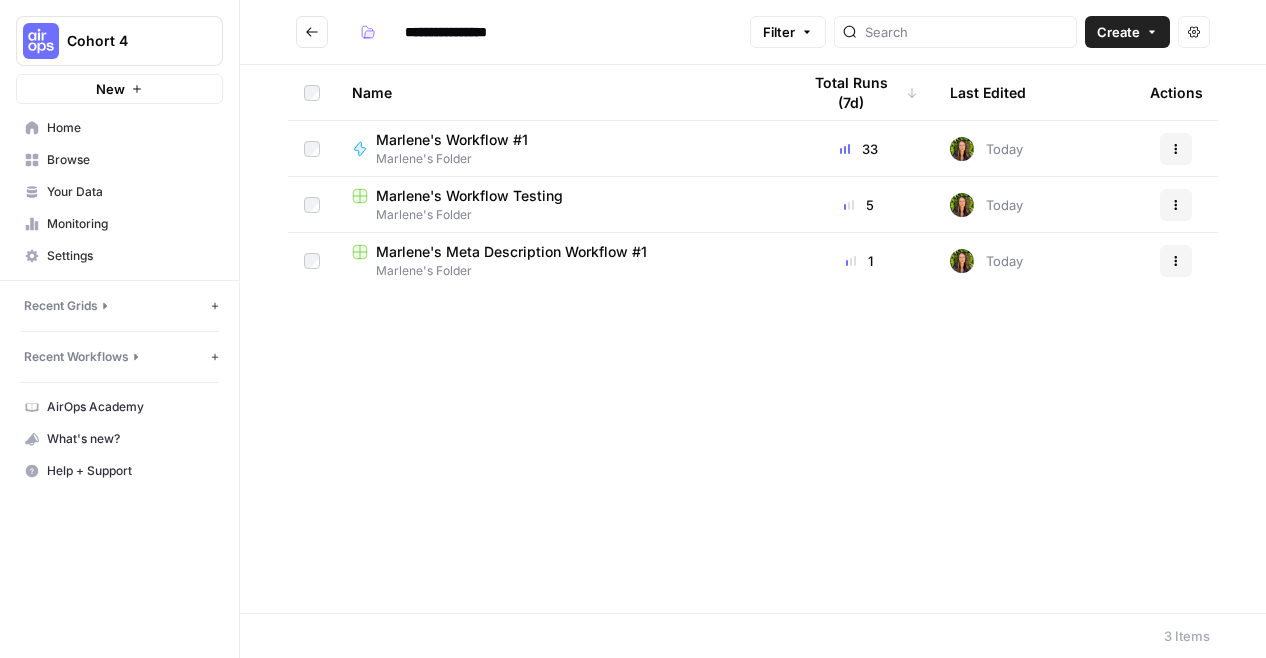 click on "Marlene's Folder" at bounding box center (560, 271) 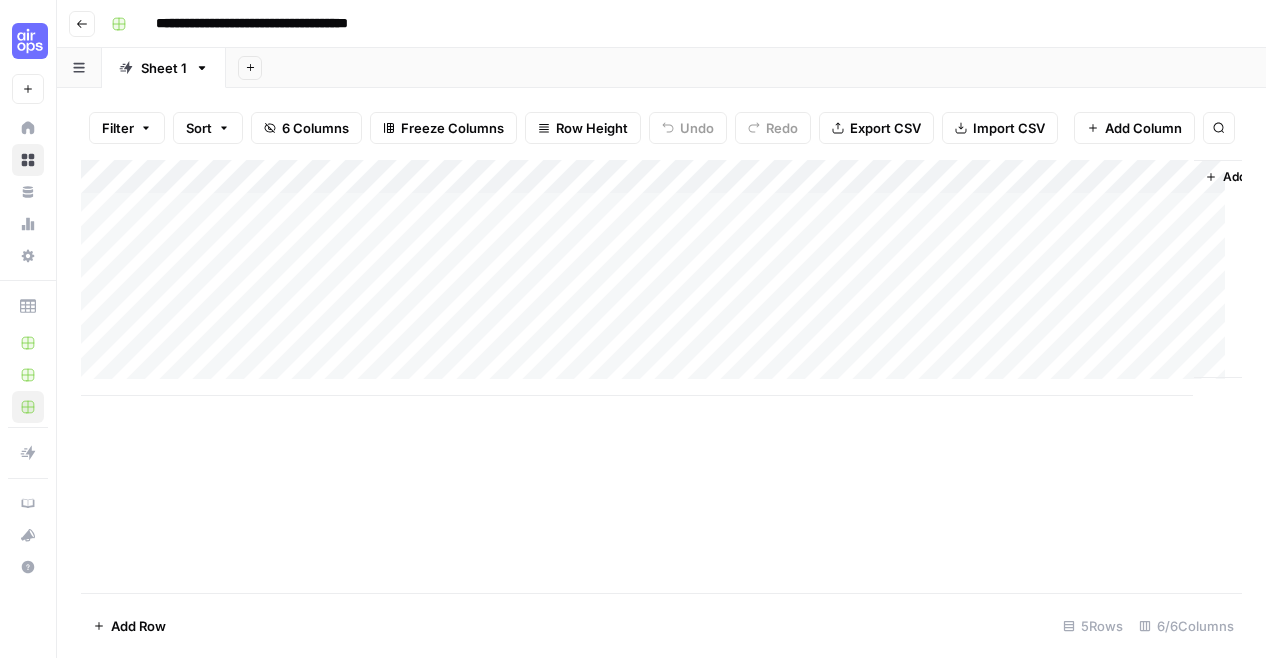 click 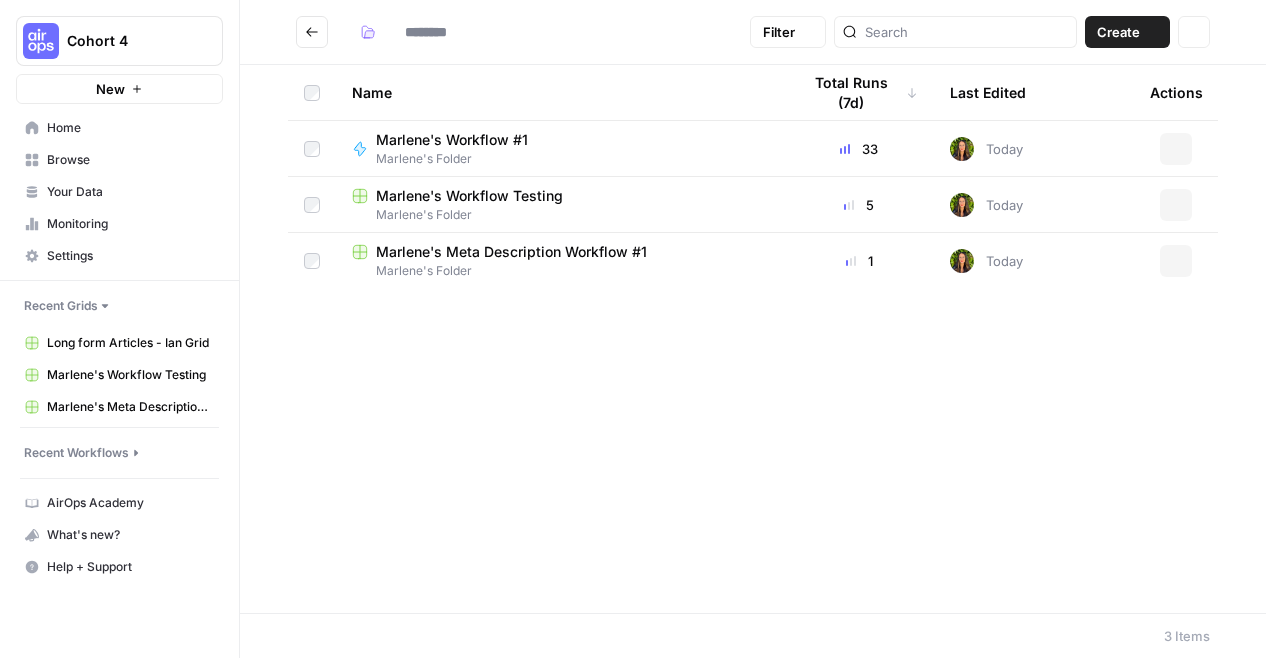 type on "**********" 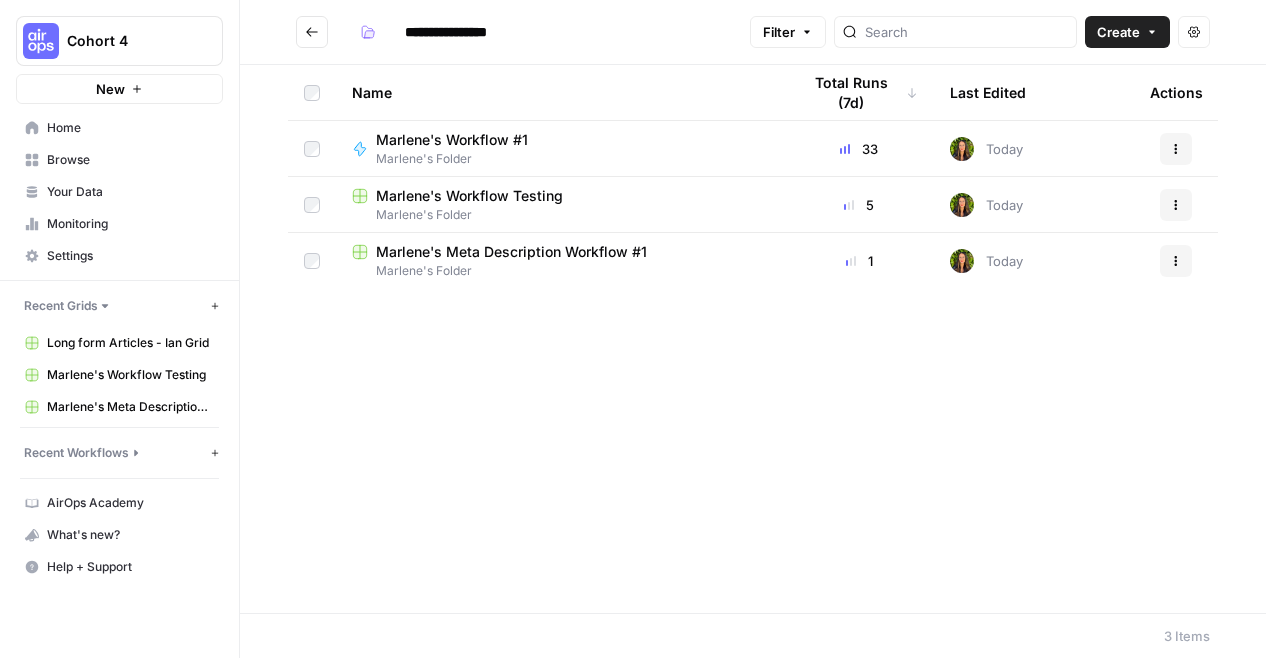 click on "Marlene's Workflow Testing" at bounding box center (469, 196) 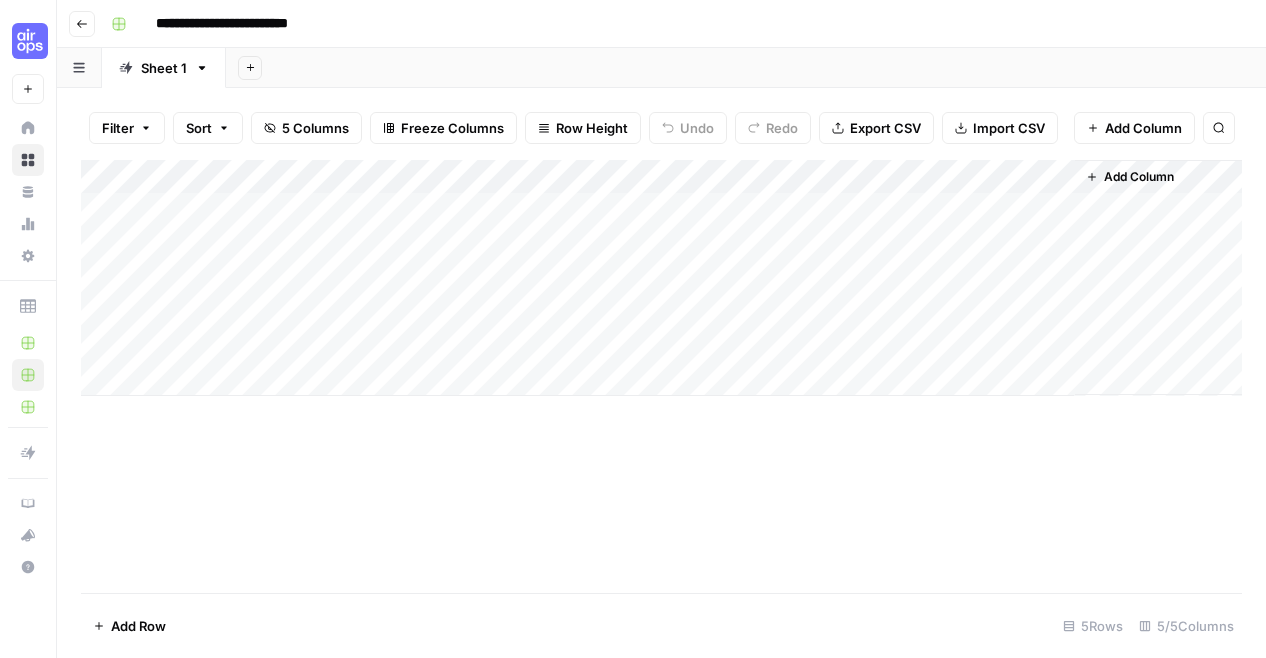 click on "Go back" at bounding box center (82, 24) 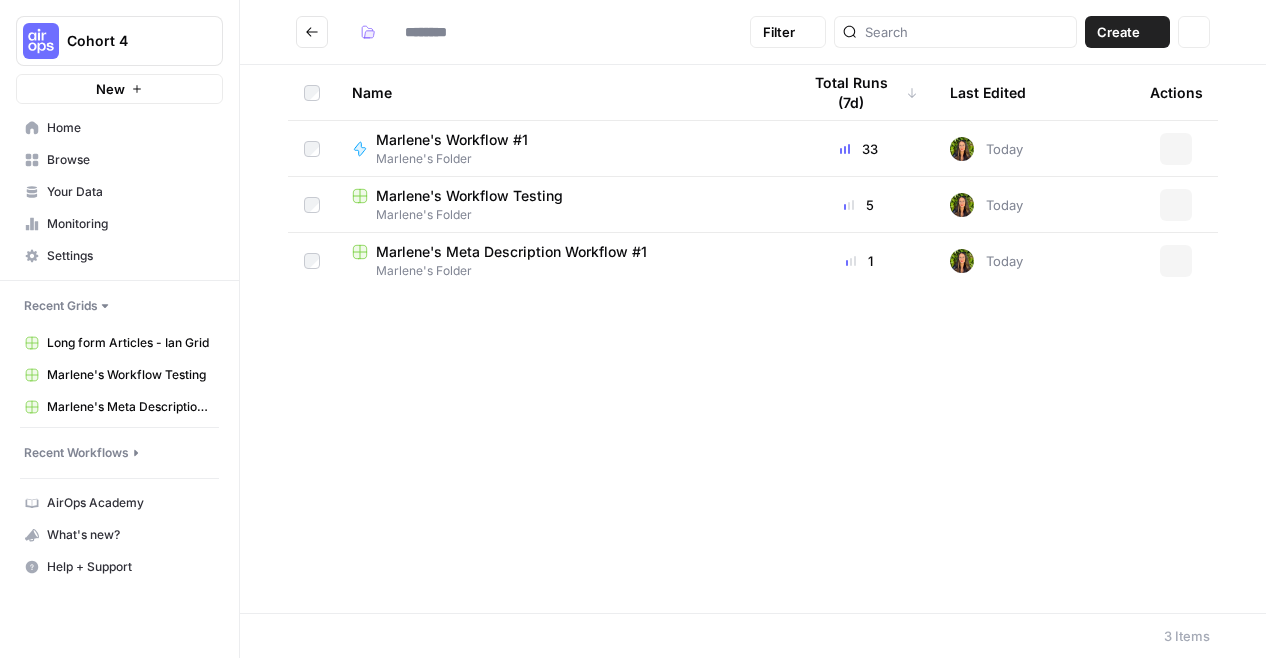 type on "**********" 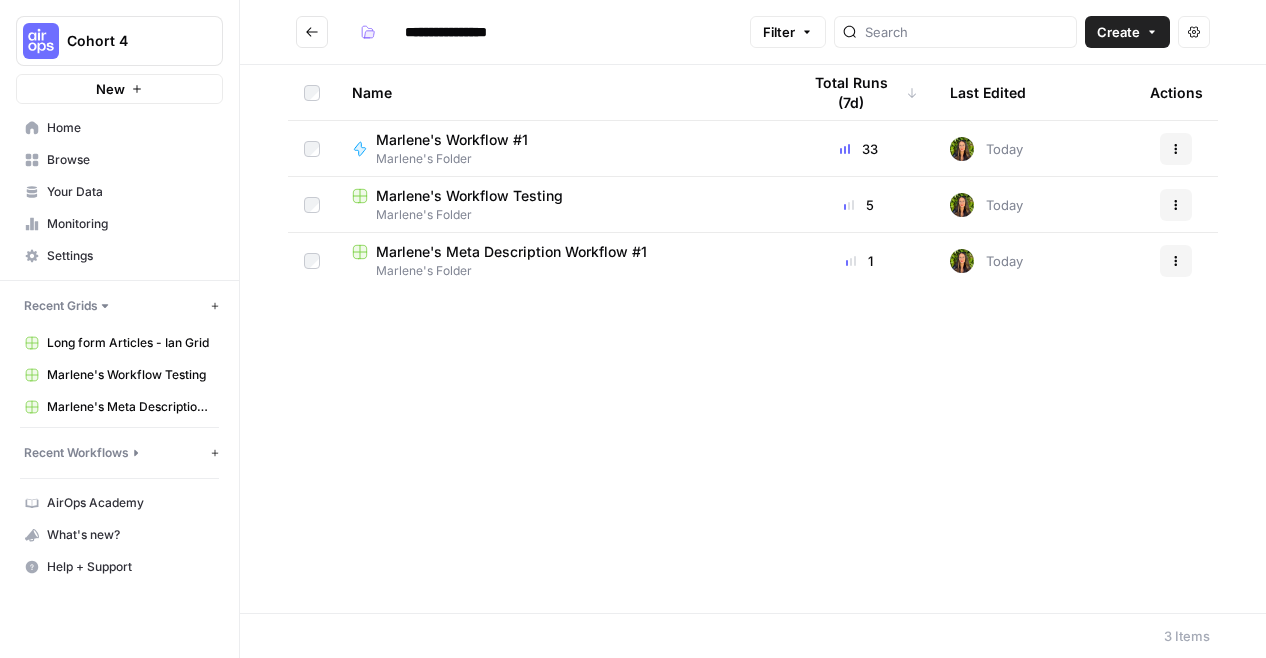 click on "Marlene's Meta Description Workflow #1" at bounding box center [511, 252] 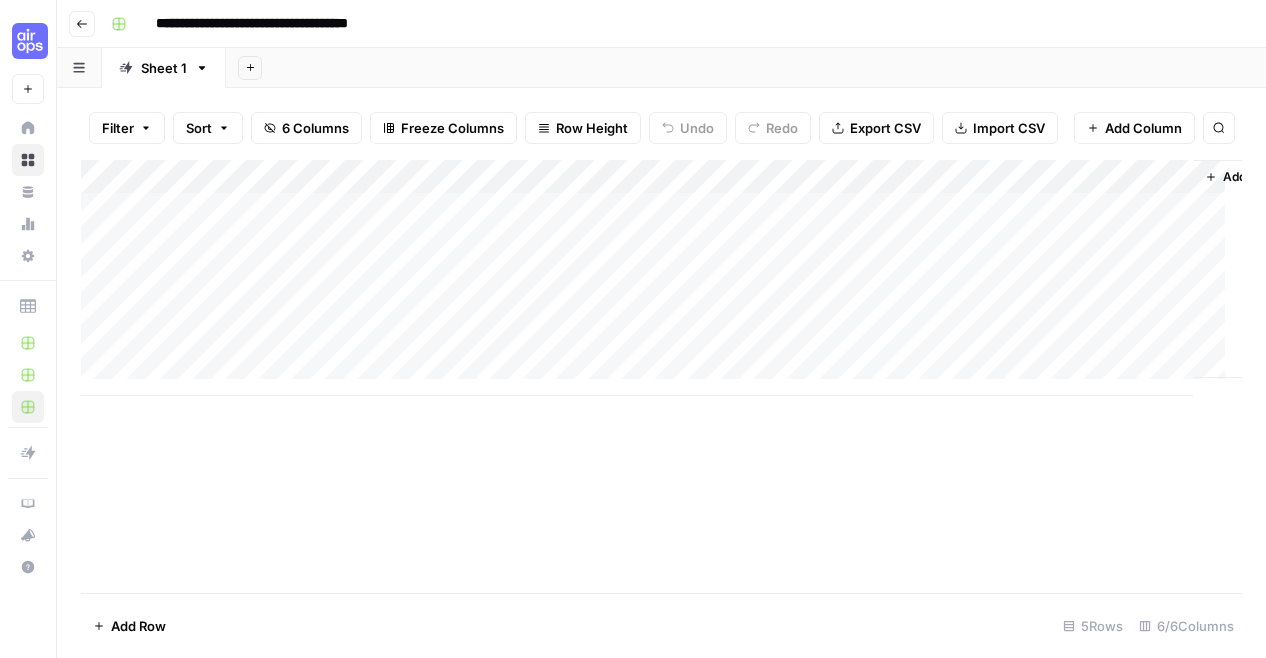 click on "Add Column" at bounding box center (661, 278) 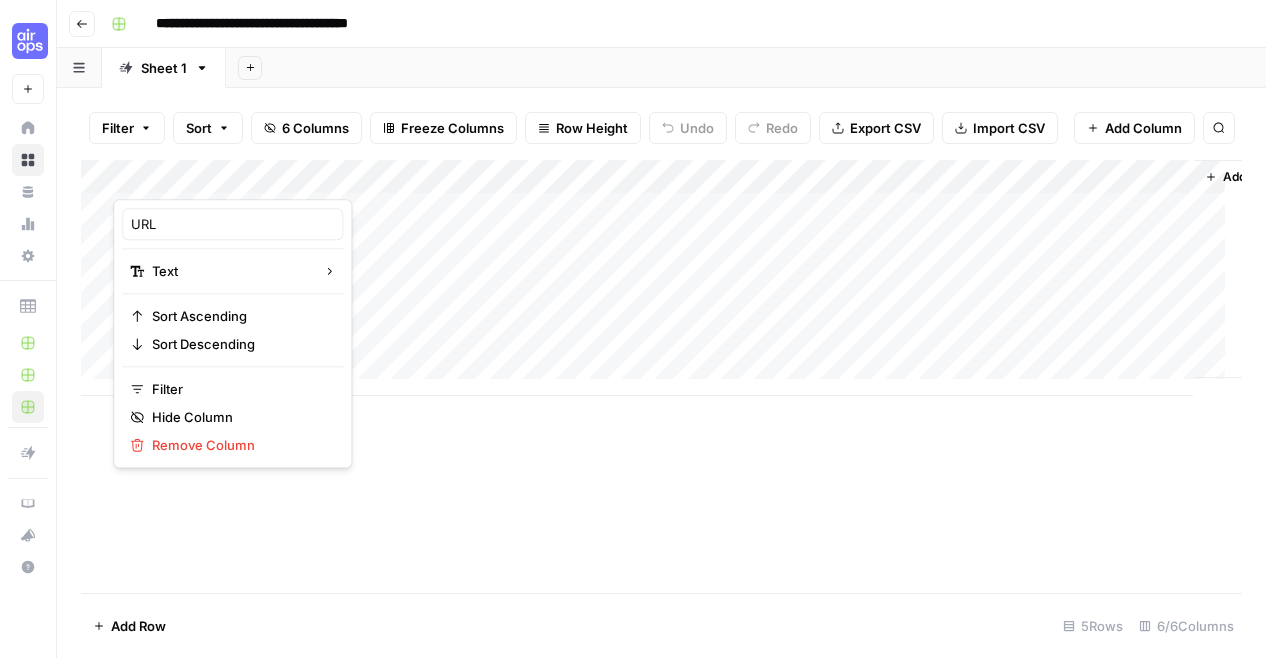 click at bounding box center [203, 179] 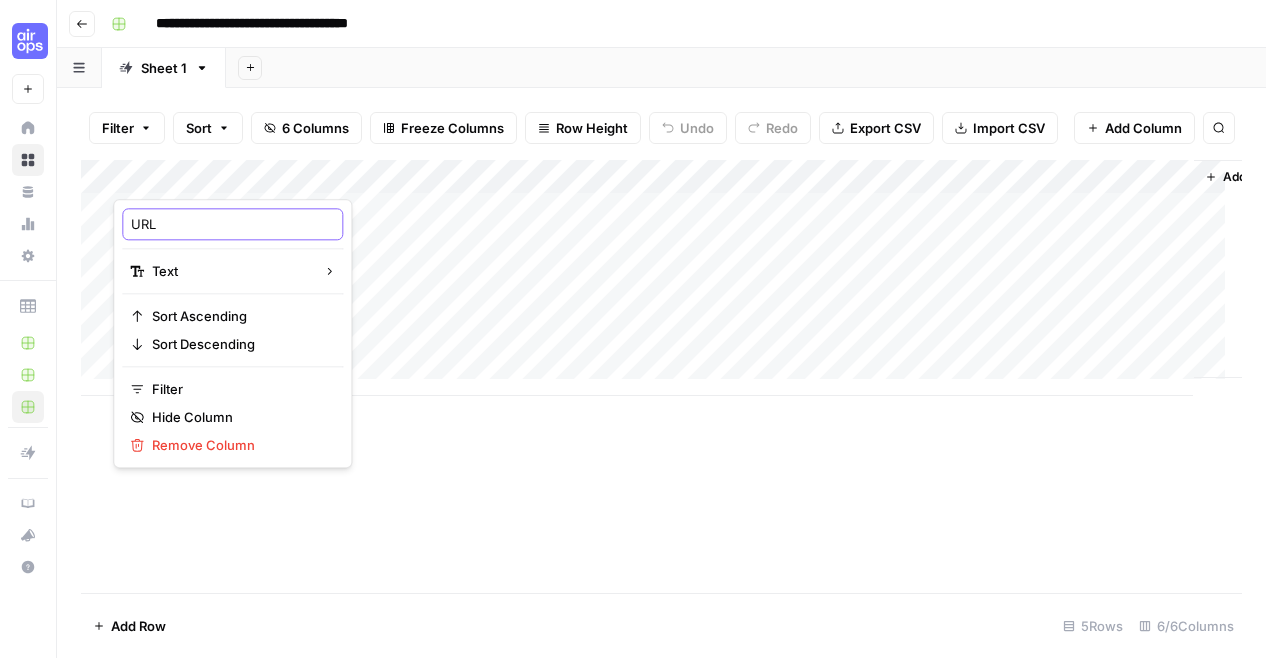 click on "URL" at bounding box center (232, 224) 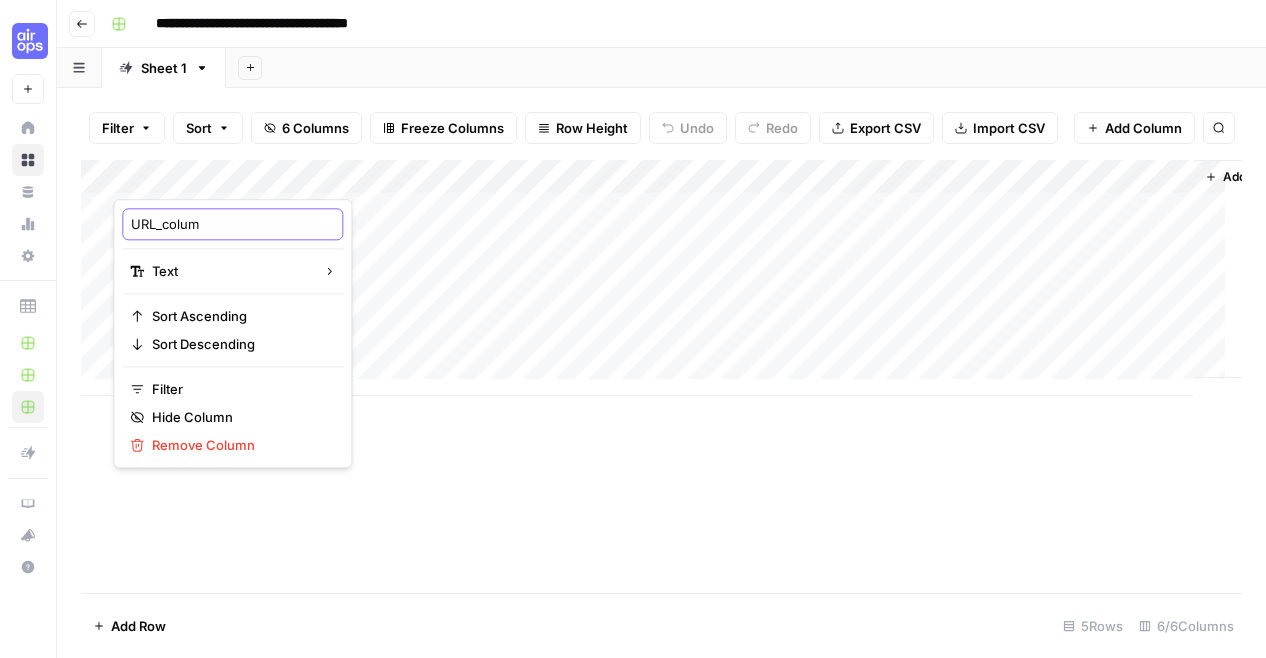 type on "URL_column" 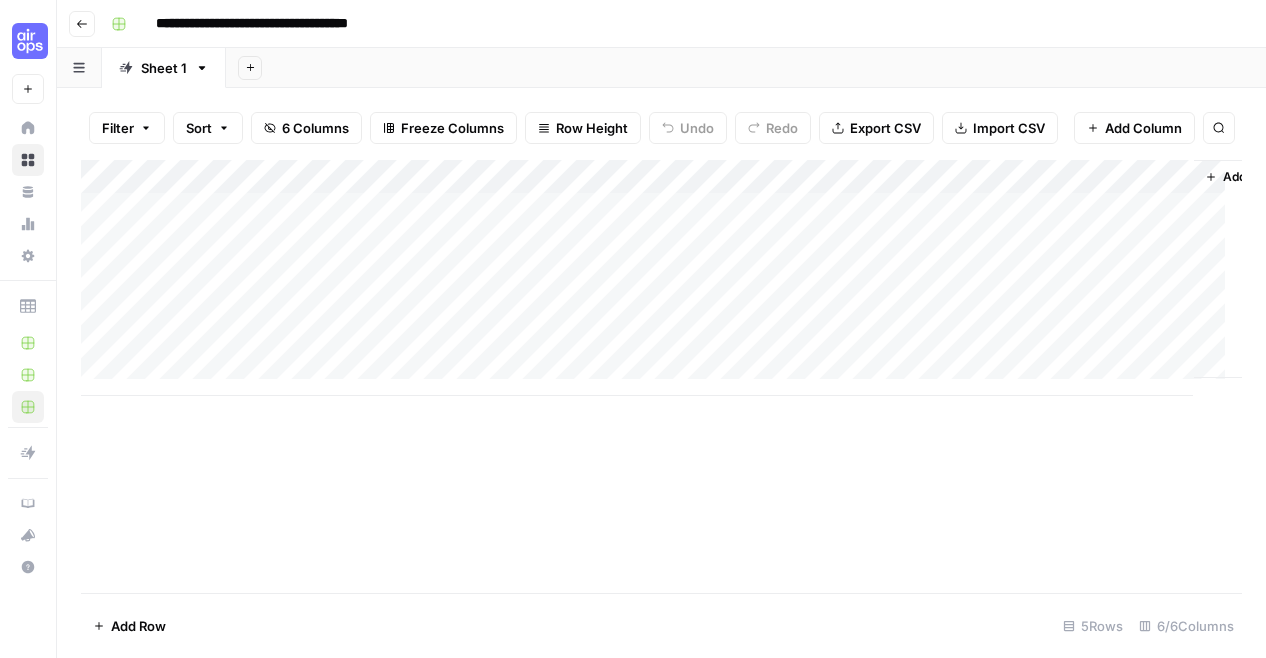 click on "Add Column" at bounding box center [661, 278] 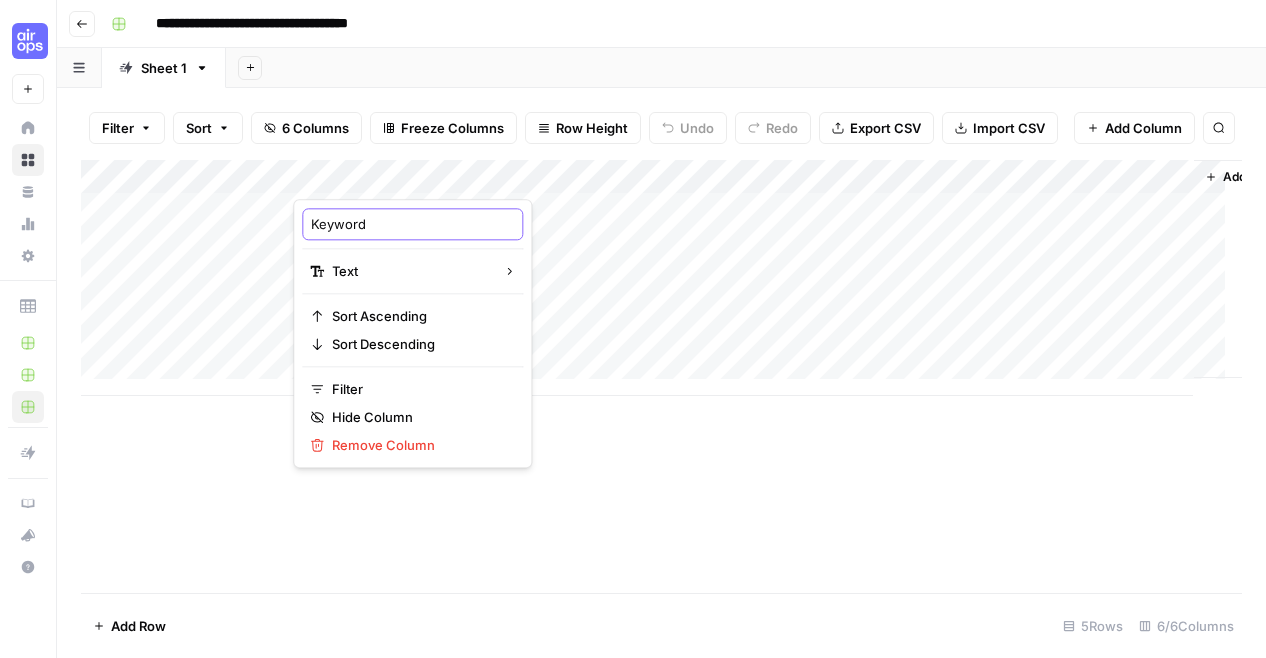 click on "Keyword" at bounding box center (412, 224) 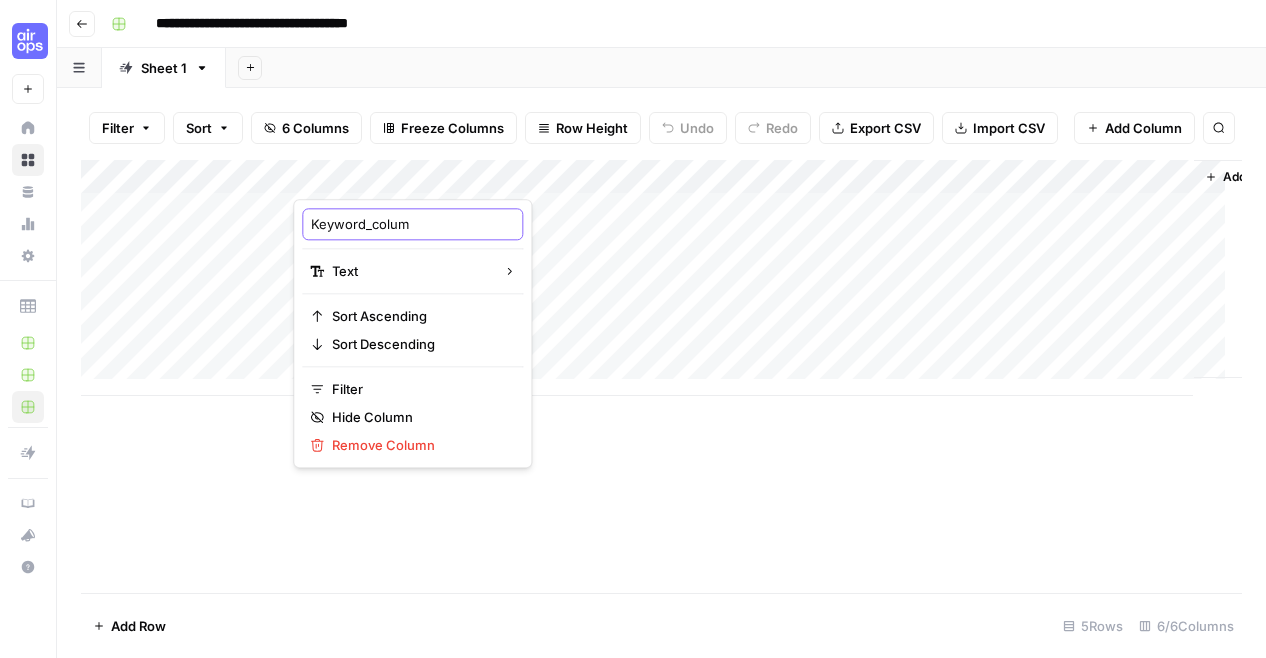 type on "Keyword_column" 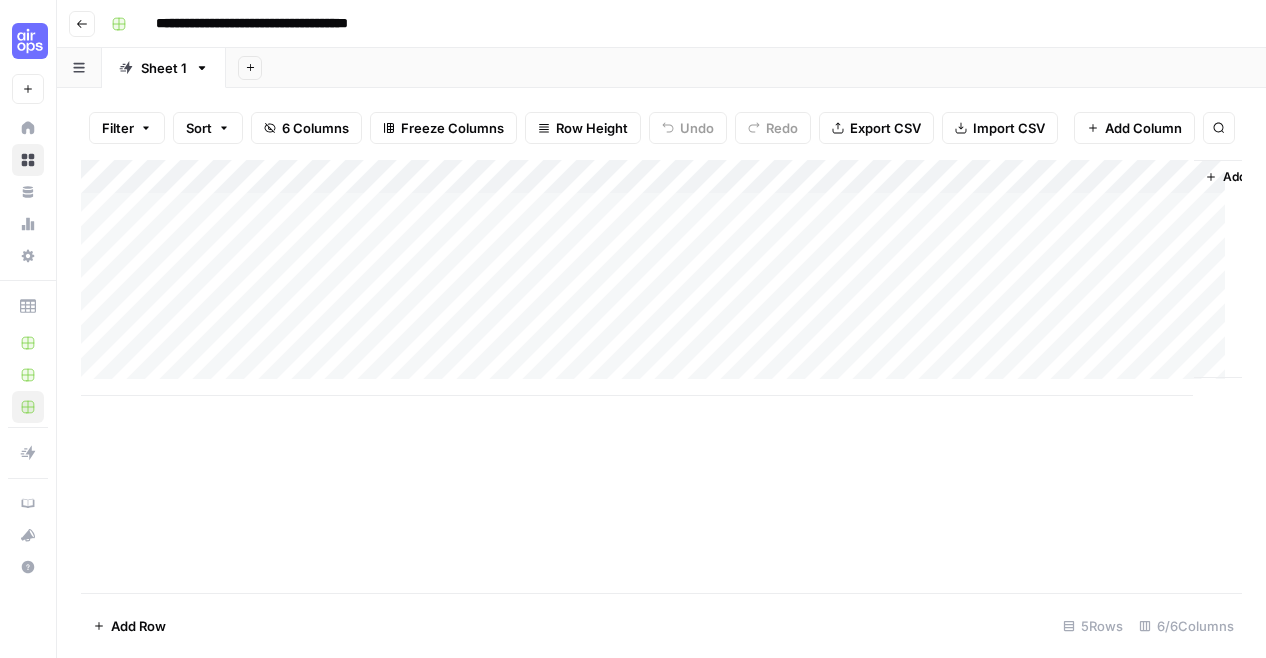 click on "Add Column" at bounding box center (661, 376) 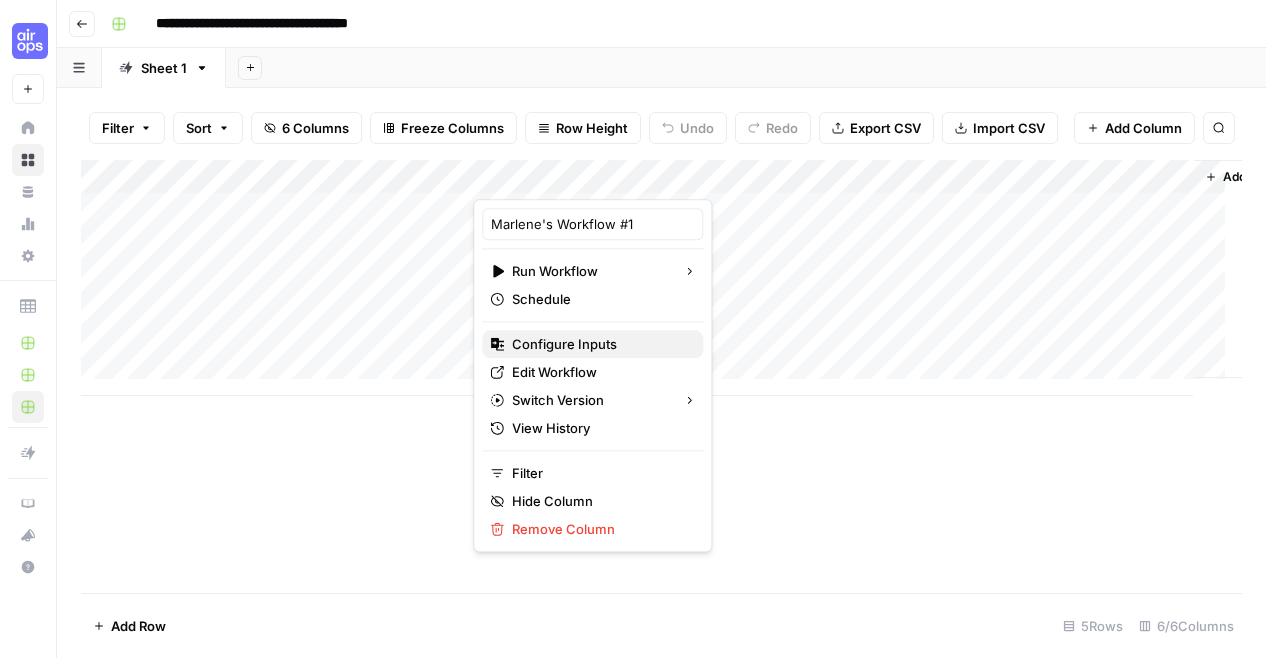 click on "Configure Inputs" at bounding box center (599, 344) 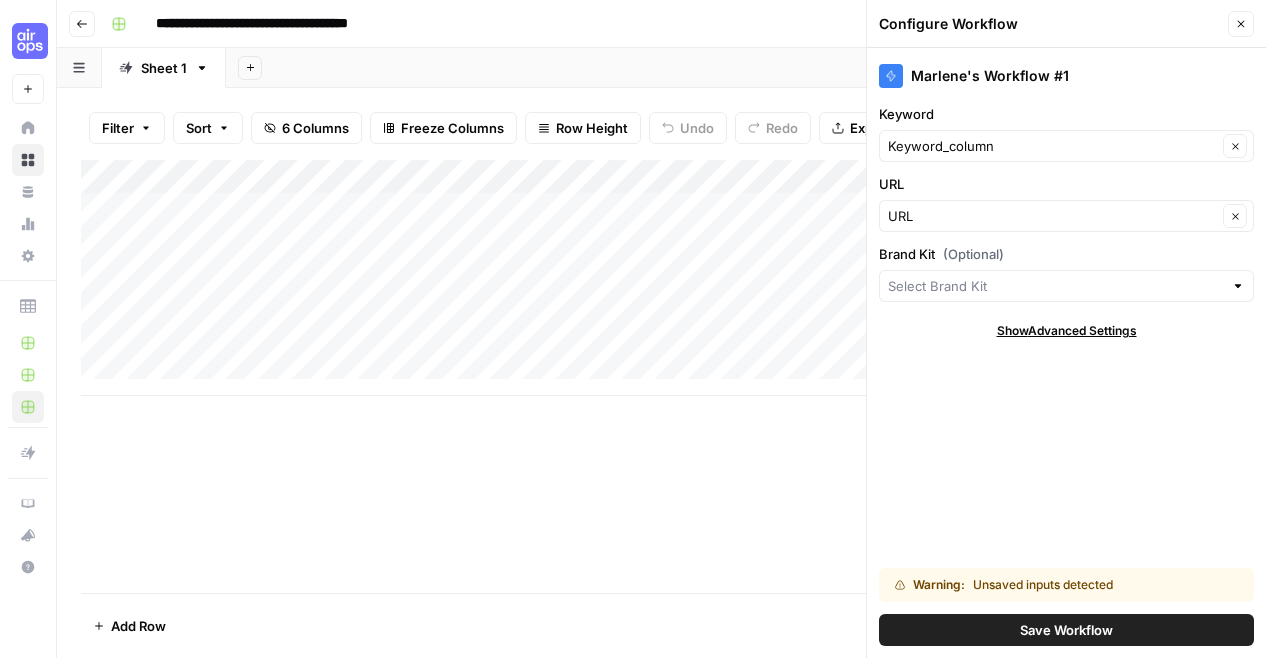 click on "Save Workflow" at bounding box center (1066, 630) 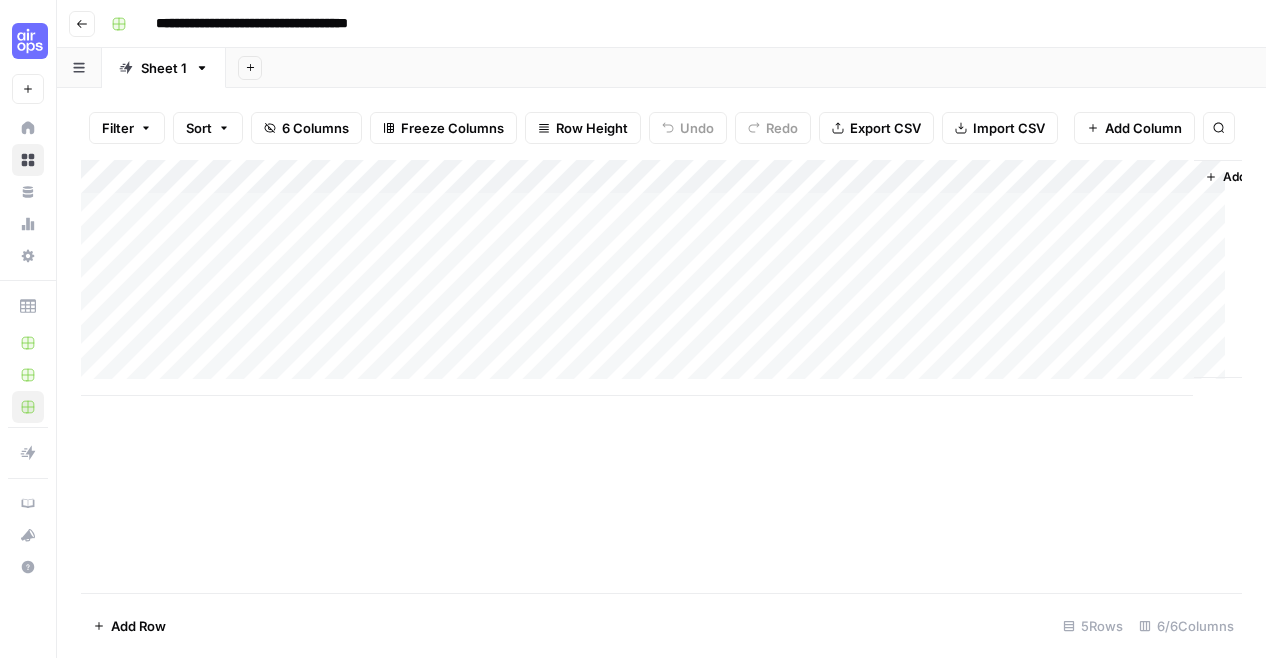 click on "Add Column" at bounding box center (661, 278) 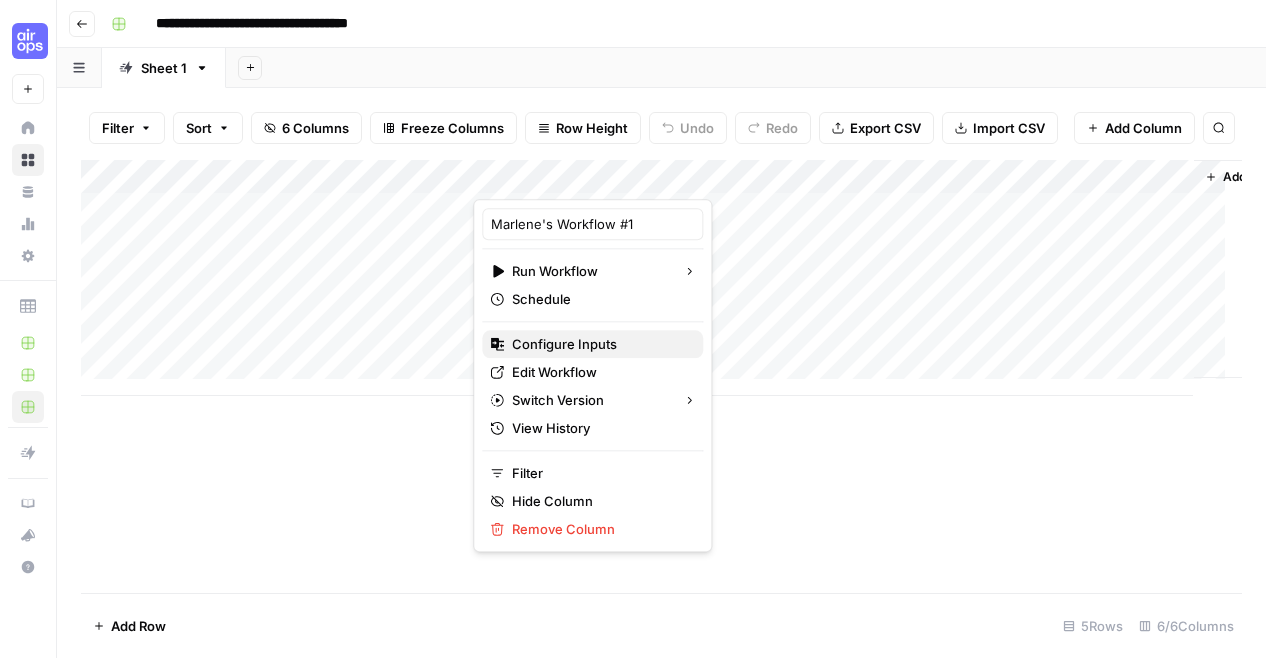 click on "Configure Inputs" at bounding box center (599, 344) 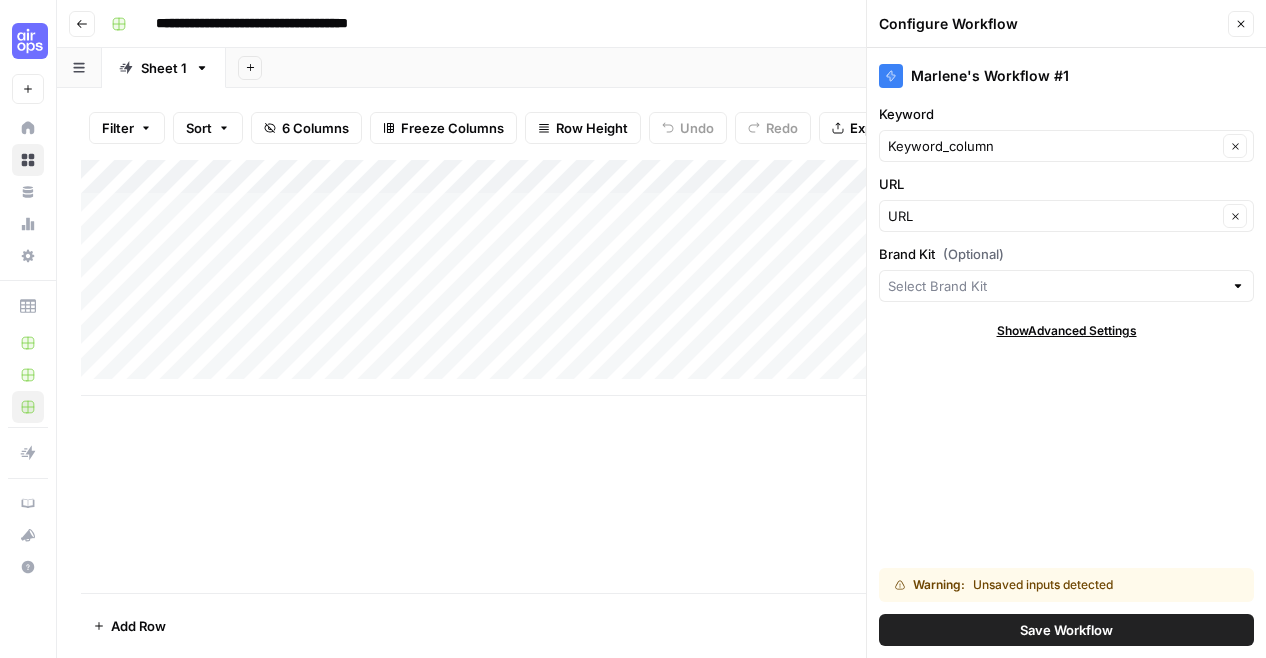click 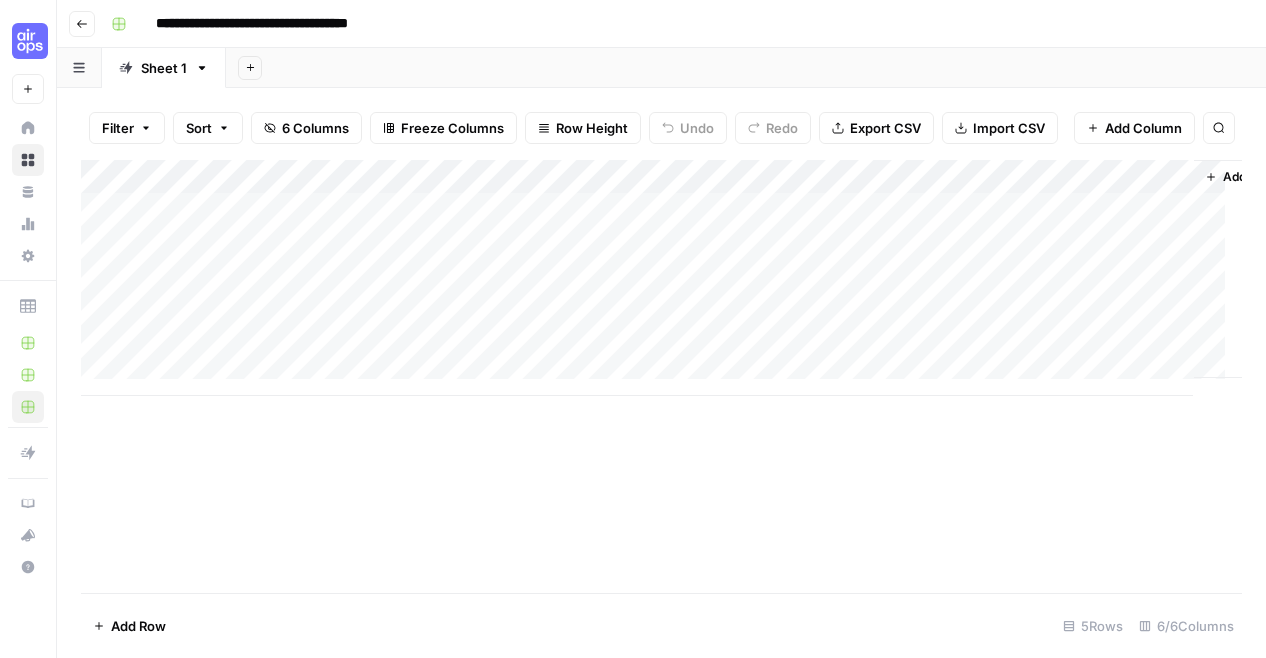 click on "Add Column" at bounding box center [661, 278] 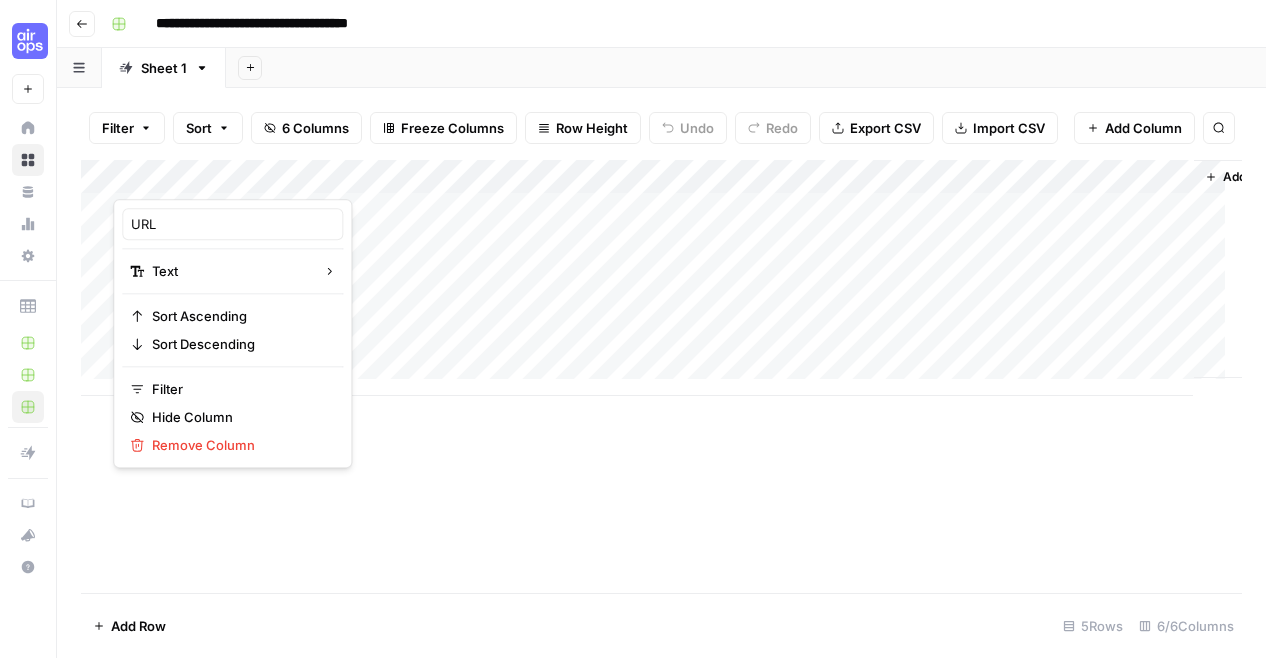 click at bounding box center (203, 179) 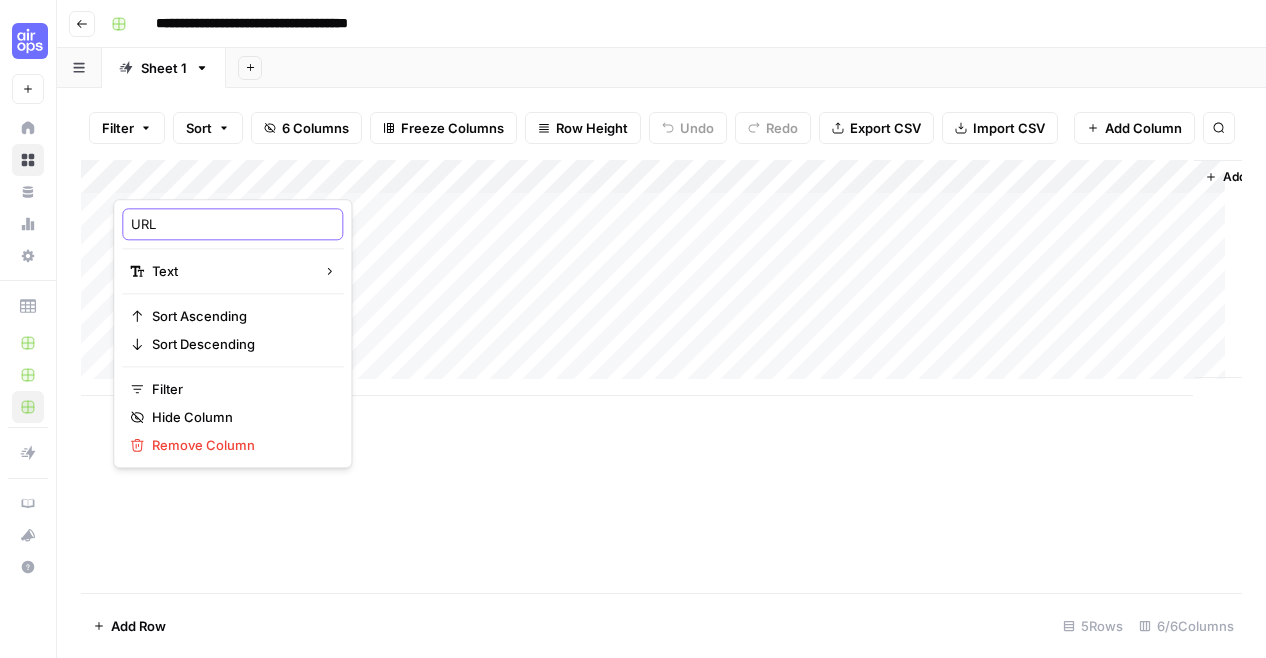 click on "URL" at bounding box center [232, 224] 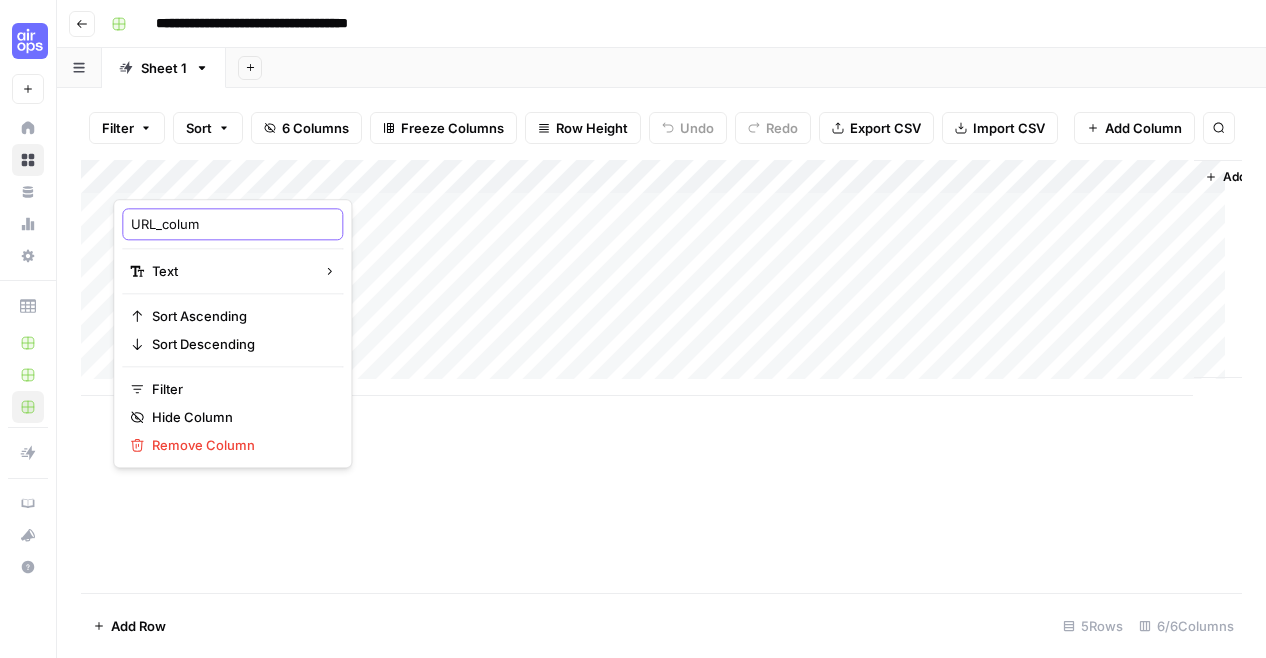 type on "URL_column" 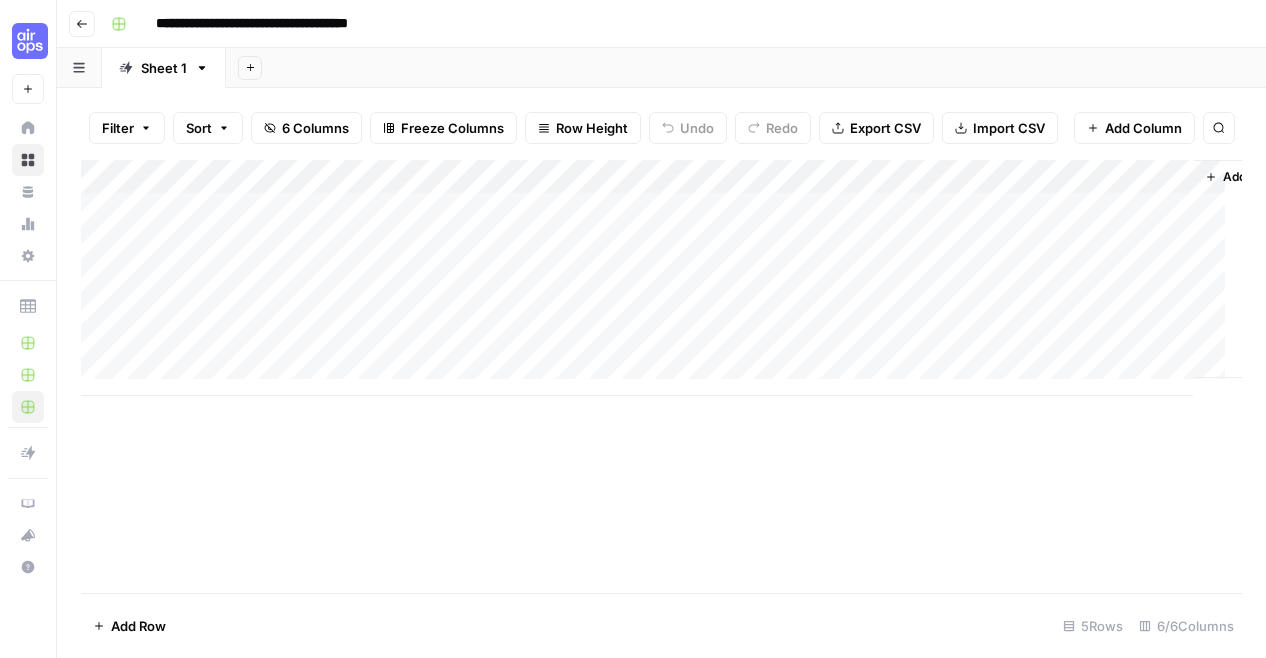 click on "Add Column" at bounding box center (661, 376) 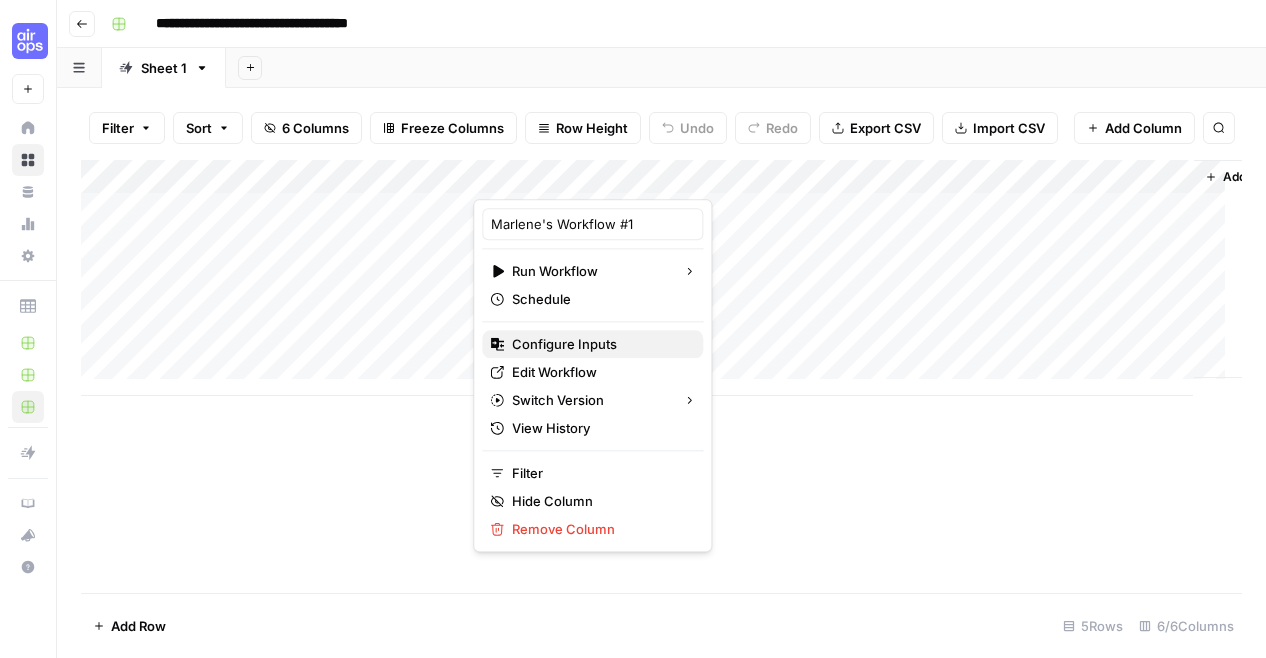click on "Configure Inputs" at bounding box center (599, 344) 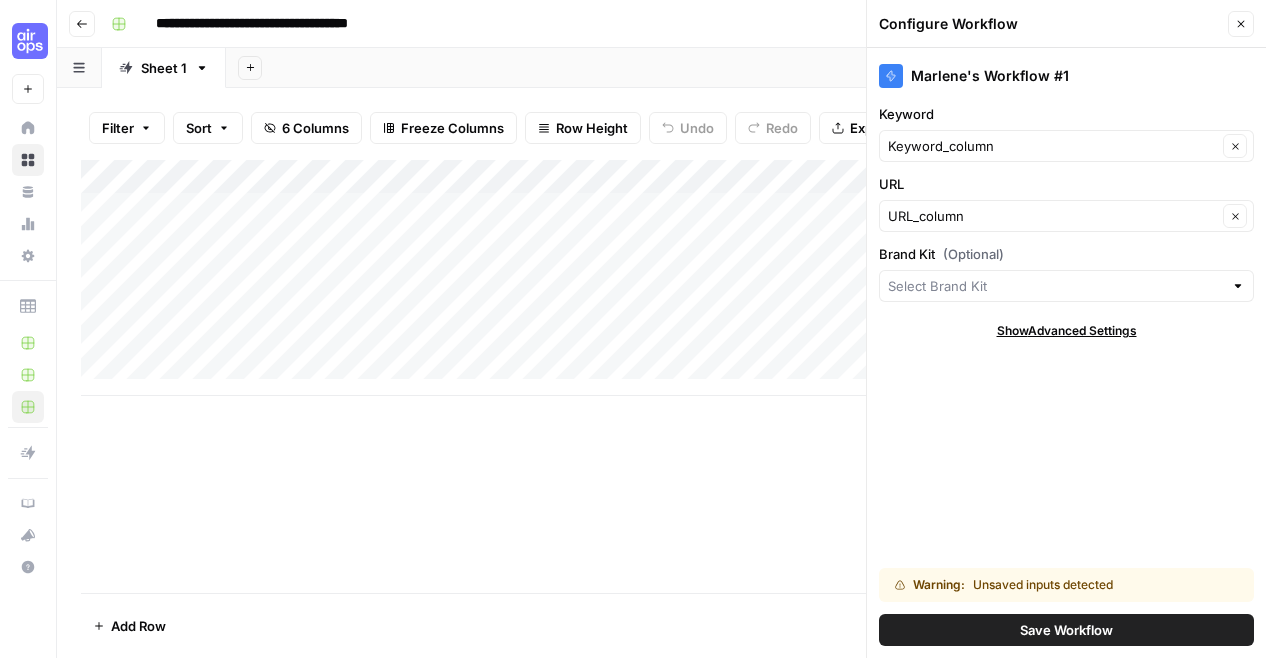 click 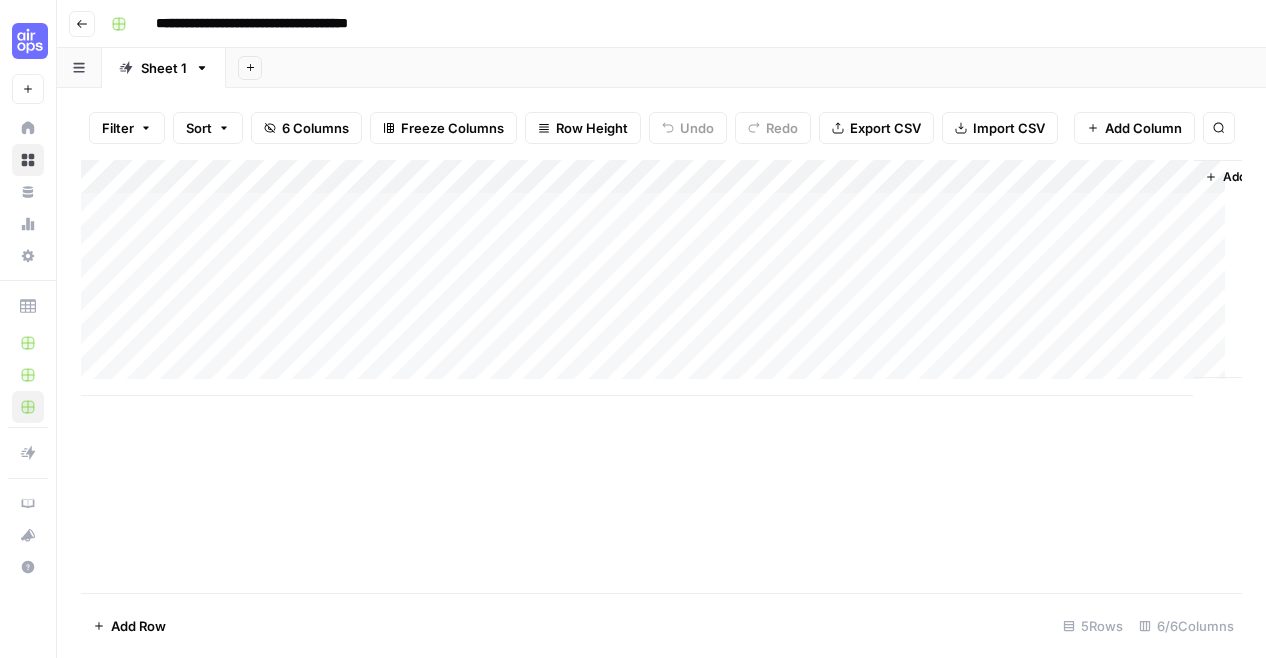 click on "Add Column" at bounding box center (661, 278) 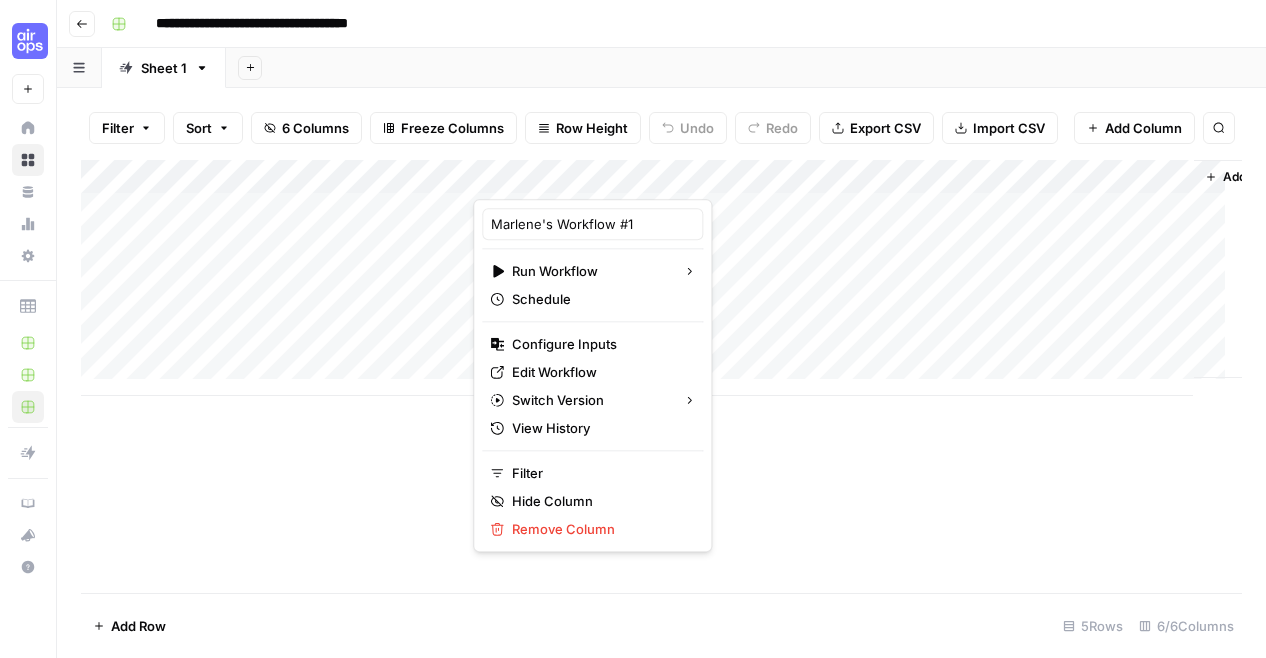 click on "[FIRST]'s Workflow #1 Run Workflow Schedule Configure Inputs Edit Workflow Switch Version View History Filter Hide Column Remove Column" at bounding box center [592, 375] 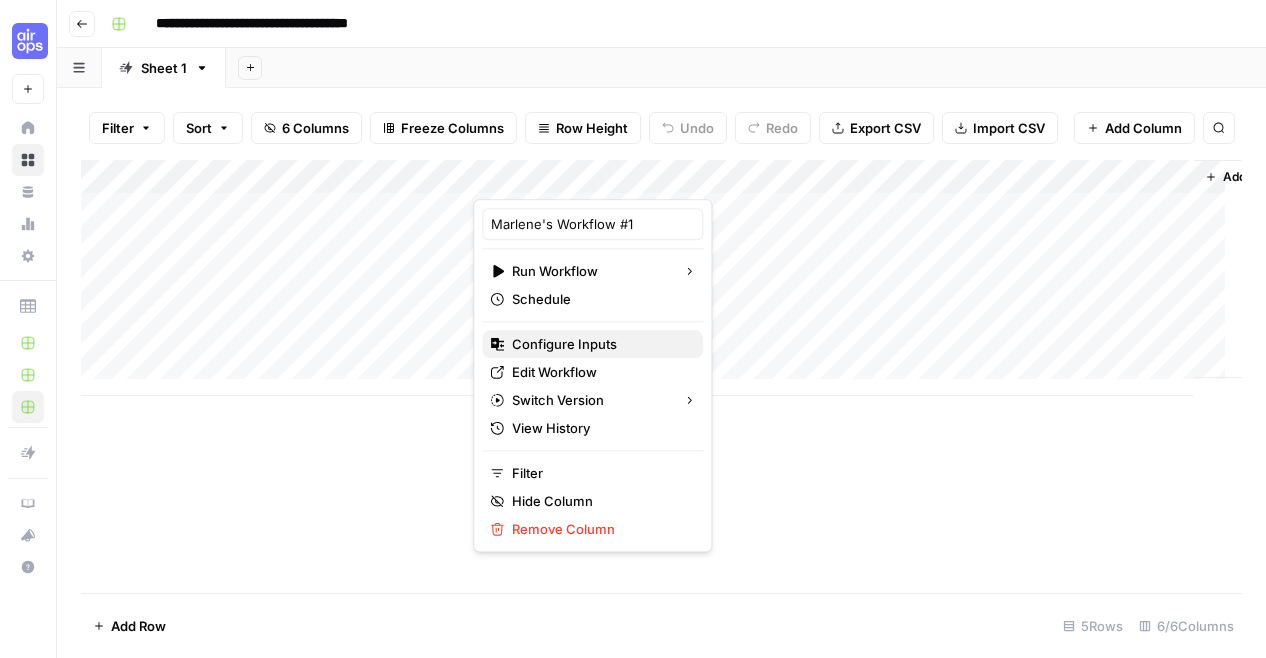 click on "Configure Inputs" at bounding box center [599, 344] 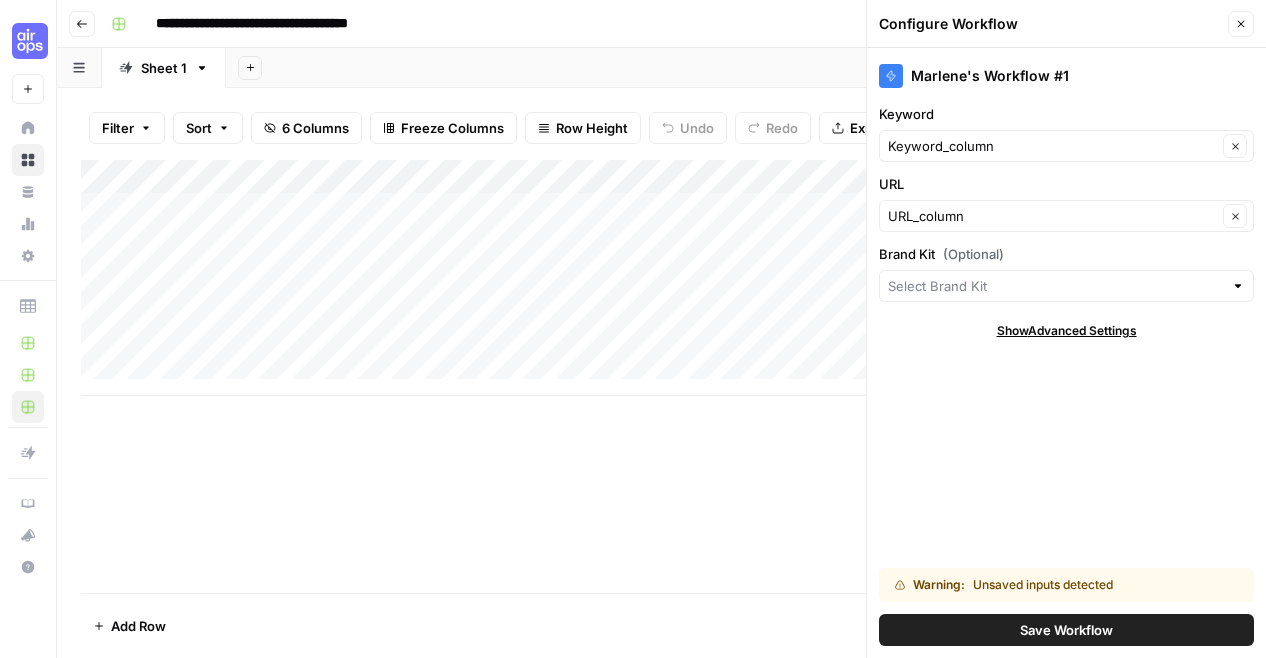 click on "Save Workflow" at bounding box center [1066, 630] 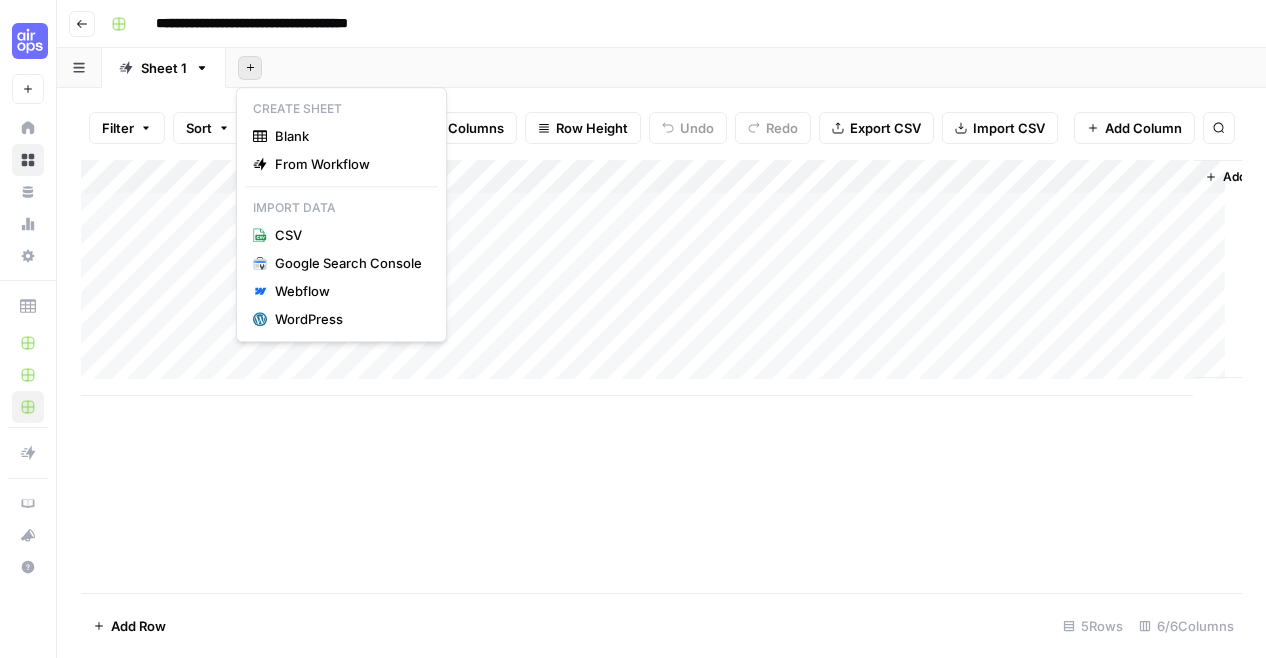 click 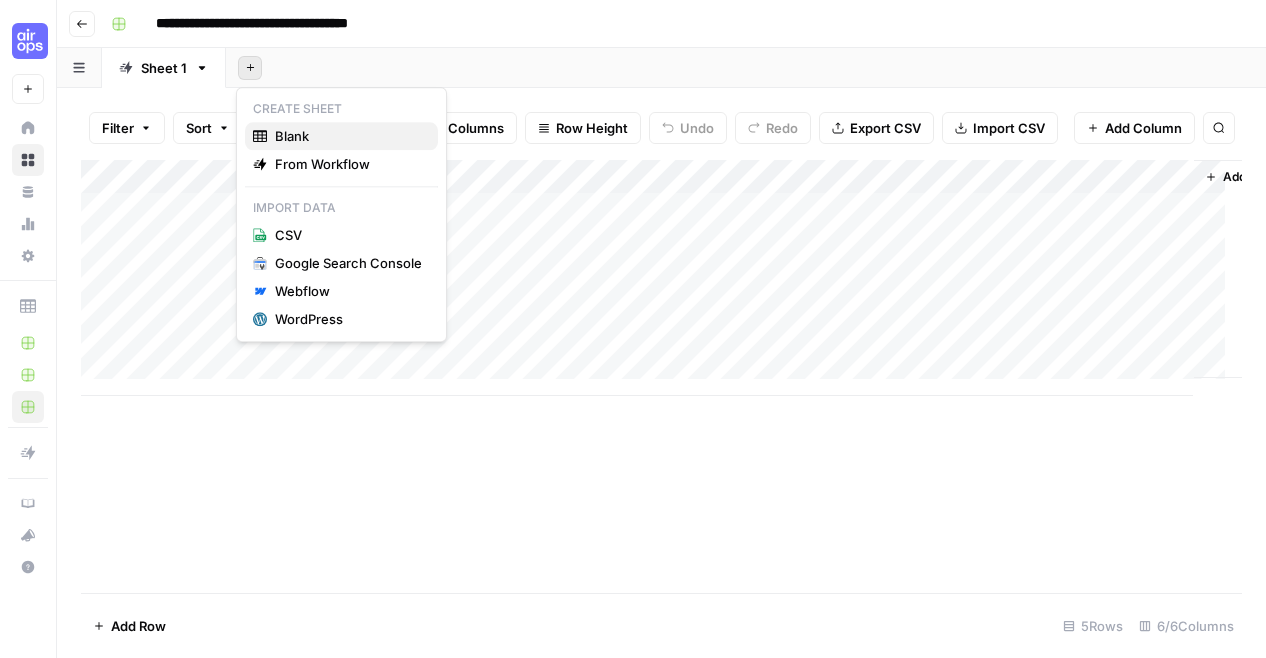 click on "Blank" at bounding box center [348, 136] 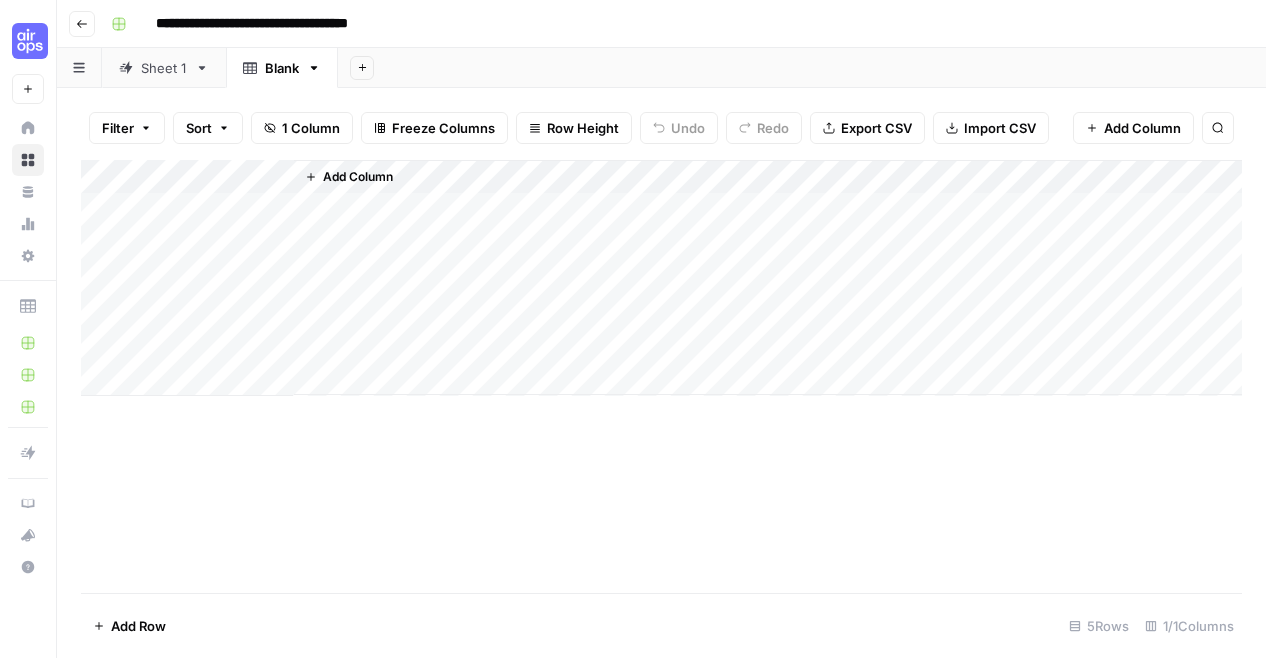 click on "Add Column" at bounding box center (661, 278) 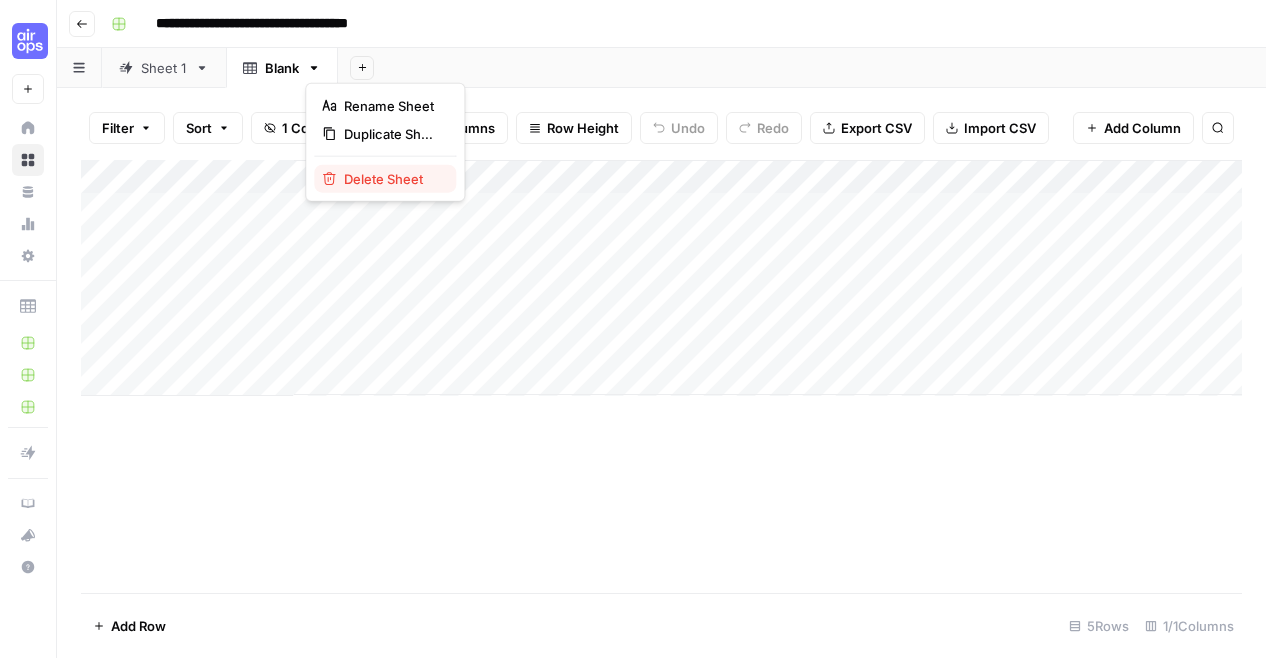 click on "Delete Sheet" at bounding box center [392, 179] 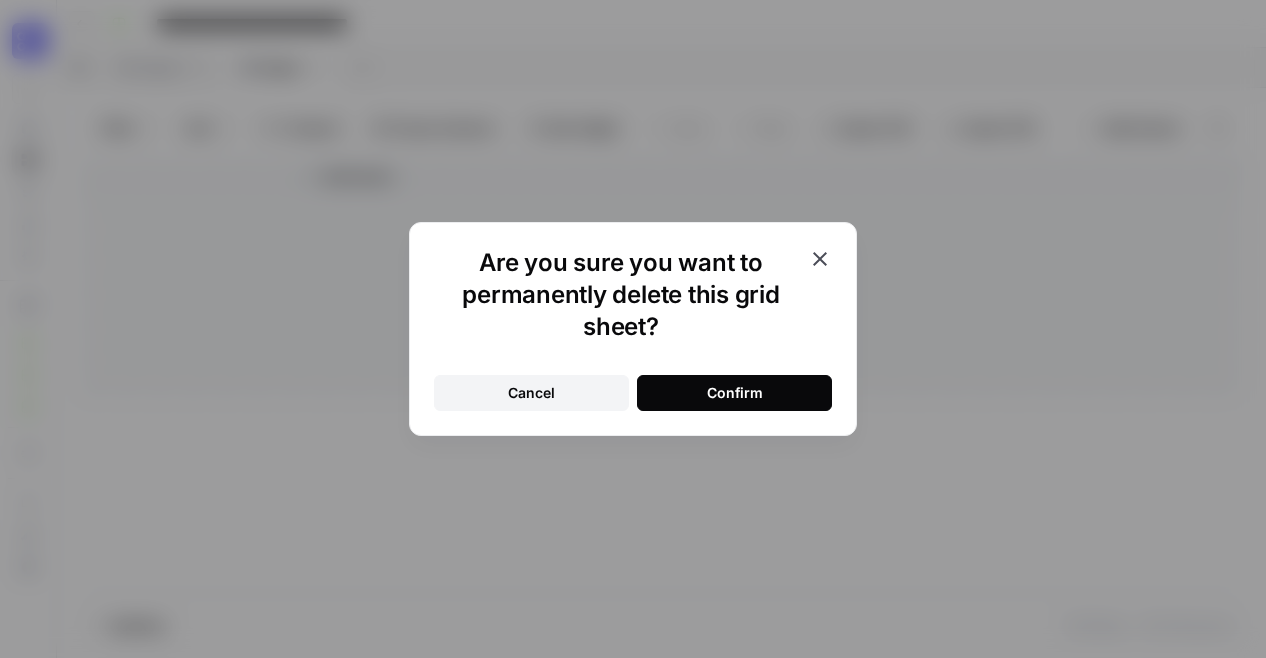 click on "Confirm" at bounding box center [734, 393] 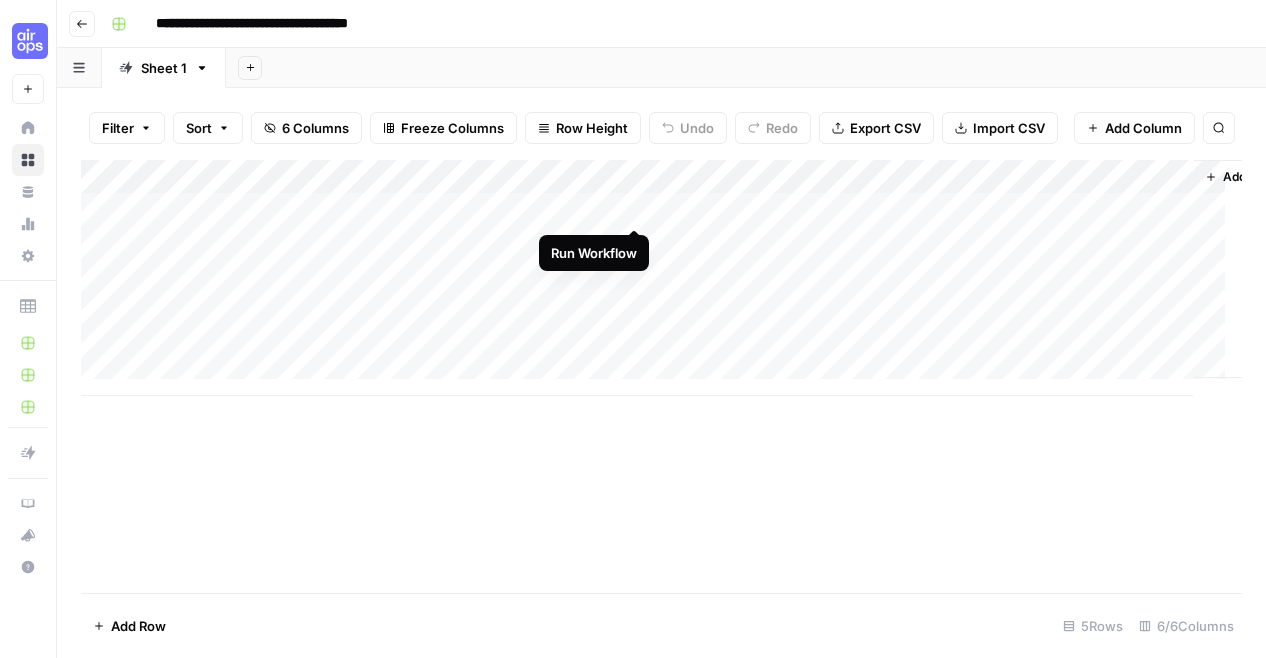 click on "Add Column" at bounding box center [661, 278] 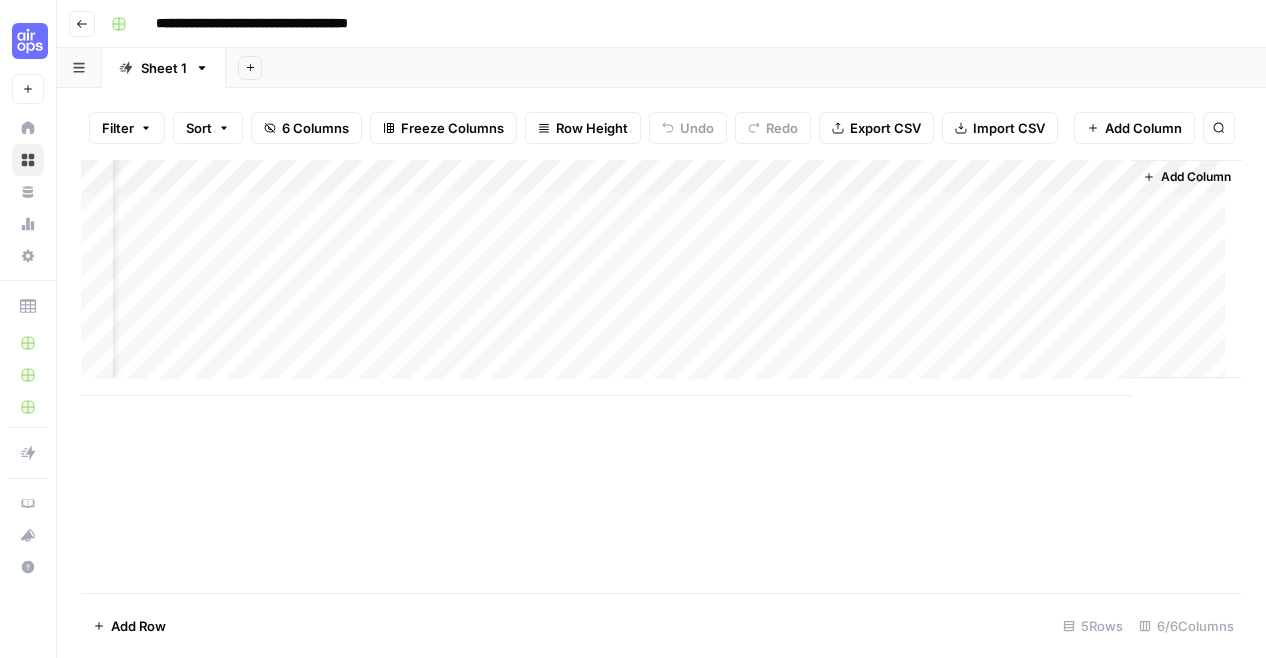 scroll, scrollTop: 0, scrollLeft: 0, axis: both 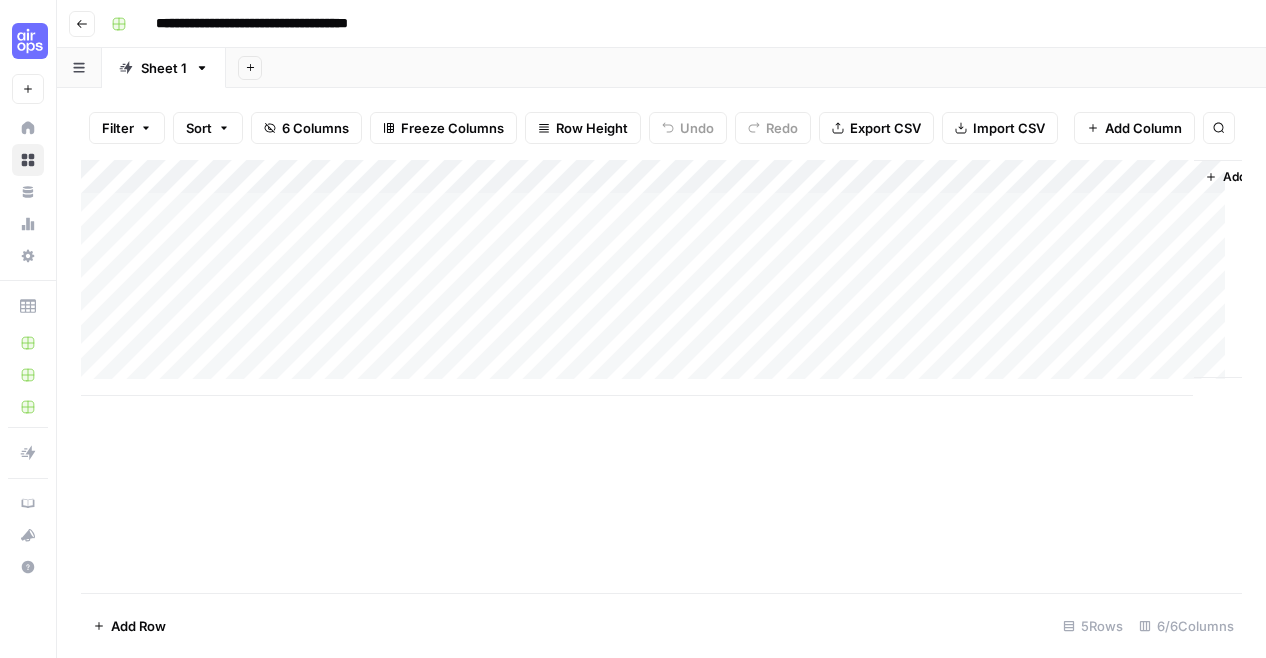 click on "Add Column" at bounding box center [661, 278] 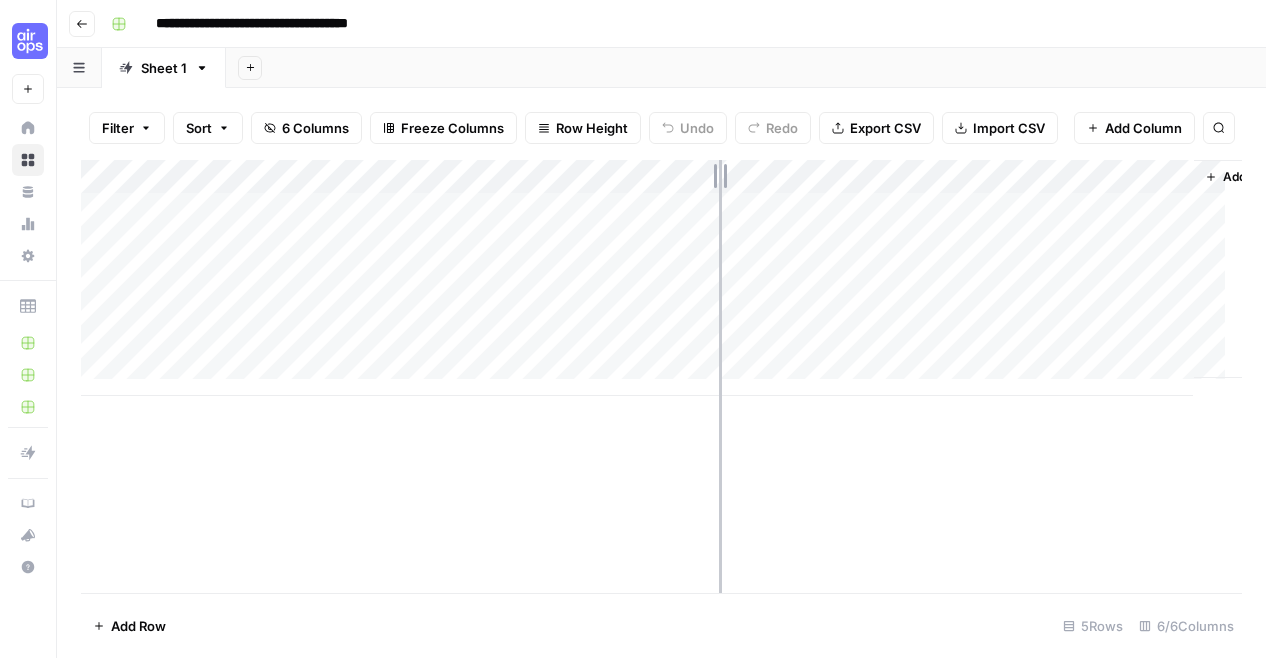 drag, startPoint x: 655, startPoint y: 171, endPoint x: 722, endPoint y: 171, distance: 67 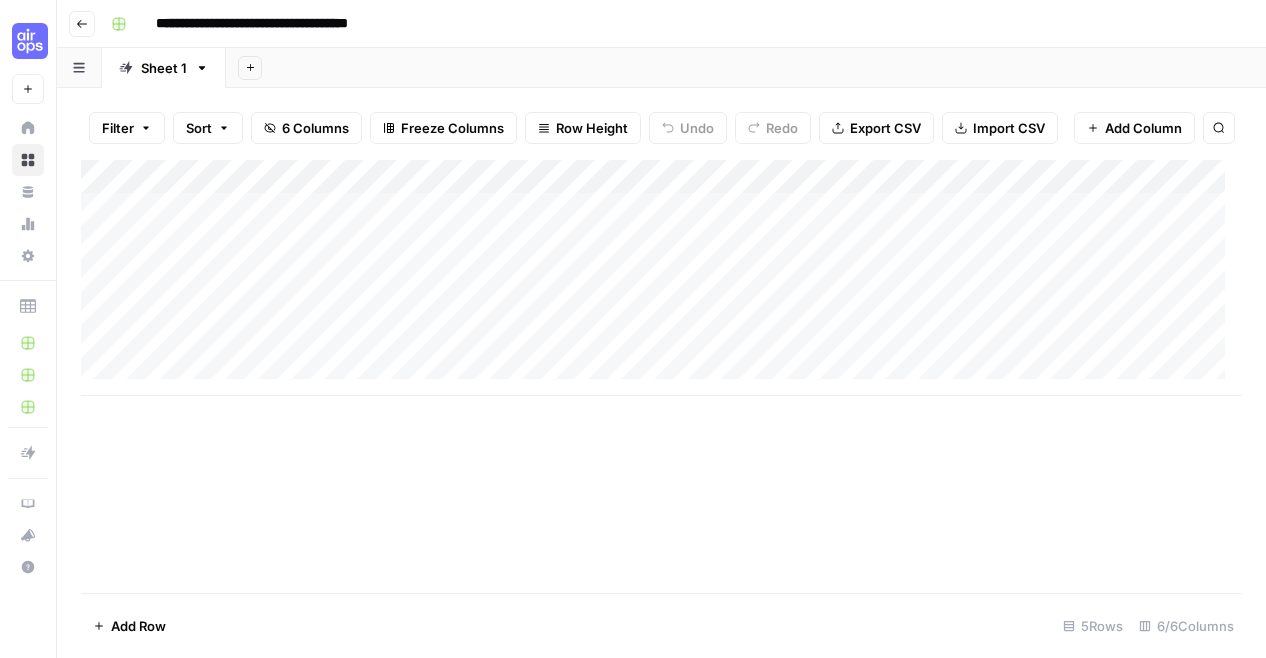 click on "Add Column" at bounding box center (661, 278) 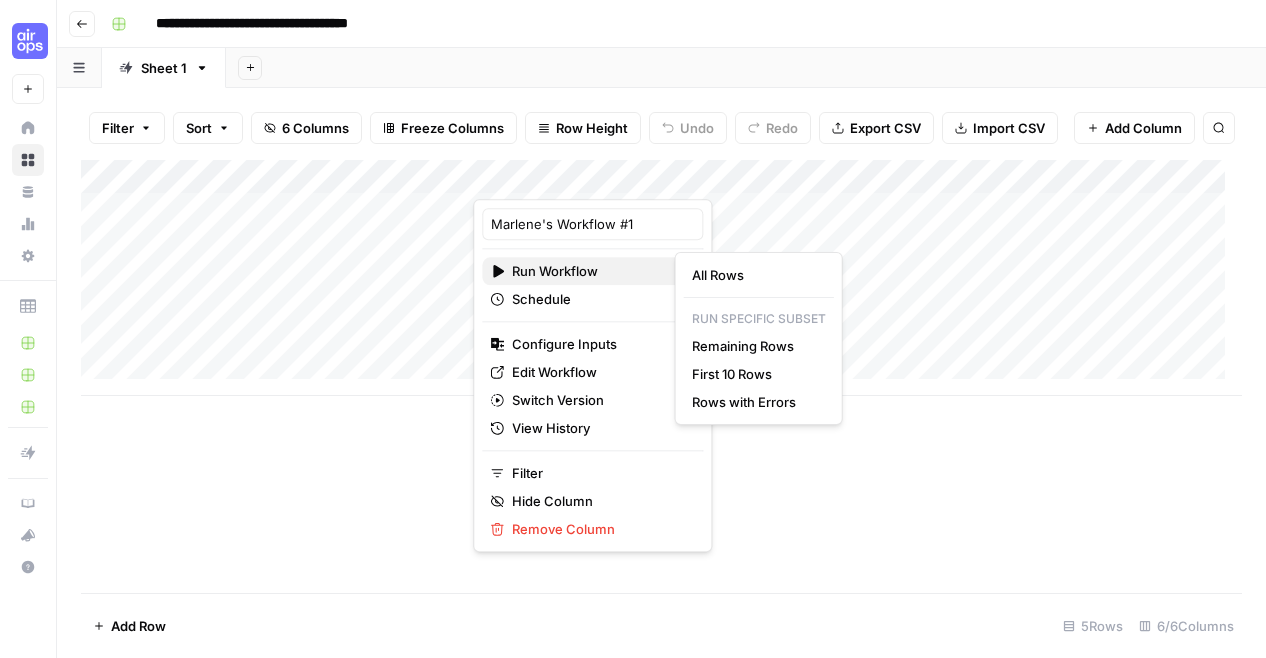 click on "Run Workflow" at bounding box center (589, 271) 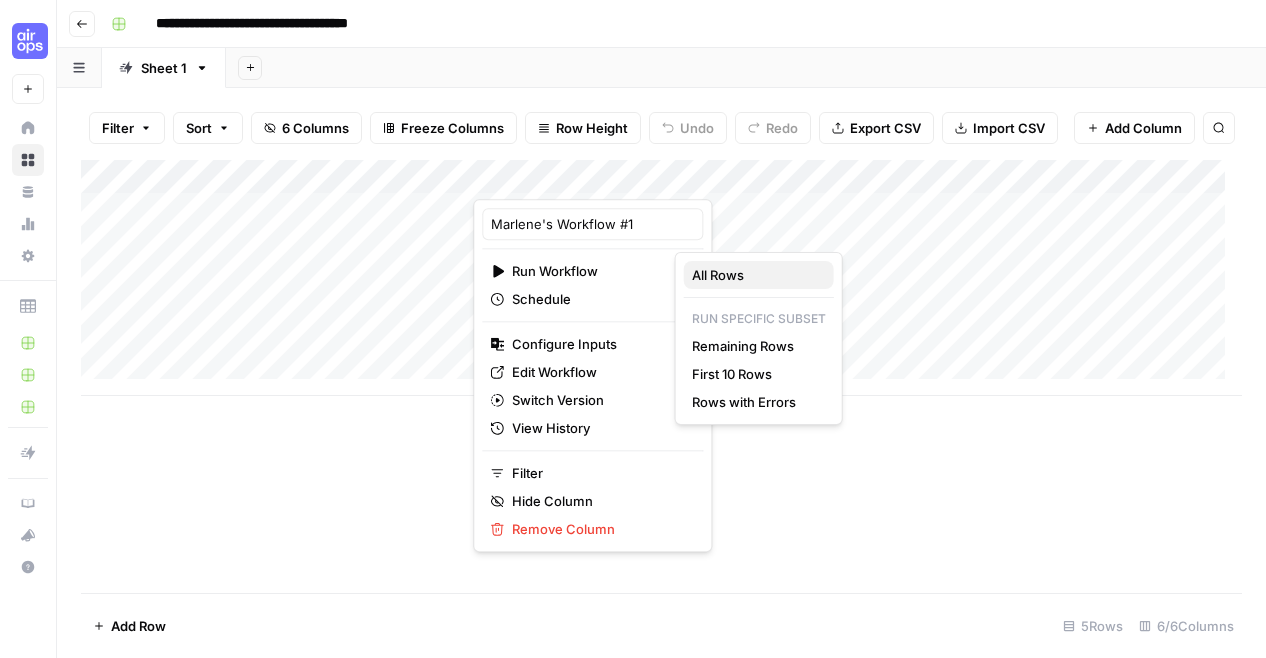 click on "All Rows" at bounding box center [755, 275] 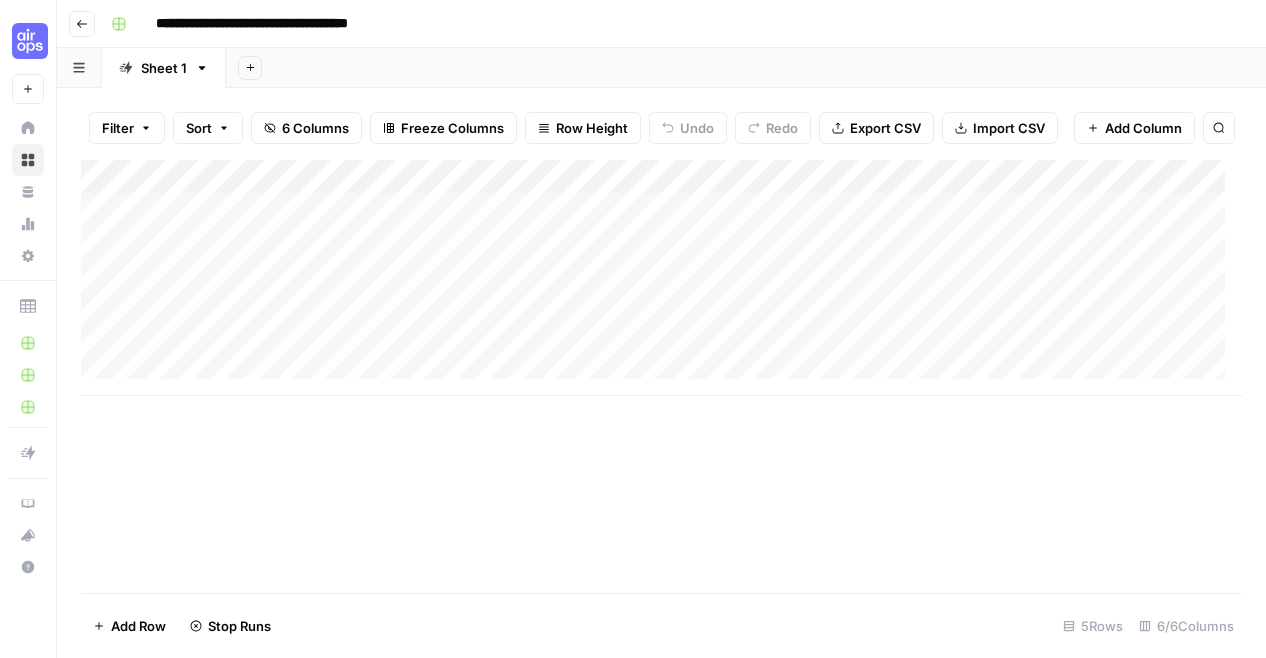 scroll, scrollTop: 0, scrollLeft: 148, axis: horizontal 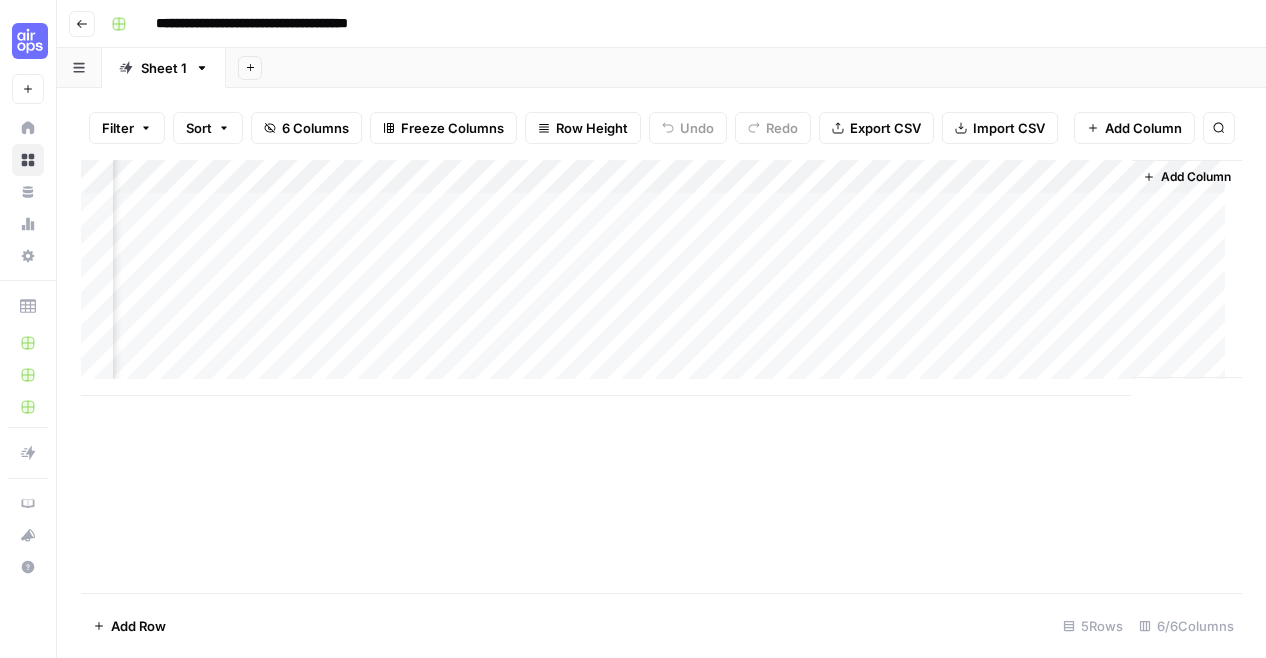 click on "Add Column" at bounding box center [661, 278] 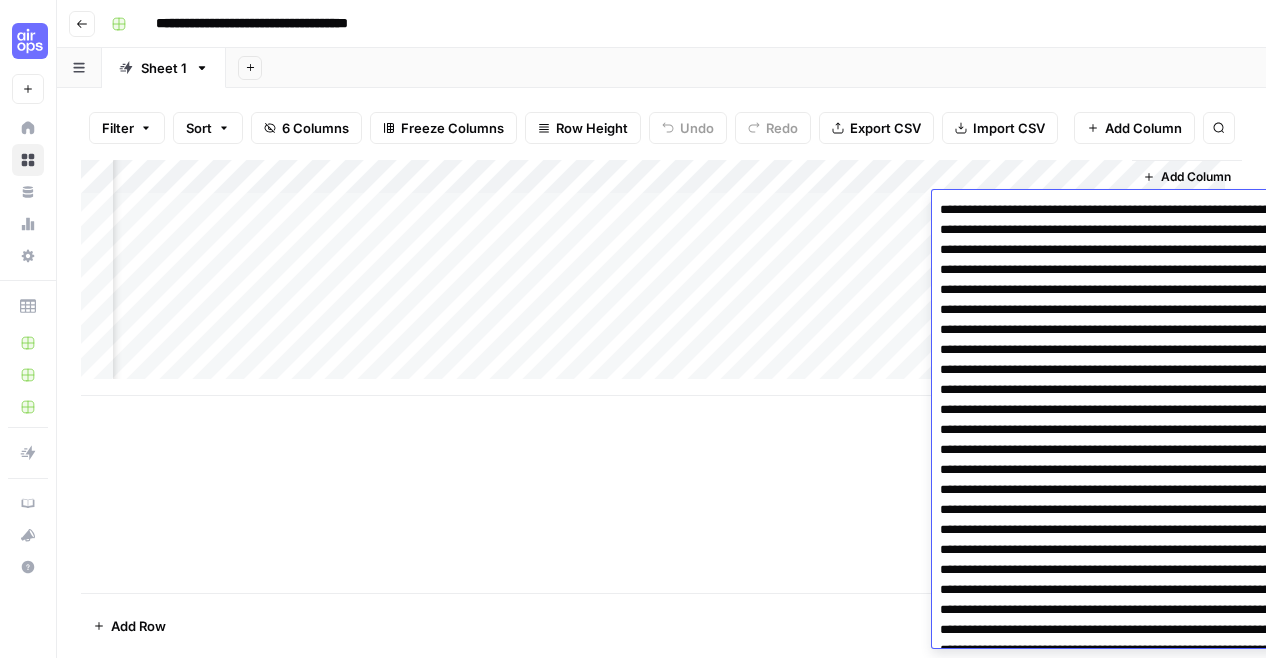click at bounding box center (1123, 2390) 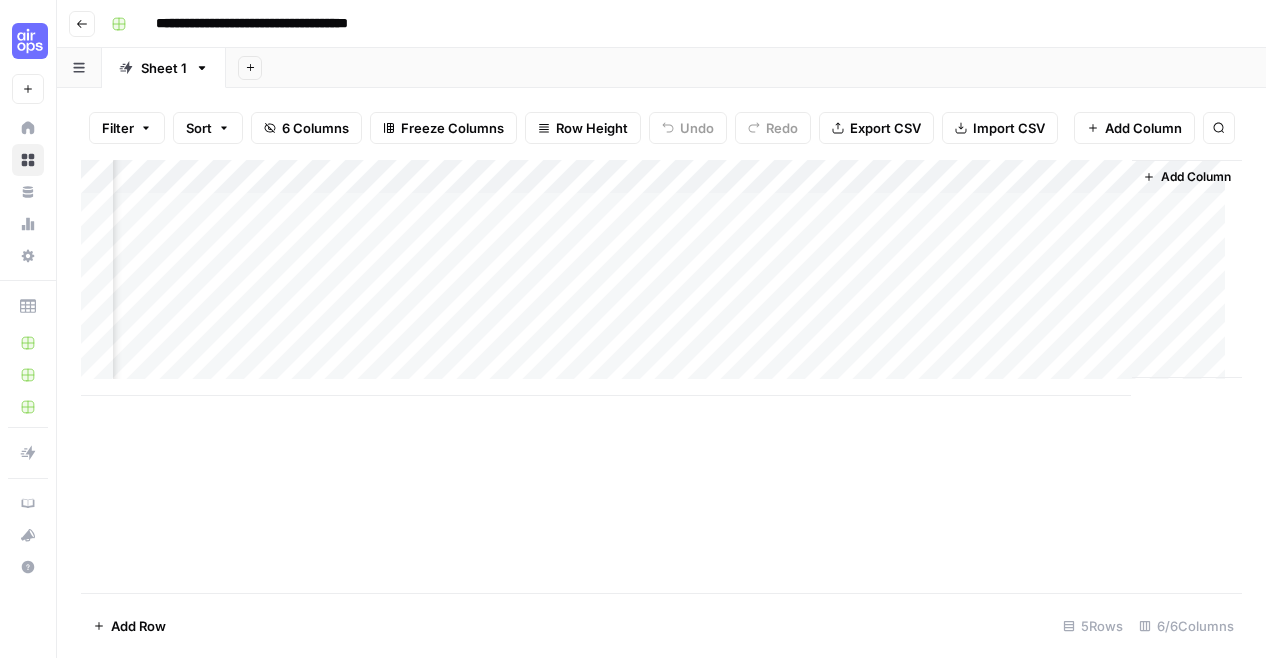 click on "Add Column" at bounding box center [661, 376] 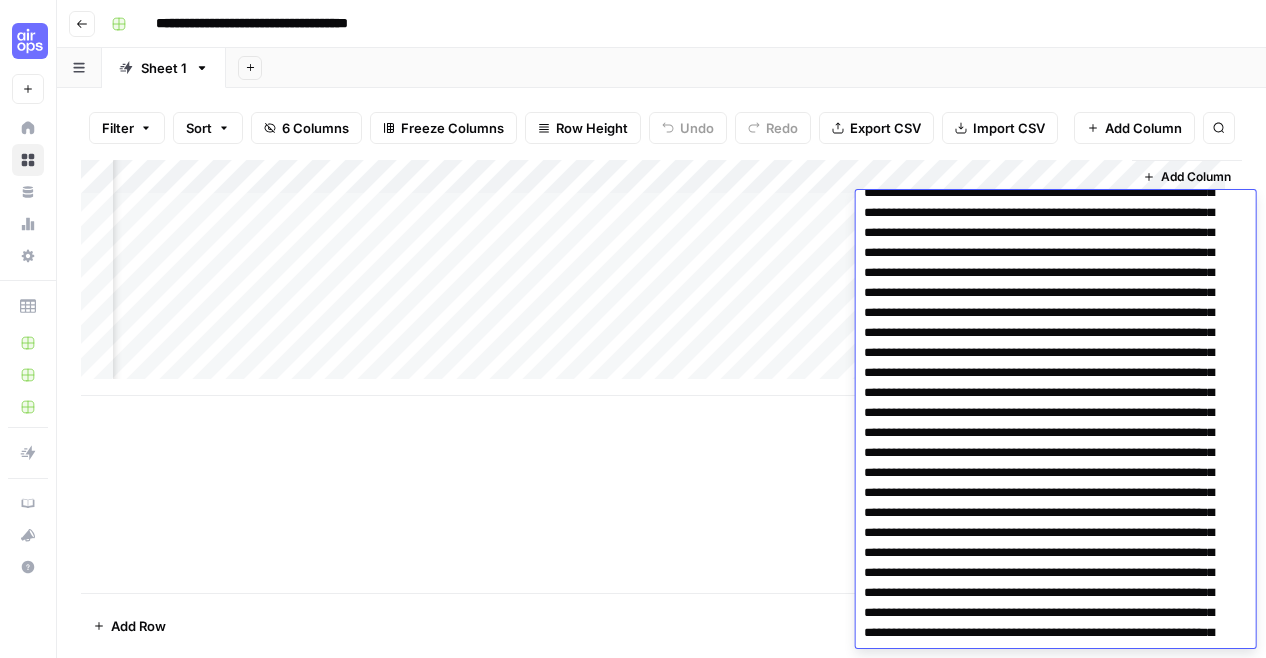 scroll, scrollTop: 0, scrollLeft: 0, axis: both 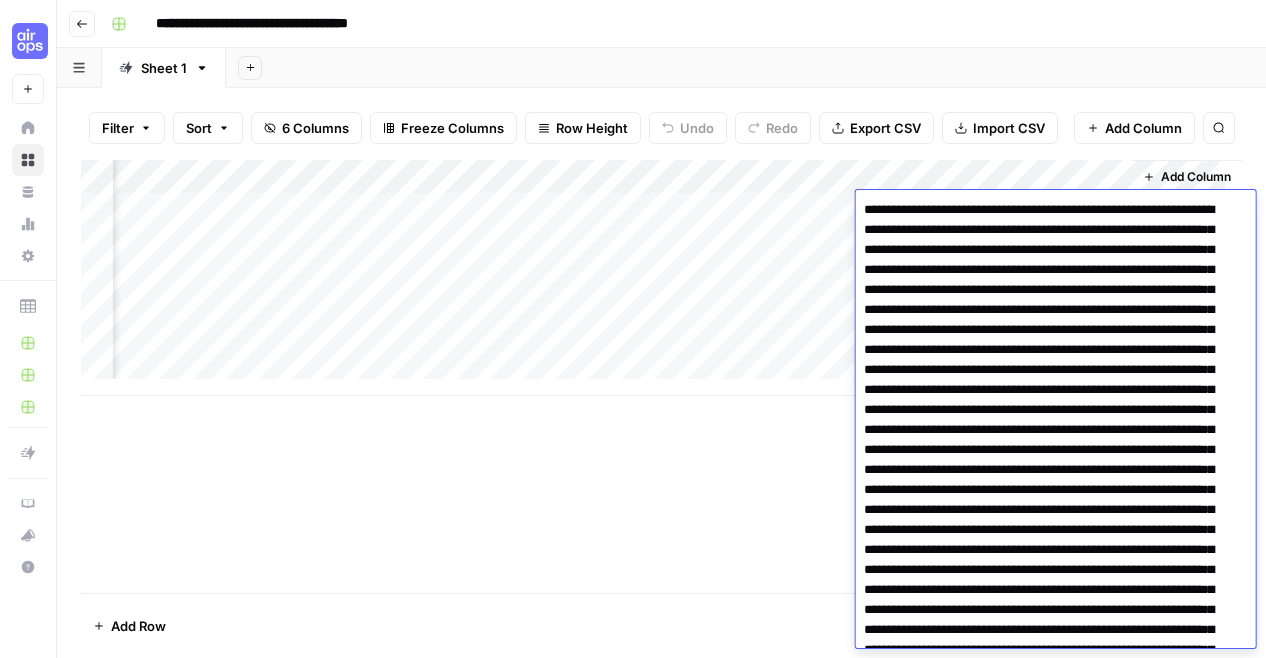 click on "Add Column" at bounding box center [661, 278] 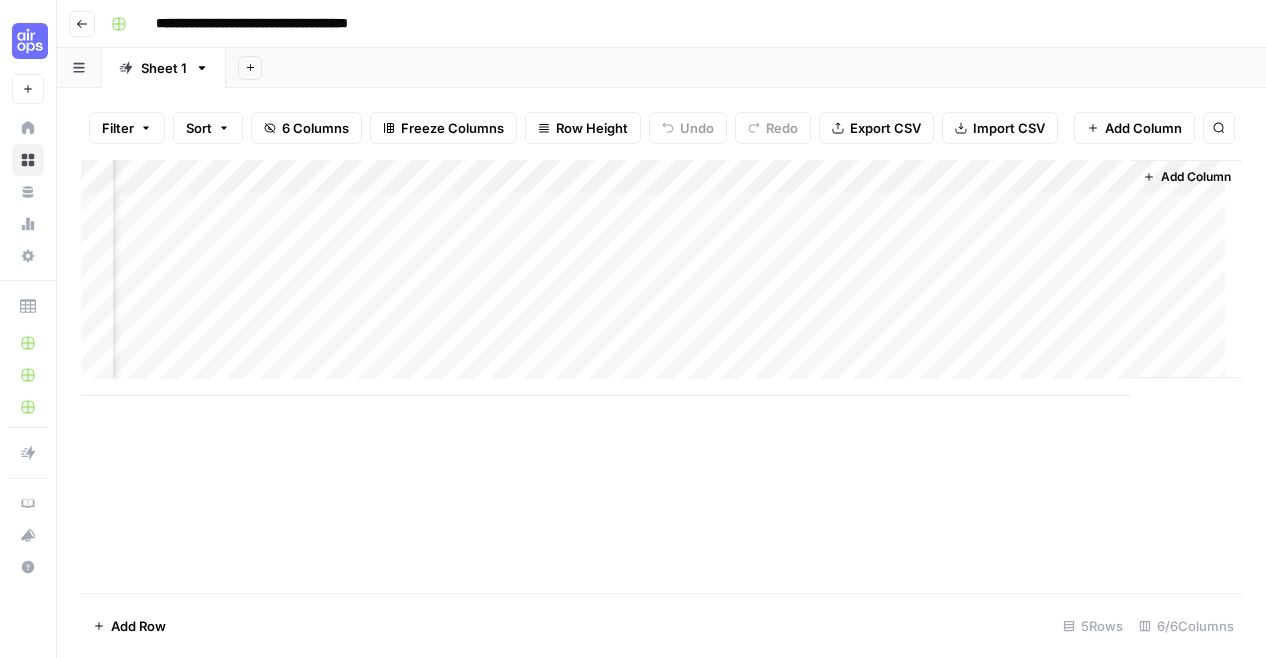 click on "Add Column" at bounding box center [661, 278] 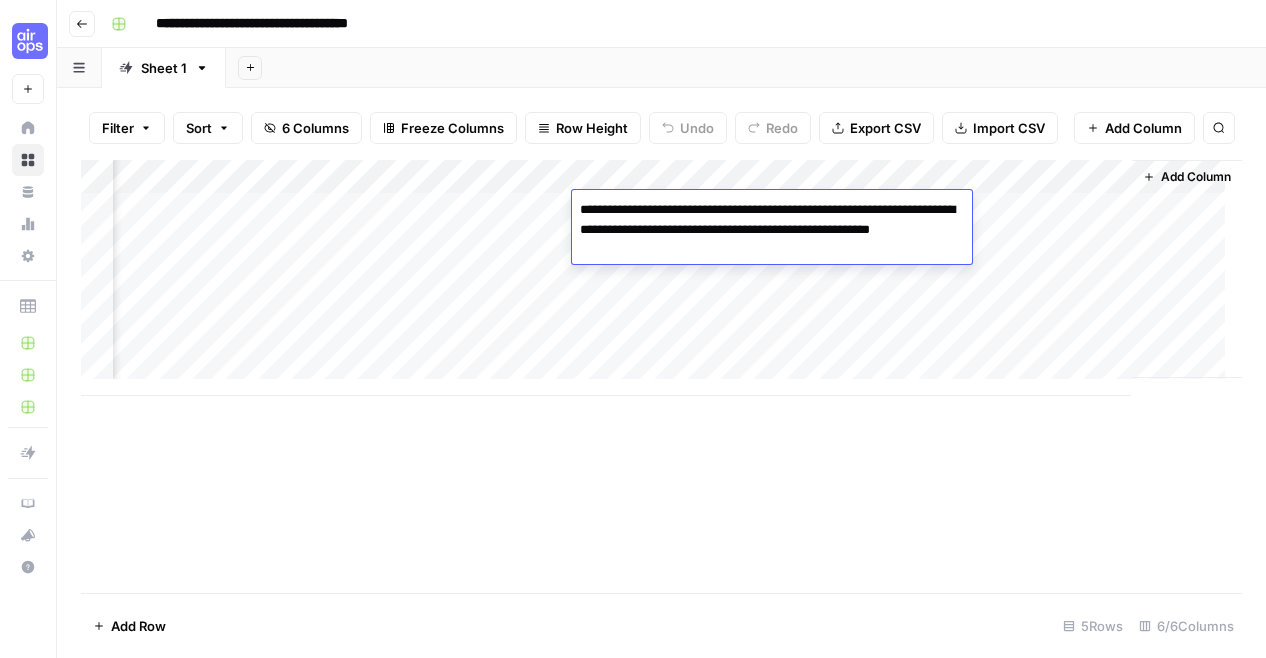 click on "**********" at bounding box center (772, 230) 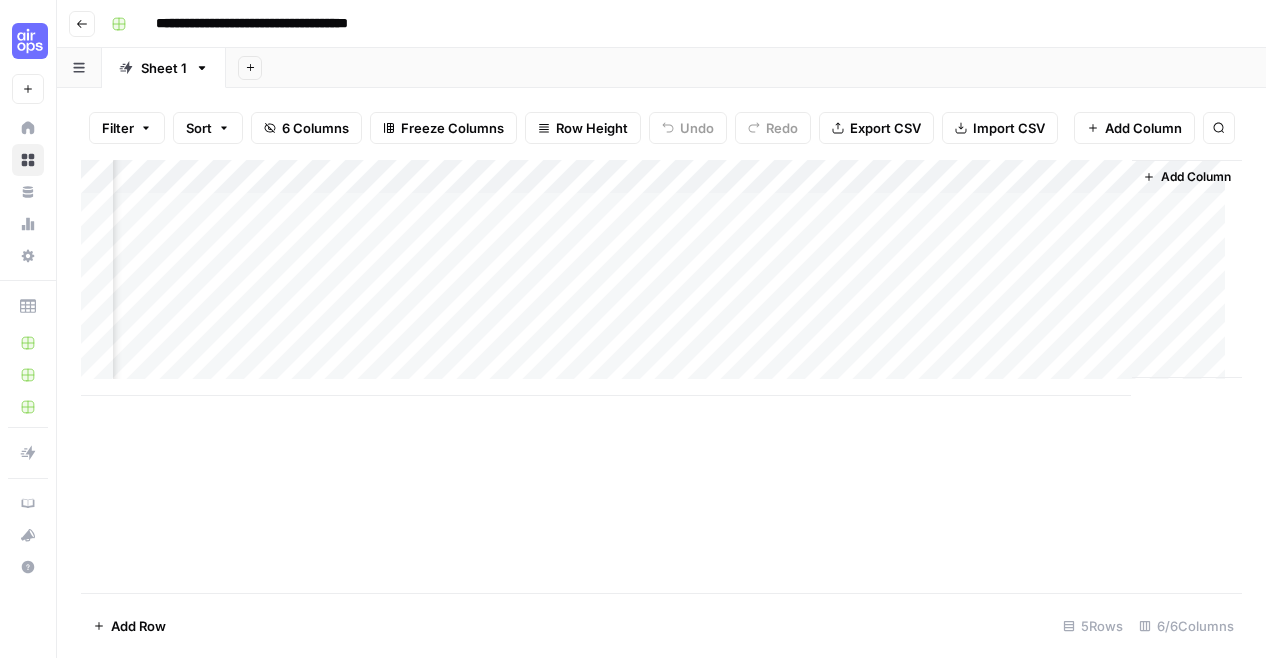 click on "Add Column" at bounding box center (661, 278) 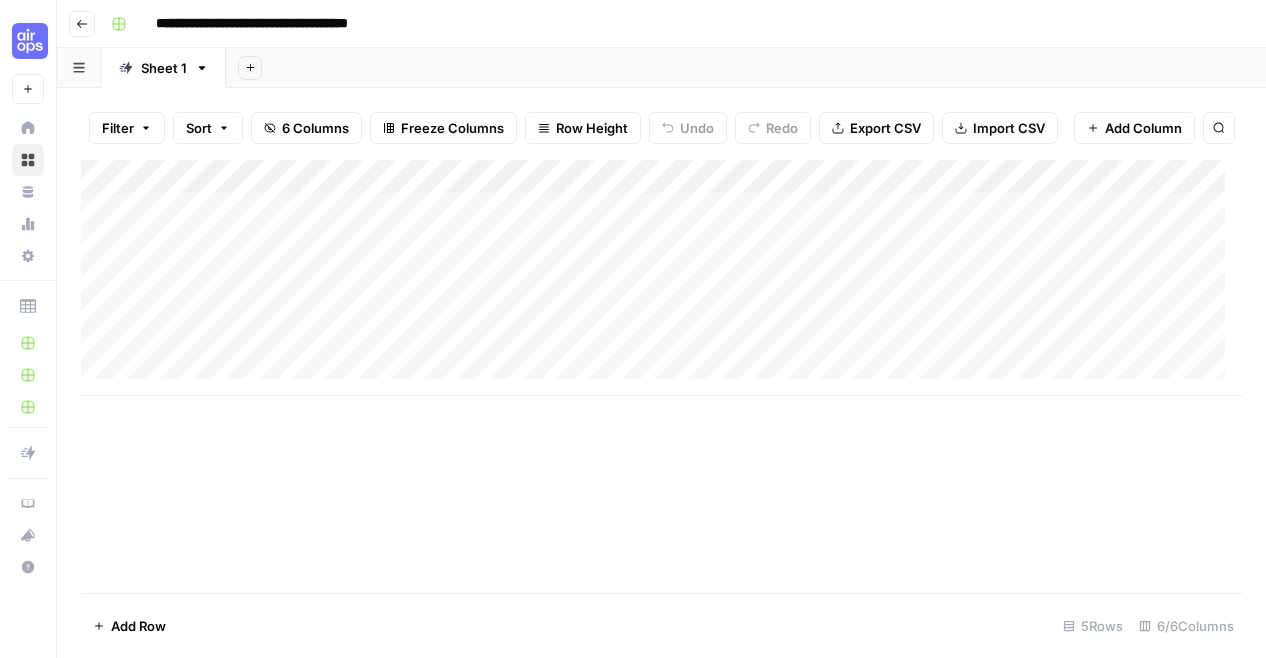 click on "Add Column" at bounding box center (661, 278) 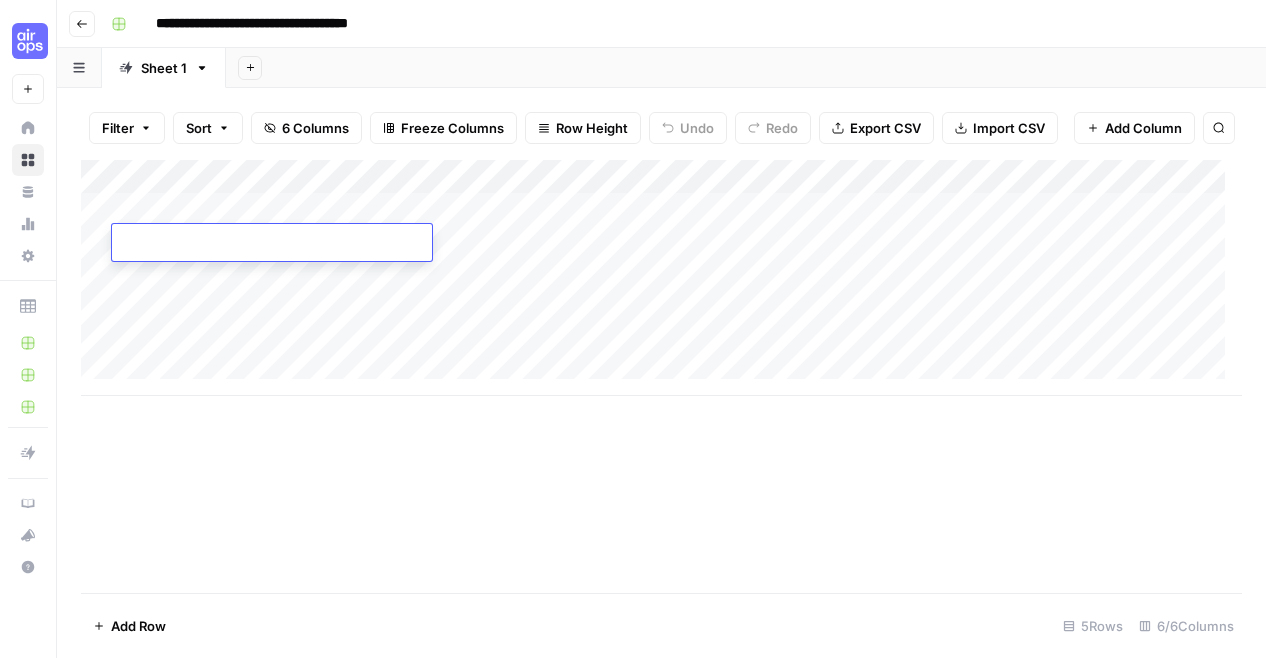 type on "**********" 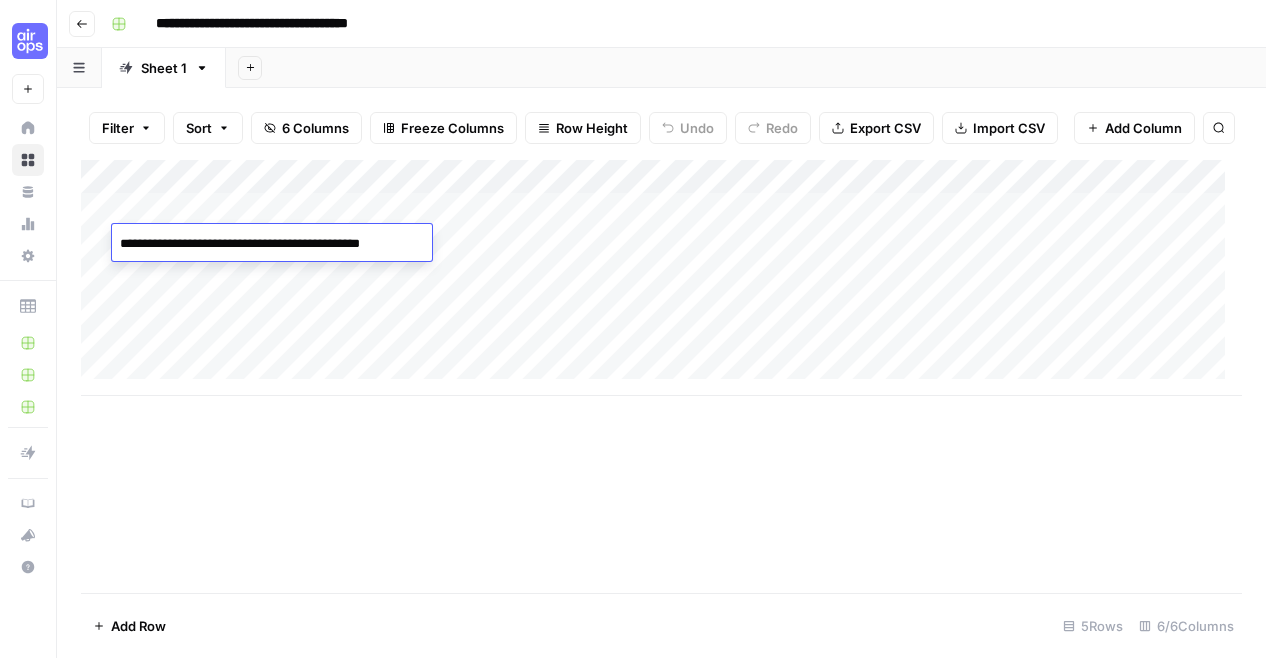 click on "Add Column" at bounding box center [661, 278] 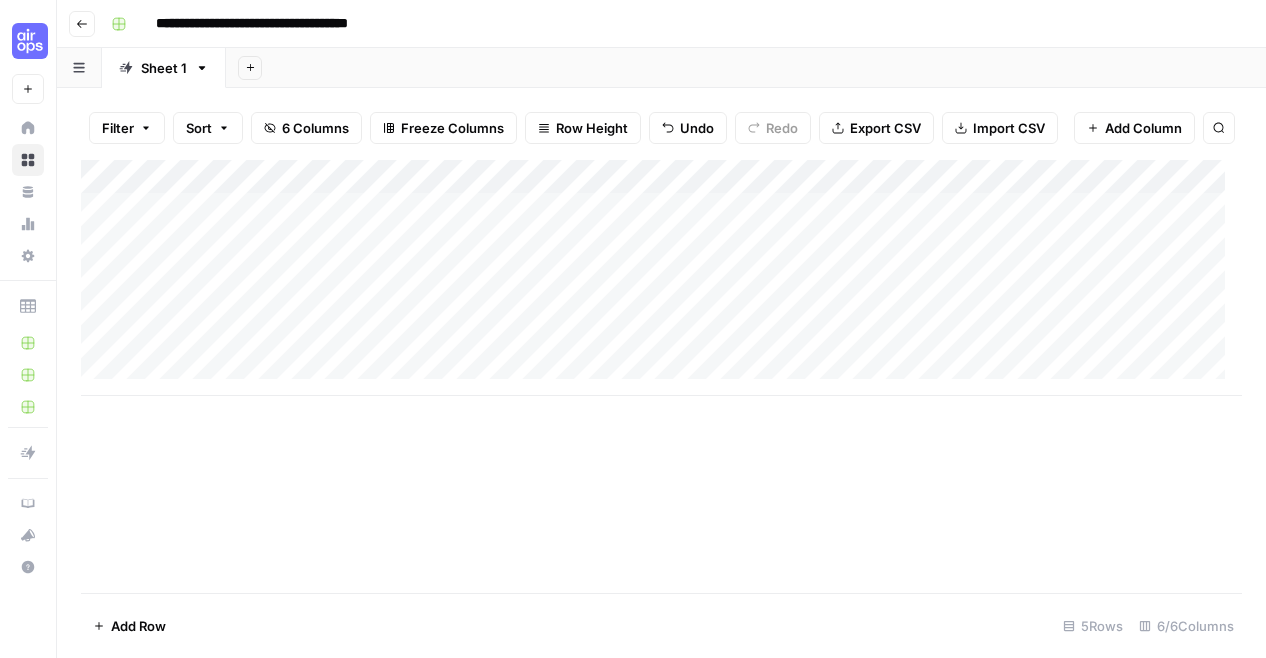 click on "Add Column" at bounding box center [661, 278] 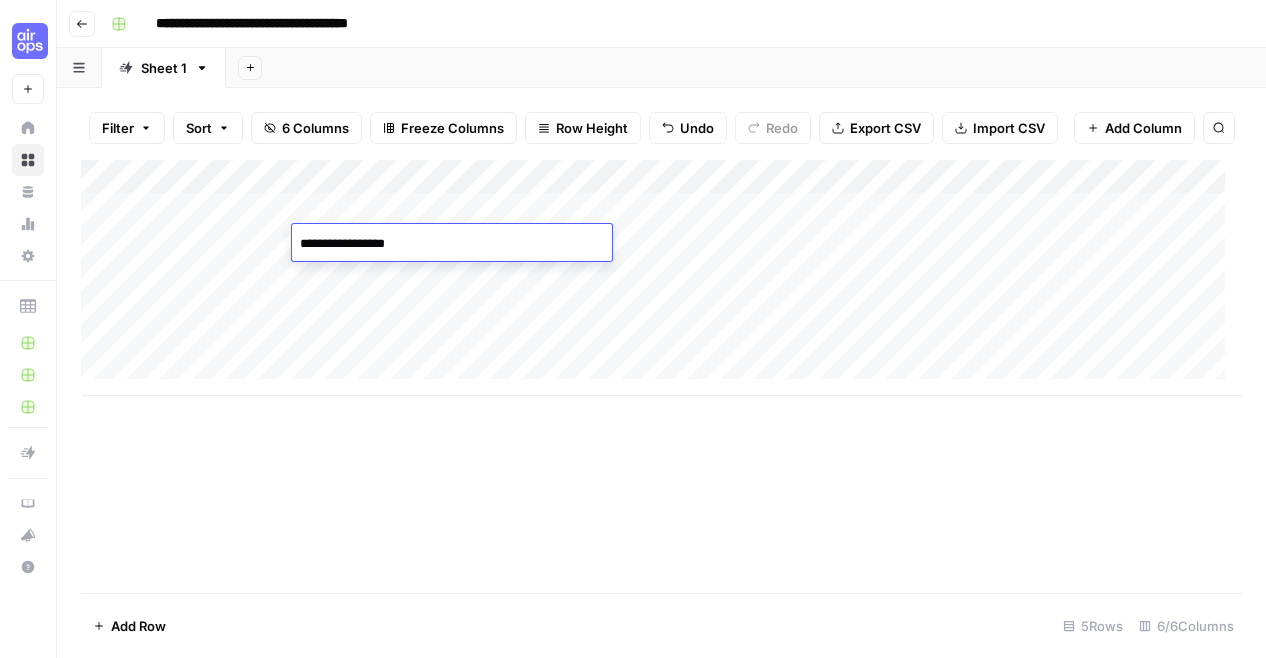 type on "**********" 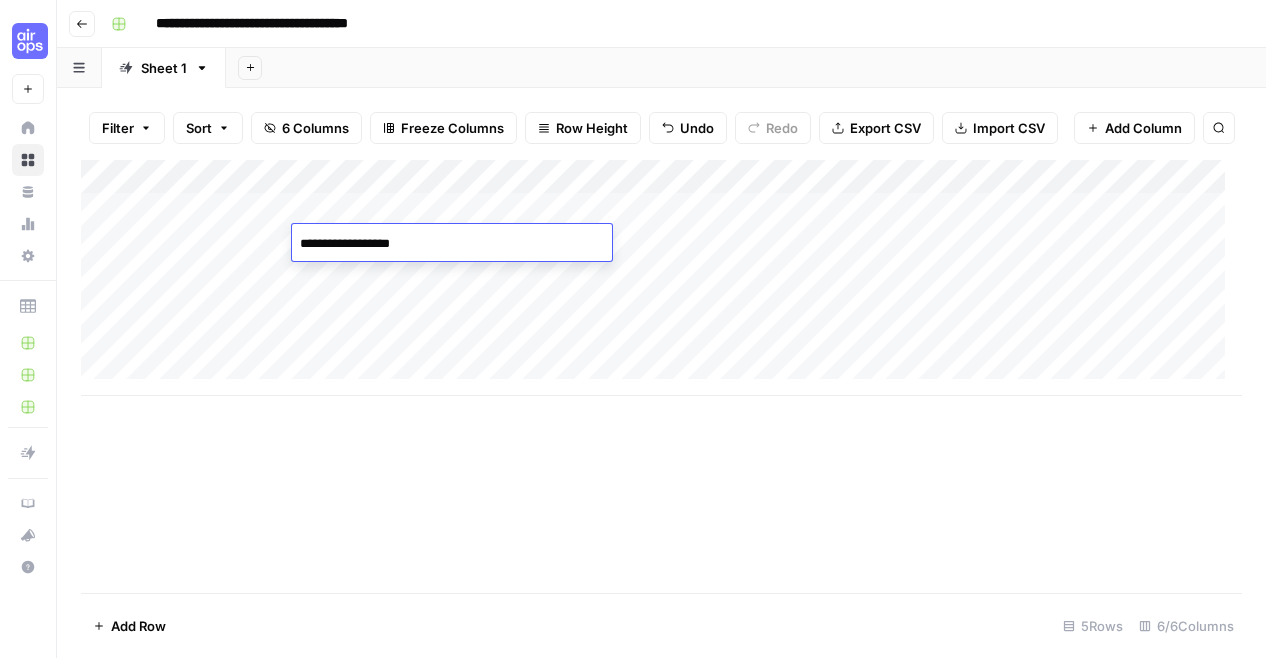 click on "Add Column" at bounding box center [661, 278] 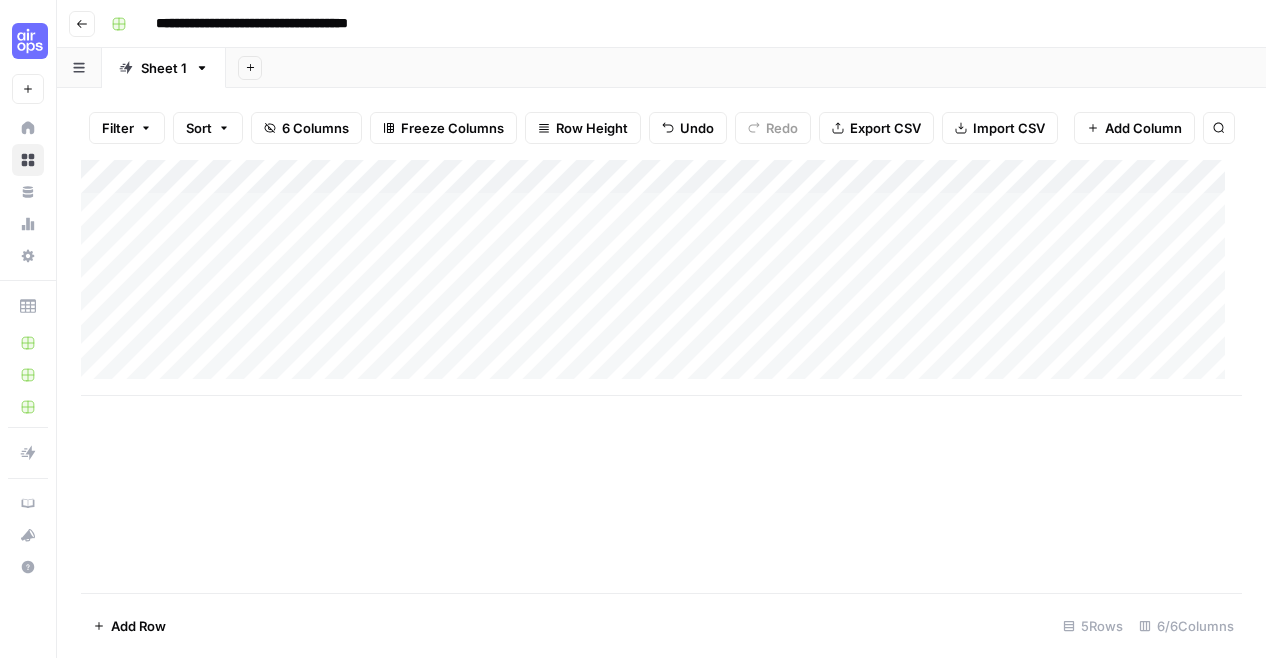 click on "Add Column" at bounding box center (661, 278) 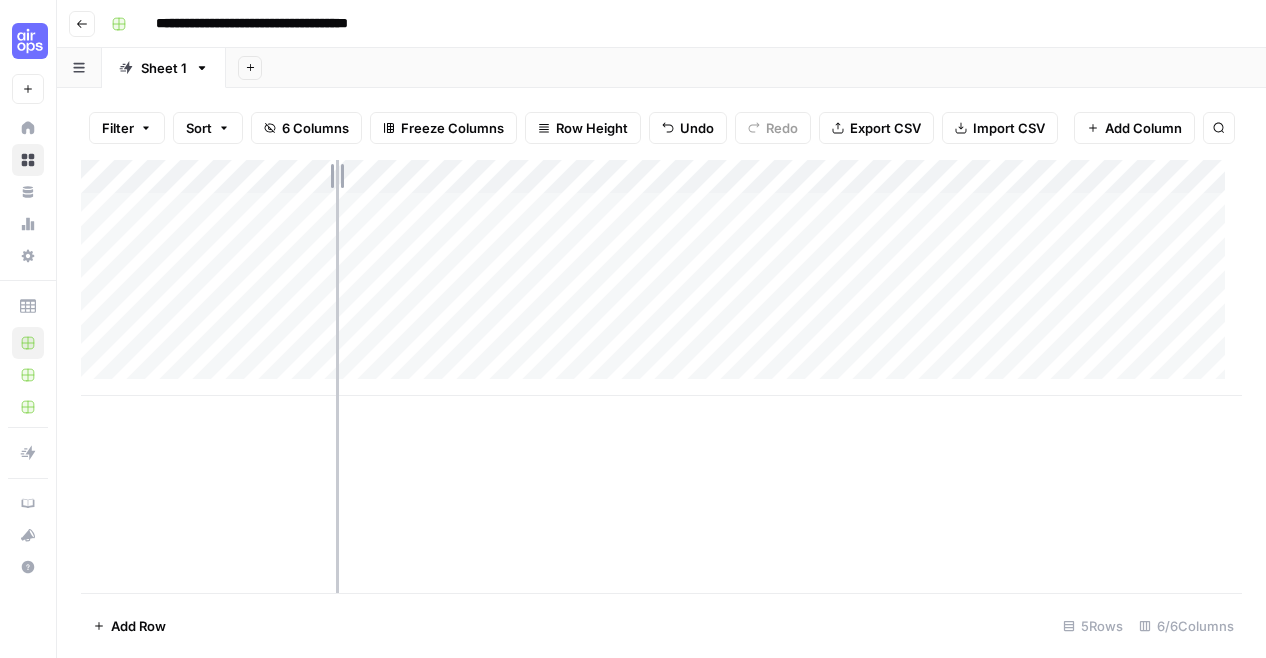 drag, startPoint x: 292, startPoint y: 171, endPoint x: 336, endPoint y: 175, distance: 44.181442 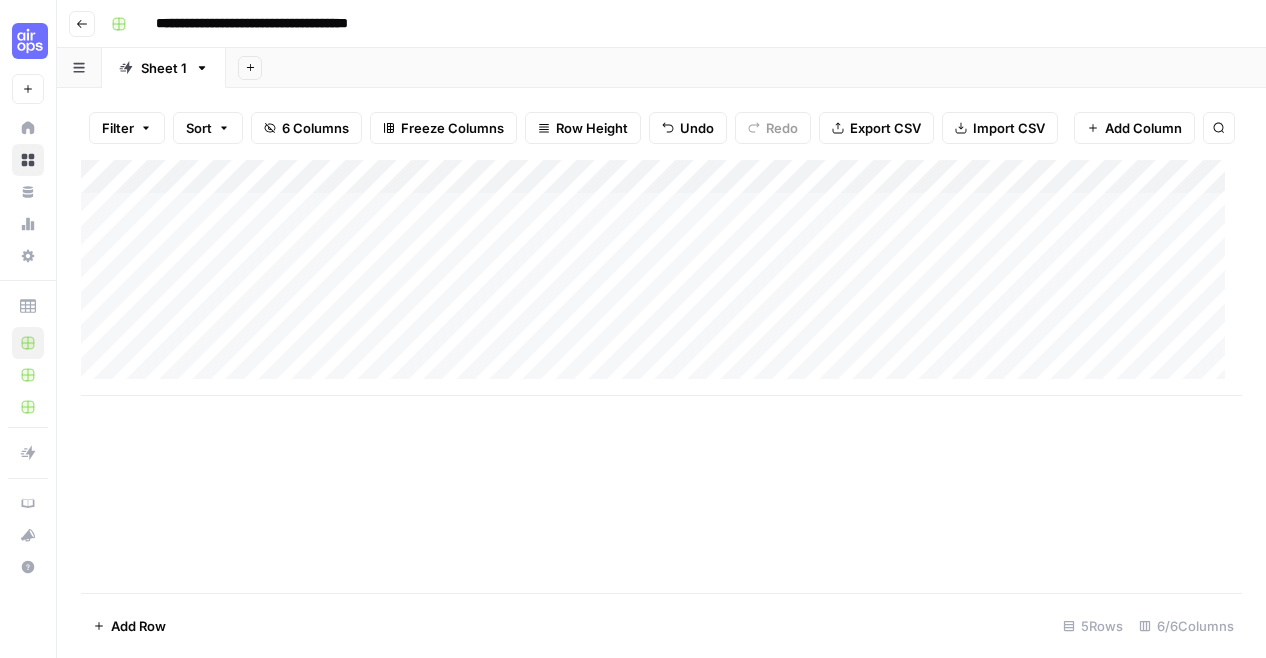 click on "Add Column" at bounding box center [661, 278] 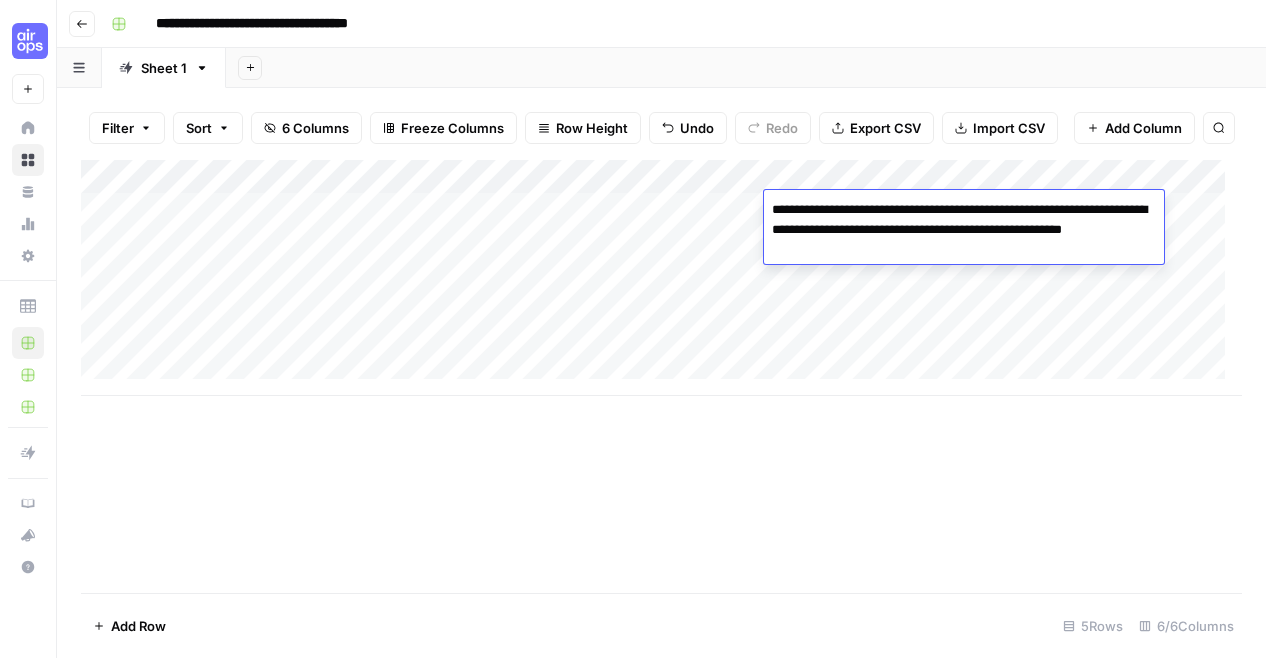 click on "Add Column" at bounding box center [661, 278] 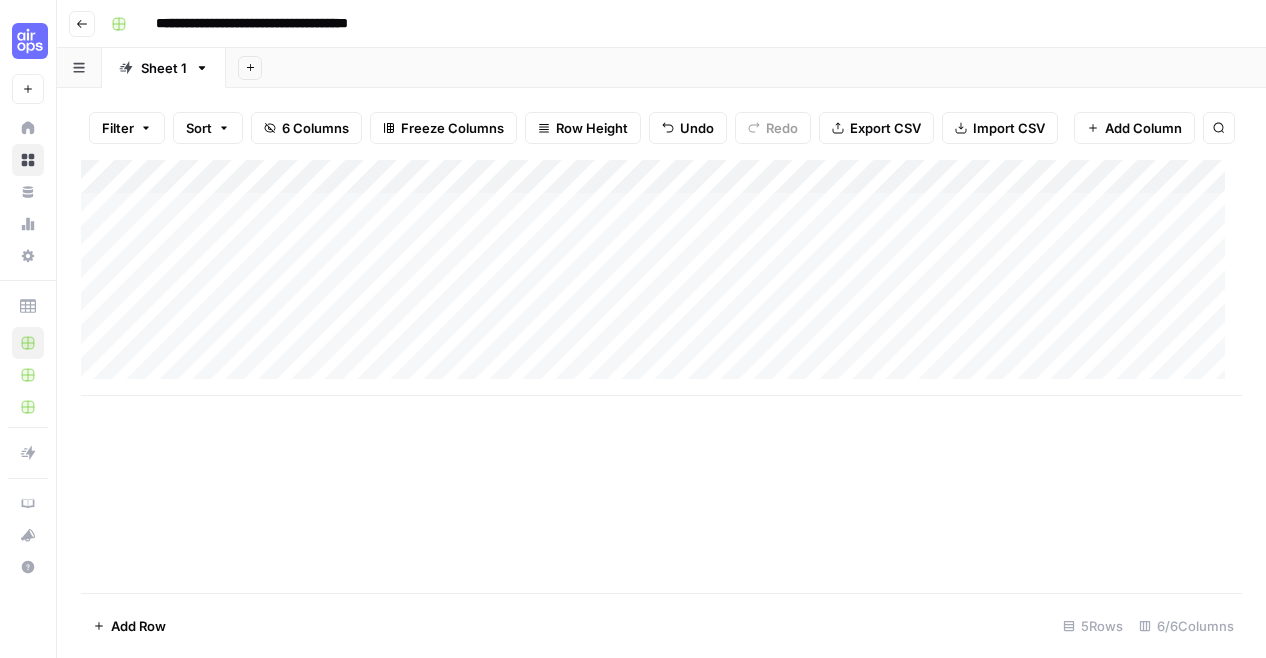 click on "Add Column" at bounding box center [661, 278] 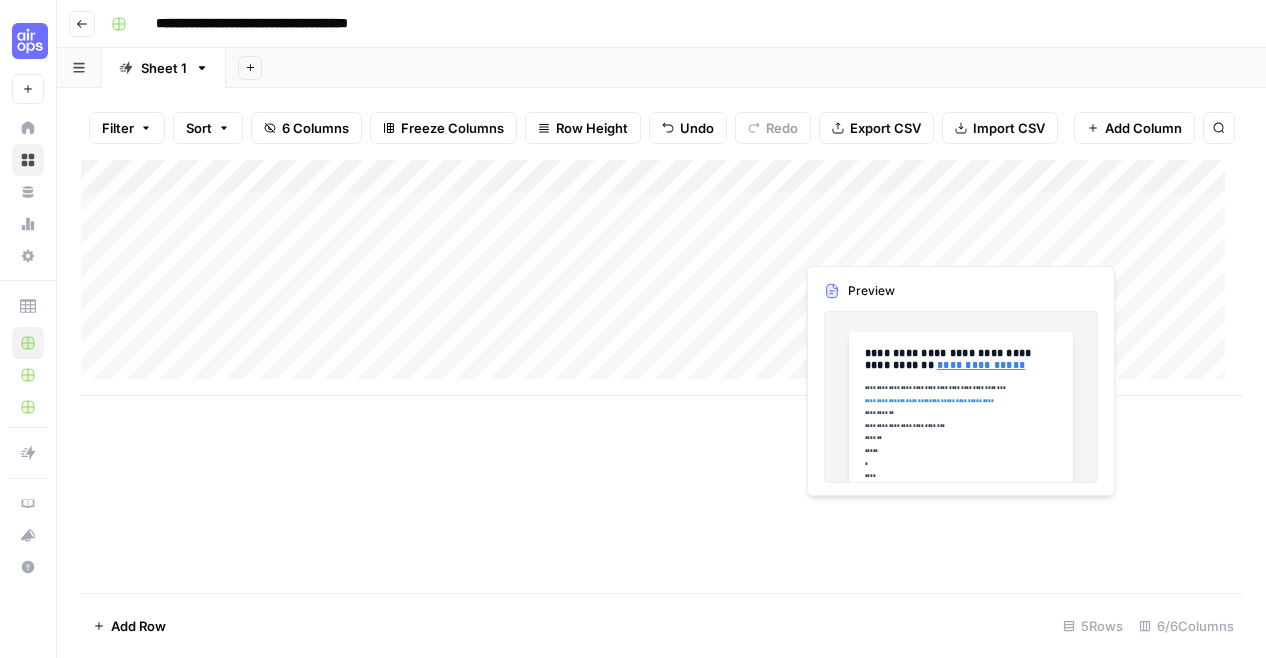 click on "Add Column" at bounding box center (661, 278) 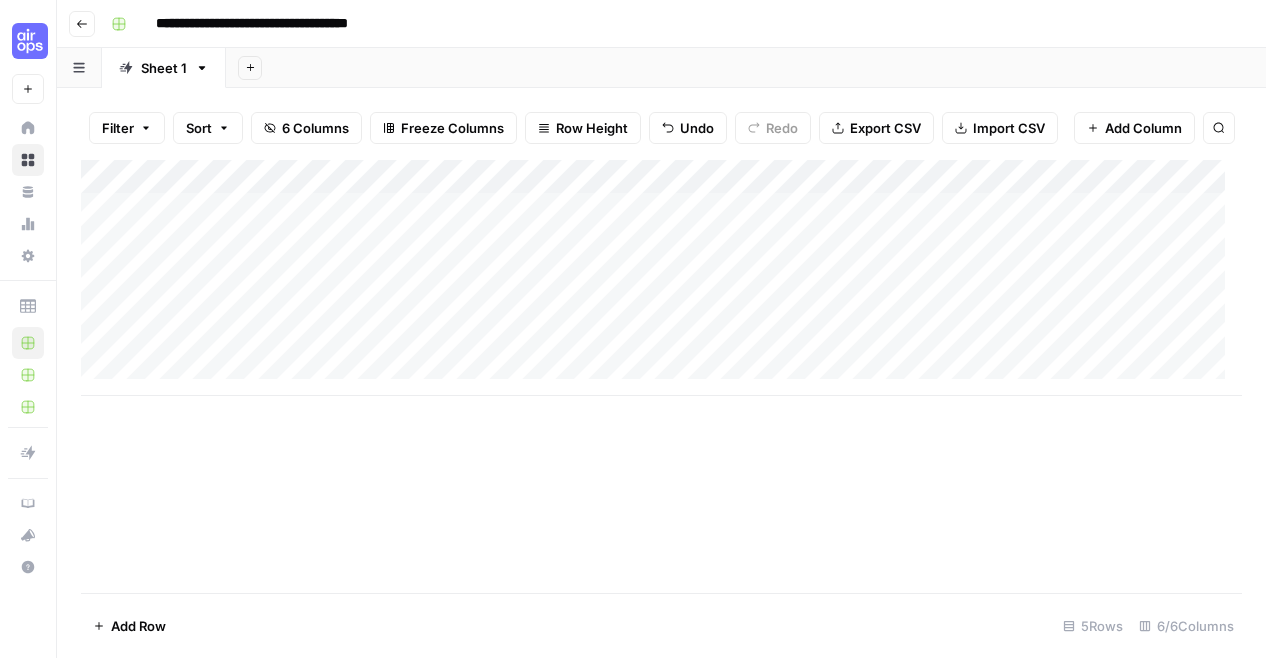 click on "Add Column" at bounding box center (661, 278) 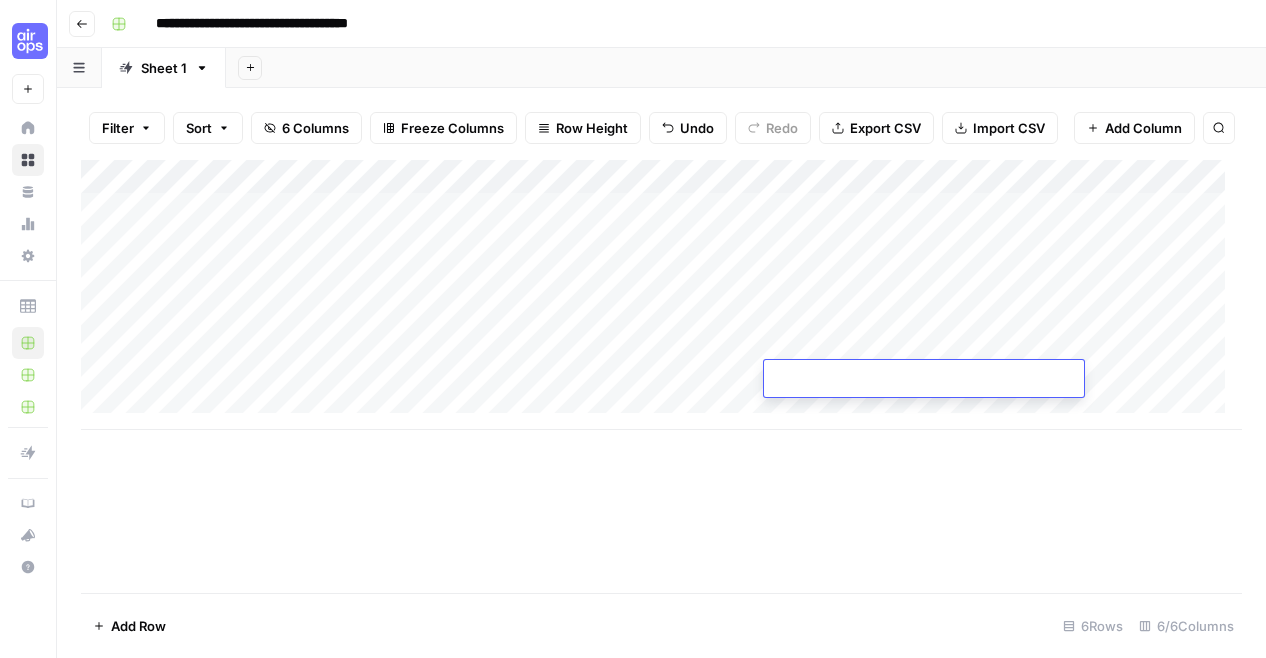 click on "Add Column" at bounding box center (661, 295) 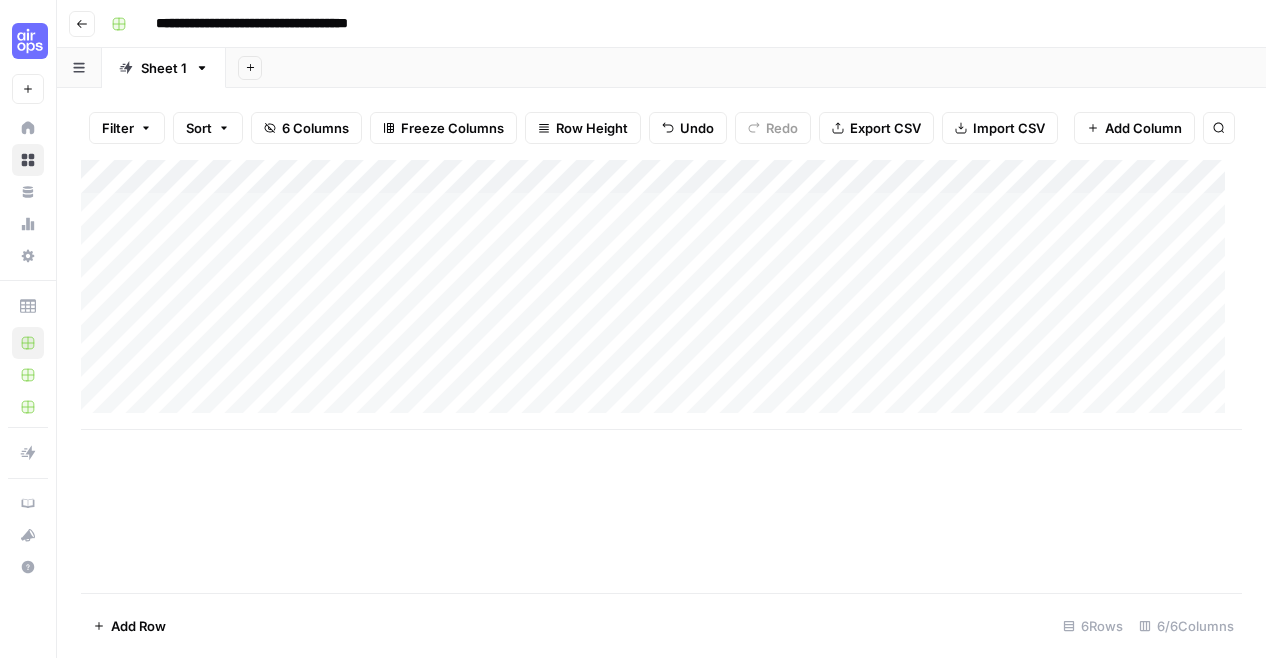 click on "Add Column" at bounding box center (661, 295) 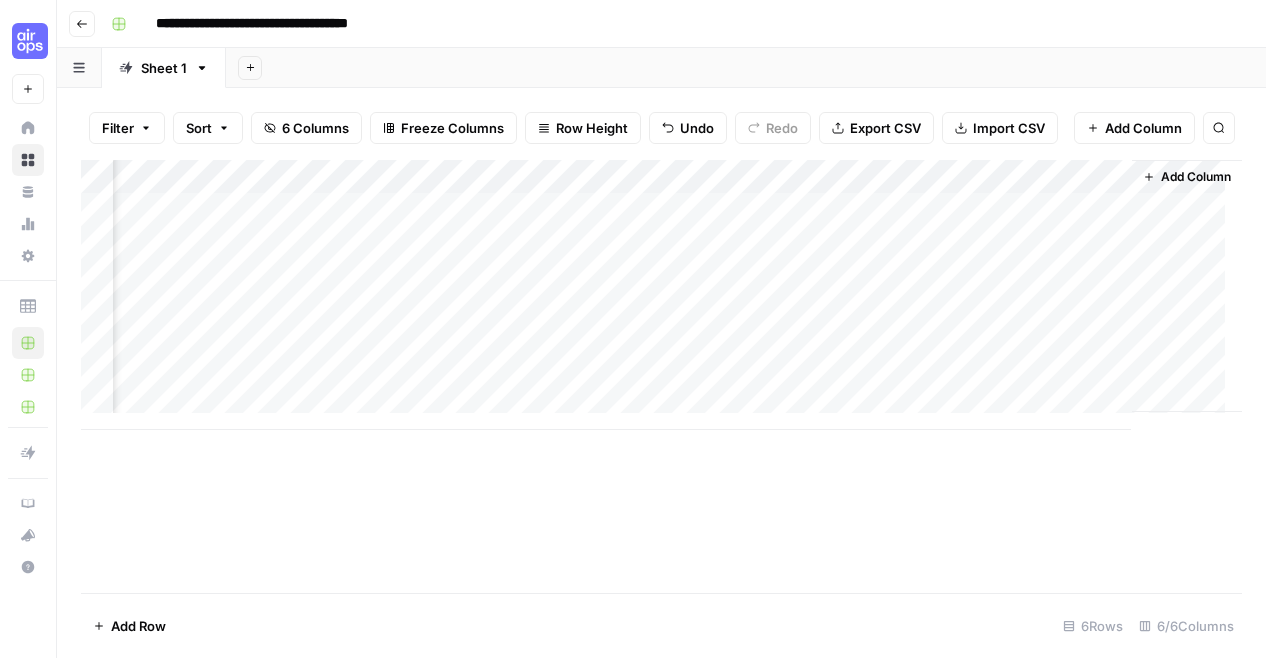 scroll, scrollTop: 0, scrollLeft: 0, axis: both 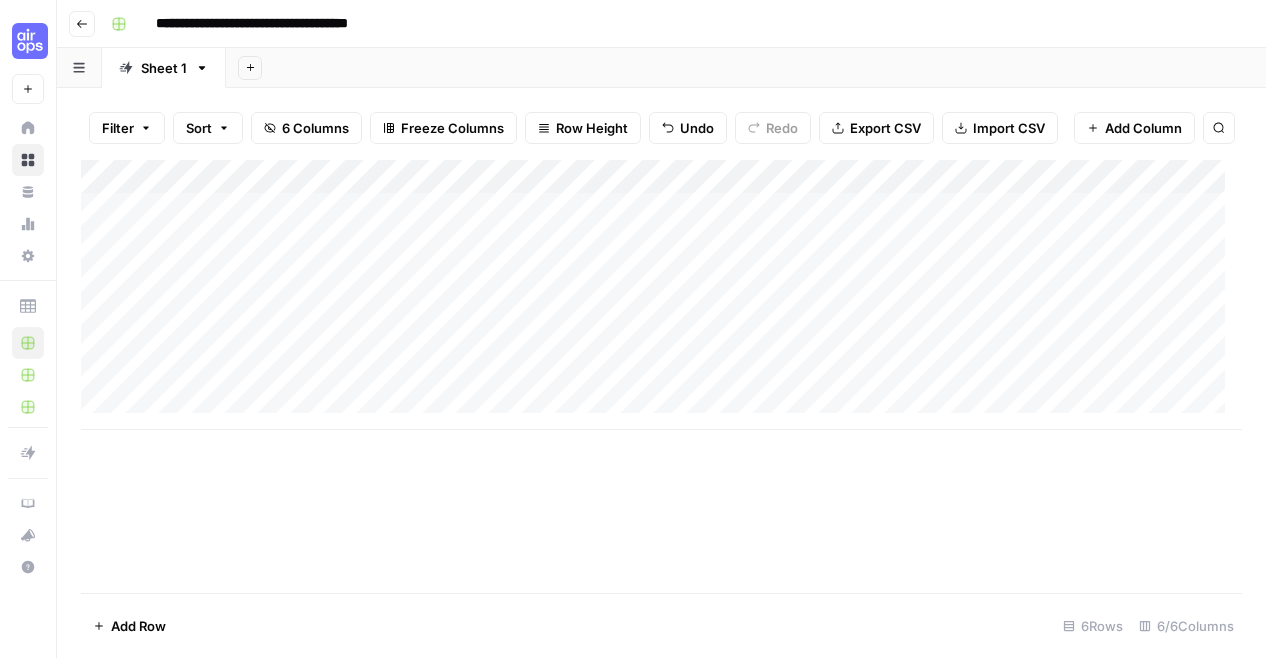 click on "Add Column" at bounding box center (661, 295) 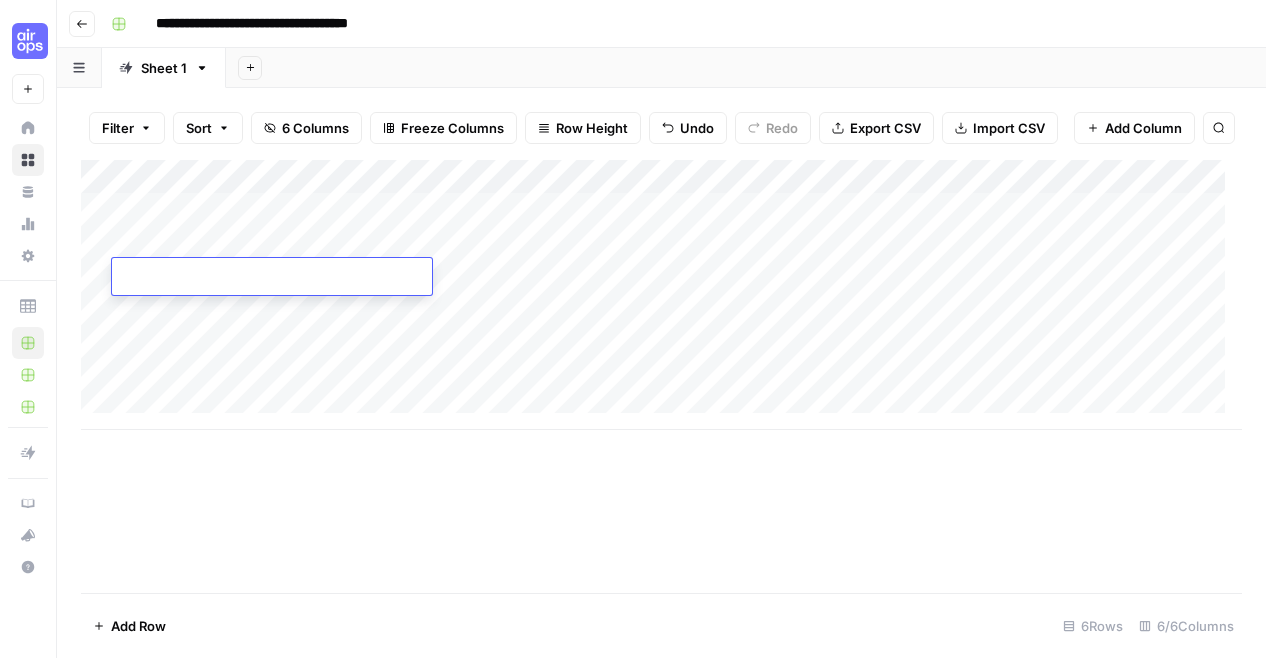 type on "**********" 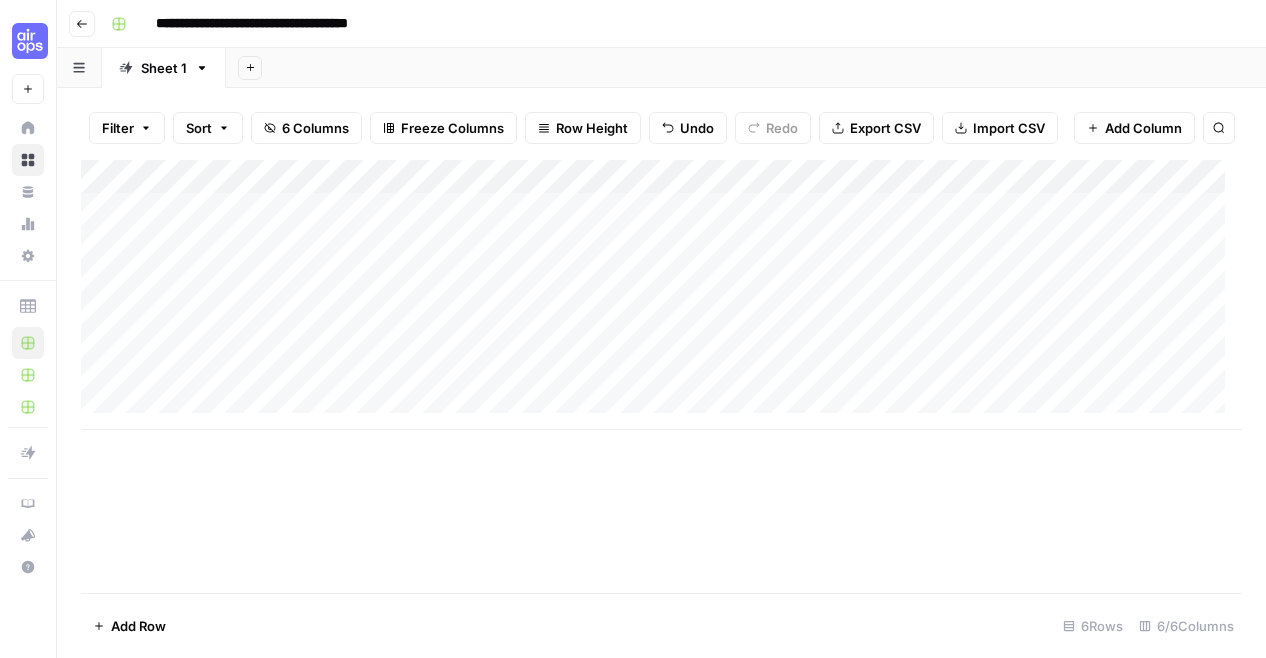 click on "Add Column" at bounding box center [661, 295] 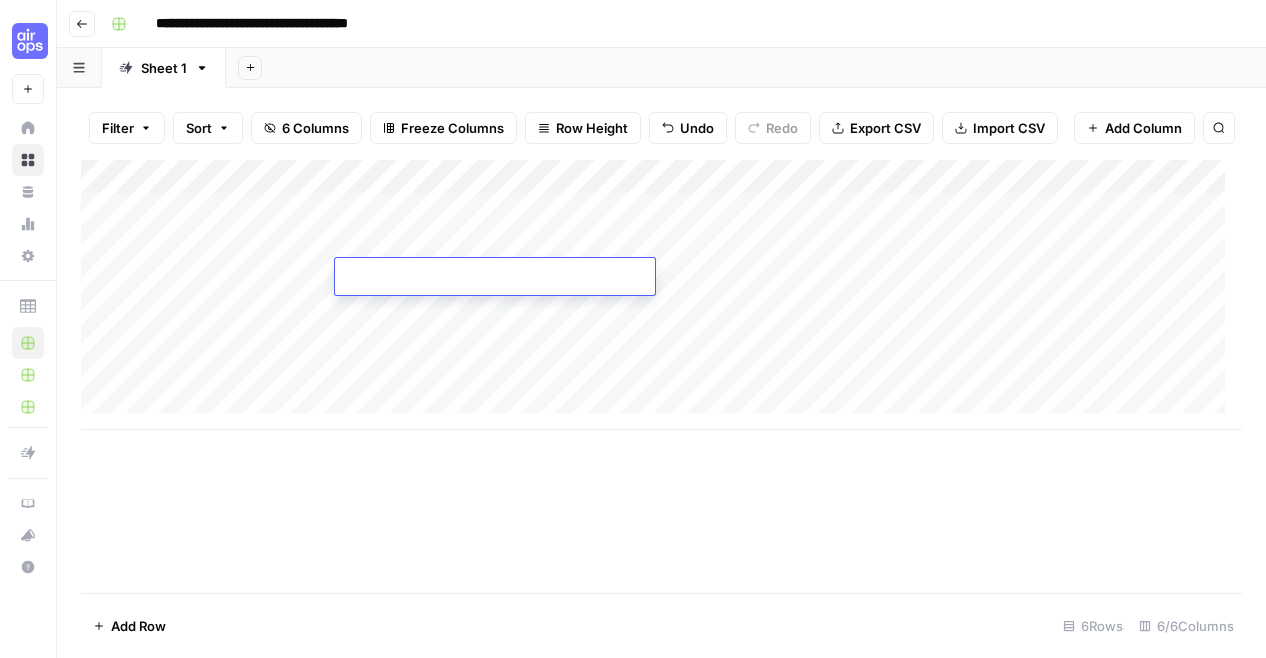 click at bounding box center (495, 278) 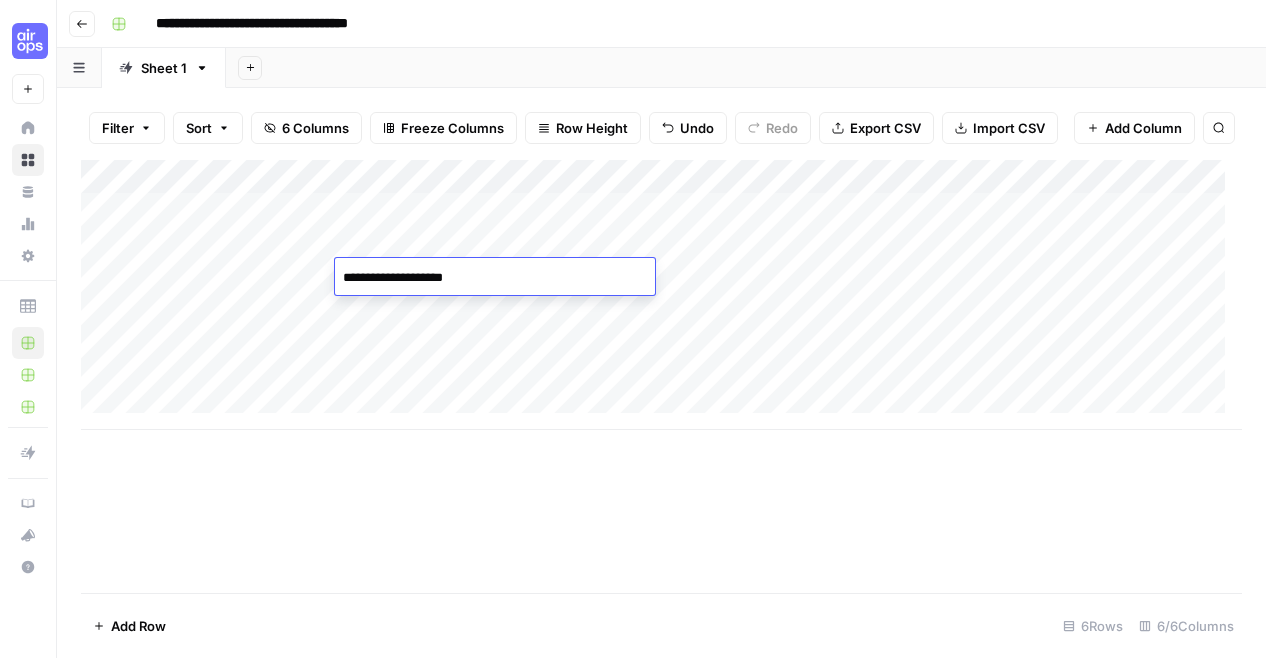 type on "**********" 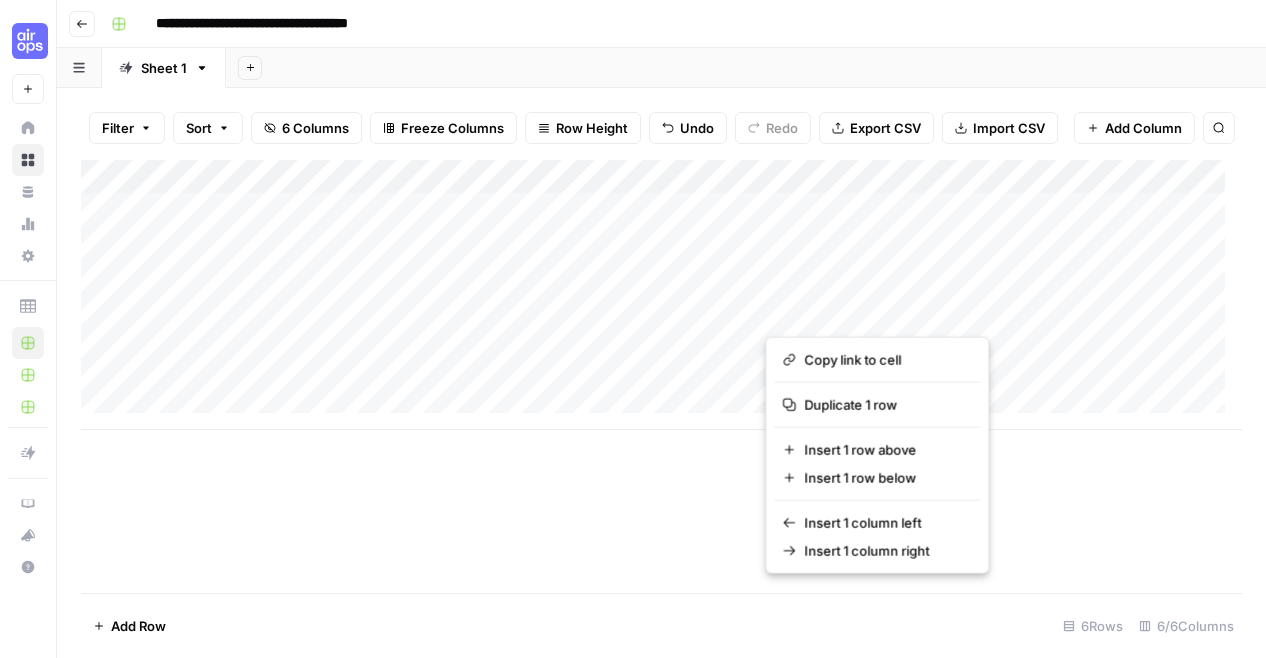 click on "Add Column" at bounding box center [661, 295] 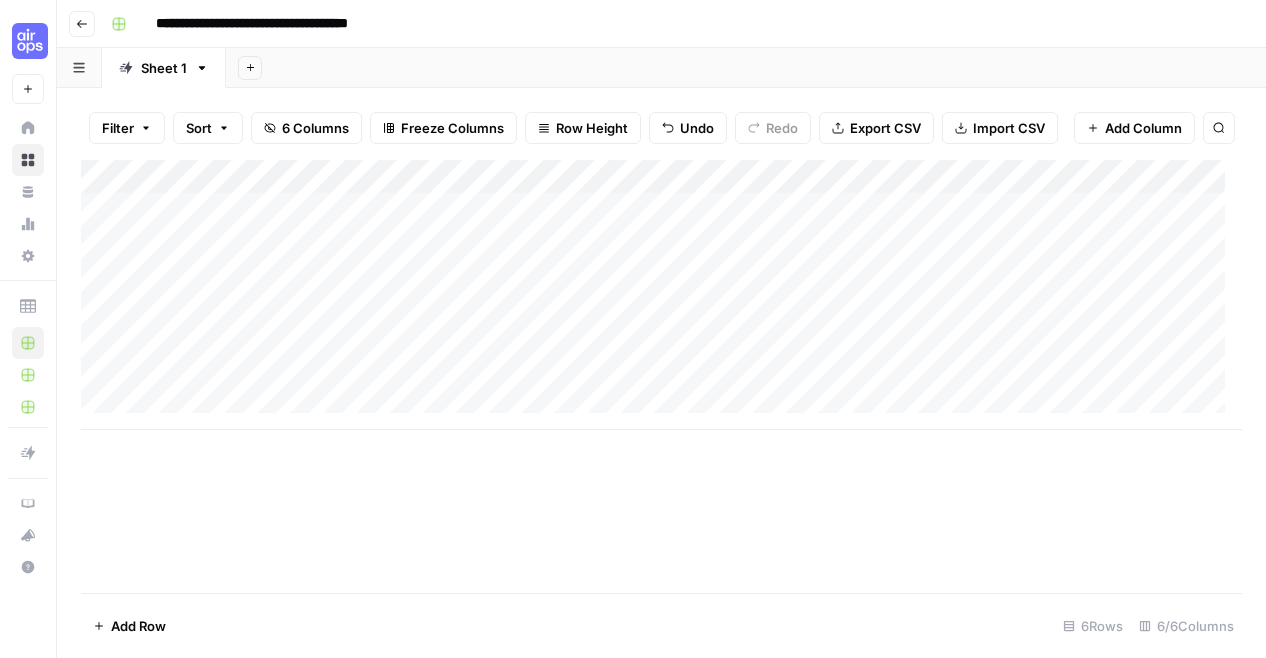 click on "Add Column" at bounding box center [661, 295] 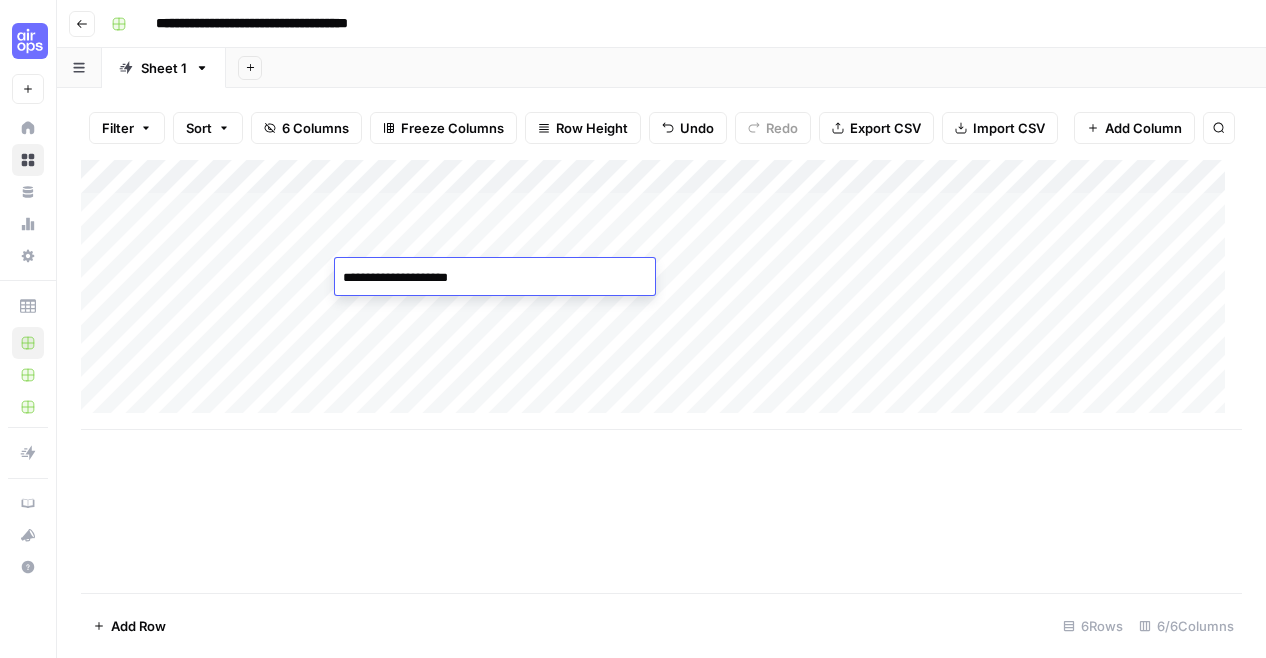click on "**********" at bounding box center [495, 278] 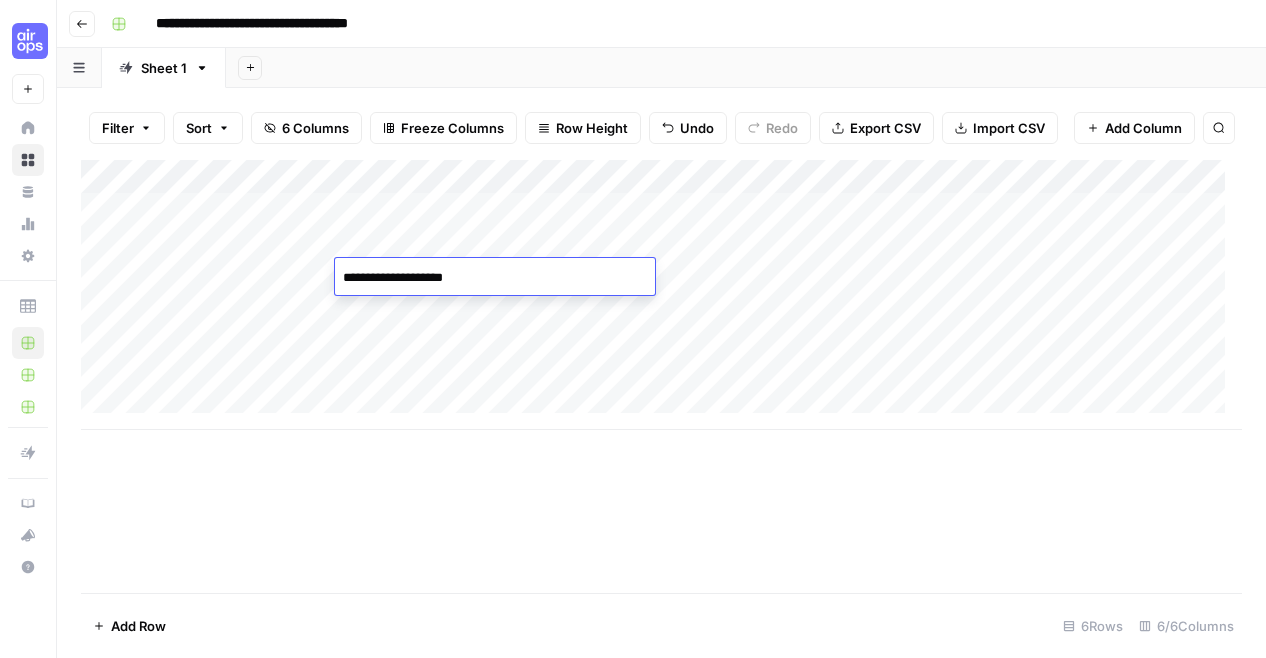 type on "**********" 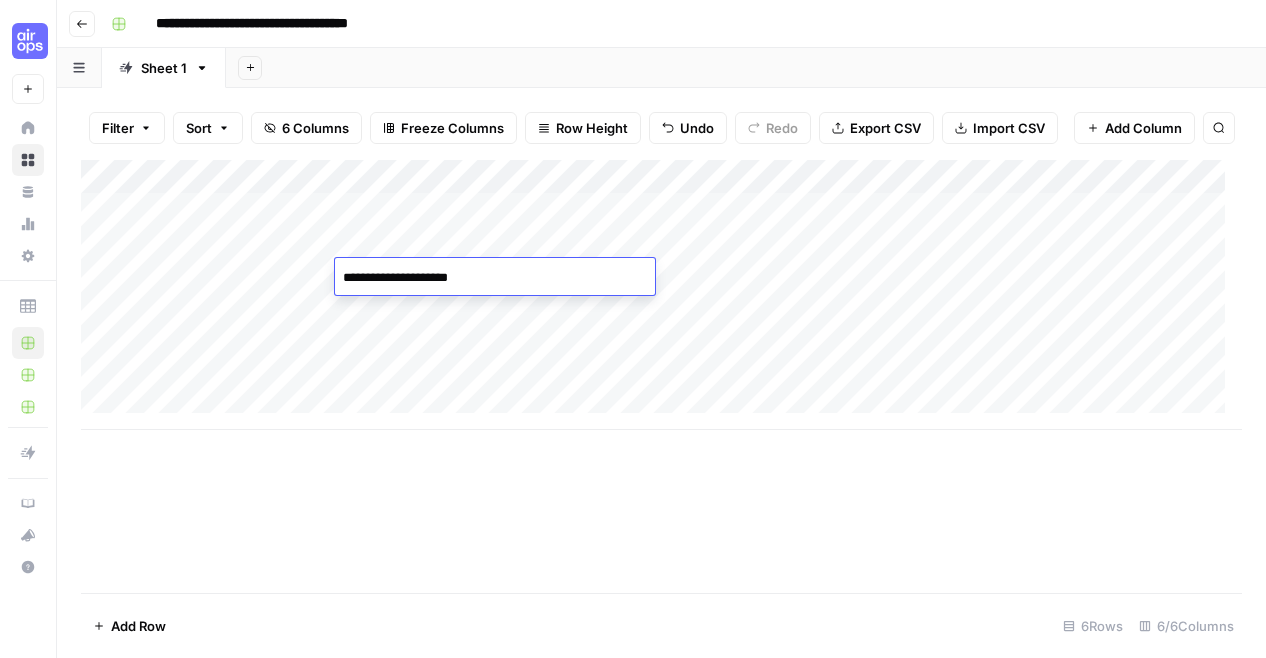 click on "Add Column" at bounding box center (661, 295) 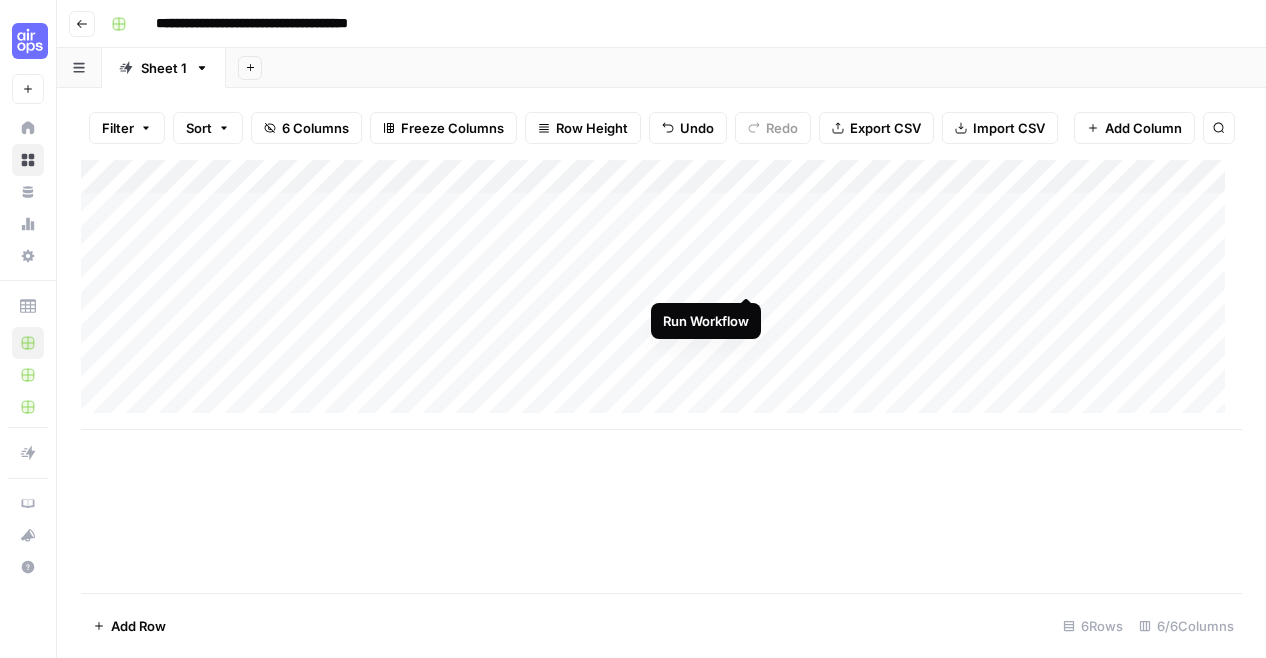 click on "Add Column" at bounding box center [661, 295] 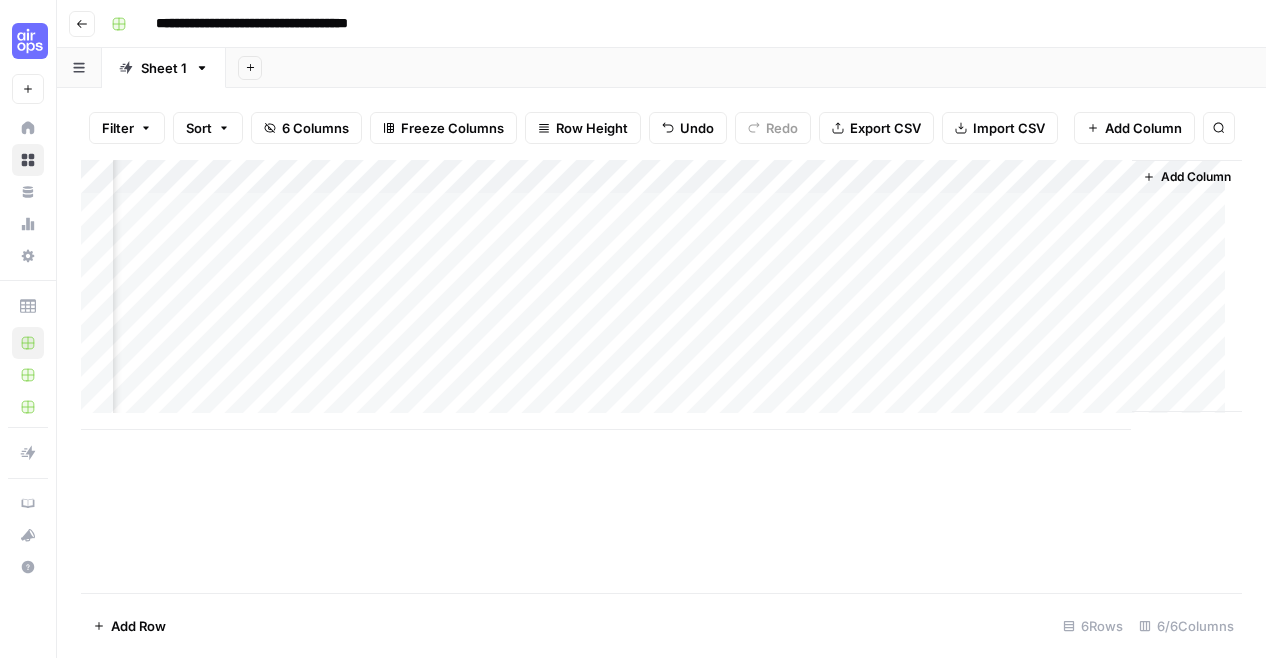scroll, scrollTop: 0, scrollLeft: 0, axis: both 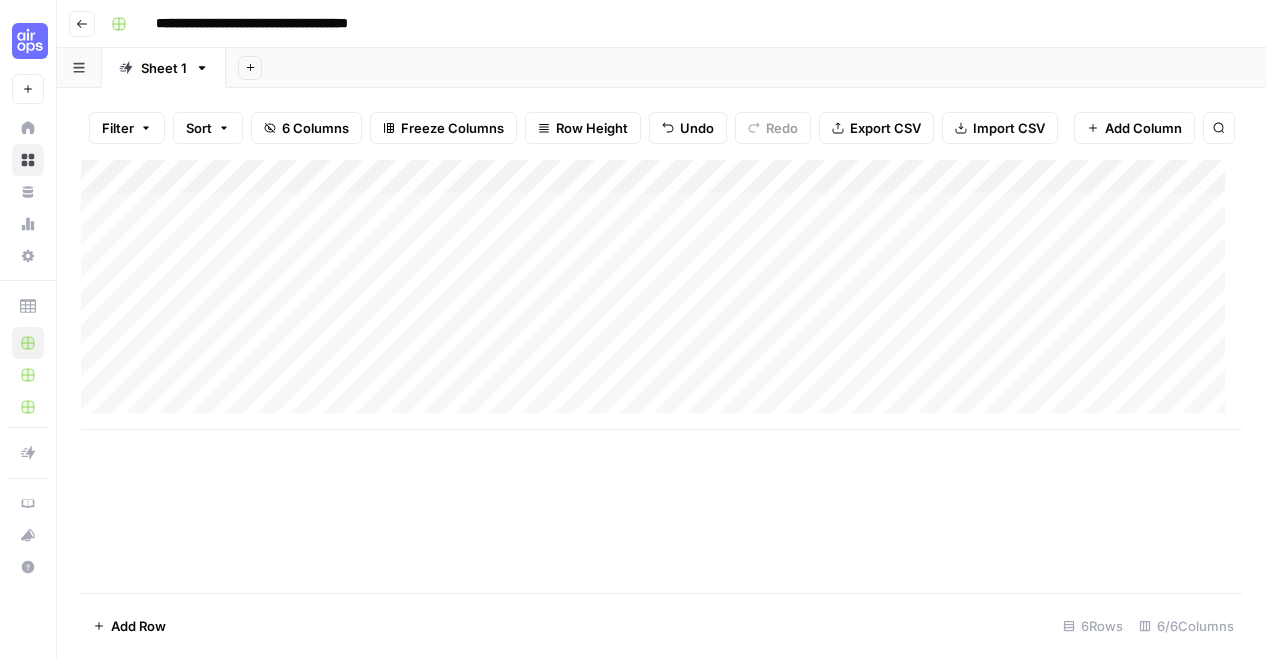 click on "Add Column" at bounding box center (661, 295) 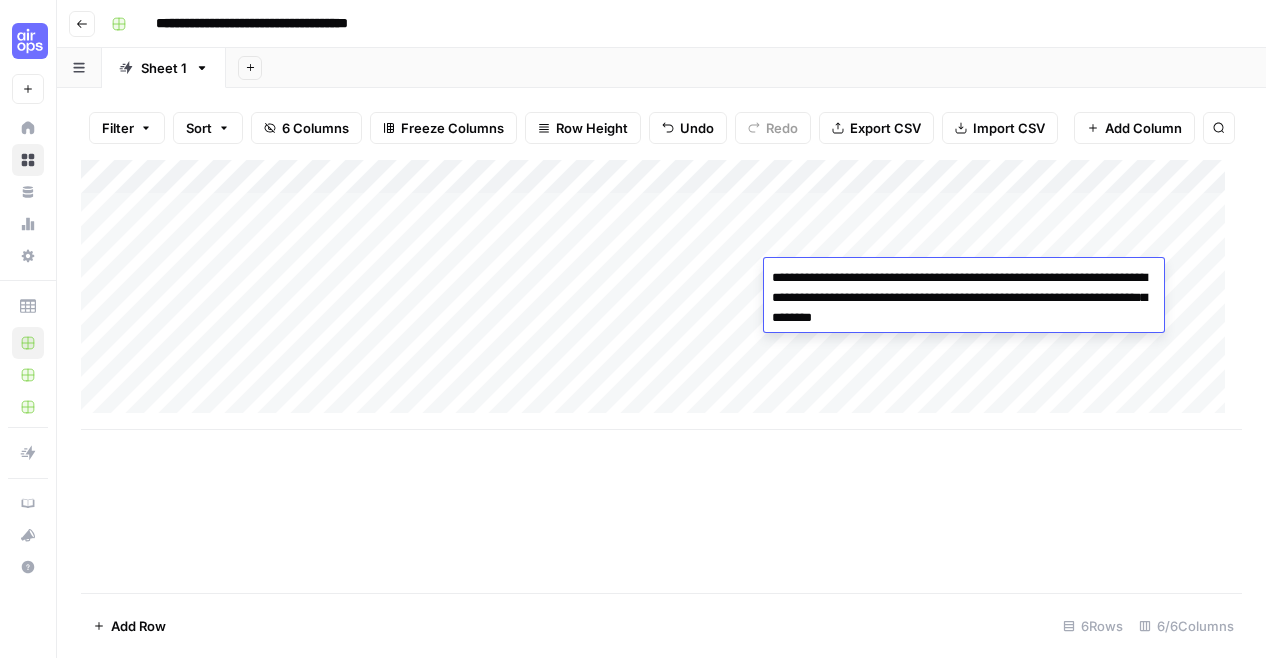 click on "**********" at bounding box center [964, 298] 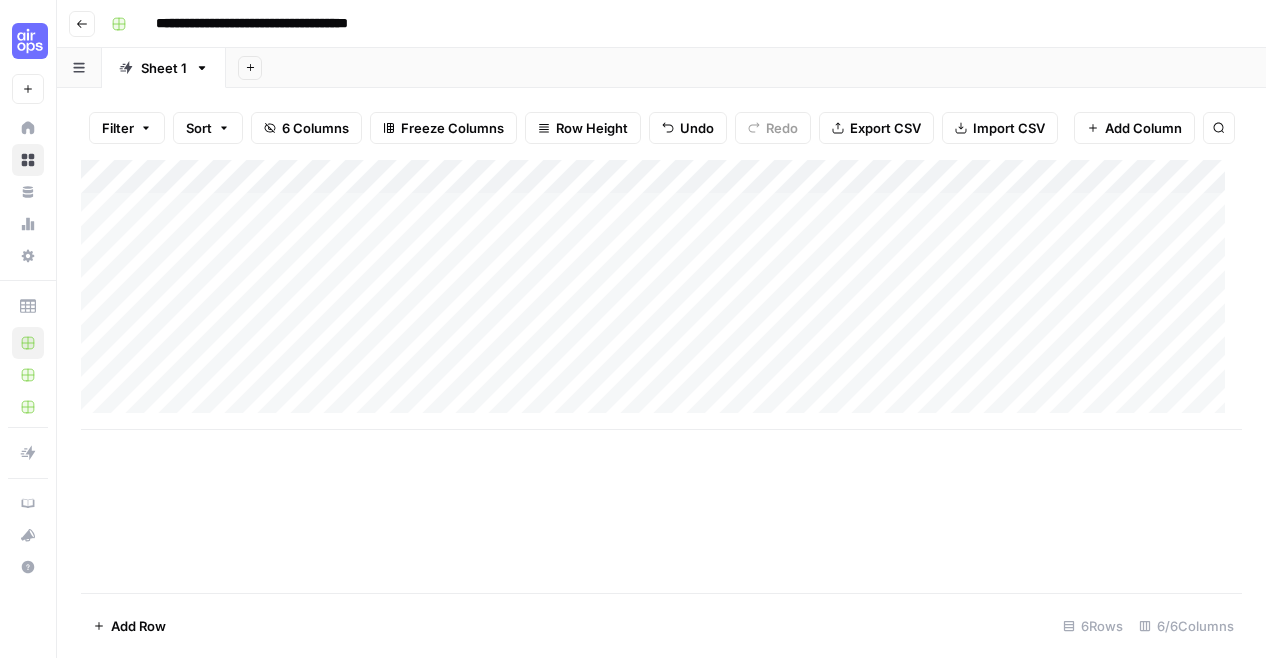 click on "Add Column" at bounding box center (661, 295) 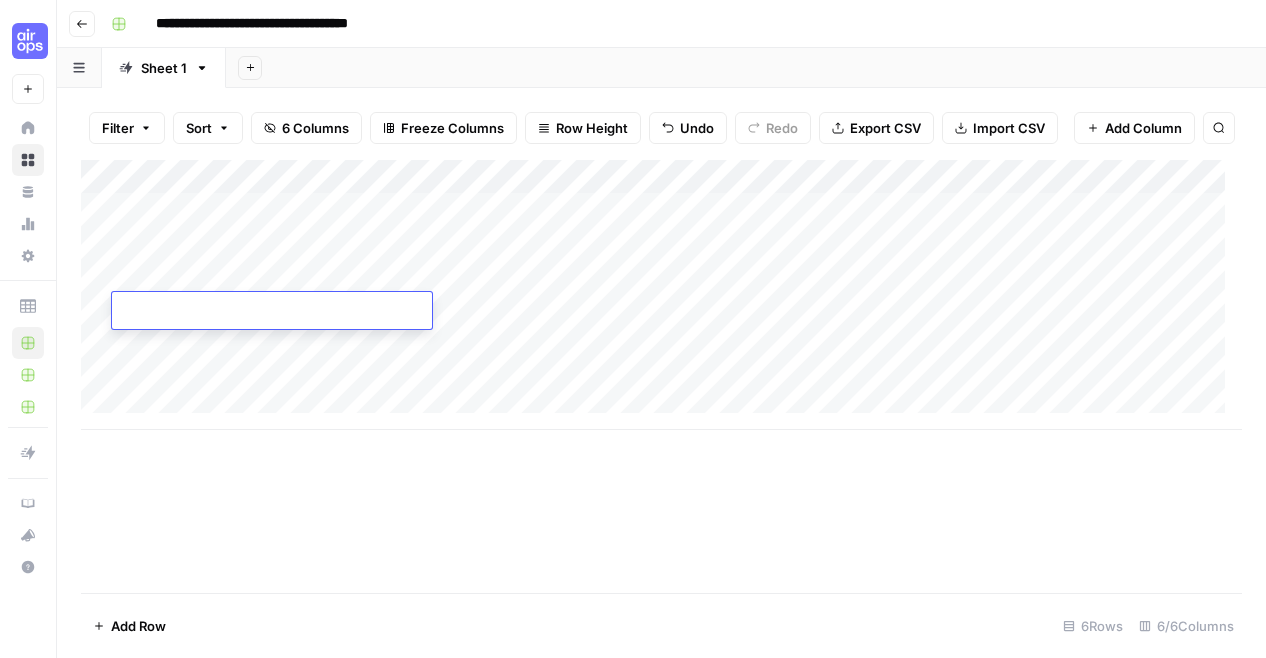 type on "**********" 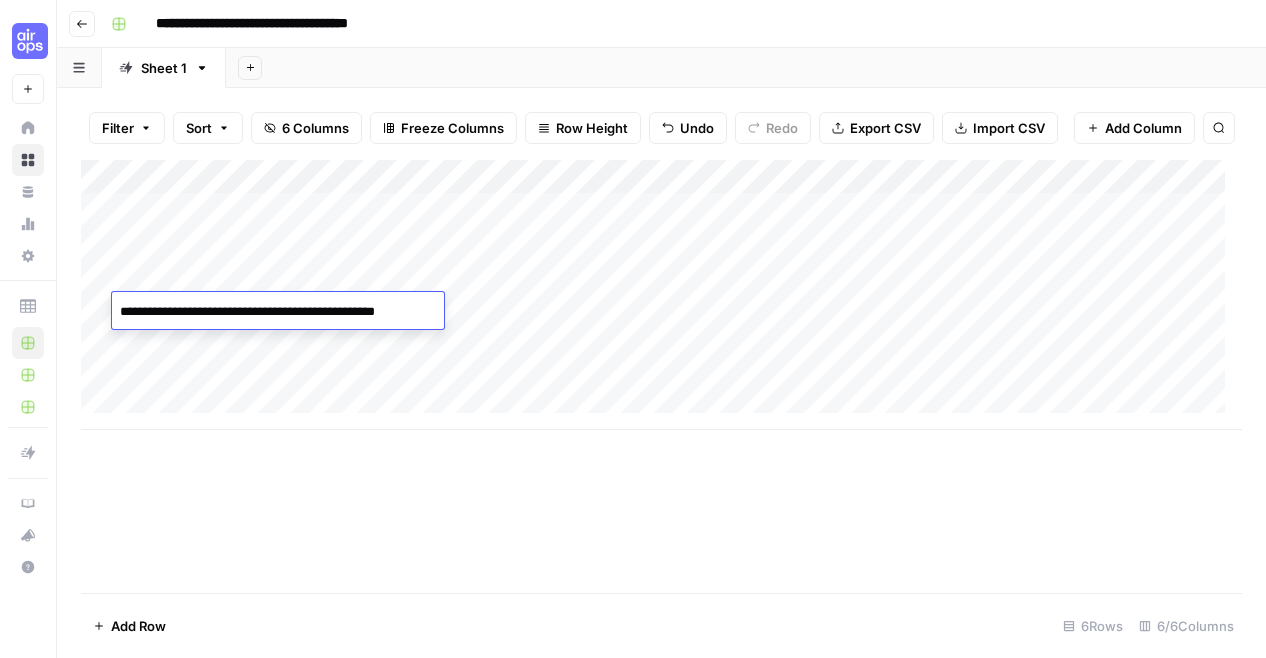 click on "Add Column" at bounding box center [661, 295] 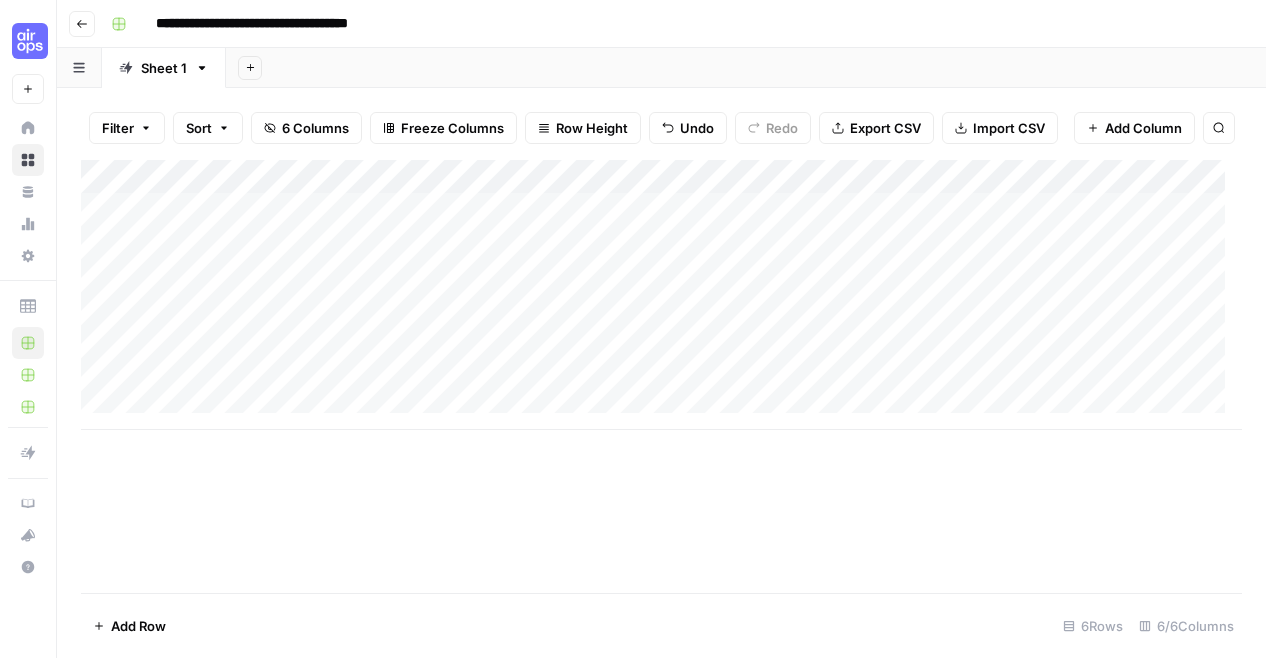 click on "Add Column" at bounding box center [661, 295] 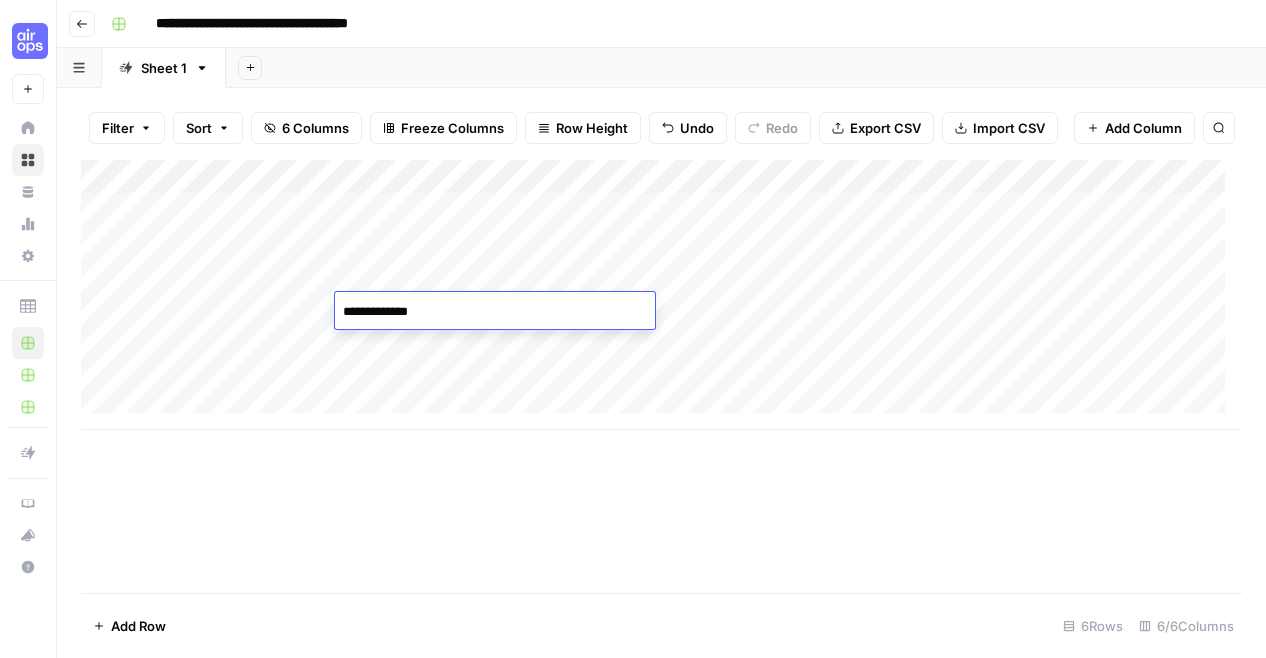 type on "**********" 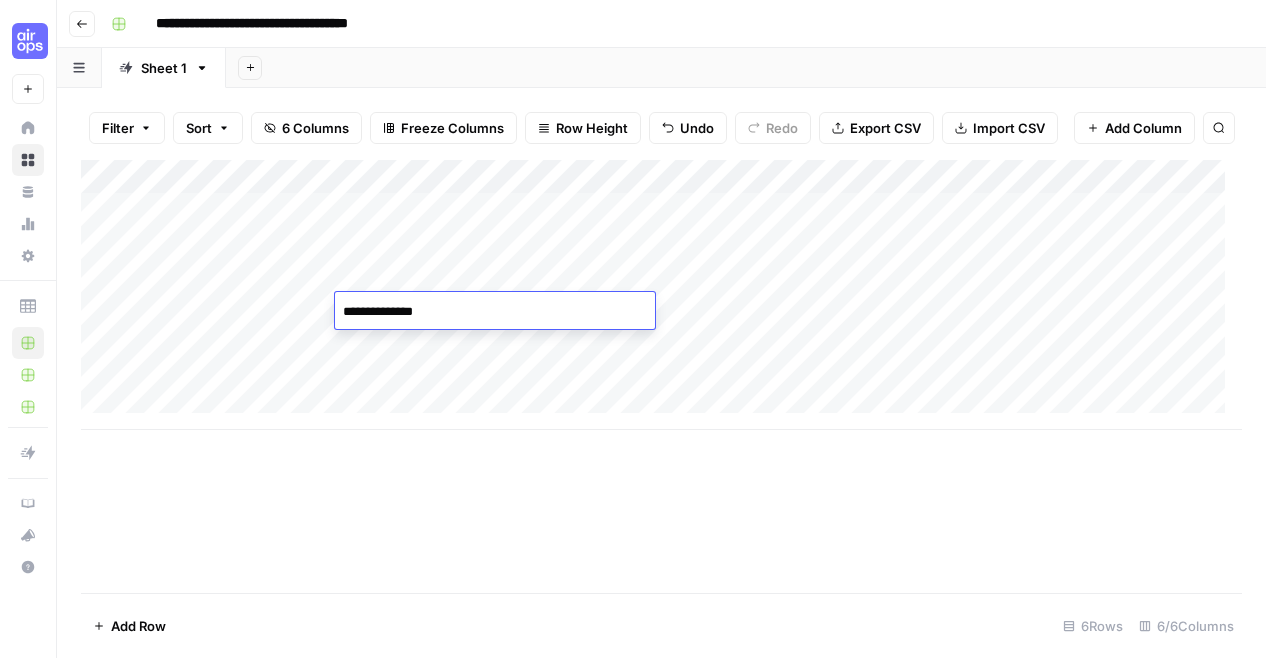 click on "Add Column" at bounding box center [661, 295] 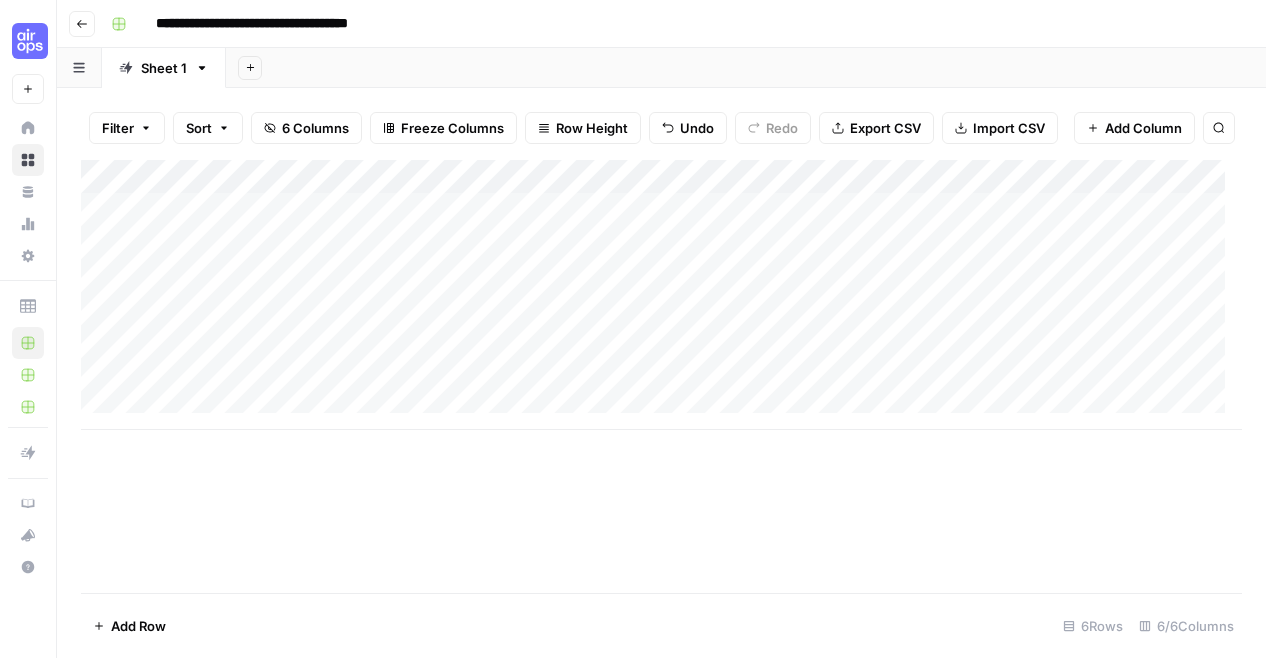 click on "Add Column" at bounding box center (661, 295) 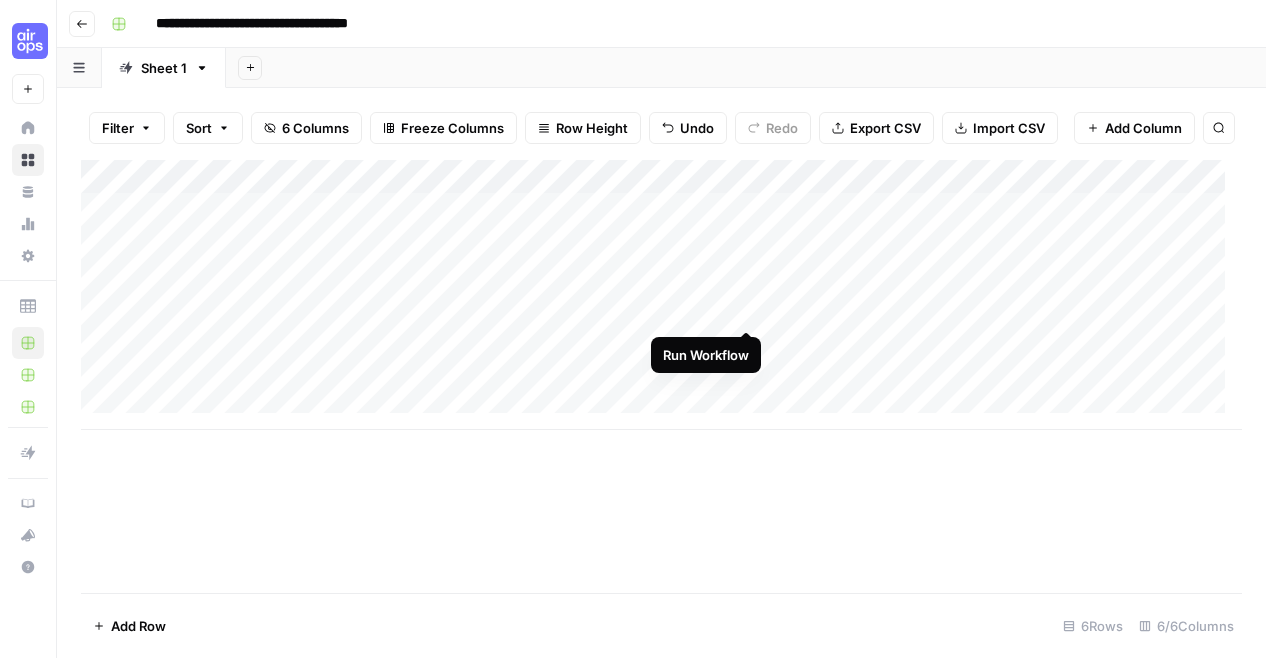 click on "Add Column" at bounding box center [661, 295] 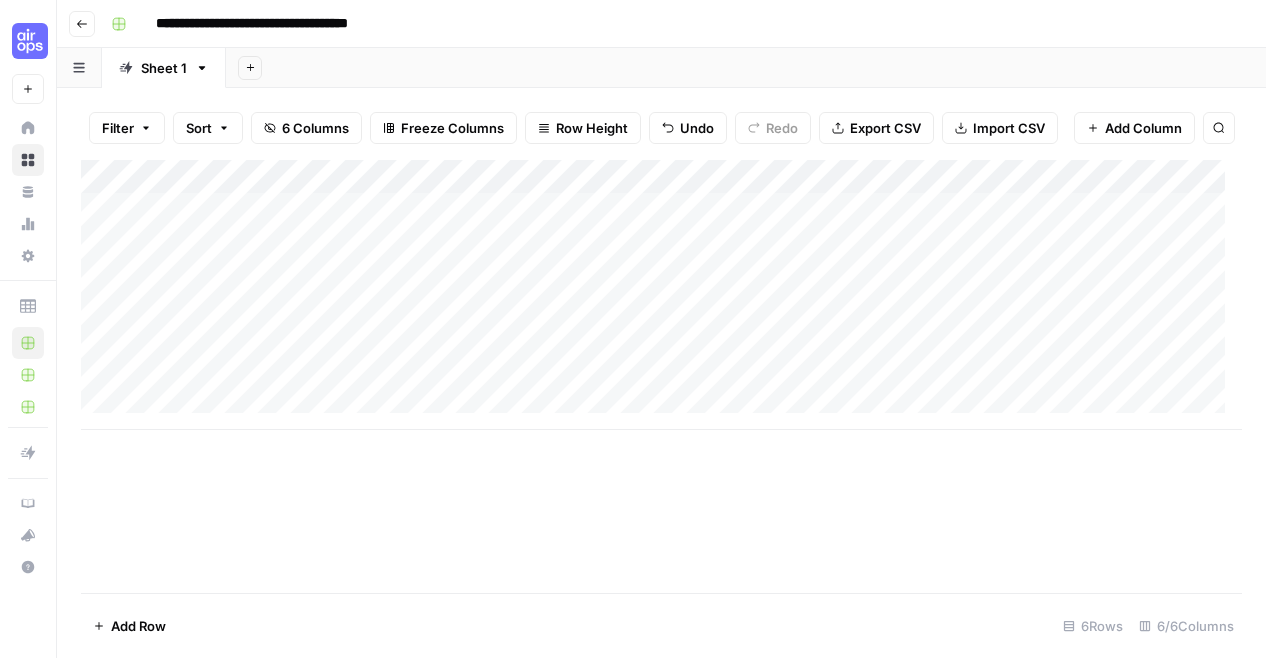 click on "Add Column" at bounding box center [661, 295] 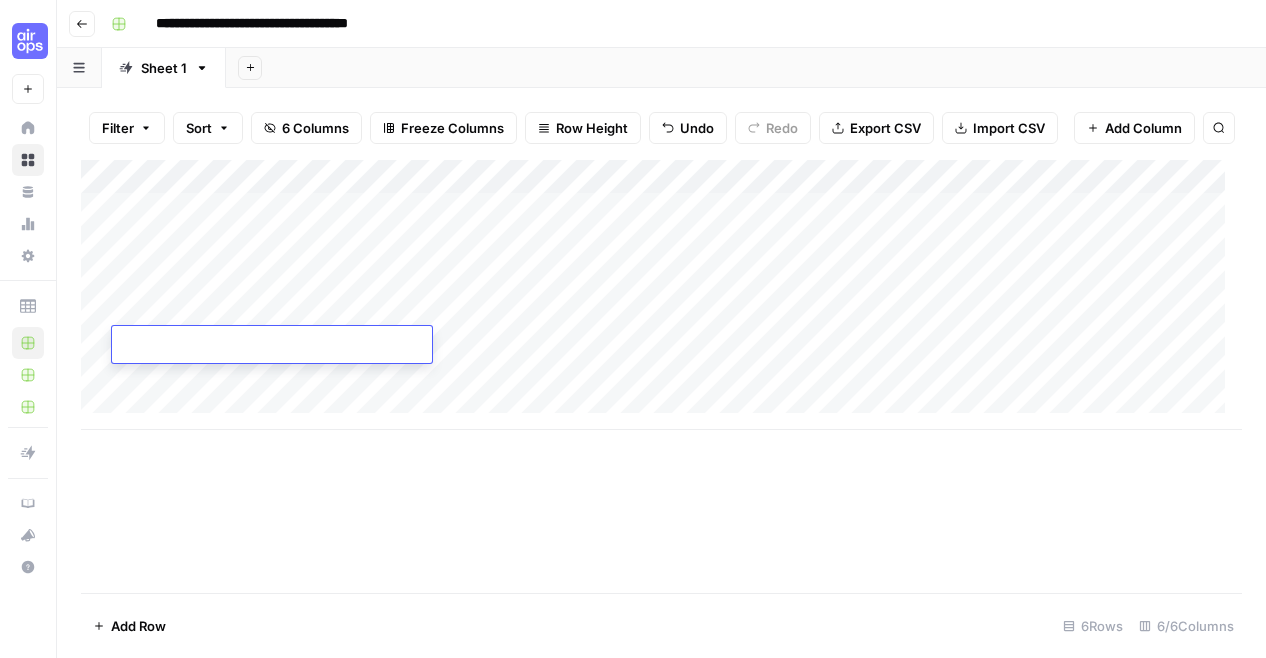 type on "**********" 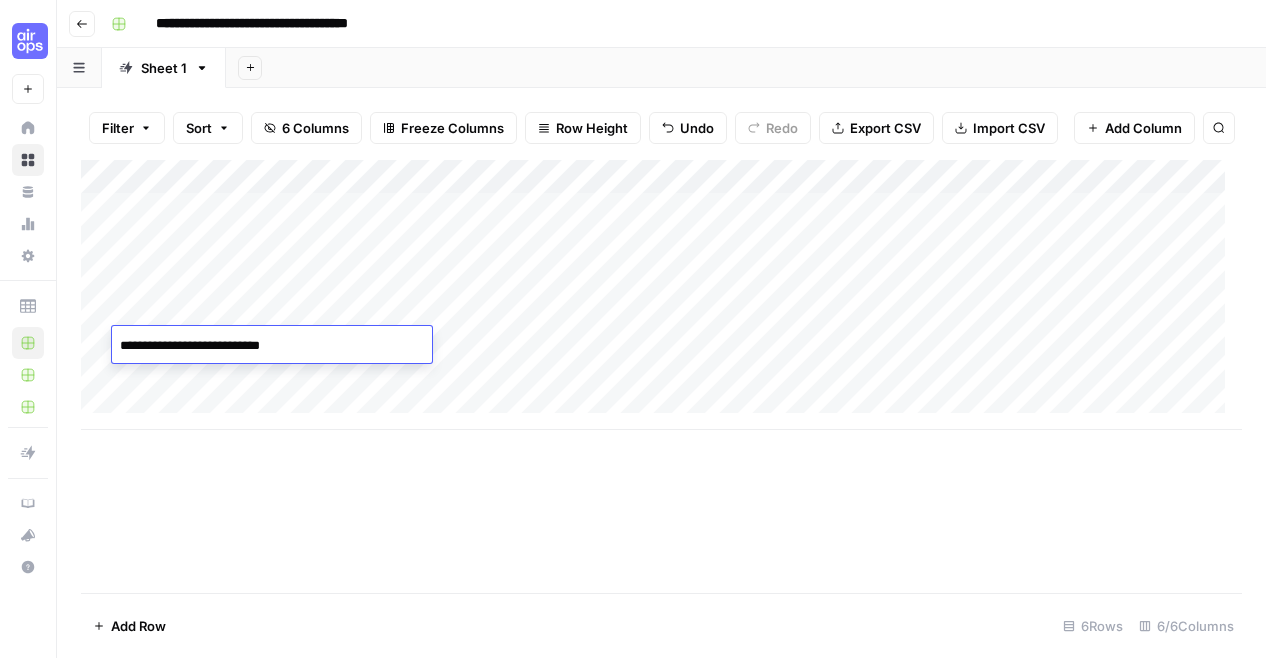 click on "Add Column" at bounding box center (661, 295) 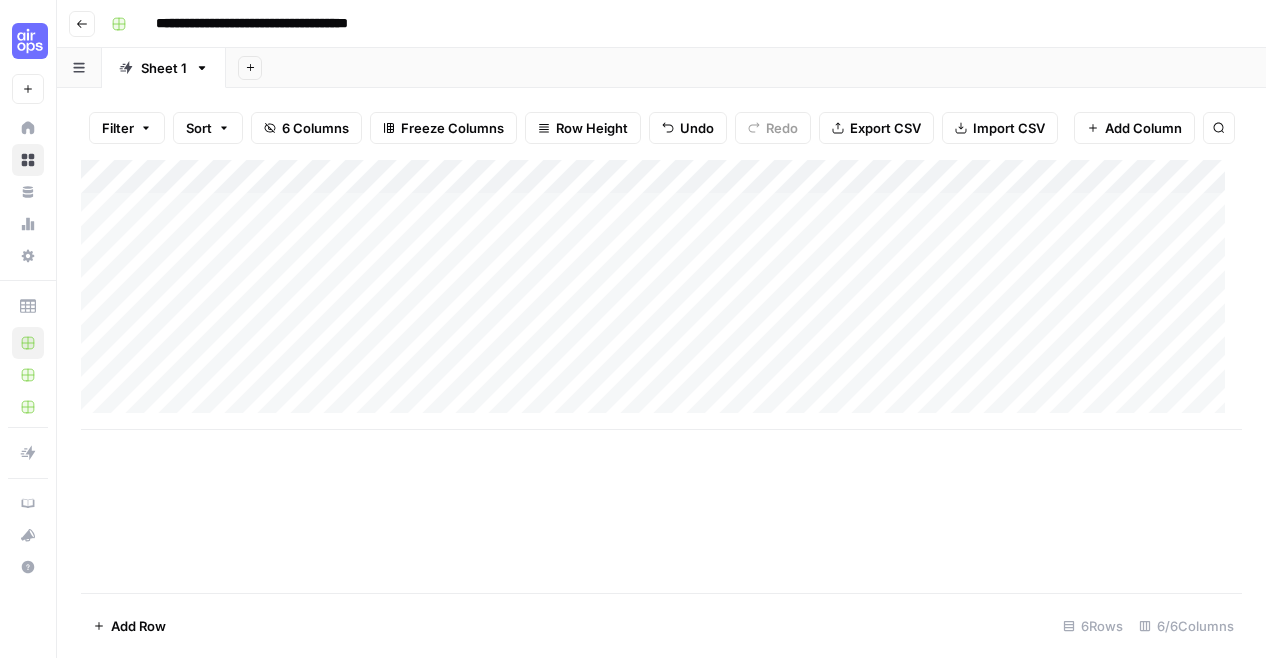 click on "Add Column" at bounding box center (661, 295) 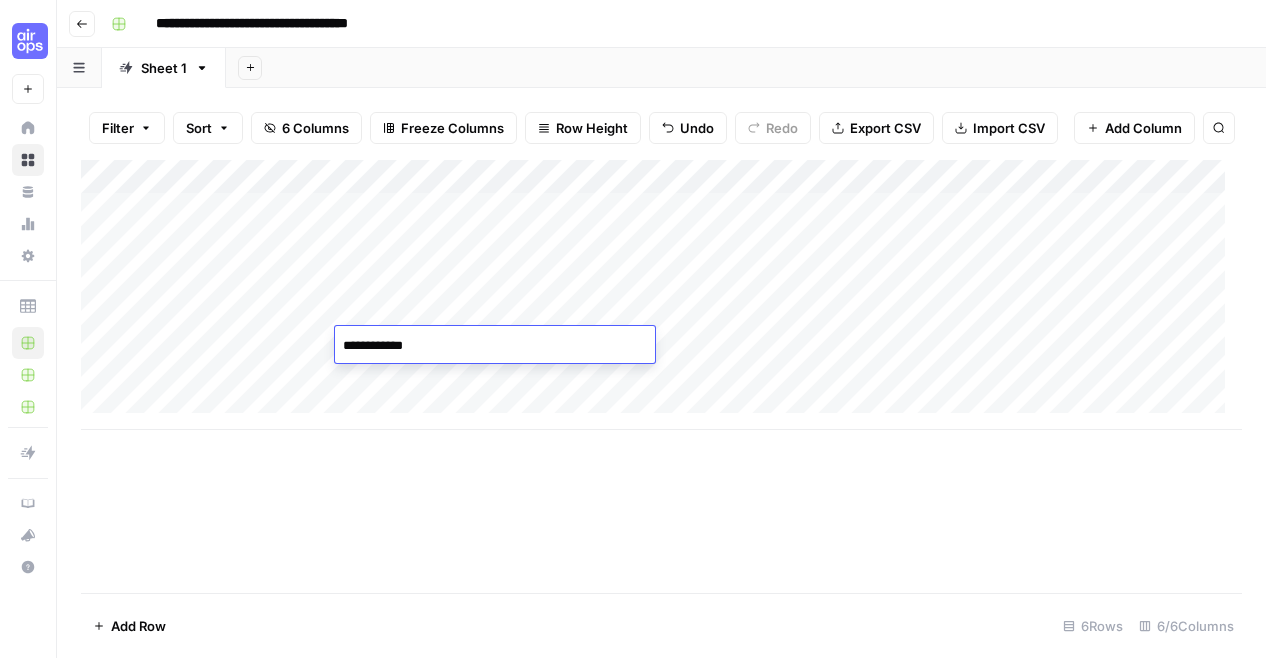 type on "**********" 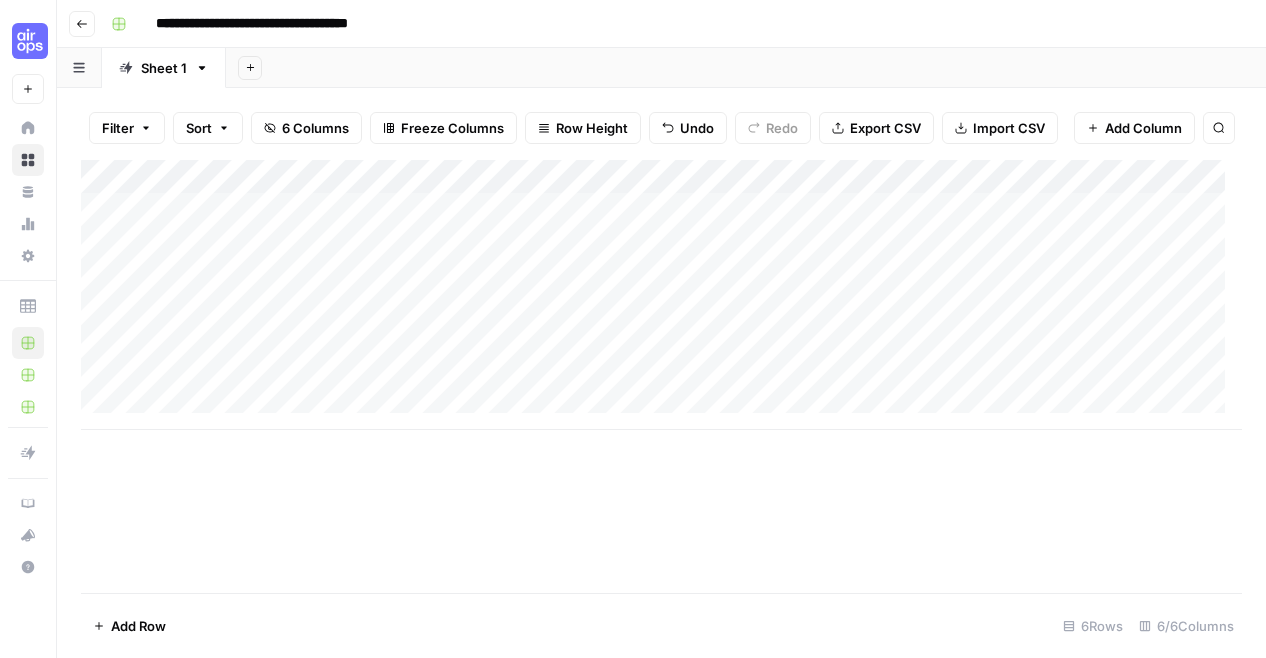 click on "Add Column" at bounding box center [661, 295] 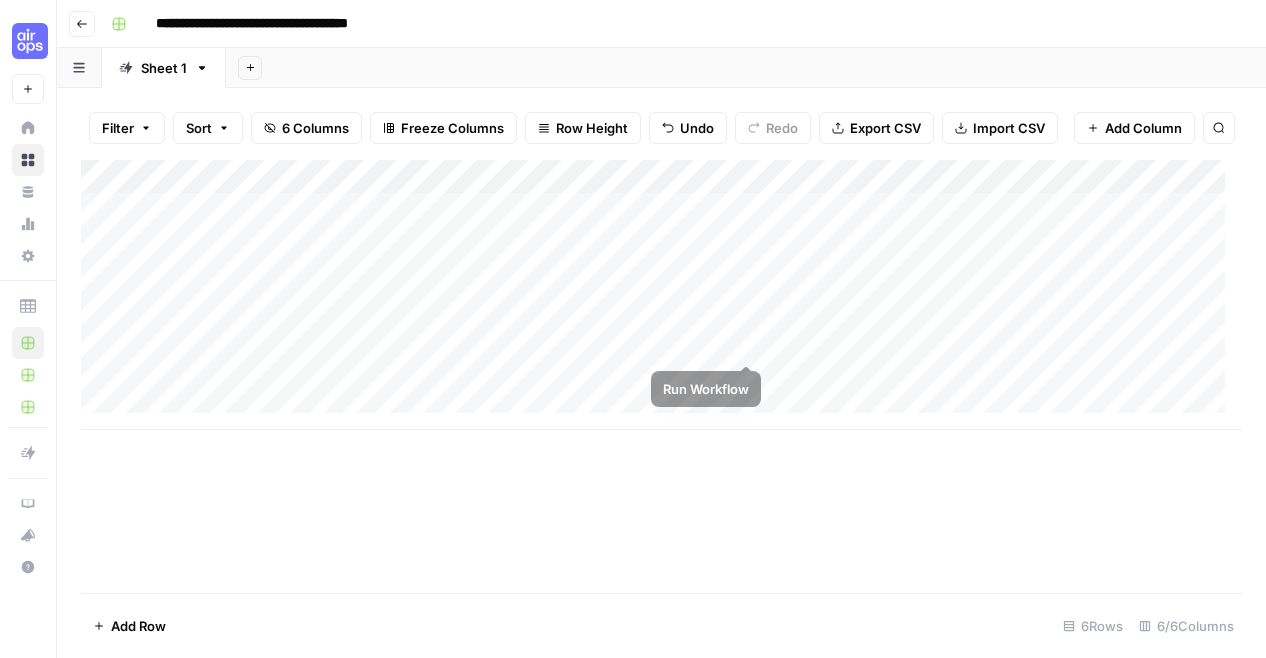 click on "Add Column" at bounding box center (661, 295) 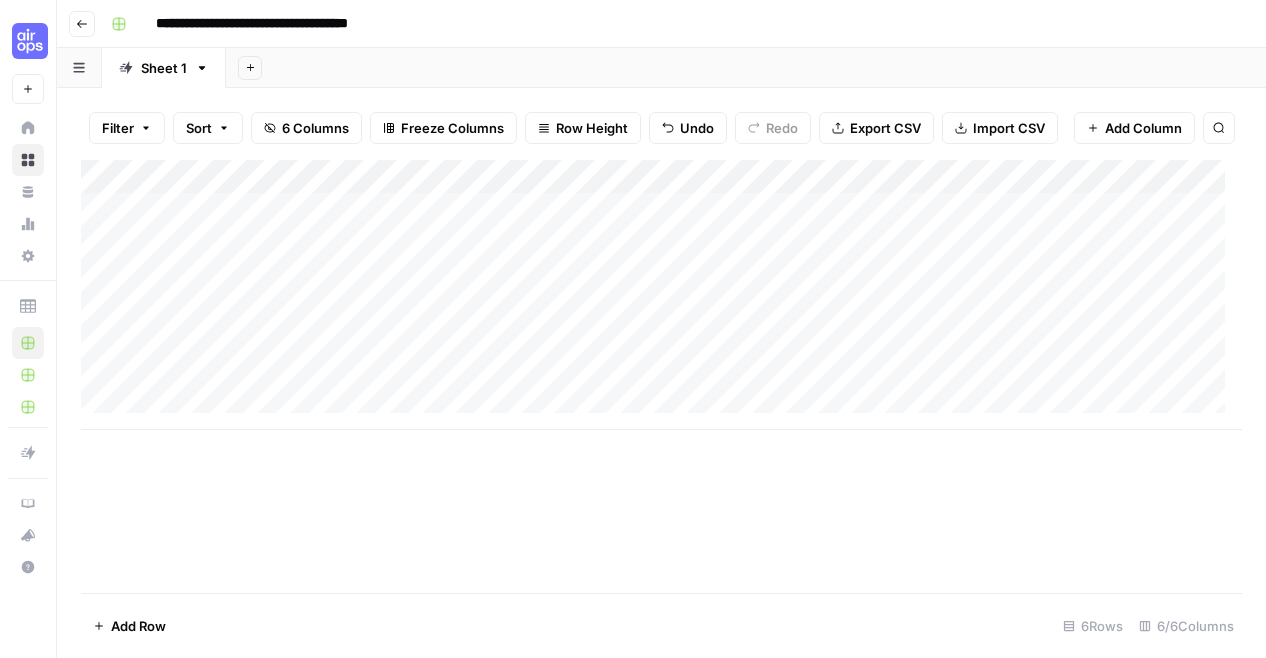 click on "Add Column" at bounding box center (661, 295) 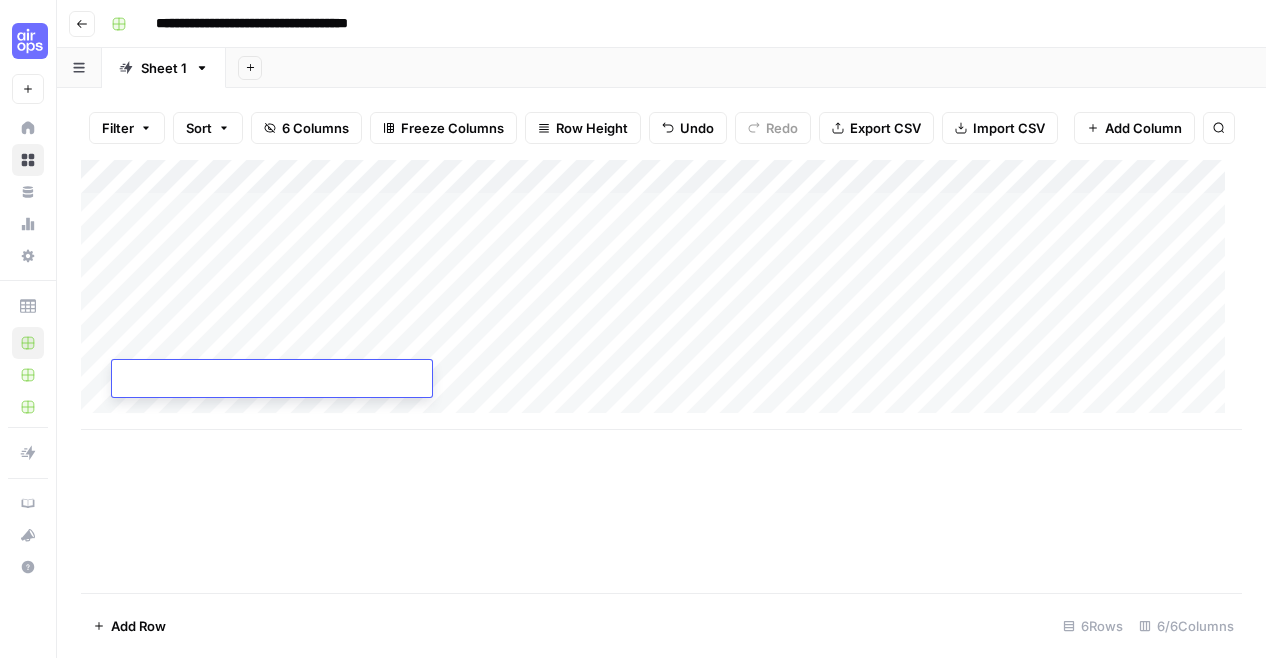 type on "**********" 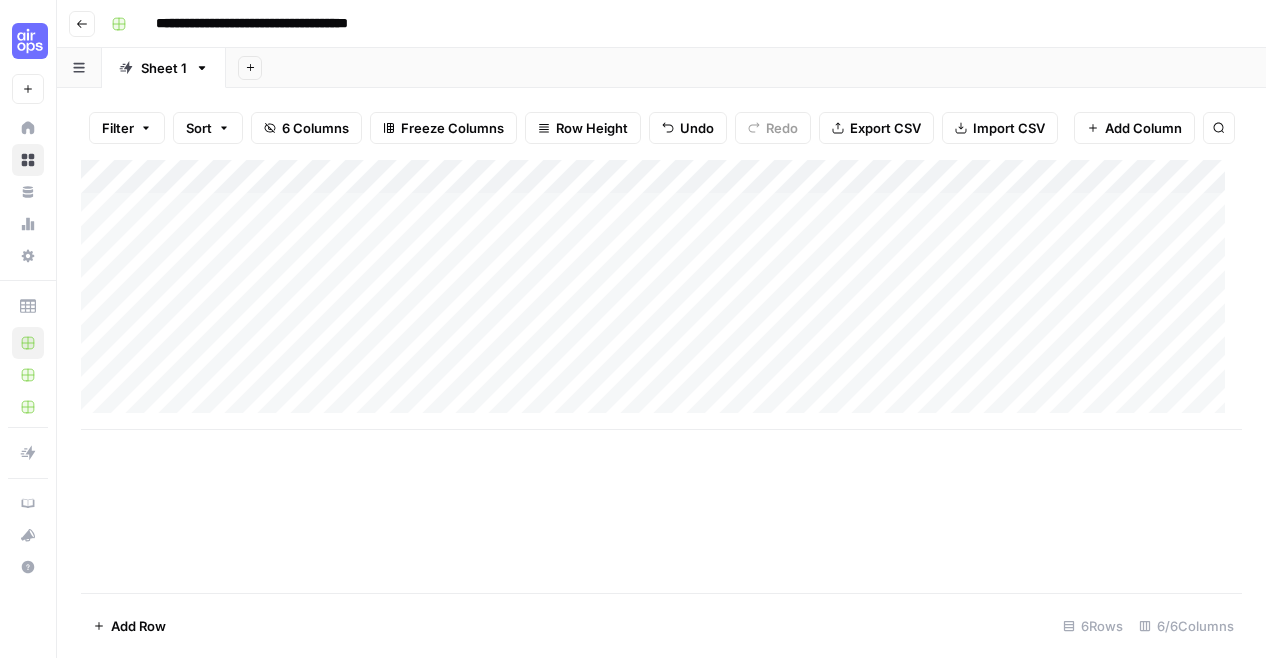 click on "Add Column" at bounding box center [661, 295] 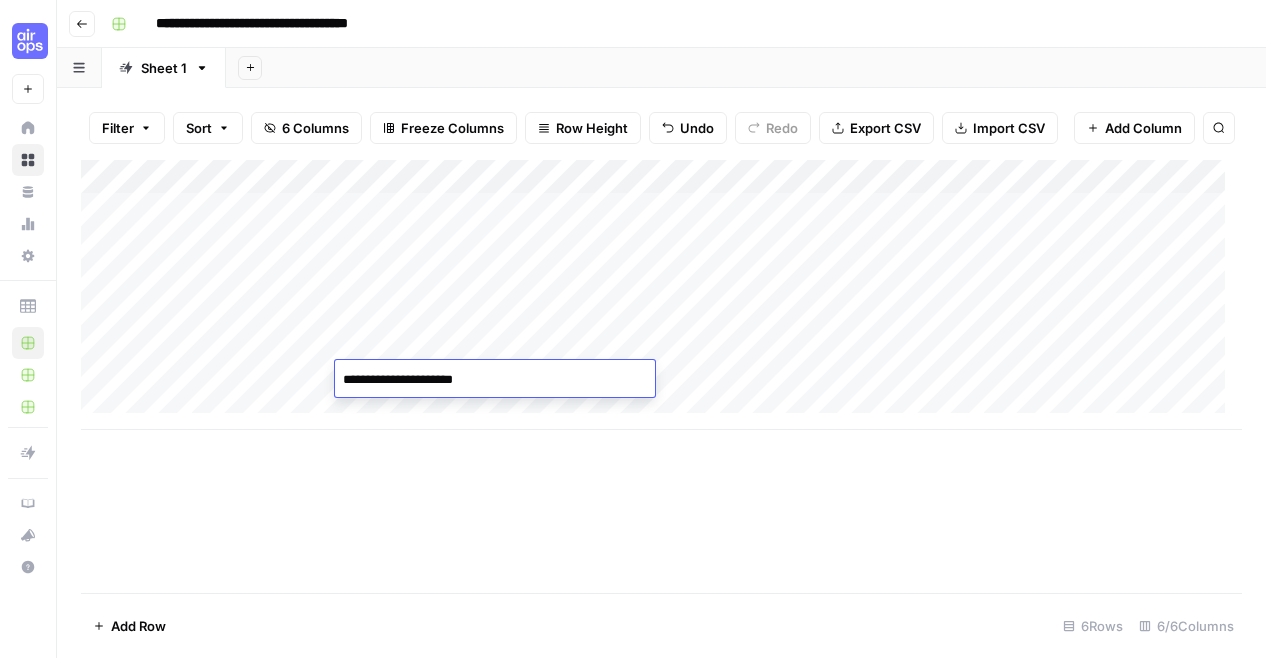 type on "**********" 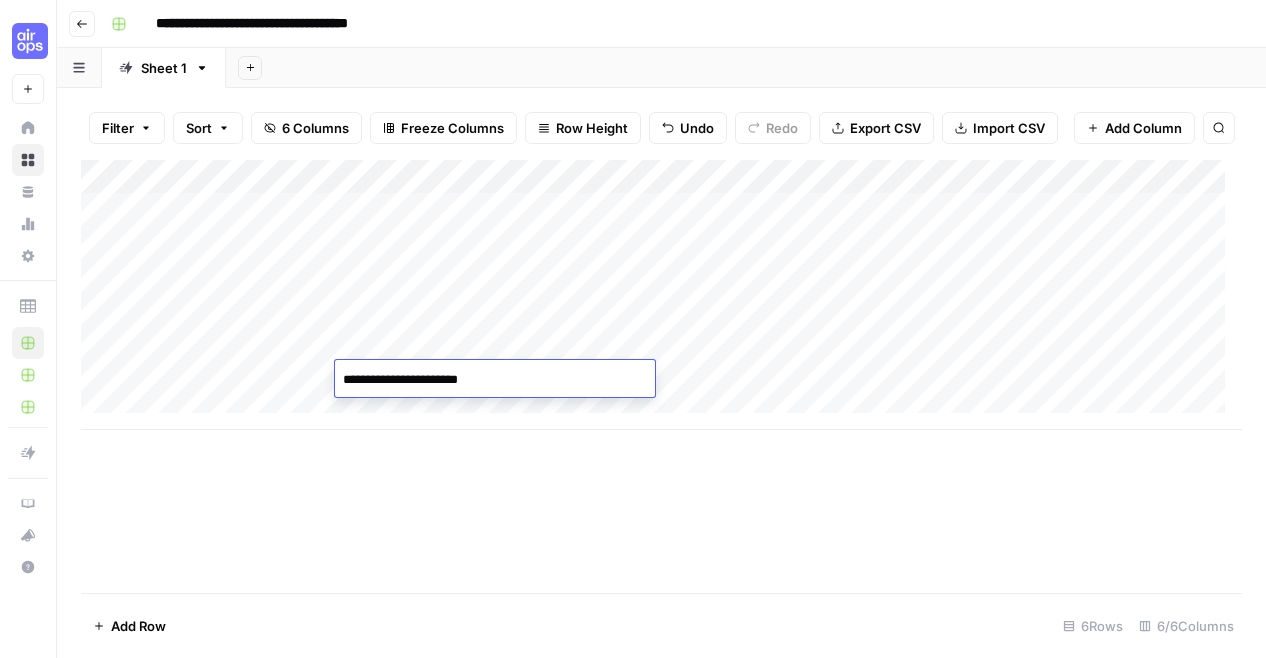 click on "Add Column" at bounding box center (661, 376) 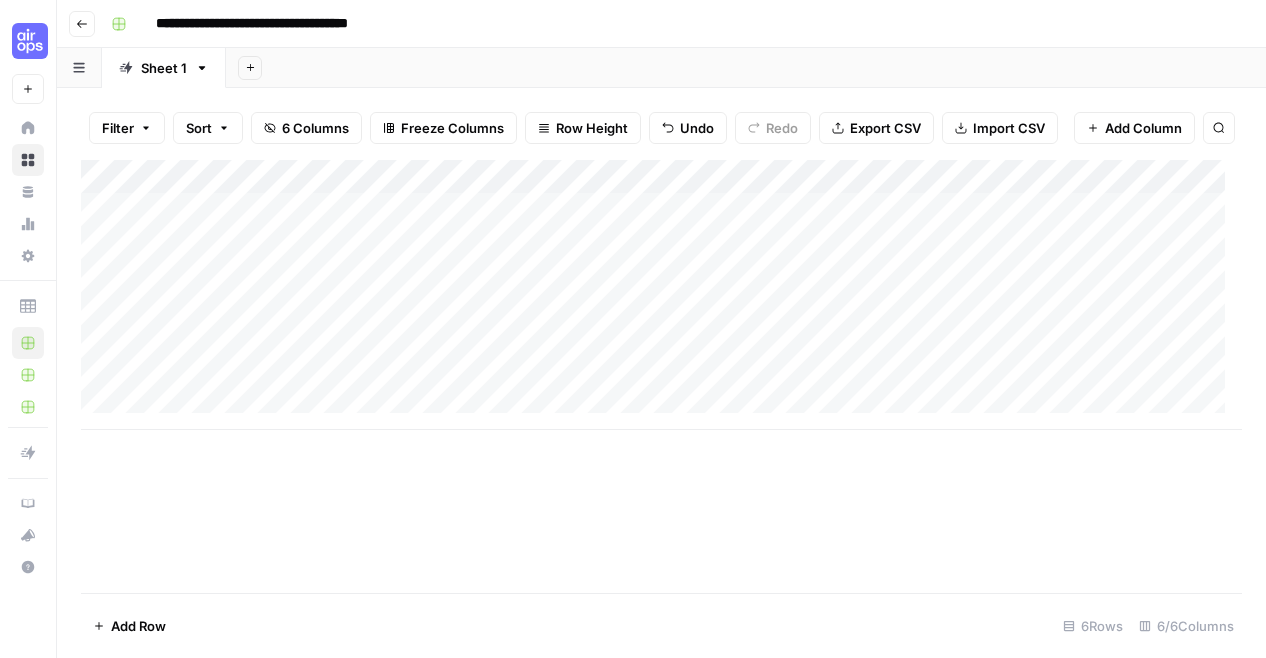 click on "Add Column" at bounding box center (661, 295) 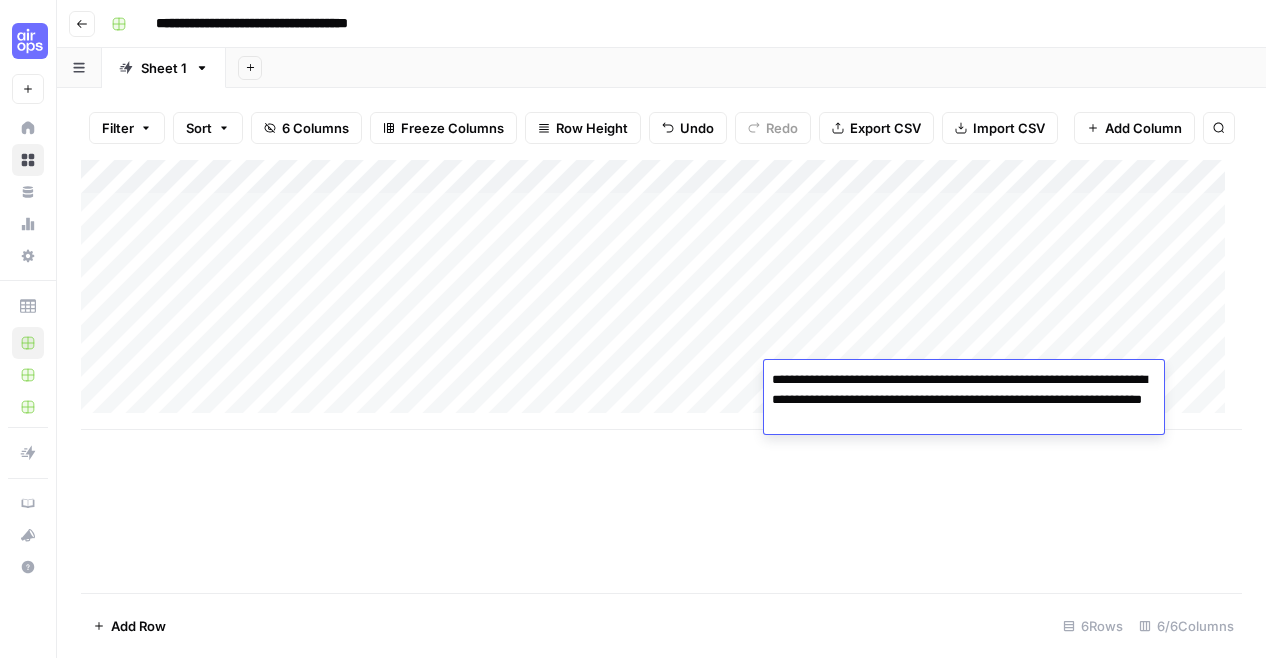 click on "Add Column" at bounding box center (661, 376) 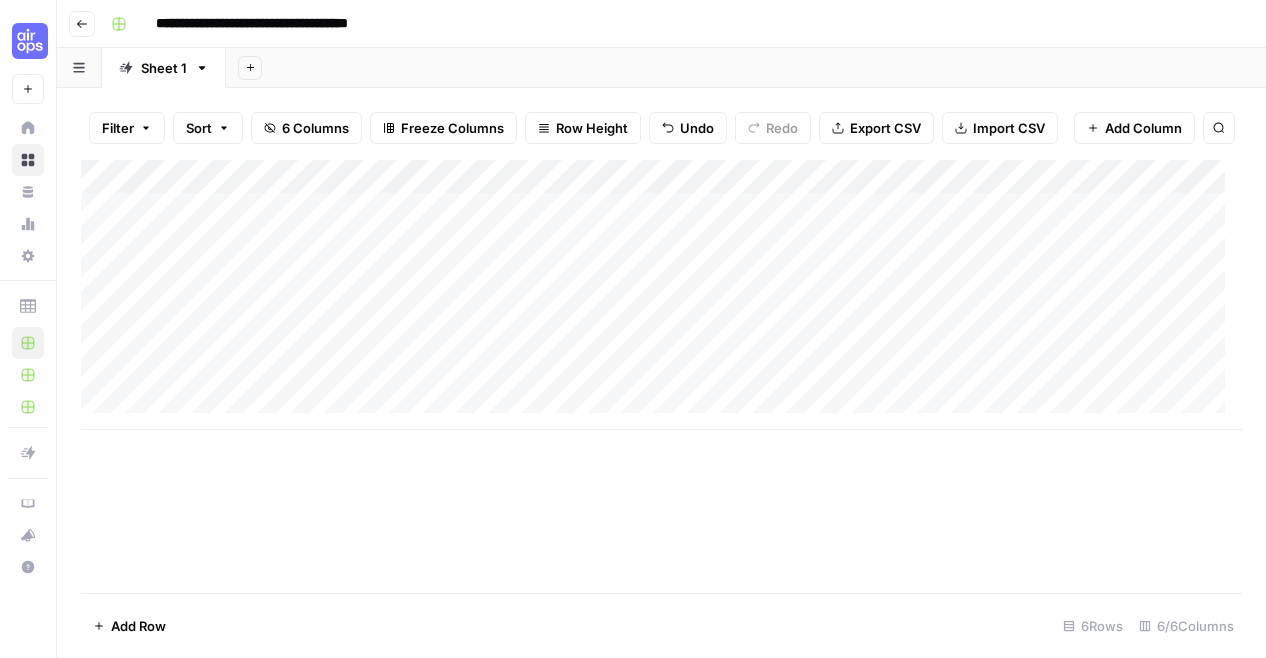 click on "Add Column" at bounding box center [661, 295] 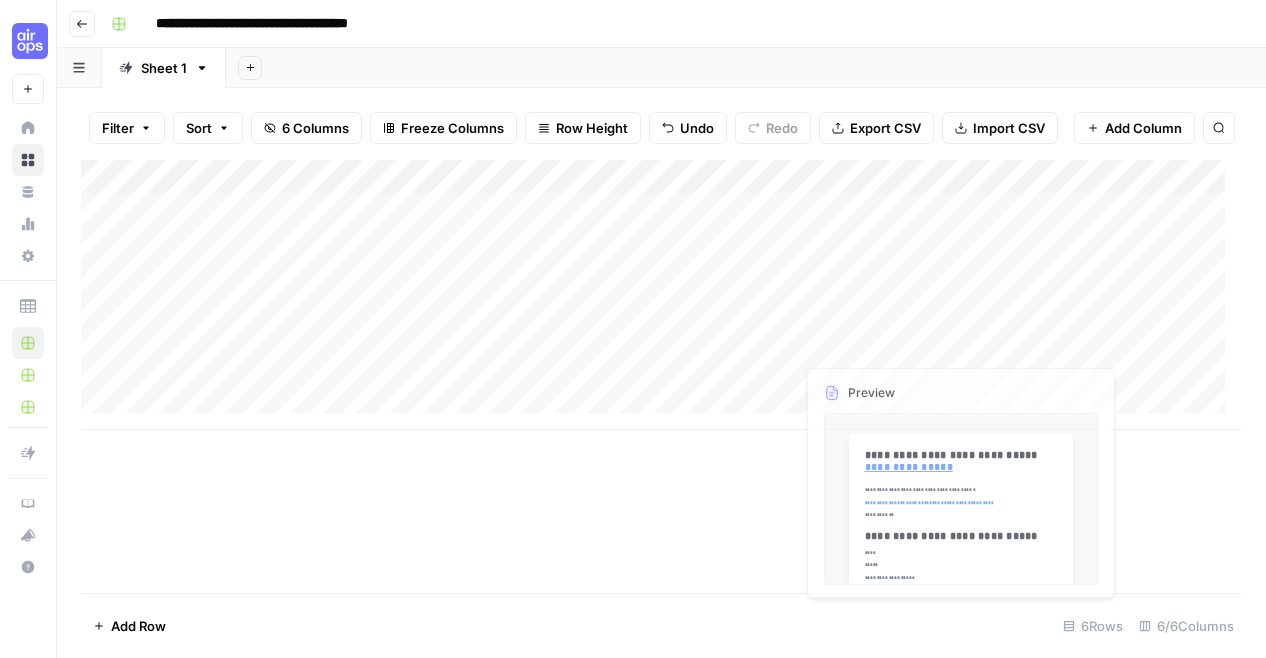 click on "Add Column" at bounding box center (661, 295) 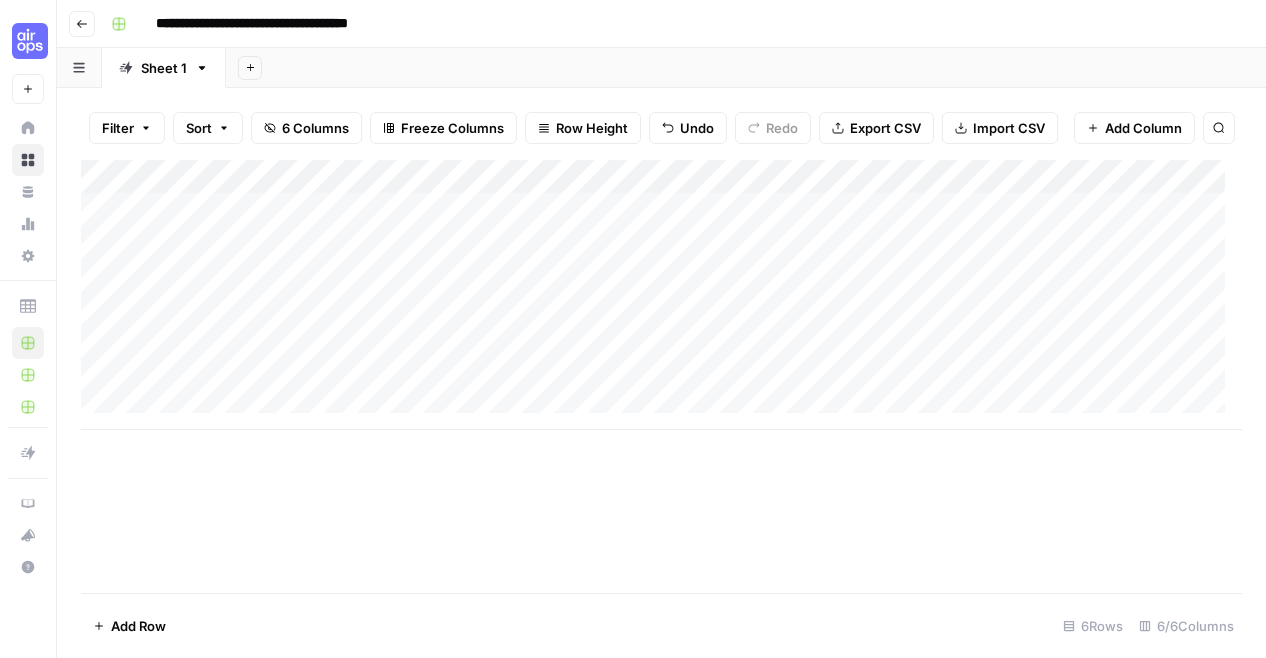 scroll, scrollTop: 0, scrollLeft: 0, axis: both 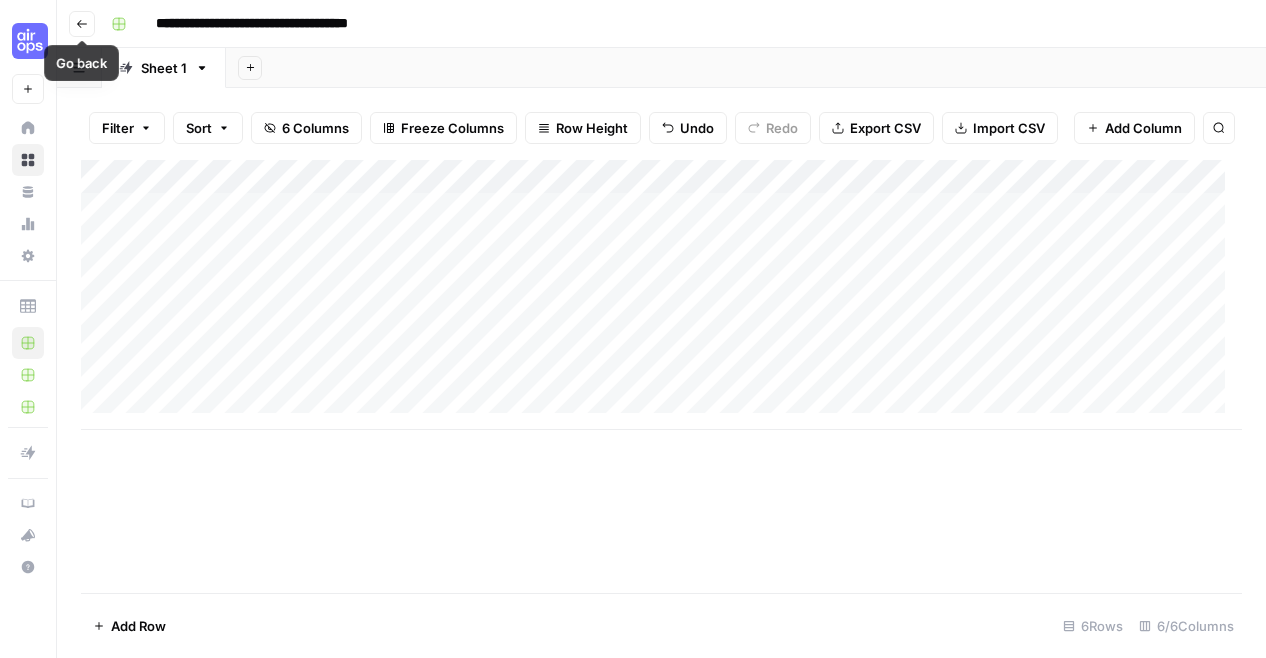 click 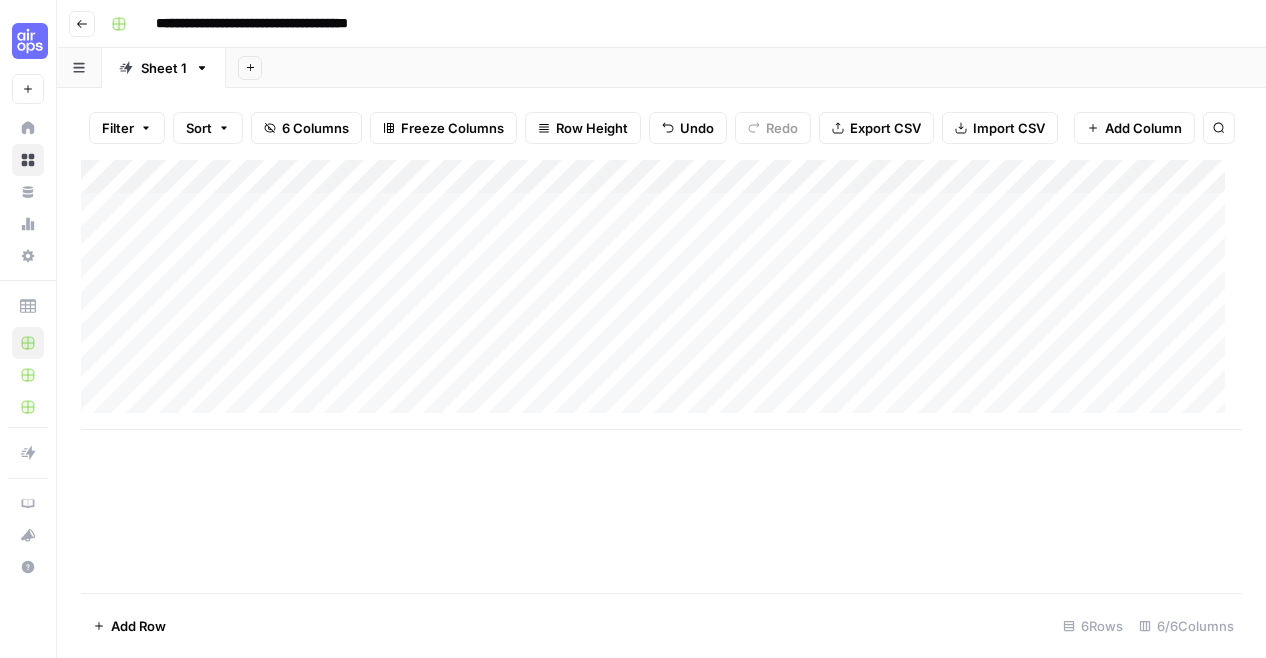 click 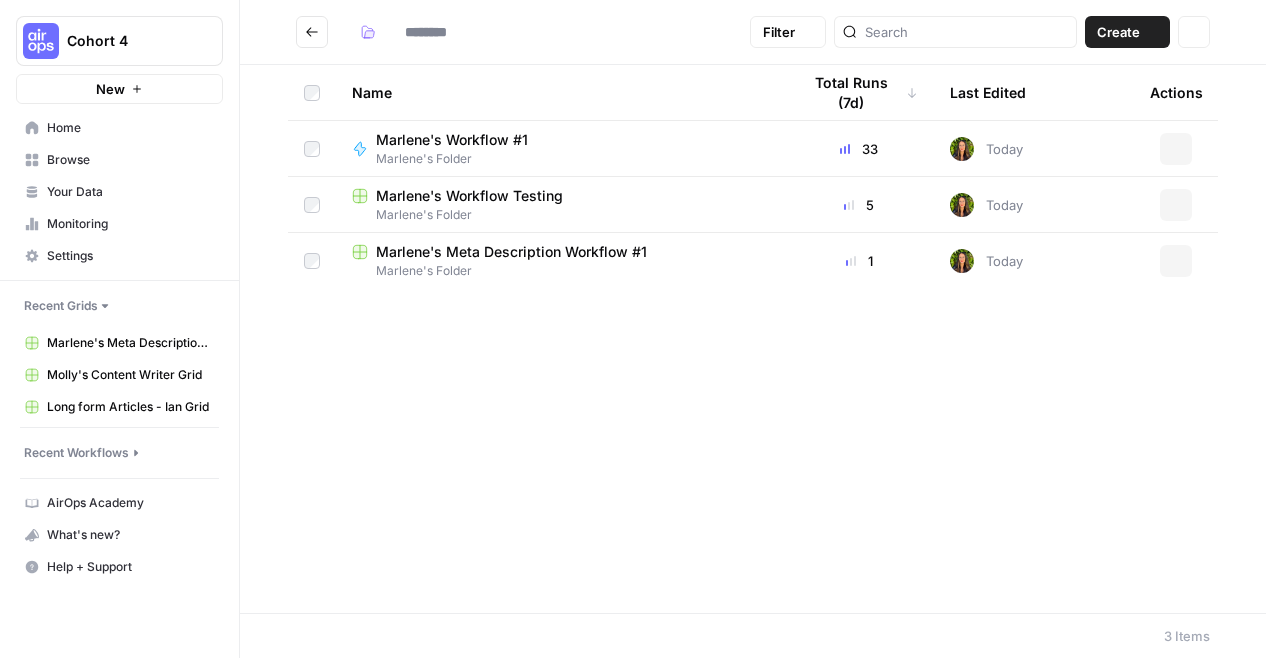 type on "**********" 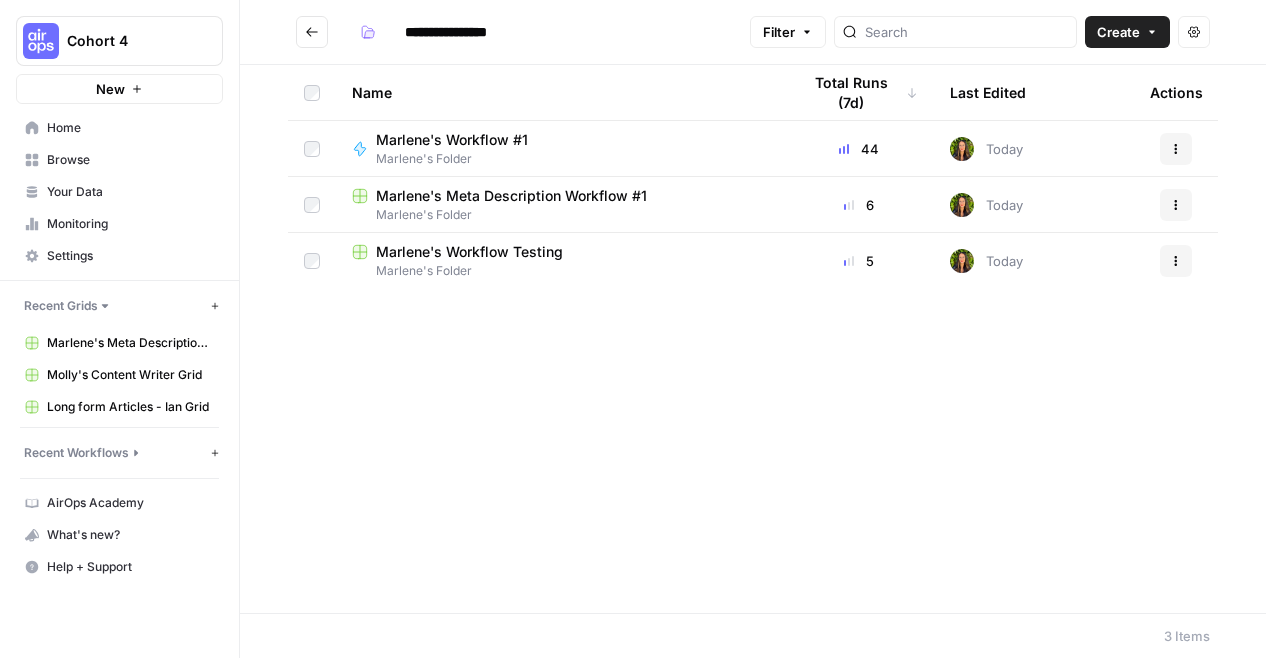 click on "[FIRST]'s Workflow Testing [FIRST]'s Folder" at bounding box center [560, 261] 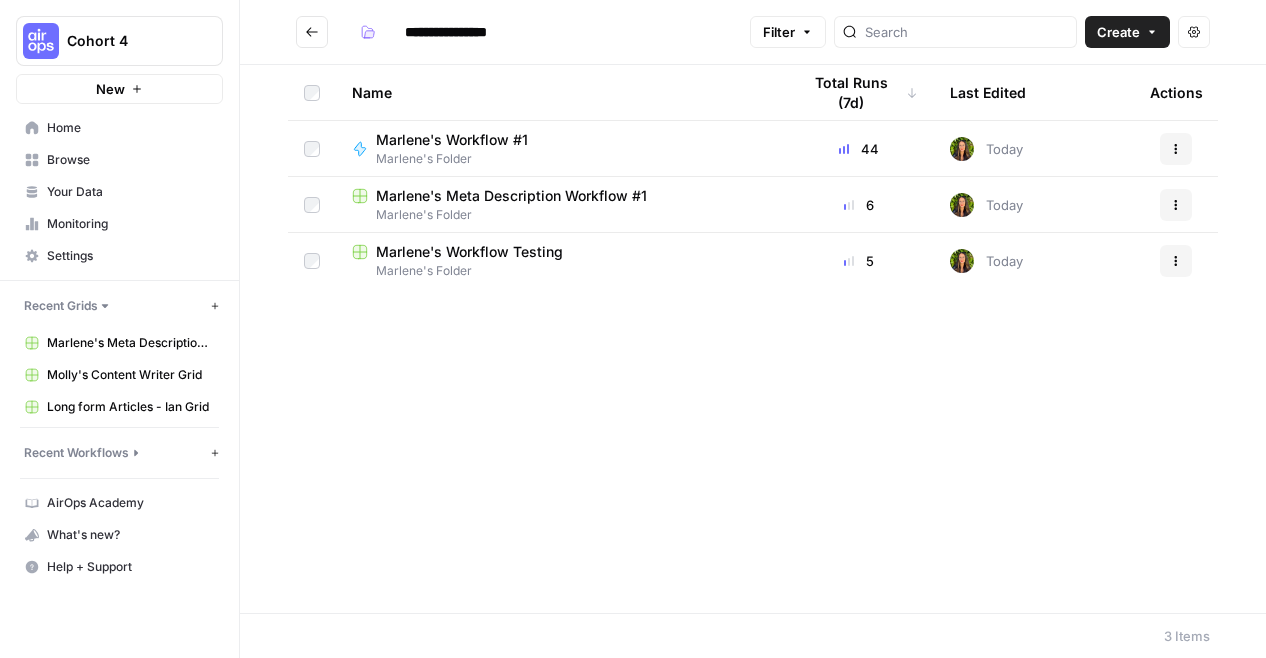click on "Marlene's Workflow Testing" at bounding box center (469, 252) 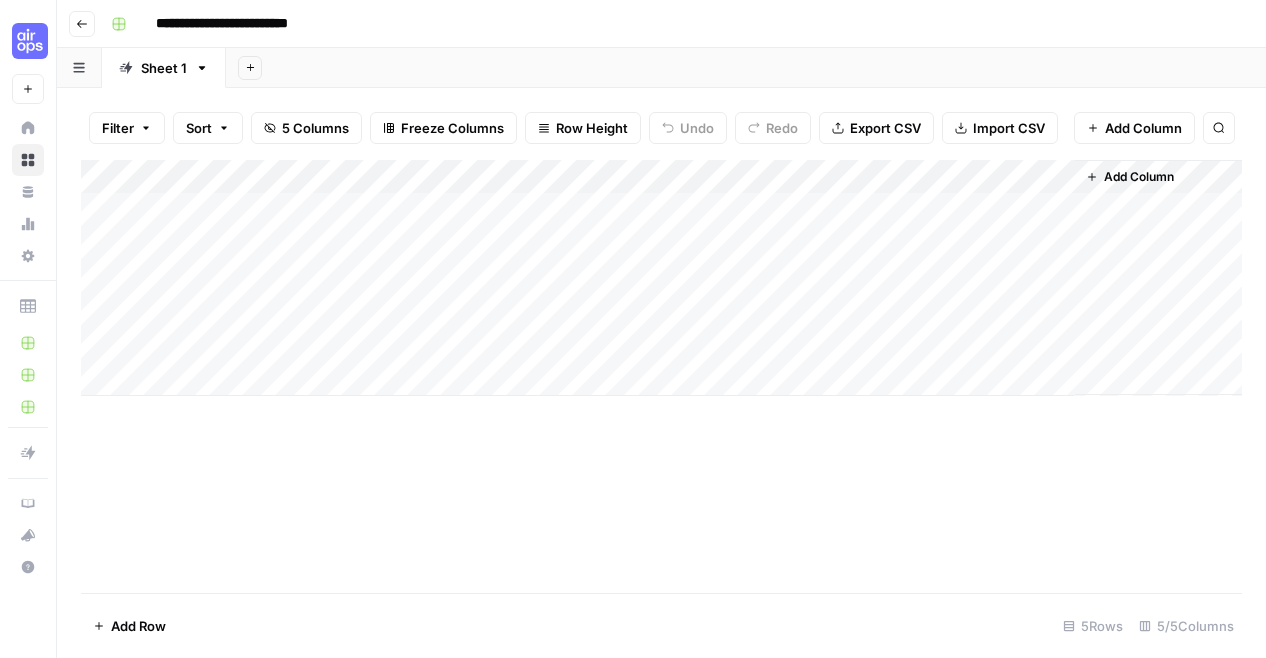 click on "Go back" at bounding box center (82, 24) 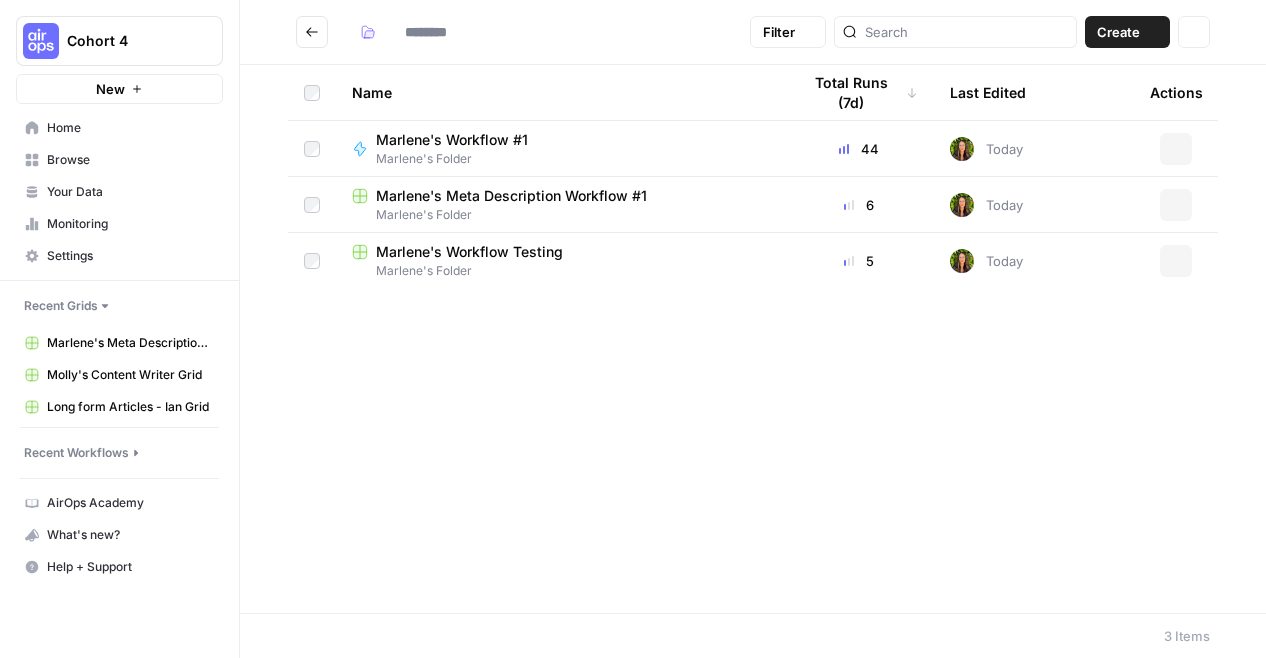 type on "**********" 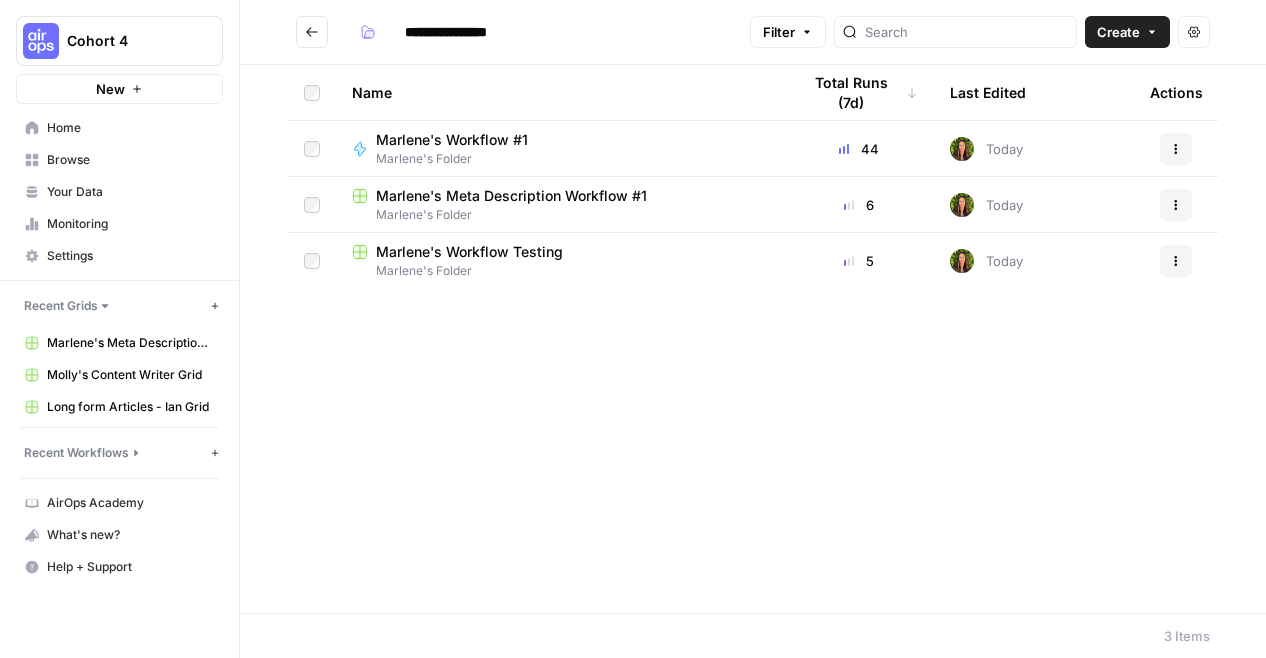 click on "Marlene's Workflow #1" at bounding box center (452, 140) 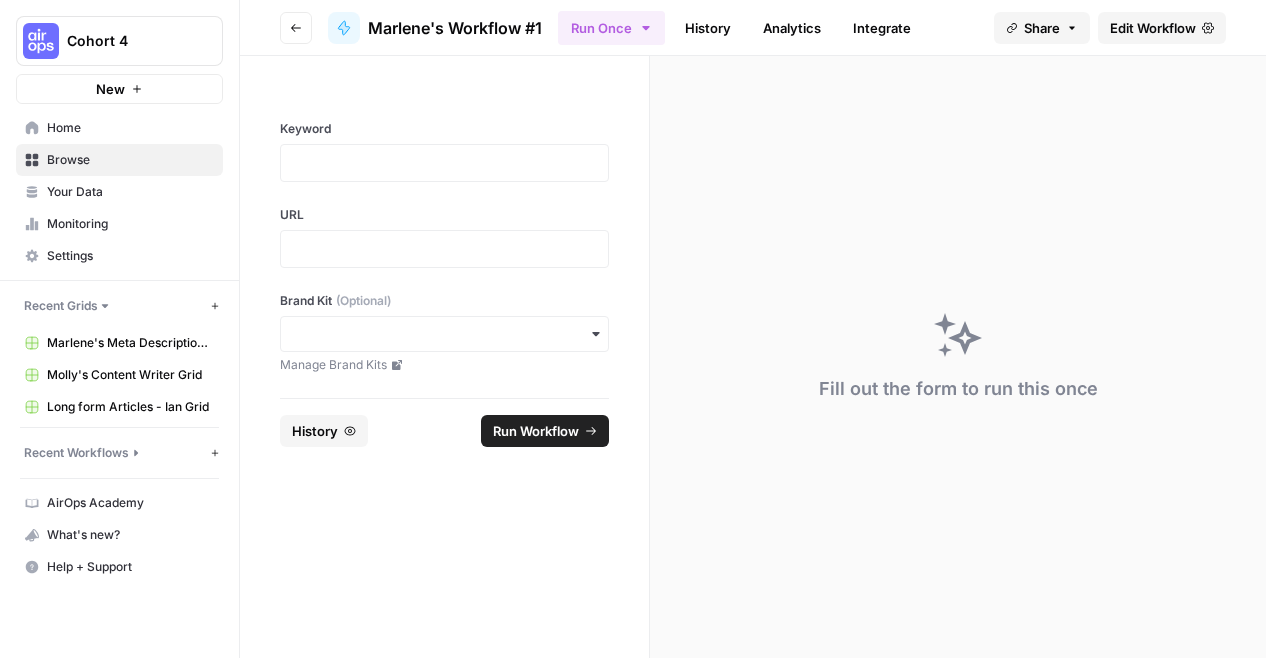 click on "Edit Workflow" at bounding box center (1153, 28) 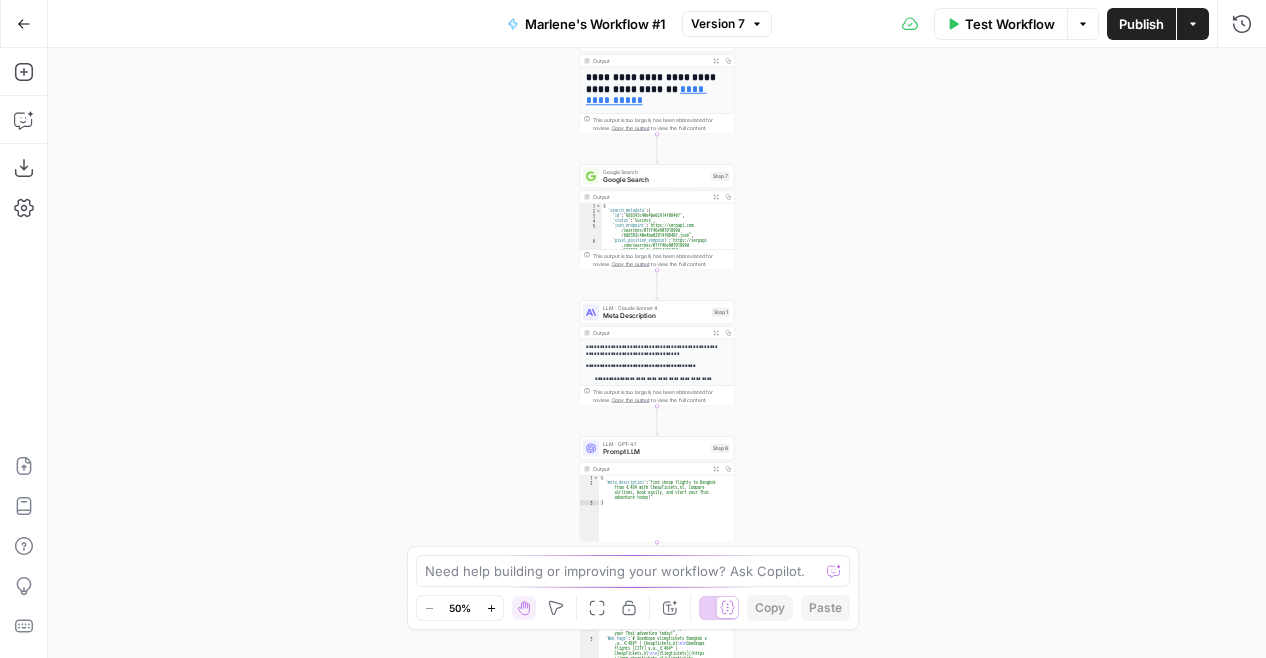 click on "Marlene's Workflow #1" at bounding box center [595, 24] 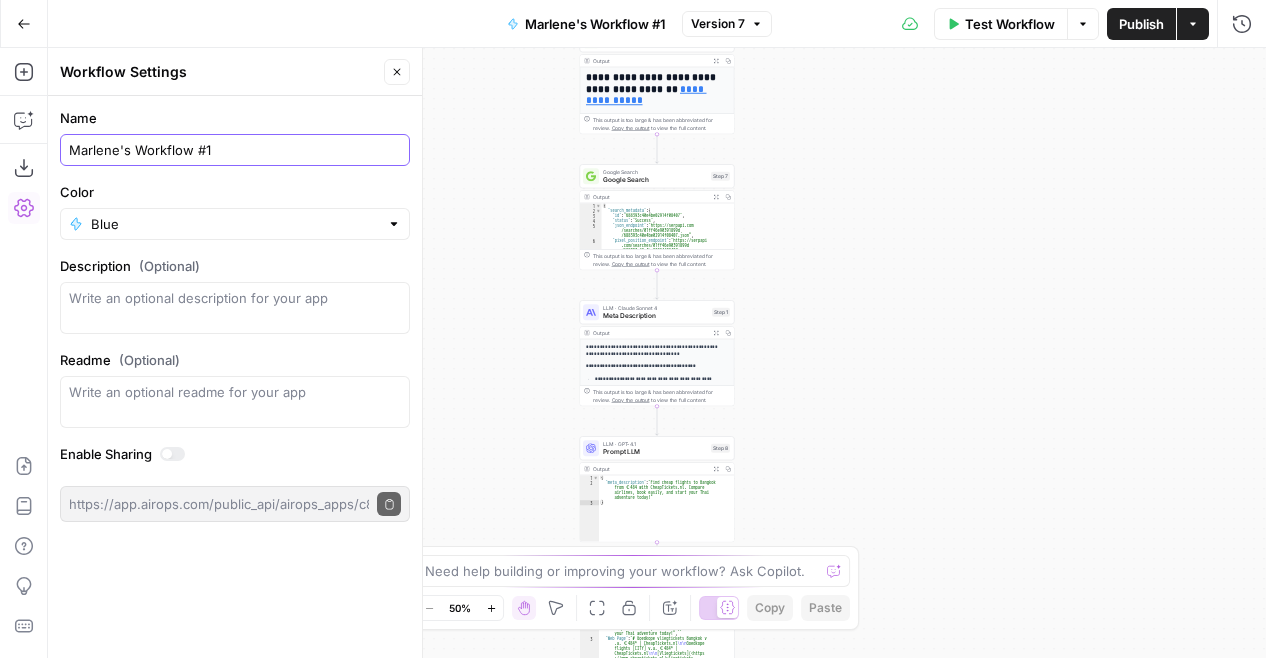 click on "Marlene's Workflow #1" at bounding box center [235, 150] 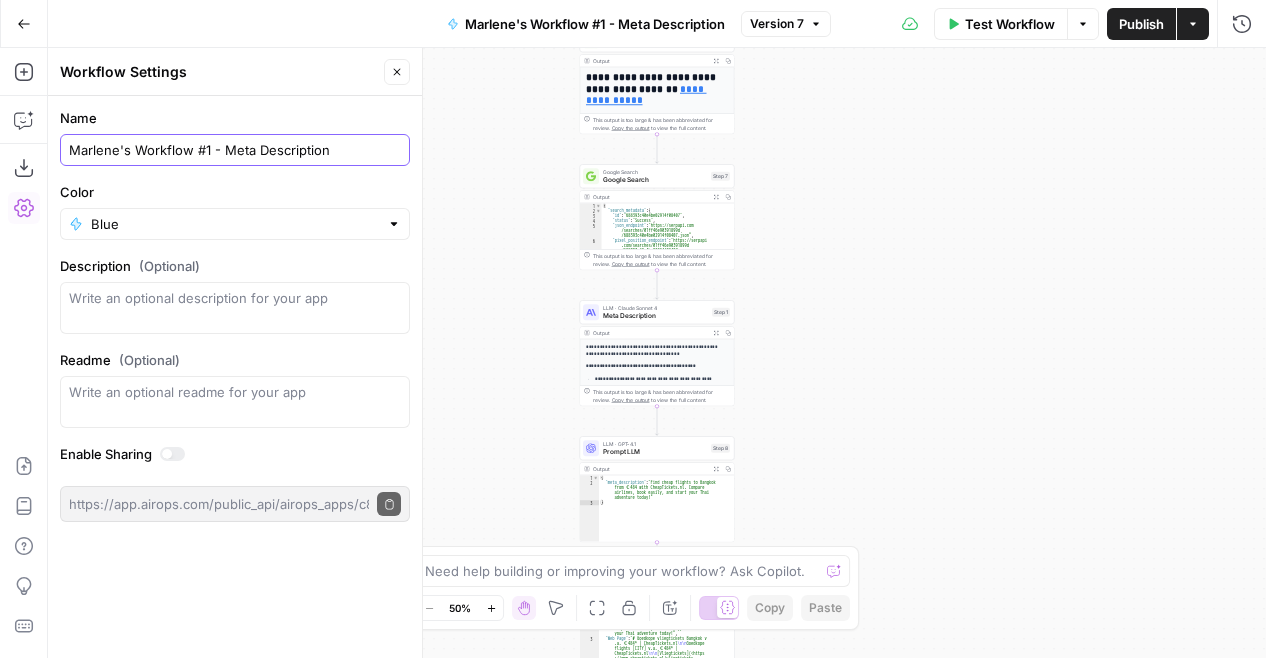 type on "Marlene's Workflow #1 - Meta Description" 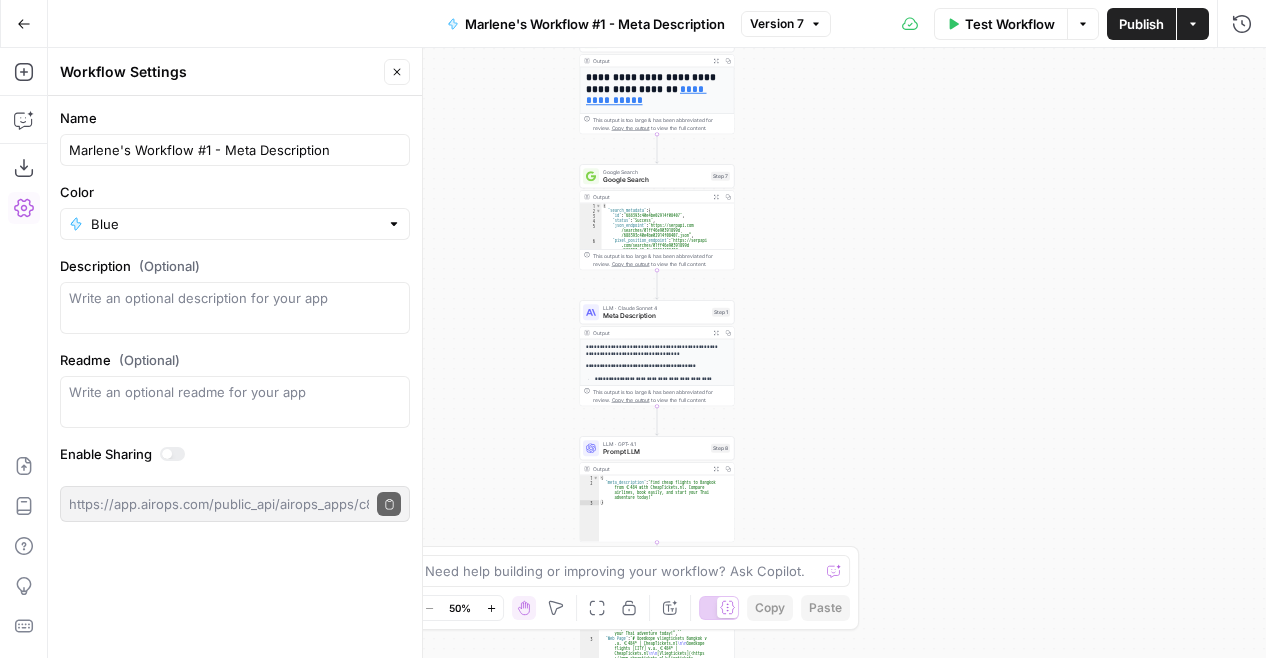 click 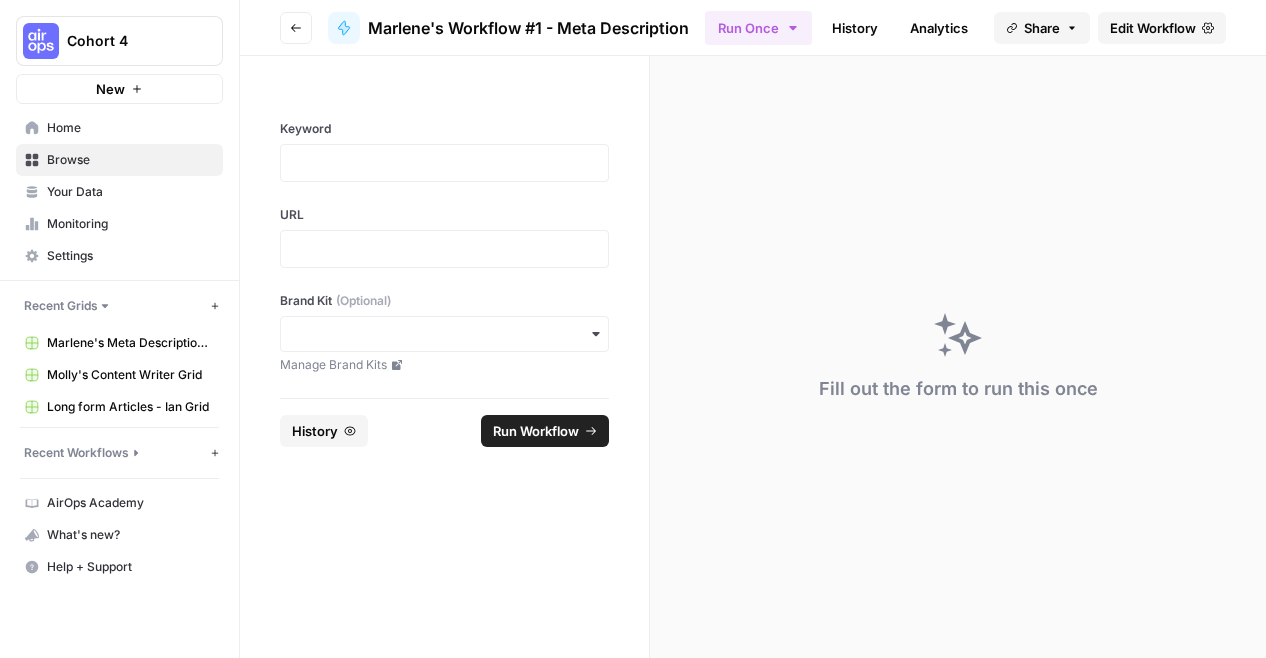 click on "Go back" at bounding box center (296, 28) 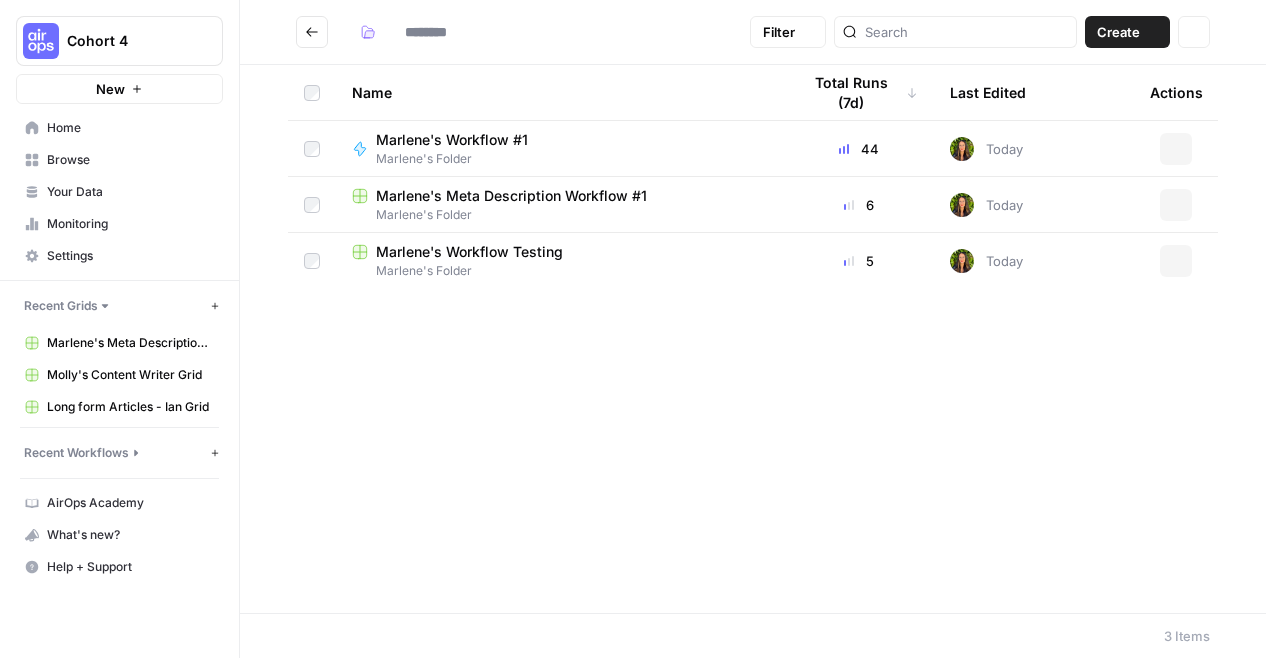 type on "**********" 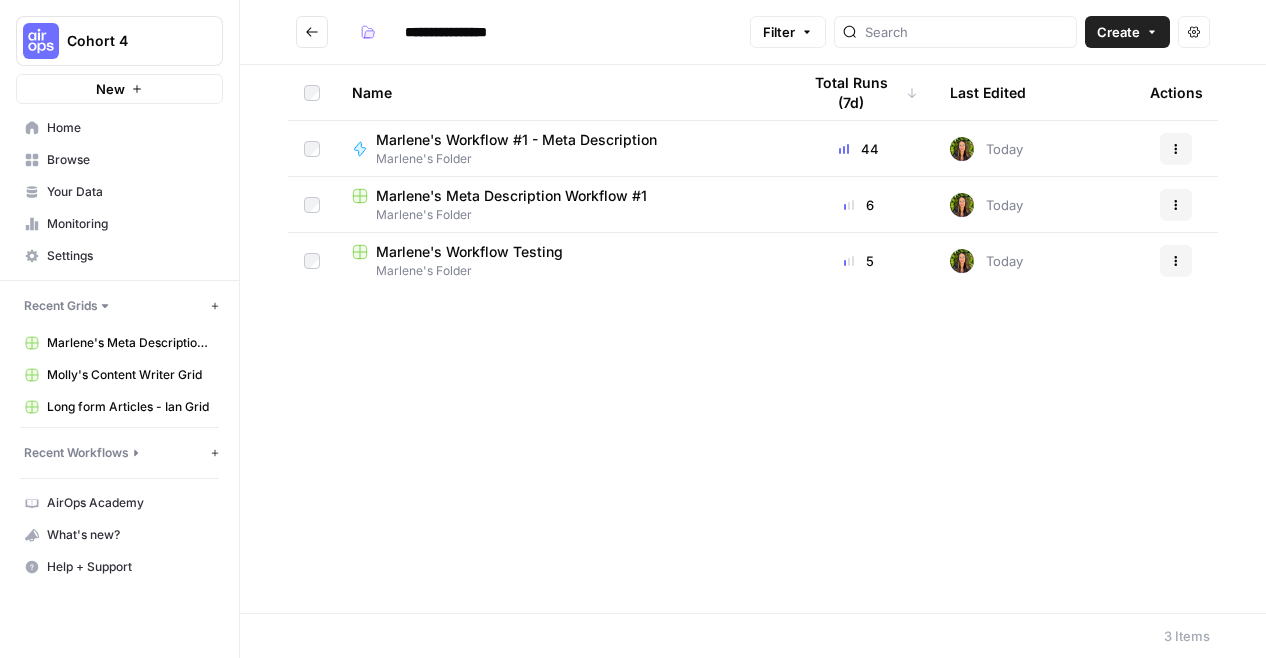 click on "Marlene's Meta Description Workflow #1" at bounding box center [511, 196] 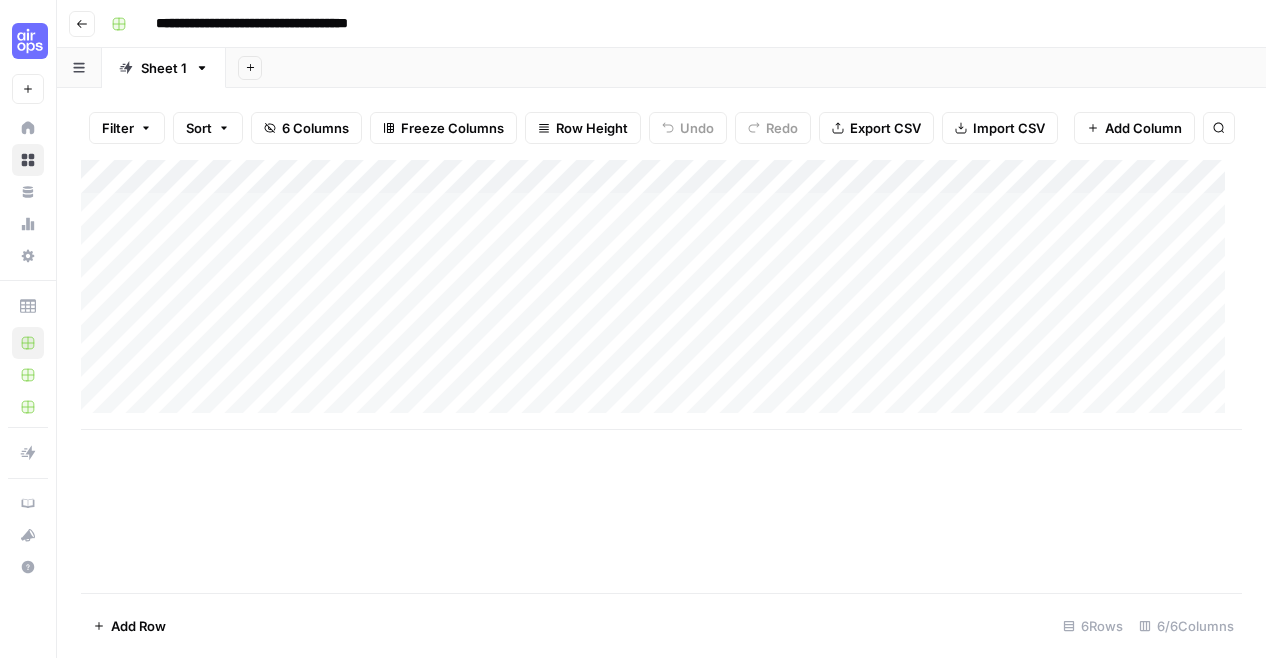 scroll, scrollTop: 16, scrollLeft: 0, axis: vertical 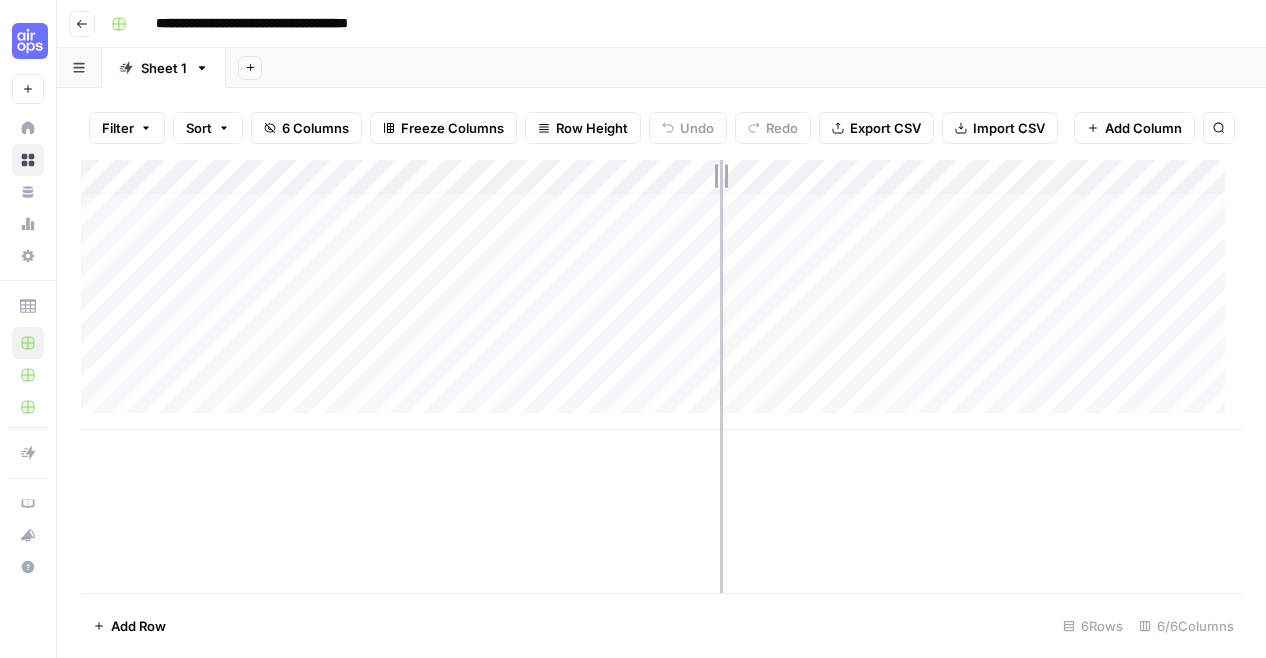 drag, startPoint x: 764, startPoint y: 169, endPoint x: 720, endPoint y: 171, distance: 44.04543 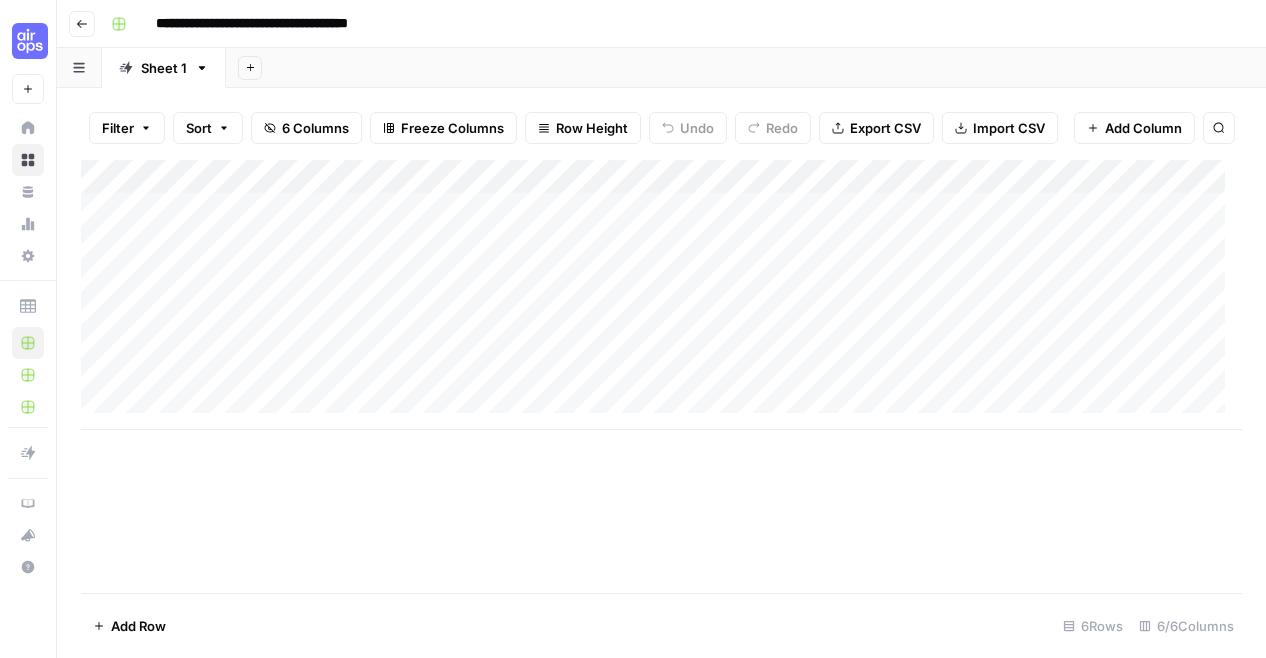 scroll, scrollTop: 0, scrollLeft: 146, axis: horizontal 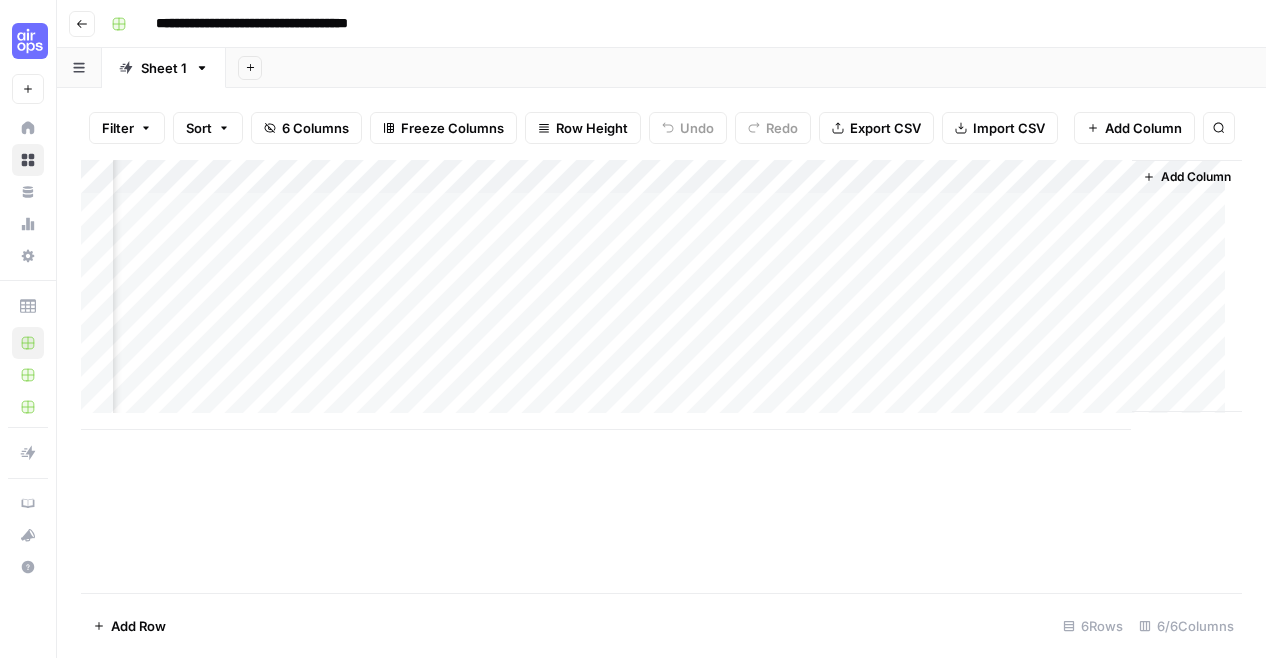 click on "Add Column" at bounding box center (661, 295) 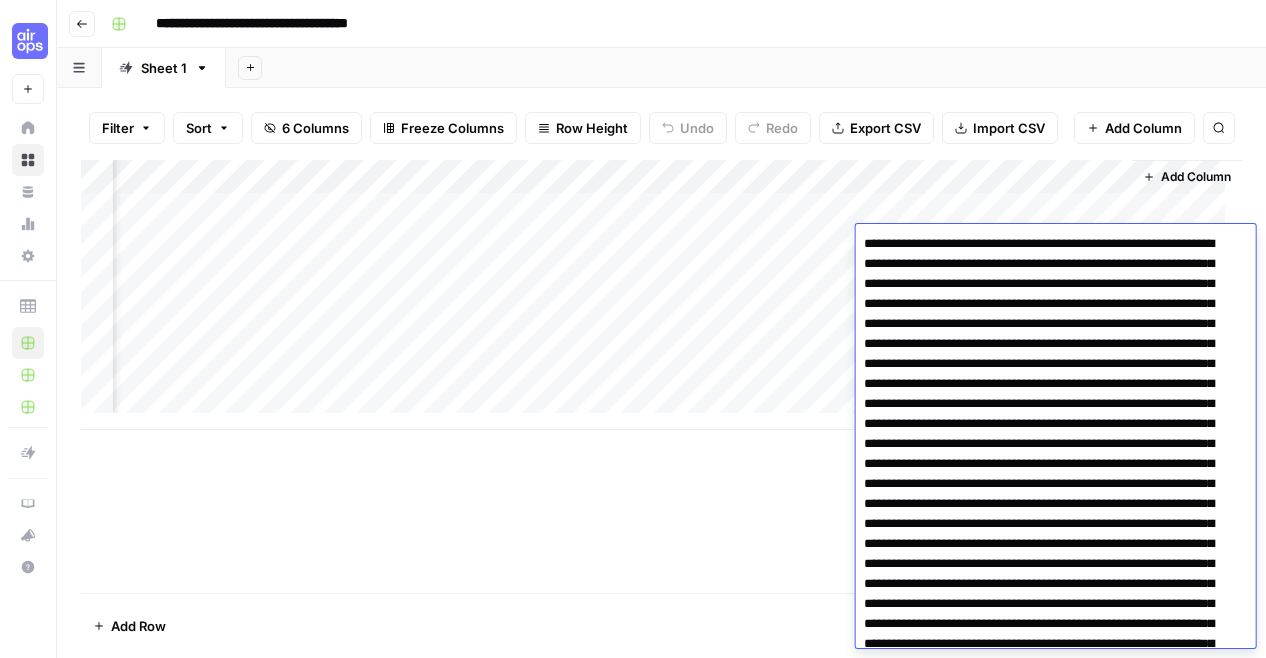 scroll, scrollTop: 5410, scrollLeft: 0, axis: vertical 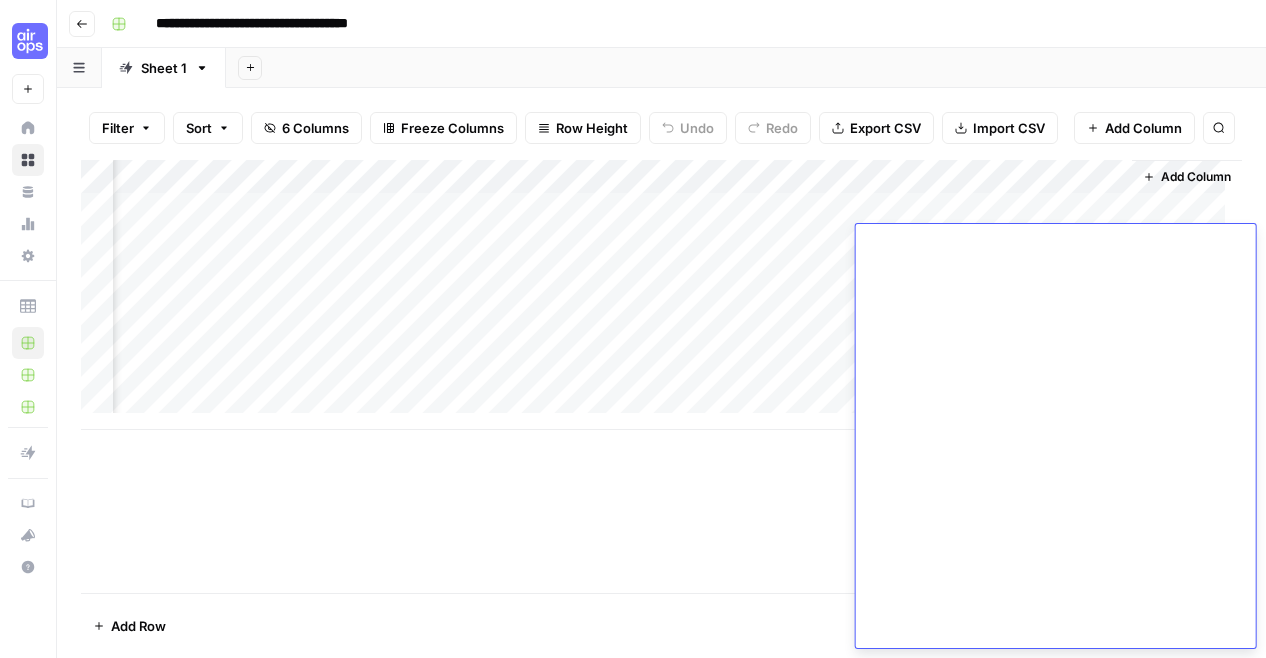 click on "Add Column" at bounding box center (661, 295) 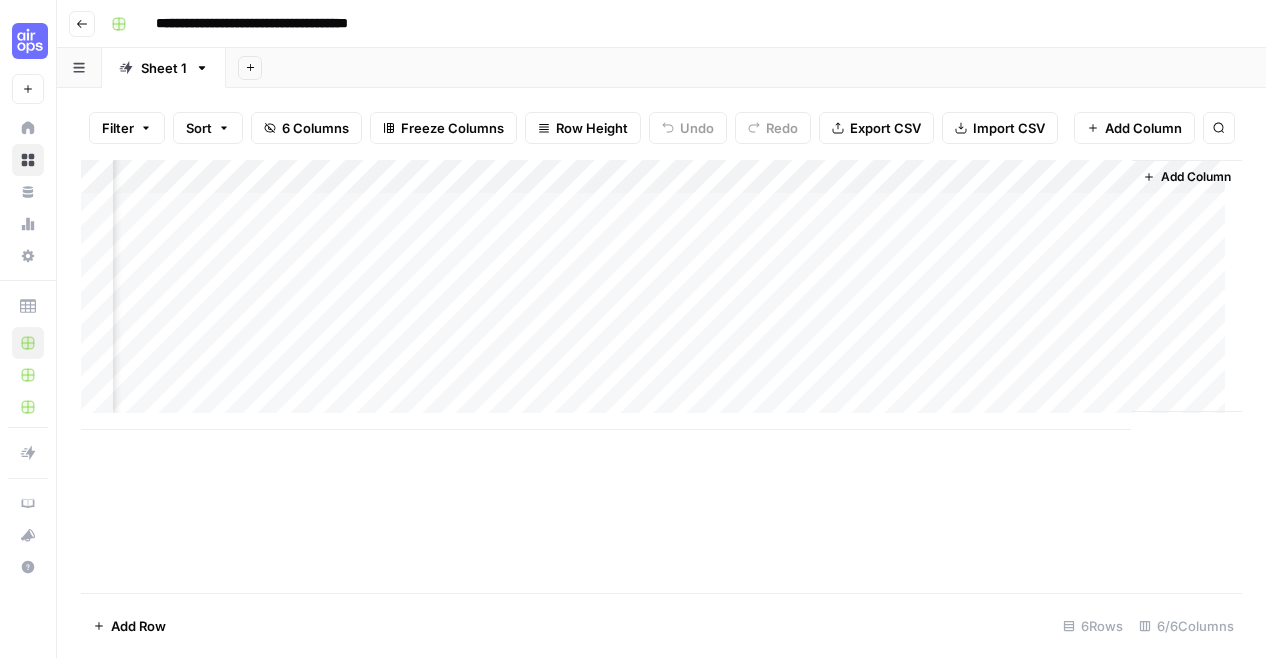 scroll, scrollTop: 0, scrollLeft: 0, axis: both 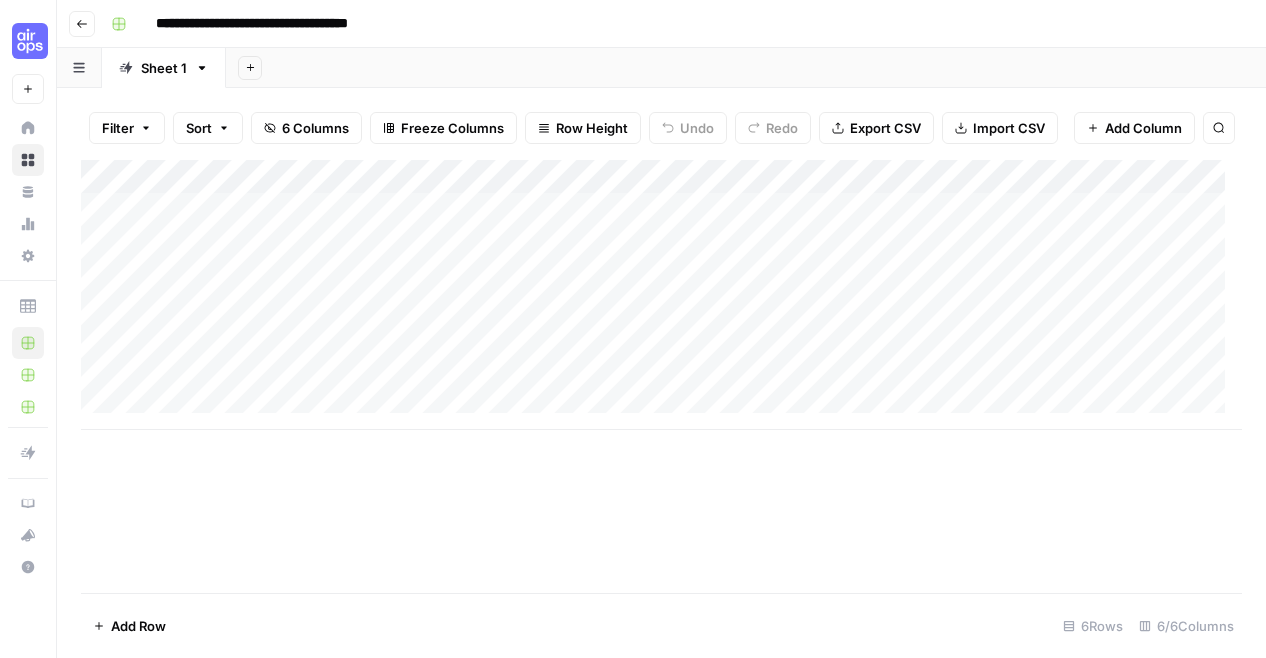 click on "Add Column" at bounding box center (661, 295) 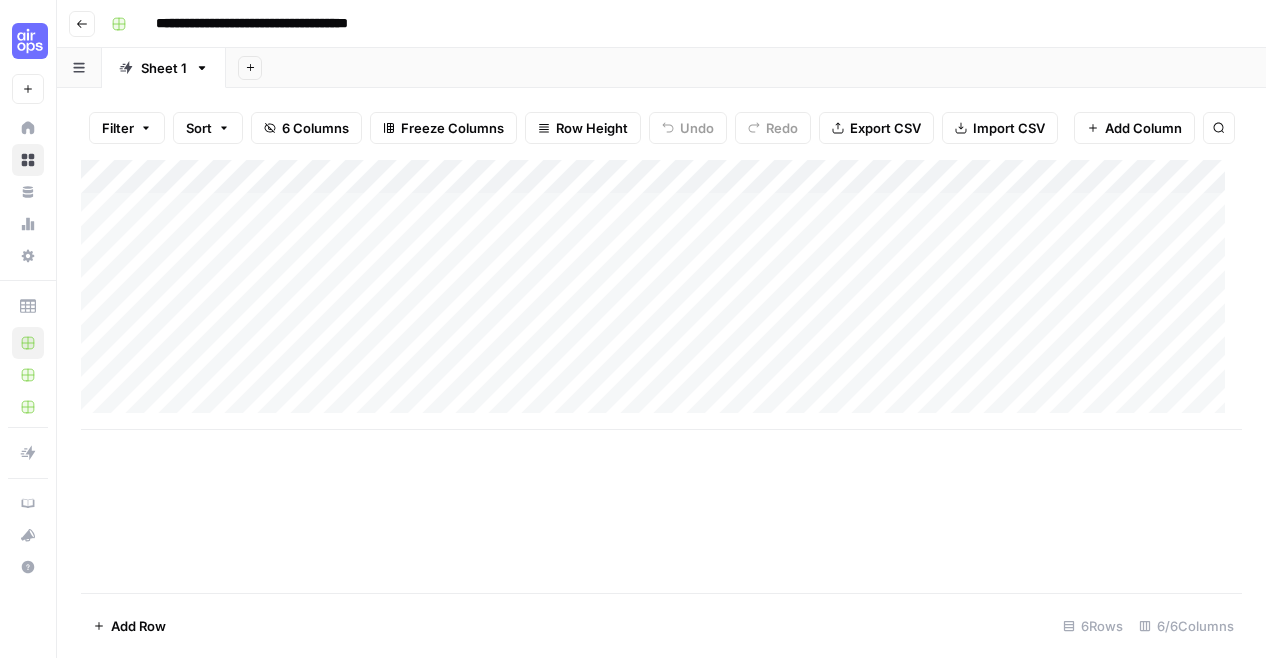 click on "Go back" at bounding box center [82, 24] 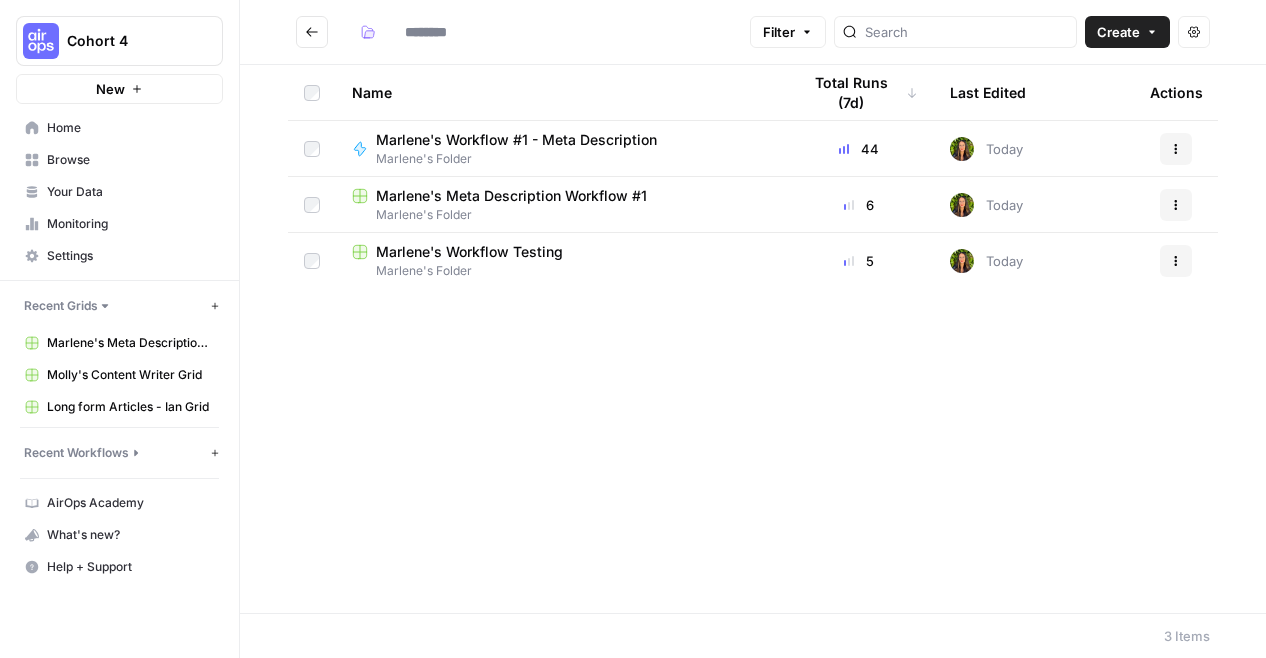 type on "**********" 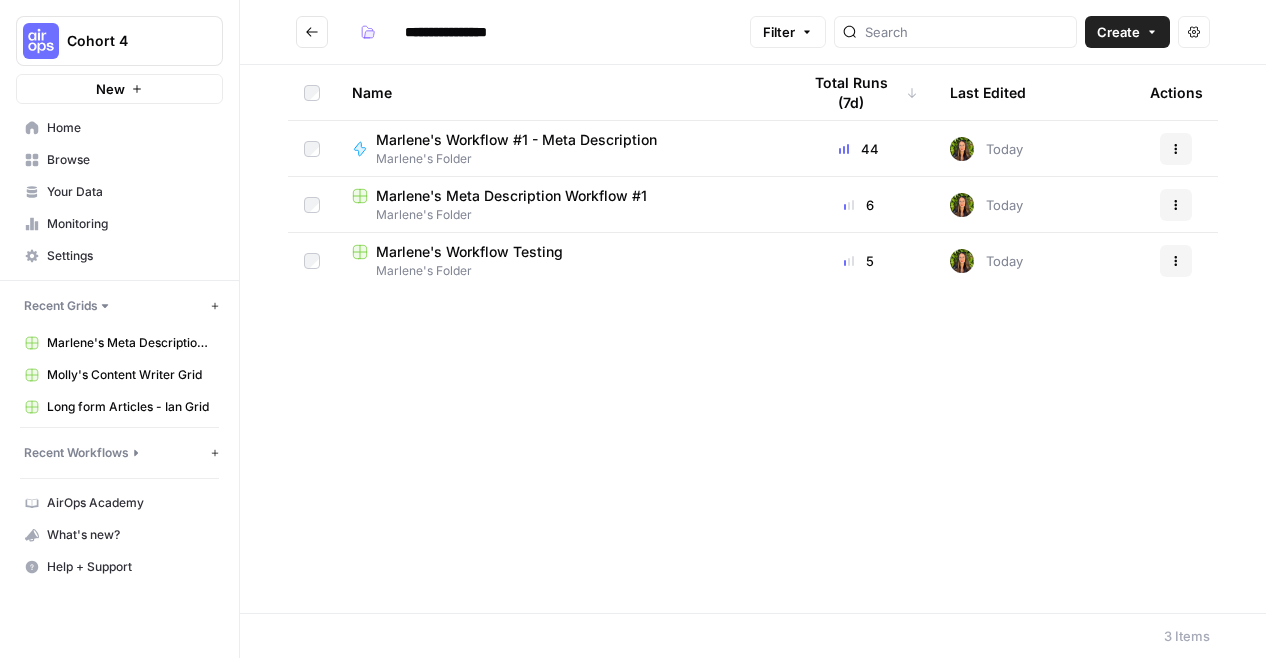 click on "Marlene's Workflow #1 - Meta Description Marlene's Folder" at bounding box center (560, 148) 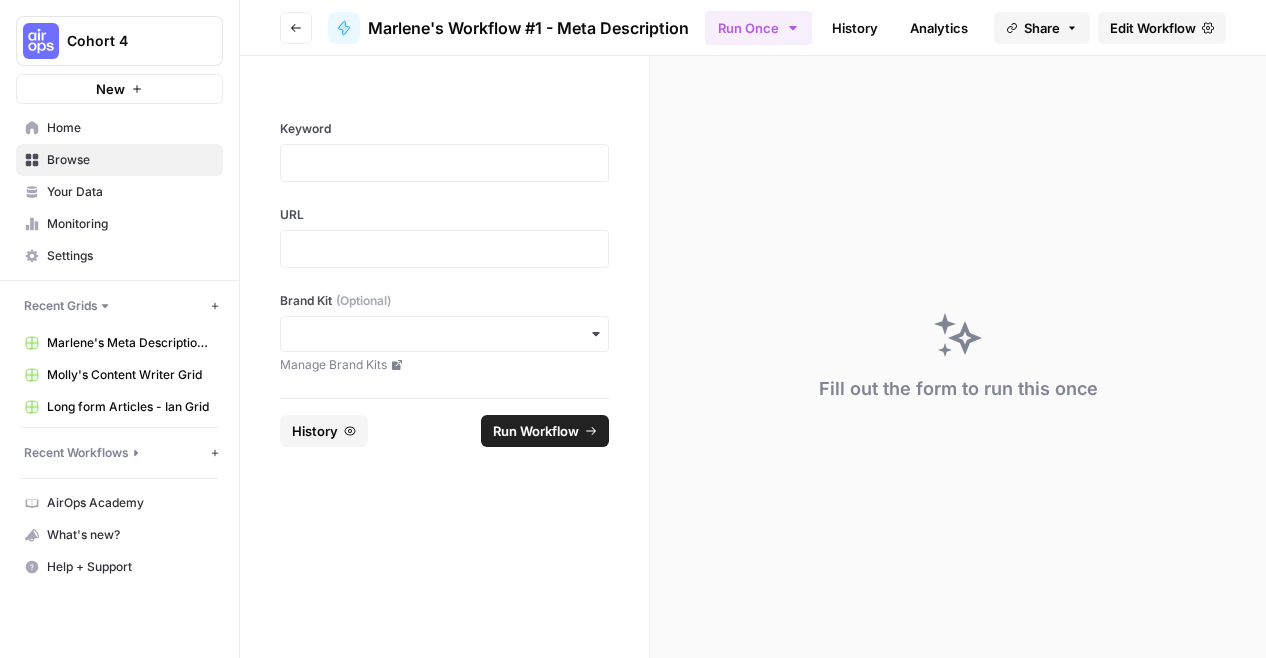 click on "Go back" at bounding box center (296, 28) 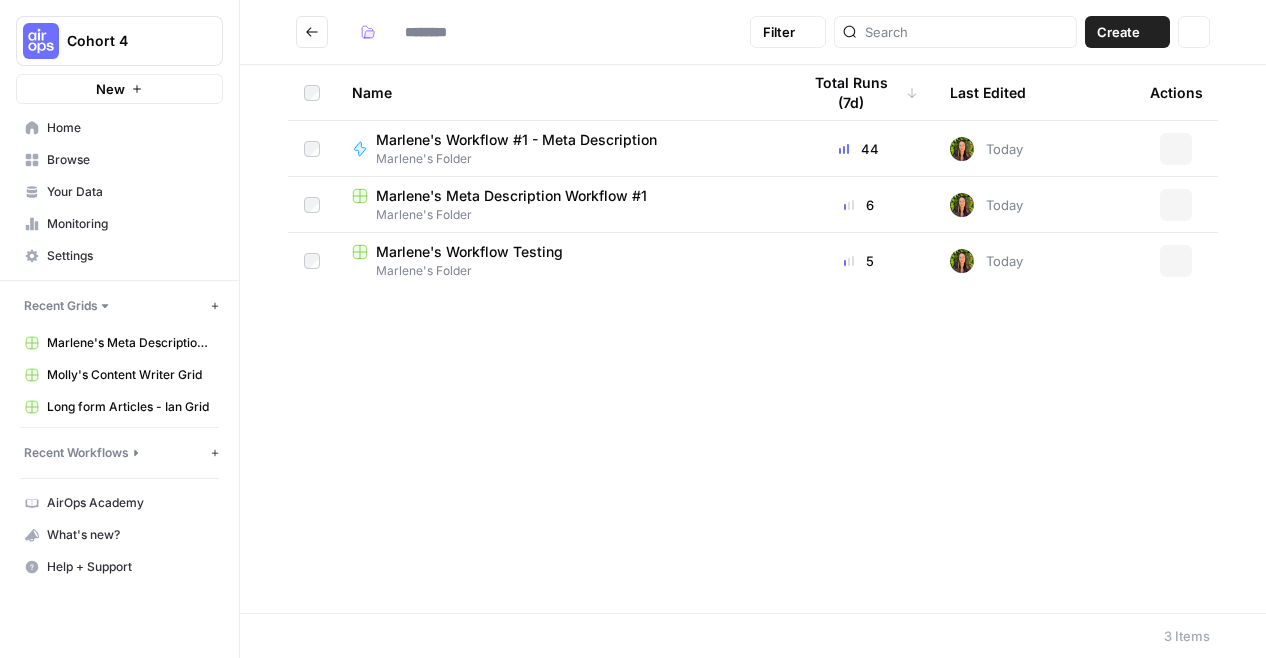 type on "**********" 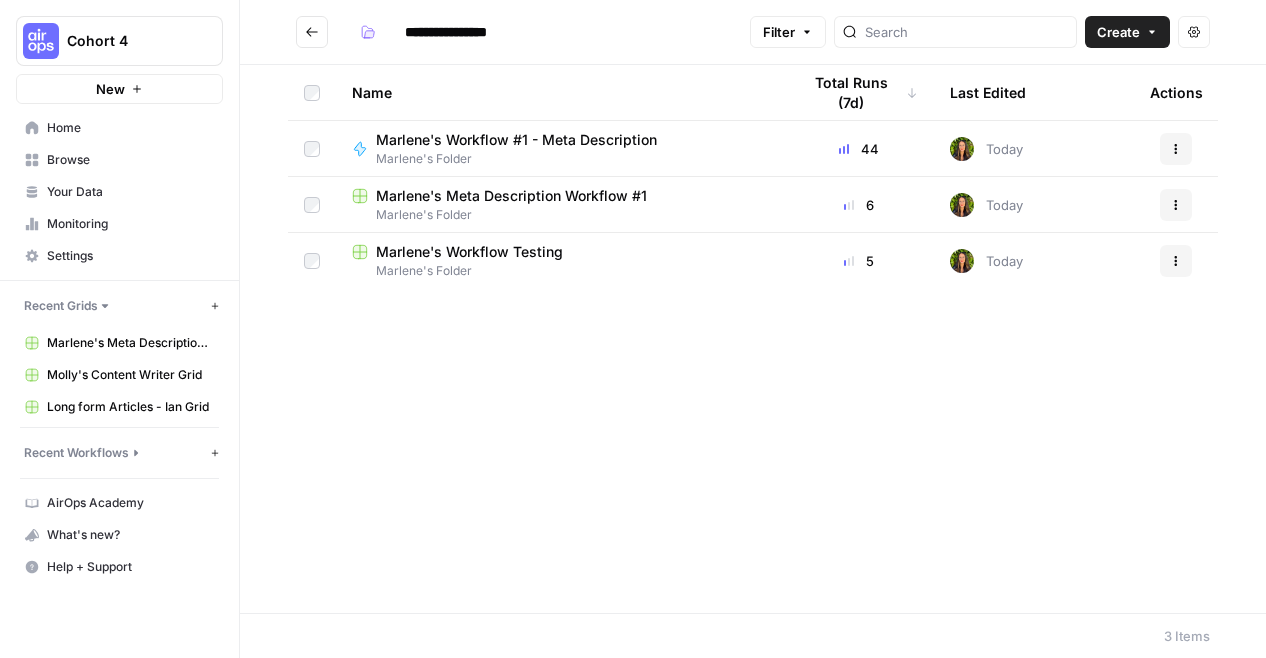 click on "**********" at bounding box center [462, 32] 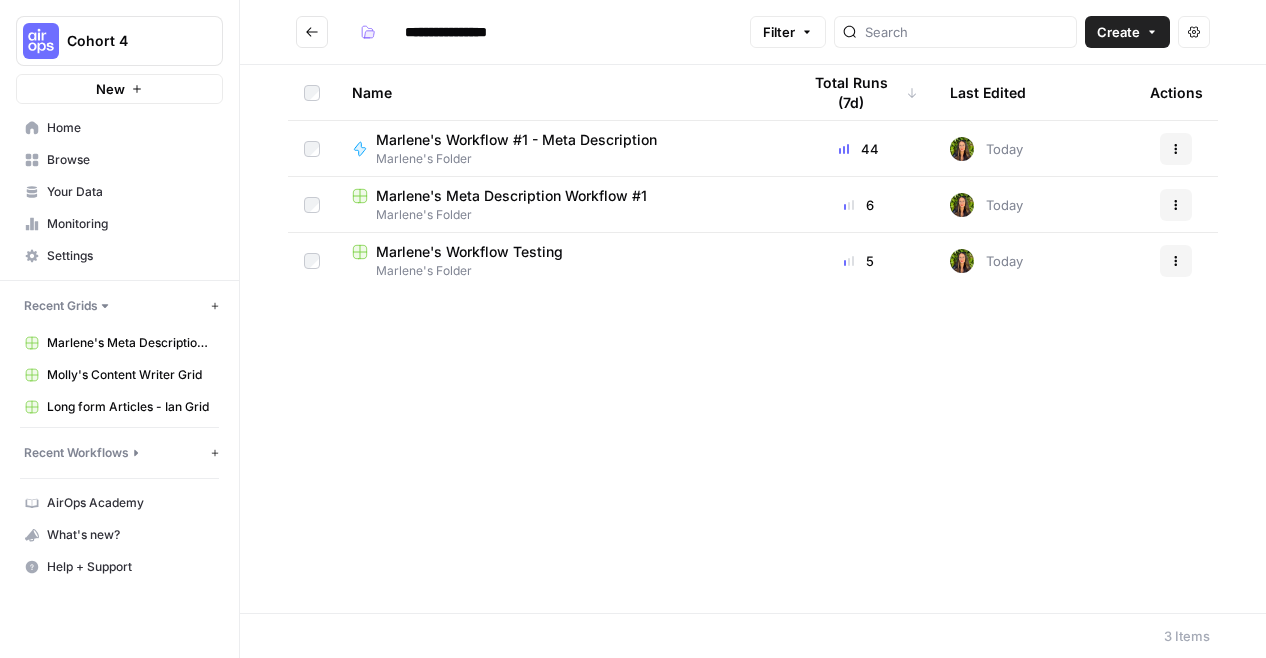 click at bounding box center (312, 32) 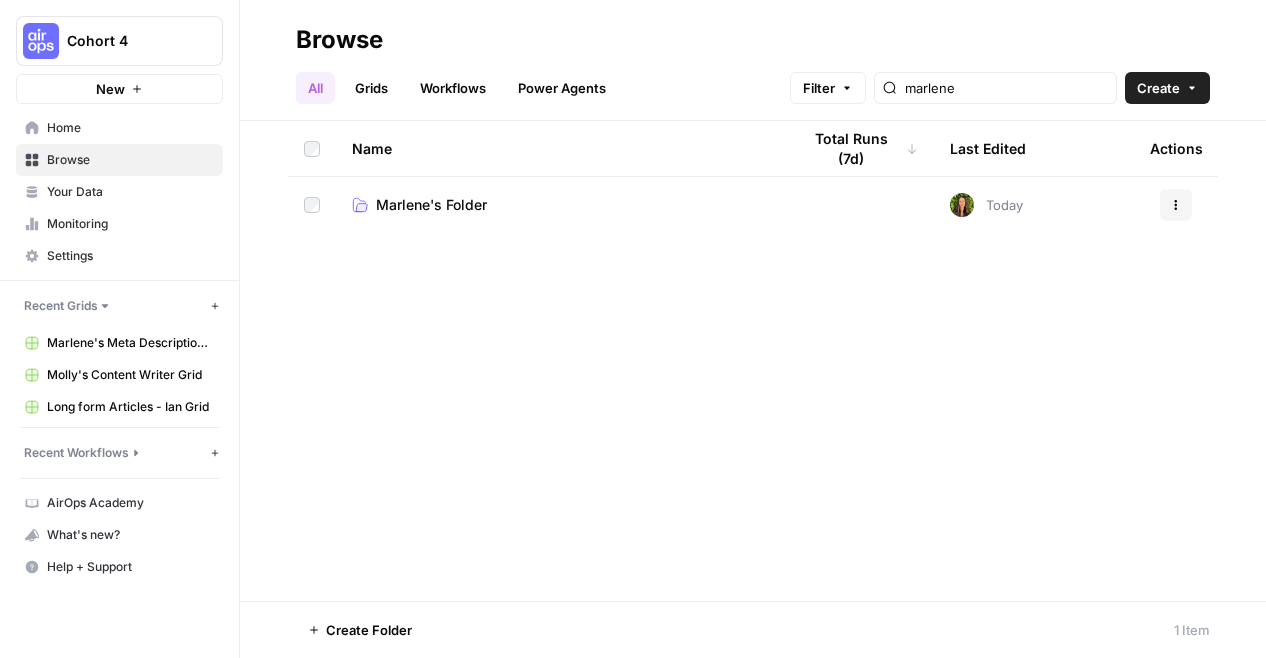 click on "Marlene's Folder" at bounding box center [431, 205] 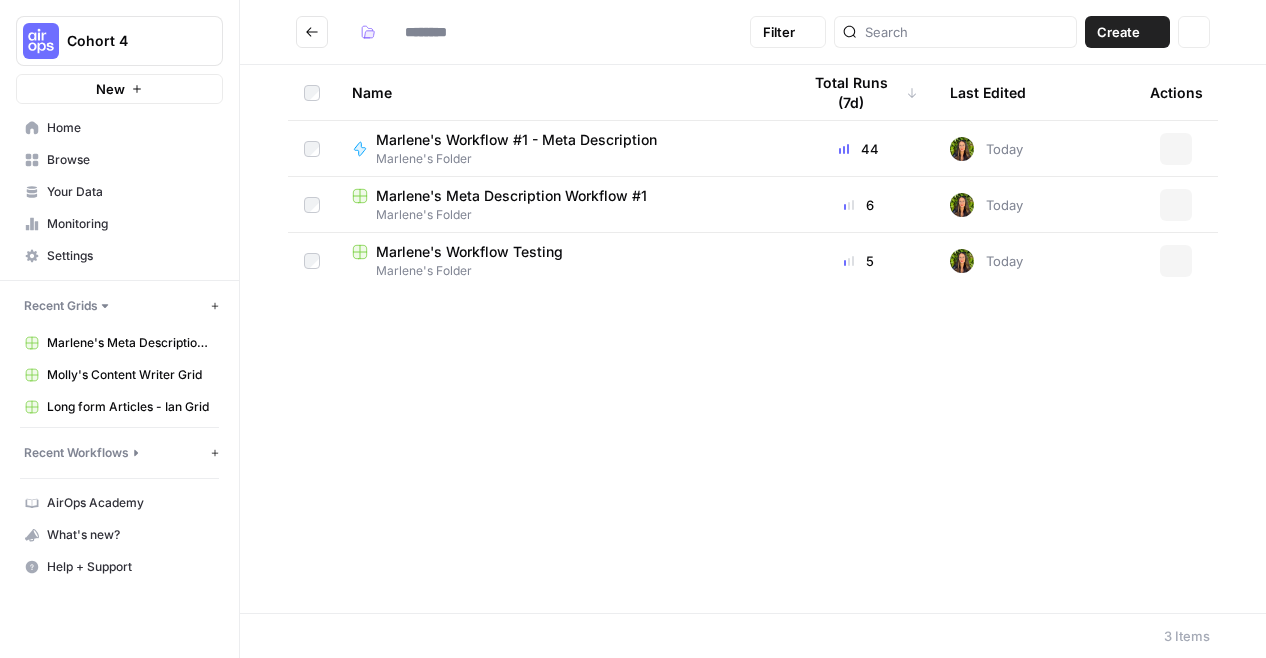 click on "Marlene's Meta Description Workflow #1" at bounding box center (511, 196) 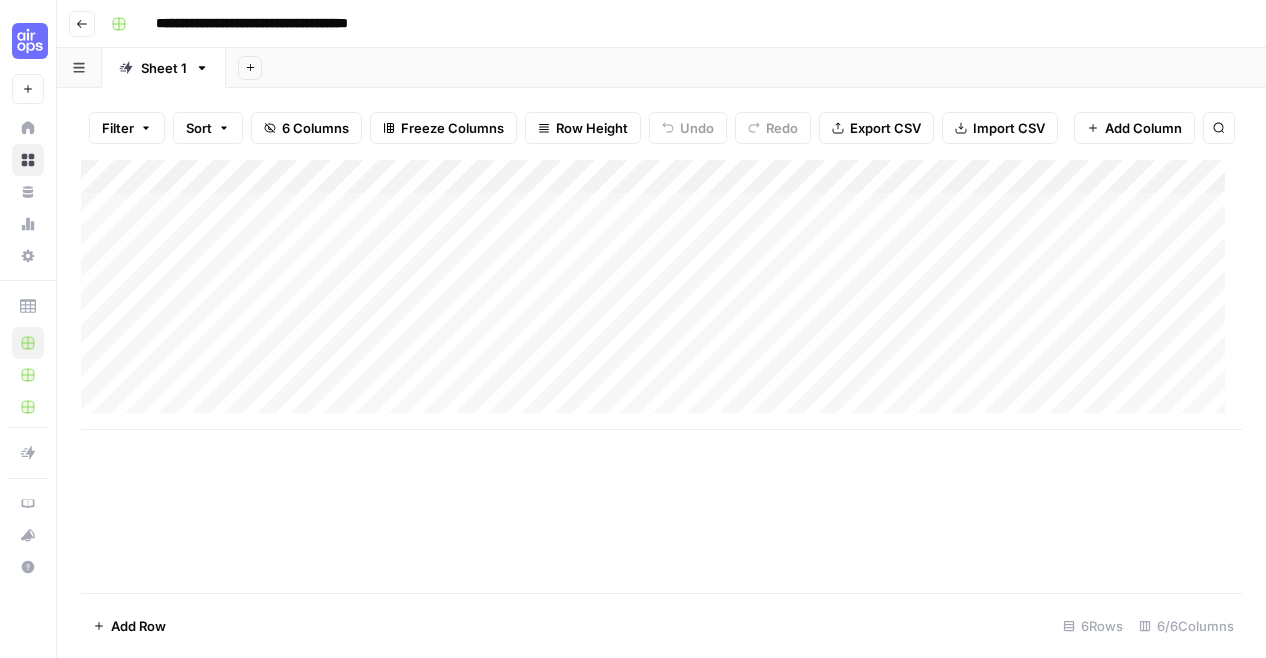 click on "Go back" at bounding box center [82, 24] 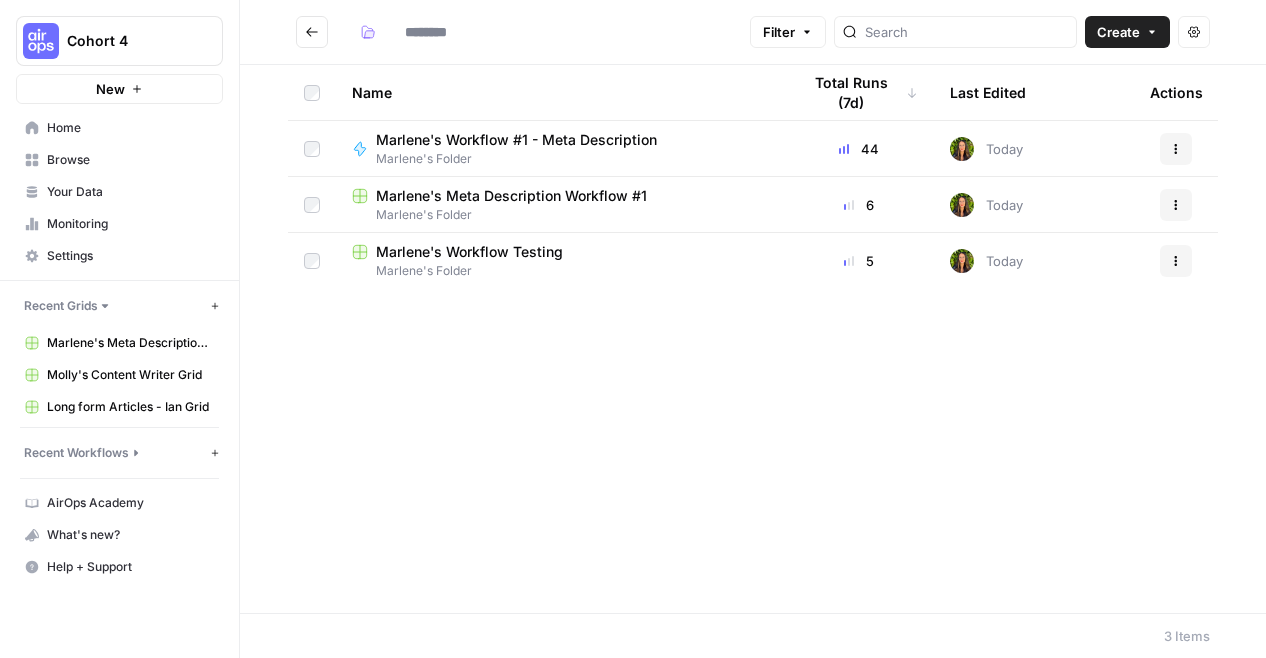 click on "Marlene's Workflow #1 - Meta Description" at bounding box center [516, 140] 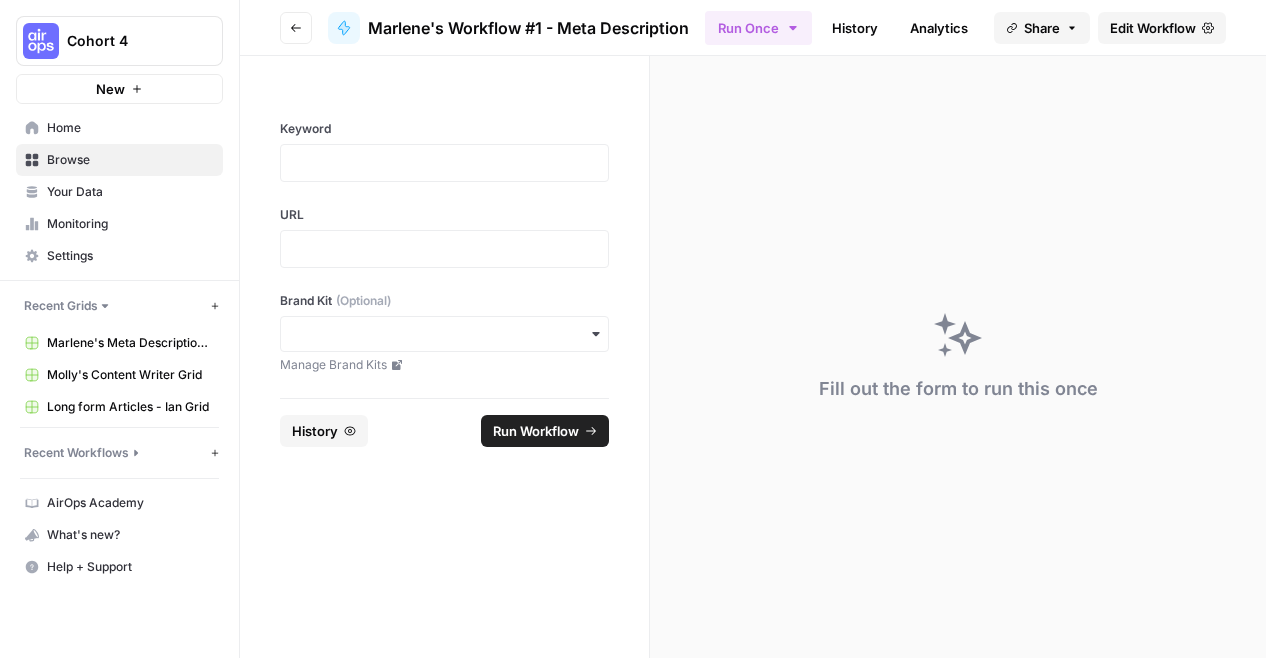 click on "Go back" at bounding box center (296, 28) 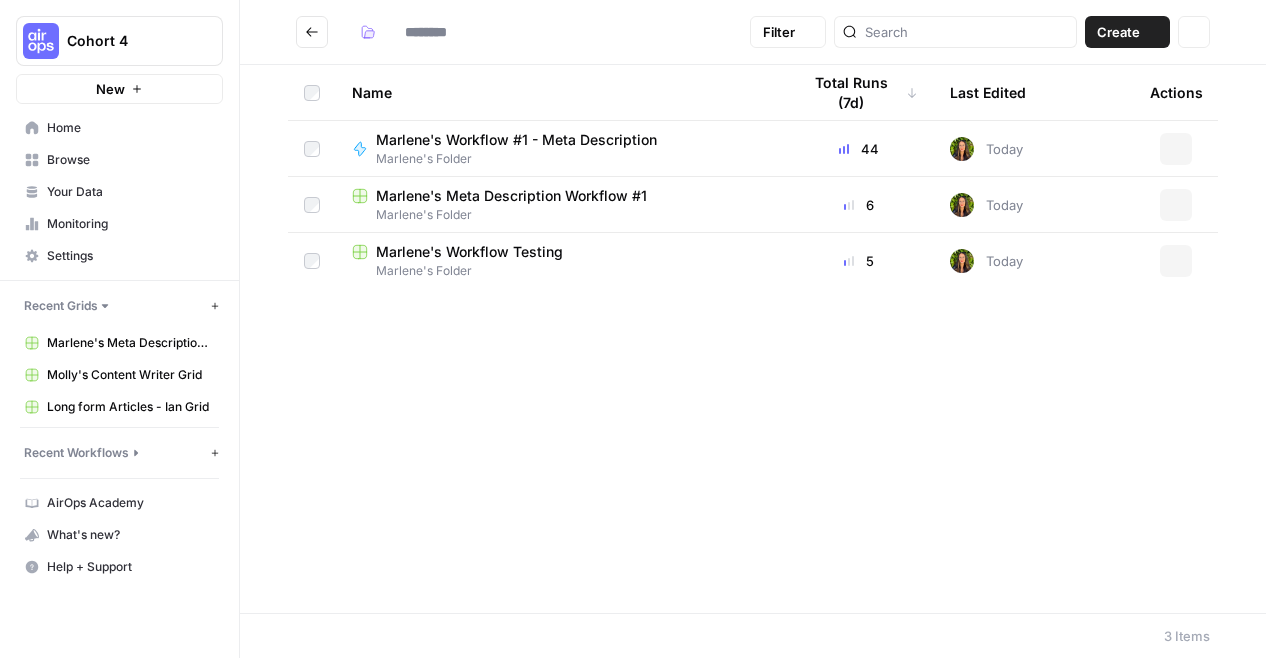 type on "**********" 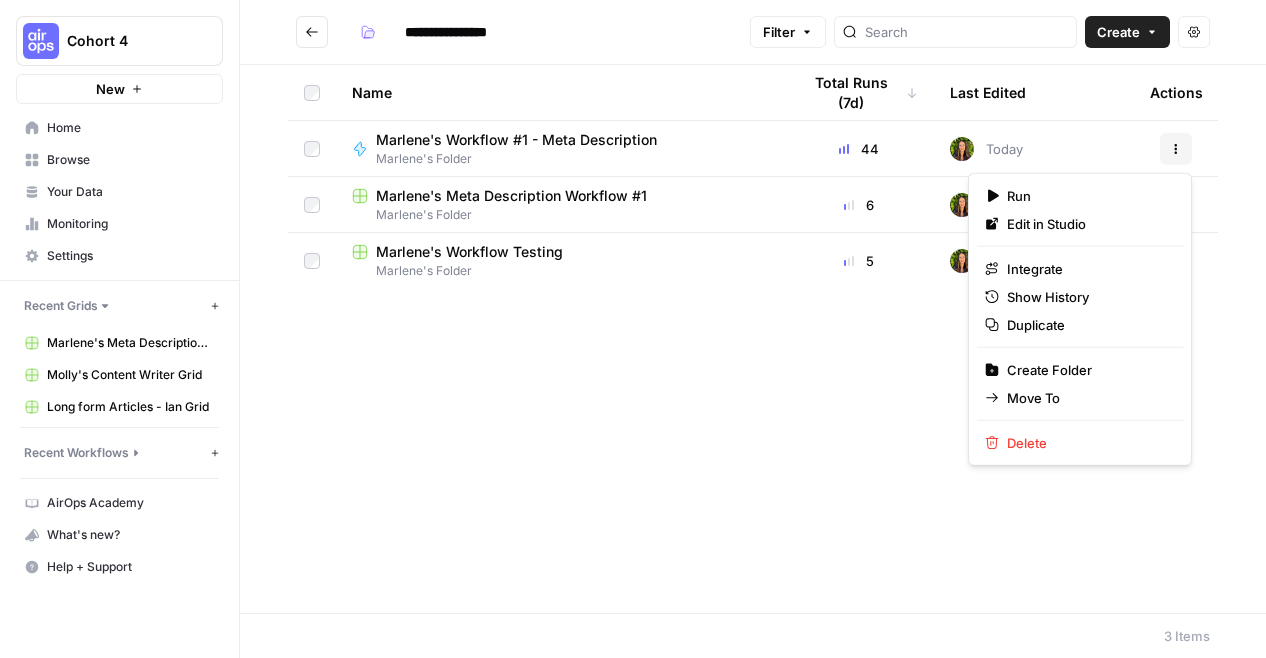 click 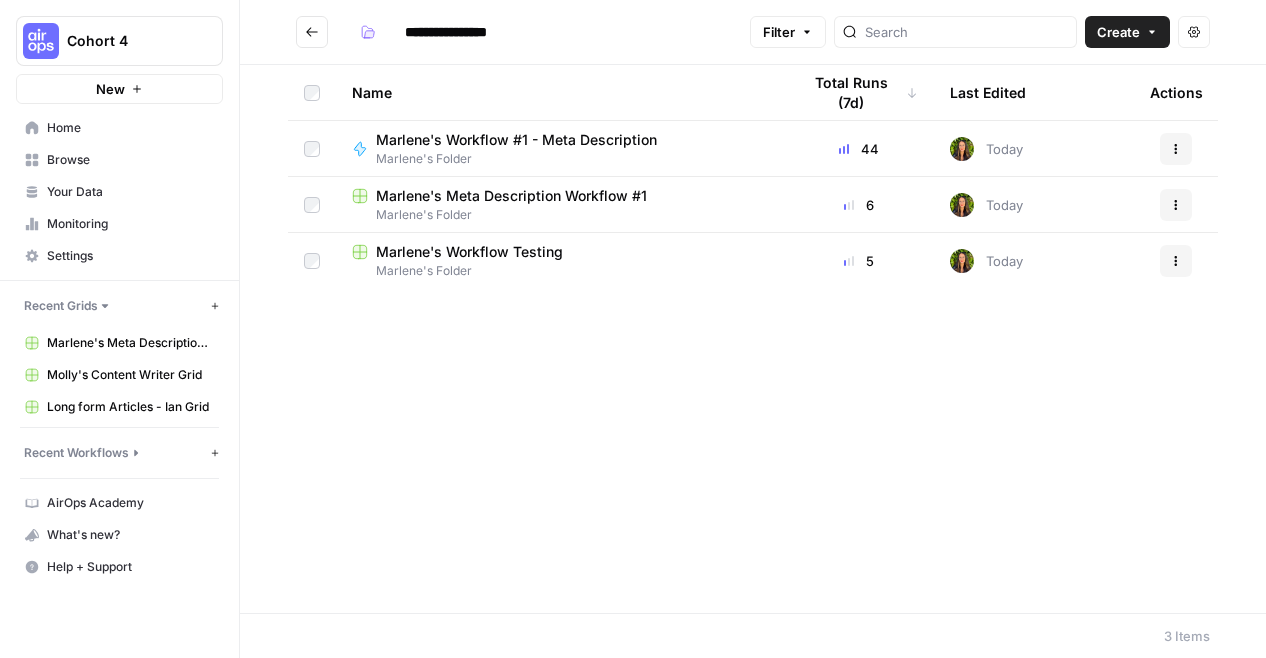 click on "Name Total Runs (7d) Last Edited Actions Marlene's Workflow #1 - Meta Description Marlene's Folder 44 Today Actions Marlene's Meta Description Workflow #1 Marlene's Folder 6 Today Actions Marlene's Workflow Testing Marlene's Folder 5 Today Actions" at bounding box center [753, 339] 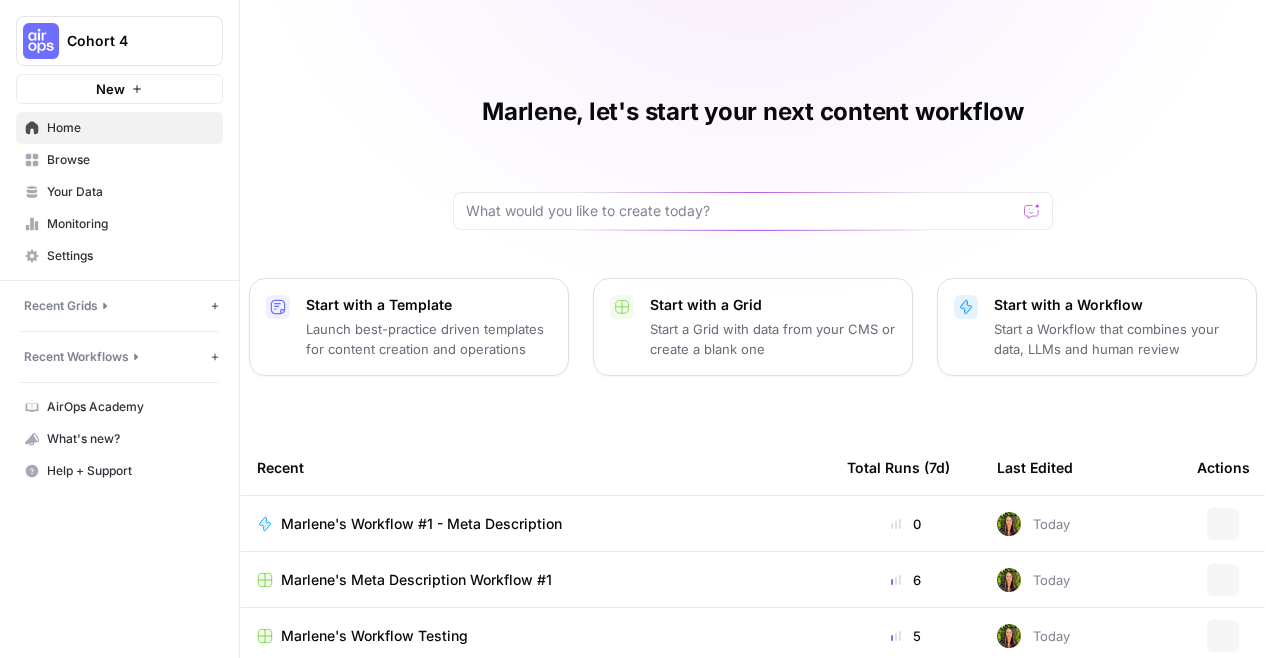 scroll, scrollTop: 0, scrollLeft: 0, axis: both 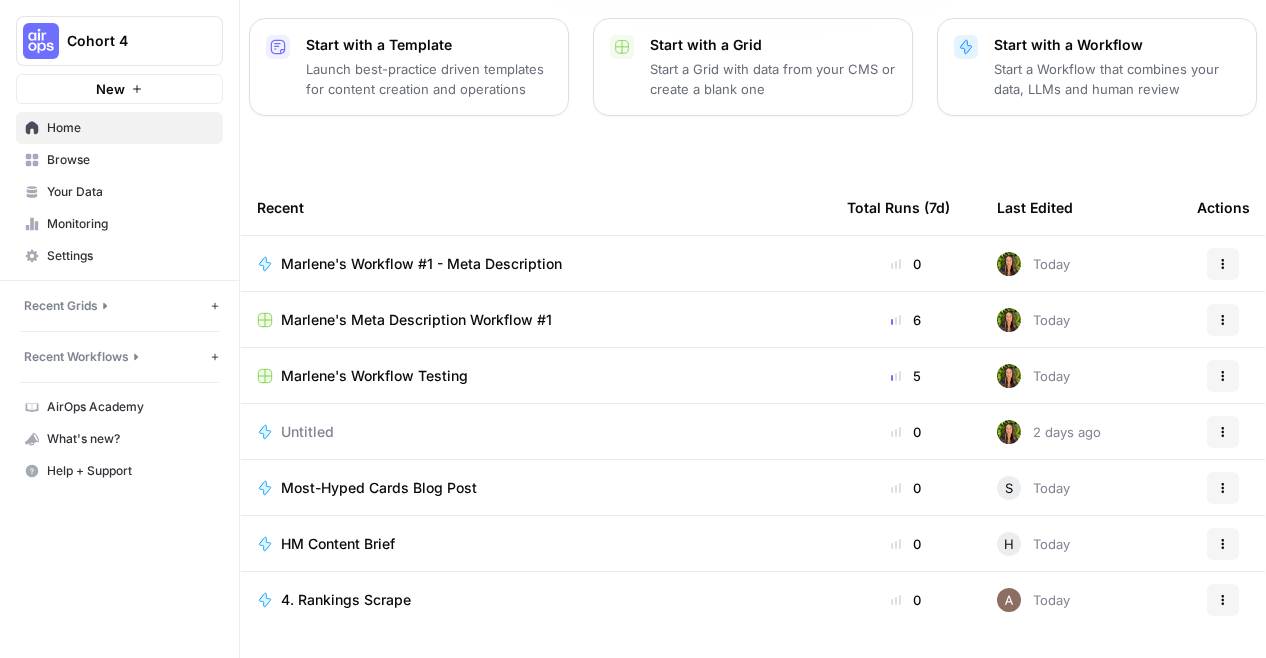 click on "Marlene's Workflow #1 - Meta Description" at bounding box center [536, 263] 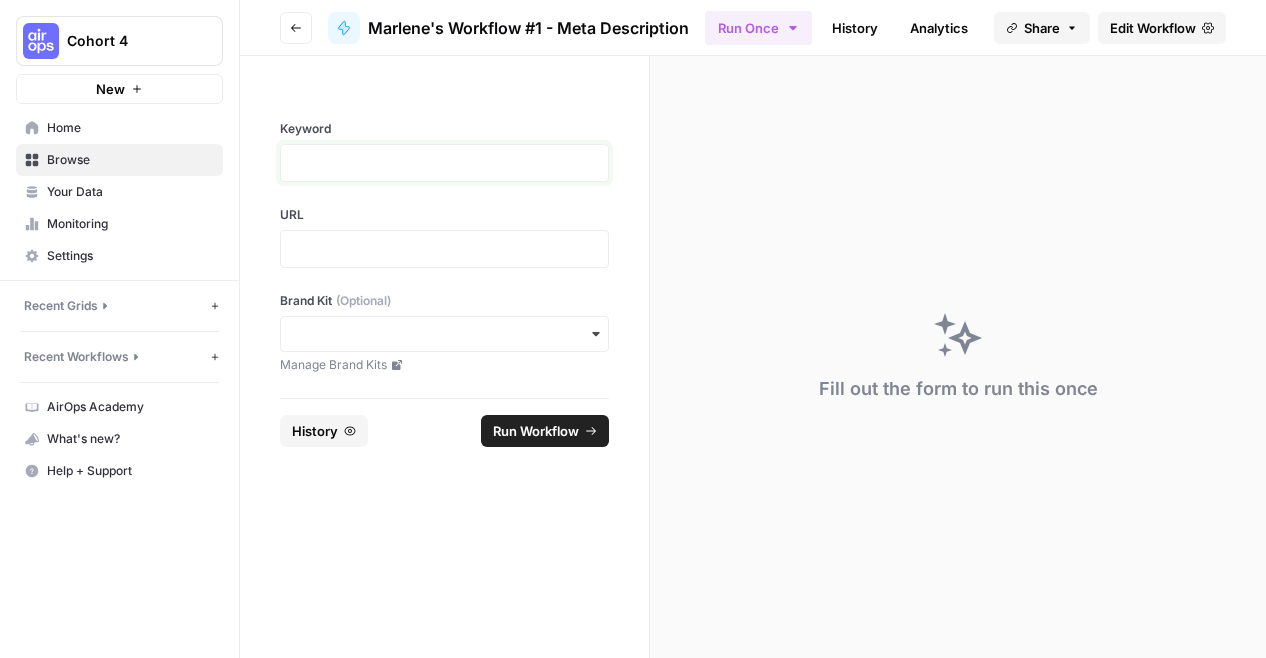 click at bounding box center [444, 163] 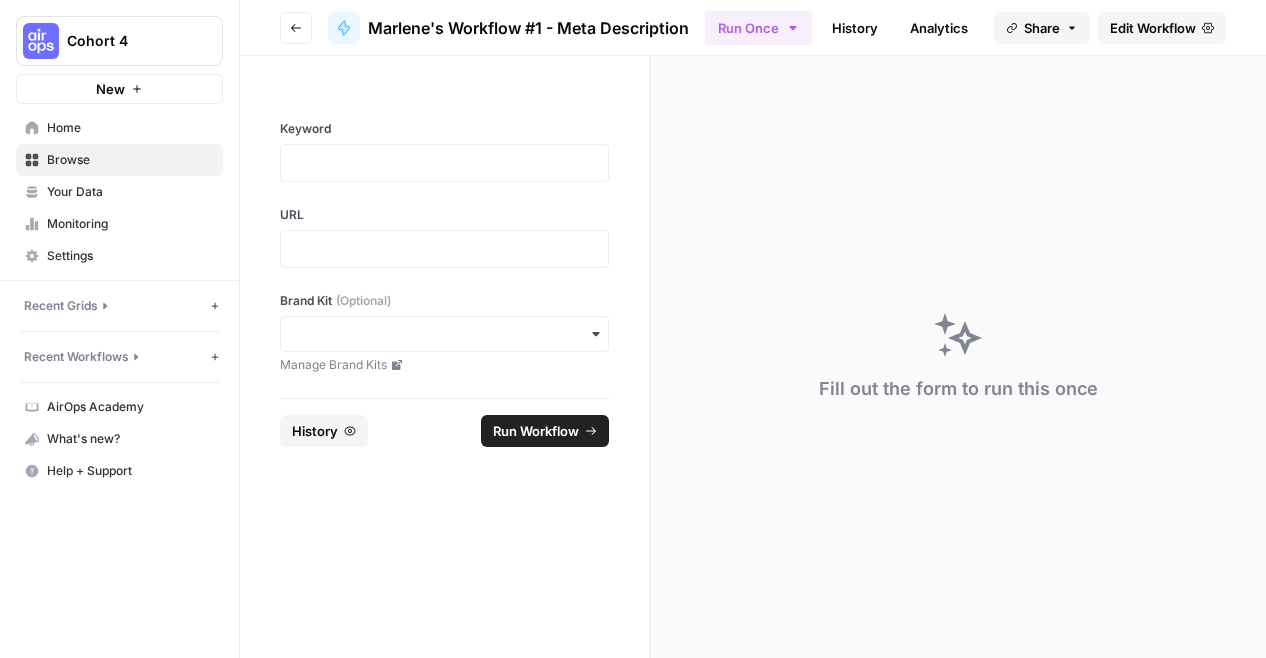 click on "Edit Workflow" at bounding box center (1162, 28) 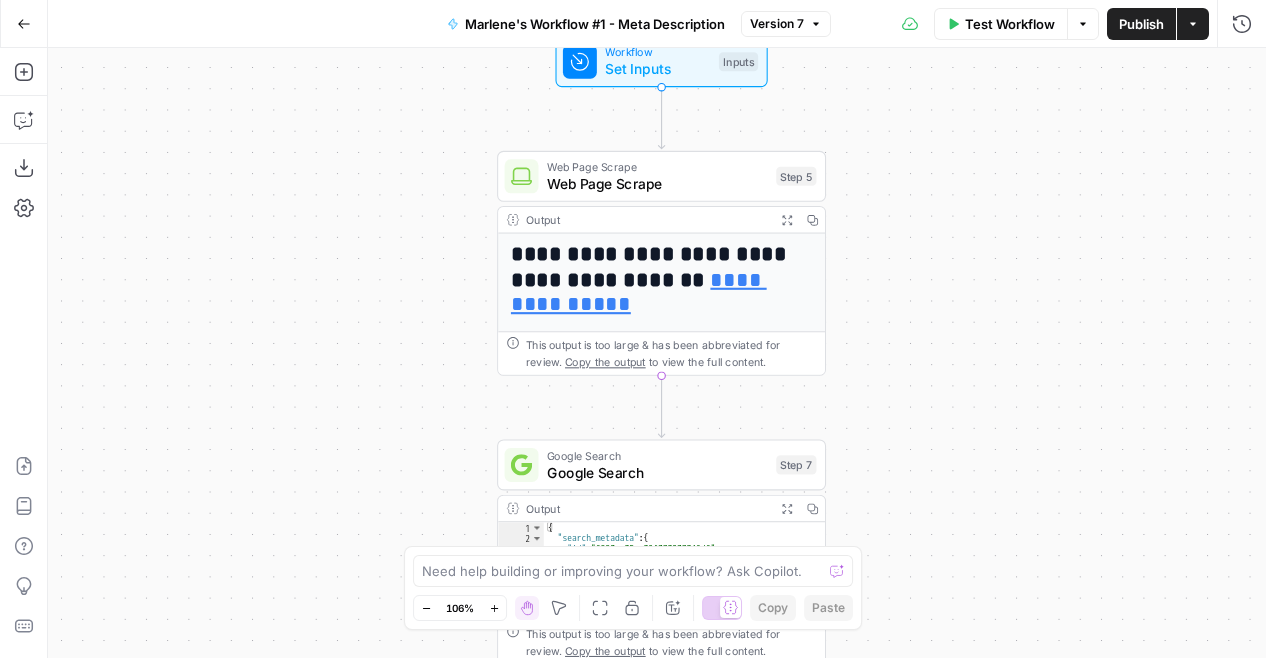 click on "Marlene's Workflow #1 - Meta Description" at bounding box center [595, 24] 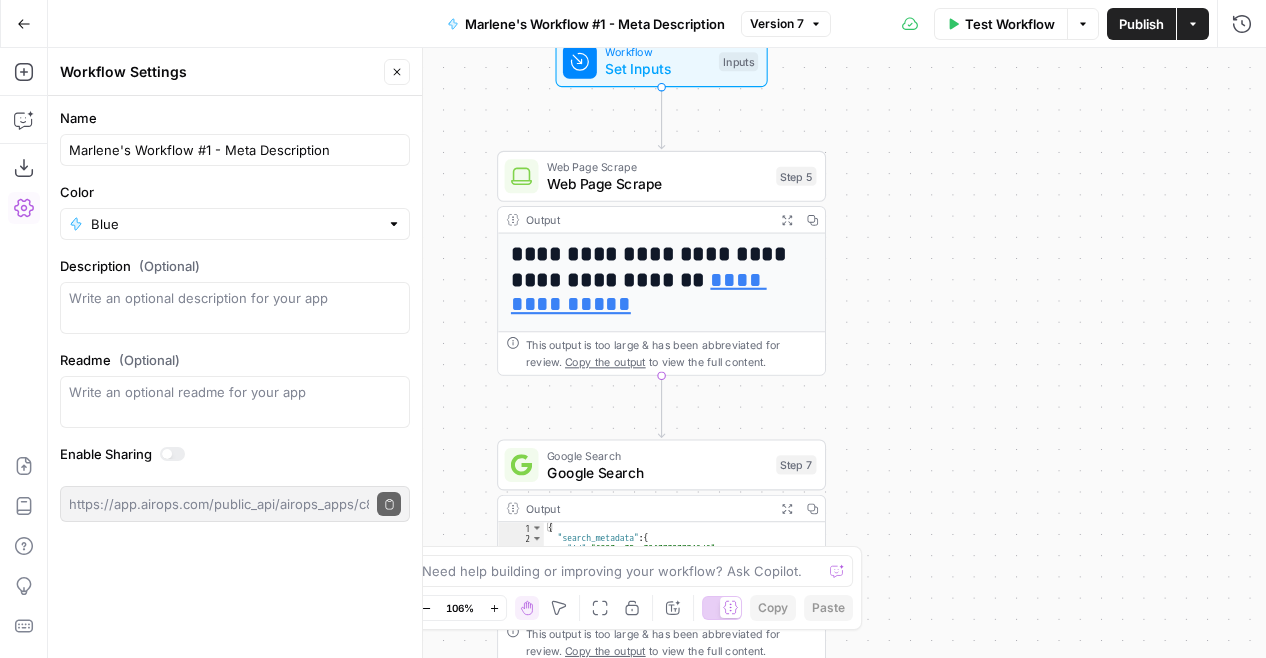 click on "**********" at bounding box center (657, 353) 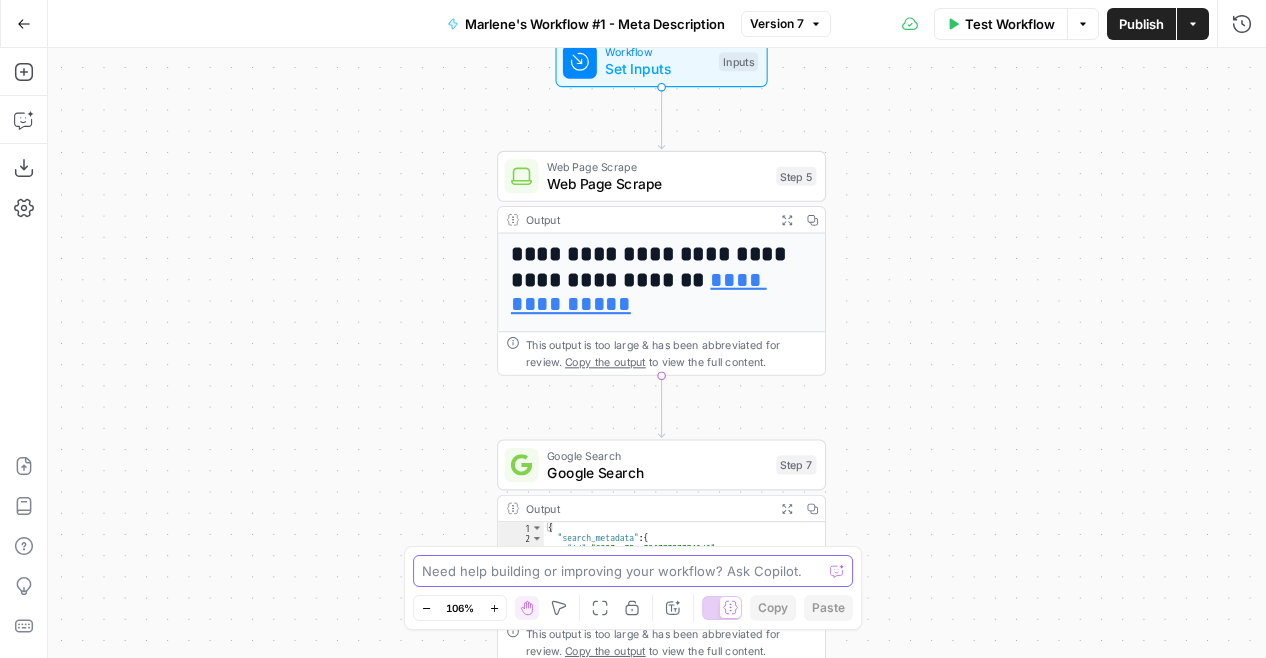 click at bounding box center [622, 571] 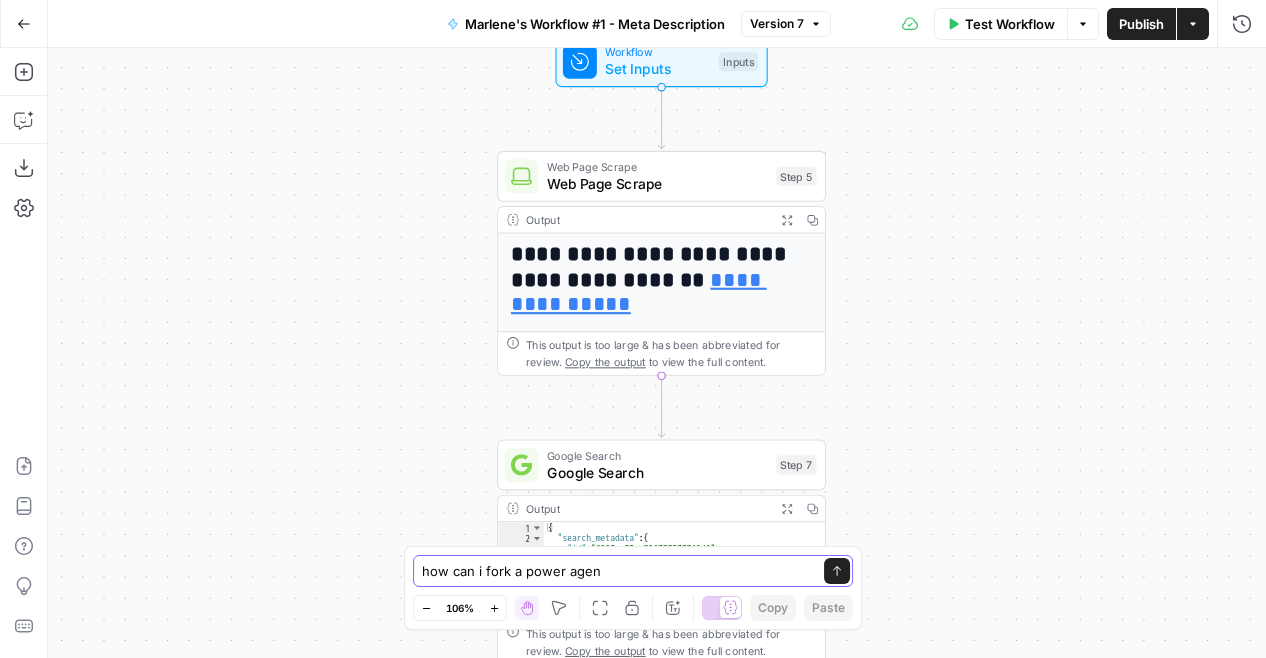 type on "how can i fork a power agent" 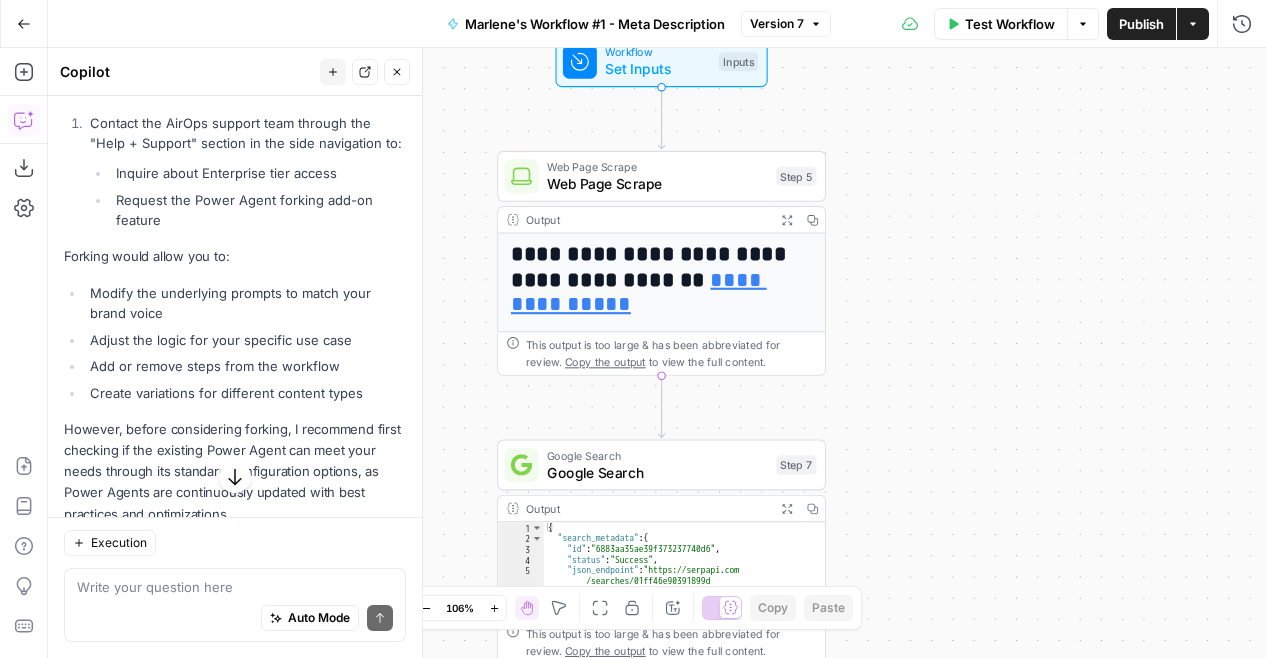 scroll, scrollTop: 342, scrollLeft: 0, axis: vertical 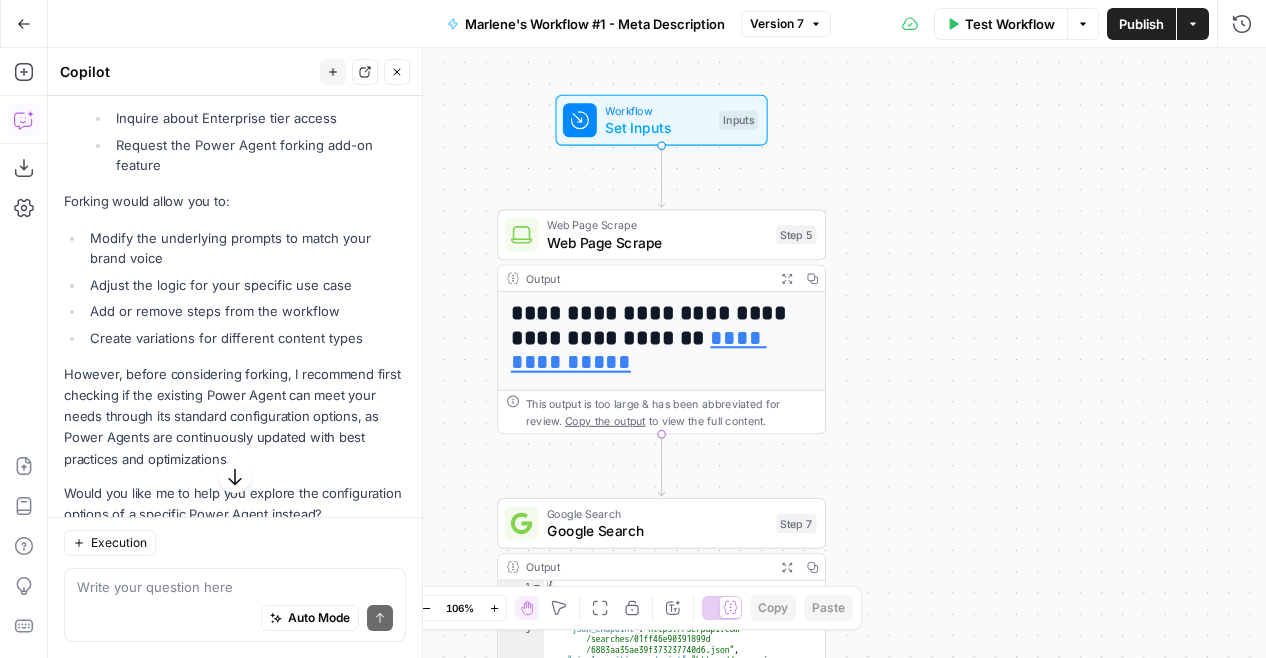 click on "Copilot New chat Detach Close" at bounding box center [235, 72] 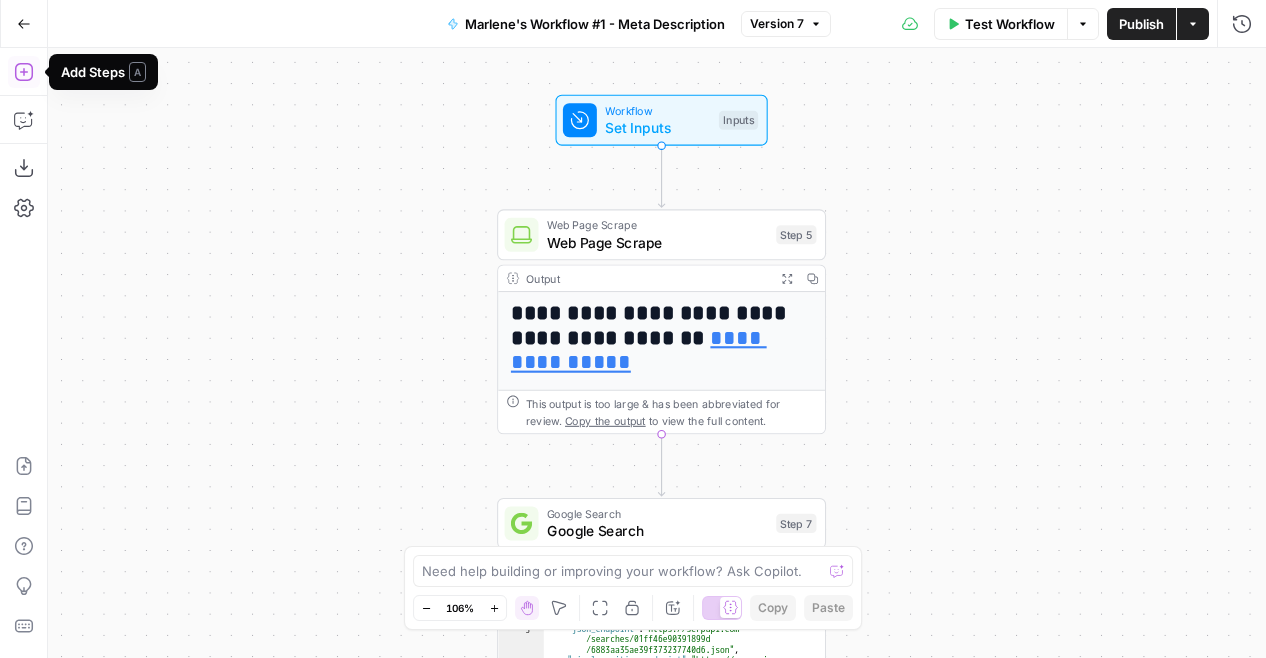 click 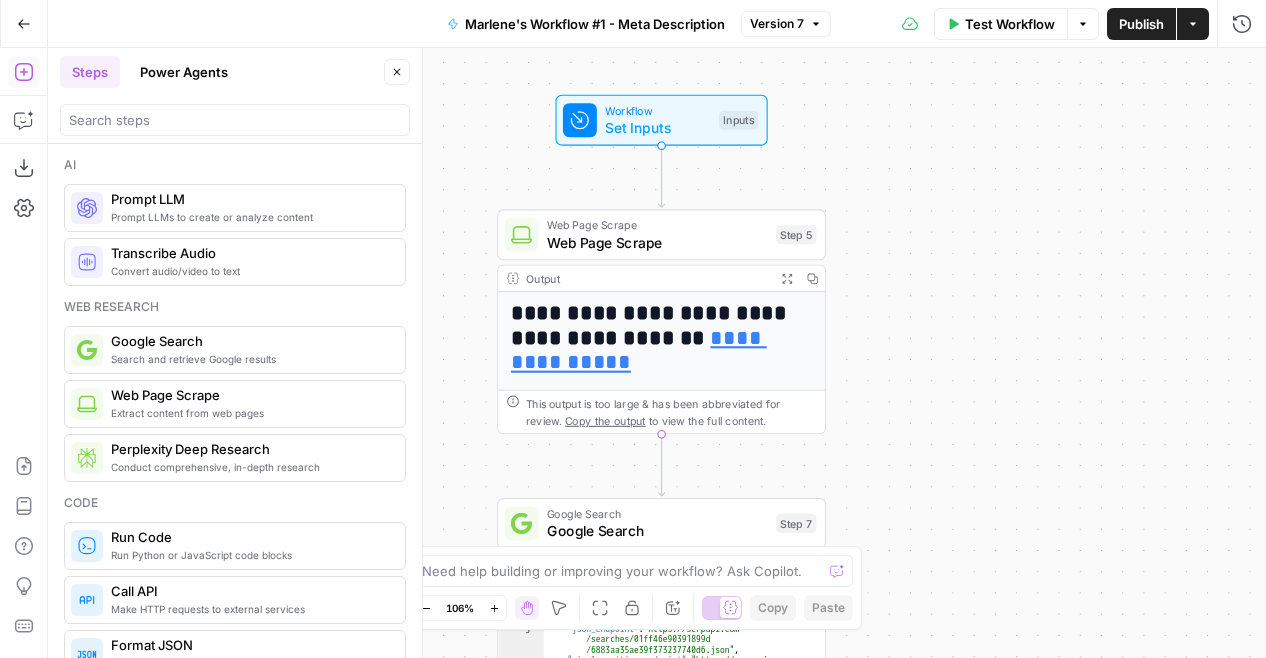 click on "Power Agents" at bounding box center (184, 72) 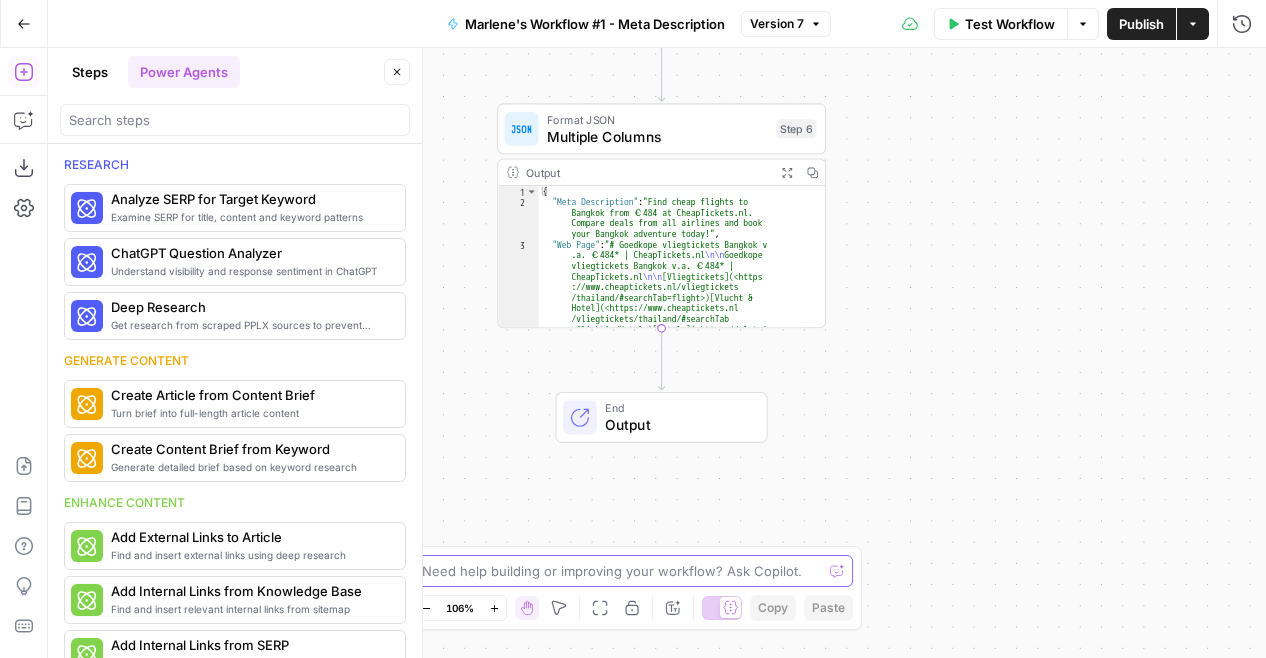 click at bounding box center (622, 571) 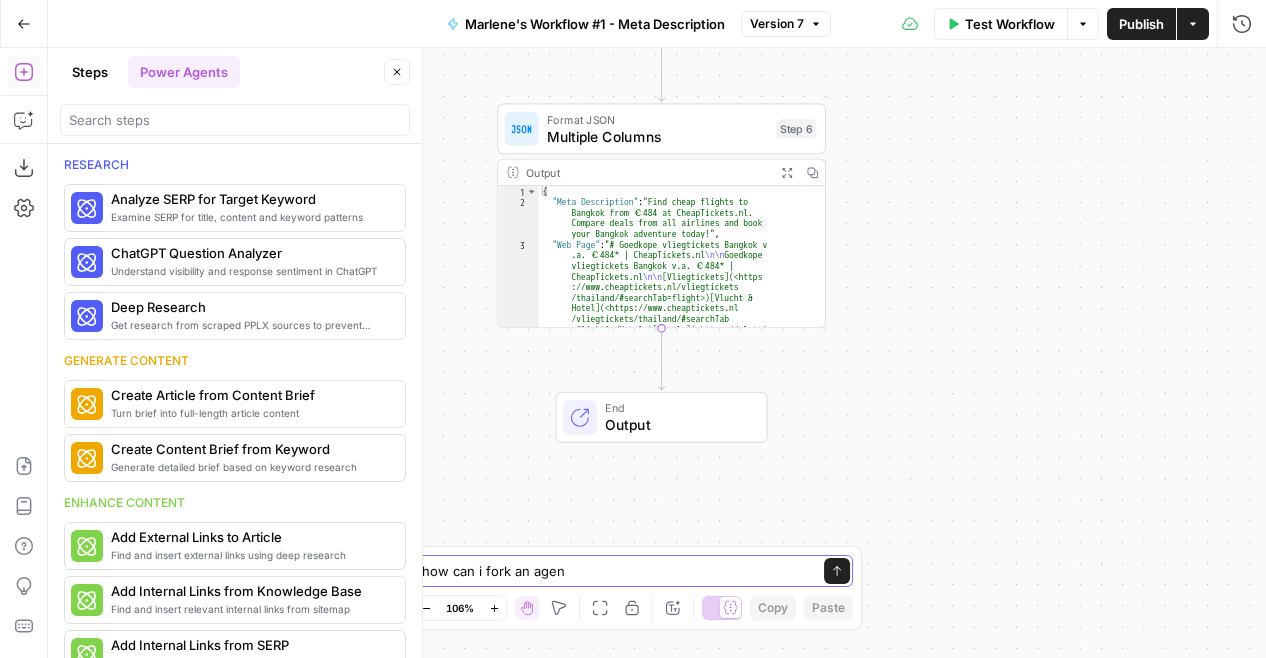 type on "how can i fork an agent" 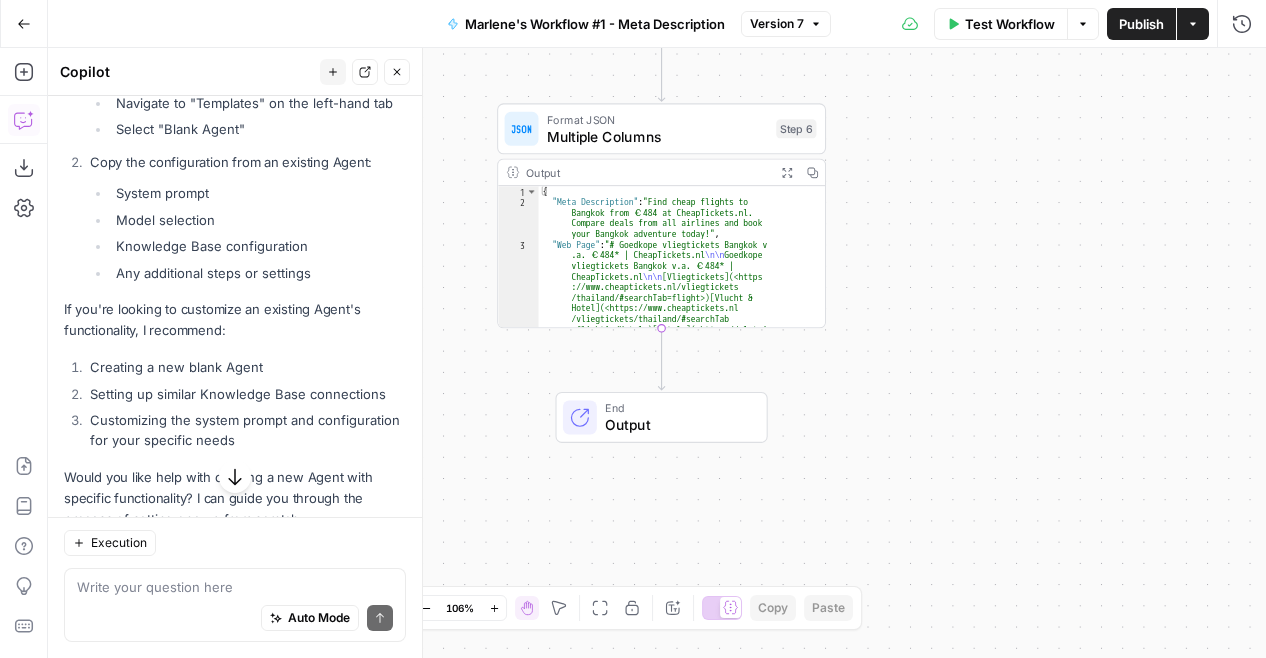scroll, scrollTop: 1116, scrollLeft: 0, axis: vertical 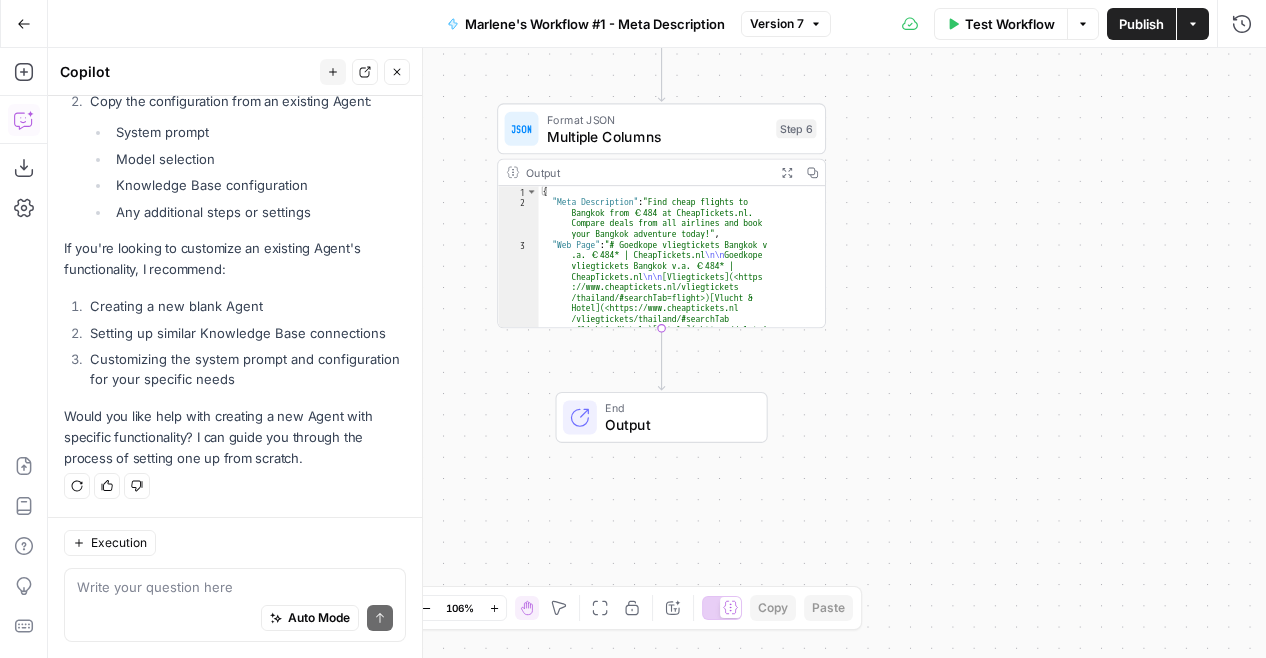 click at bounding box center [235, 587] 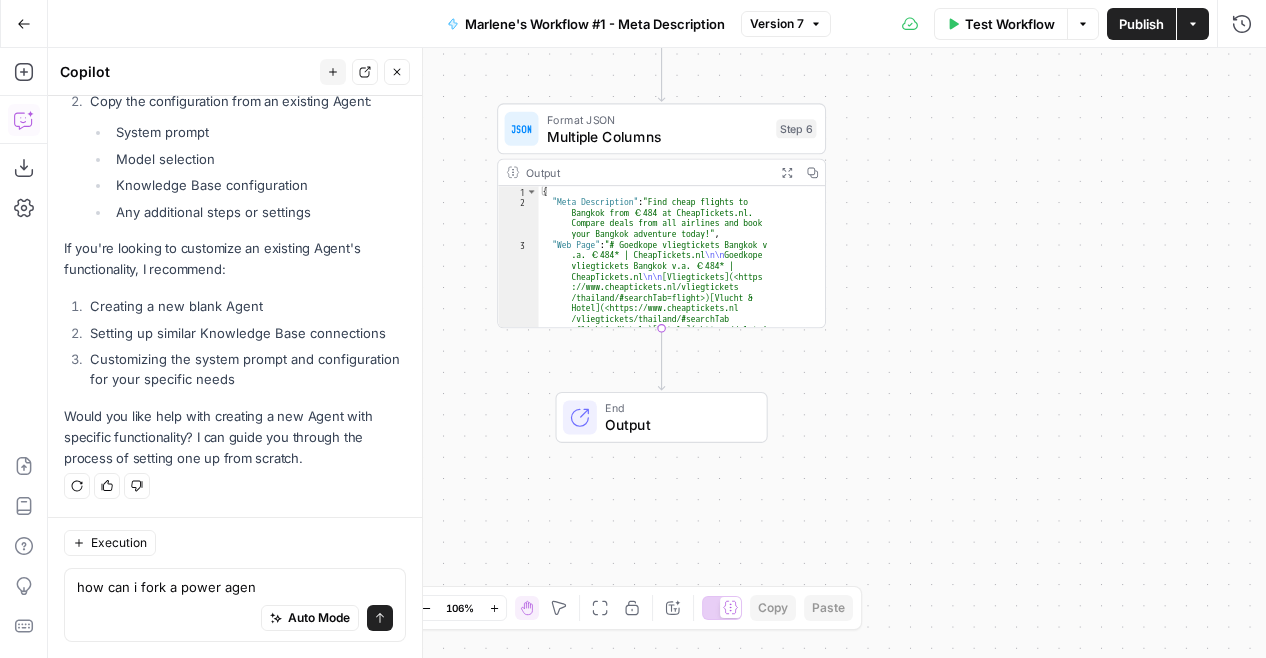 type on "how can i fork a power agent" 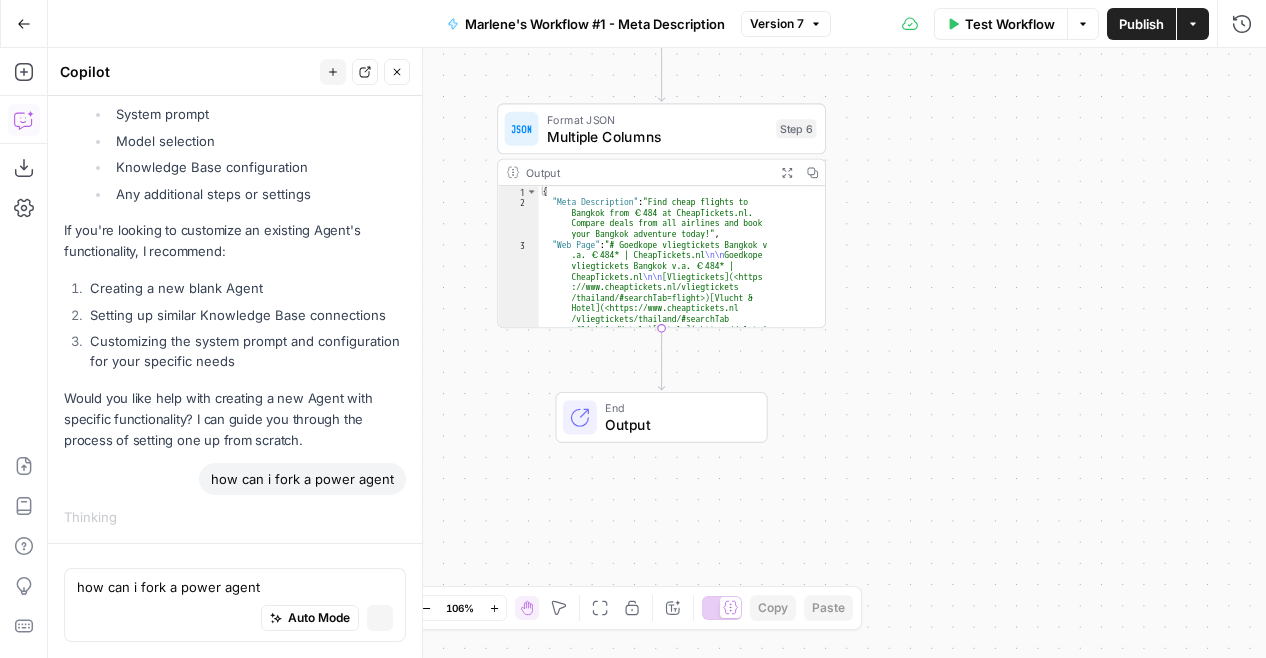 type 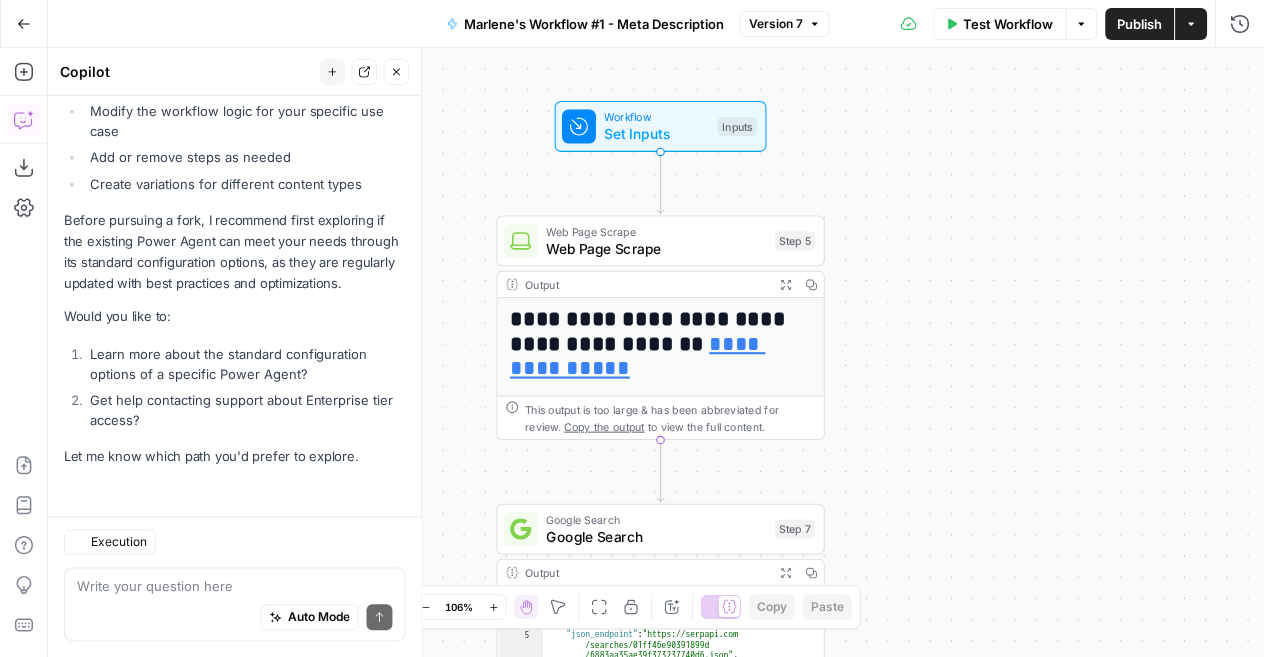 scroll, scrollTop: 1966, scrollLeft: 0, axis: vertical 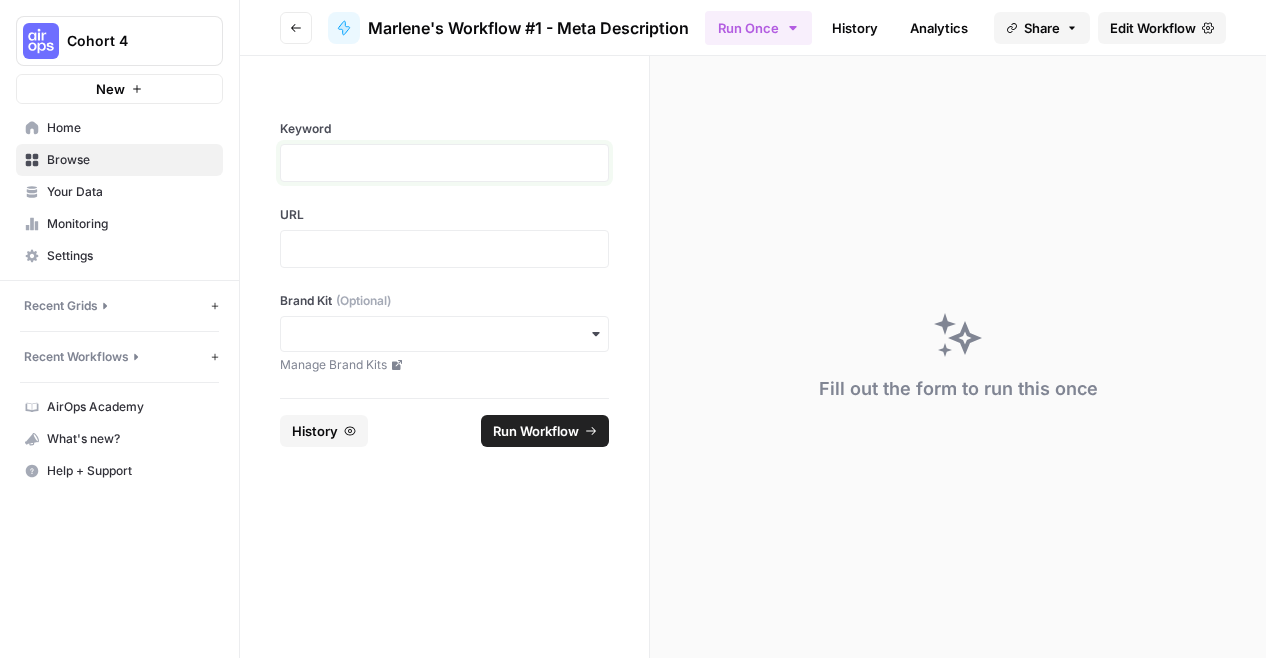 click at bounding box center (444, 163) 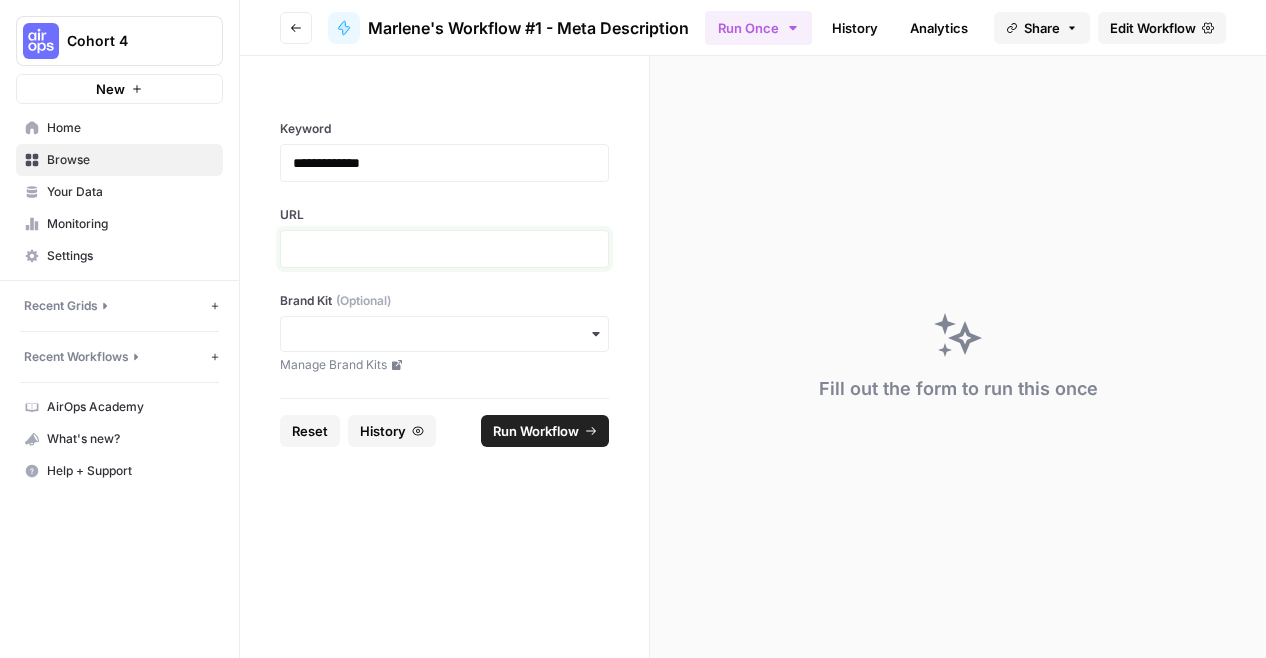 click at bounding box center (444, 249) 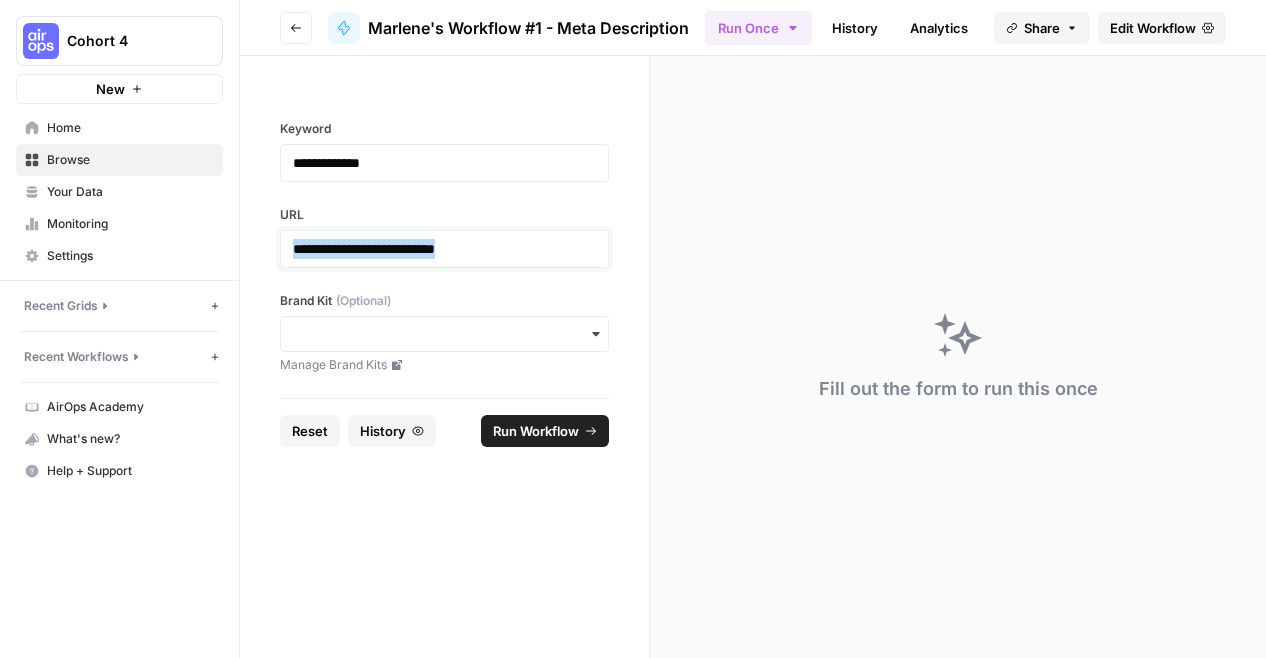 drag, startPoint x: 513, startPoint y: 242, endPoint x: 254, endPoint y: 229, distance: 259.32605 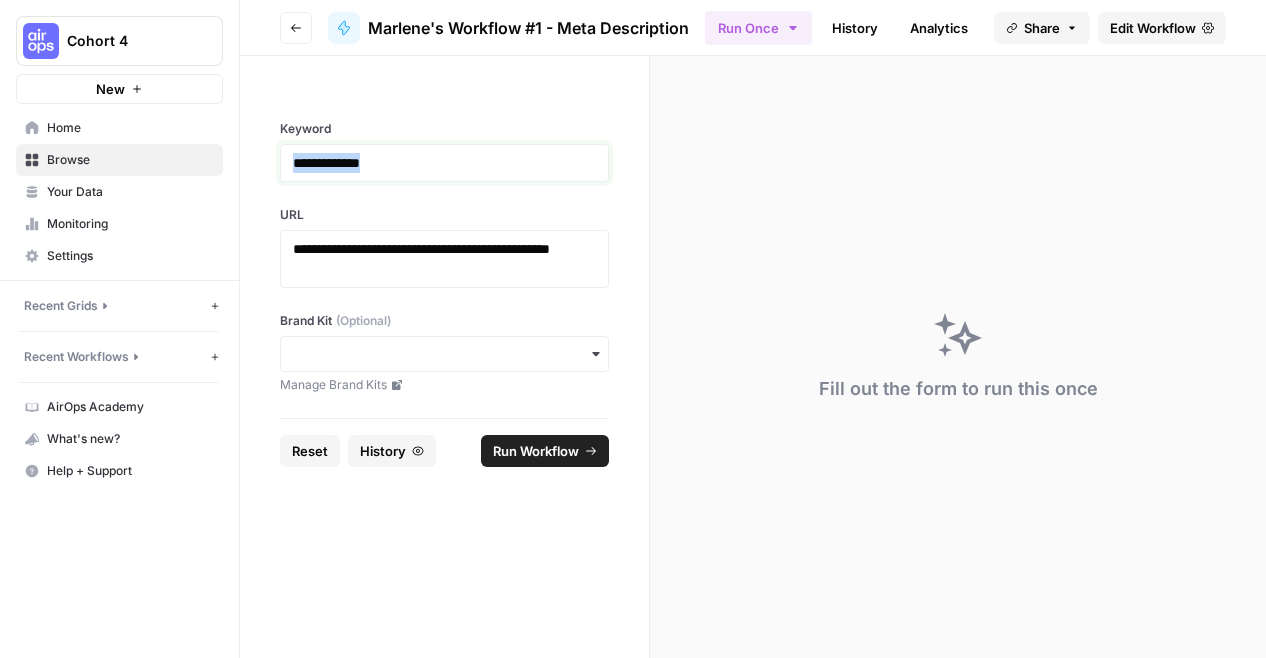 drag, startPoint x: 419, startPoint y: 168, endPoint x: 264, endPoint y: 164, distance: 155.0516 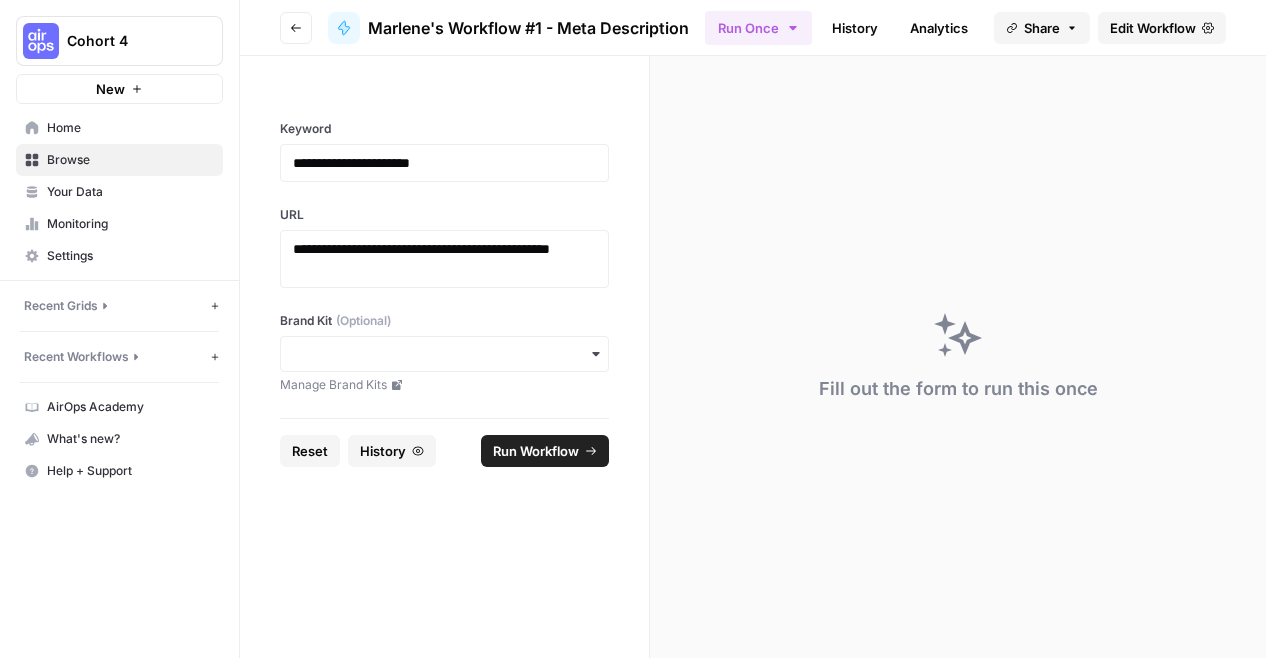 click on "Run Workflow" at bounding box center [536, 451] 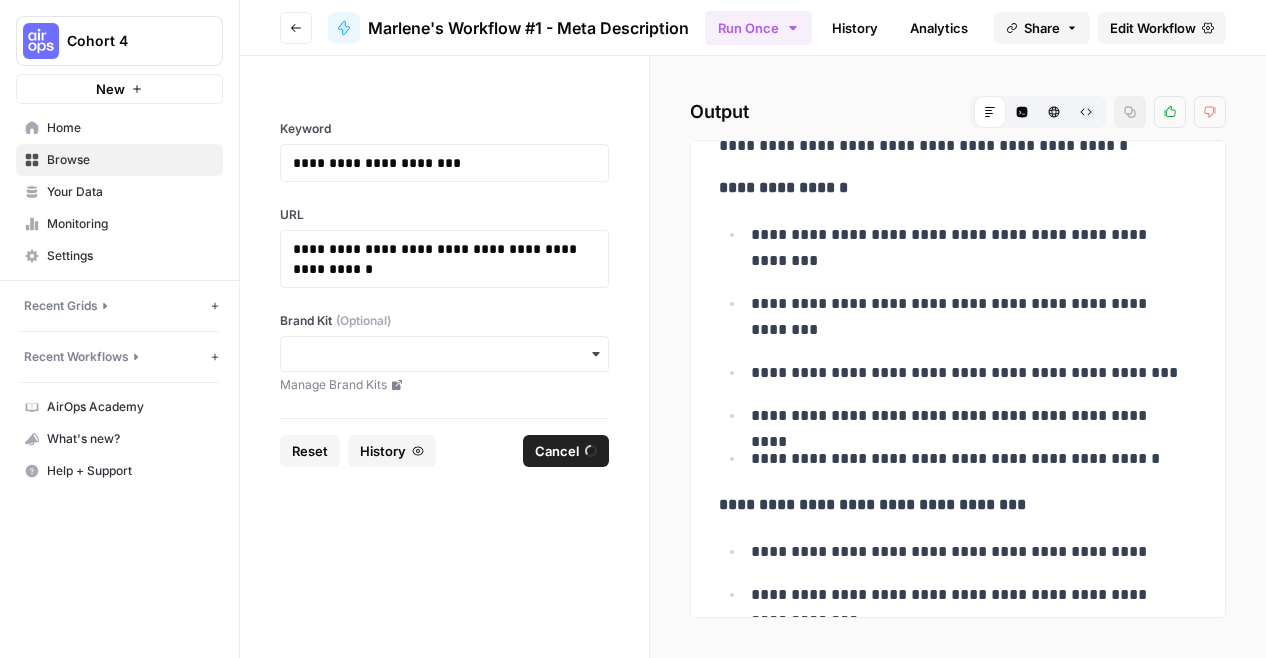 scroll, scrollTop: 59, scrollLeft: 0, axis: vertical 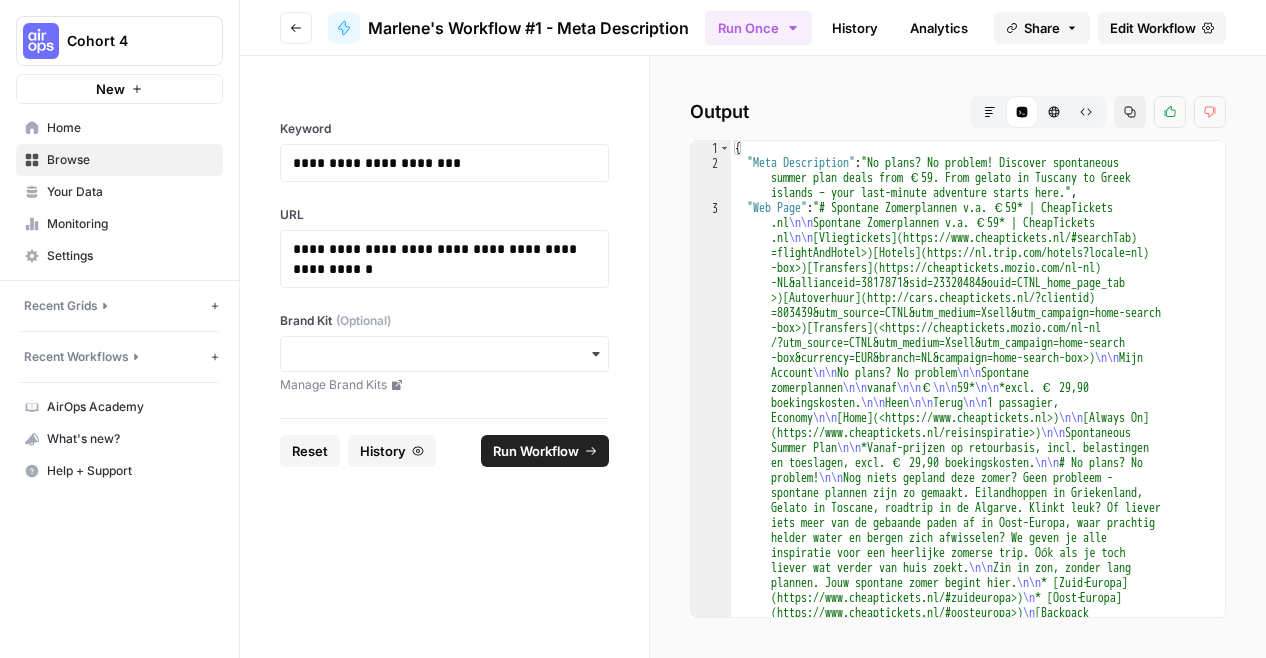 click on "Marlene's Workflow #1 - Meta Description" at bounding box center [528, 28] 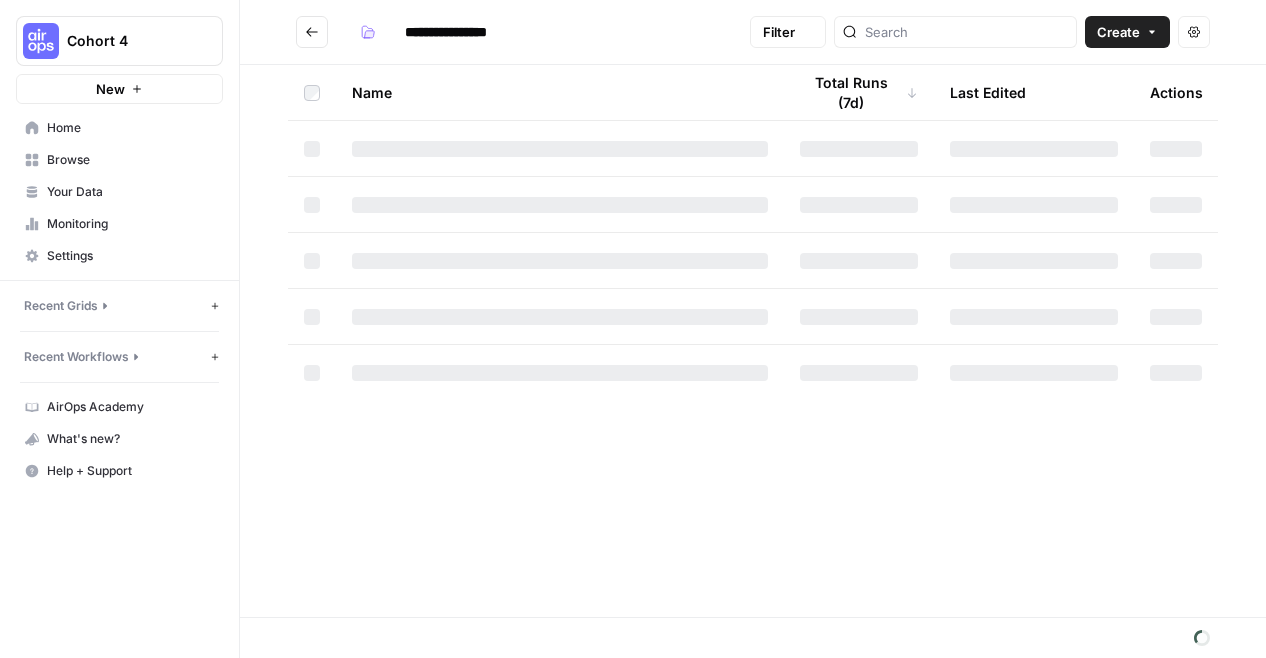 scroll, scrollTop: 0, scrollLeft: 0, axis: both 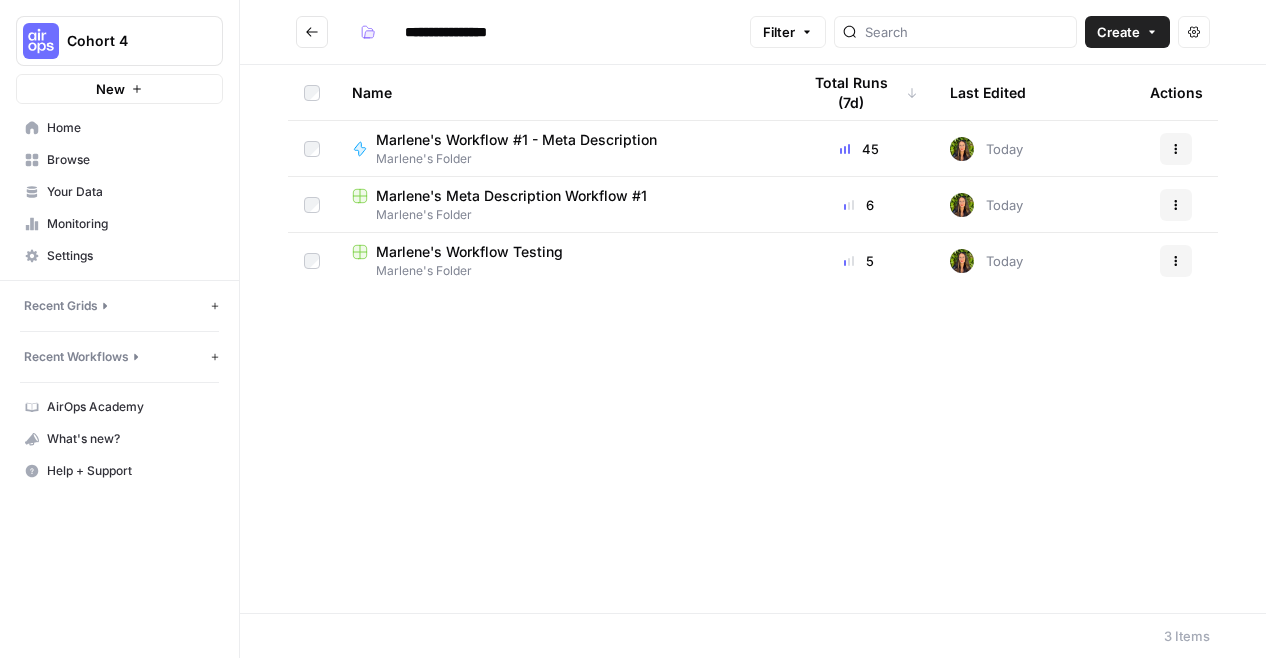 click 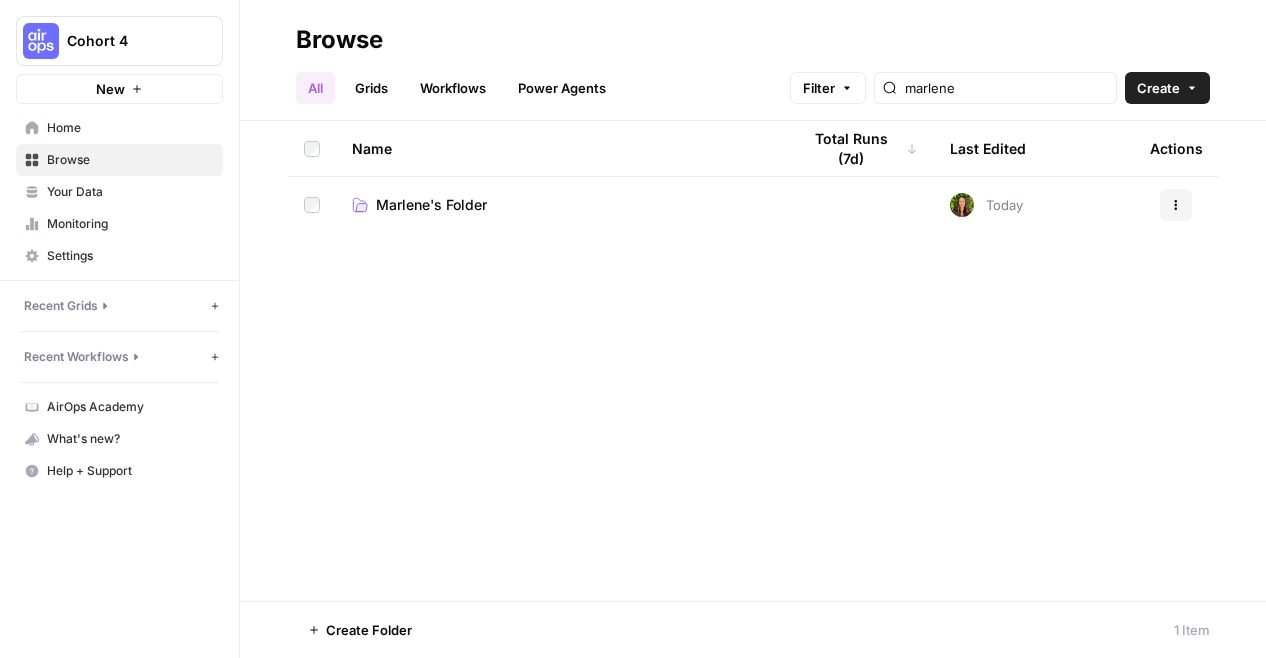 click on "Workflows" at bounding box center [453, 88] 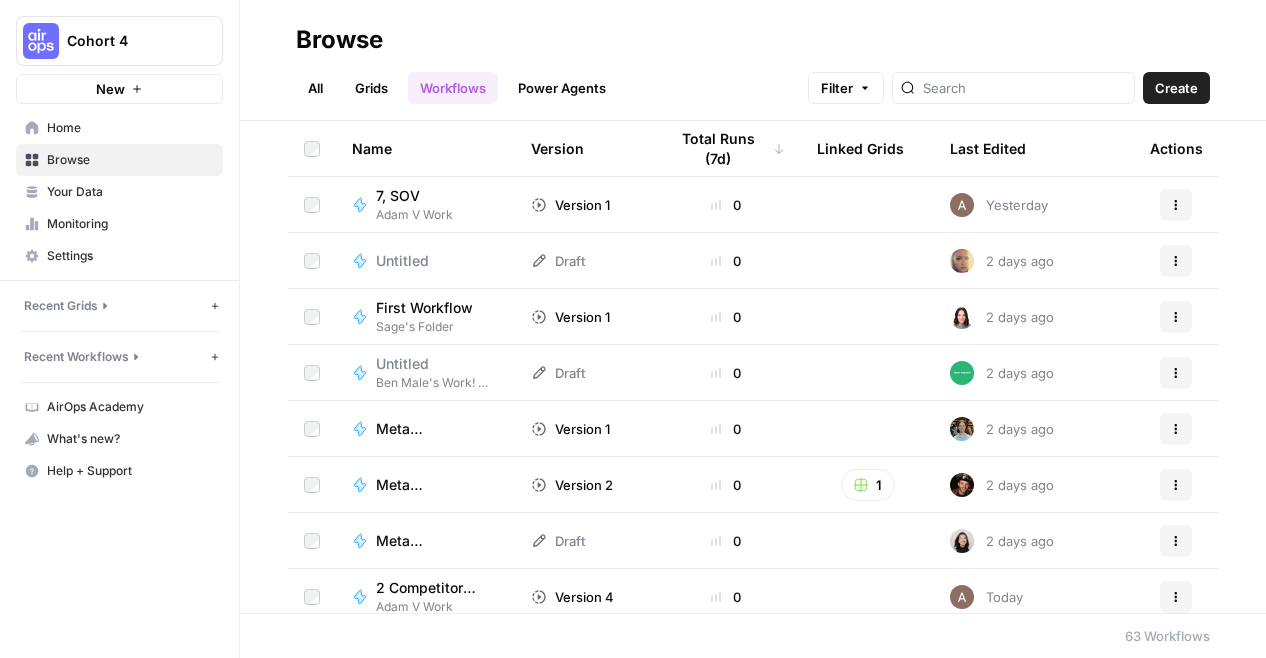 scroll, scrollTop: 2746, scrollLeft: 0, axis: vertical 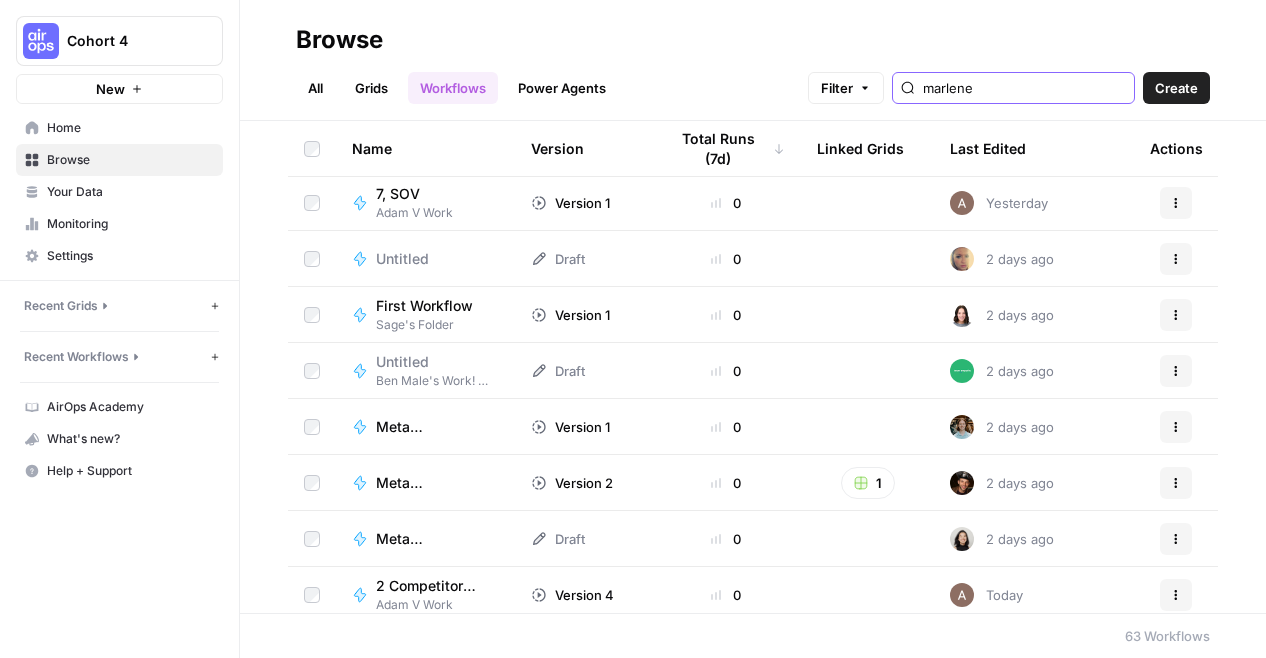 type on "marlene" 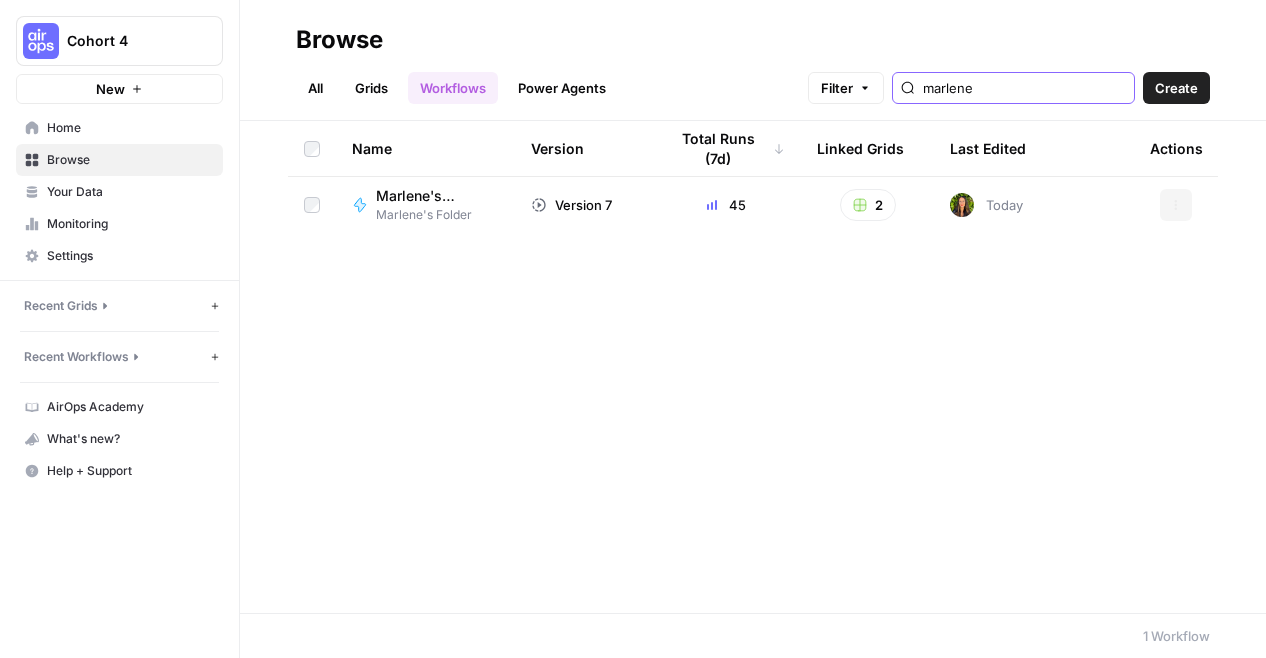 scroll, scrollTop: 0, scrollLeft: 0, axis: both 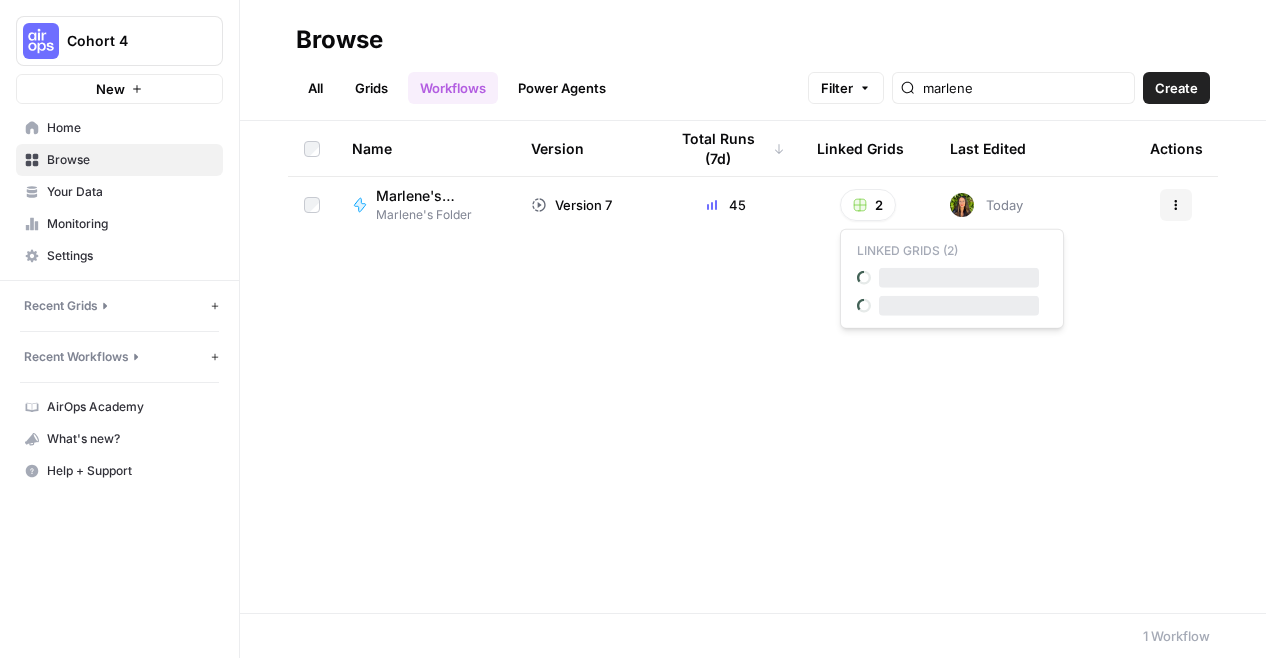 click 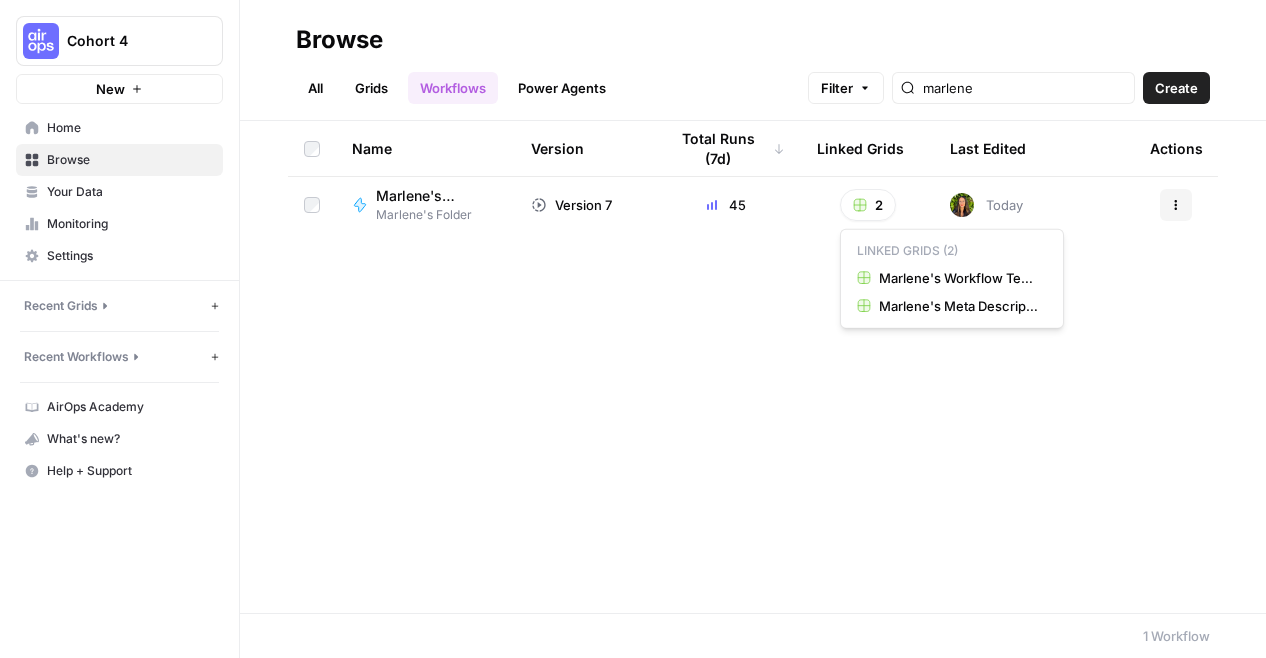 click on "Name Version Total Runs (7d) Linked Grids Last Edited Actions [FIRST]'s Workflow #1 - Meta Description [FIRST]'s Folder   Version 7 45 2 Today Actions" at bounding box center [753, 367] 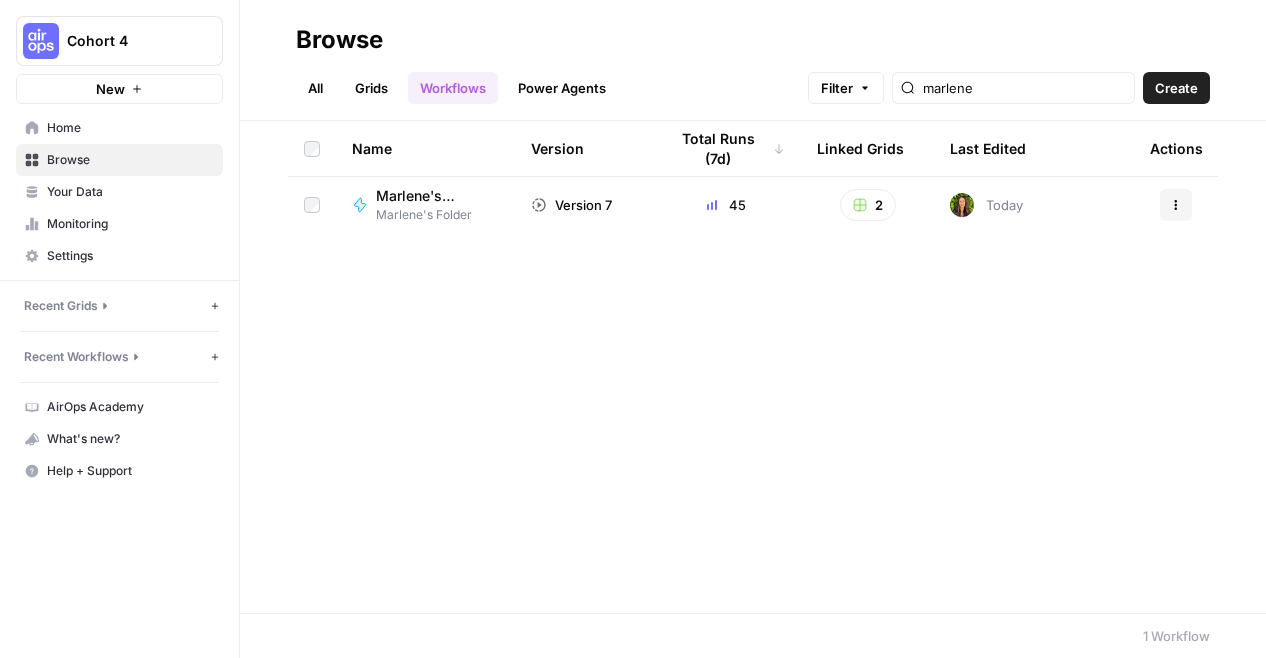 click on "Marlene's Workflow #1 - Meta Description" at bounding box center [429, 196] 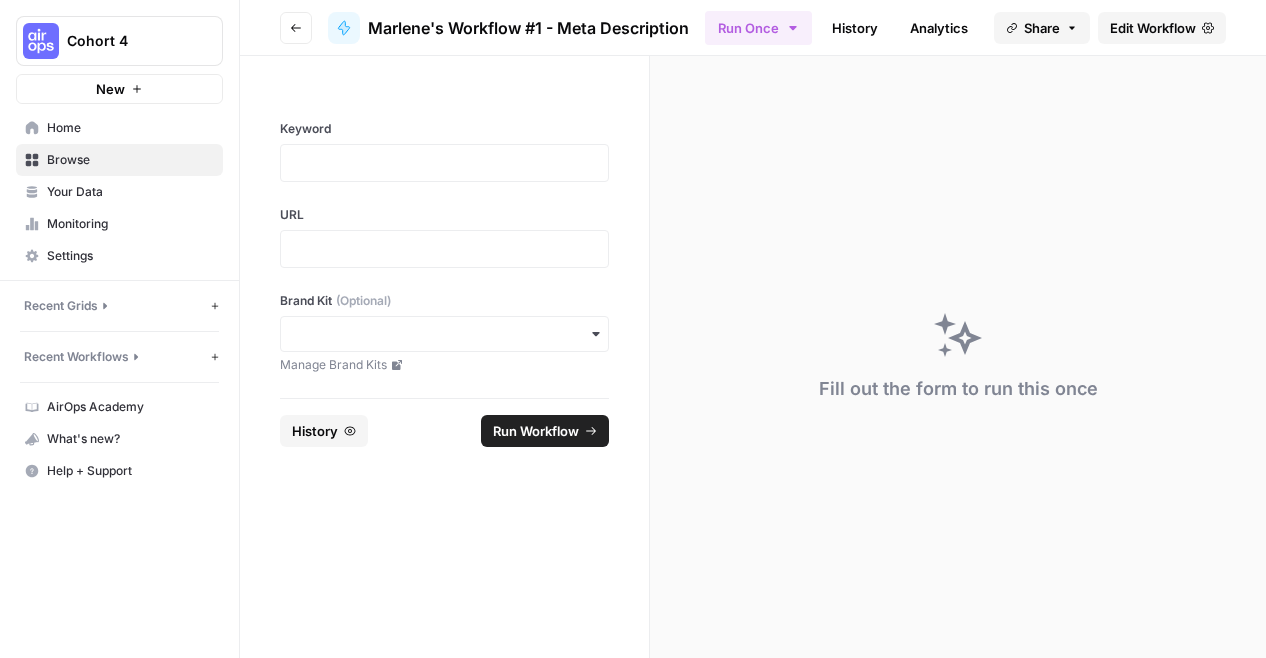 click on "Go back Marlene's Workflow #1 - Meta Description Run Once History Analytics Integrate Share Edit Workflow" at bounding box center (753, 28) 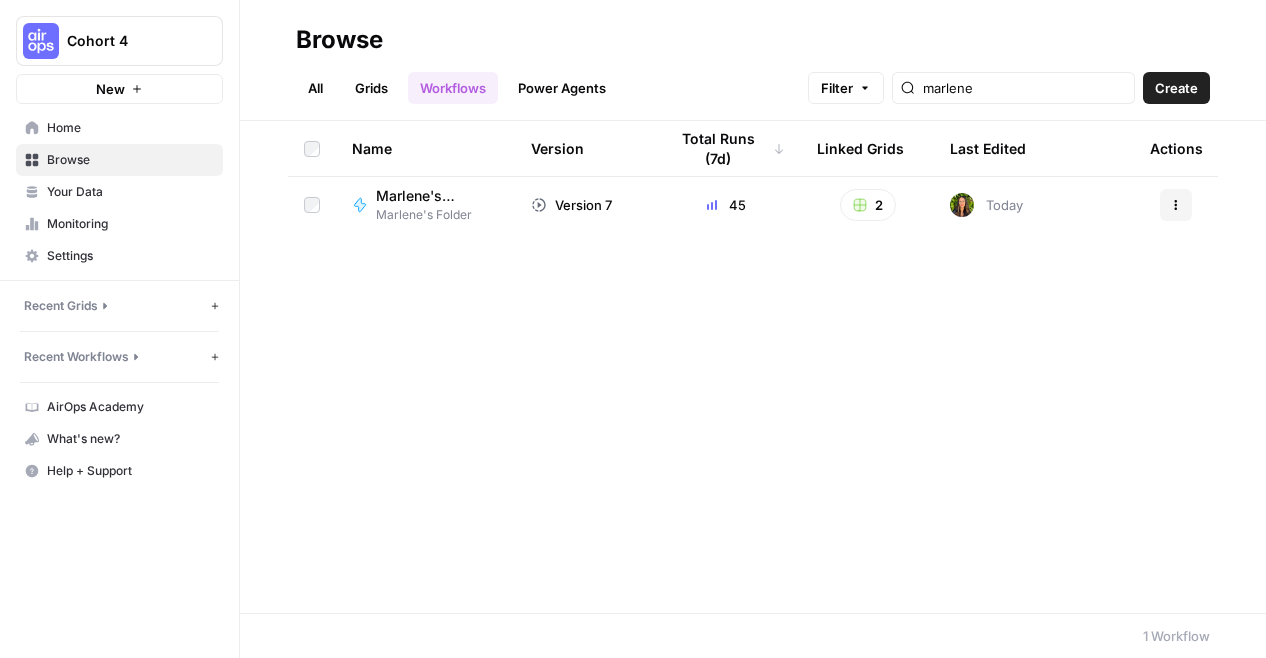 click on "Grids" at bounding box center [371, 88] 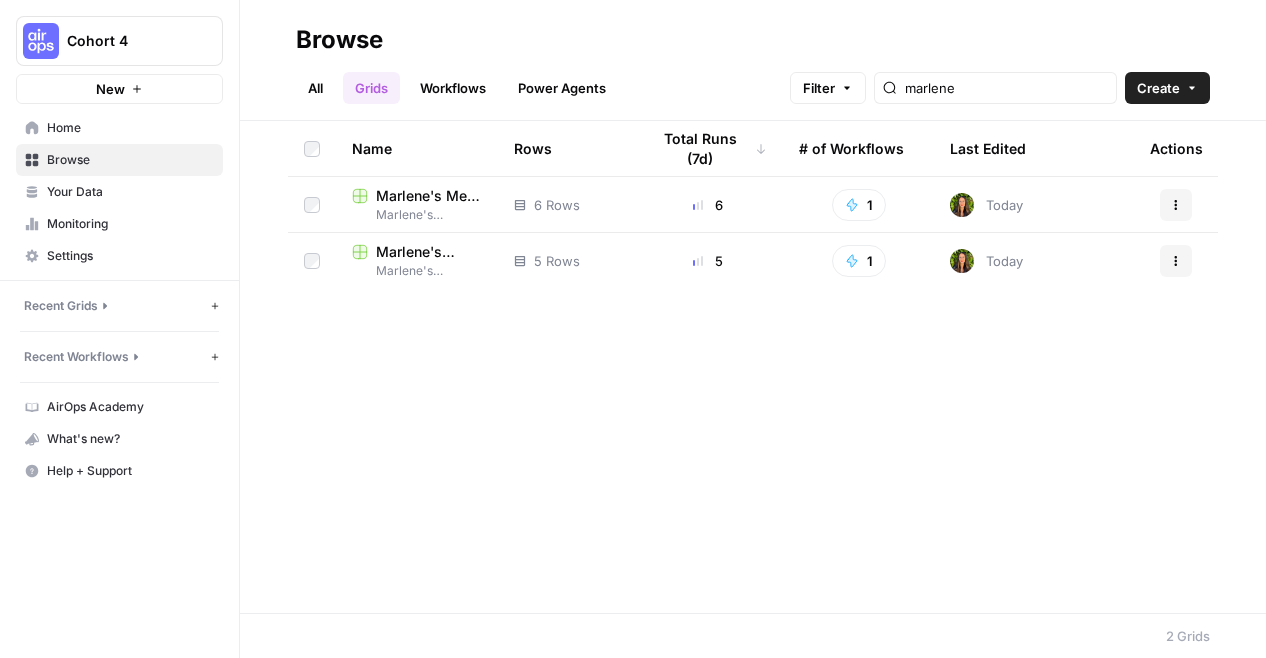 click on "Marlene's Workflow Testing" at bounding box center (429, 252) 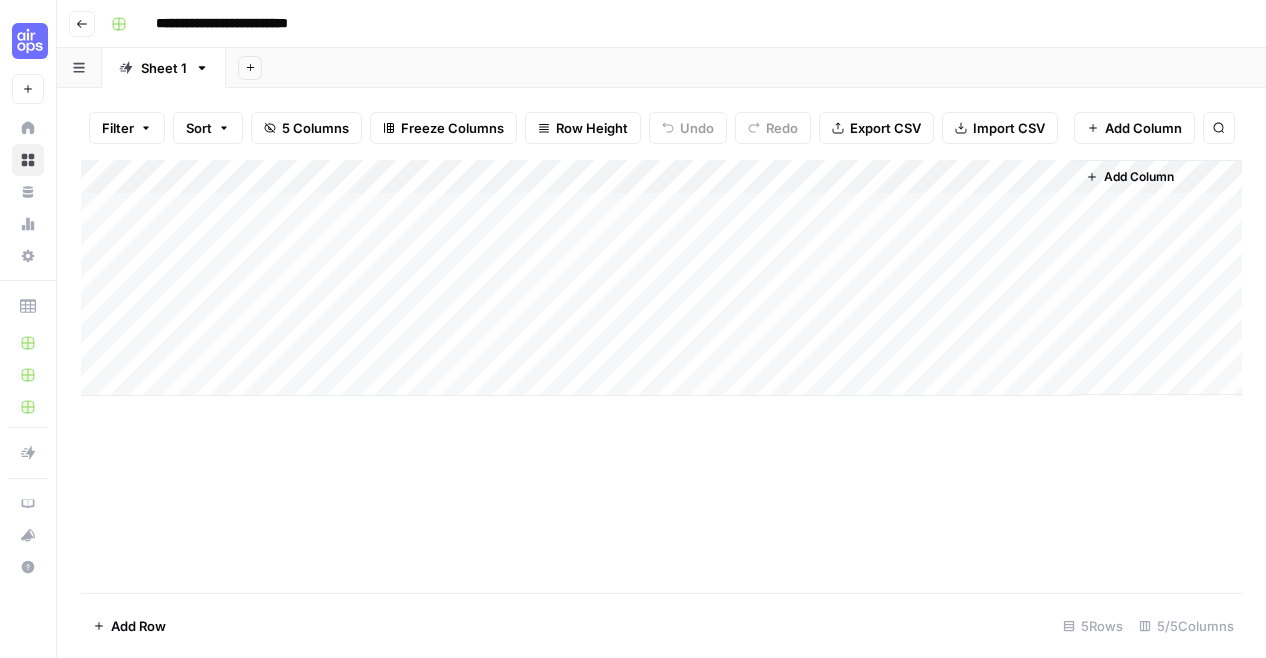 click on "Go back" at bounding box center (82, 24) 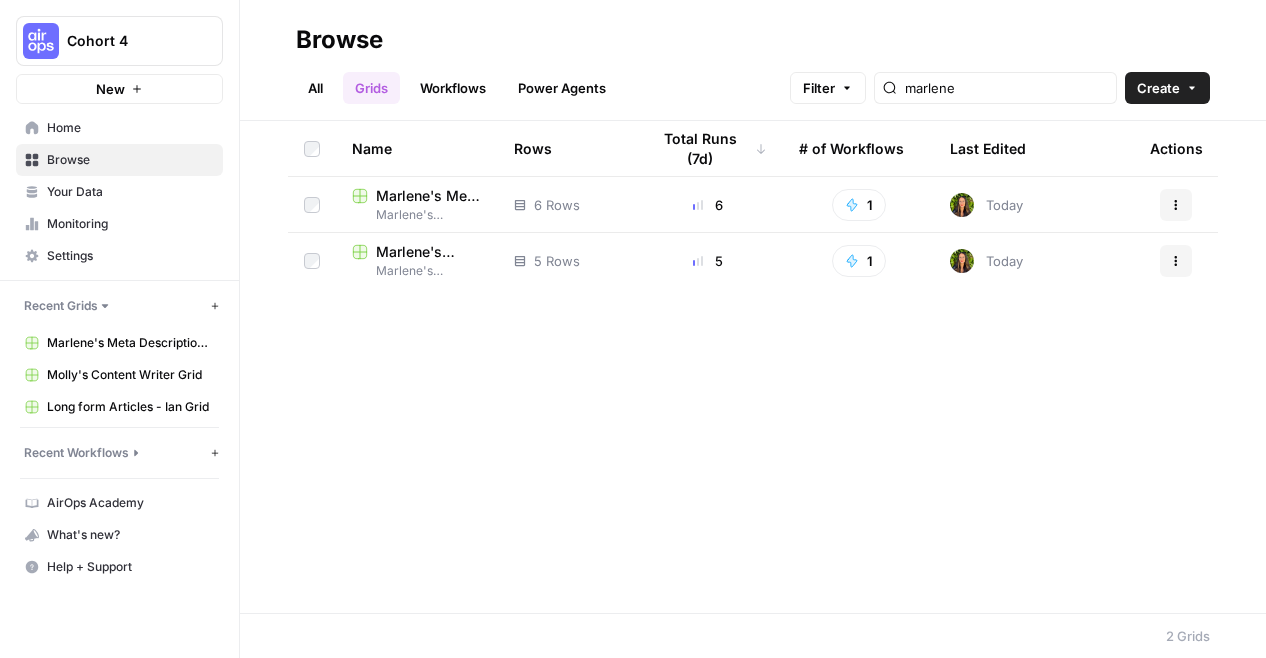 click on "Marlene's Meta Description Workflow #1" at bounding box center [429, 196] 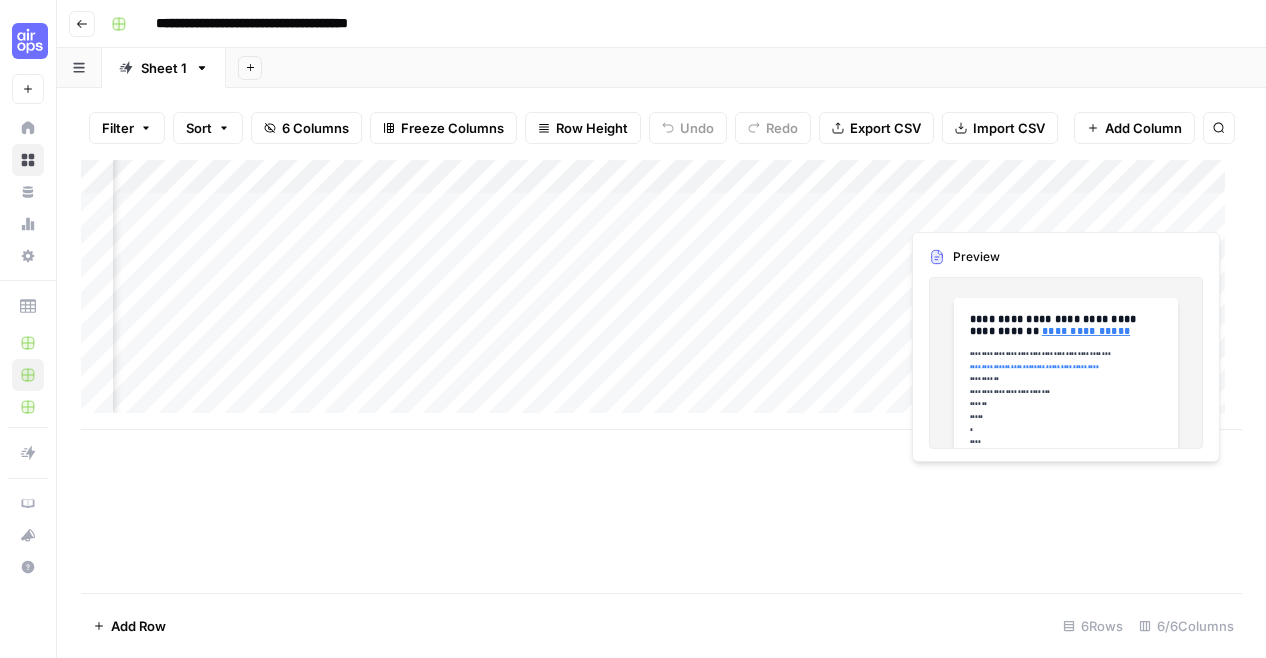 scroll, scrollTop: 0, scrollLeft: 146, axis: horizontal 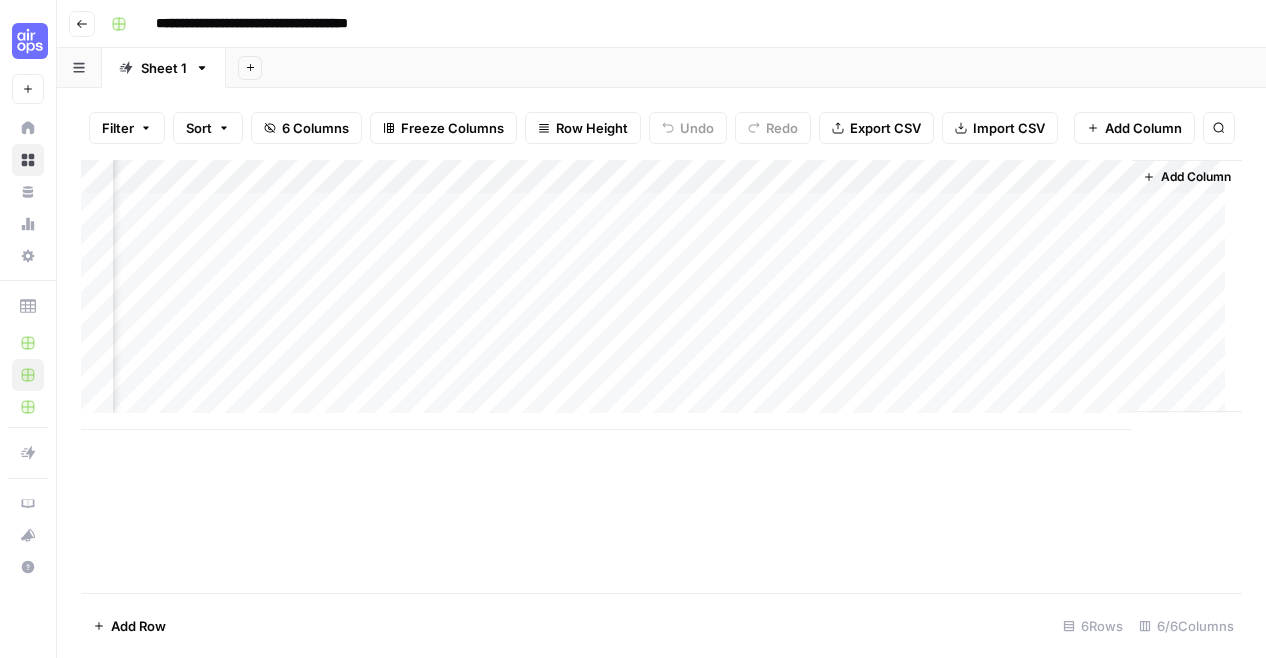 click on "Add Column" at bounding box center [1196, 177] 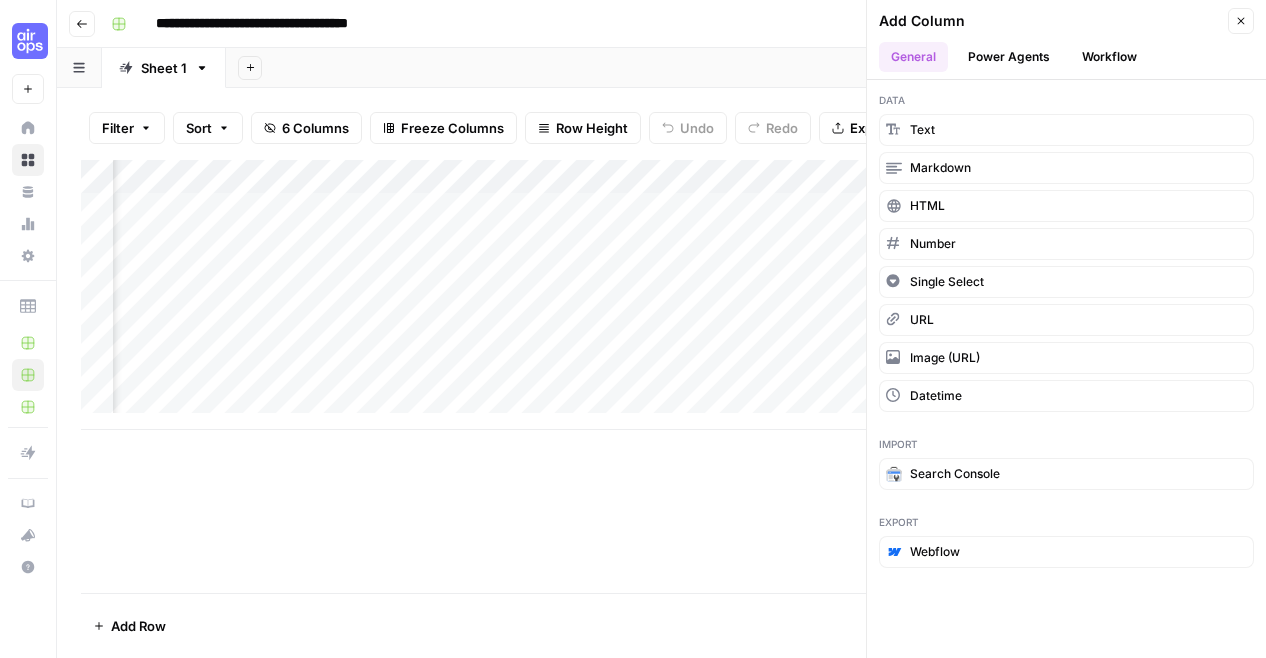 click on "Power Agents" at bounding box center [1009, 57] 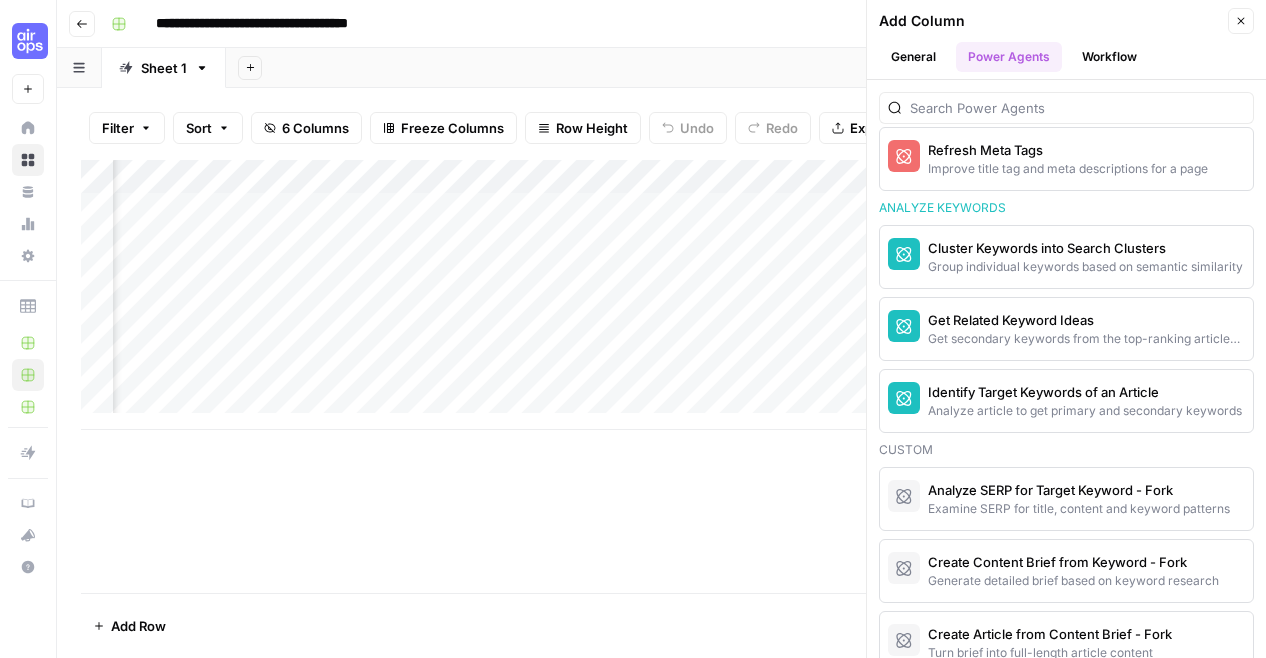 scroll, scrollTop: 1535, scrollLeft: 0, axis: vertical 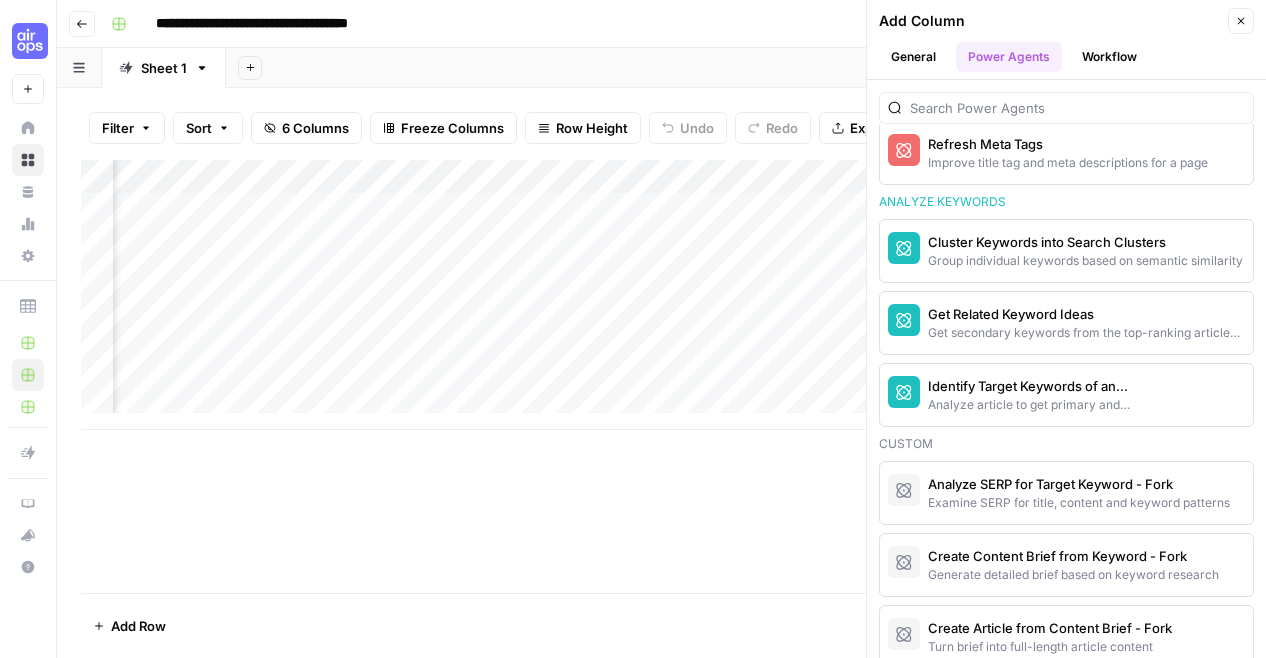 click on "Identify Target Keywords of an Article Analyze article to get primary and secondary keywords" at bounding box center (1013, 395) 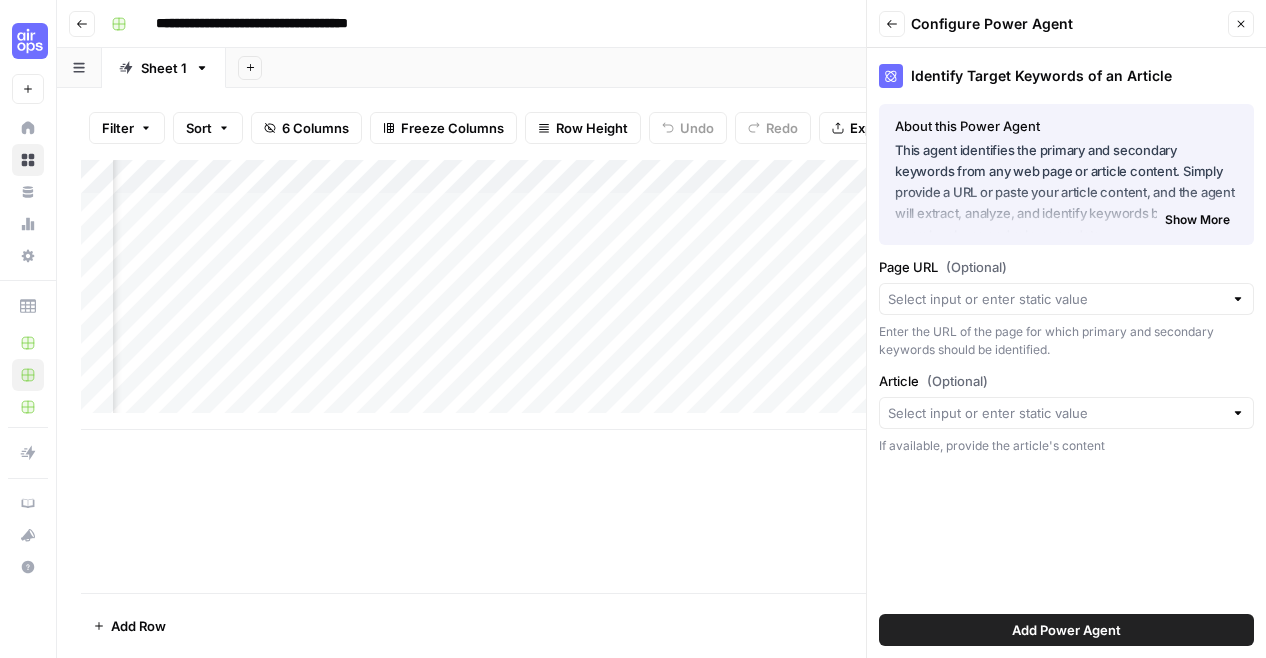 click on "Show More" at bounding box center [1197, 220] 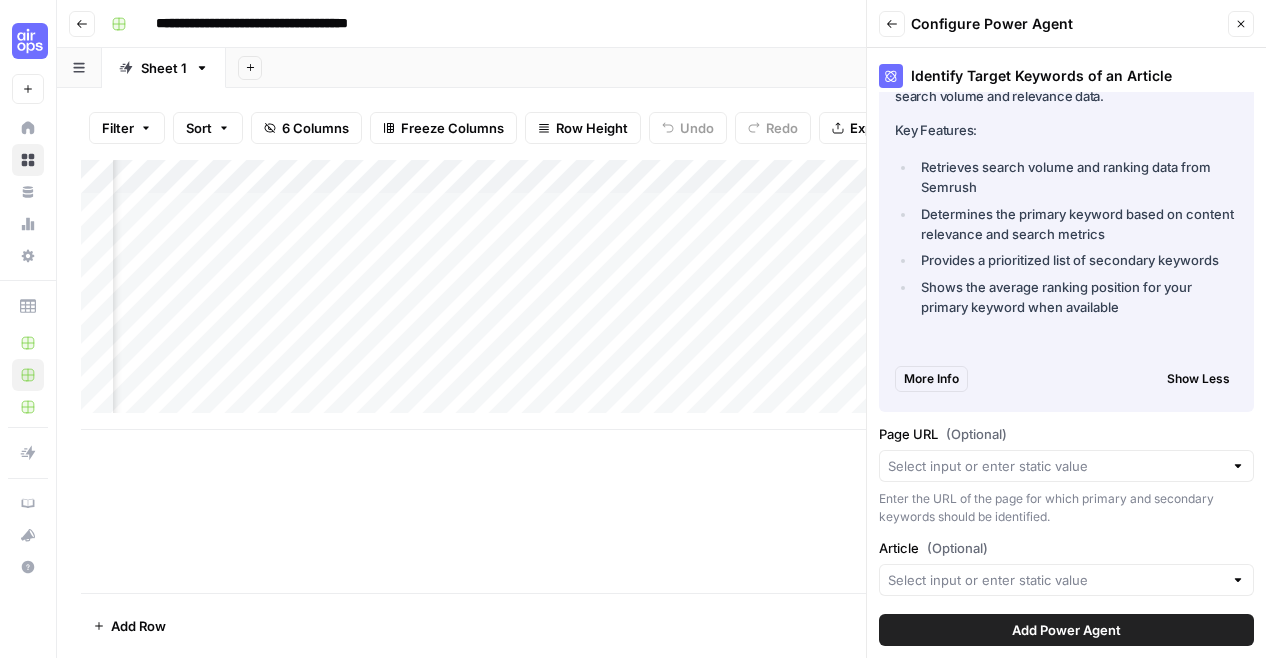 scroll, scrollTop: 170, scrollLeft: 0, axis: vertical 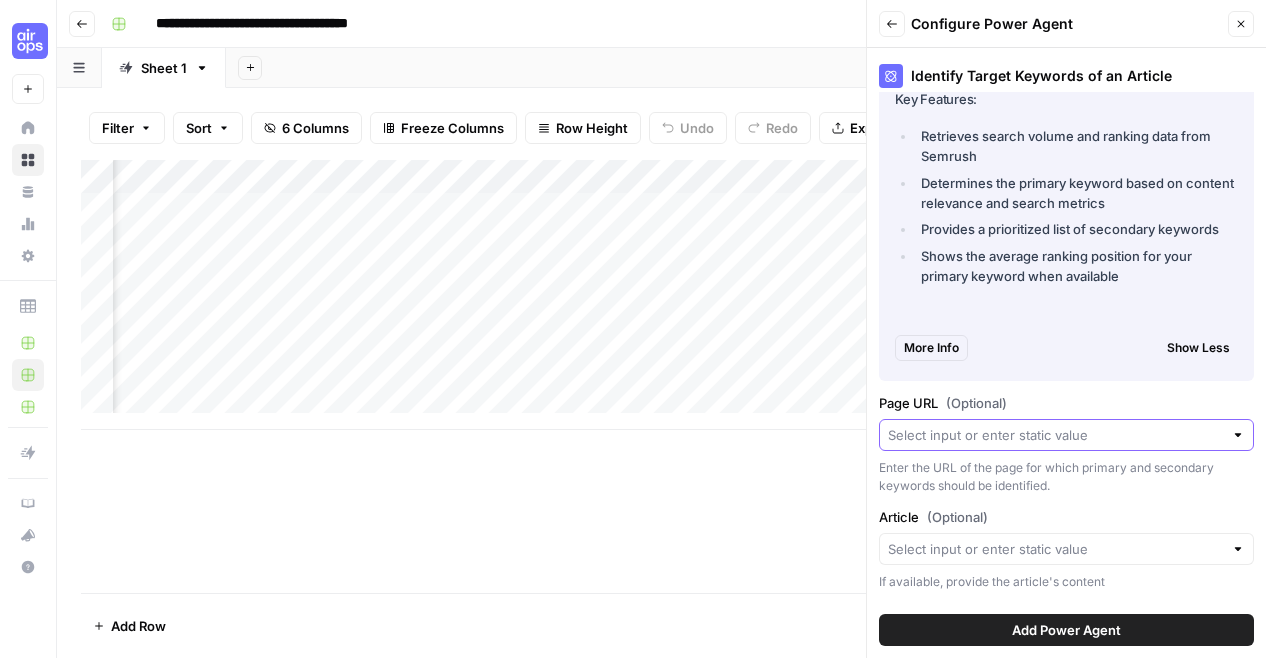click on "Page URL   (Optional)" at bounding box center [1055, 435] 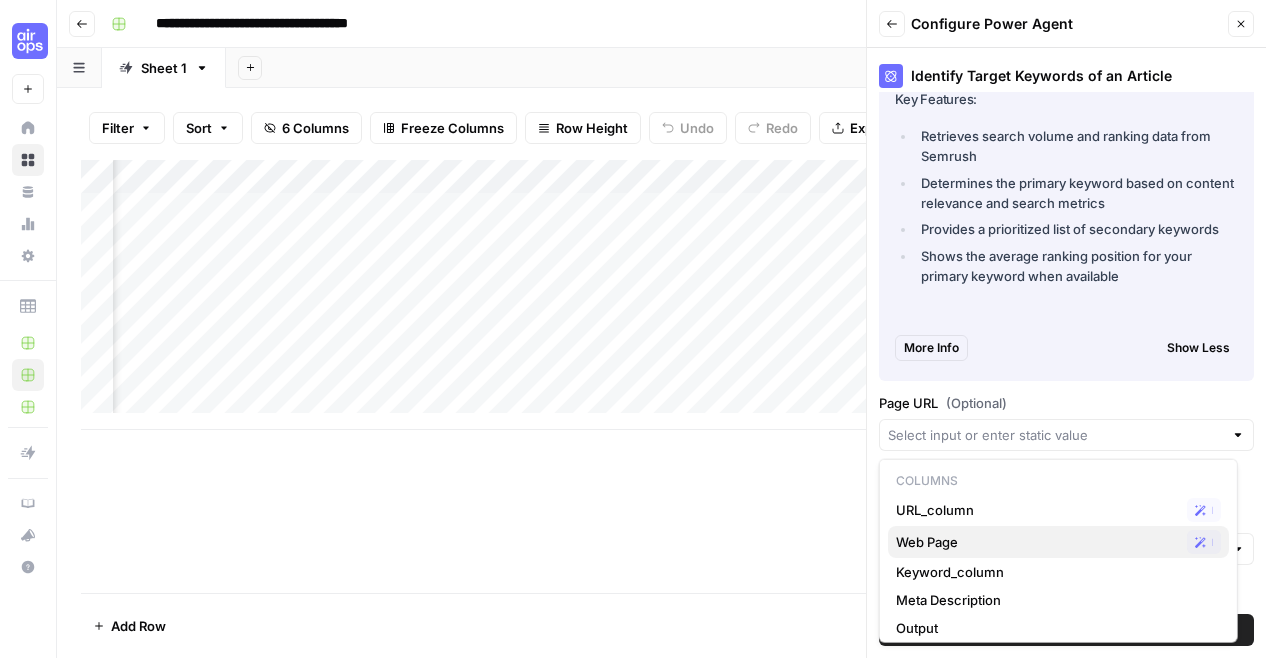 click on "Web Page Possible Match" at bounding box center [1058, 542] 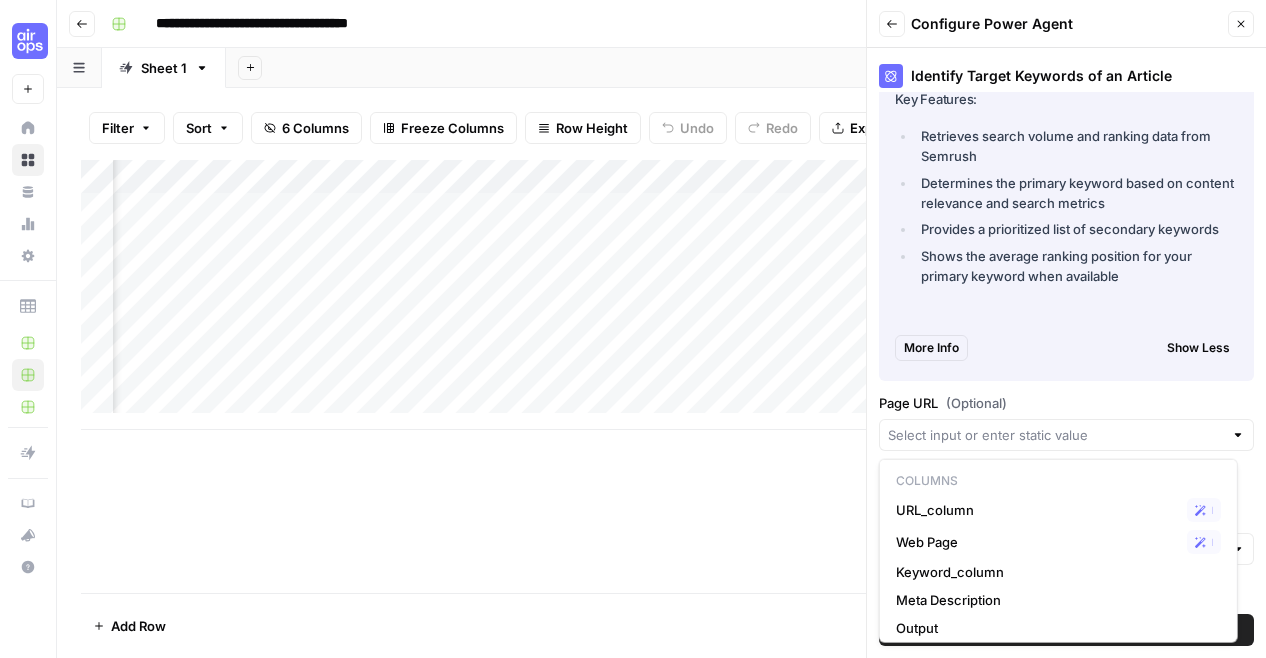 type on "Web Page" 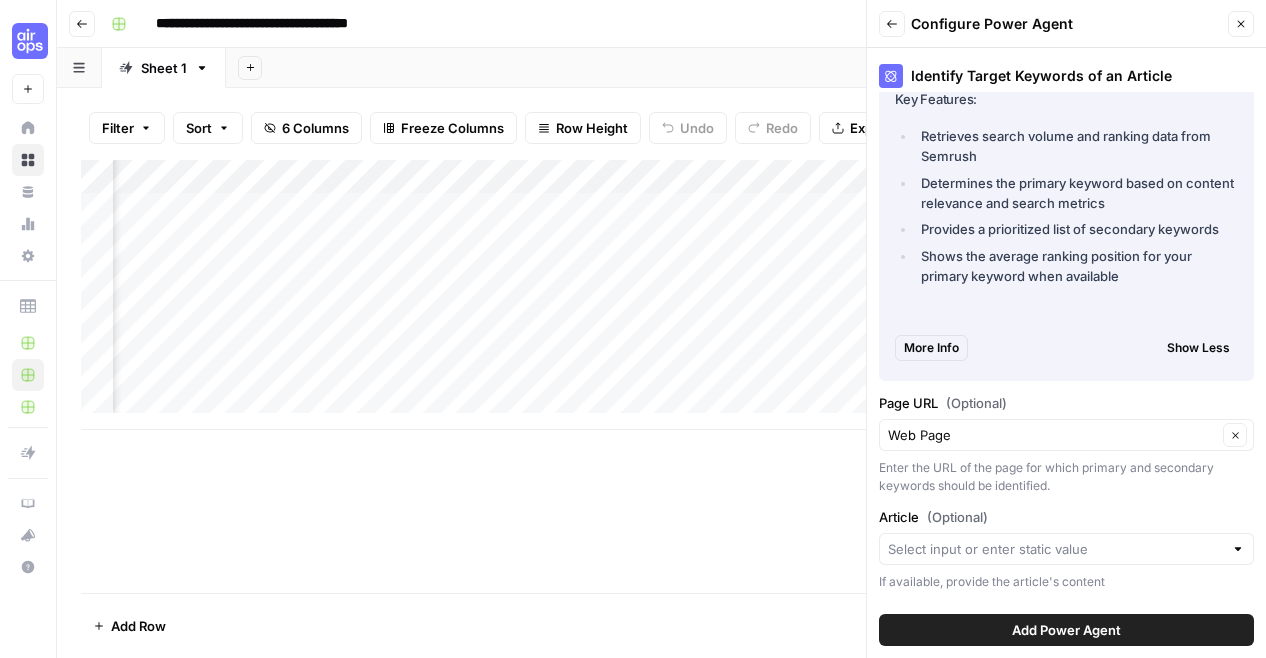 click at bounding box center [1066, 549] 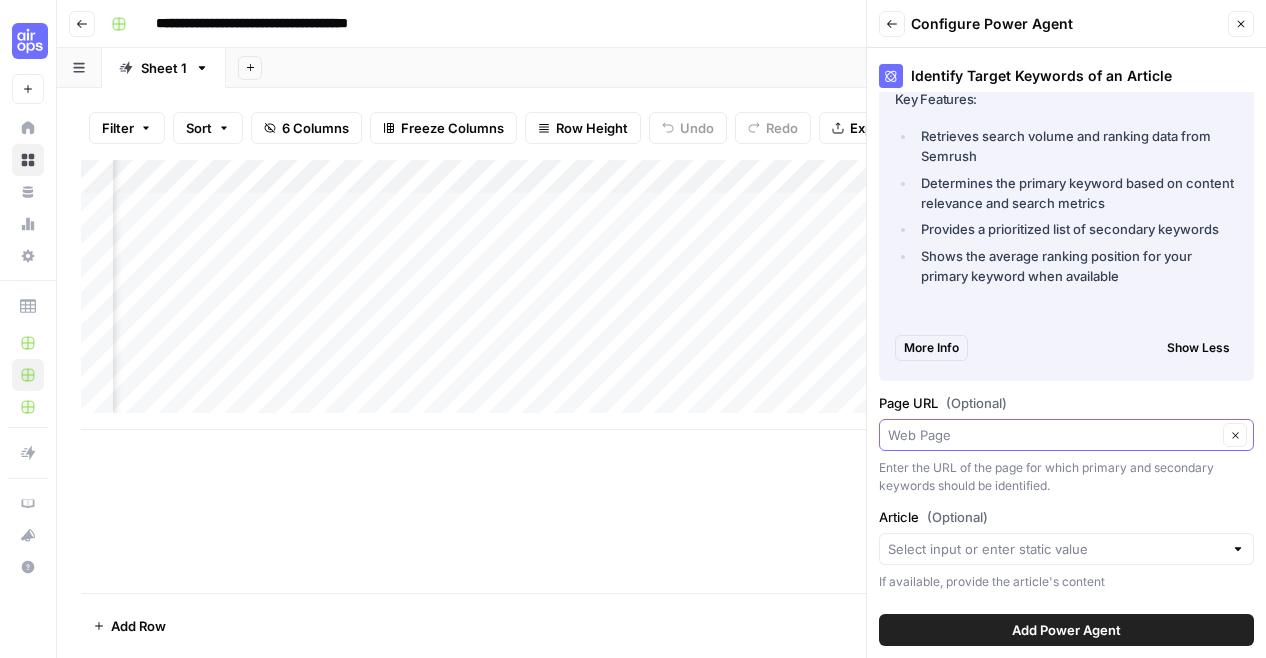 click on "Page URL   (Optional)" at bounding box center [1052, 435] 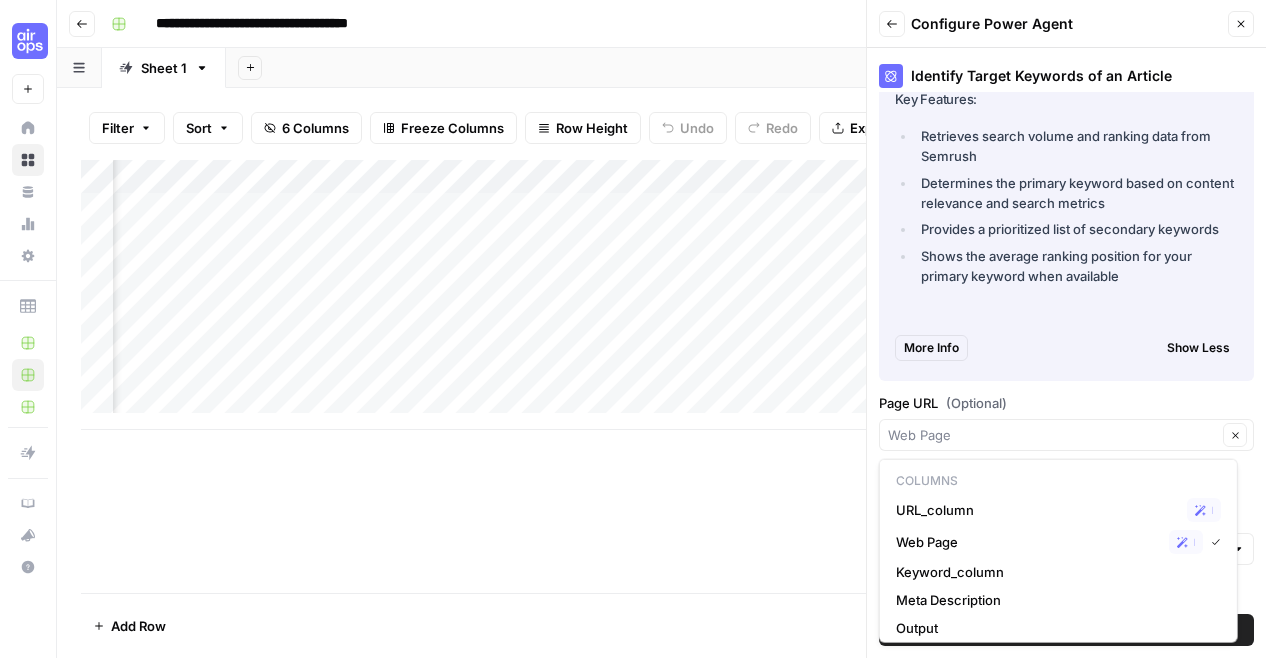 scroll, scrollTop: 0, scrollLeft: 0, axis: both 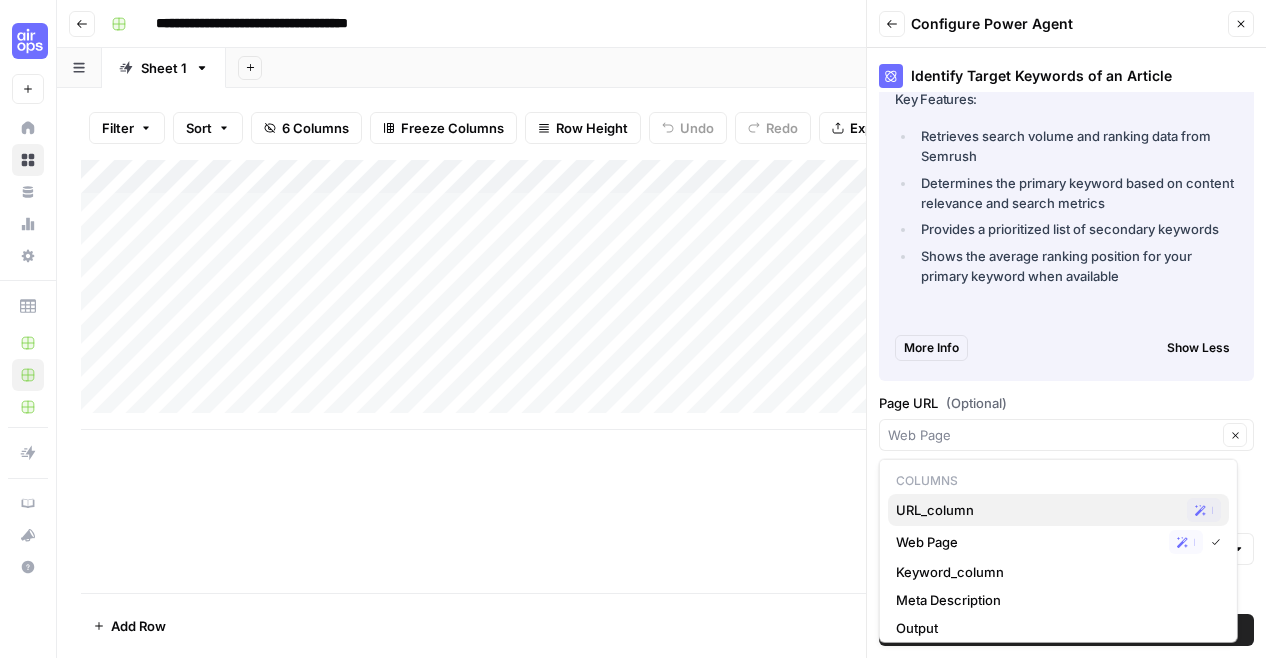 click on "URL_column Possible Match" at bounding box center (1058, 510) 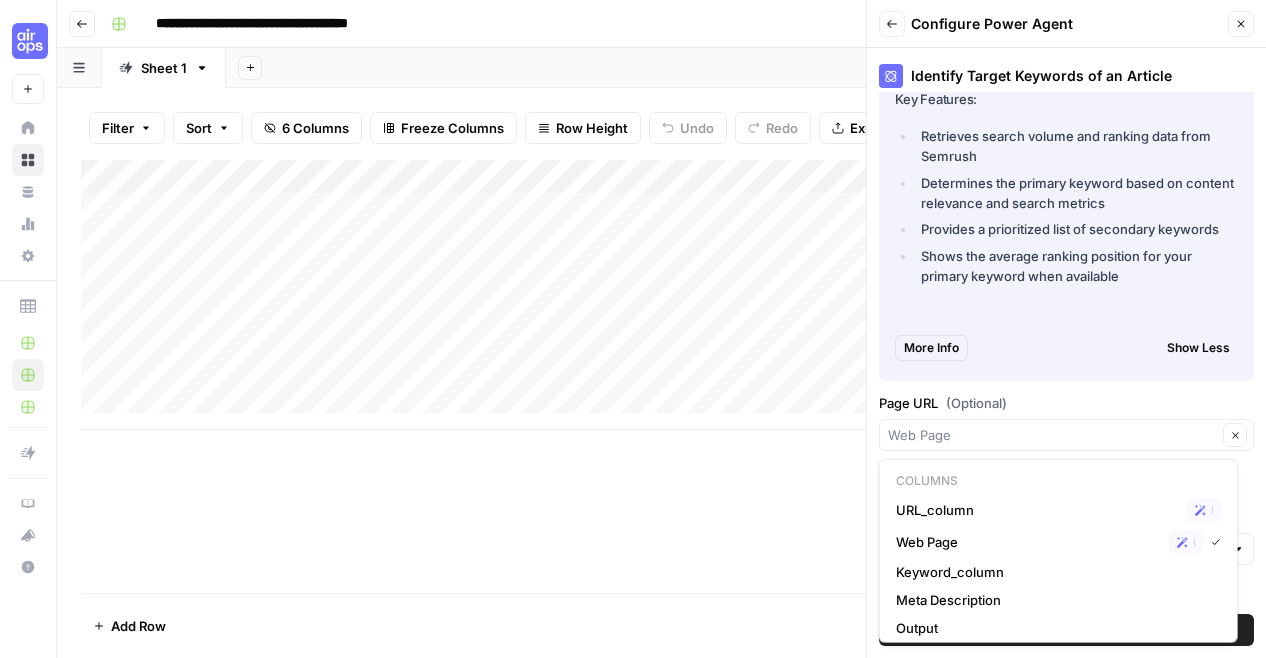 type on "URL_column" 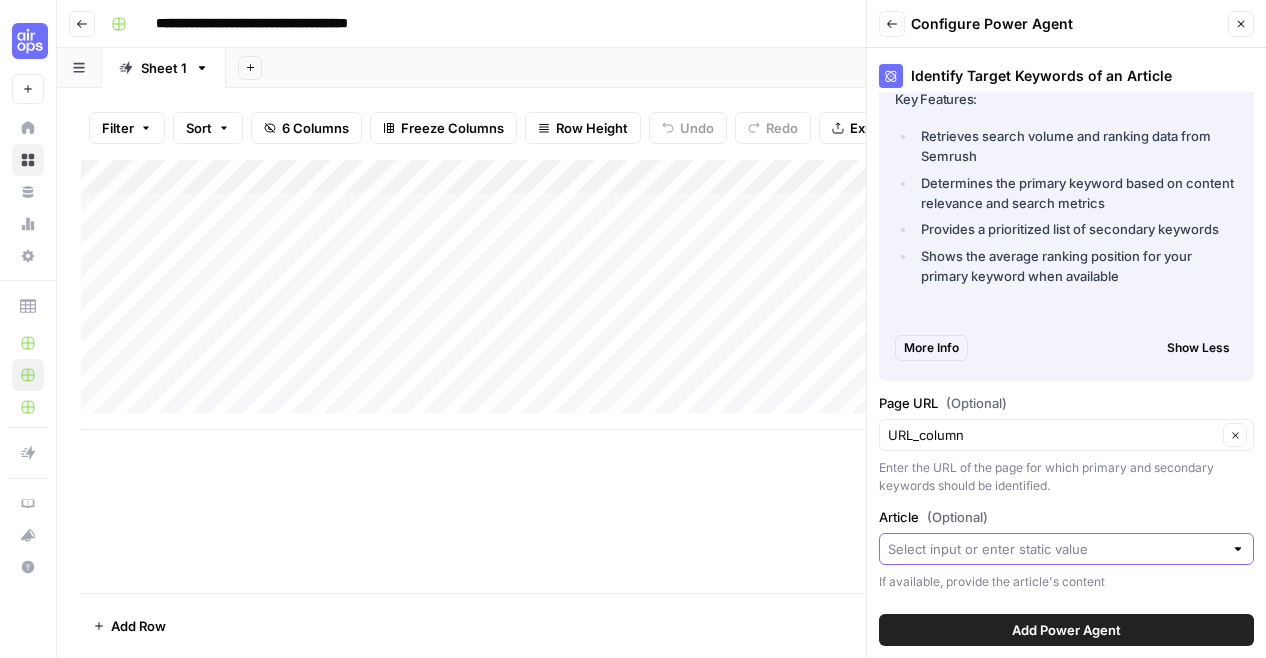 click on "Article   (Optional)" at bounding box center [1055, 549] 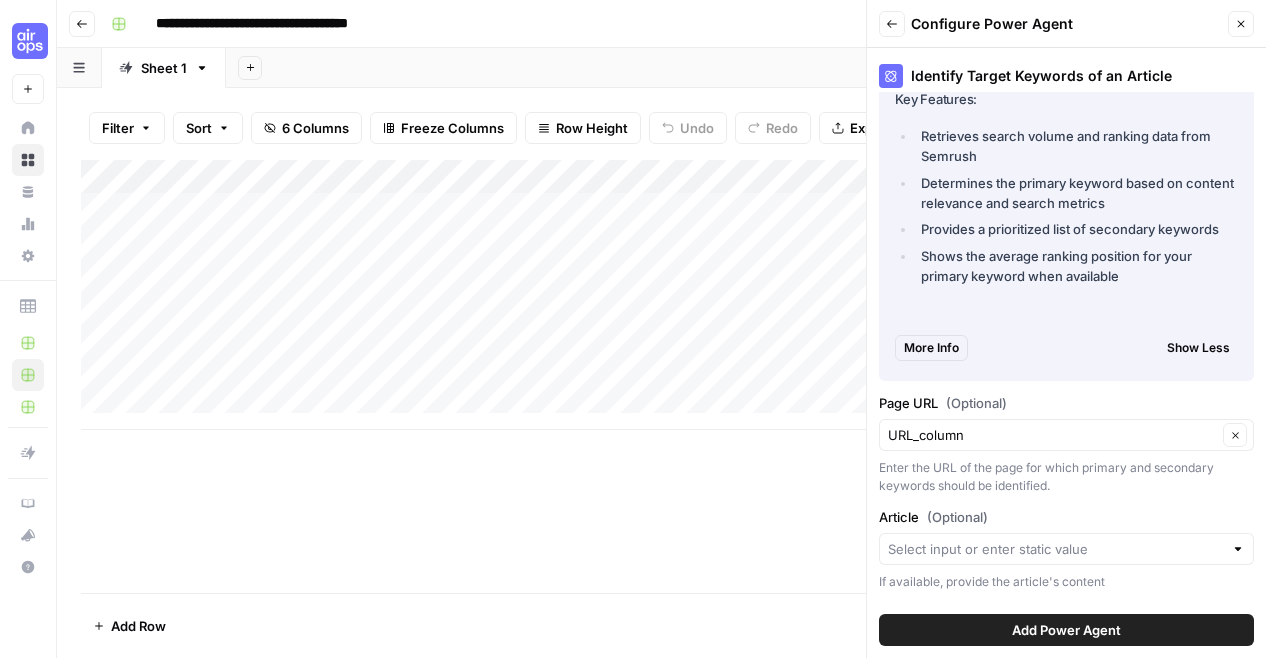 click on "Add Column" at bounding box center (661, 376) 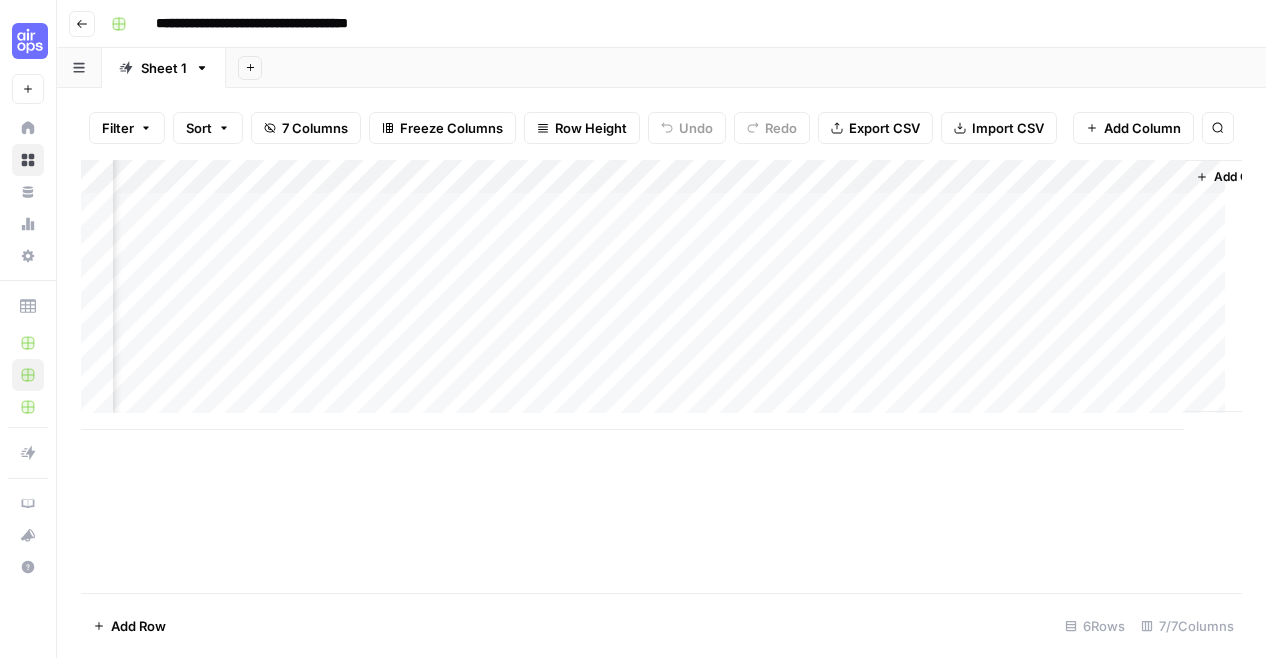 scroll, scrollTop: 0, scrollLeft: 326, axis: horizontal 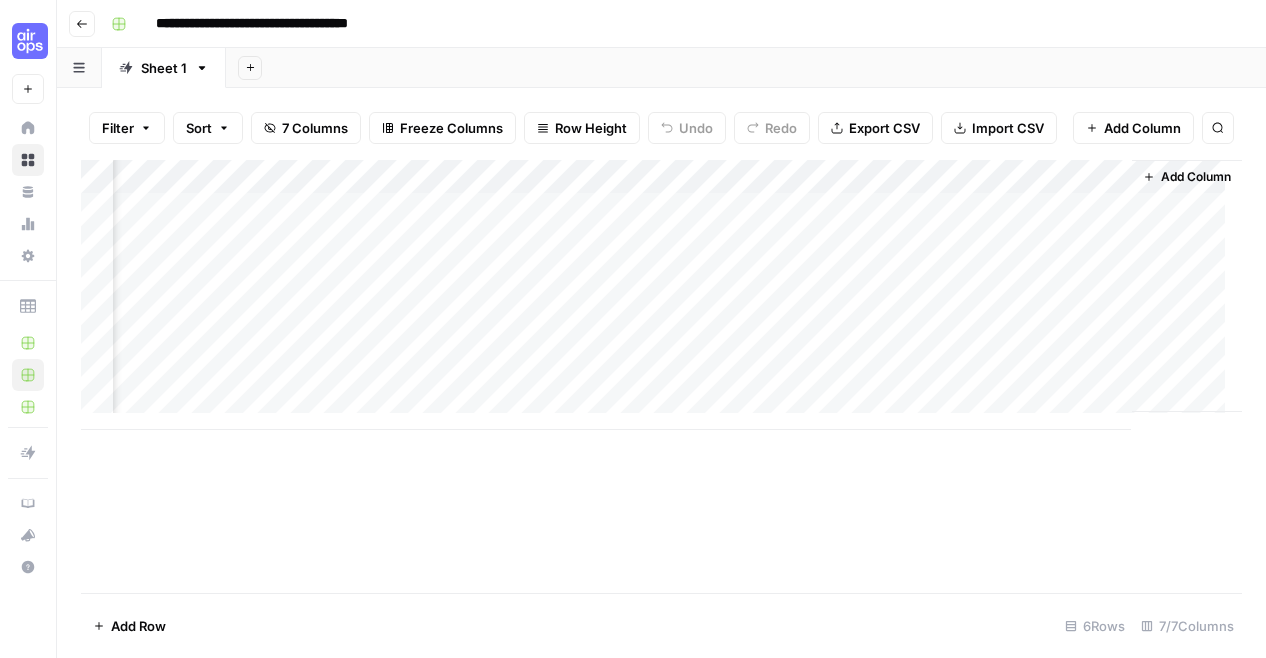 click on "Add Column" at bounding box center (661, 295) 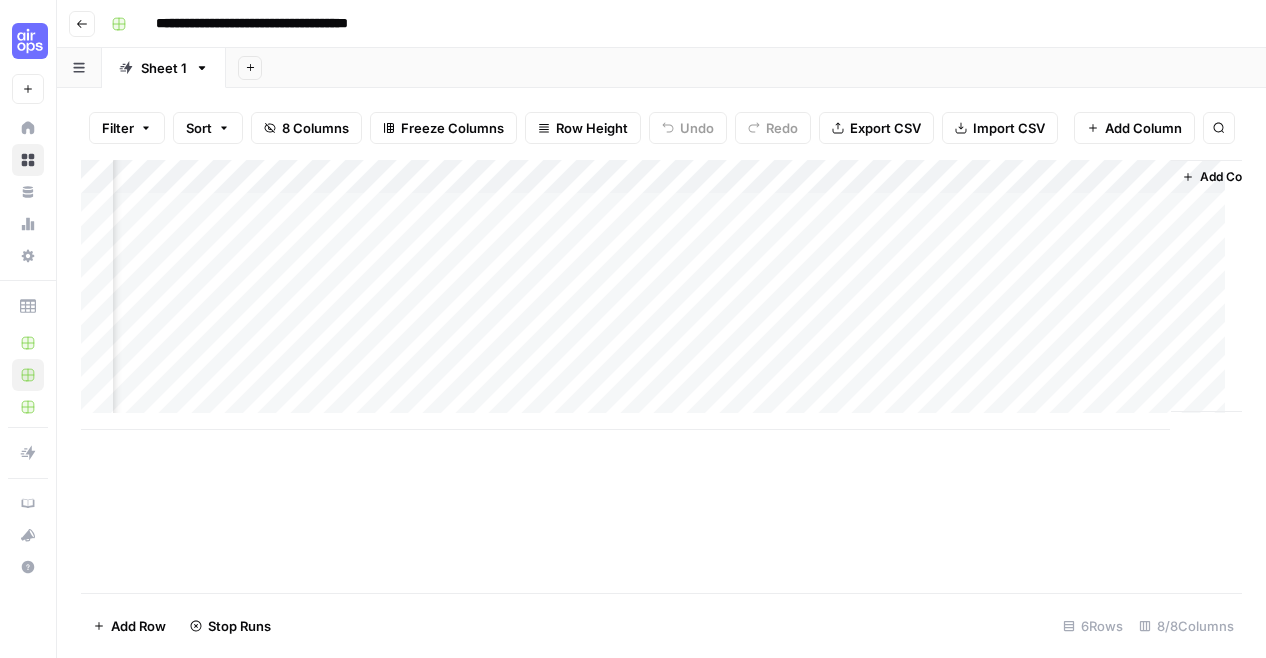 scroll, scrollTop: 0, scrollLeft: 506, axis: horizontal 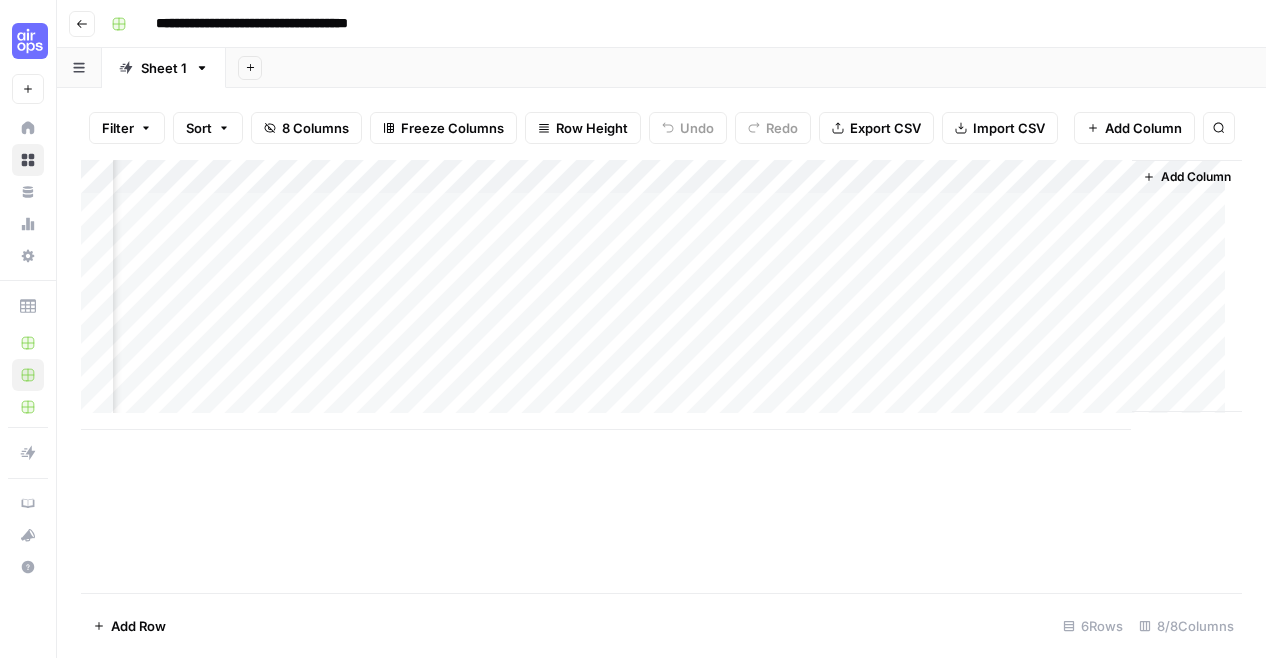 click on "Add Column" at bounding box center (661, 295) 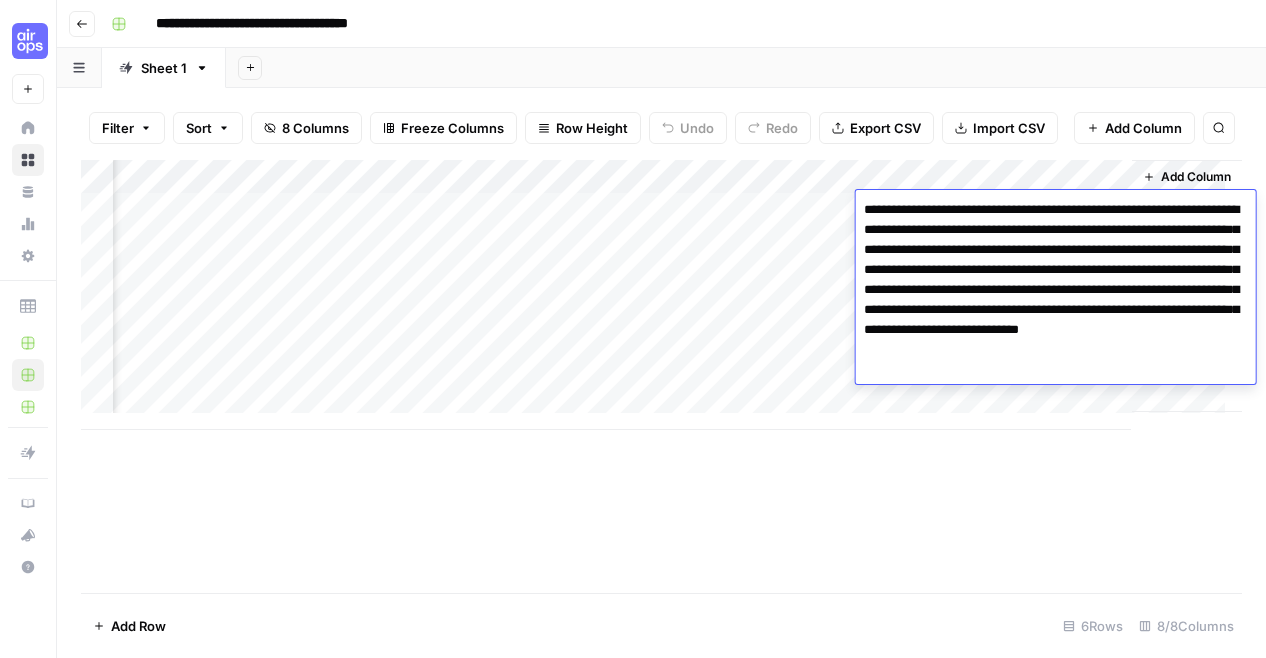 click on "Add Column" at bounding box center [661, 376] 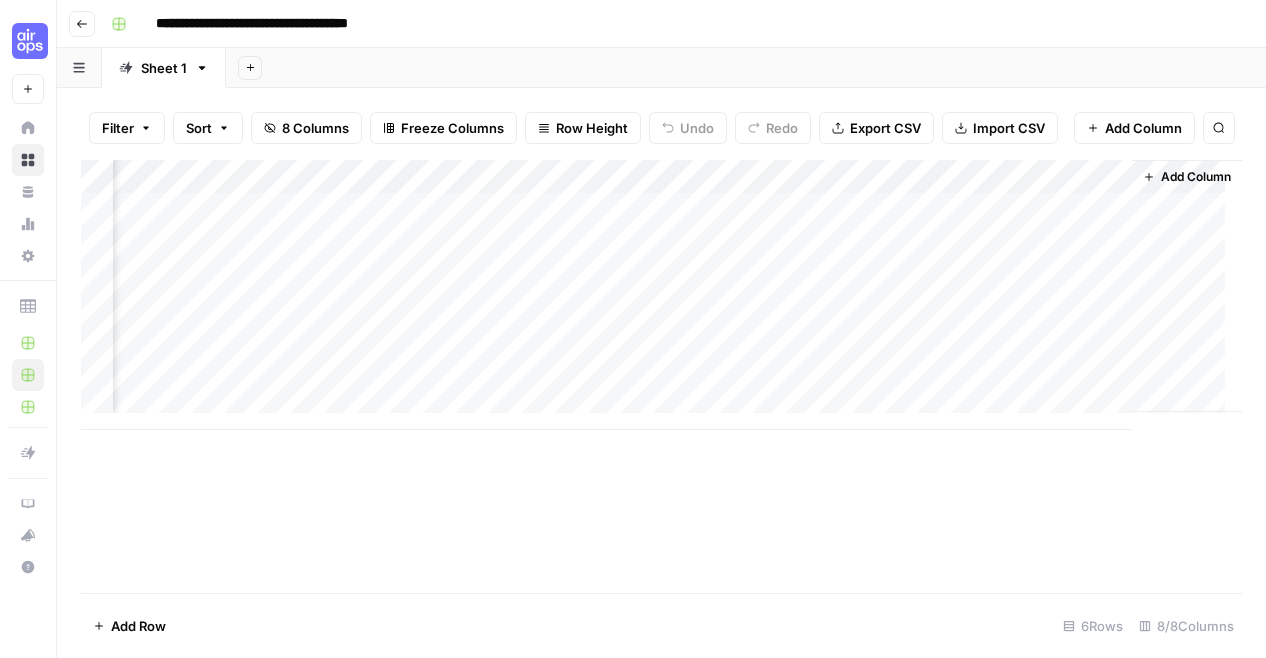 click on "Add Column" at bounding box center [661, 295] 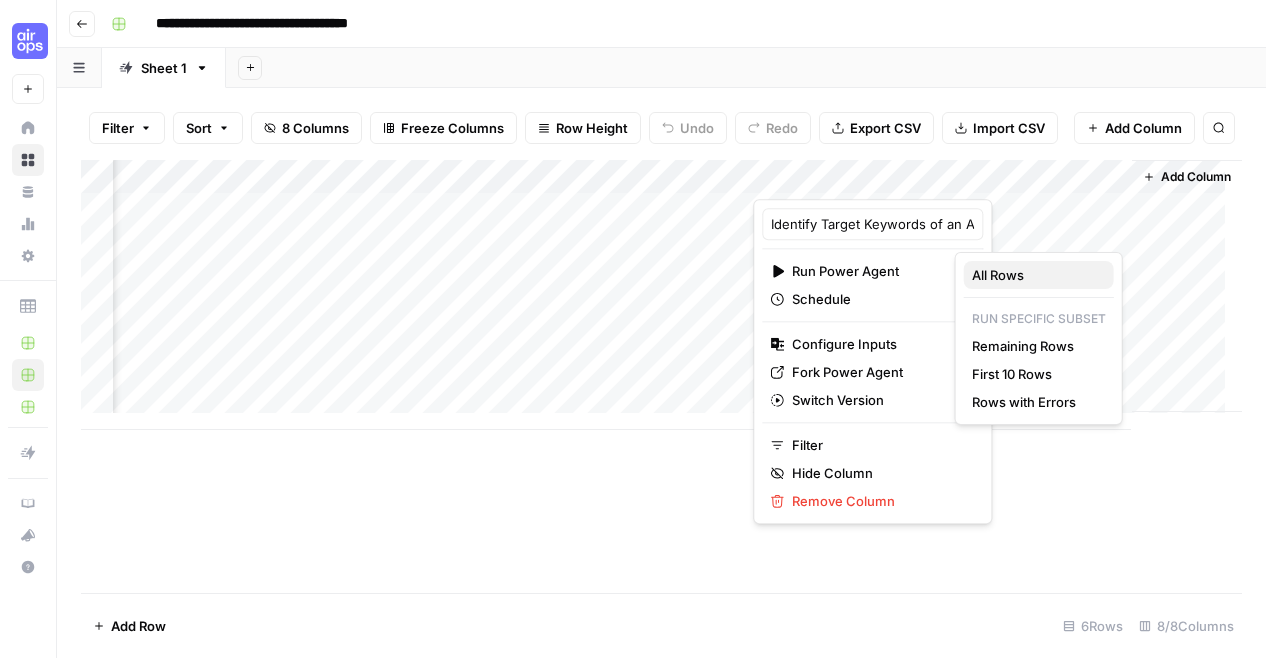 click on "All Rows" at bounding box center [1035, 275] 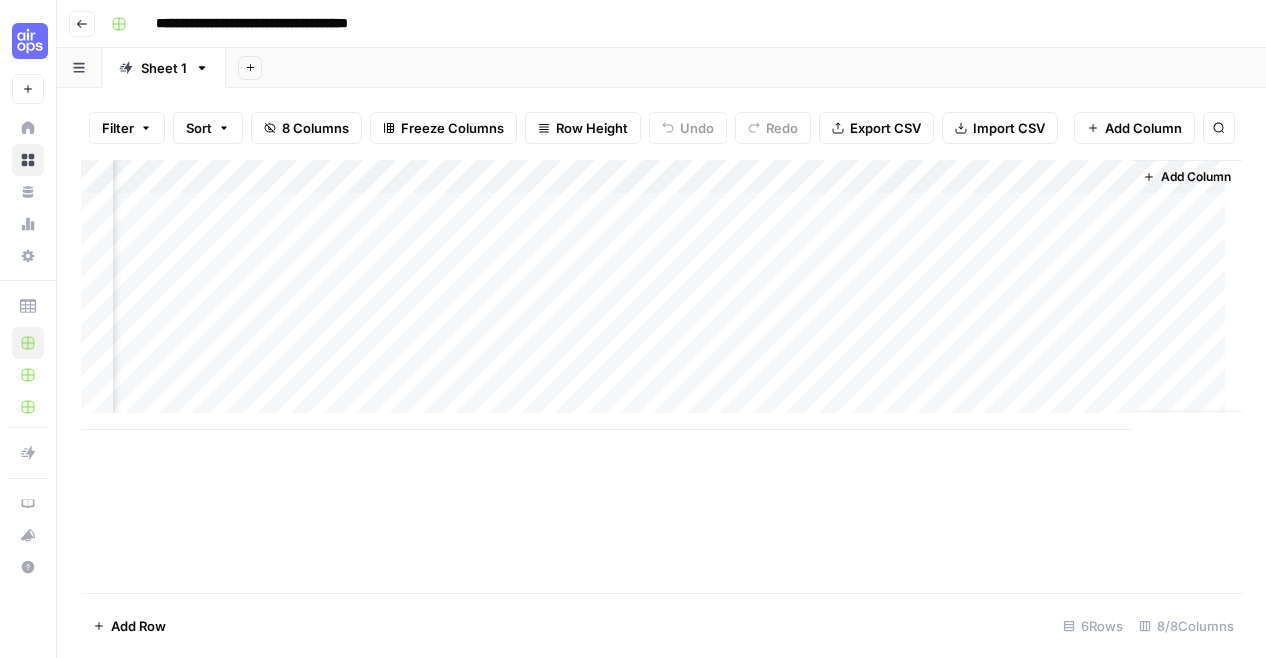 click on "Add Column" at bounding box center (661, 295) 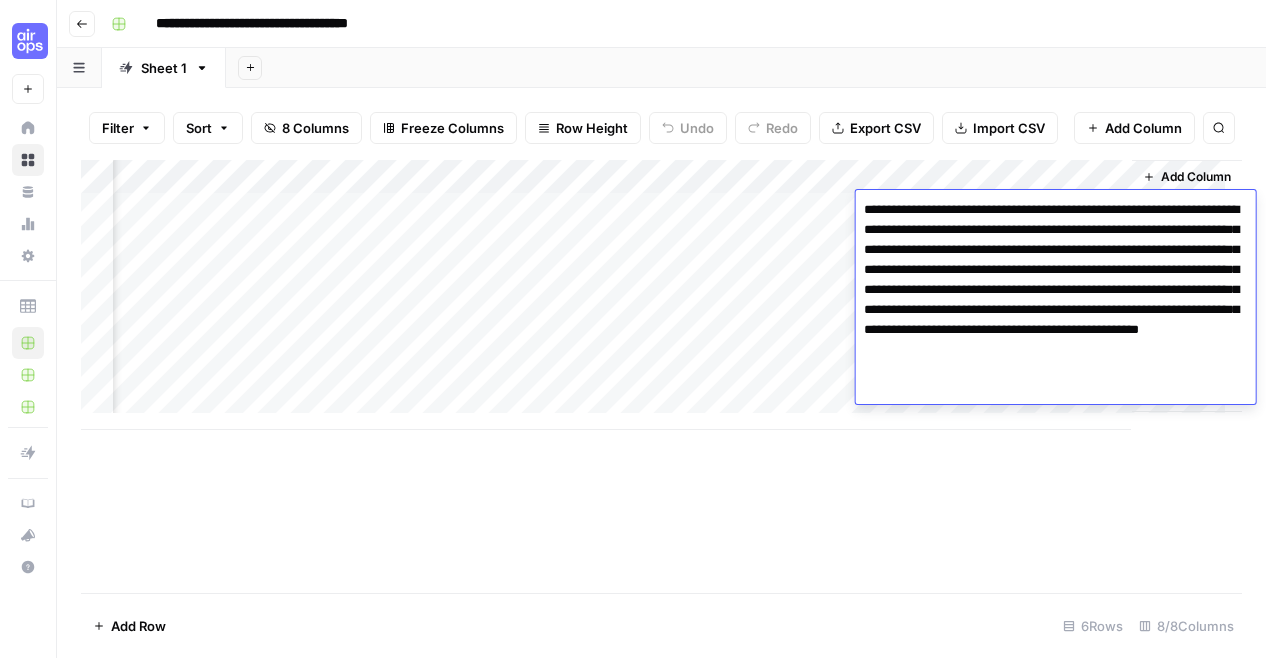 click on "**********" at bounding box center [1056, 300] 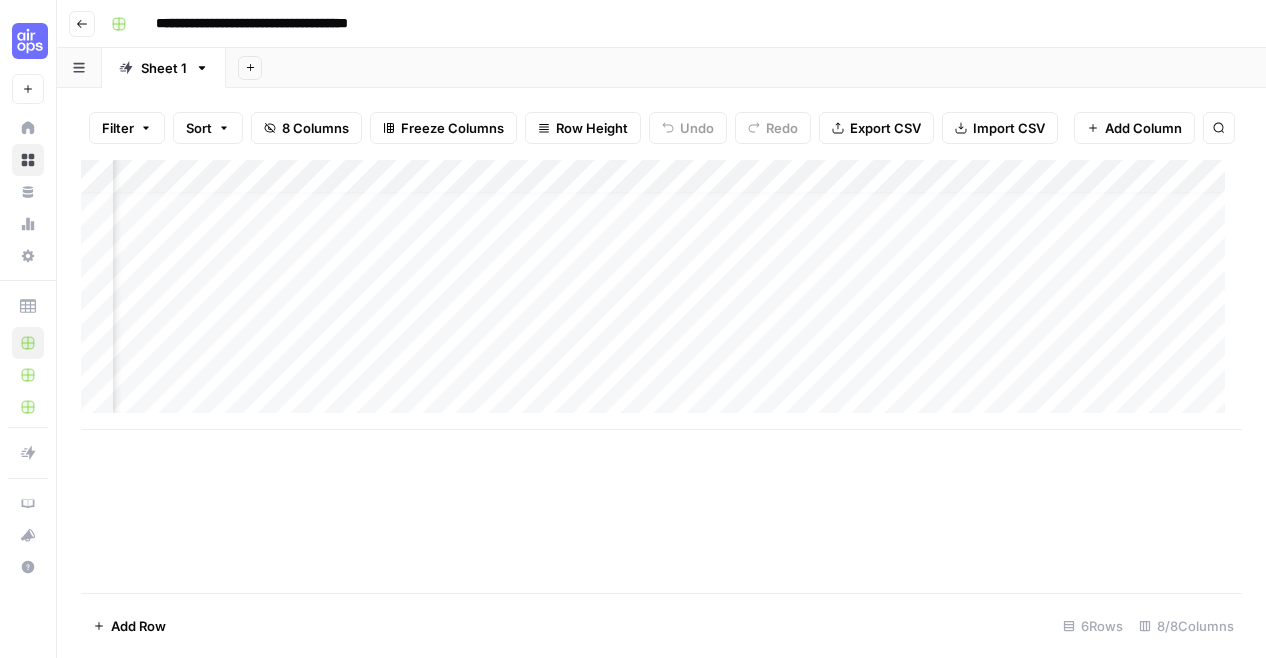 scroll, scrollTop: 16, scrollLeft: 506, axis: both 